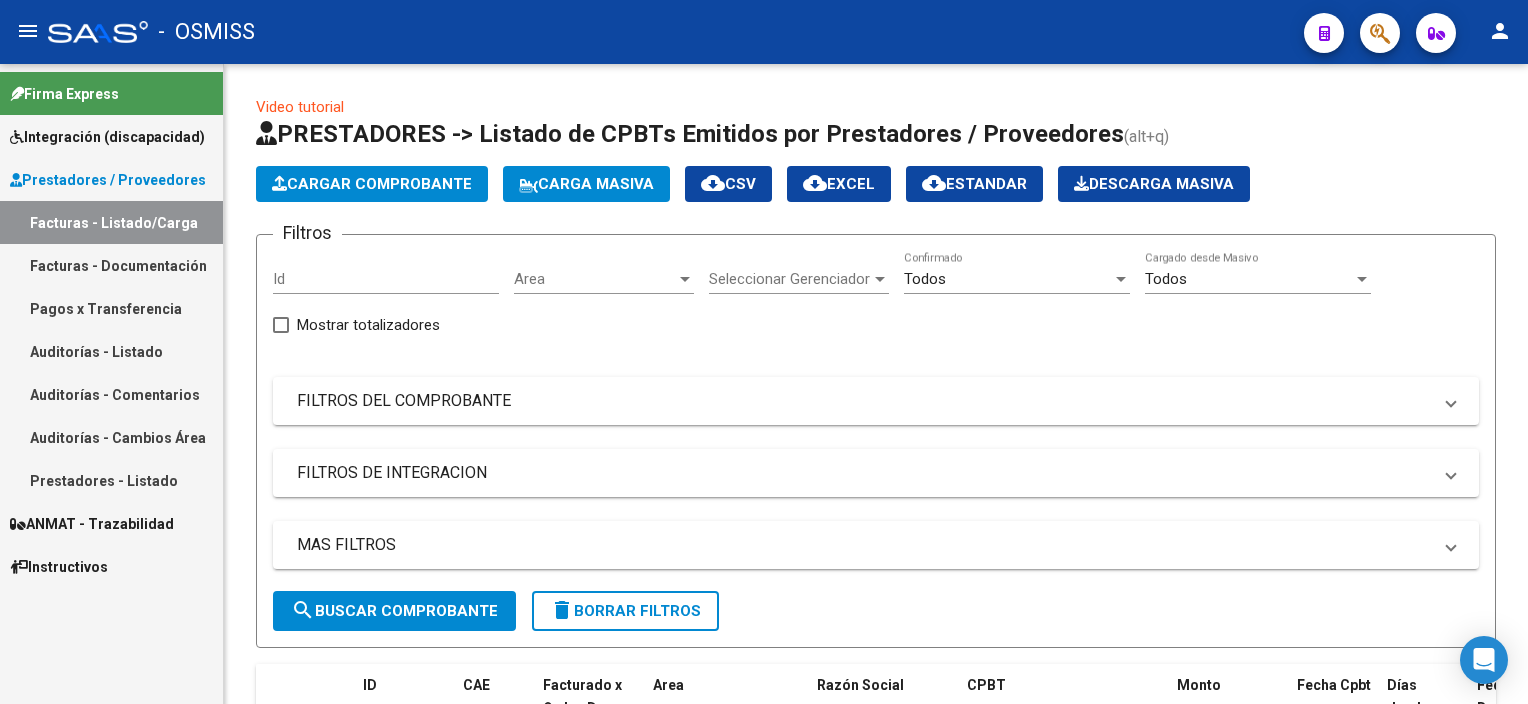 scroll, scrollTop: 0, scrollLeft: 0, axis: both 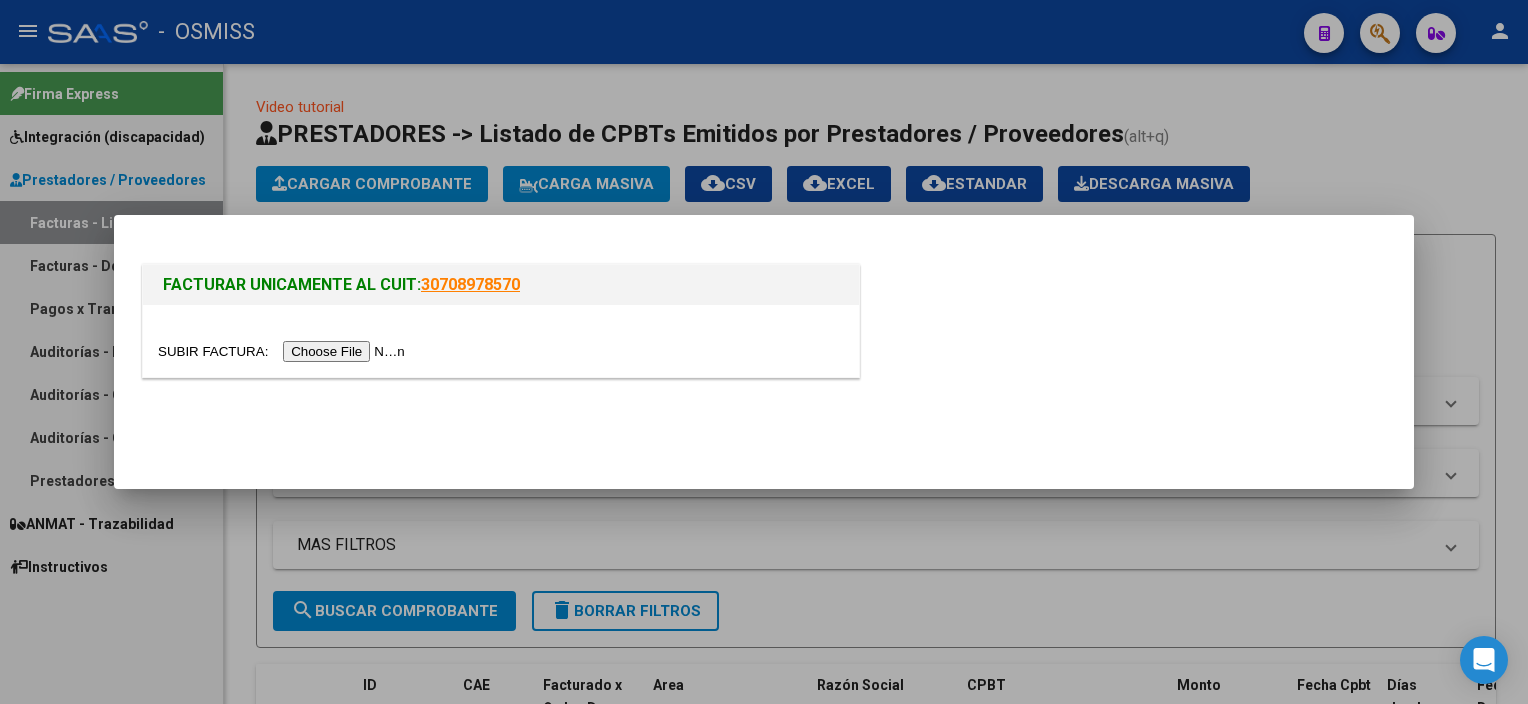 click at bounding box center (284, 351) 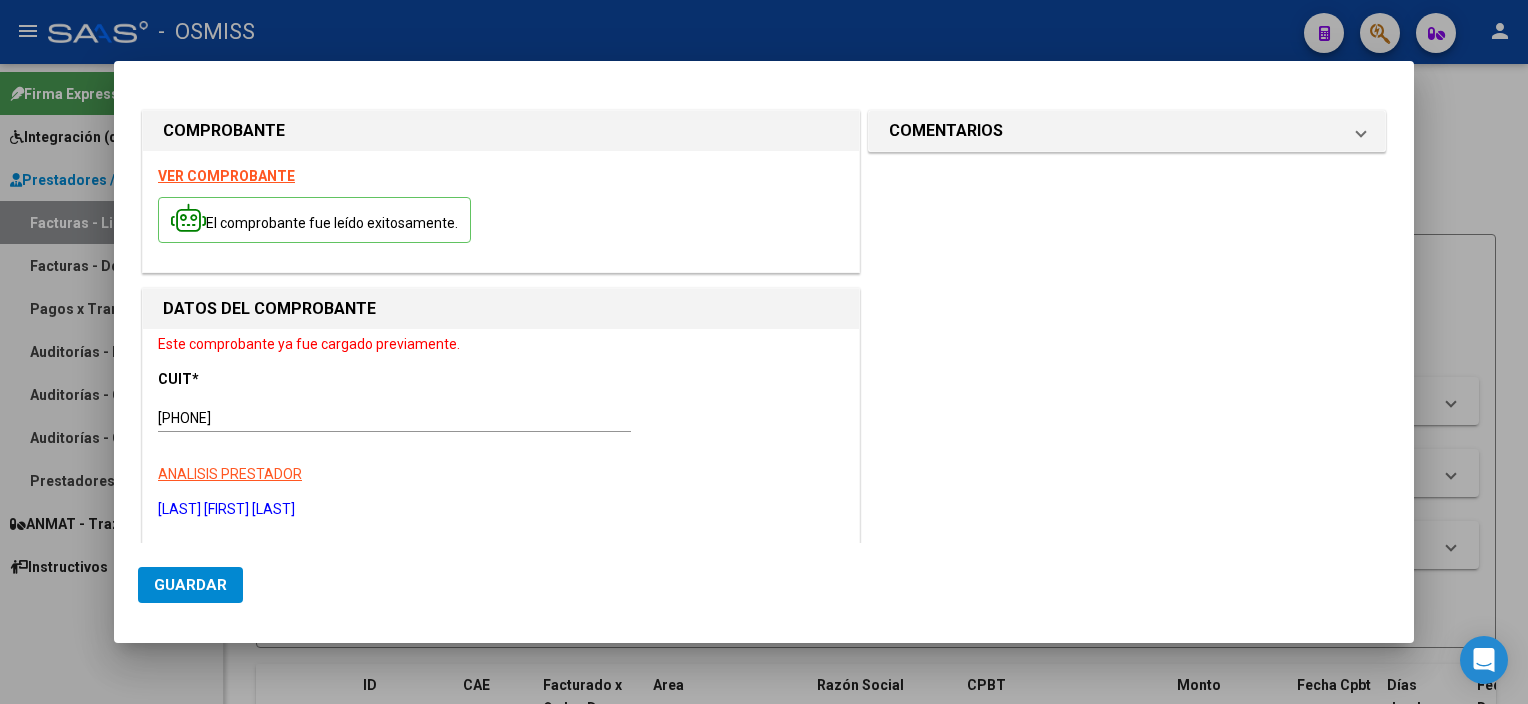 click at bounding box center (764, 352) 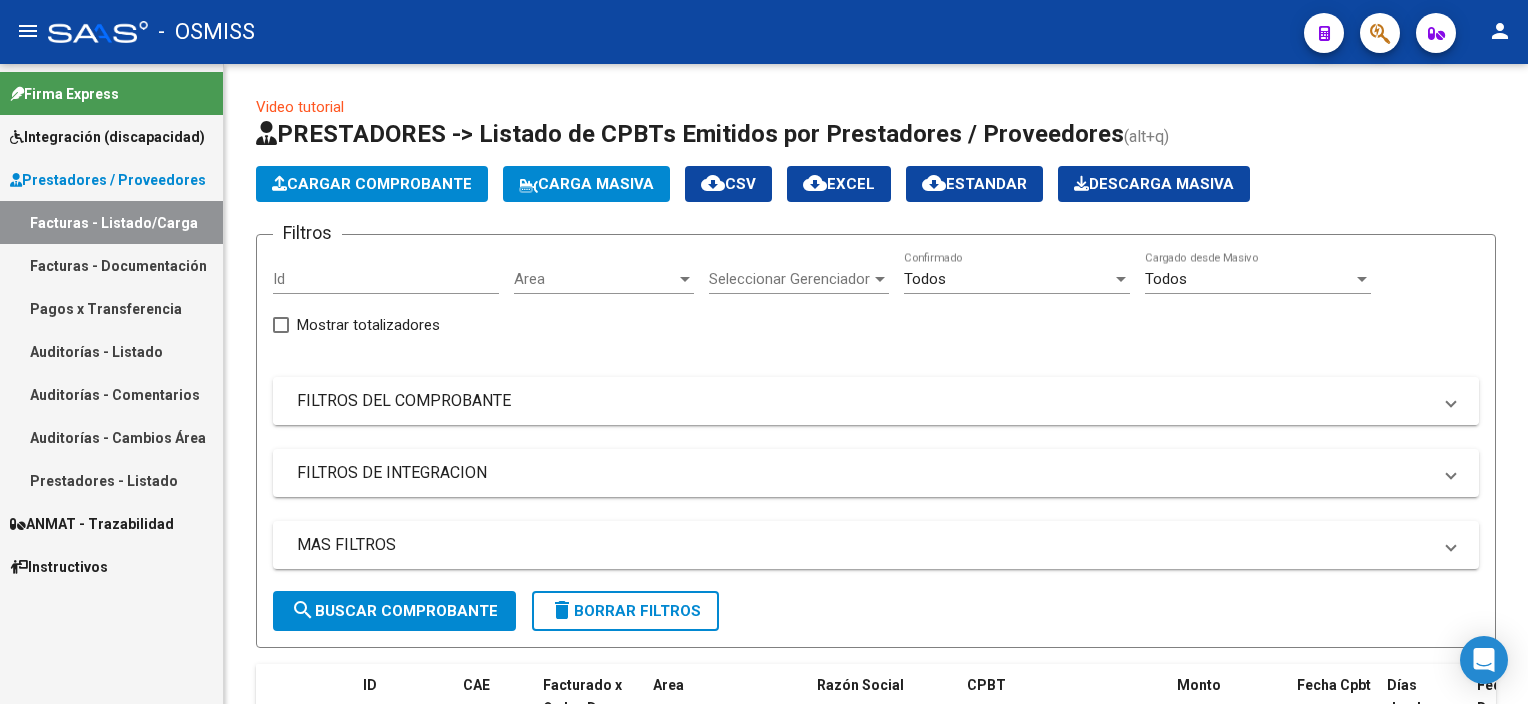 click on "FILTROS DEL COMPROBANTE" at bounding box center [876, 401] 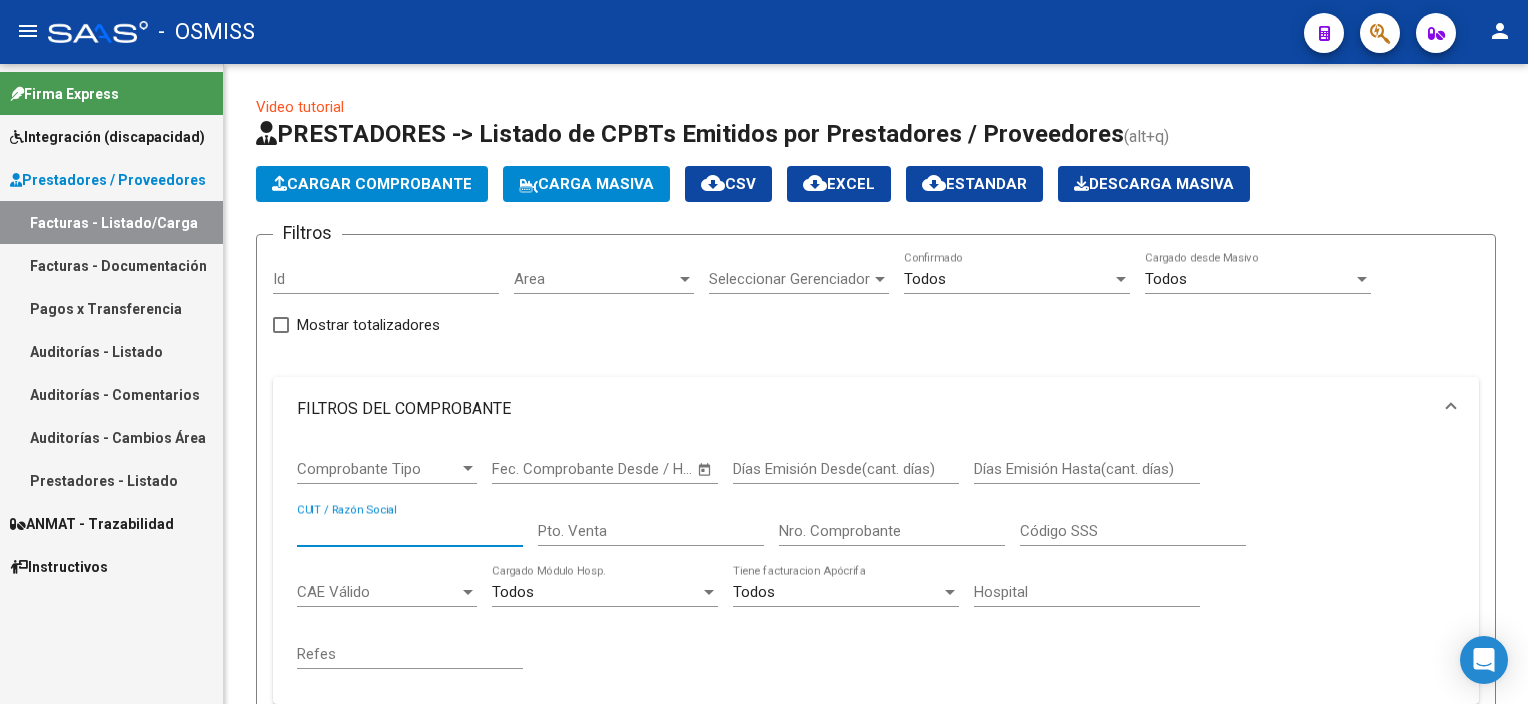 click on "CUIT / Razón Social" at bounding box center [410, 531] 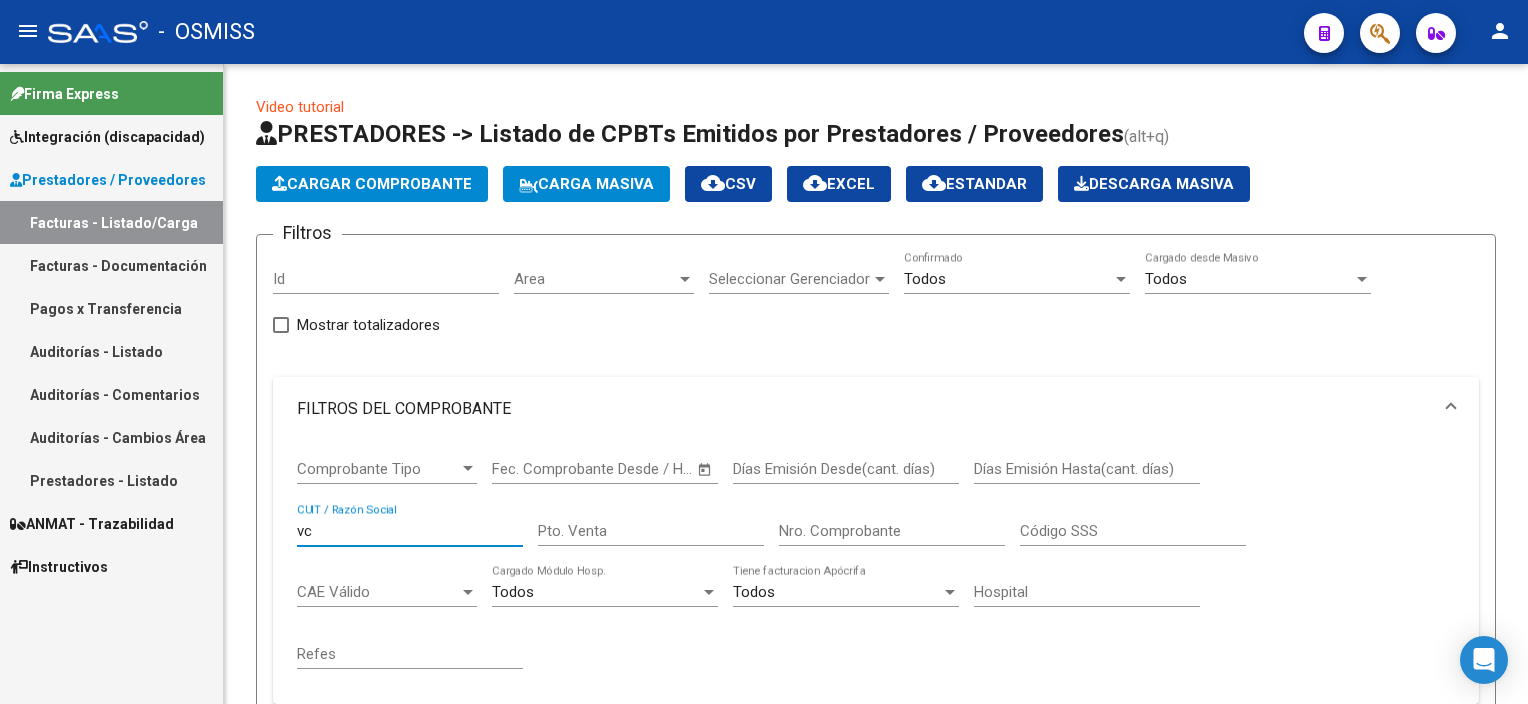 type on "v" 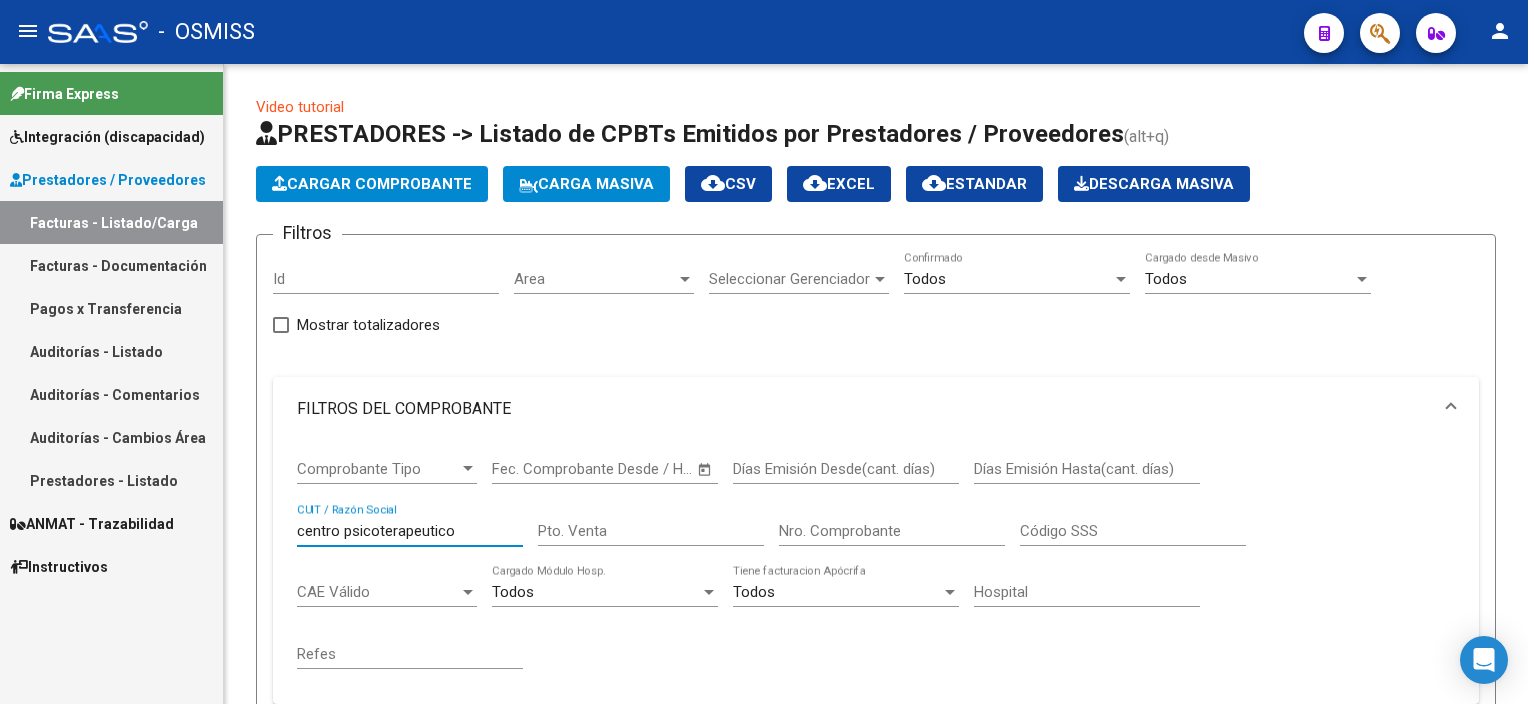 type on "centro psicoterapeutico" 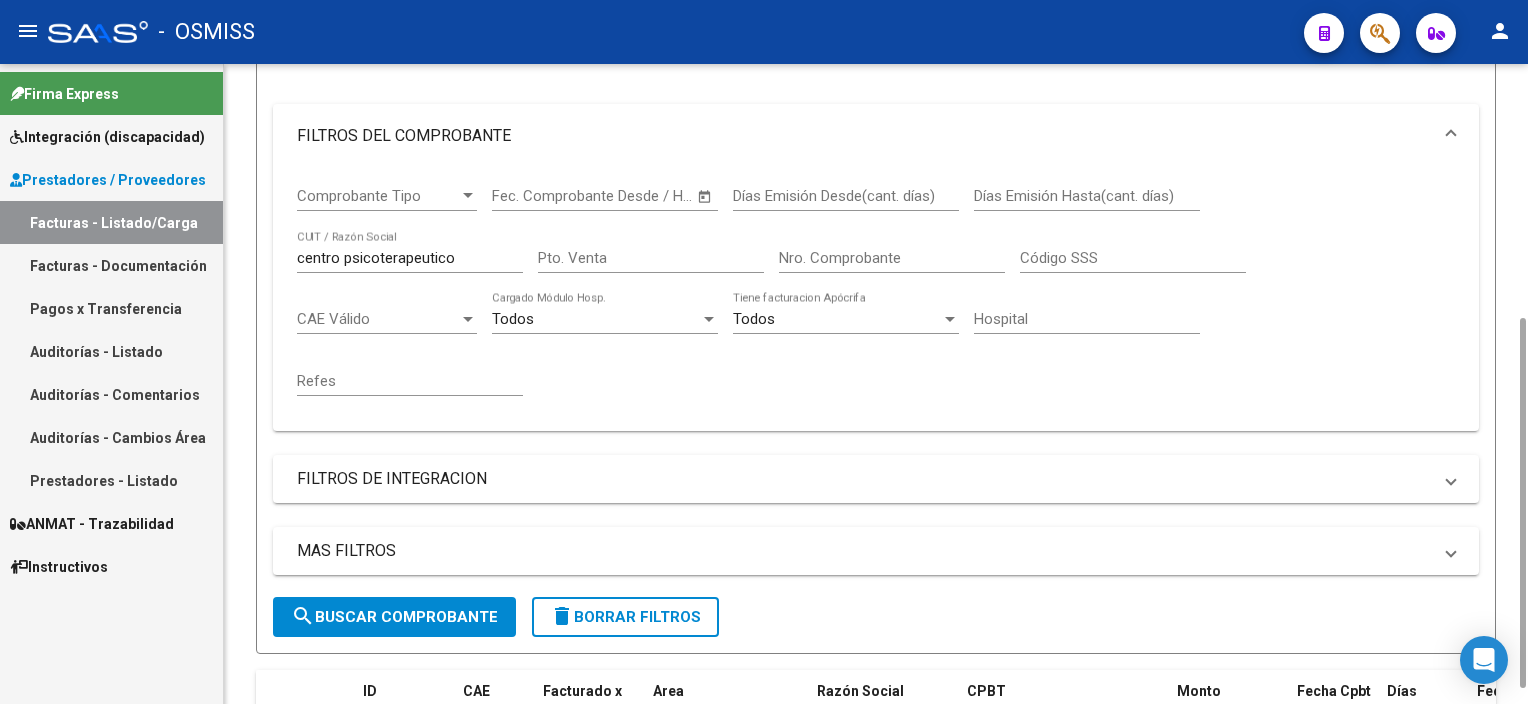 scroll, scrollTop: 364, scrollLeft: 0, axis: vertical 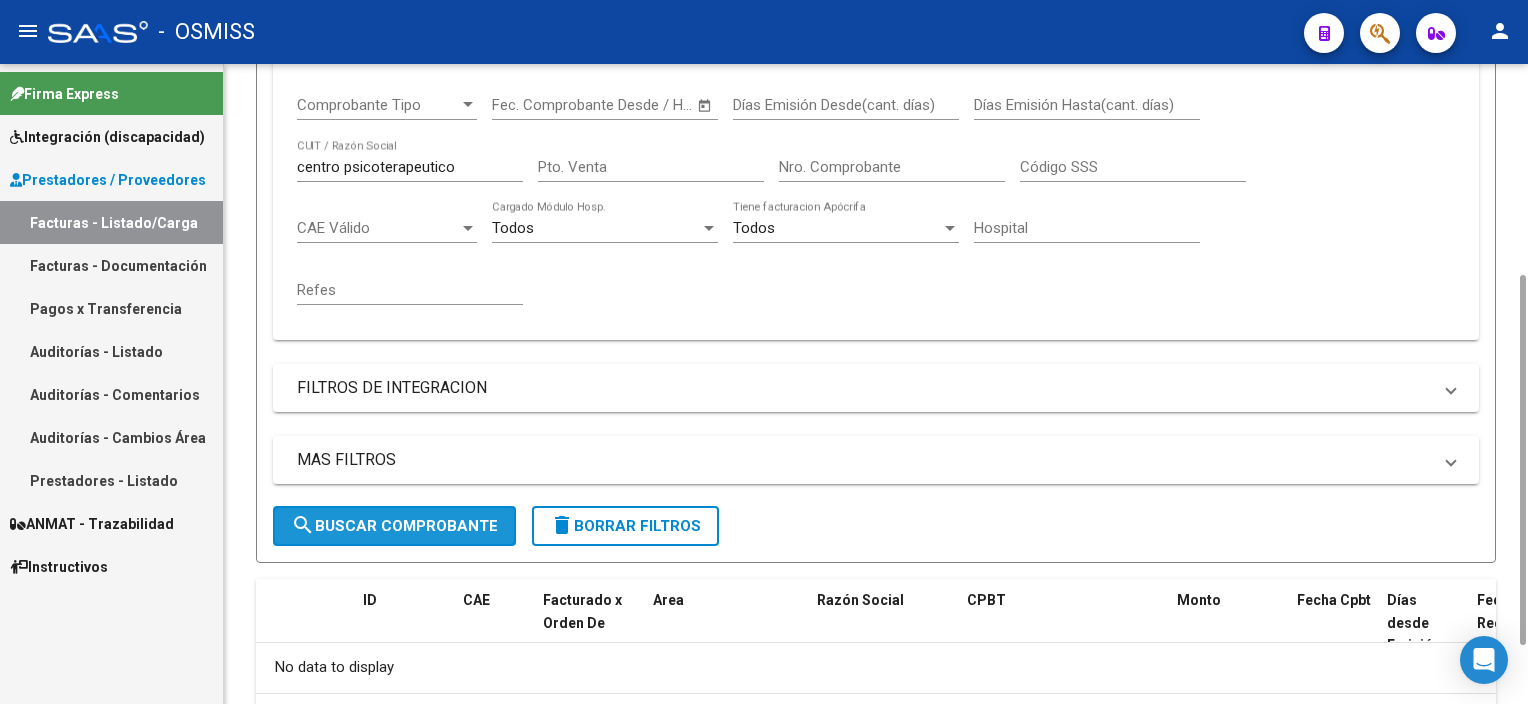 click on "search  Buscar Comprobante" 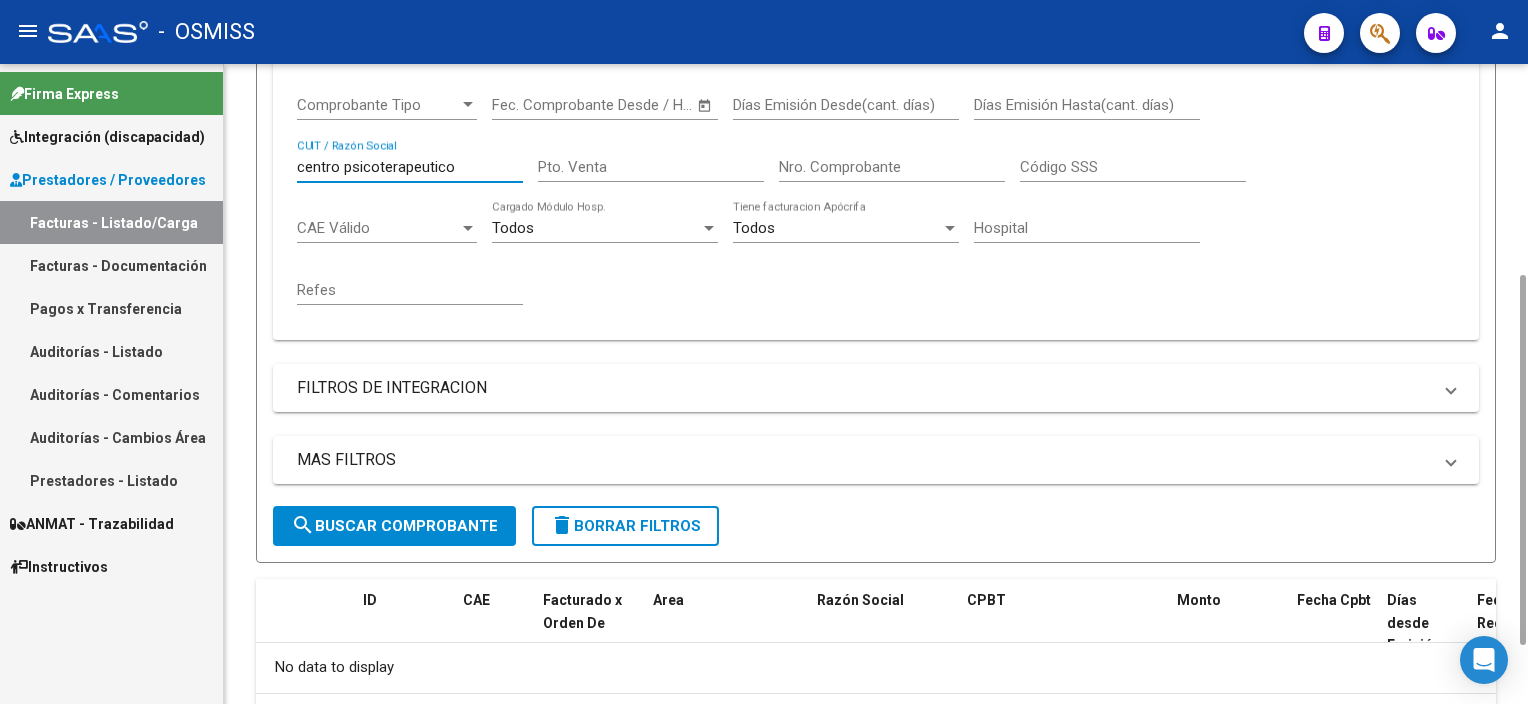 drag, startPoint x: 462, startPoint y: 159, endPoint x: 292, endPoint y: 164, distance: 170.07352 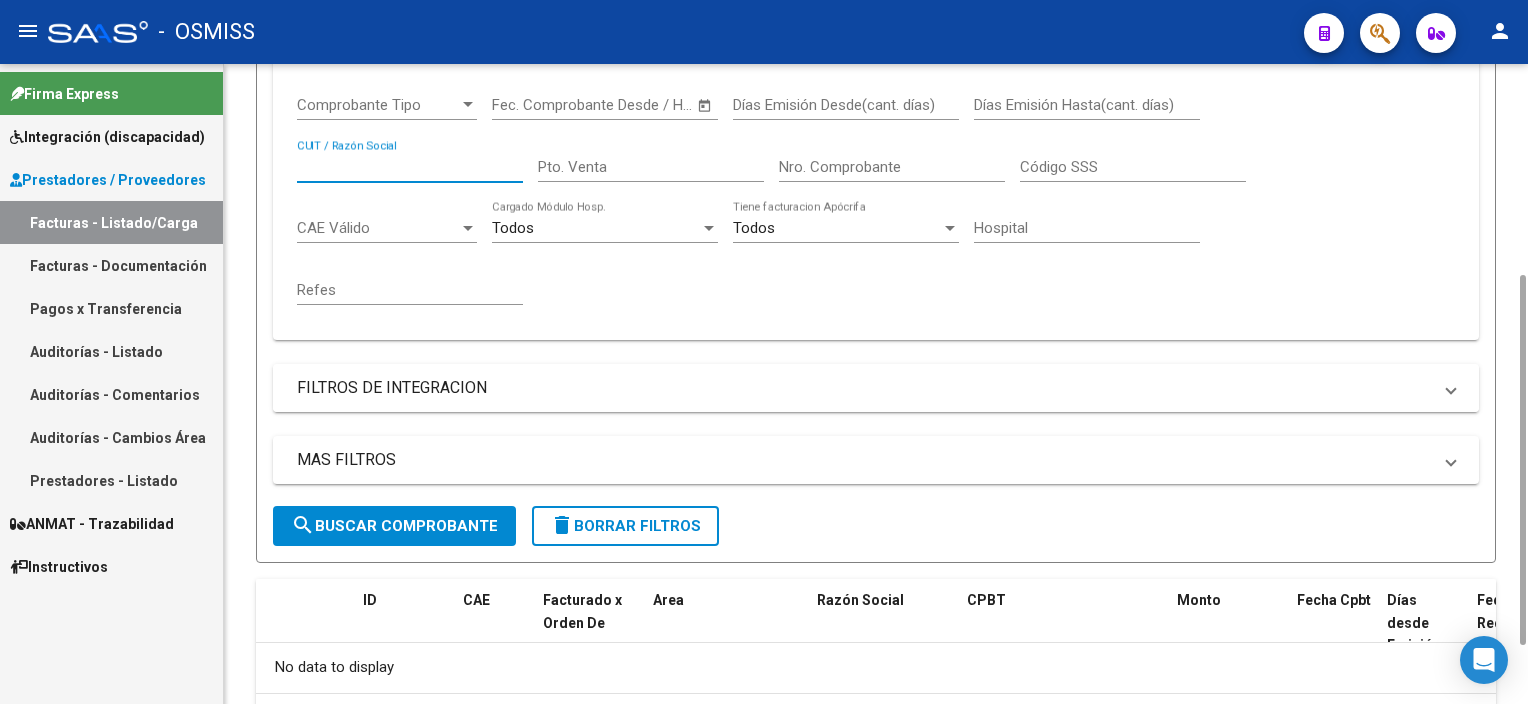 type 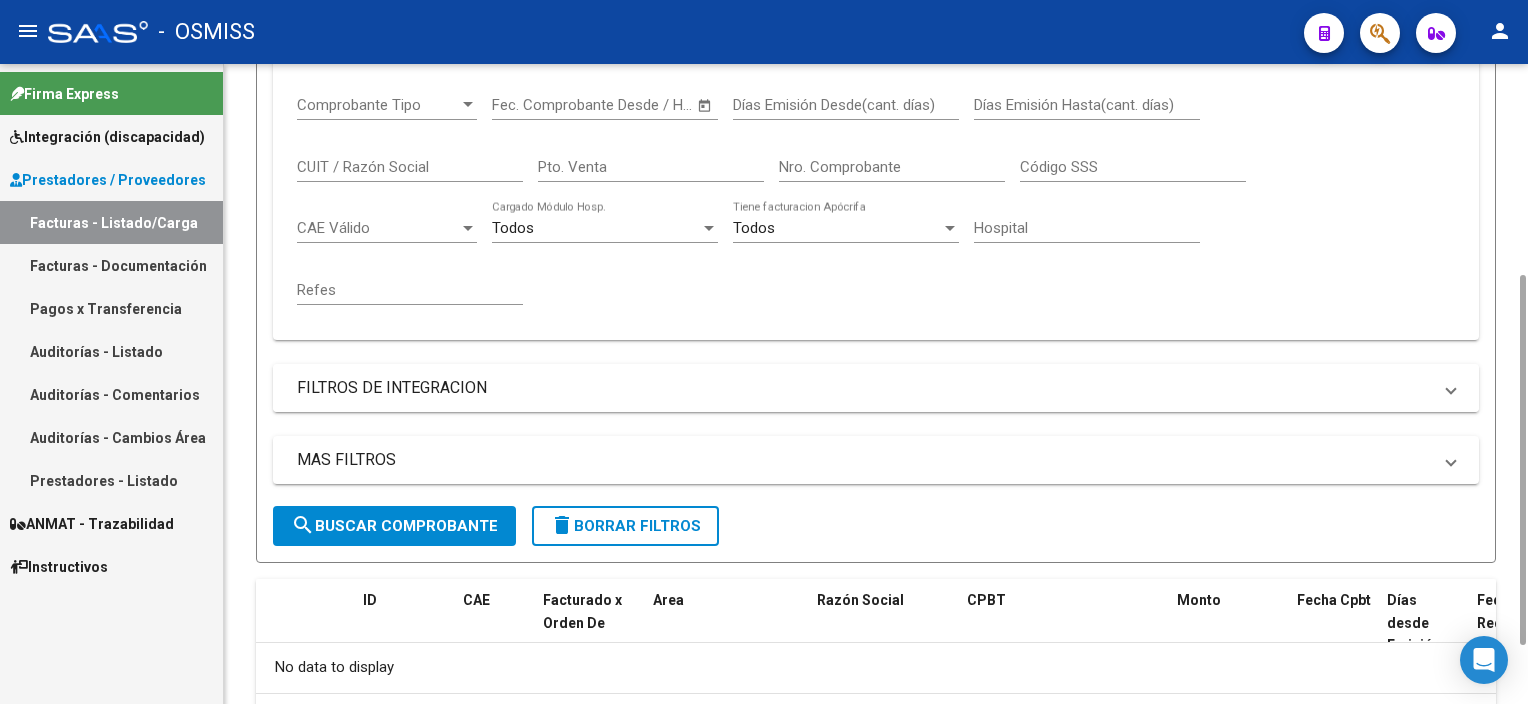 click on "FILTROS DE INTEGRACION" at bounding box center [864, 388] 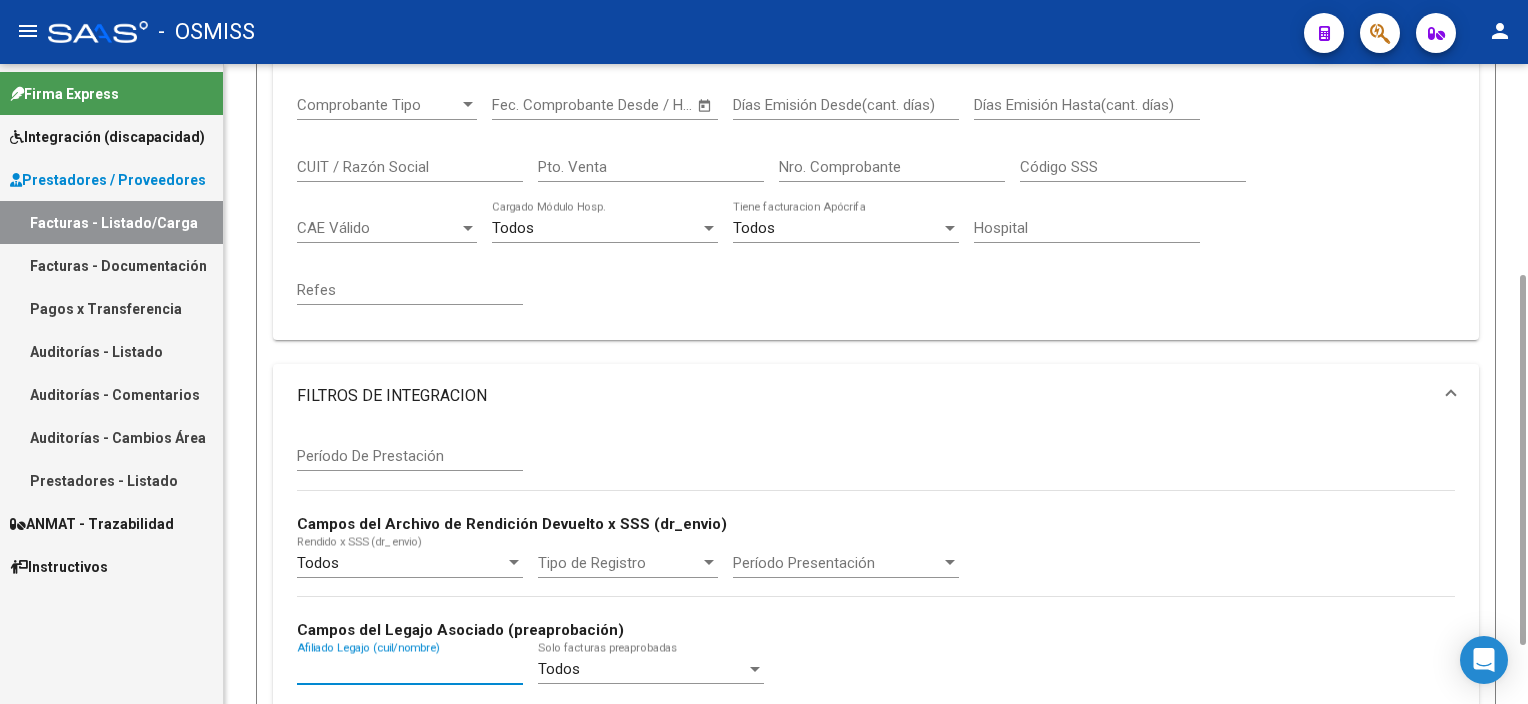 click on "Afiliado Legajo (cuil/nombre)" at bounding box center (410, 669) 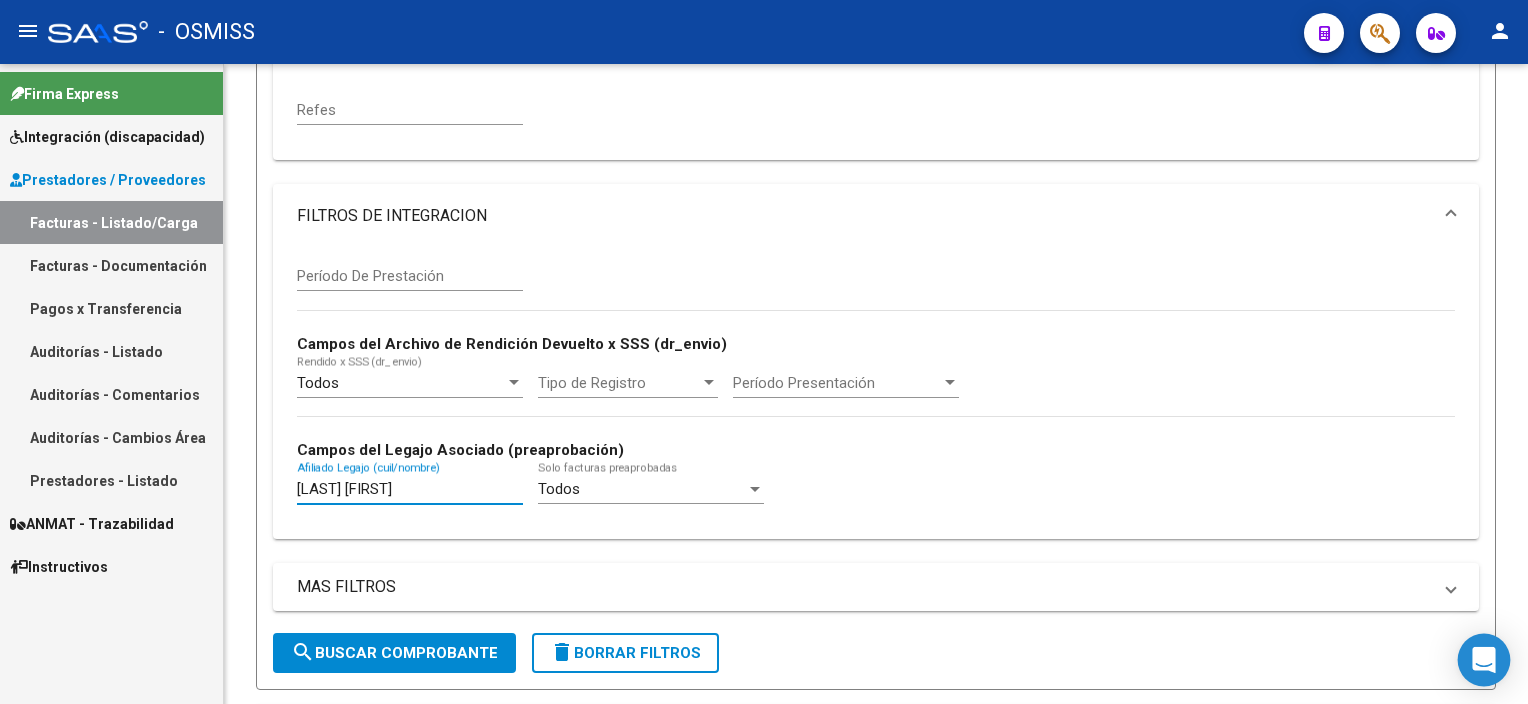 scroll, scrollTop: 648, scrollLeft: 0, axis: vertical 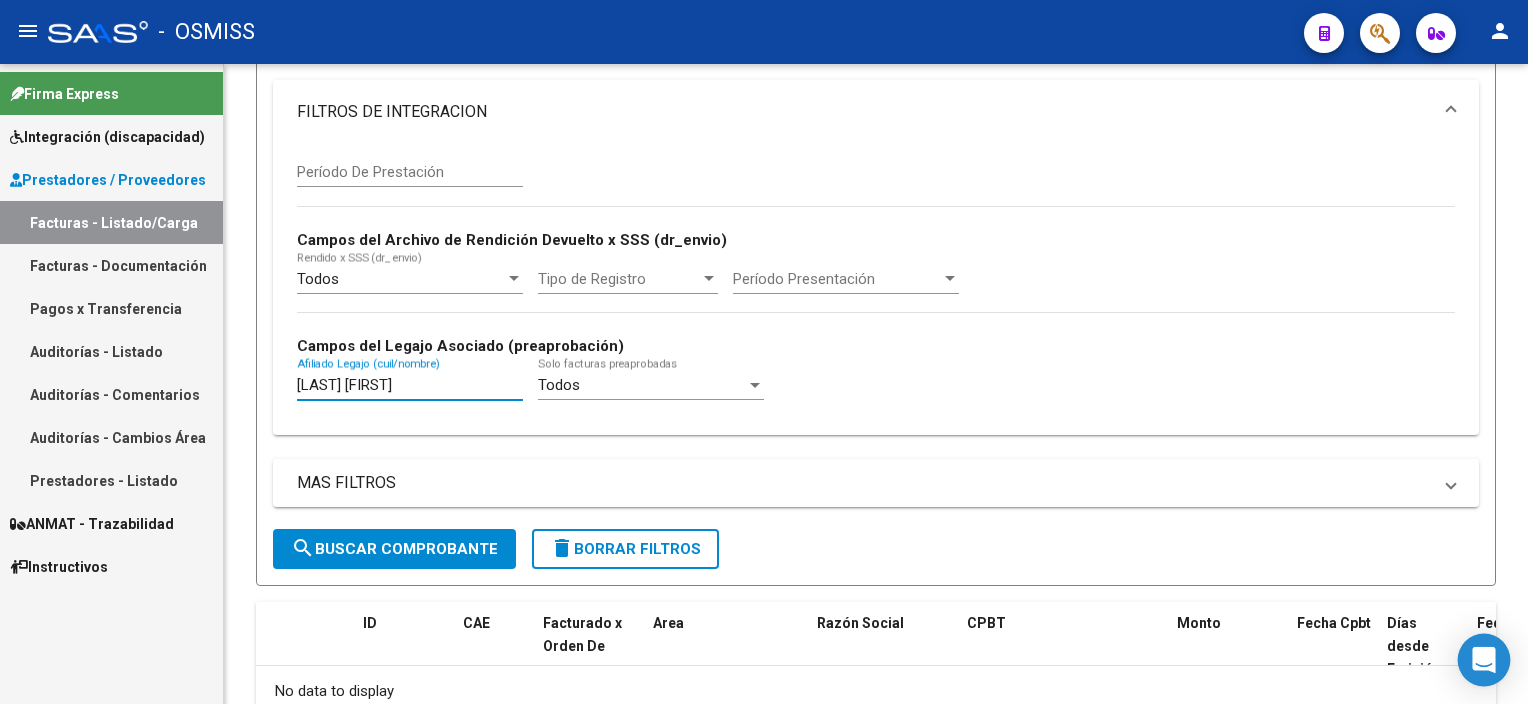 drag, startPoint x: 1520, startPoint y: 487, endPoint x: 1504, endPoint y: 652, distance: 165.77394 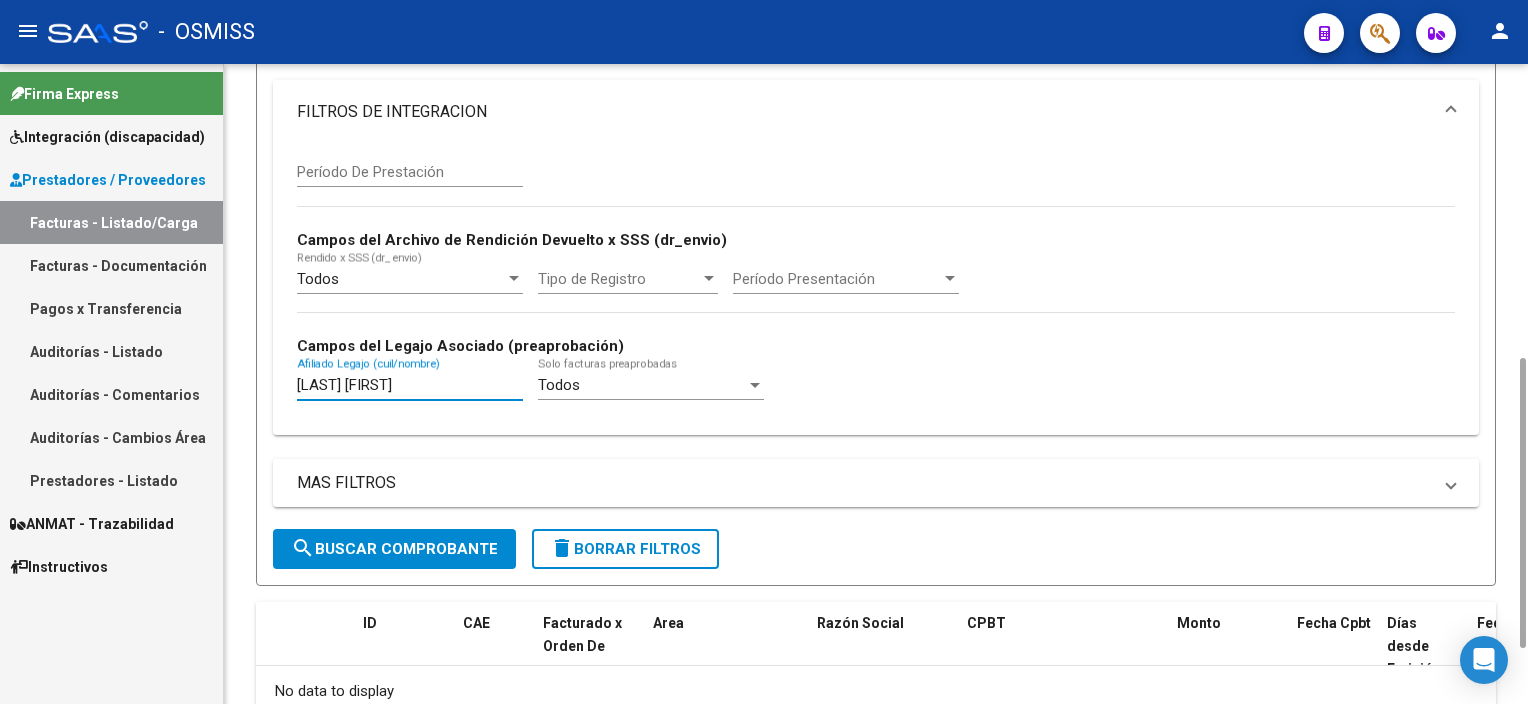 type on "aguirre santino" 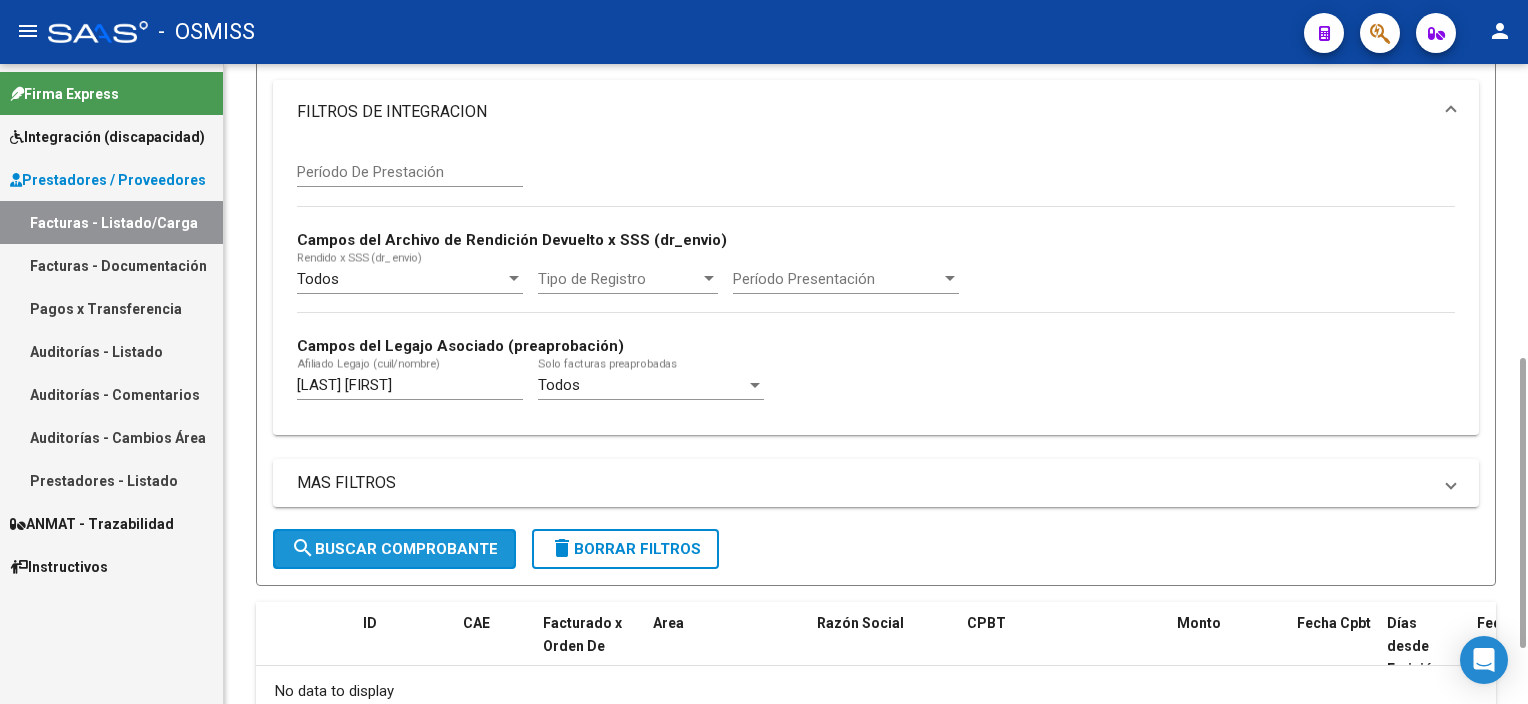 click on "search  Buscar Comprobante" 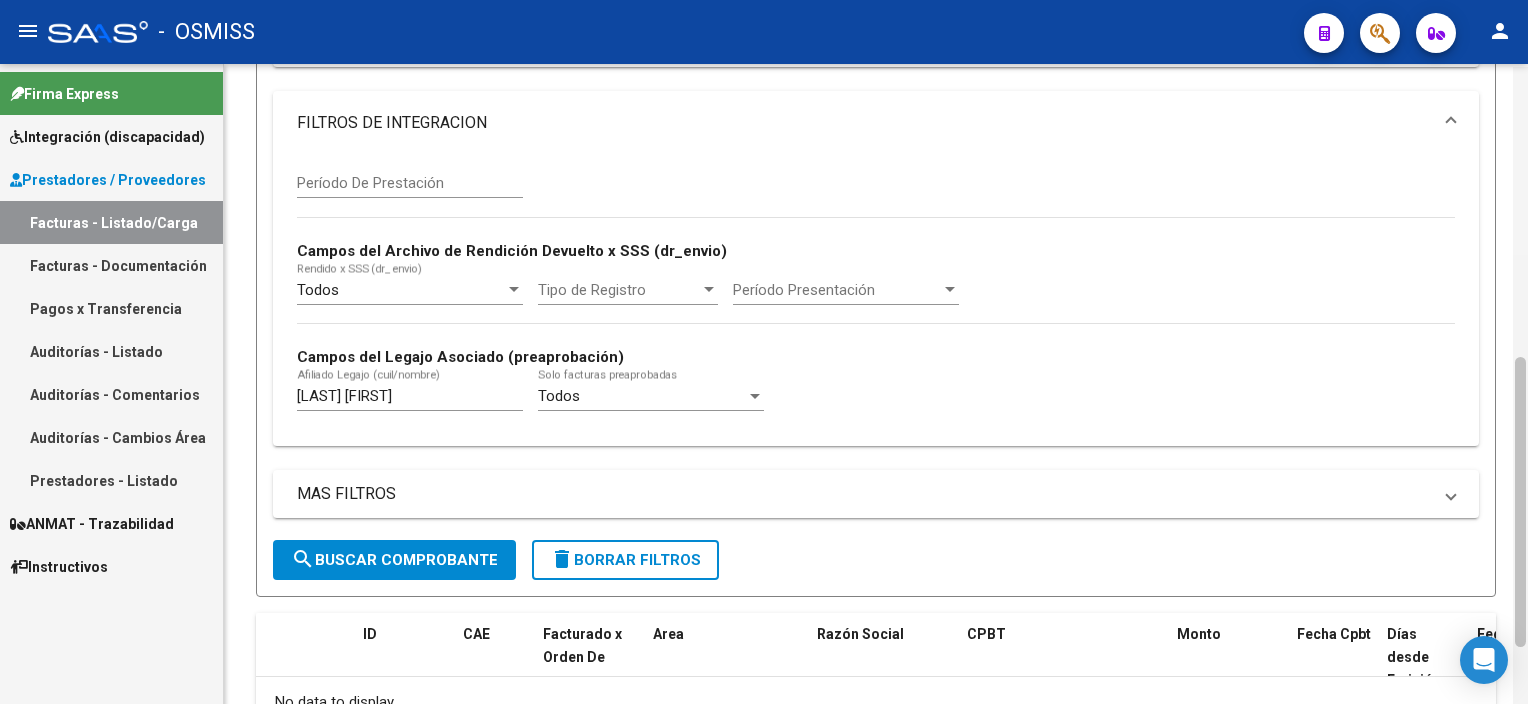 scroll, scrollTop: 617, scrollLeft: 0, axis: vertical 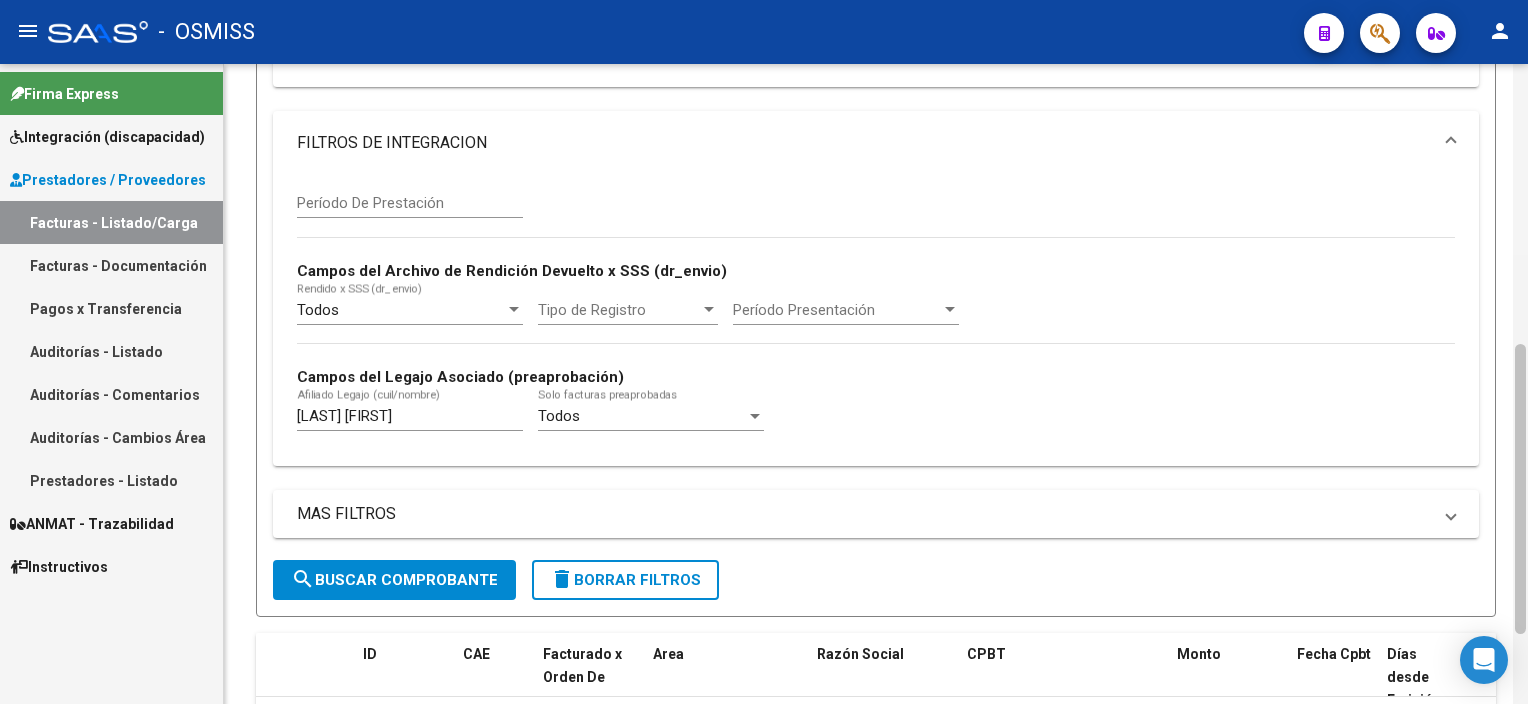 drag, startPoint x: 1521, startPoint y: 491, endPoint x: 1522, endPoint y: 477, distance: 14.035668 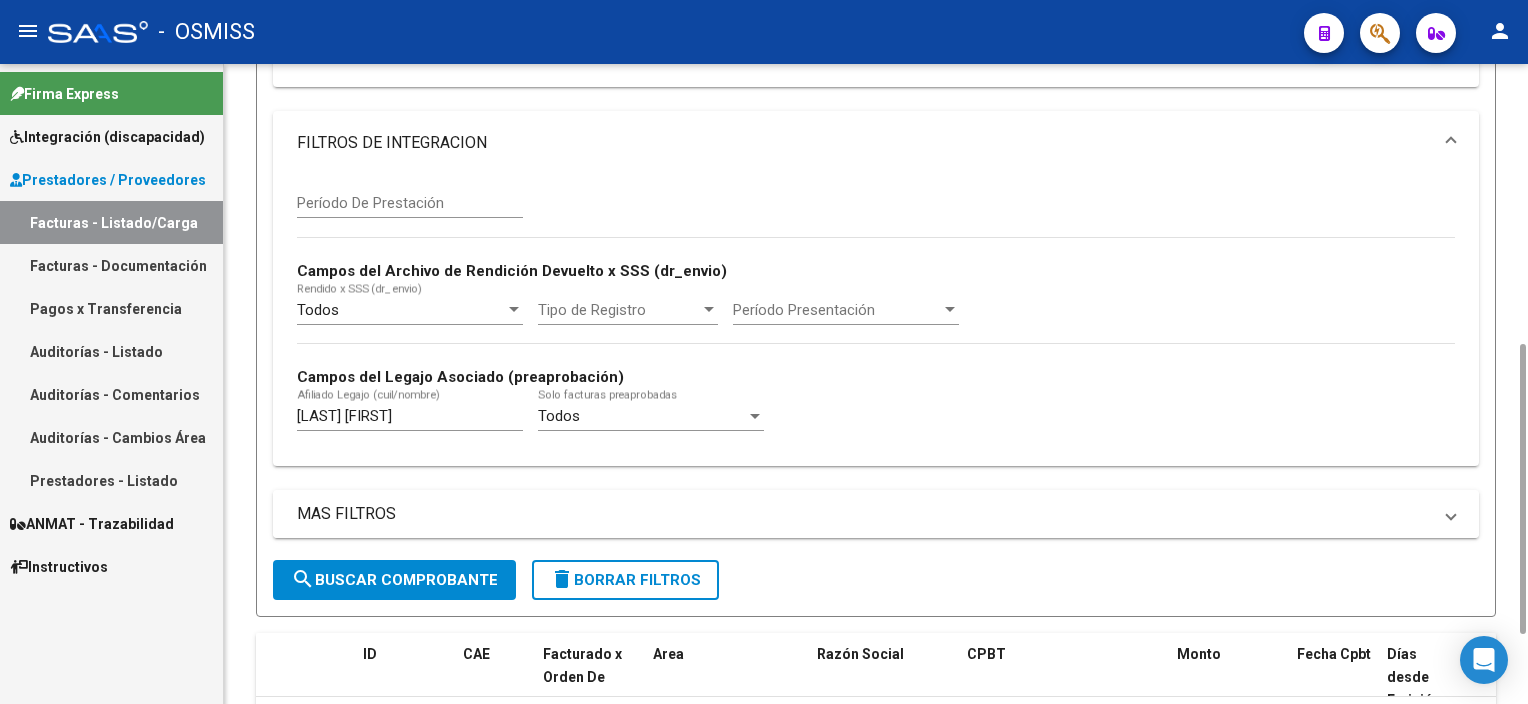 click on "MAS FILTROS" at bounding box center (864, 514) 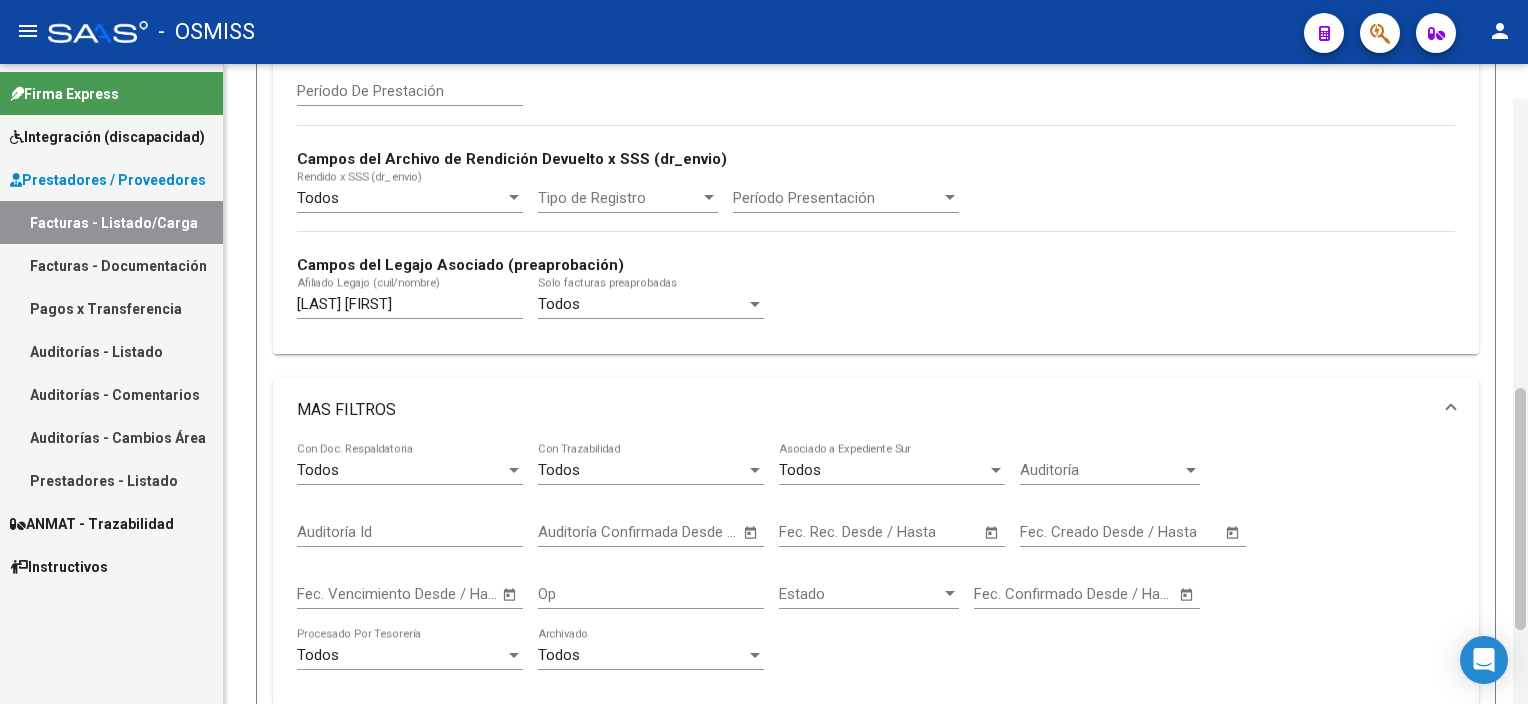 scroll, scrollTop: 631, scrollLeft: 0, axis: vertical 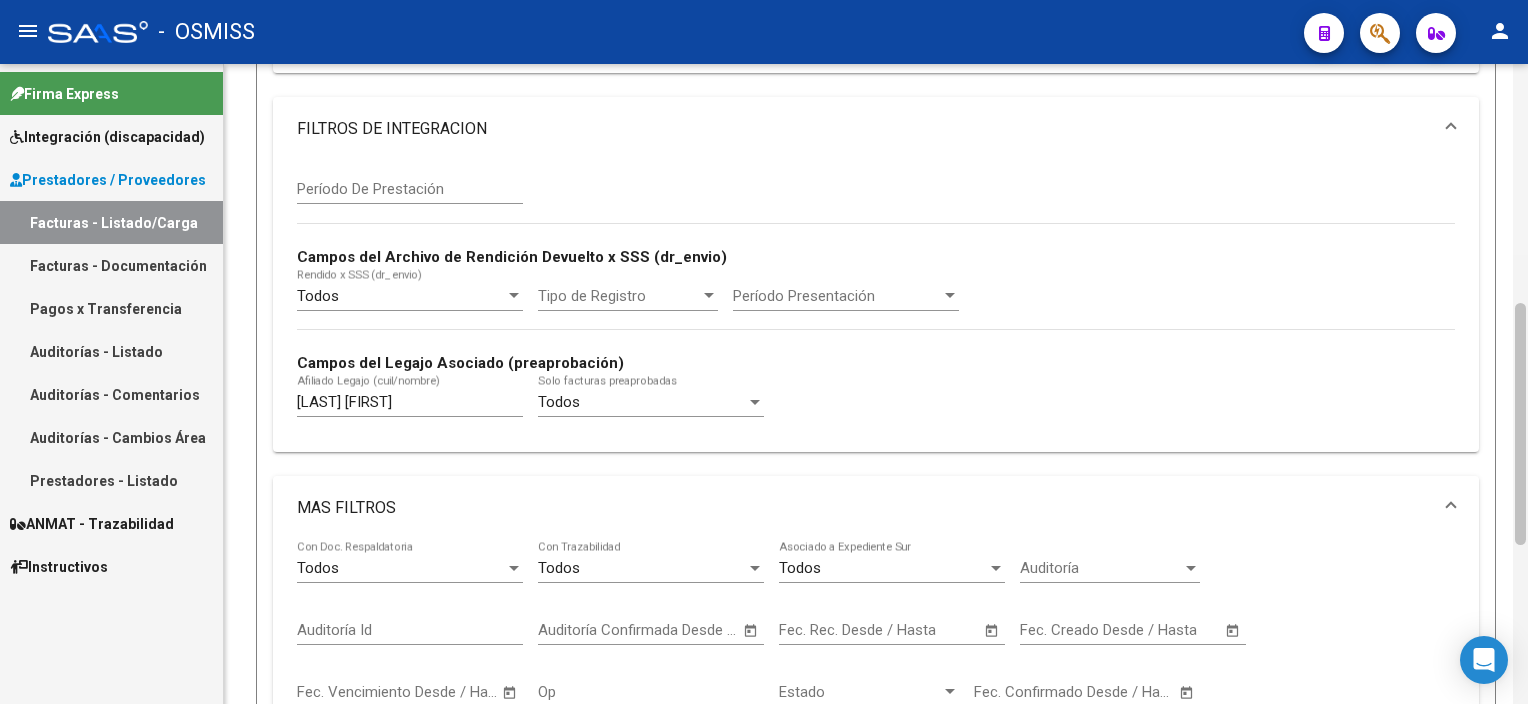 click 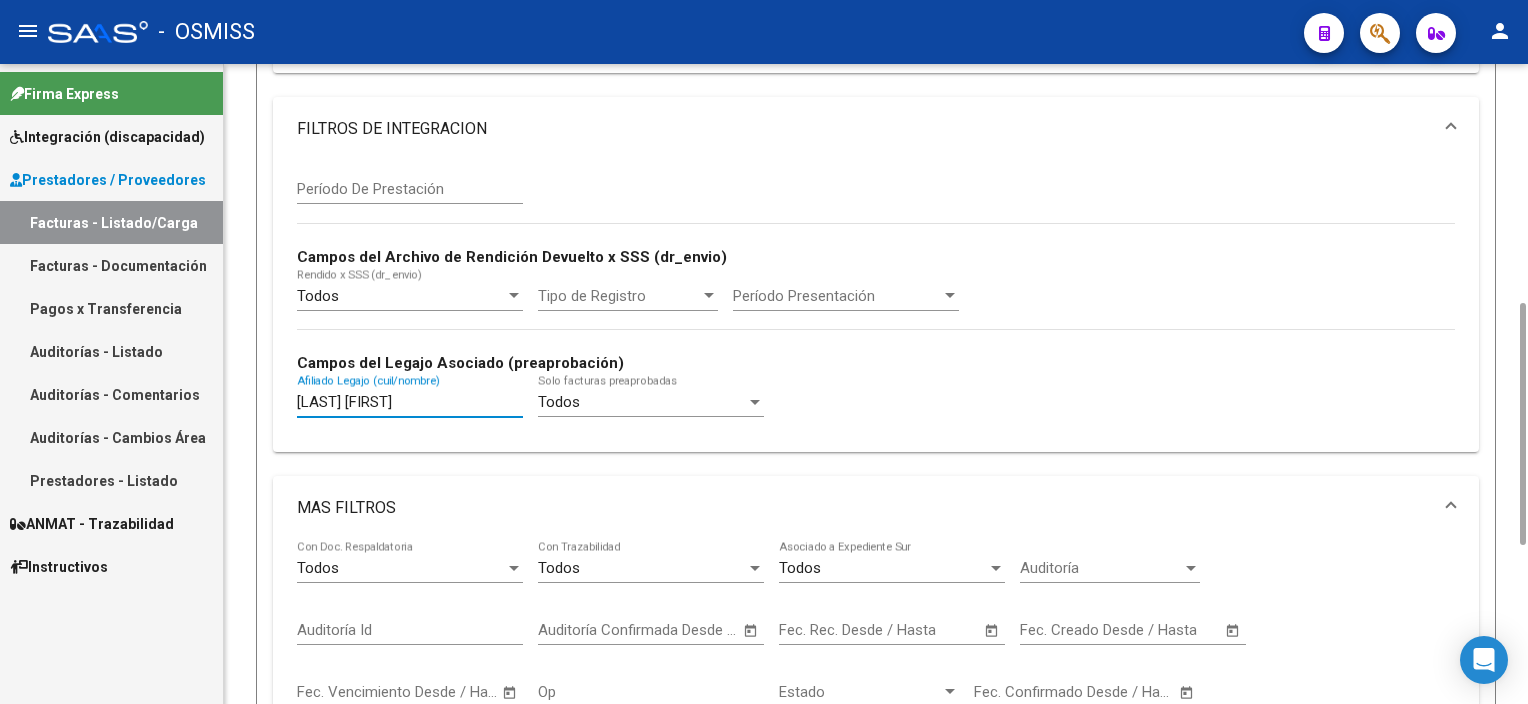 drag, startPoint x: 408, startPoint y: 400, endPoint x: 238, endPoint y: 403, distance: 170.02647 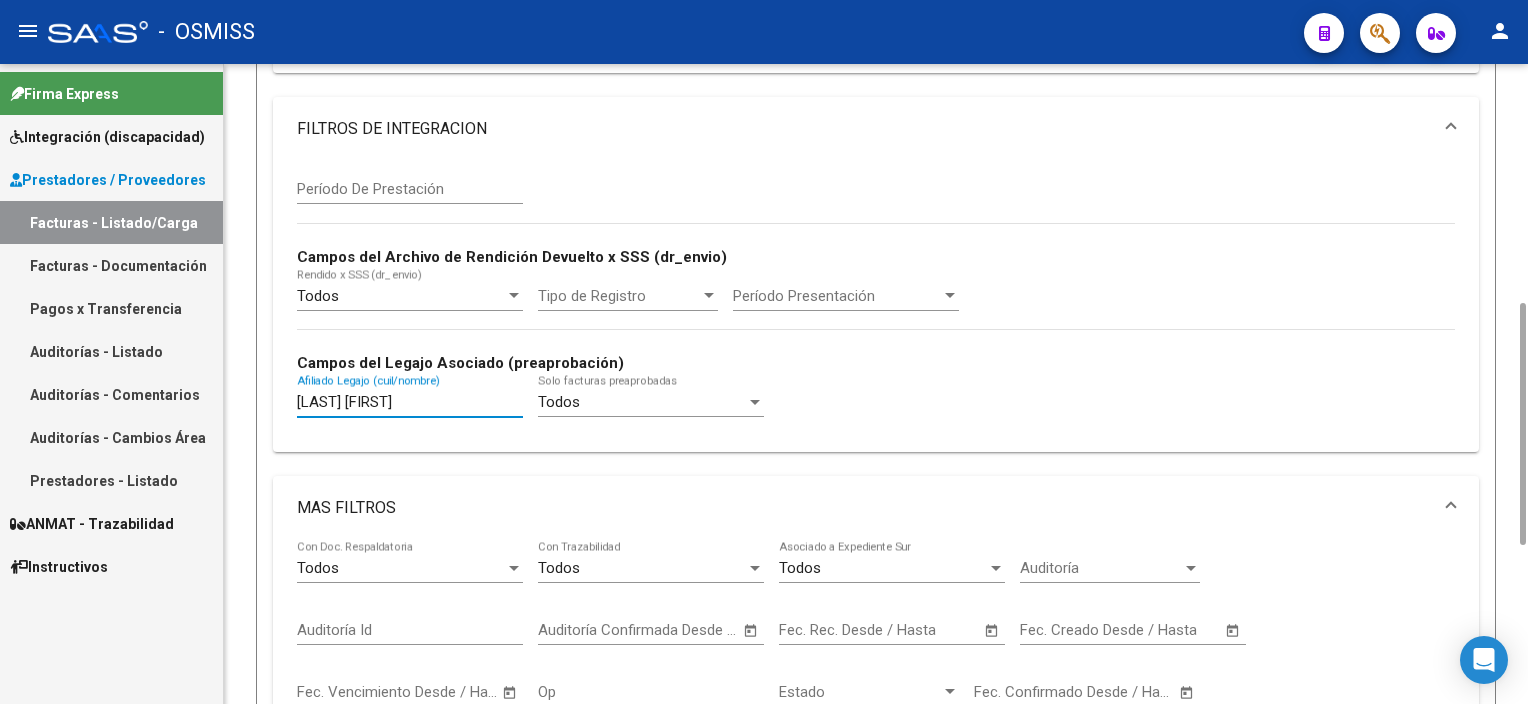 click on "Video tutorial   PRESTADORES -> Listado de CPBTs Emitidos por Prestadores / Proveedores (alt+q)   Cargar Comprobante
Carga Masiva  cloud_download  CSV  cloud_download  EXCEL  cloud_download  Estandar   Descarga Masiva
Filtros Id Area Area Seleccionar Gerenciador Seleccionar Gerenciador Todos  Confirmado Todos  Cargado desde Masivo   Mostrar totalizadores   FILTROS DEL COMPROBANTE  Comprobante Tipo Comprobante Tipo Start date – Fec. Comprobante Desde / Hasta Días Emisión Desde(cant. días) Días Emisión Hasta(cant. días) CUIT / Razón Social Pto. Venta Nro. Comprobante Código SSS CAE Válido CAE Válido Todos  Cargado Módulo Hosp. Todos  Tiene facturacion Apócrifa Hospital Refes  FILTROS DE INTEGRACION  Período De Prestación Campos del Archivo de Rendición Devuelto x SSS (dr_envio) Todos  Rendido x SSS (dr_envio) Tipo de Registro Tipo de Registro Período Presentación Período Presentación Campos del Legajo Asociado (preaprobación) aguirre santino Afiliado Legajo (cuil/nombre) Todos  –" 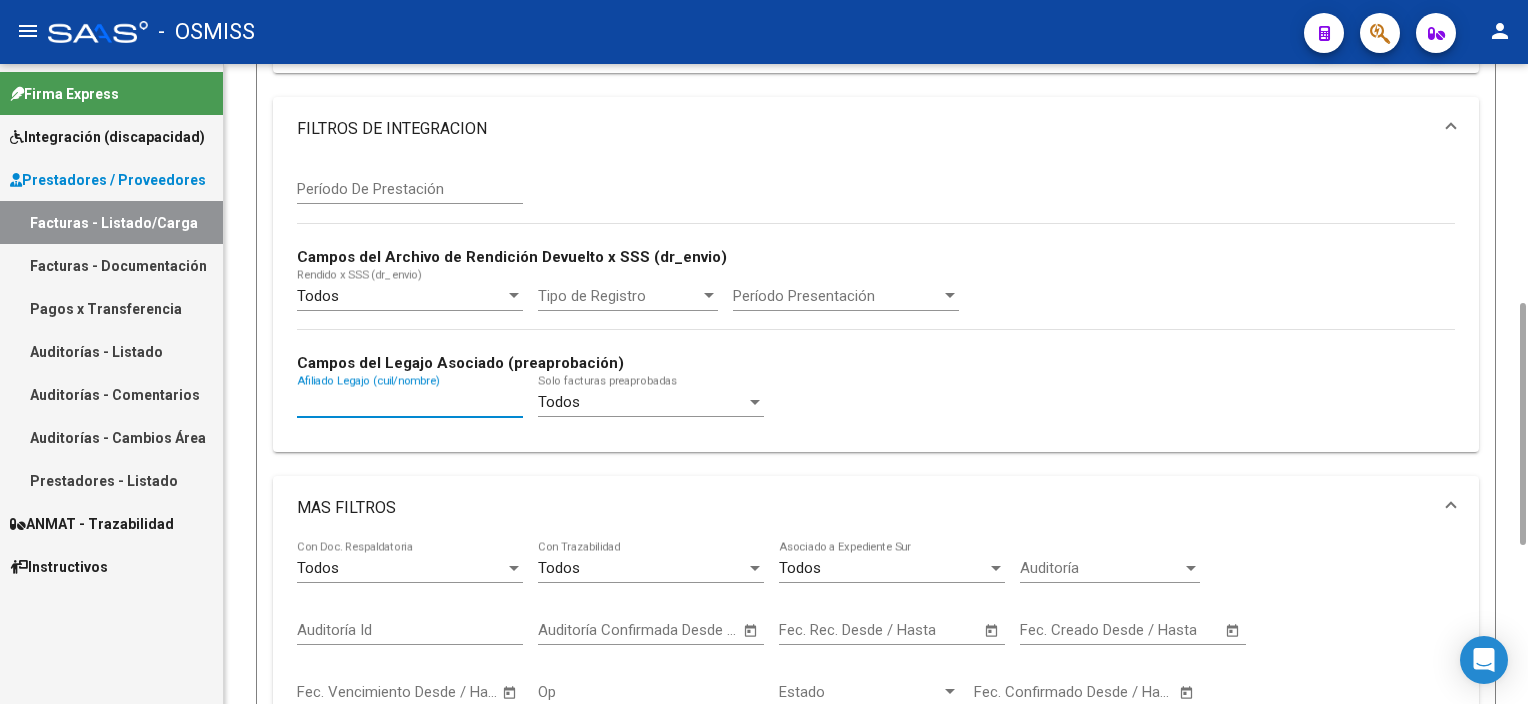 type on "a" 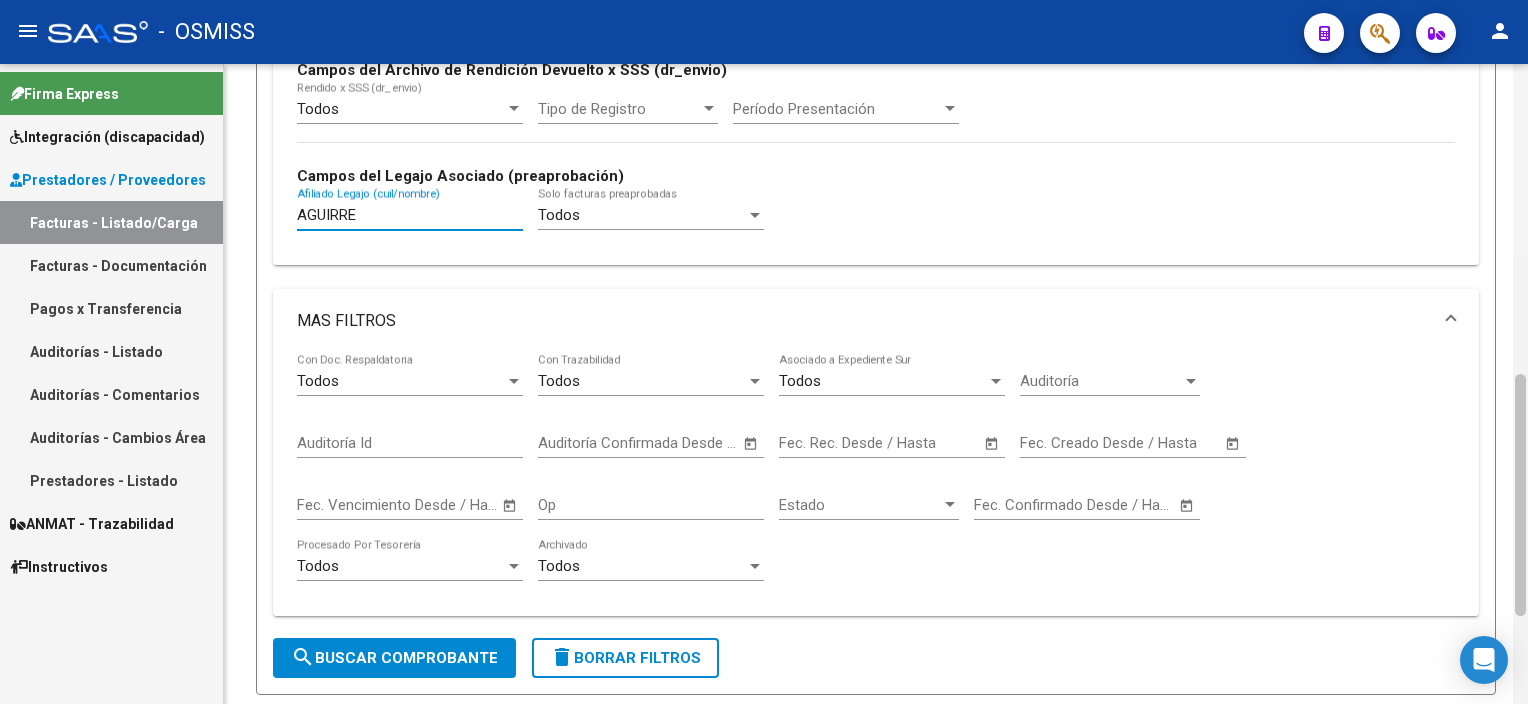 scroll, scrollTop: 905, scrollLeft: 0, axis: vertical 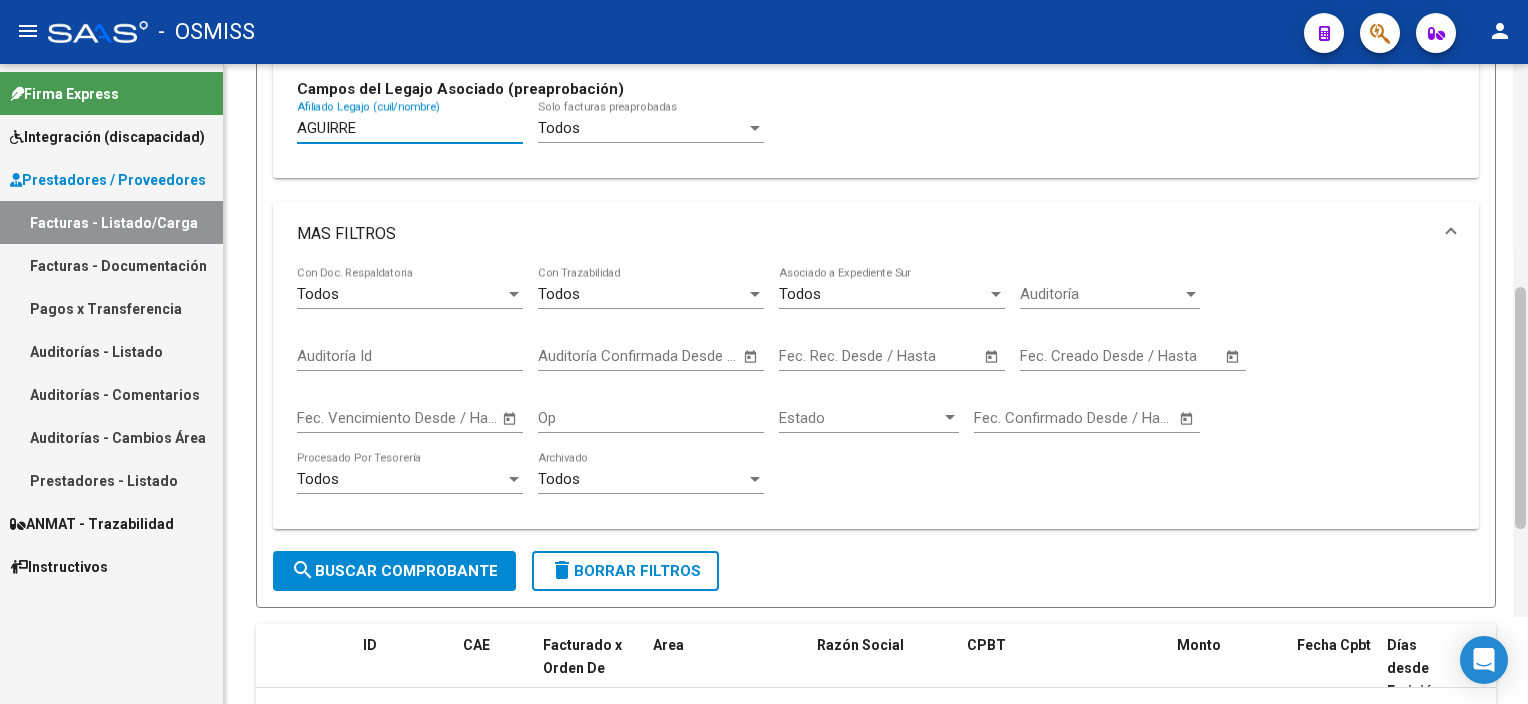 drag, startPoint x: 1522, startPoint y: 413, endPoint x: 1520, endPoint y: 517, distance: 104.019226 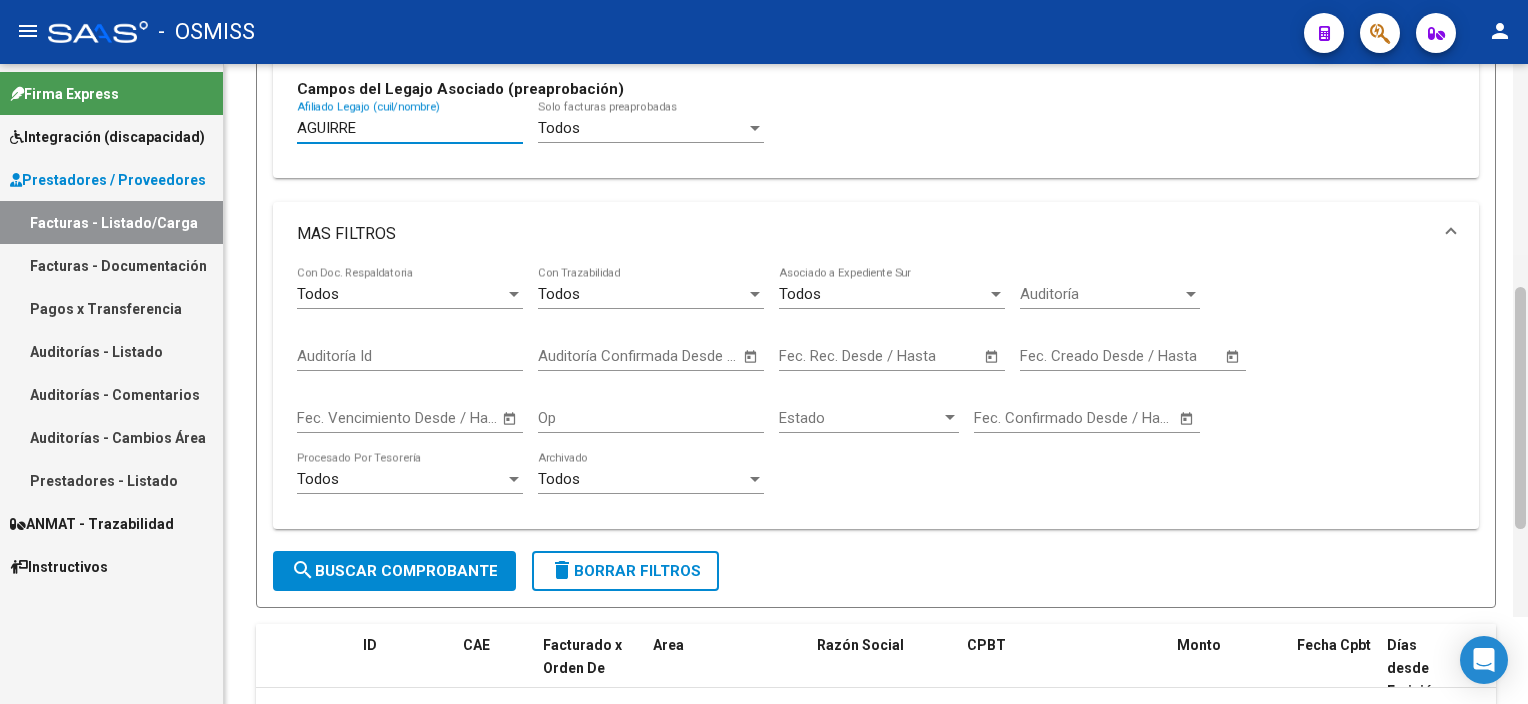 click 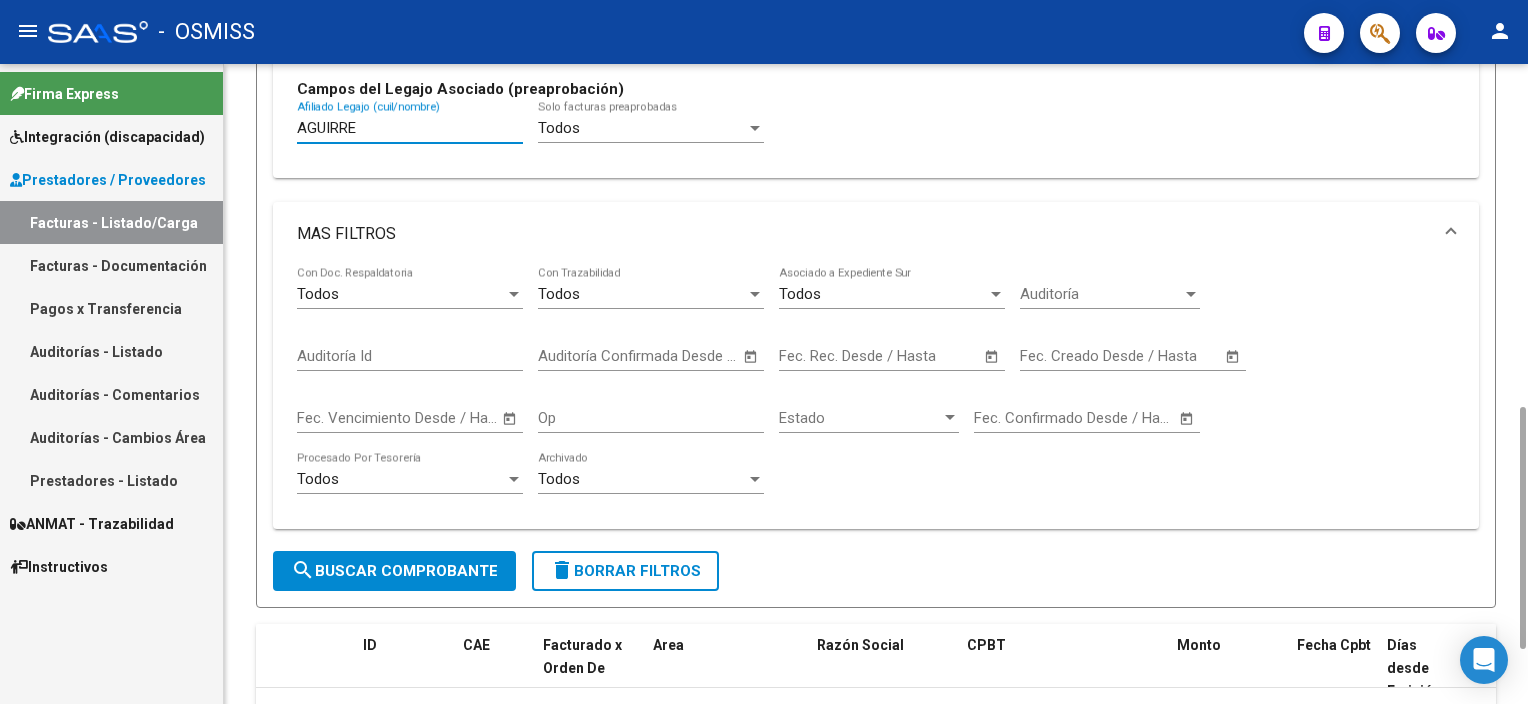type on "AGUIRRE" 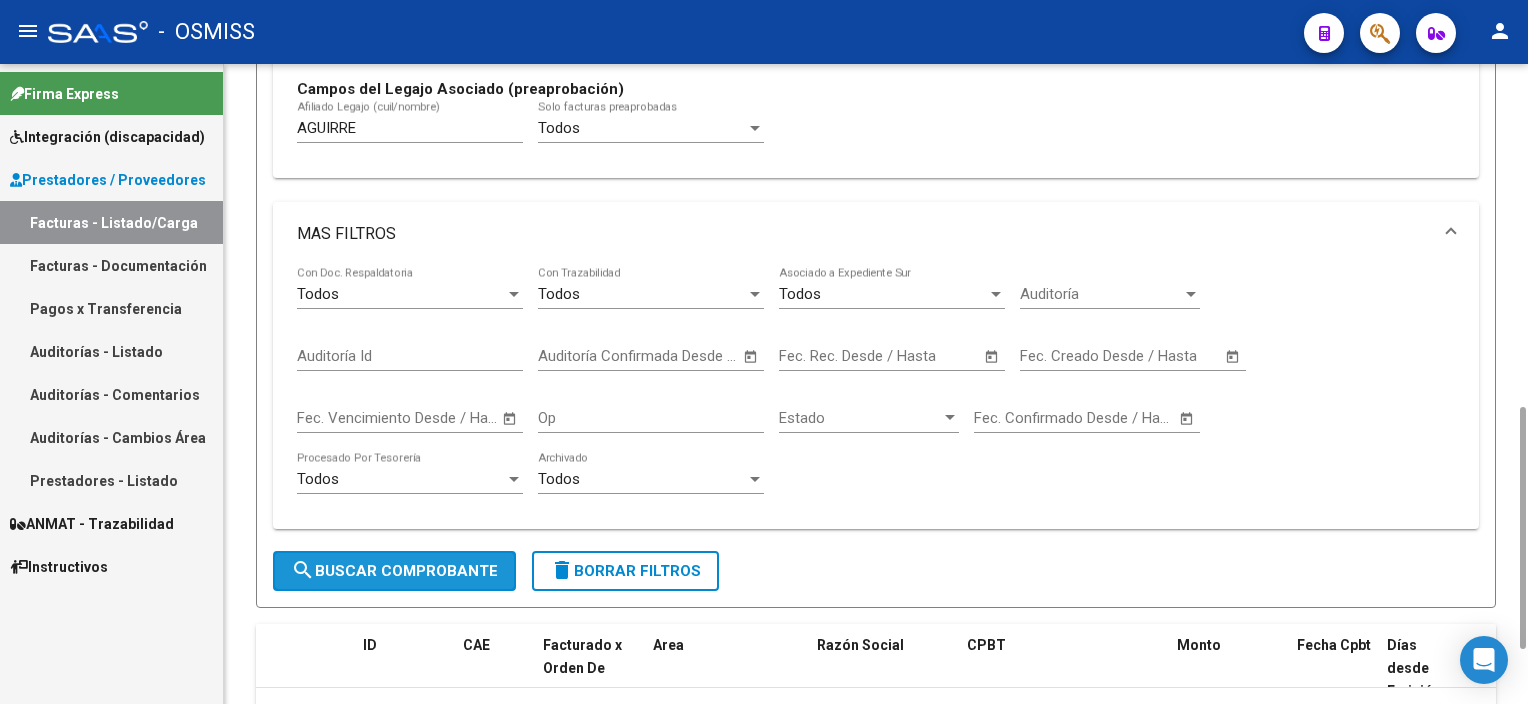click on "search  Buscar Comprobante" 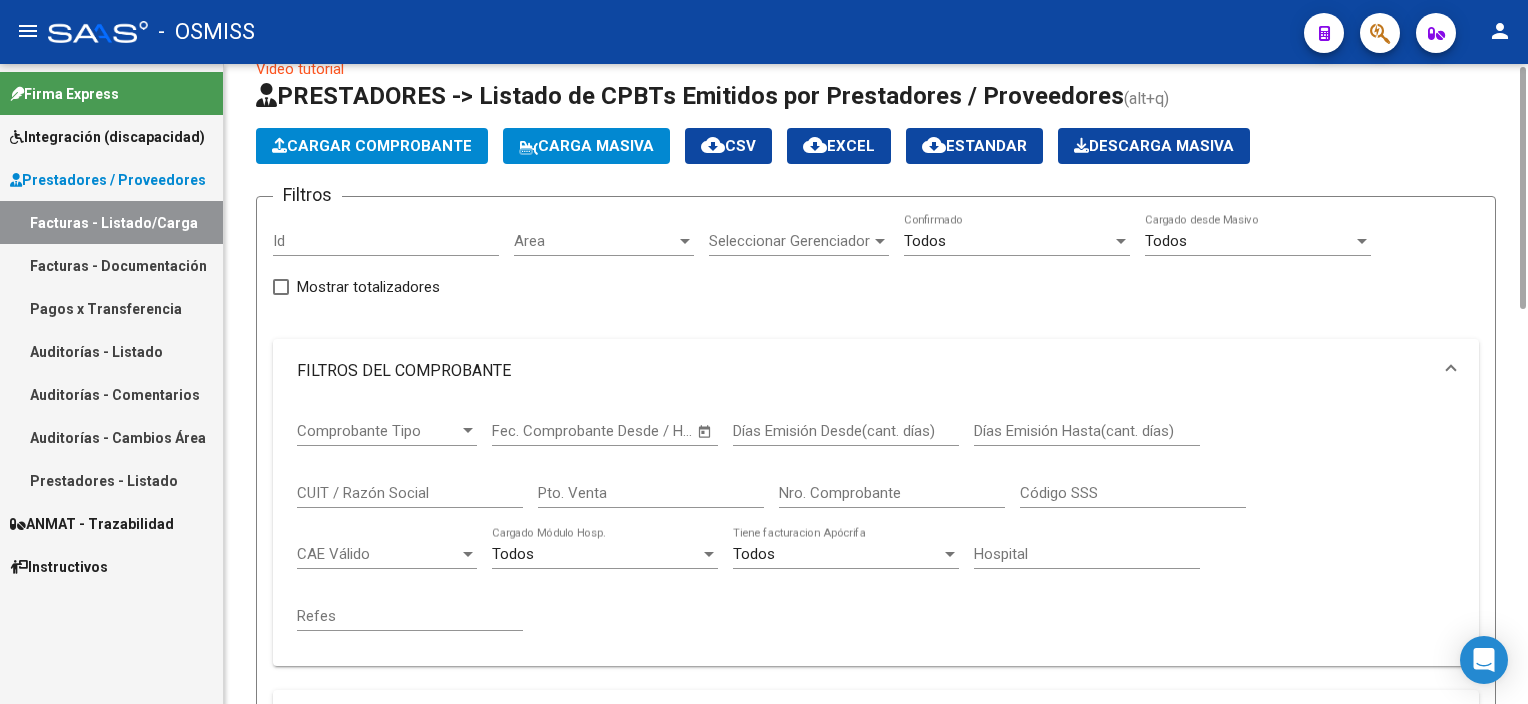 scroll, scrollTop: 22, scrollLeft: 0, axis: vertical 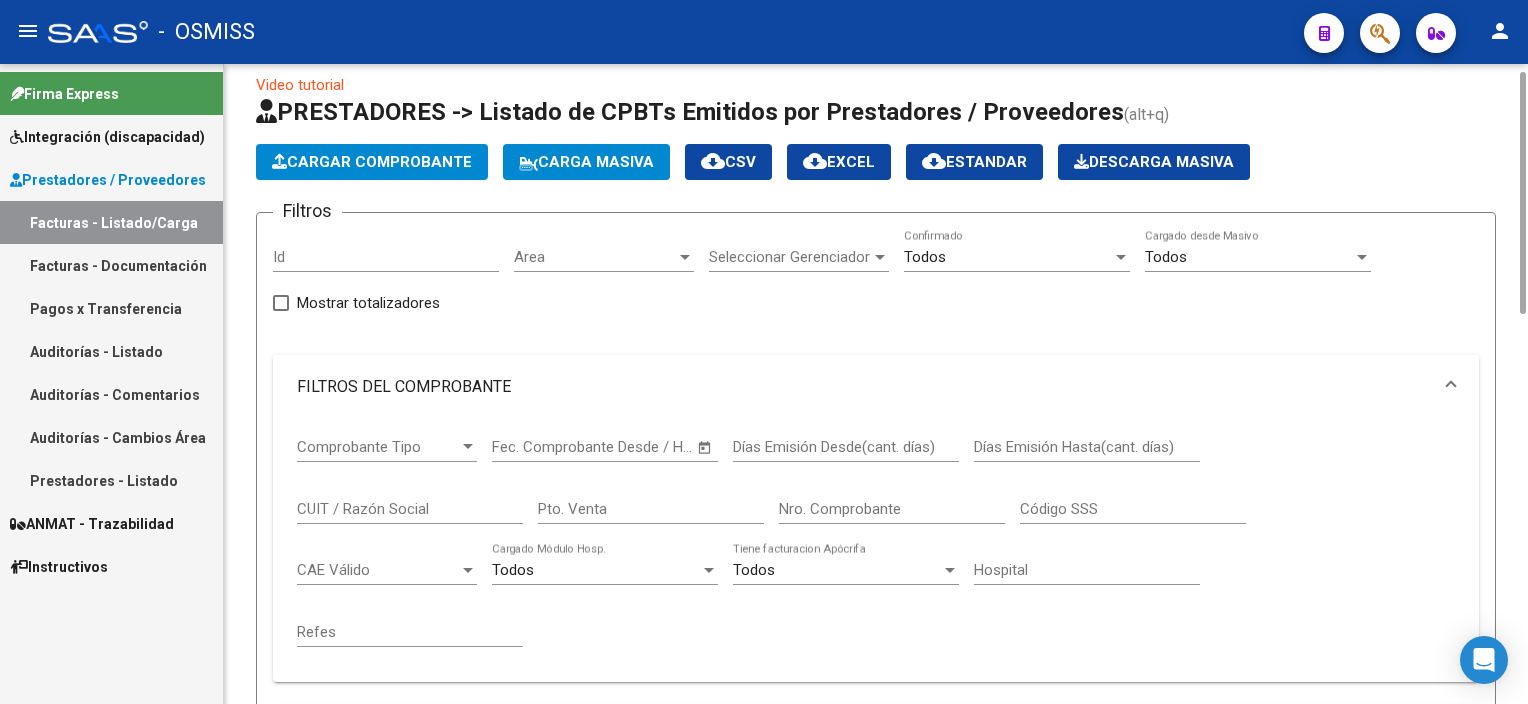 drag, startPoint x: 1523, startPoint y: 488, endPoint x: 1511, endPoint y: 153, distance: 335.21484 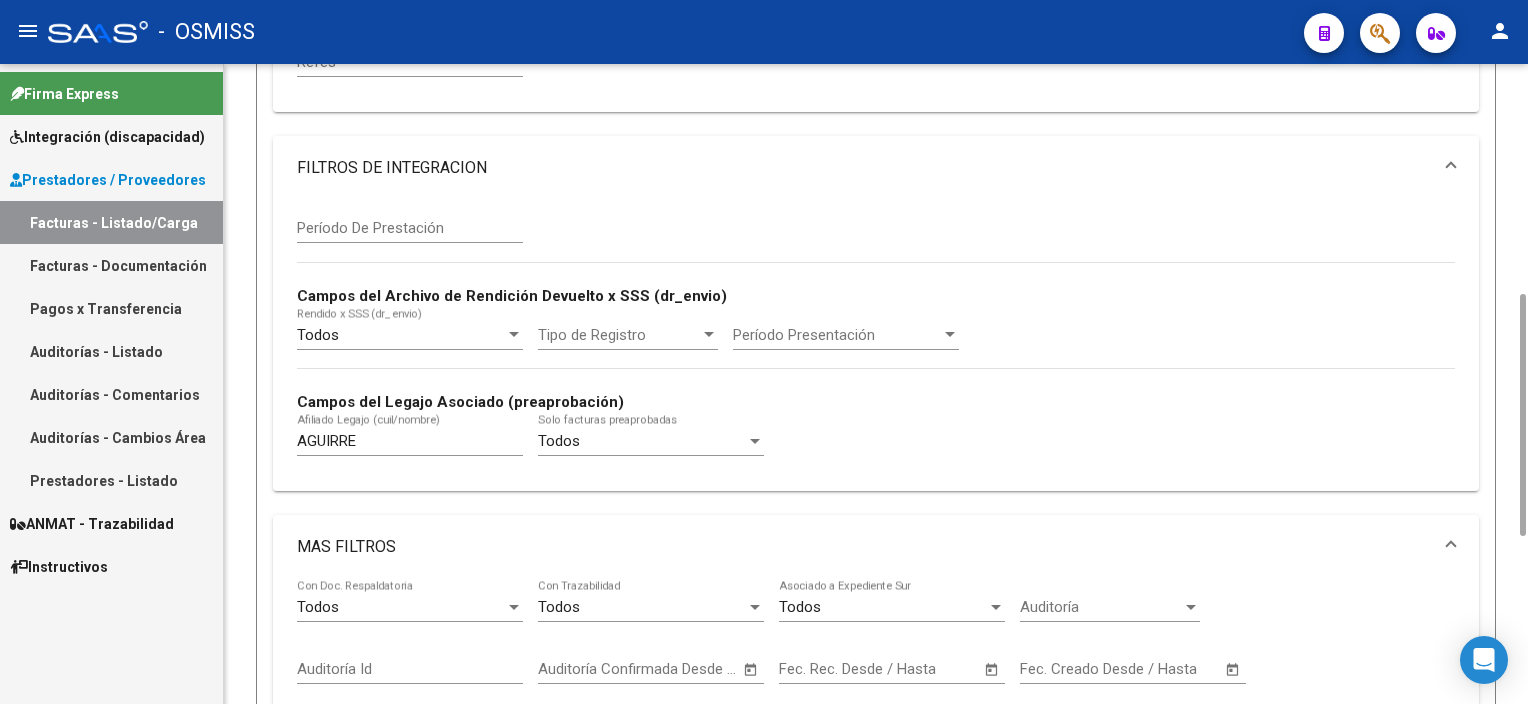 scroll, scrollTop: 641, scrollLeft: 0, axis: vertical 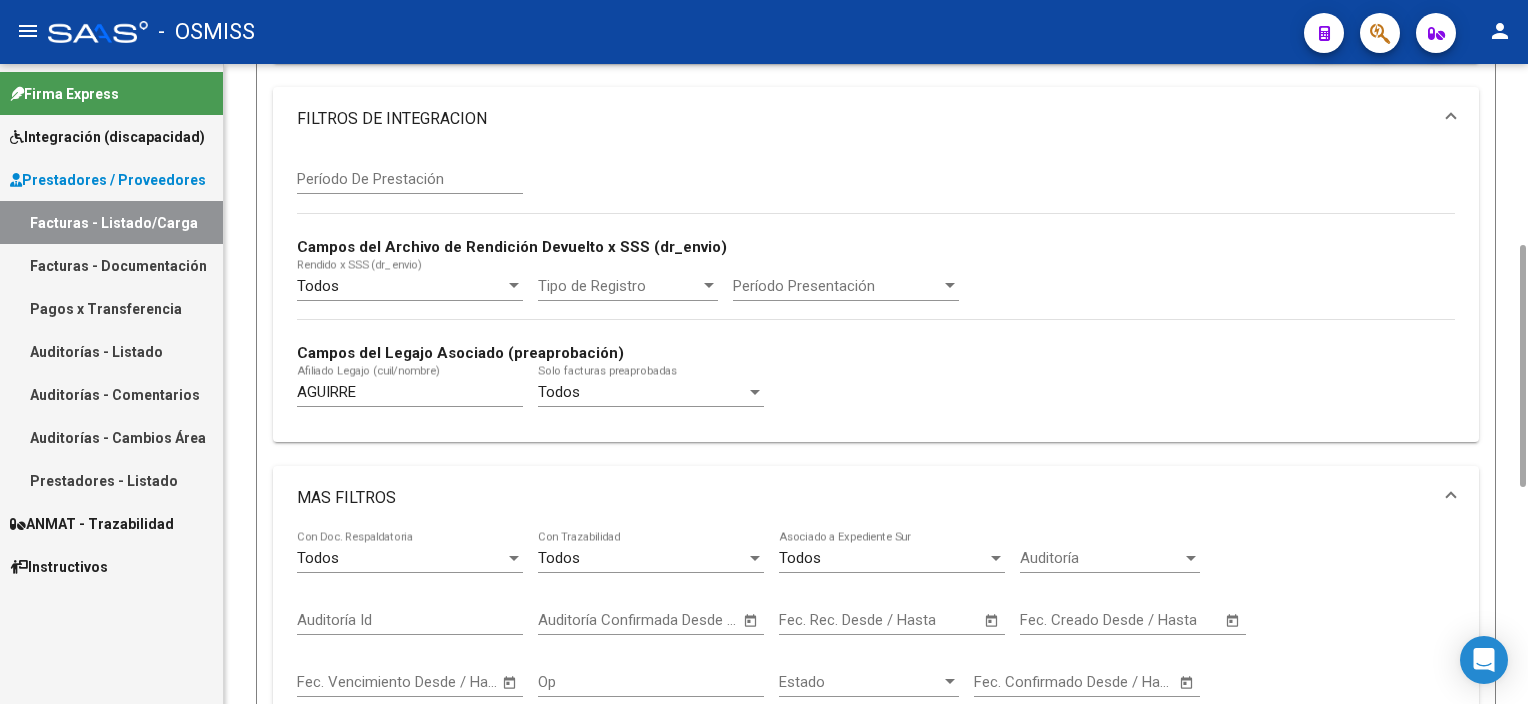 drag, startPoint x: 1524, startPoint y: 304, endPoint x: 1531, endPoint y: 539, distance: 235.10423 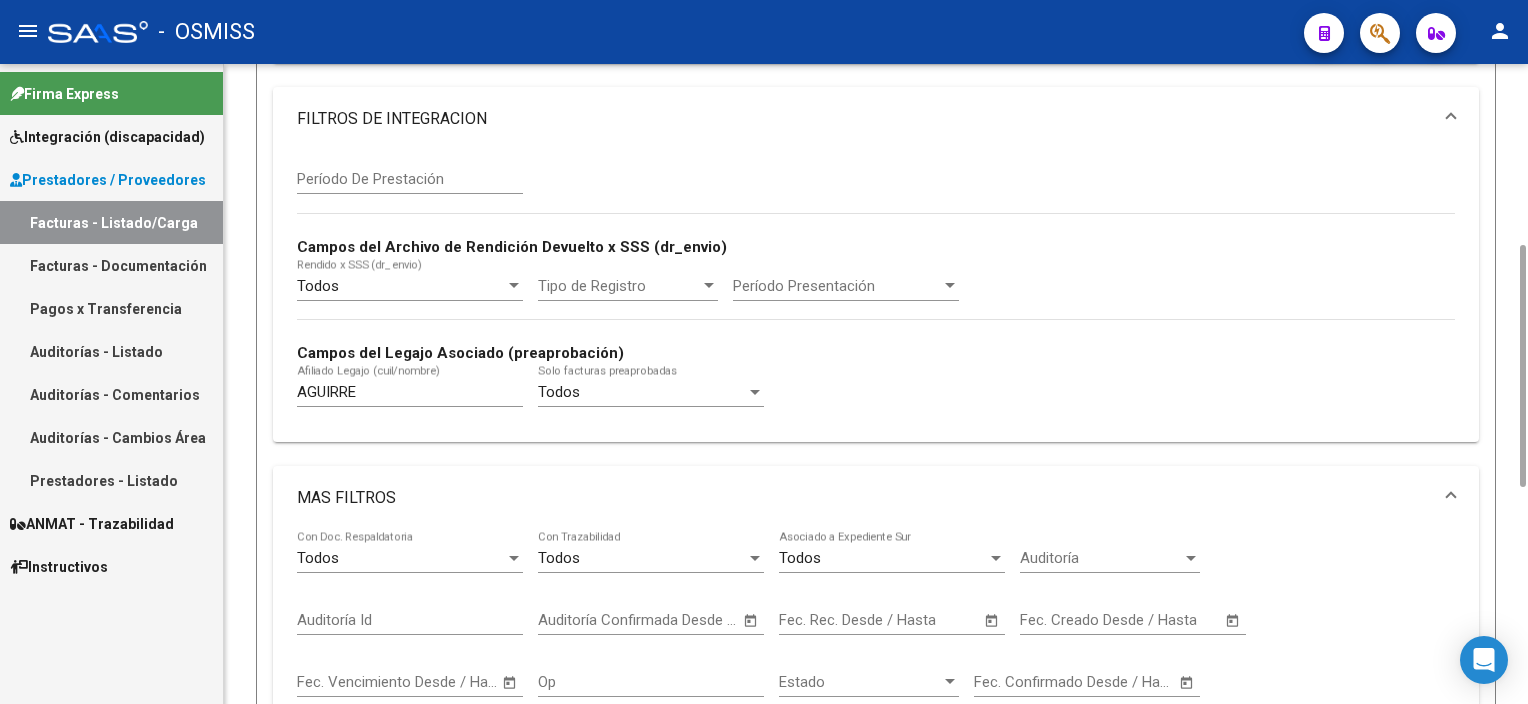 click on "menu -   OSMISS  person    Firma Express     Integración (discapacidad) Legajos    Prestadores / Proveedores Facturas - Listado/Carga Facturas - Documentación Pagos x Transferencia Auditorías - Listado Auditorías - Comentarios Auditorías - Cambios Área Prestadores - Listado    ANMAT - Trazabilidad    Instructivos  Video tutorial   PRESTADORES -> Listado de CPBTs Emitidos por Prestadores / Proveedores (alt+q)   Cargar Comprobante
Carga Masiva  cloud_download  CSV  cloud_download  EXCEL  cloud_download  Estandar   Descarga Masiva
Filtros Id Area Area Seleccionar Gerenciador Seleccionar Gerenciador Todos  Confirmado Todos  Cargado desde Masivo   Mostrar totalizadores   FILTROS DEL COMPROBANTE  Comprobante Tipo Comprobante Tipo Start date – Fec. Comprobante Desde / Hasta Días Emisión Desde(cant. días) Días Emisión Hasta(cant. días) CUIT / Razón Social Pto. Venta 1826 Nro. Comprobante Código SSS CAE Válido CAE Válido Todos  Cargado Módulo Hosp. Todos  Hospital Refes Todos  Op" at bounding box center [764, 352] 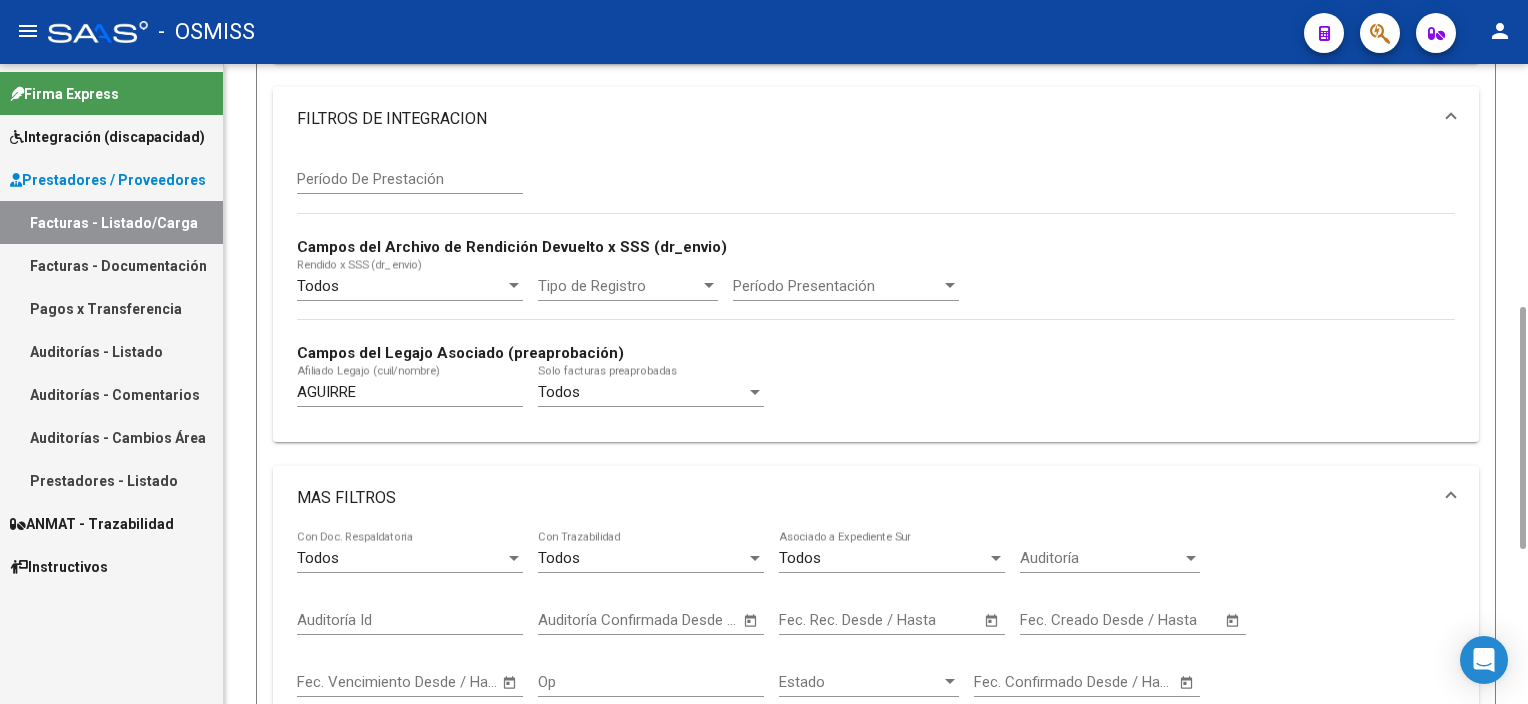 type on "1826" 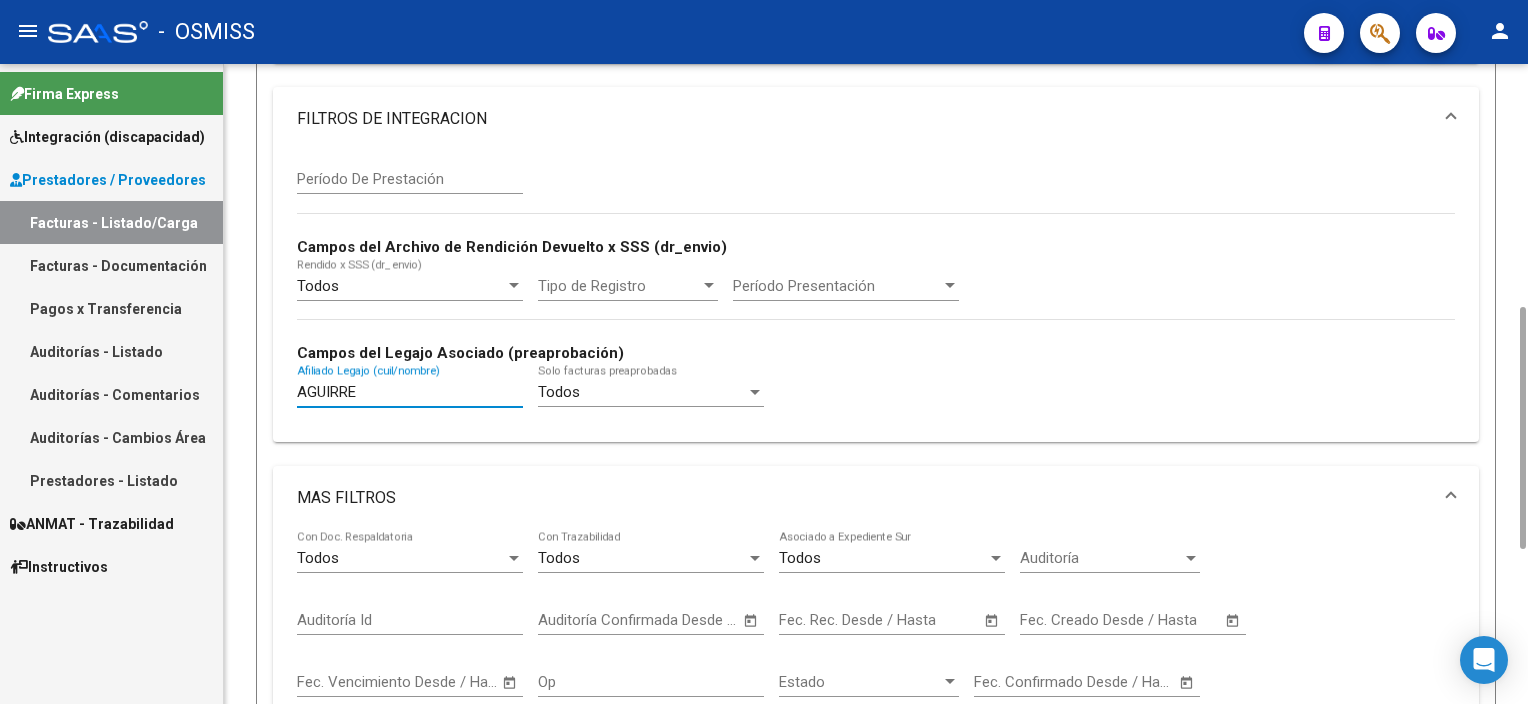 drag, startPoint x: 383, startPoint y: 393, endPoint x: 228, endPoint y: 384, distance: 155.26108 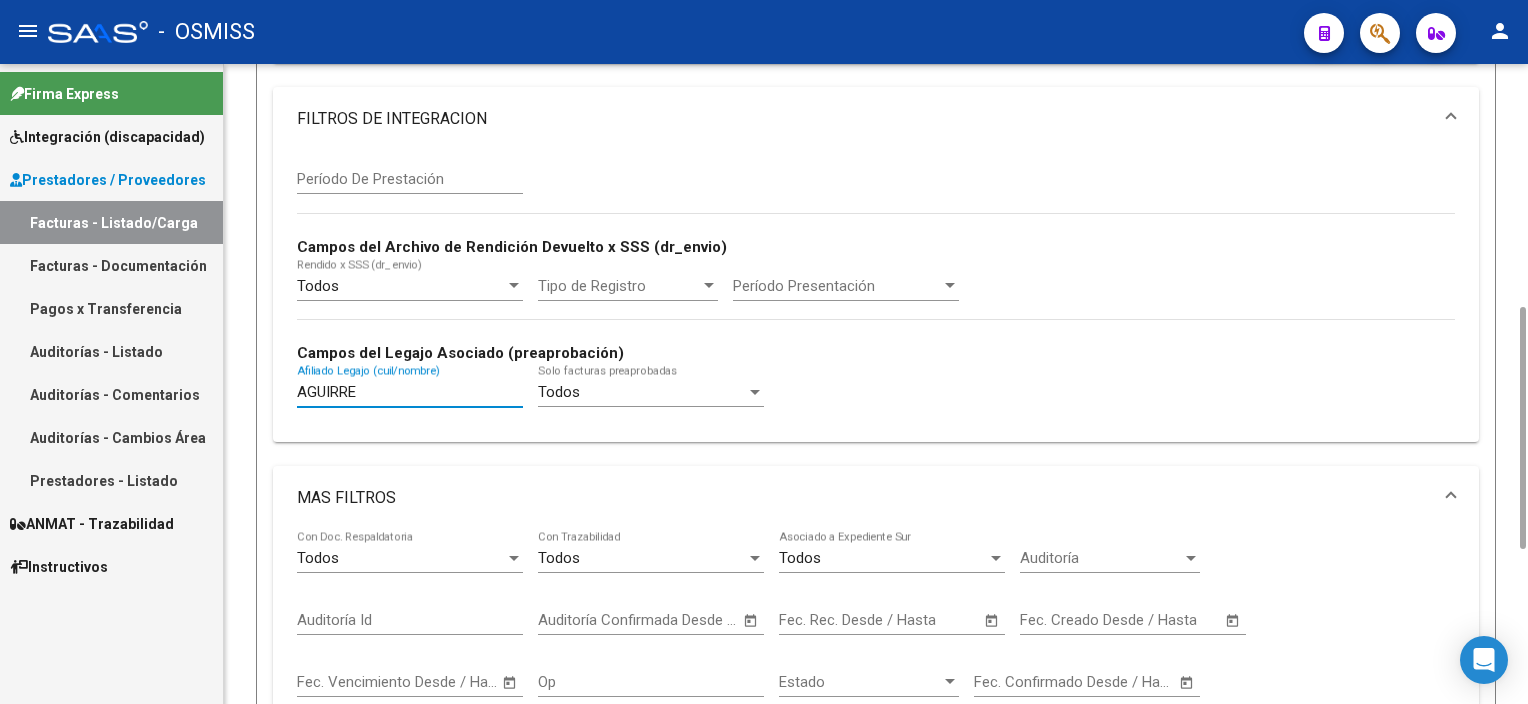 click on "Video tutorial   PRESTADORES -> Listado de CPBTs Emitidos por Prestadores / Proveedores (alt+q)   Cargar Comprobante
Carga Masiva  cloud_download  CSV  cloud_download  EXCEL  cloud_download  Estandar   Descarga Masiva
Filtros Id Area Area Seleccionar Gerenciador Seleccionar Gerenciador Todos  Confirmado Todos  Cargado desde Masivo   Mostrar totalizadores   FILTROS DEL COMPROBANTE  Comprobante Tipo Comprobante Tipo Start date – Fec. Comprobante Desde / Hasta Días Emisión Desde(cant. días) Días Emisión Hasta(cant. días) CUIT / Razón Social Pto. Venta 1826 Nro. Comprobante Código SSS CAE Válido CAE Válido Todos  Cargado Módulo Hosp. Todos  Tiene facturacion Apócrifa Hospital Refes  FILTROS DE INTEGRACION  Período De Prestación Campos del Archivo de Rendición Devuelto x SSS (dr_envio) Todos  Rendido x SSS (dr_envio) Tipo de Registro Tipo de Registro Período Presentación Período Presentación Campos del Legajo Asociado (preaprobación) AGUIRRE Afiliado Legajo (cuil/nombre) Todos  Todos" 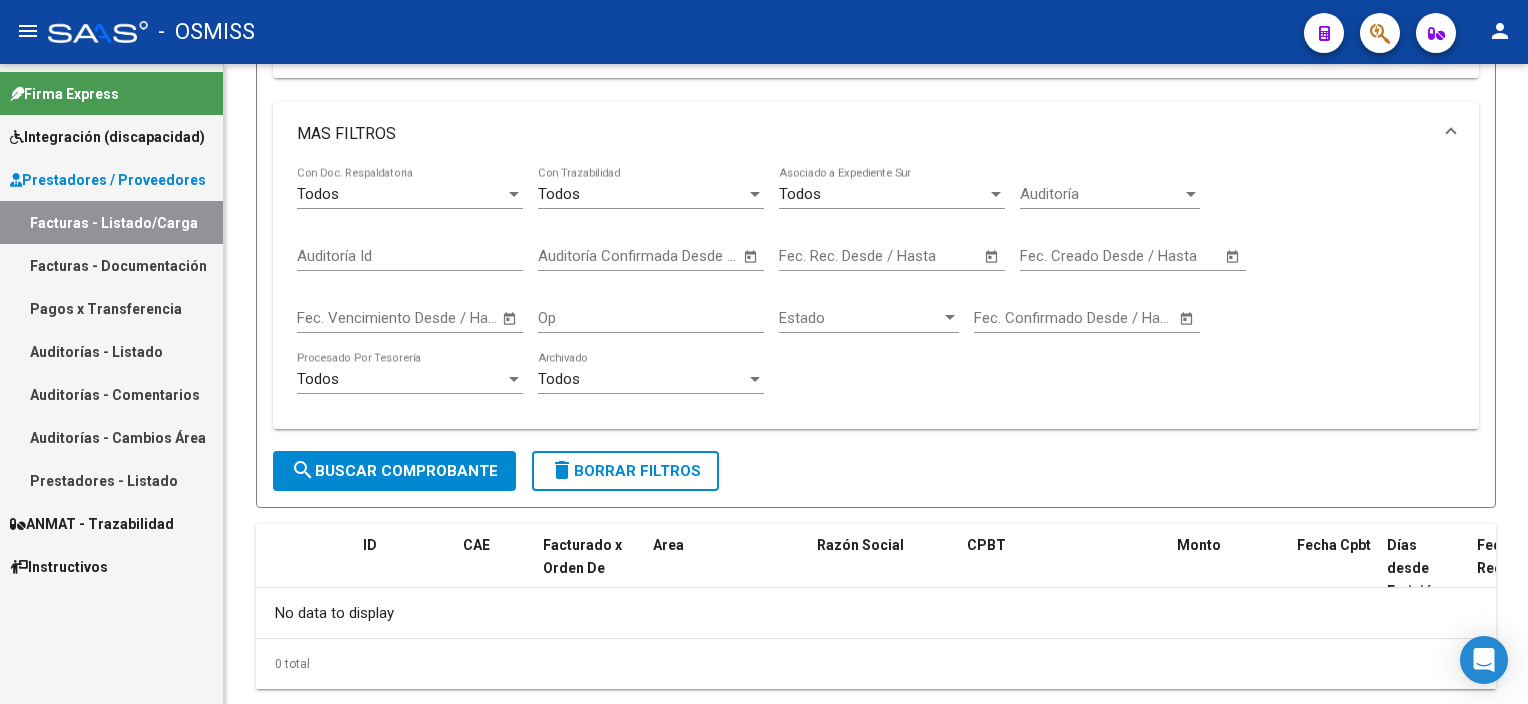 scroll, scrollTop: 1049, scrollLeft: 0, axis: vertical 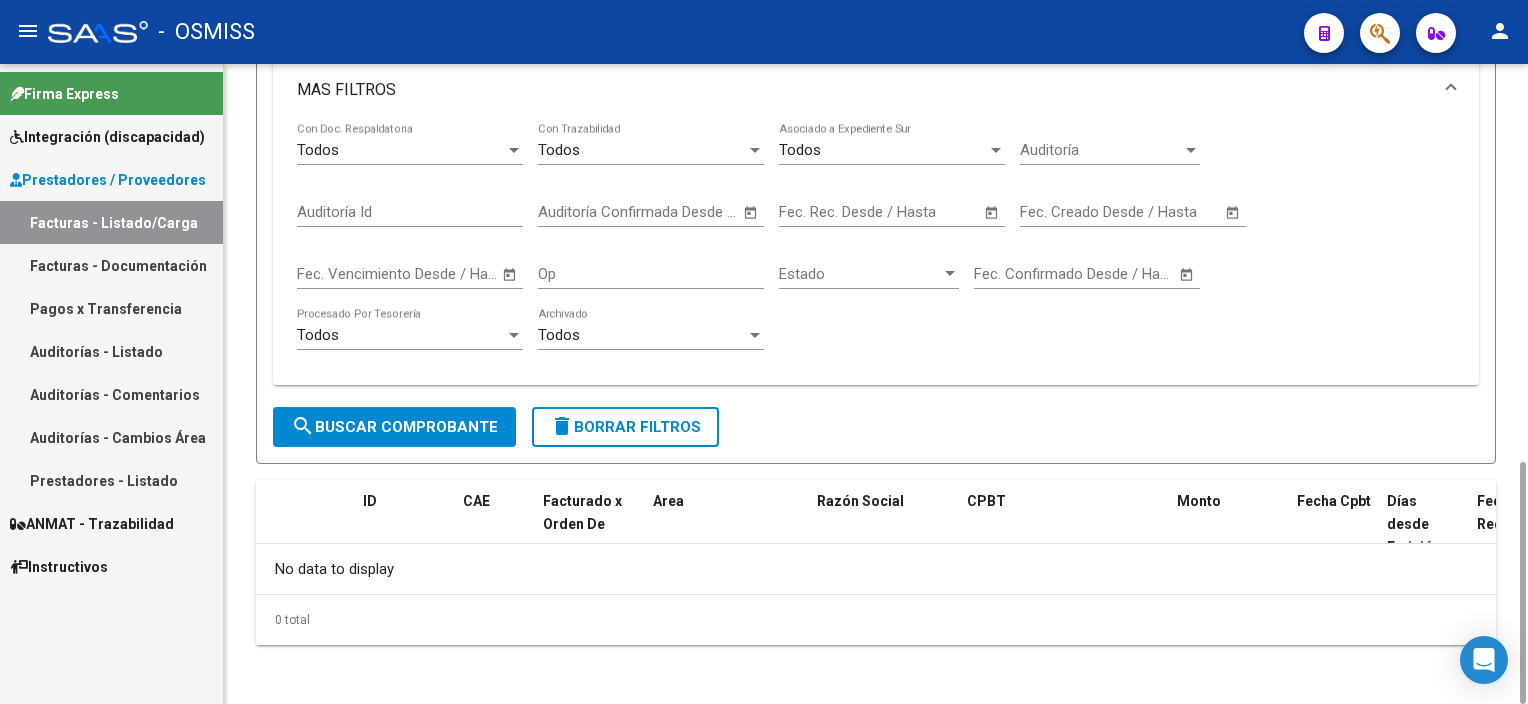 drag, startPoint x: 1518, startPoint y: 438, endPoint x: 1531, endPoint y: 636, distance: 198.42632 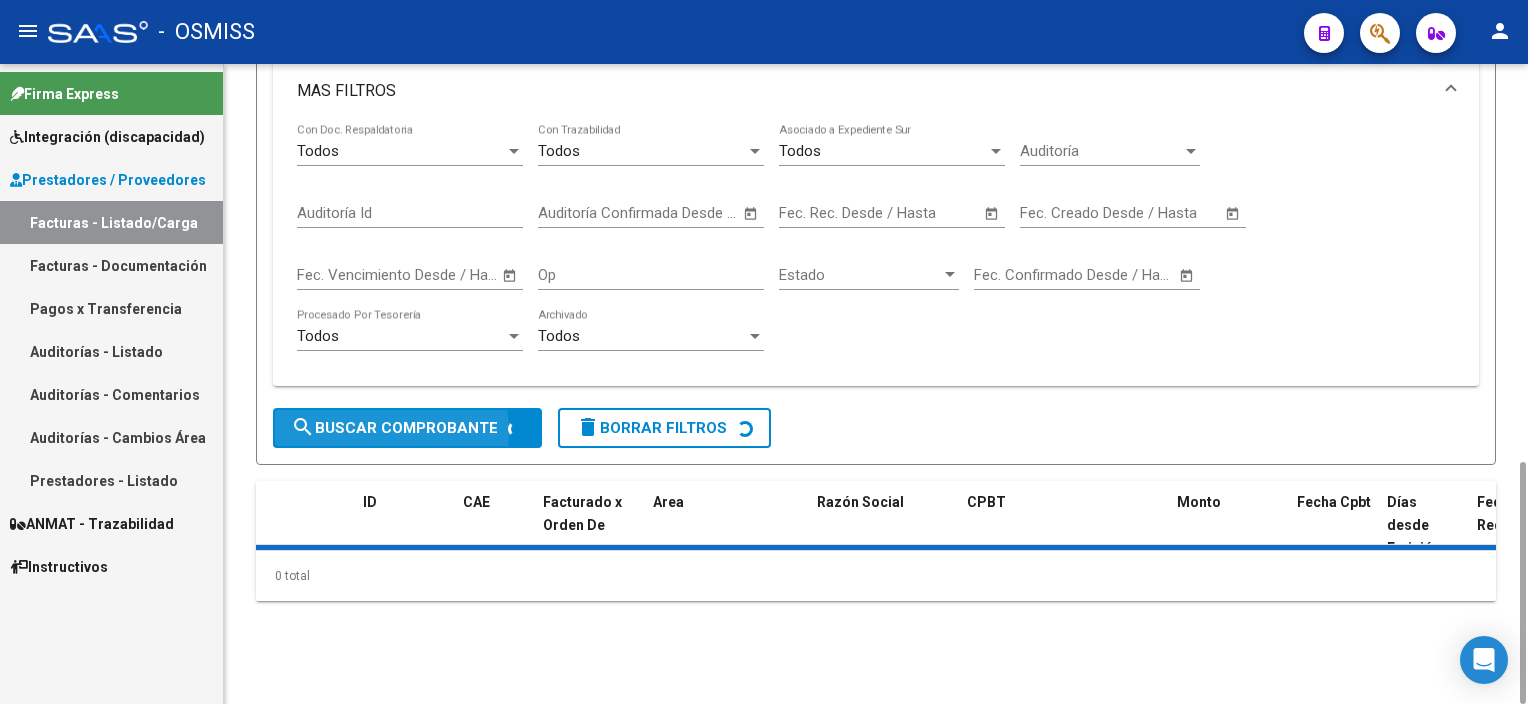 scroll, scrollTop: 1048, scrollLeft: 0, axis: vertical 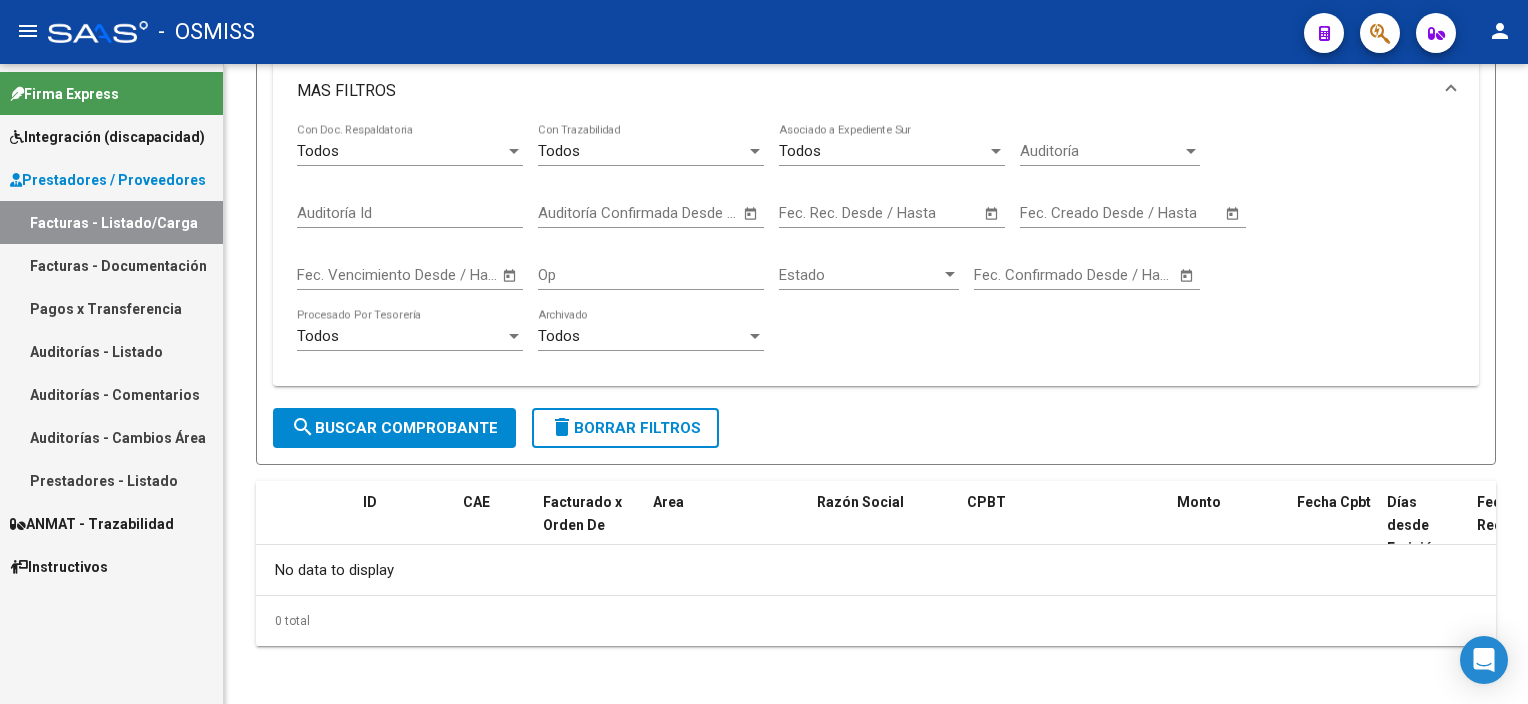 click on "Prestadores / Proveedores" at bounding box center [108, 180] 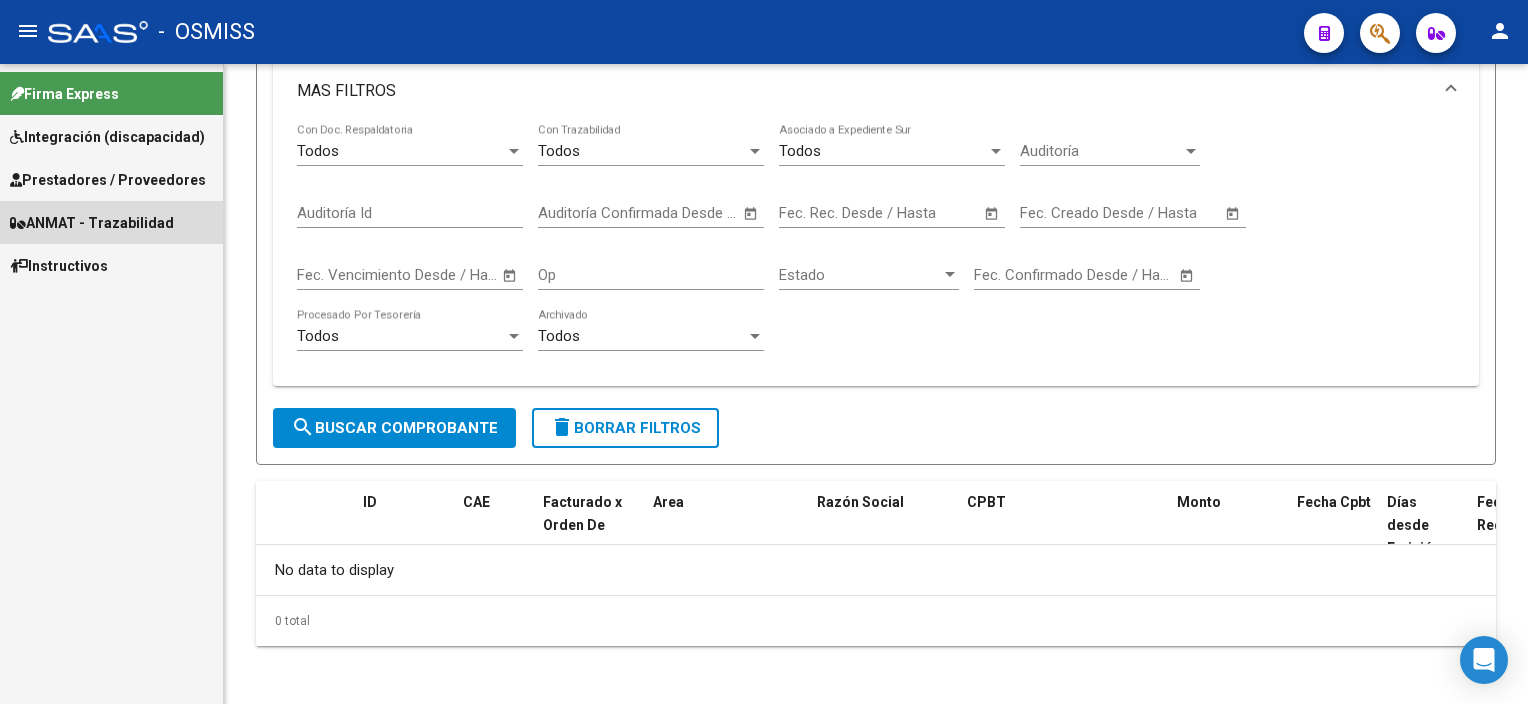 click on "ANMAT - Trazabilidad" at bounding box center (92, 223) 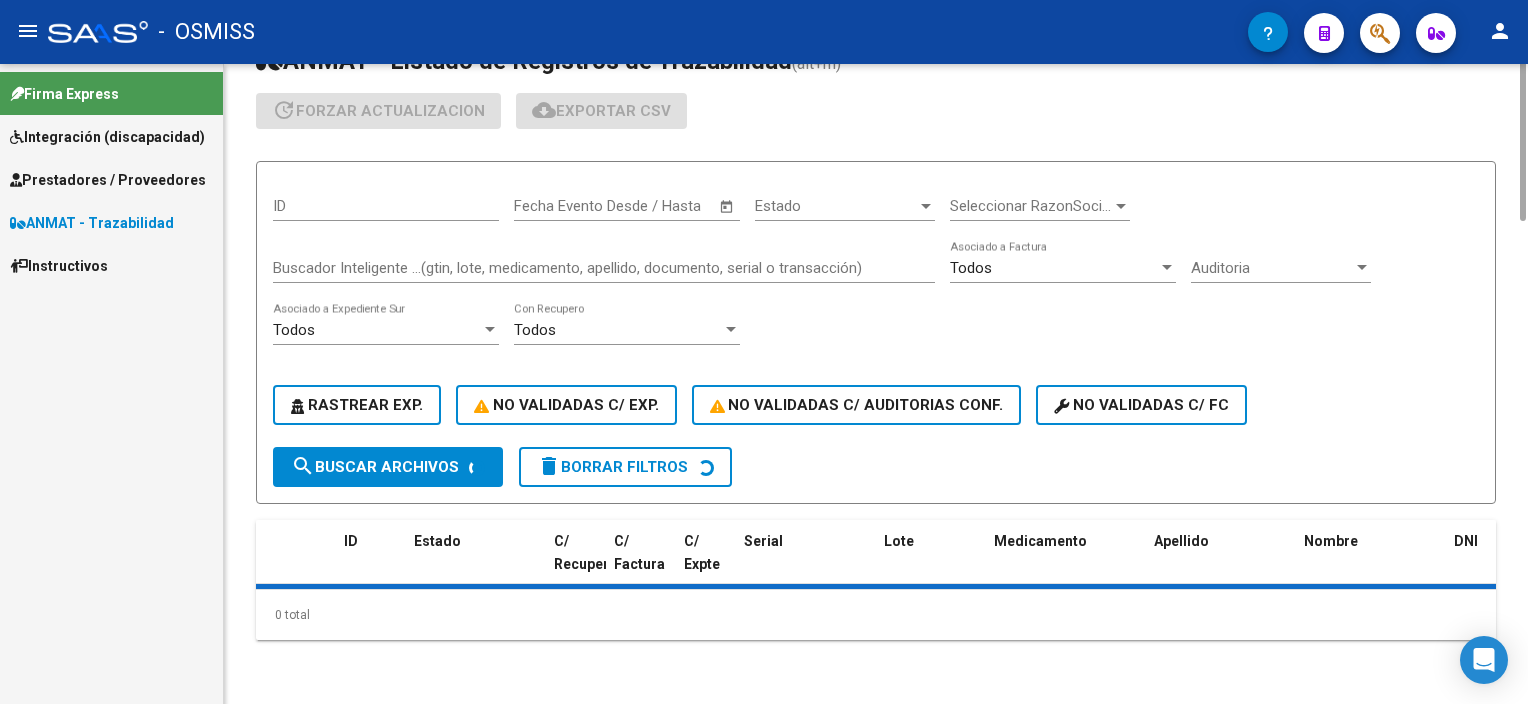 scroll, scrollTop: 0, scrollLeft: 0, axis: both 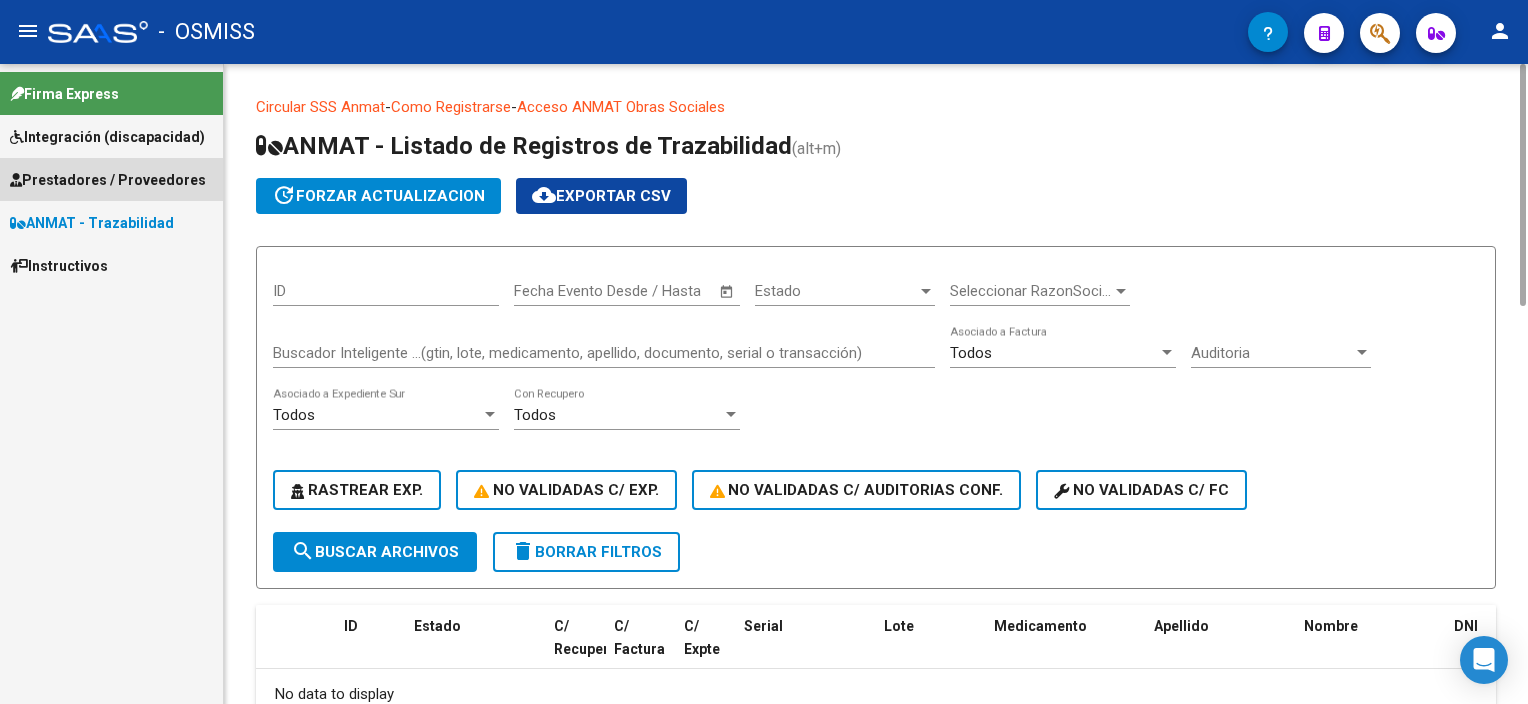 click on "Prestadores / Proveedores" at bounding box center [108, 180] 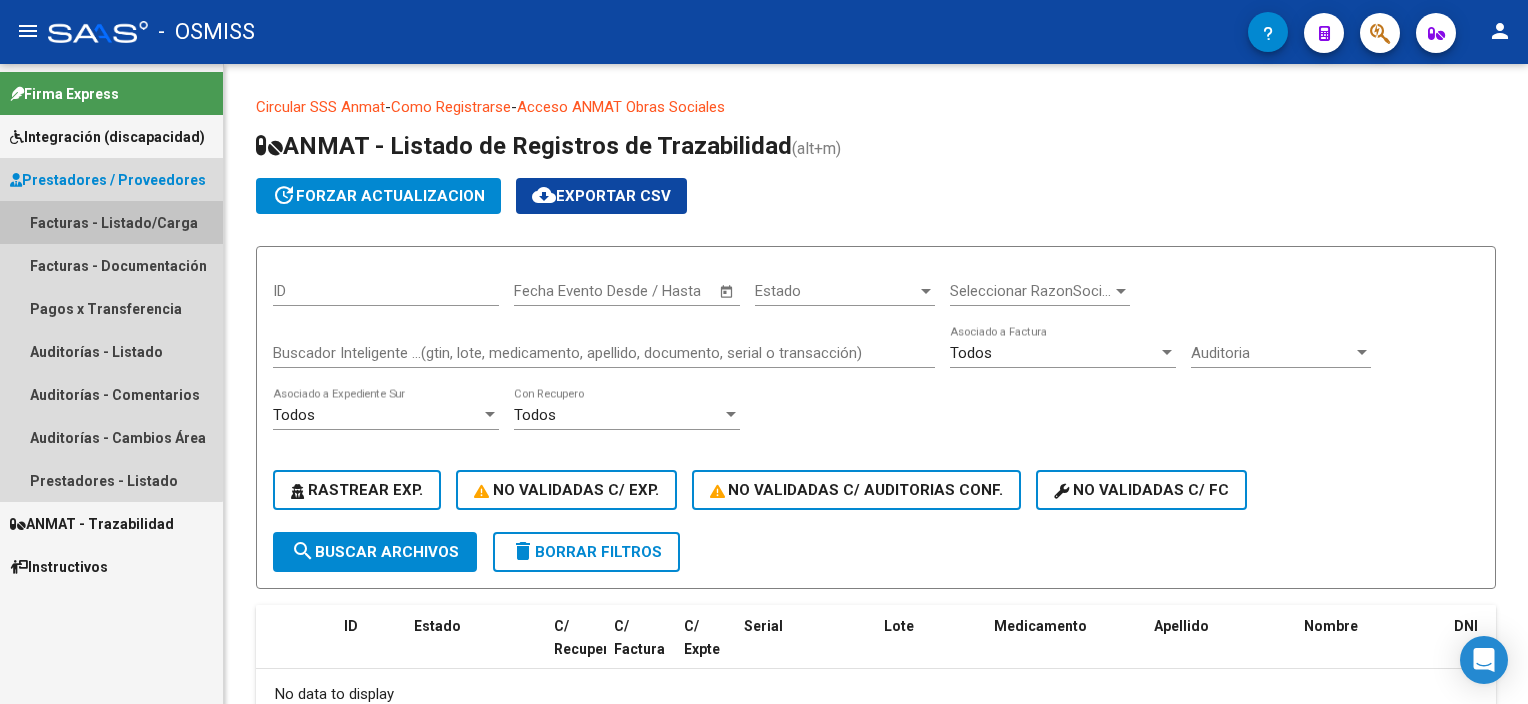 click on "Facturas - Listado/Carga" at bounding box center [111, 222] 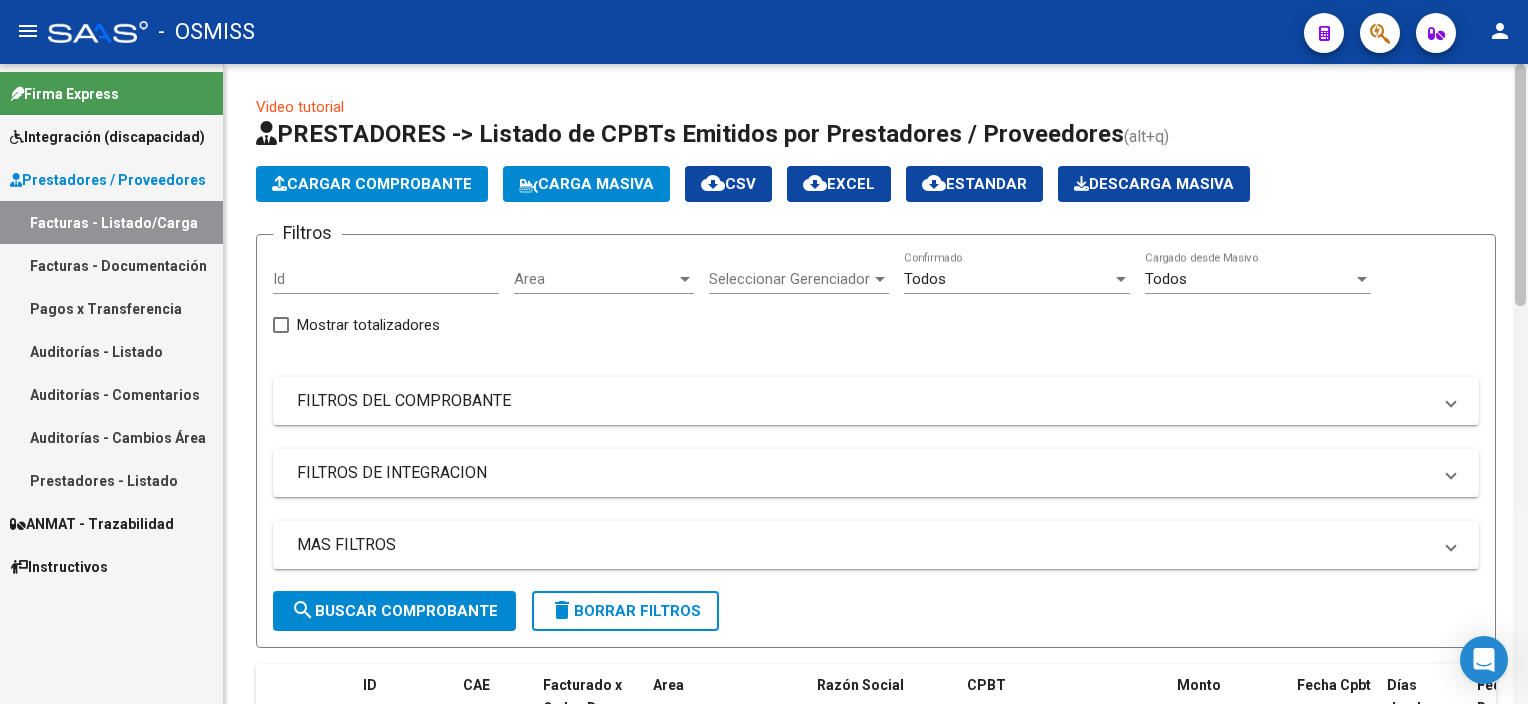 scroll, scrollTop: 316, scrollLeft: 0, axis: vertical 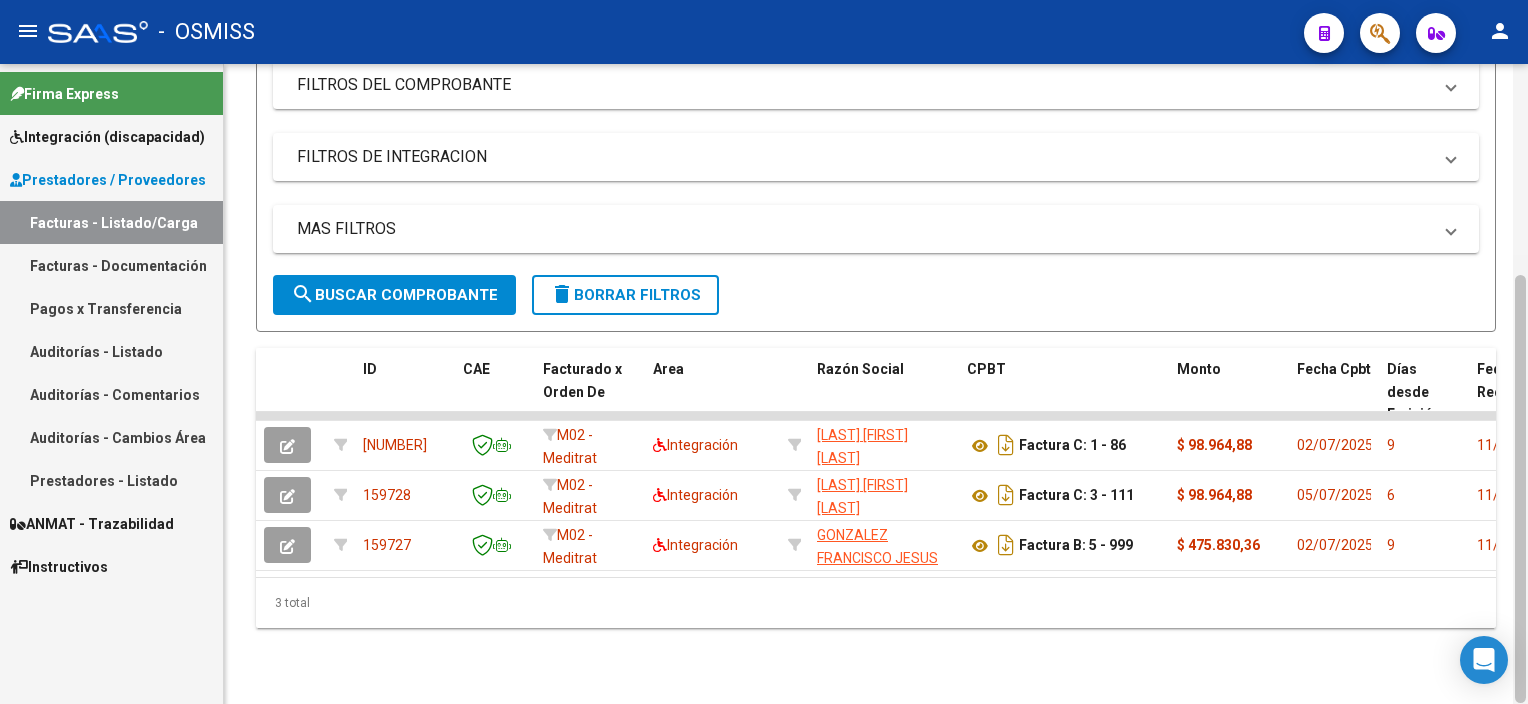 drag, startPoint x: 1527, startPoint y: 292, endPoint x: 1527, endPoint y: 363, distance: 71 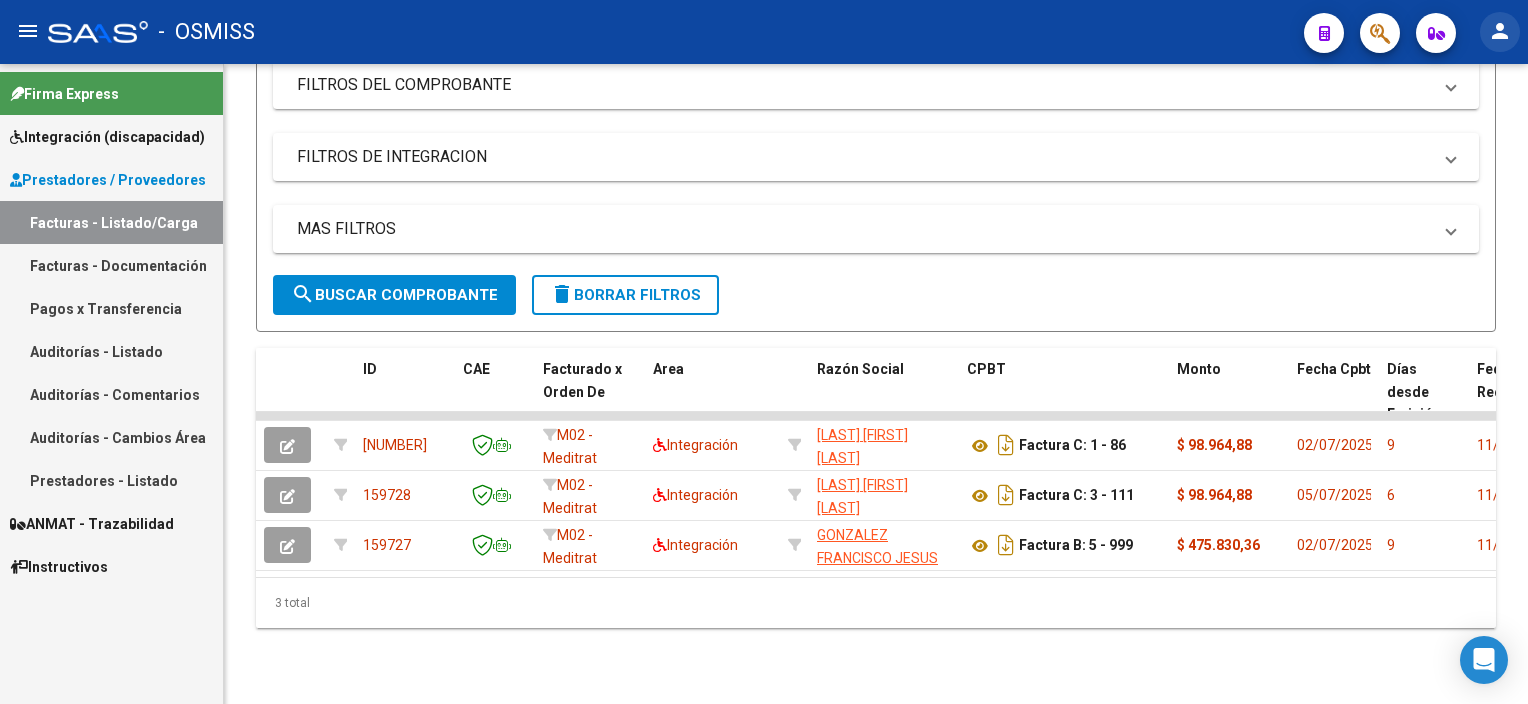 click on "person" 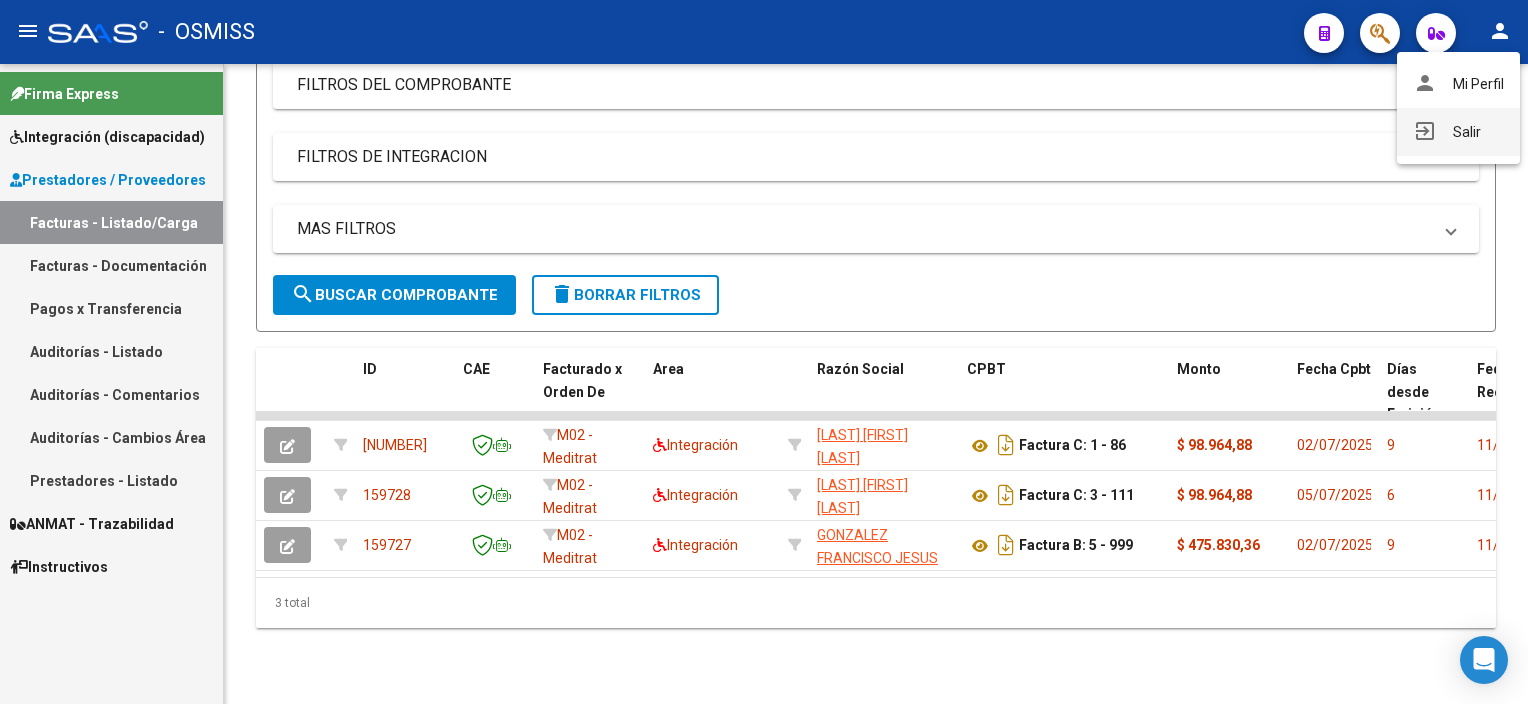click on "exit_to_app  Salir" at bounding box center (1458, 132) 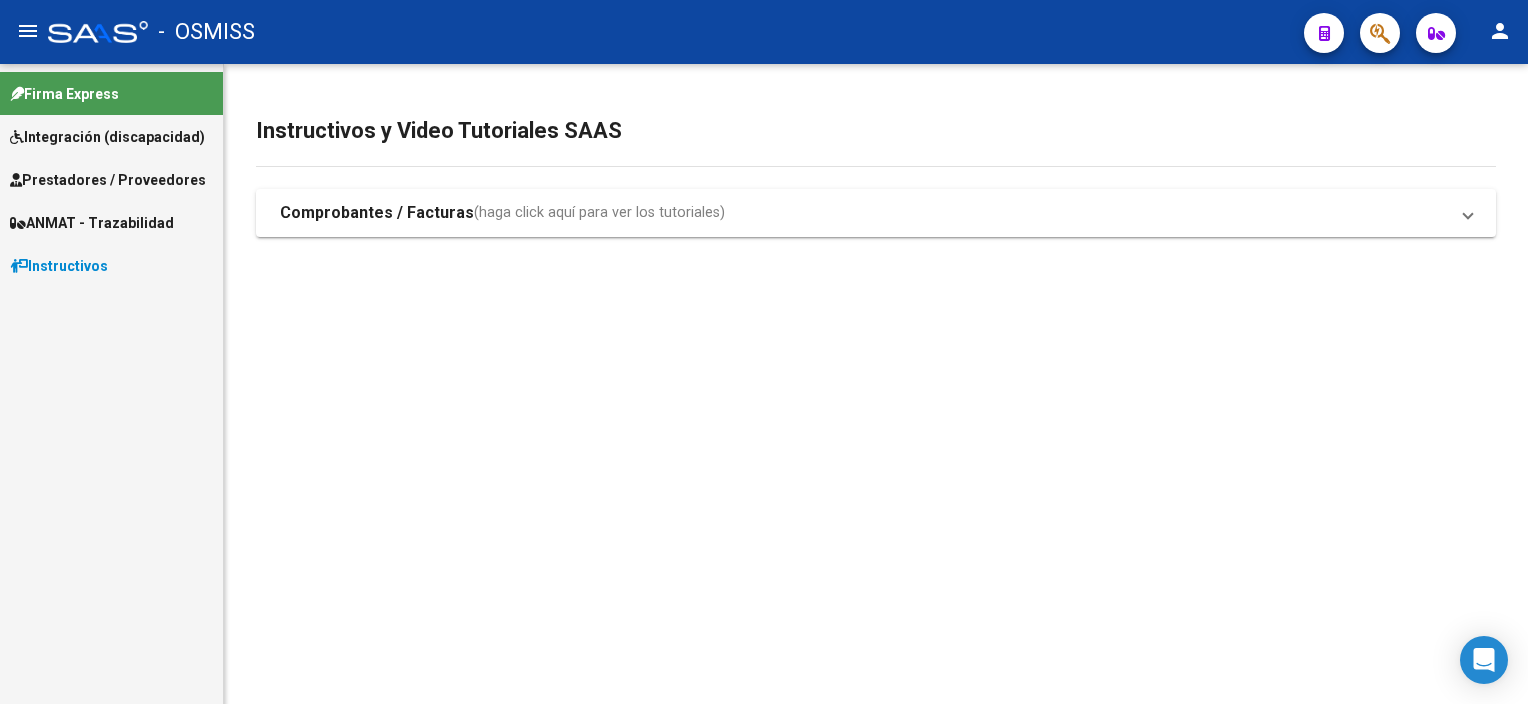 scroll, scrollTop: 0, scrollLeft: 0, axis: both 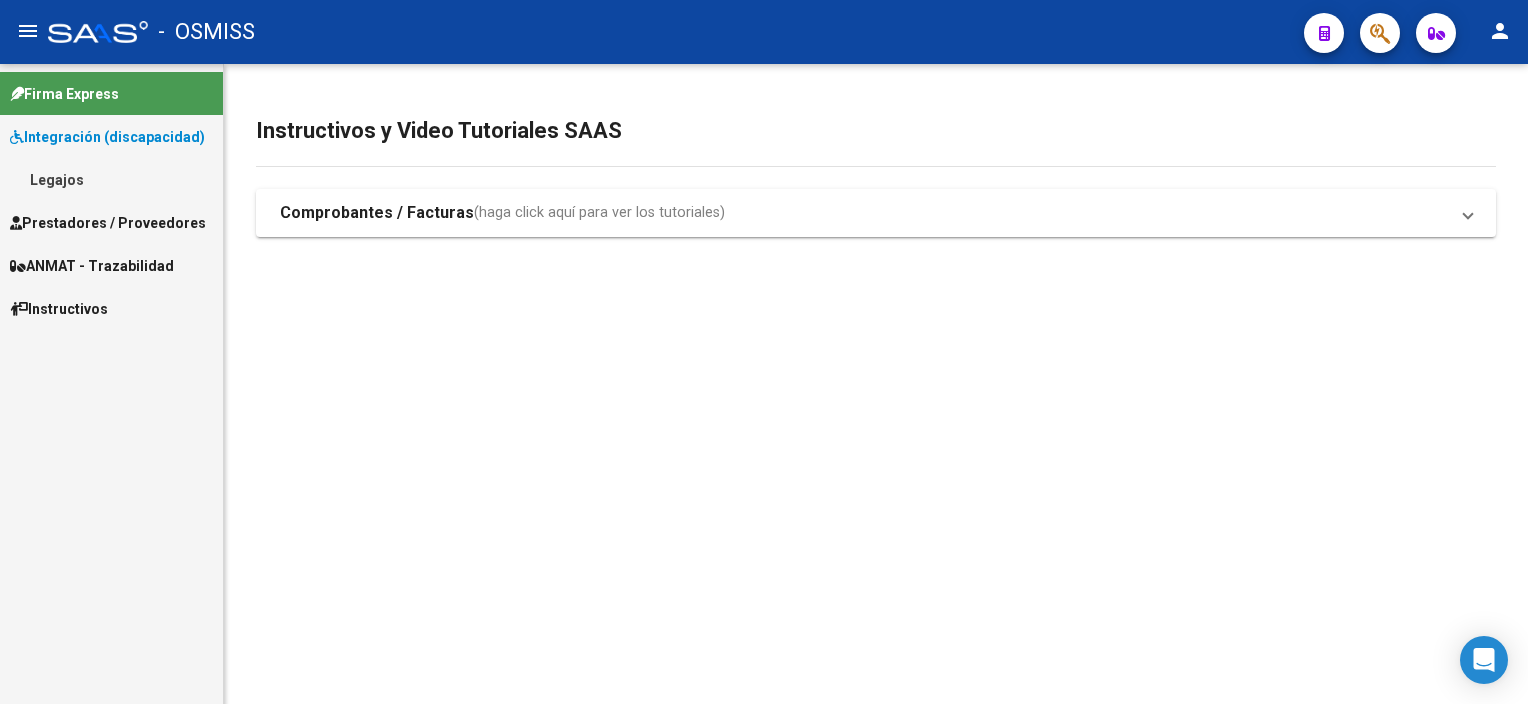 click on "Legajos" at bounding box center (111, 179) 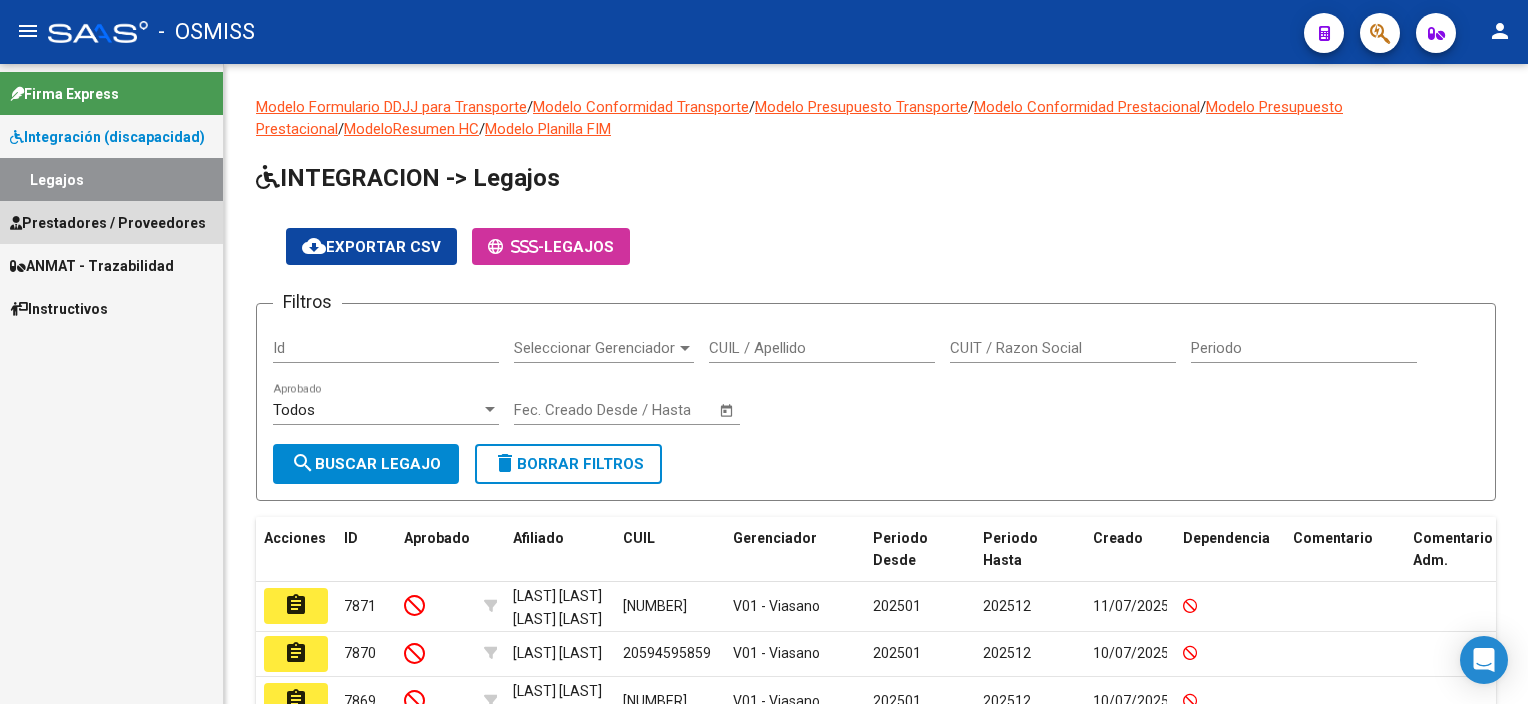 click on "Prestadores / Proveedores" at bounding box center [108, 223] 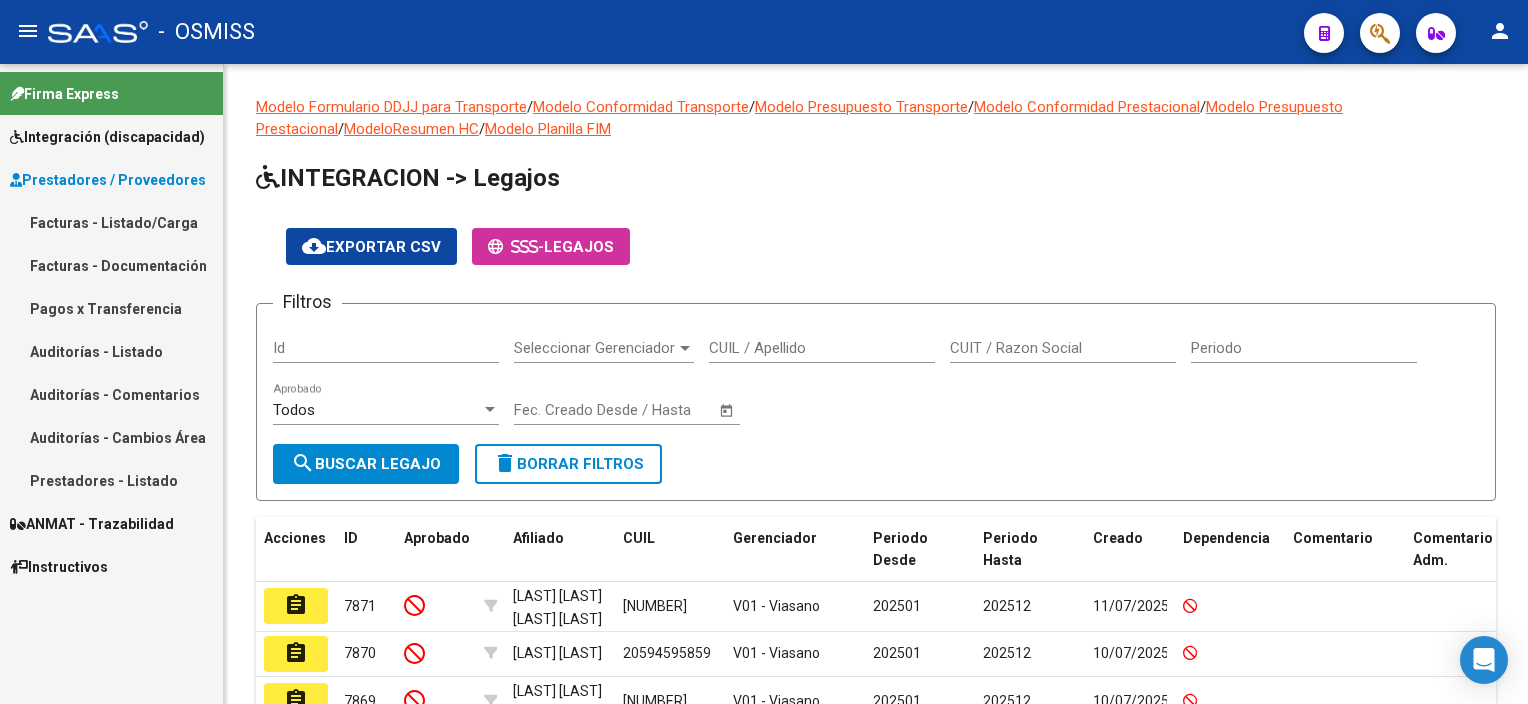 click on "Facturas - Documentación" at bounding box center [111, 265] 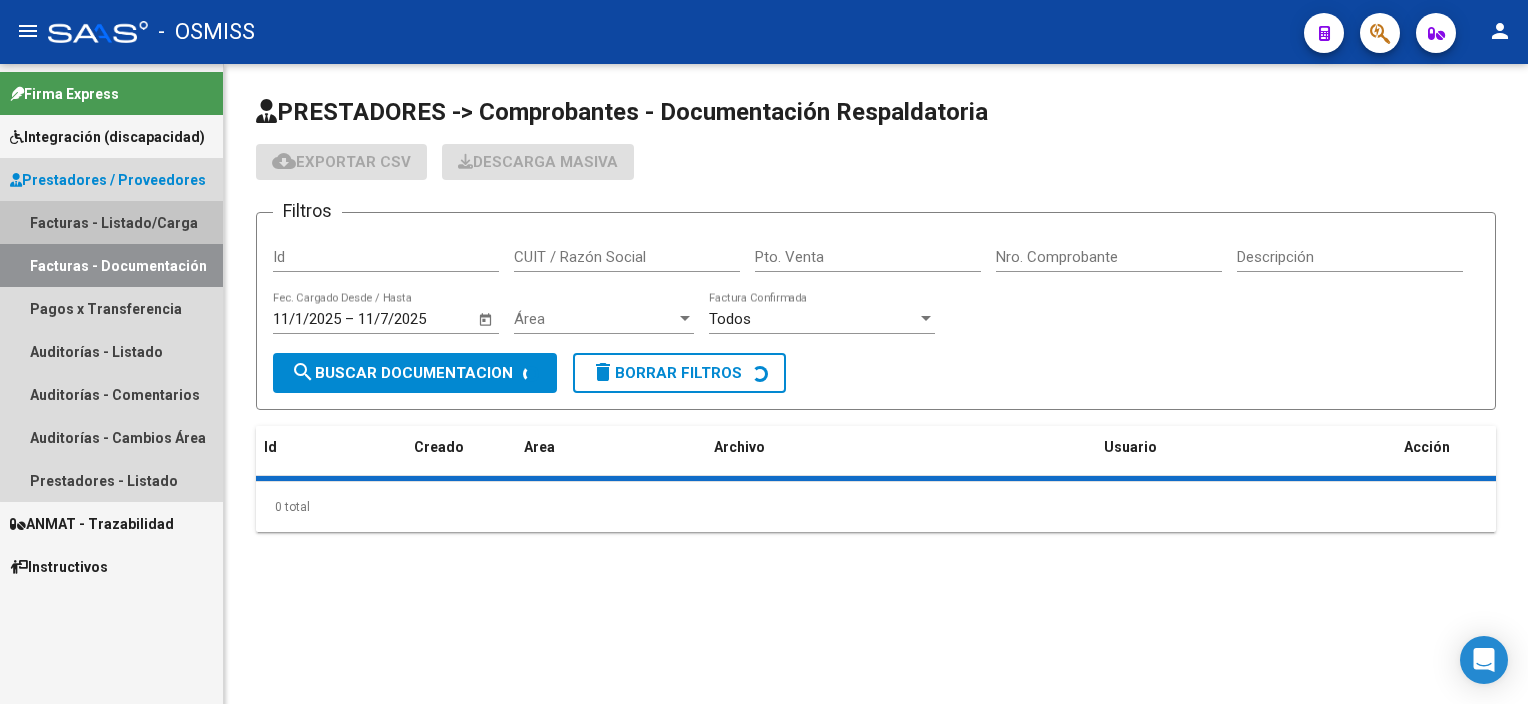click on "Facturas - Listado/Carga" at bounding box center [111, 222] 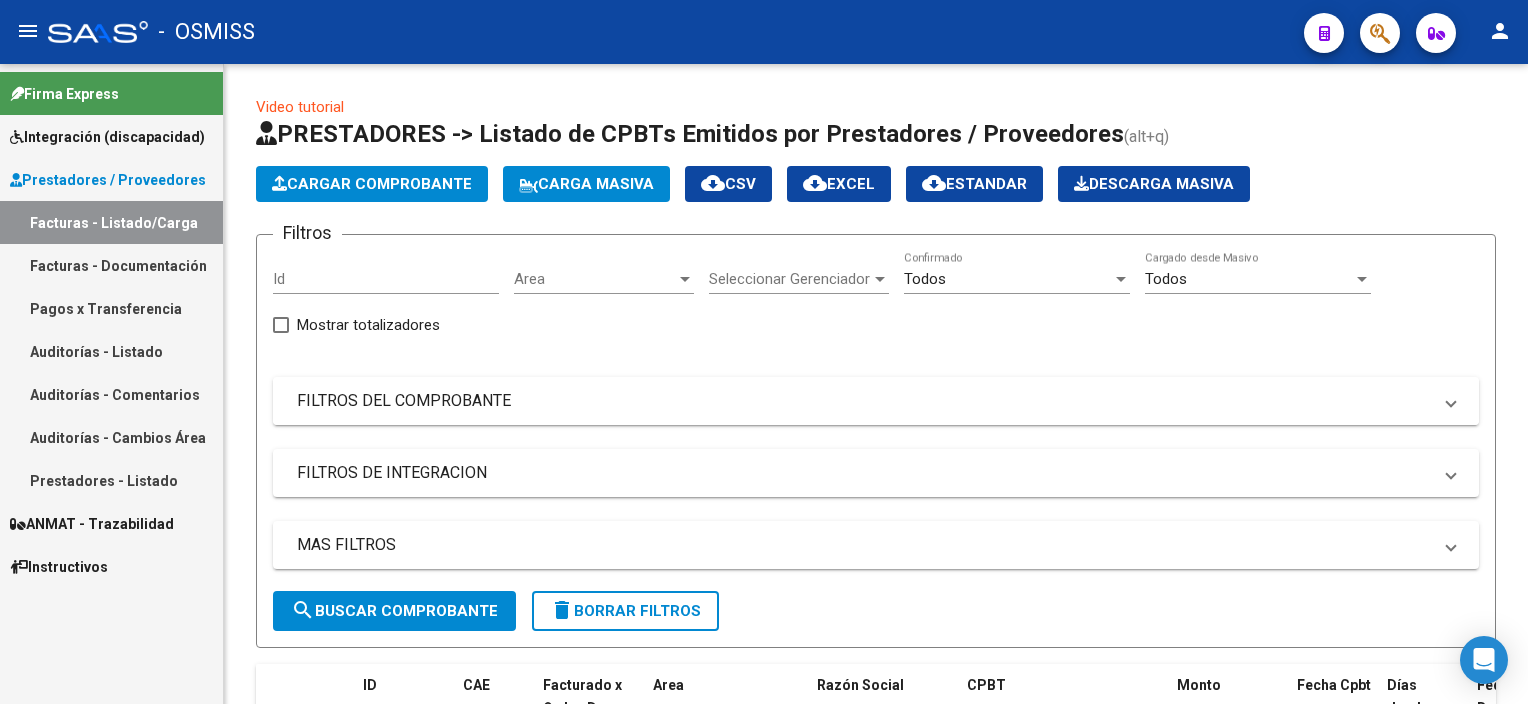 click on "FILTROS DEL COMPROBANTE" at bounding box center (864, 401) 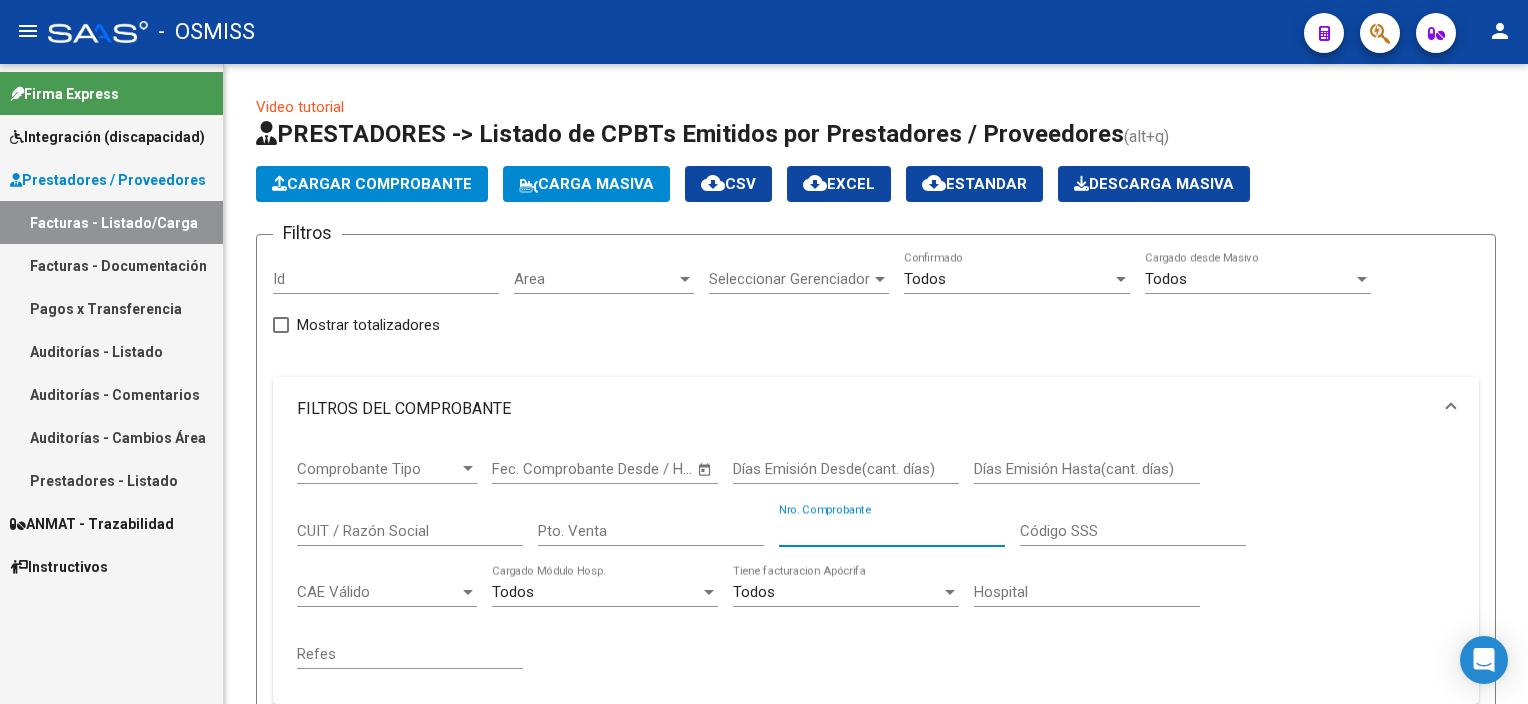 click on "Nro. Comprobante" at bounding box center (892, 531) 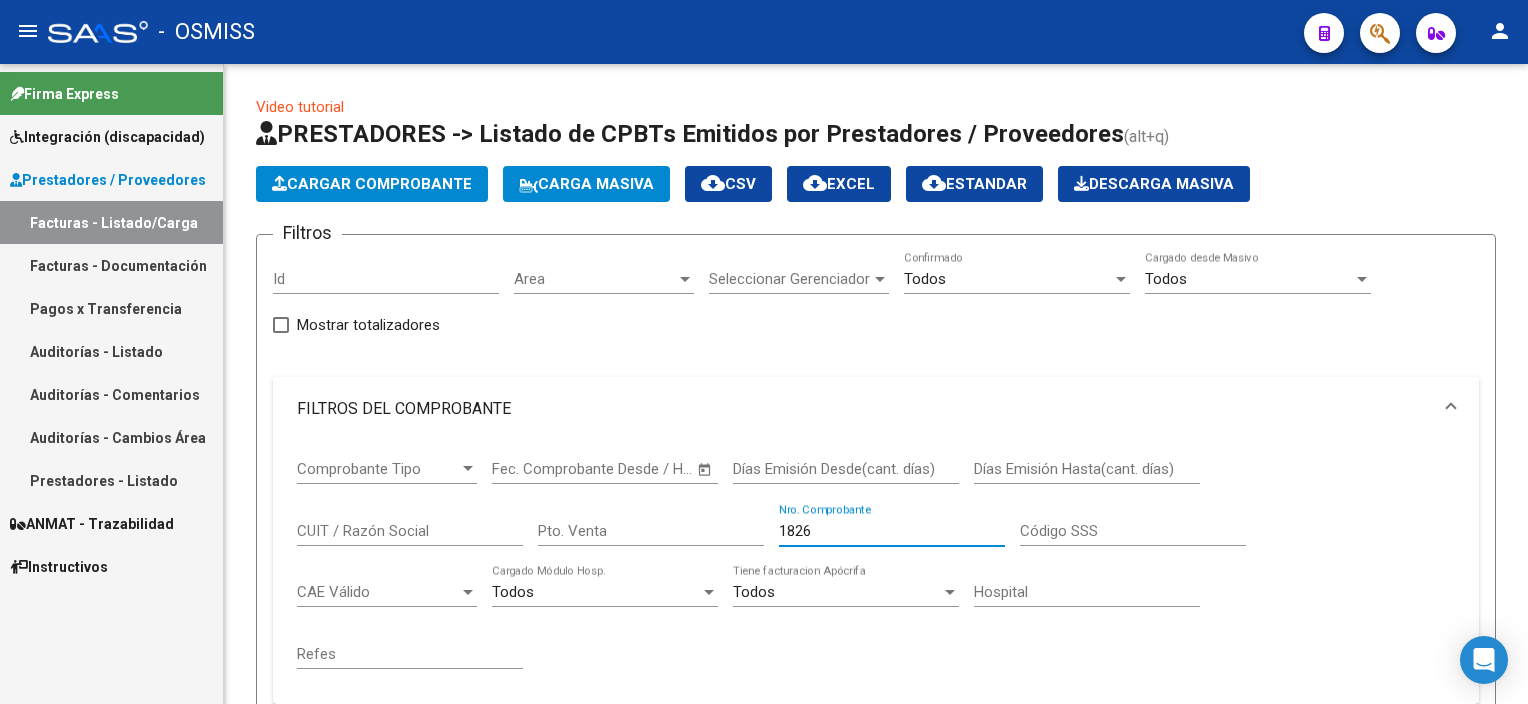 type on "1825" 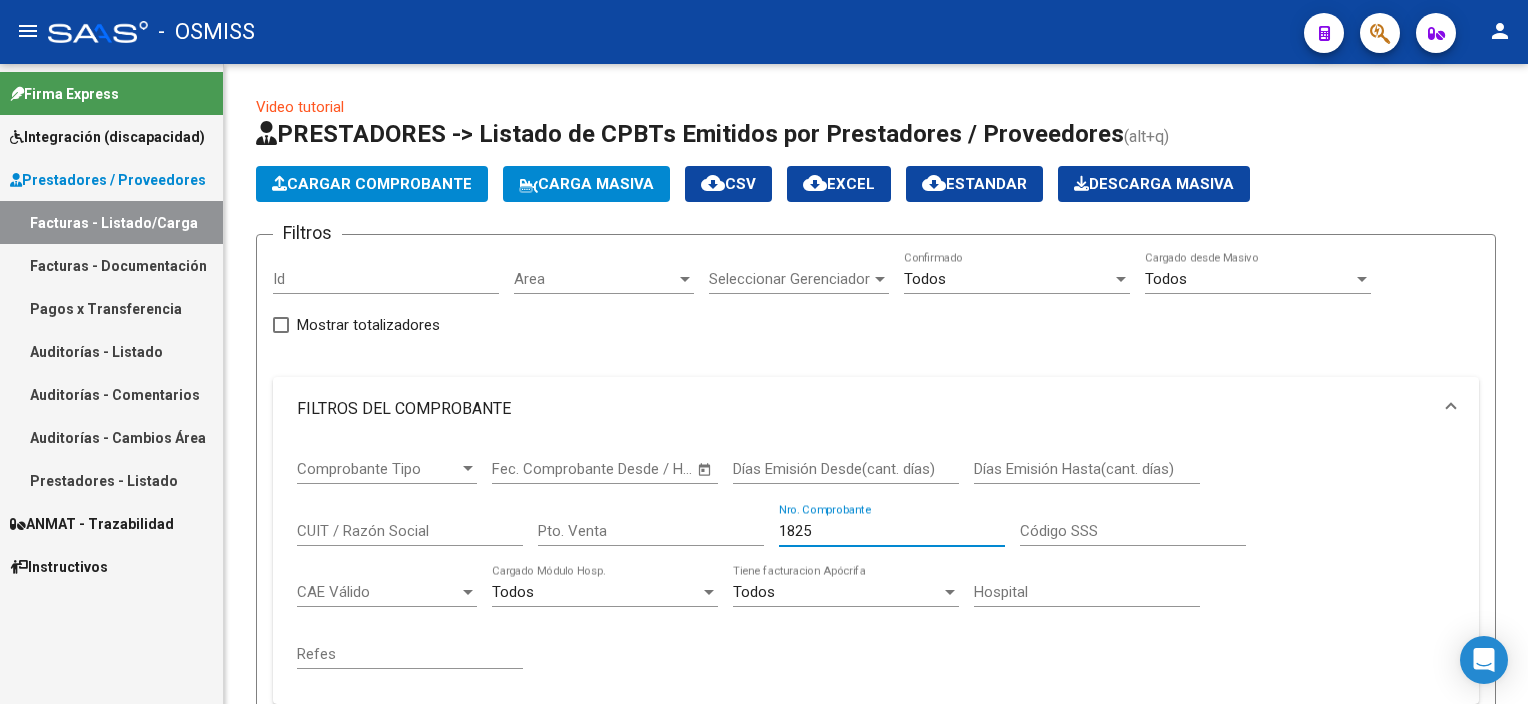 click on "Video tutorial   PRESTADORES -> Listado de CPBTs Emitidos por Prestadores / Proveedores (alt+q)   Cargar Comprobante
Carga Masiva  cloud_download  CSV  cloud_download  EXCEL  cloud_download  Estandar   Descarga Masiva
Filtros Id Area Area Seleccionar Gerenciador Seleccionar Gerenciador Todos  Confirmado Todos  Cargado desde Masivo   Mostrar totalizadores   FILTROS DEL COMPROBANTE  Comprobante Tipo Comprobante Tipo Start date – Fec. Comprobante Desde / Hasta Días Emisión Desde(cant. días) Días Emisión Hasta(cant. días) CUIT / Razón Social Pto. Venta 1825 Nro. Comprobante Código SSS CAE Válido CAE Válido Todos  Cargado Módulo Hosp. Todos  Tiene facturacion Apócrifa Hospital Refes  FILTROS DE INTEGRACION  Período De Prestación Campos del Archivo de Rendición Devuelto x SSS (dr_envio) Todos  Rendido x SSS (dr_envio) Tipo de Registro Tipo de Registro Período Presentación Período Presentación Campos del Legajo Asociado (preaprobación) Afiliado Legajo (cuil/nombre) Todos   MAS FILTROS" 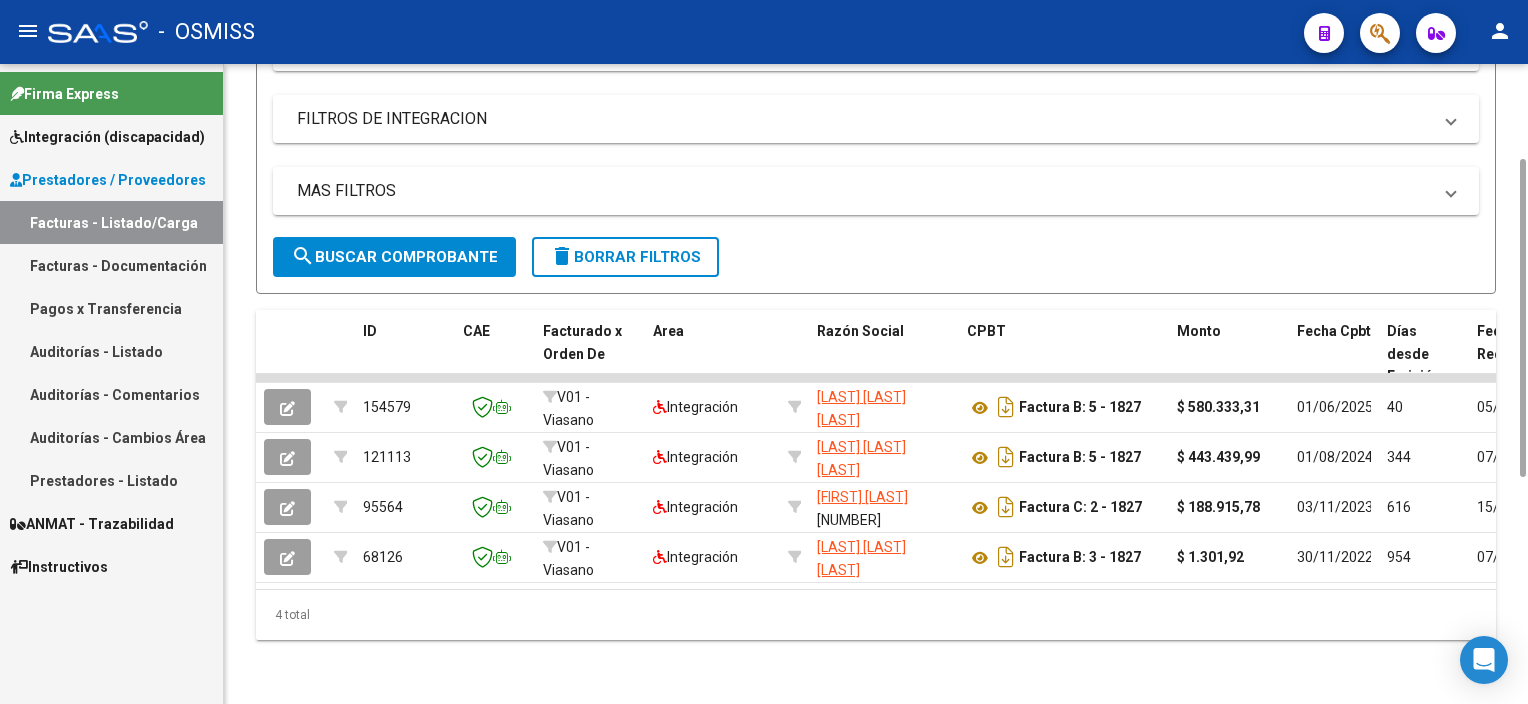 scroll, scrollTop: 644, scrollLeft: 0, axis: vertical 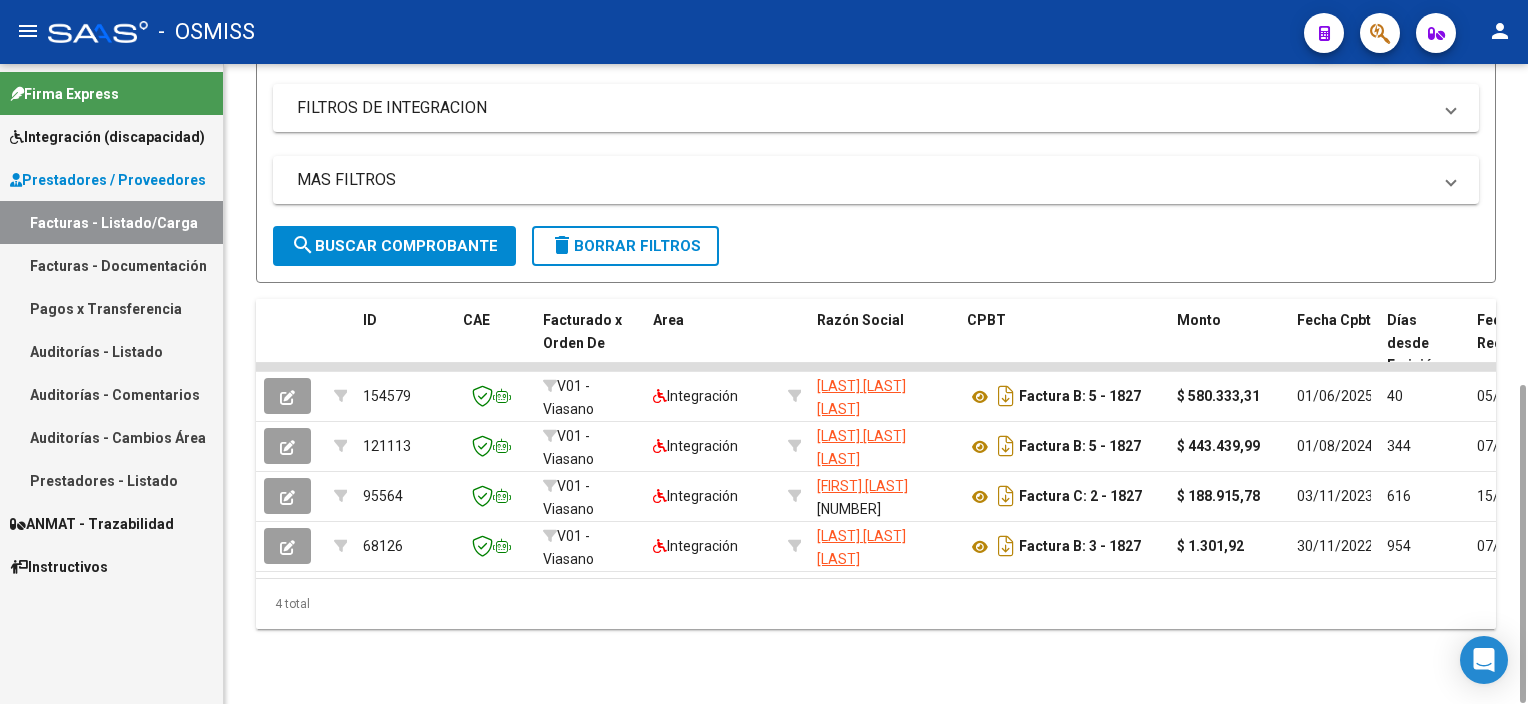 click on "search  Buscar Comprobante" 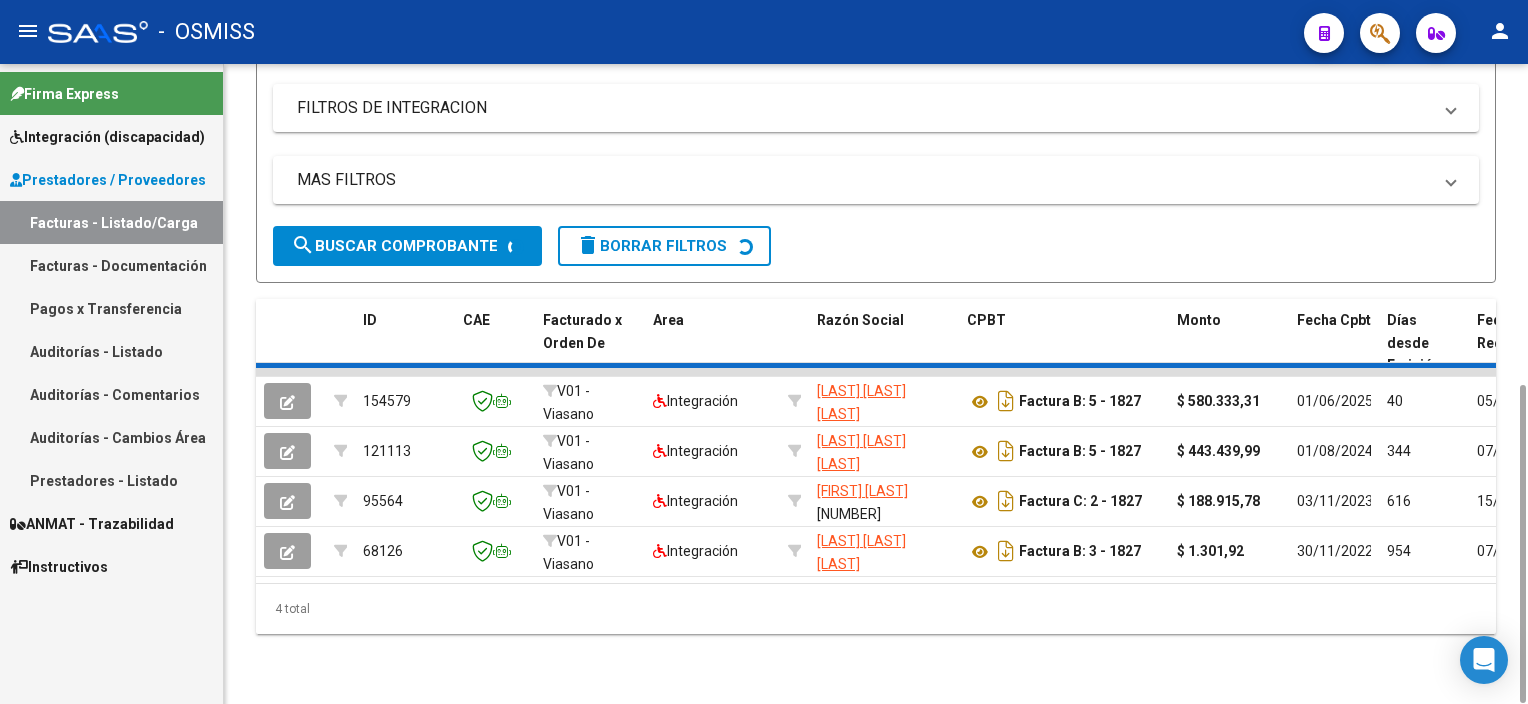 scroll, scrollTop: 644, scrollLeft: 0, axis: vertical 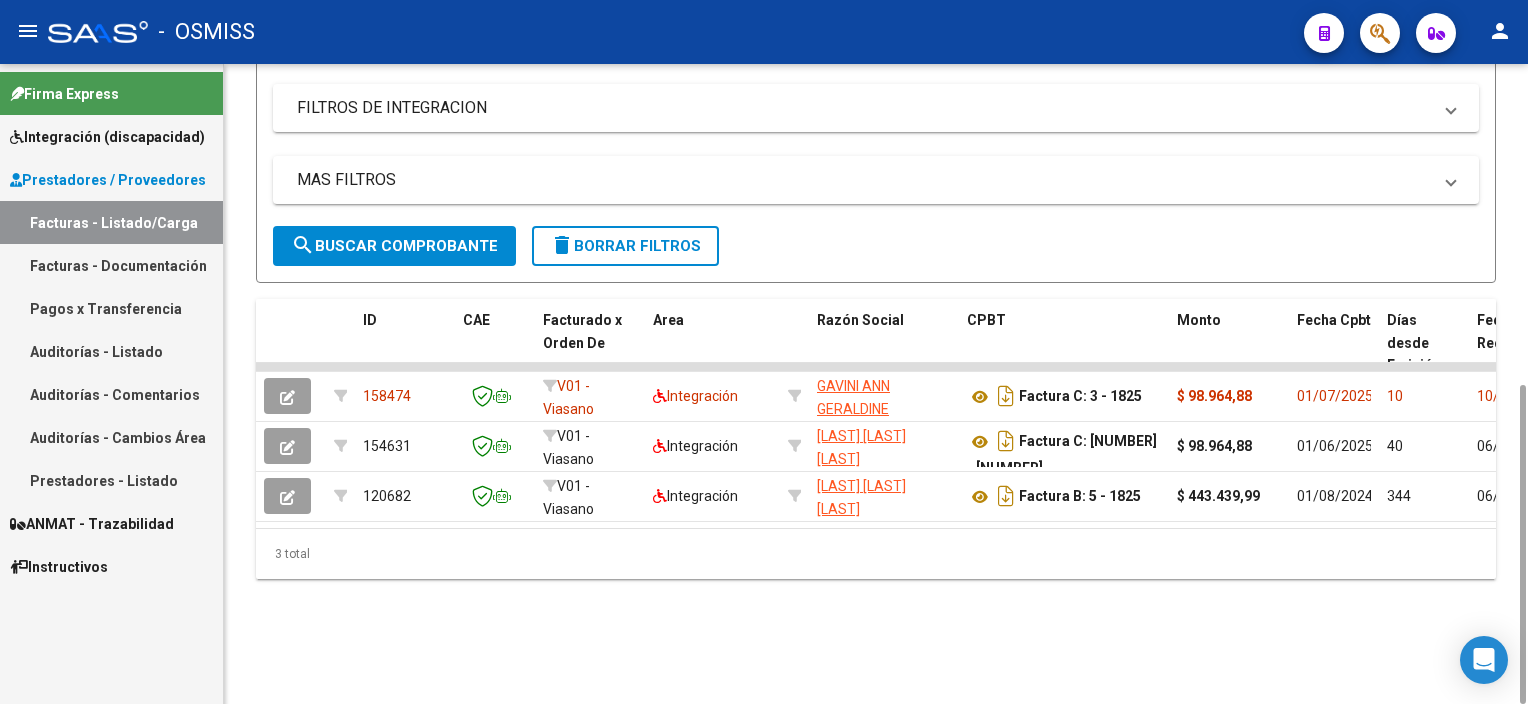 click on "Video tutorial   PRESTADORES -> Listado de CPBTs Emitidos por Prestadores / Proveedores (alt+q)   Cargar Comprobante
Carga Masiva  cloud_download  CSV  cloud_download  EXCEL  cloud_download  Estandar   Descarga Masiva
Filtros Id Area Area Seleccionar Gerenciador Seleccionar Gerenciador Todos  Confirmado Todos  Cargado desde Masivo   Mostrar totalizadores   FILTROS DEL COMPROBANTE  Comprobante Tipo Comprobante Tipo Start date – Fec. Comprobante Desde / Hasta Días Emisión Desde(cant. días) Días Emisión Hasta(cant. días) CUIT / Razón Social Pto. Venta 1825 Nro. Comprobante Código SSS CAE Válido CAE Válido Todos  Cargado Módulo Hosp. Todos  Tiene facturacion Apócrifa Hospital Refes  FILTROS DE INTEGRACION  Período De Prestación Campos del Archivo de Rendición Devuelto x SSS (dr_envio) Todos  Rendido x SSS (dr_envio) Tipo de Registro Tipo de Registro Período Presentación Período Presentación Campos del Legajo Asociado (preaprobación) Afiliado Legajo (cuil/nombre) Todos   MAS FILTROS" 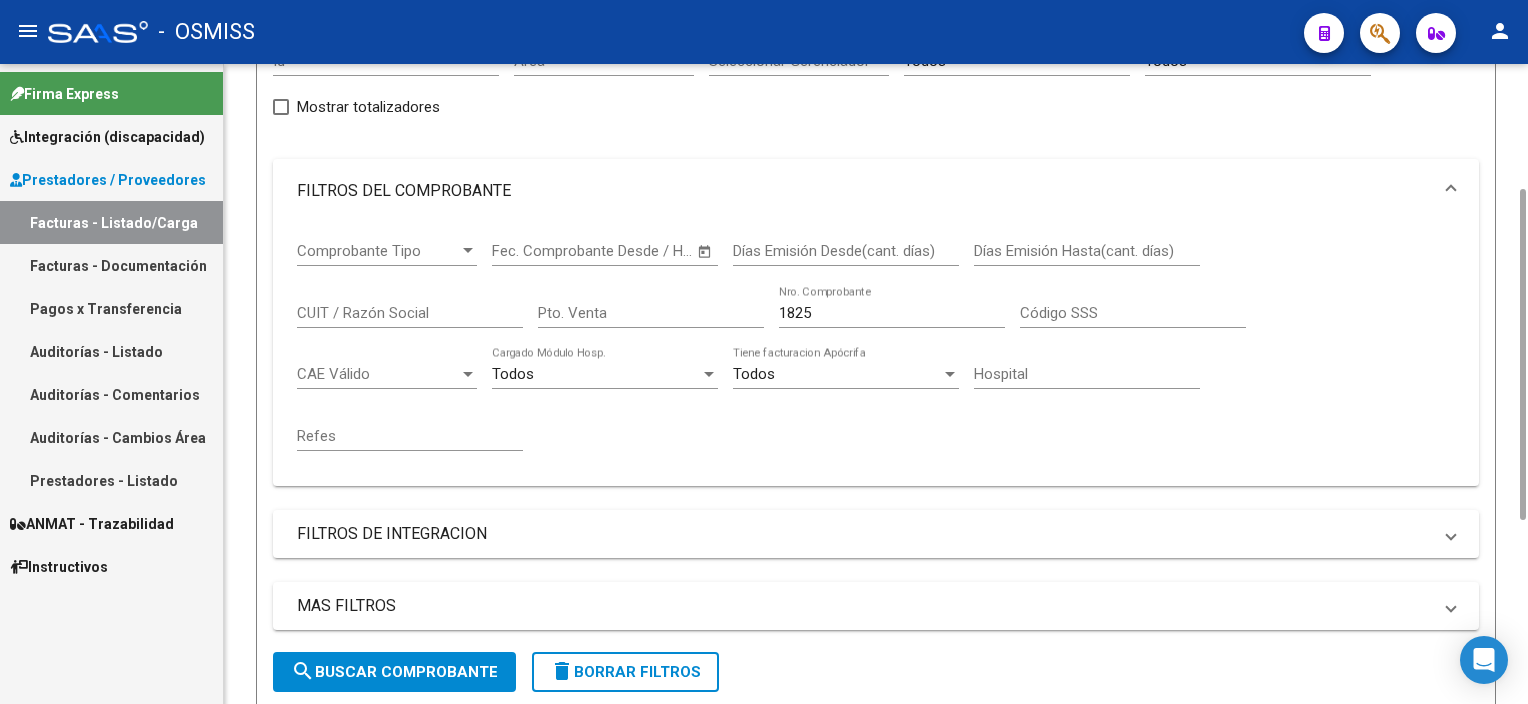 scroll, scrollTop: 212, scrollLeft: 0, axis: vertical 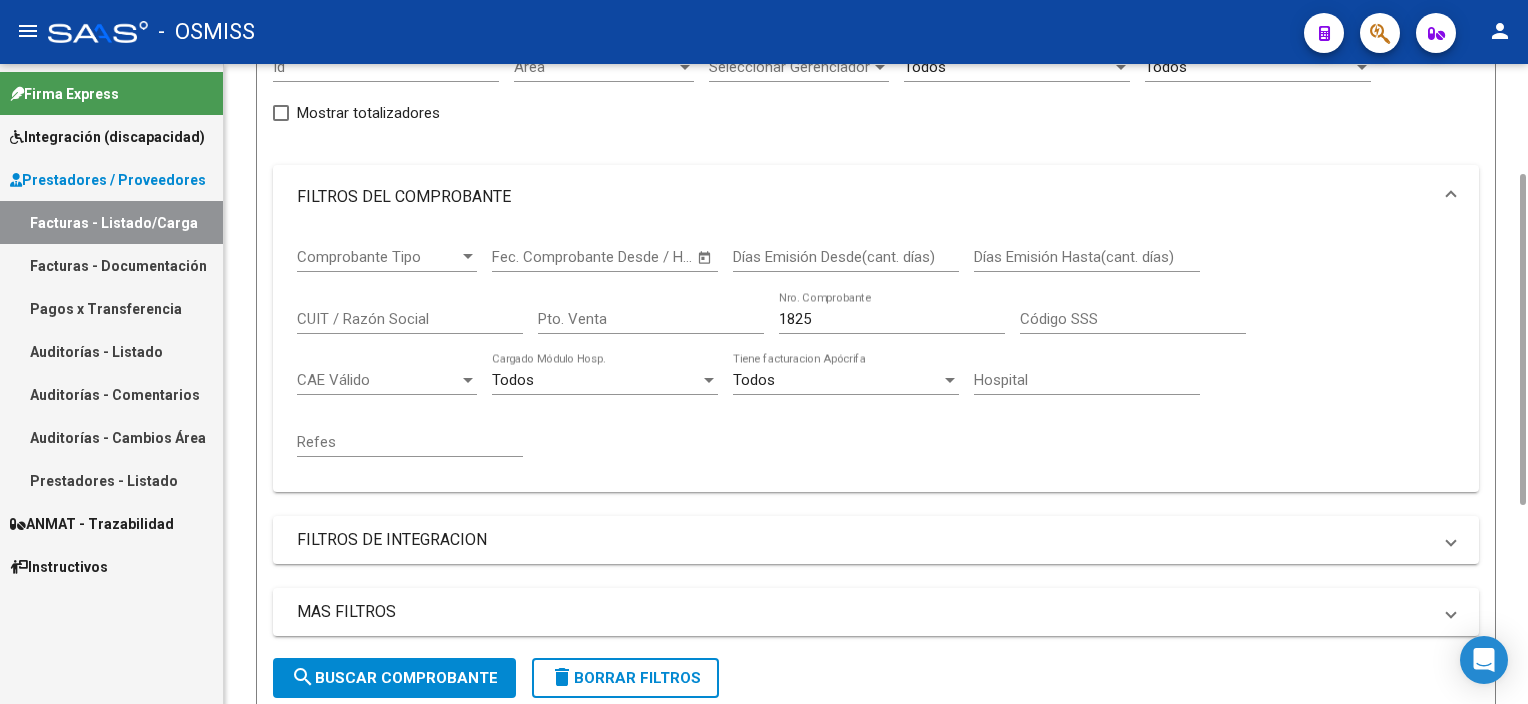 drag, startPoint x: 1519, startPoint y: 548, endPoint x: 1531, endPoint y: 333, distance: 215.33463 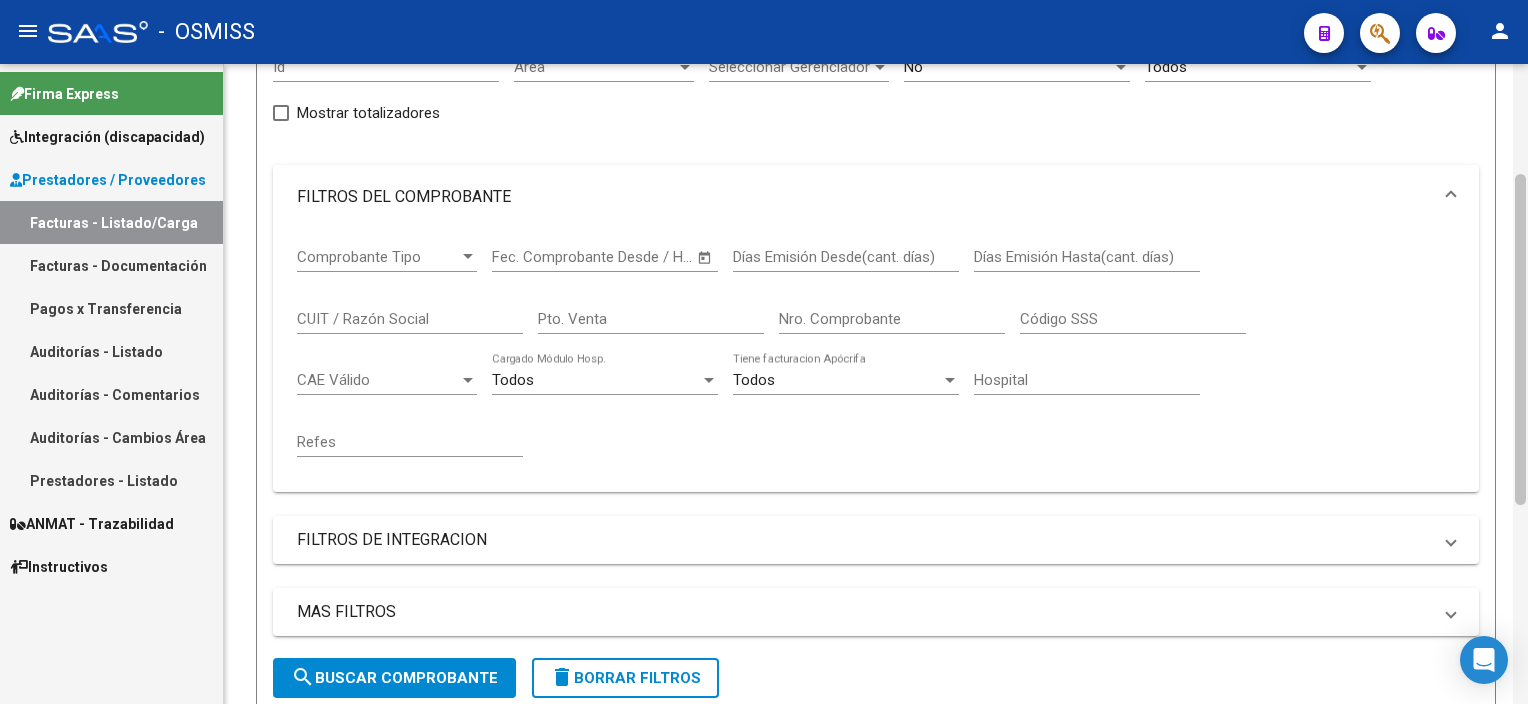 scroll, scrollTop: 0, scrollLeft: 0, axis: both 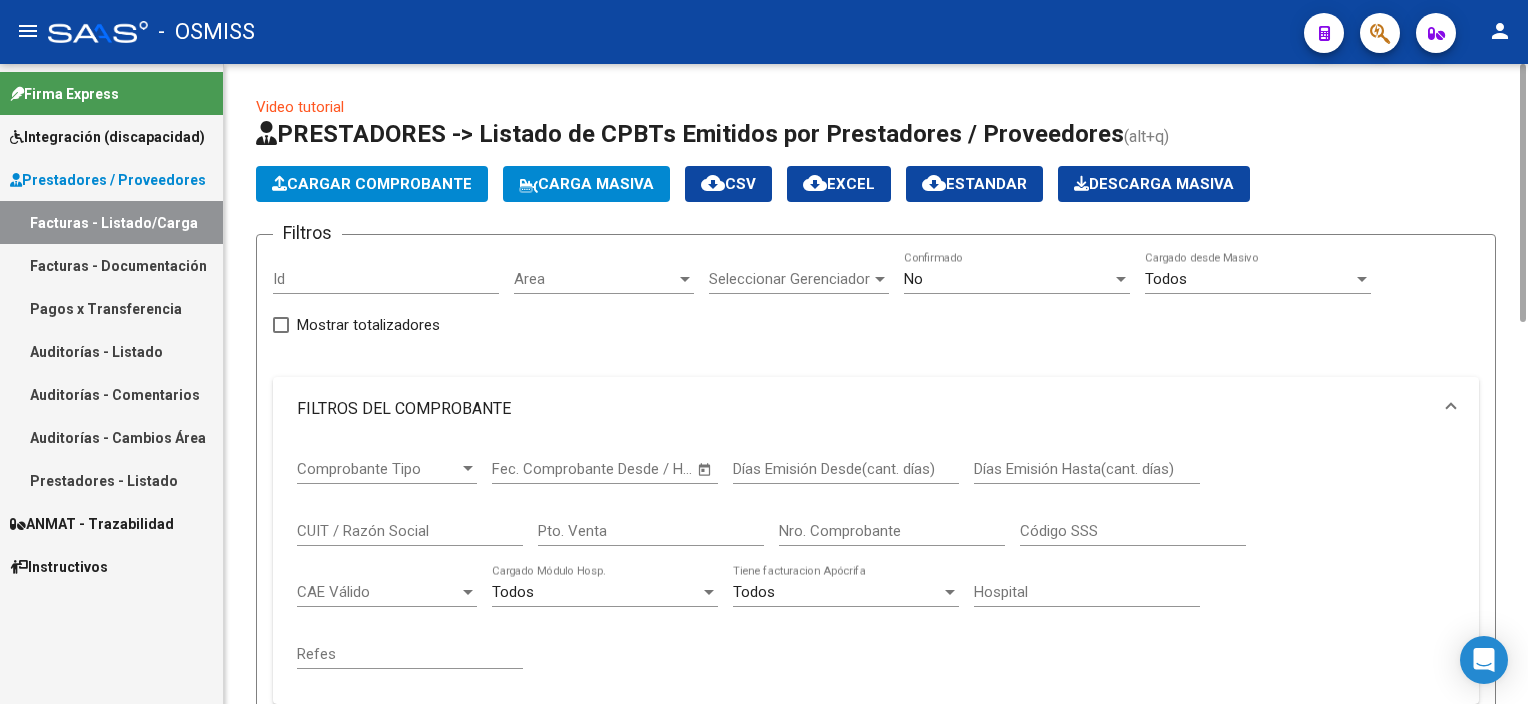 drag, startPoint x: 1519, startPoint y: 408, endPoint x: 1508, endPoint y: 180, distance: 228.2652 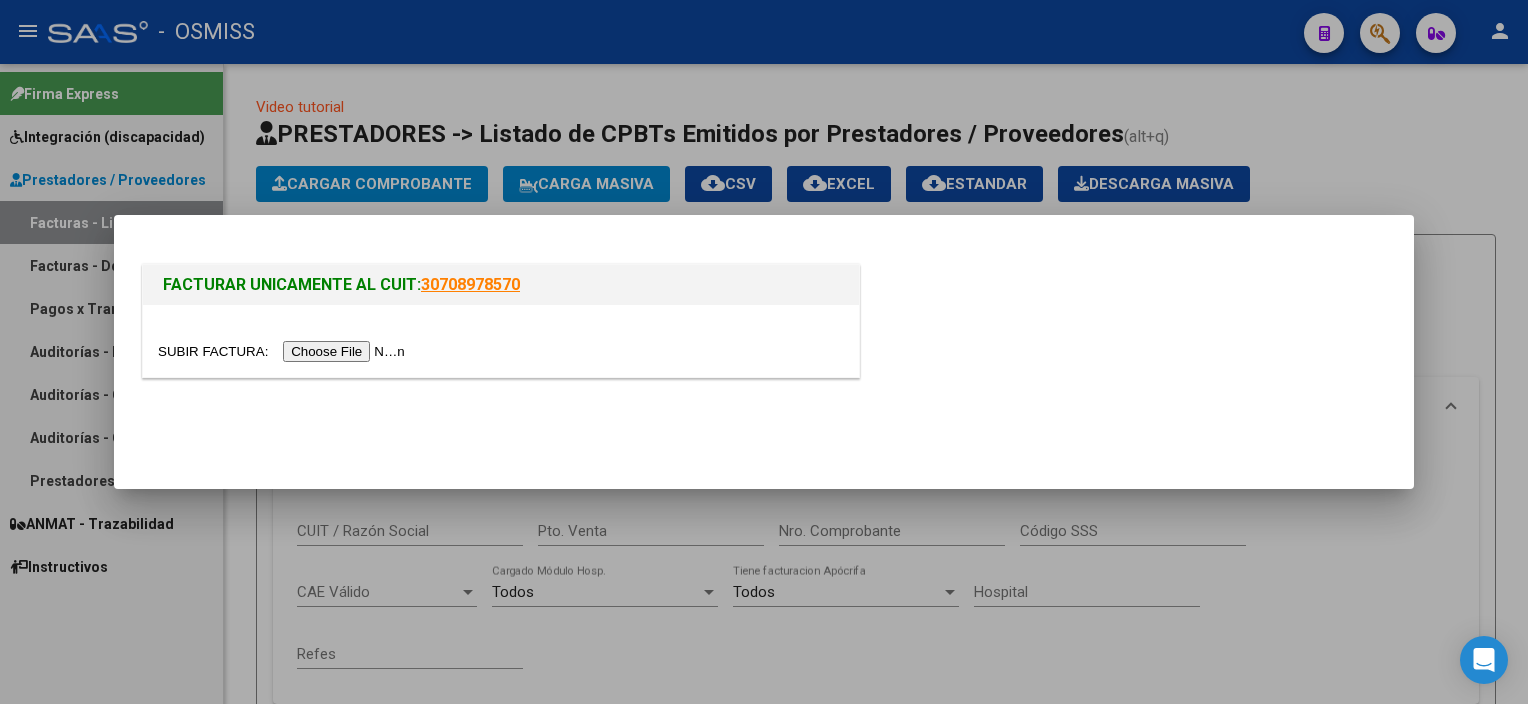 click at bounding box center (284, 351) 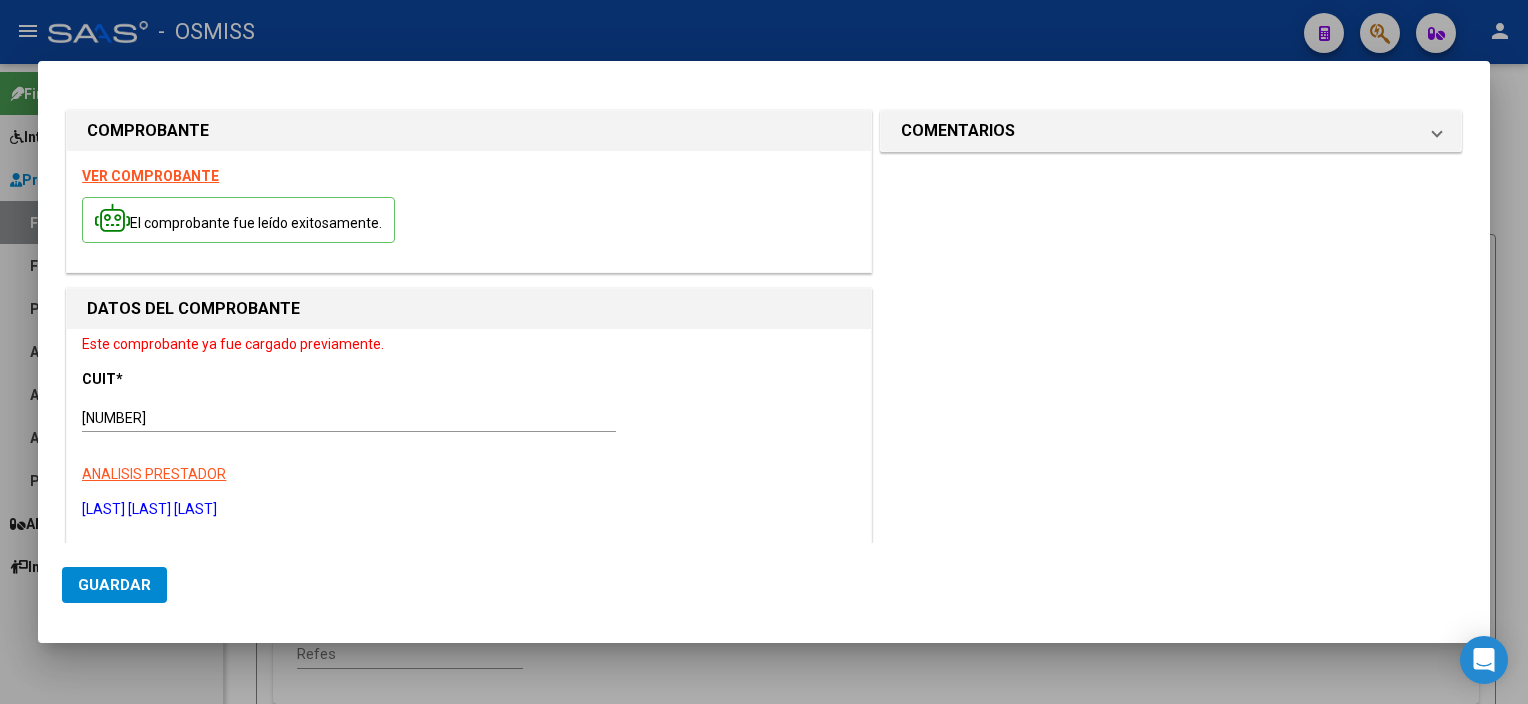 click at bounding box center [764, 352] 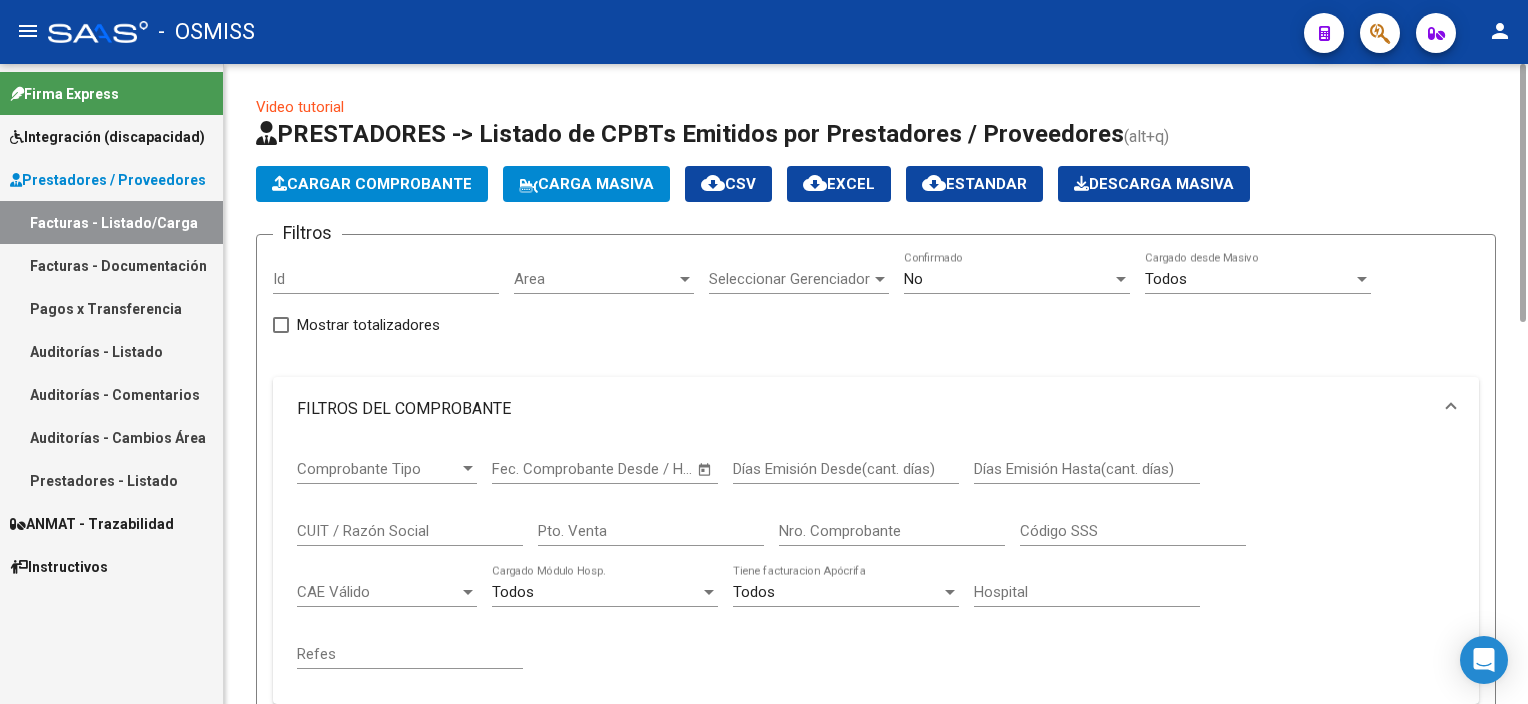 click on "Cargar Comprobante" 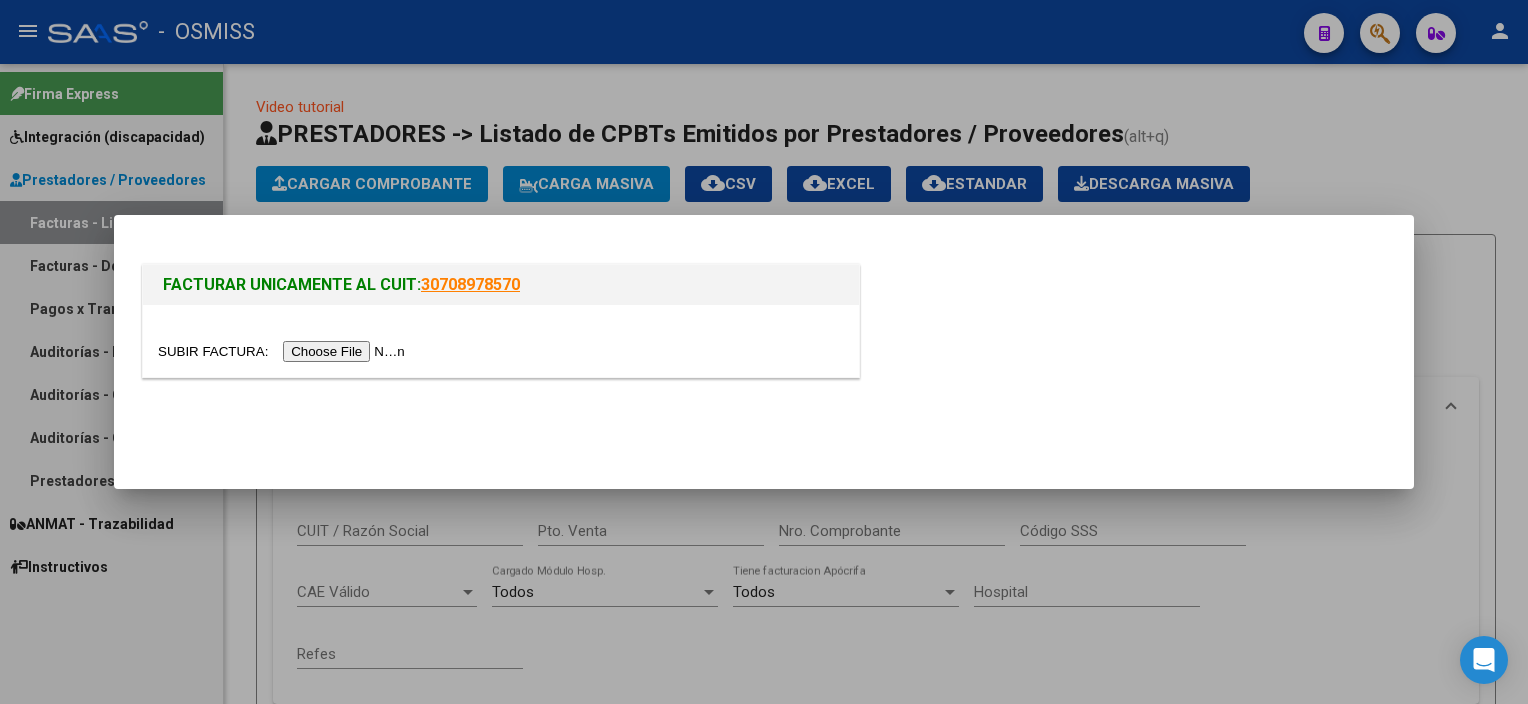click at bounding box center (284, 351) 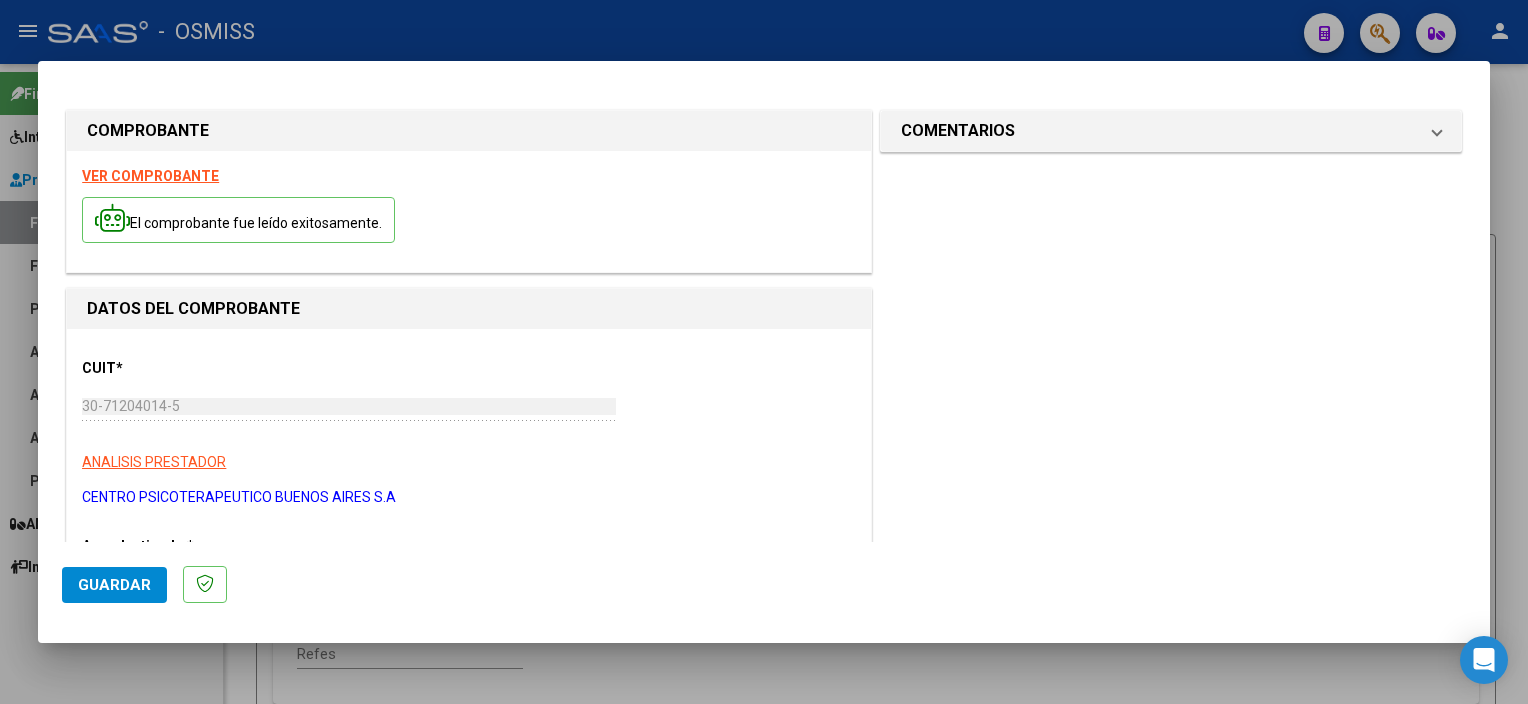 scroll, scrollTop: 270, scrollLeft: 0, axis: vertical 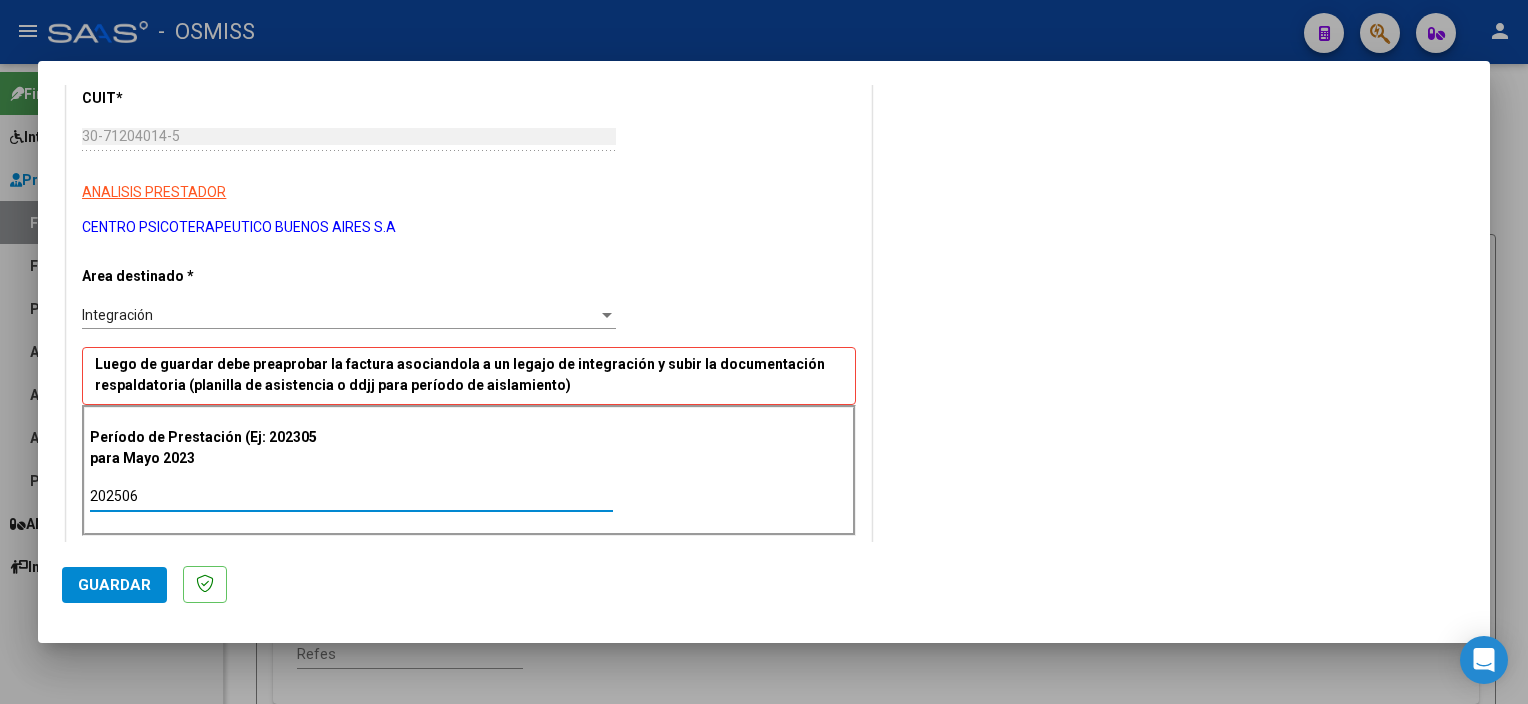 type on "202506" 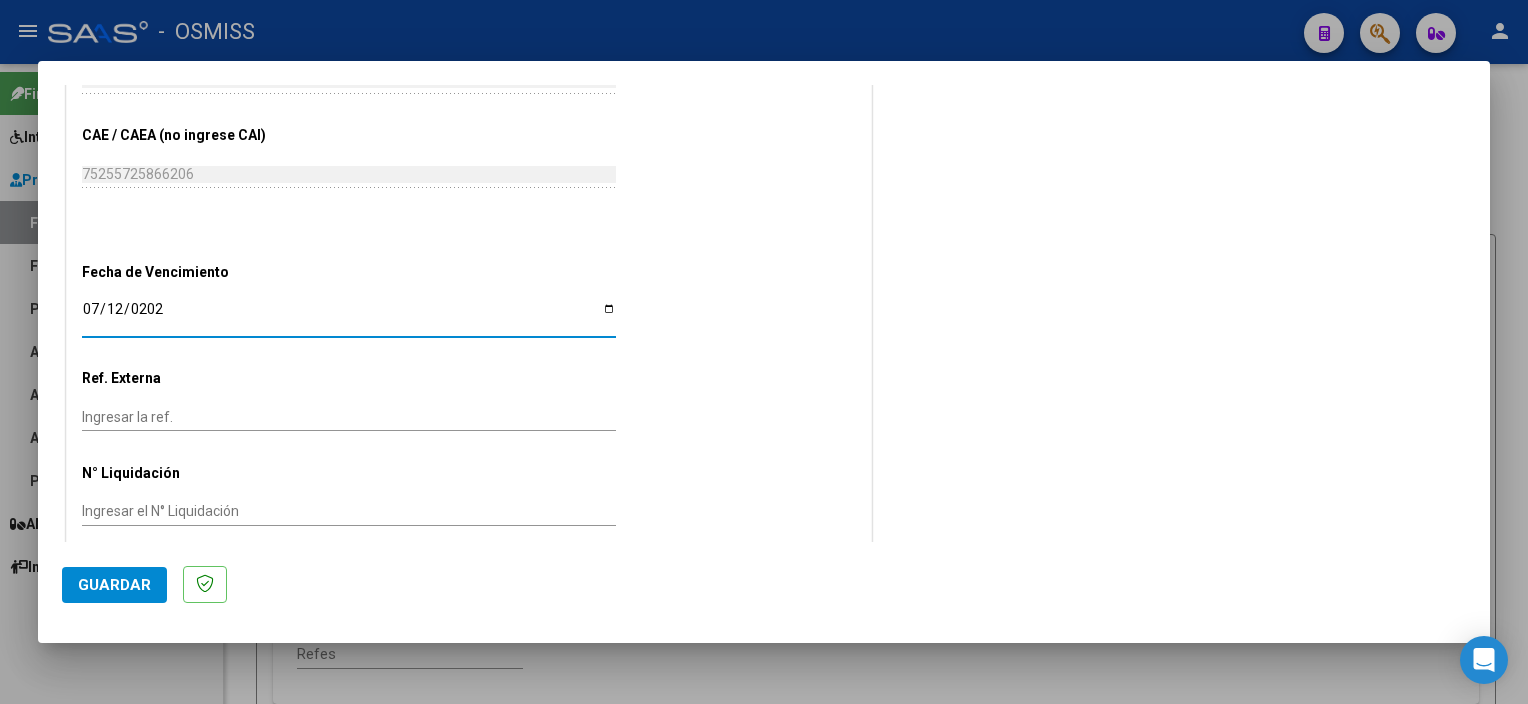 type on "2025-07-12" 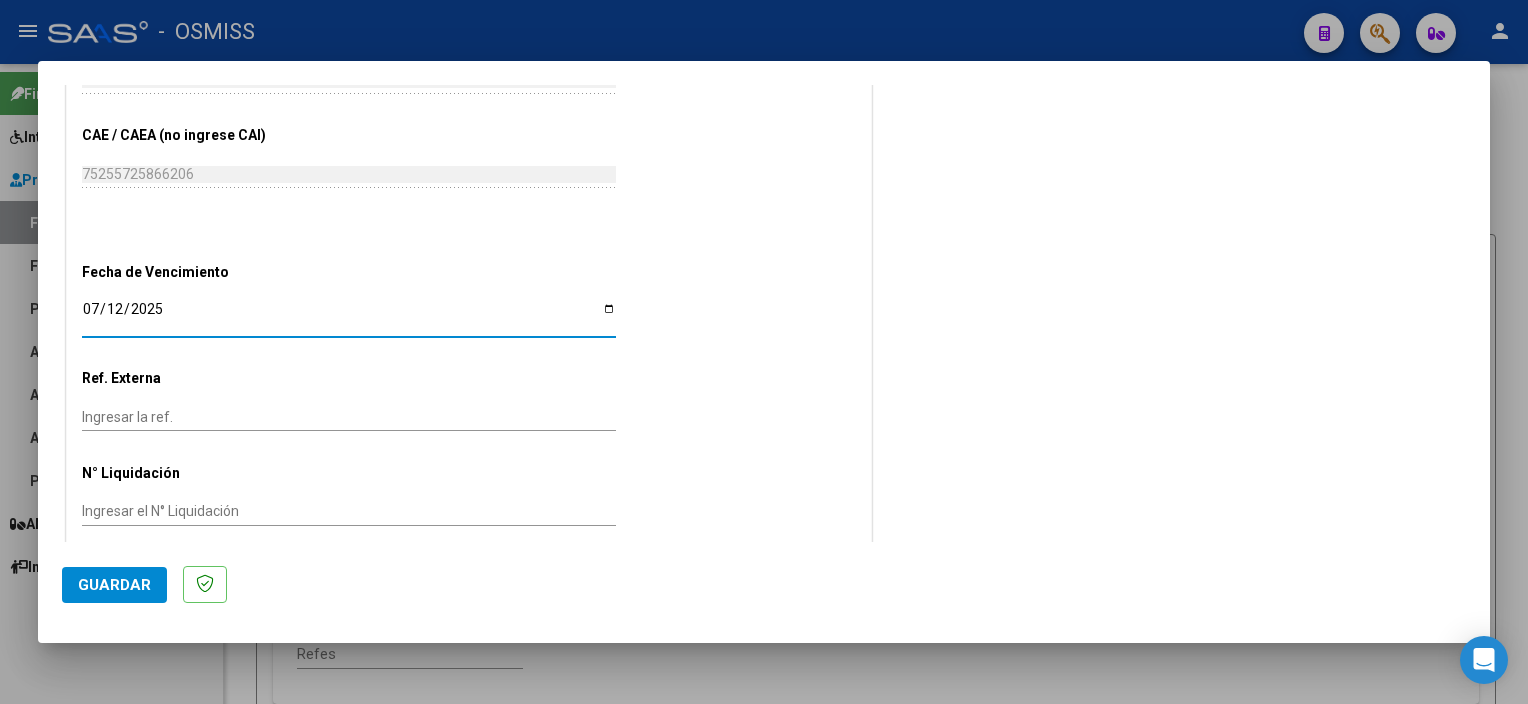 click on "Guardar" 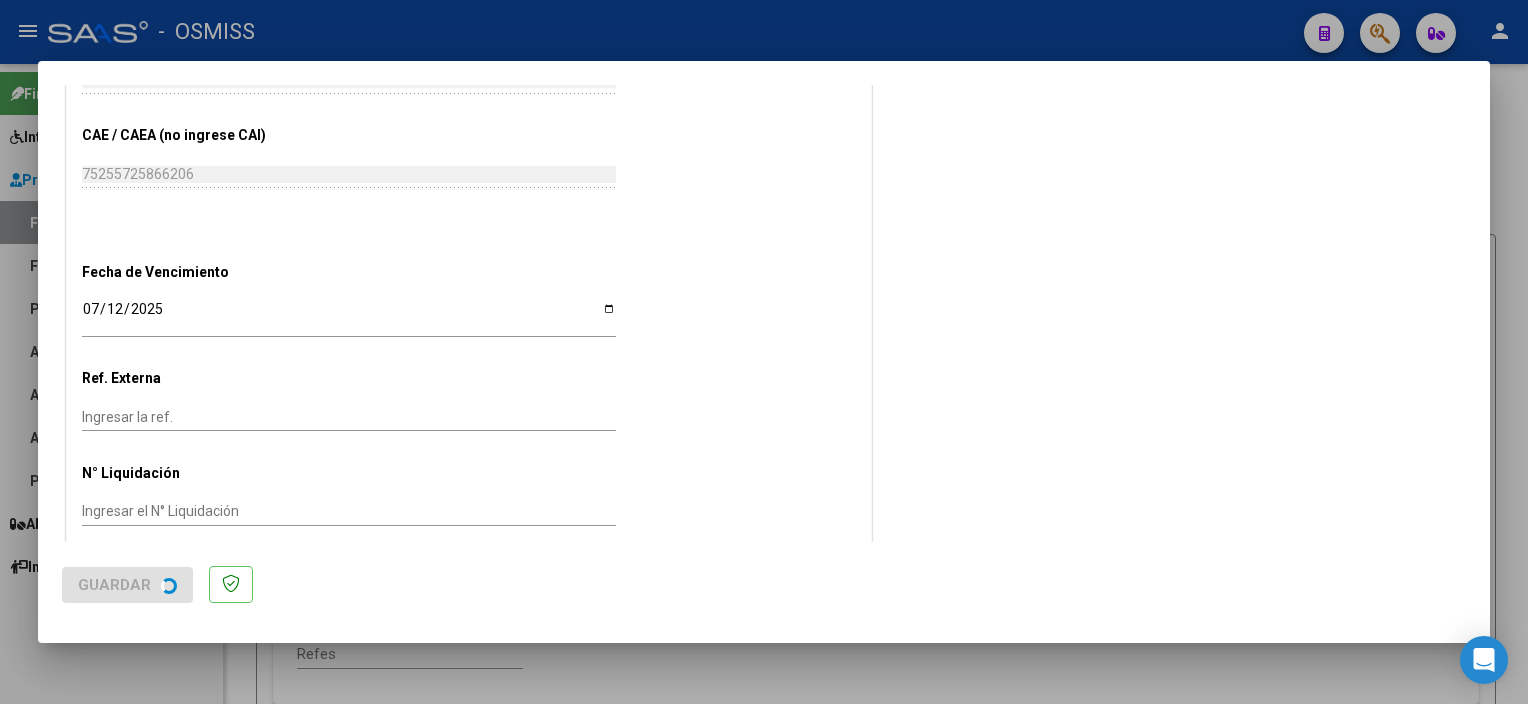 scroll, scrollTop: 0, scrollLeft: 0, axis: both 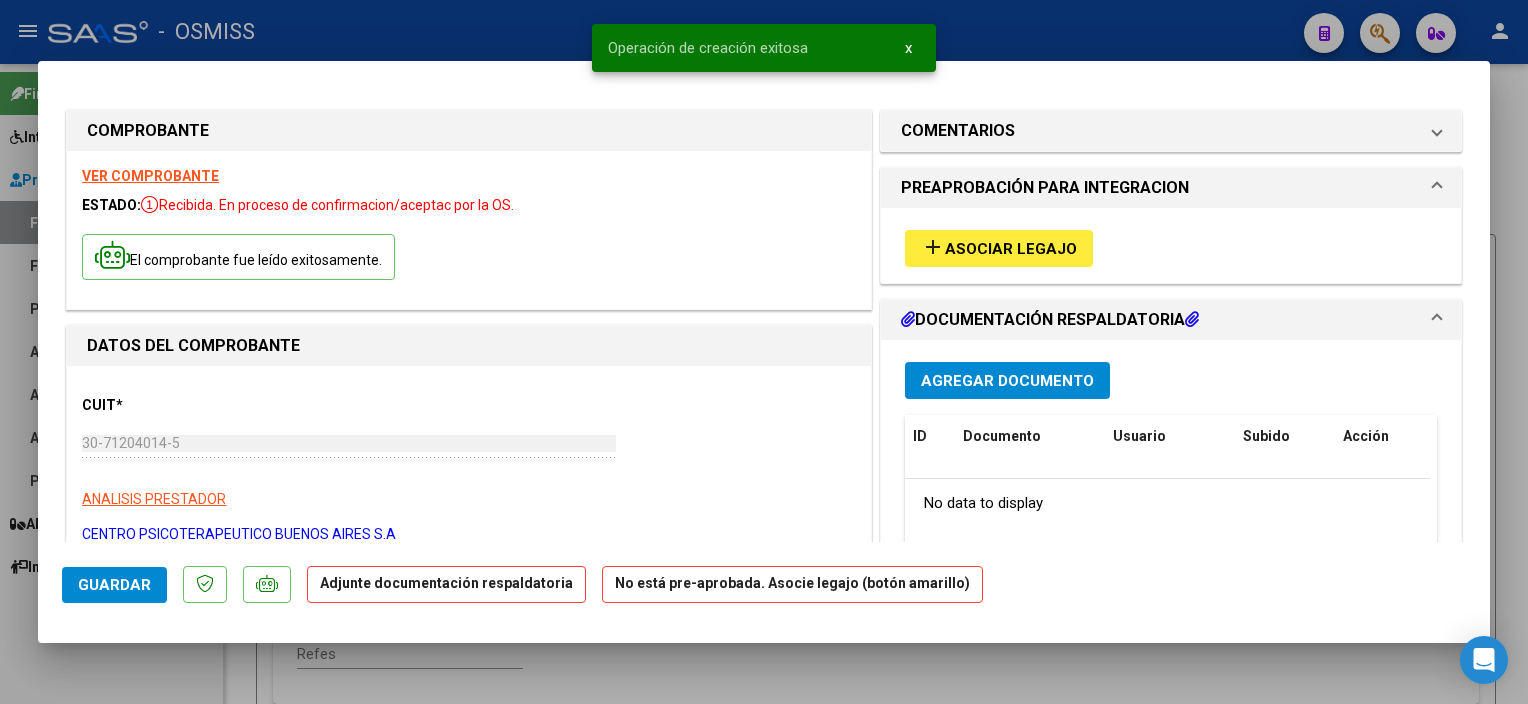 click on "Asociar Legajo" at bounding box center (1011, 249) 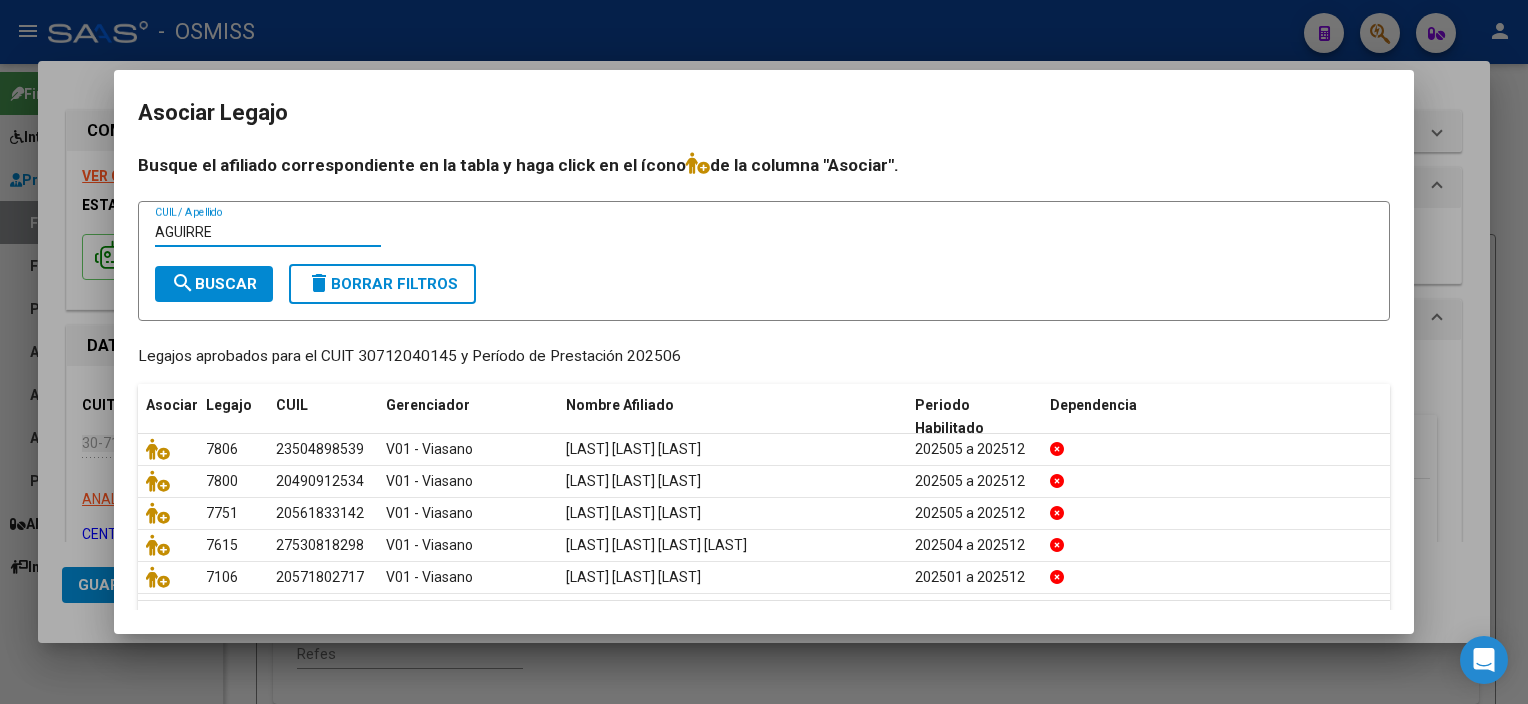 type on "AGUIRRE" 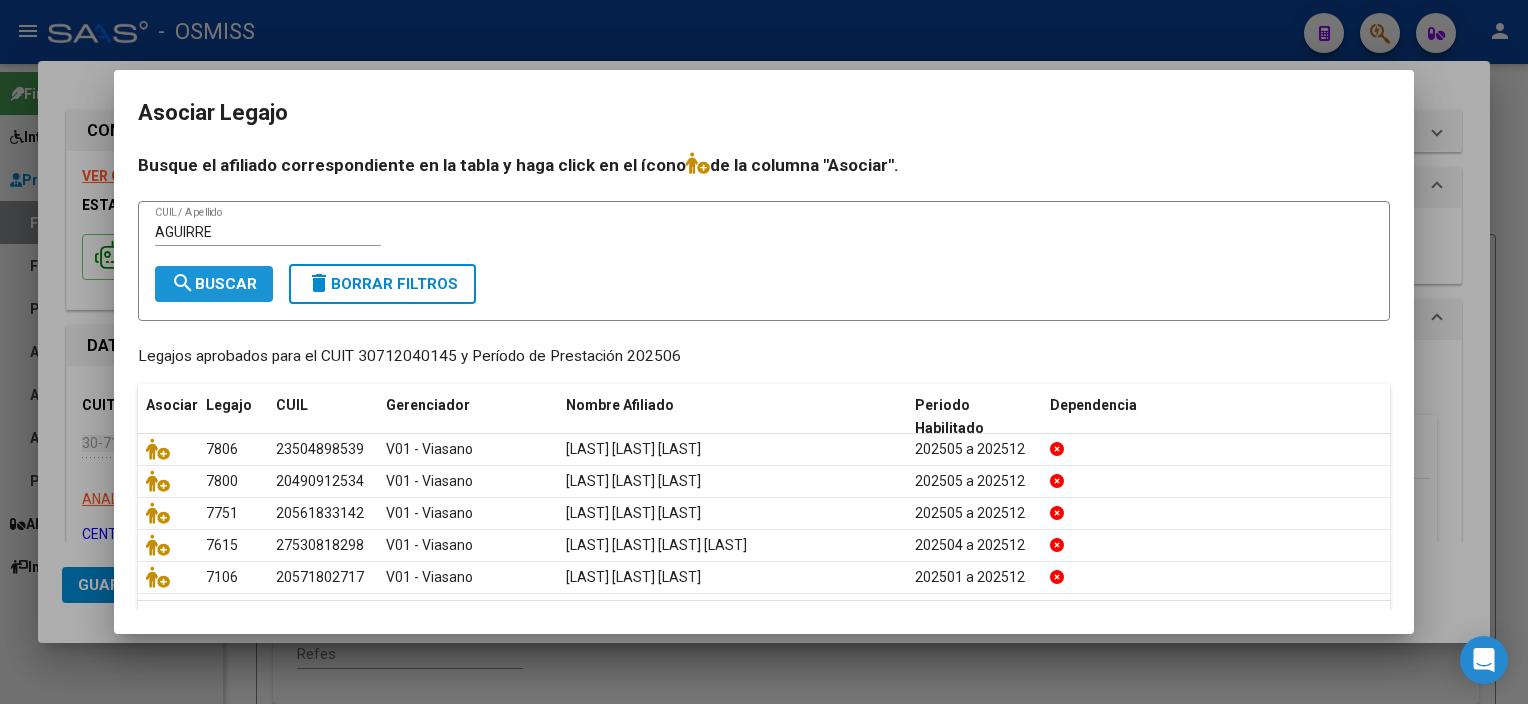 click on "search  Buscar" at bounding box center (214, 284) 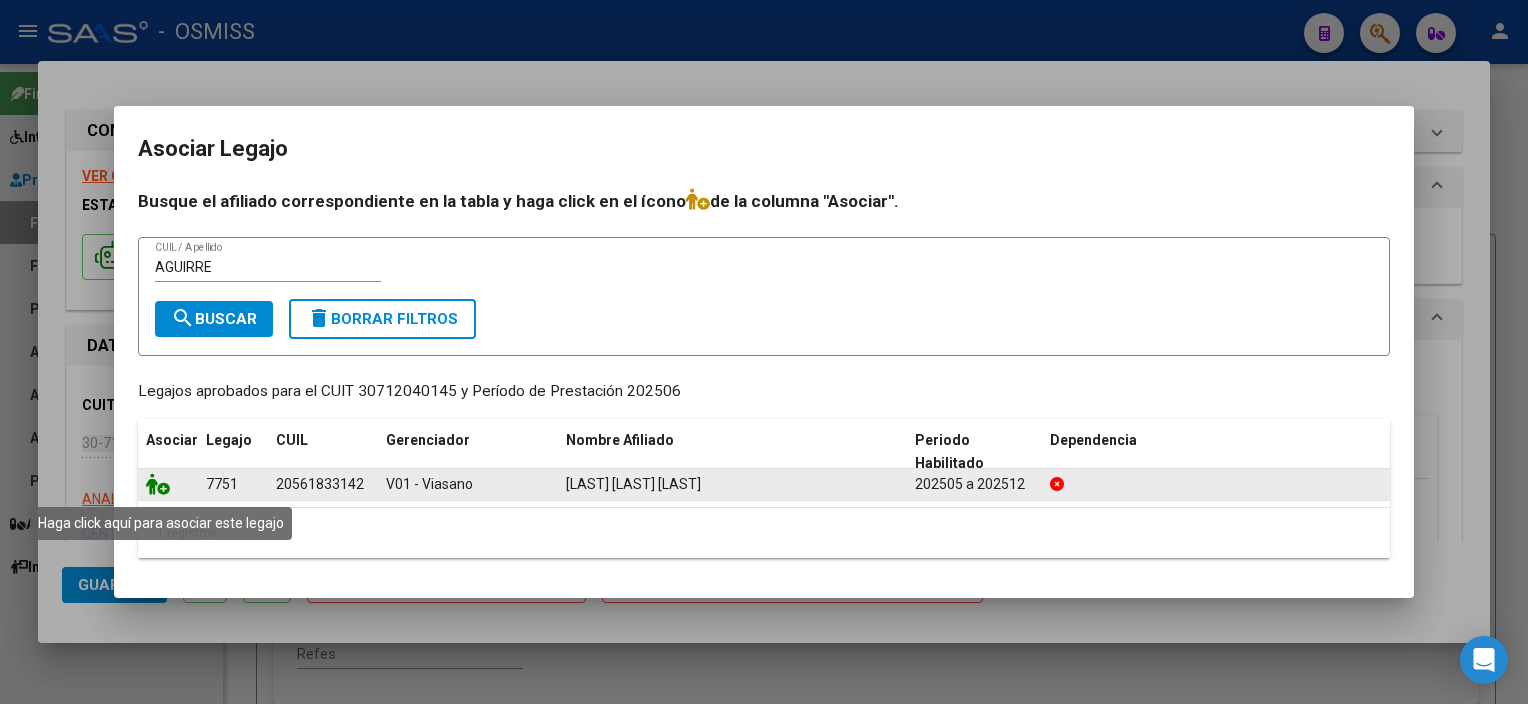 click 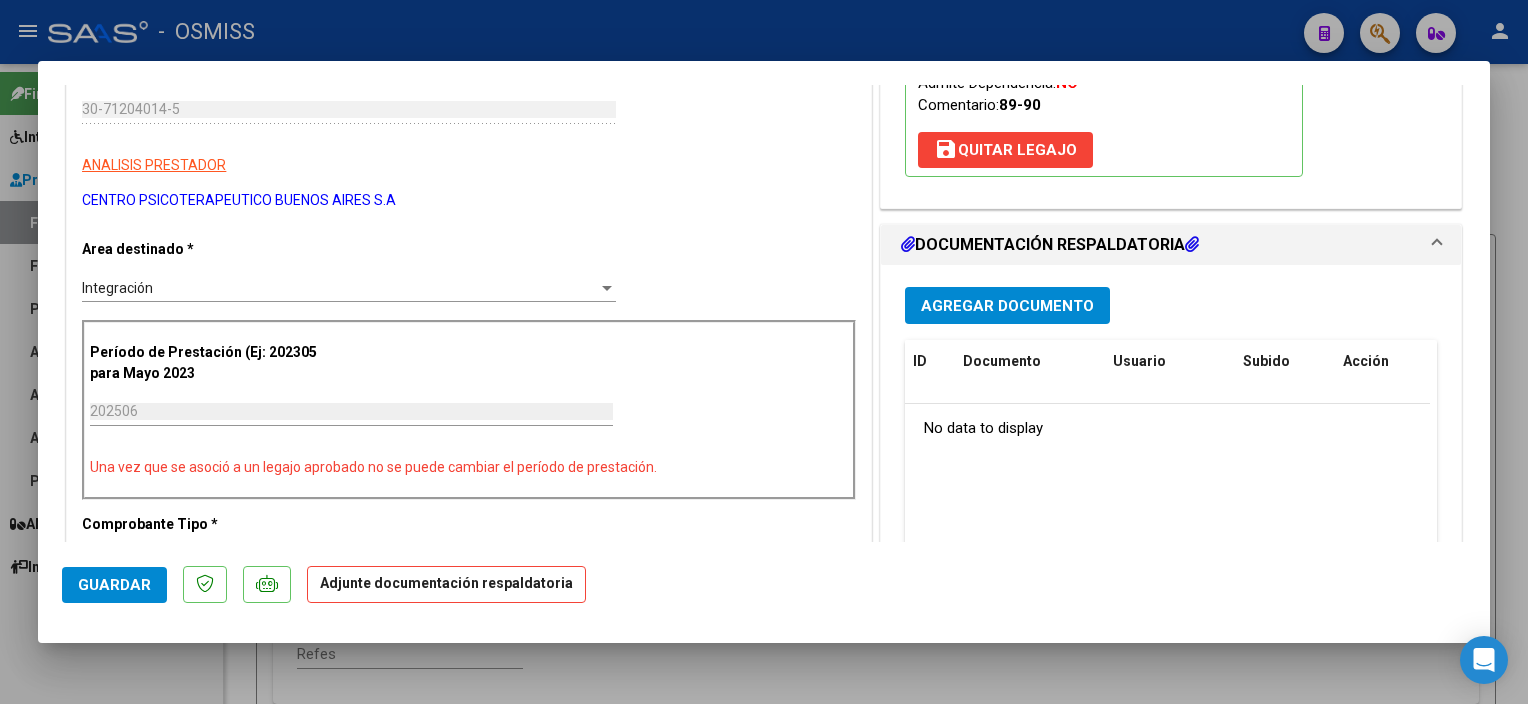 scroll, scrollTop: 350, scrollLeft: 0, axis: vertical 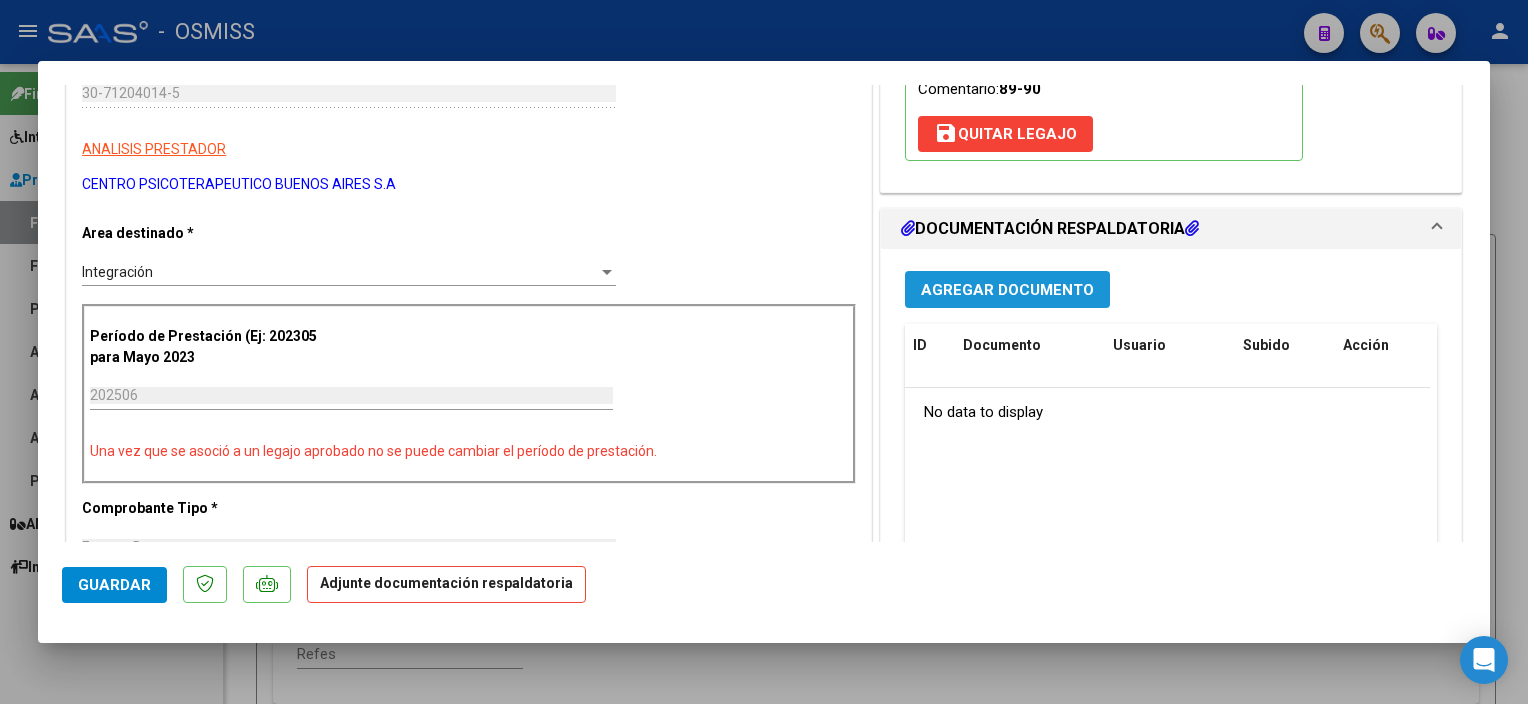 click on "Agregar Documento" at bounding box center [1007, 290] 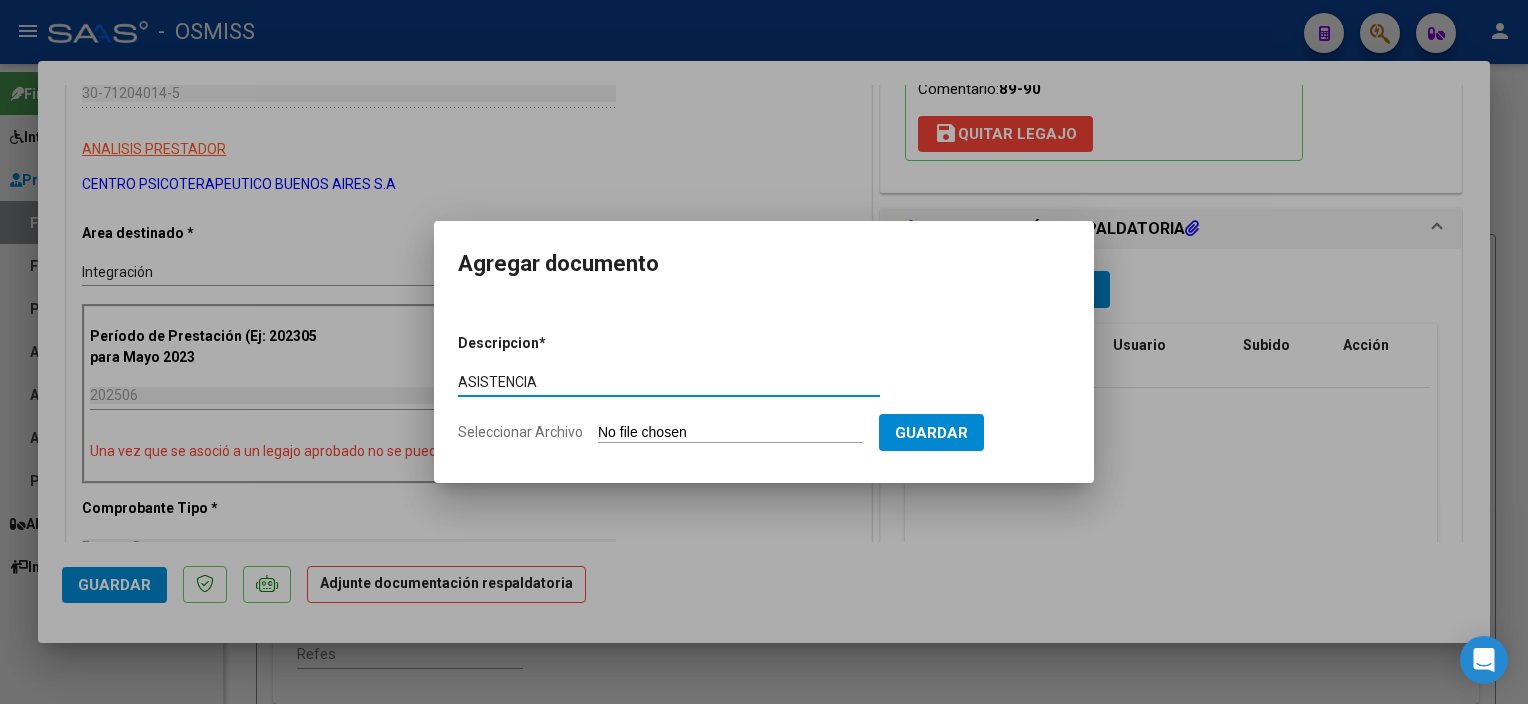 type on "ASISTENCIA" 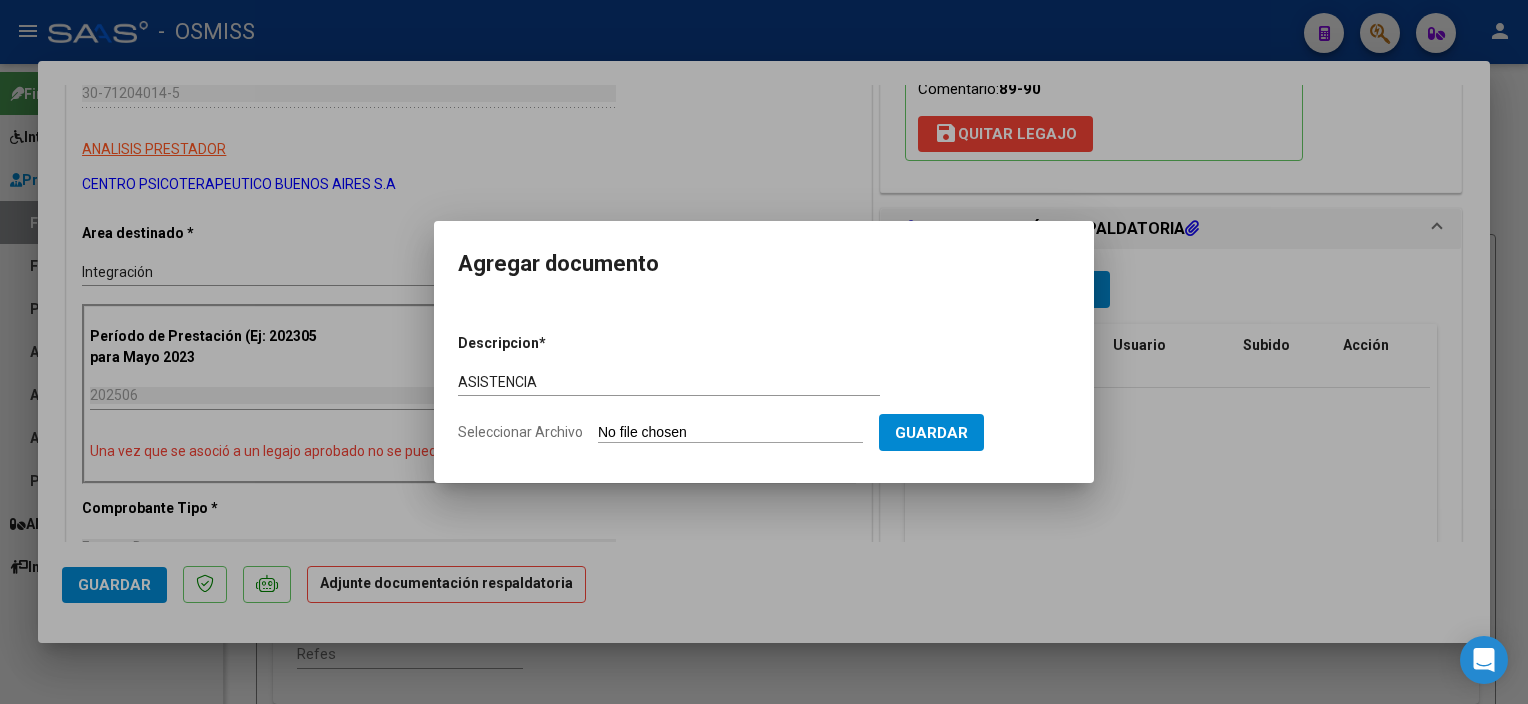 type on "C:\fakepath\7 [LAST] [LAST]-Planilla Asist Integracion Junio 2025 - CPBA Contable.pdf" 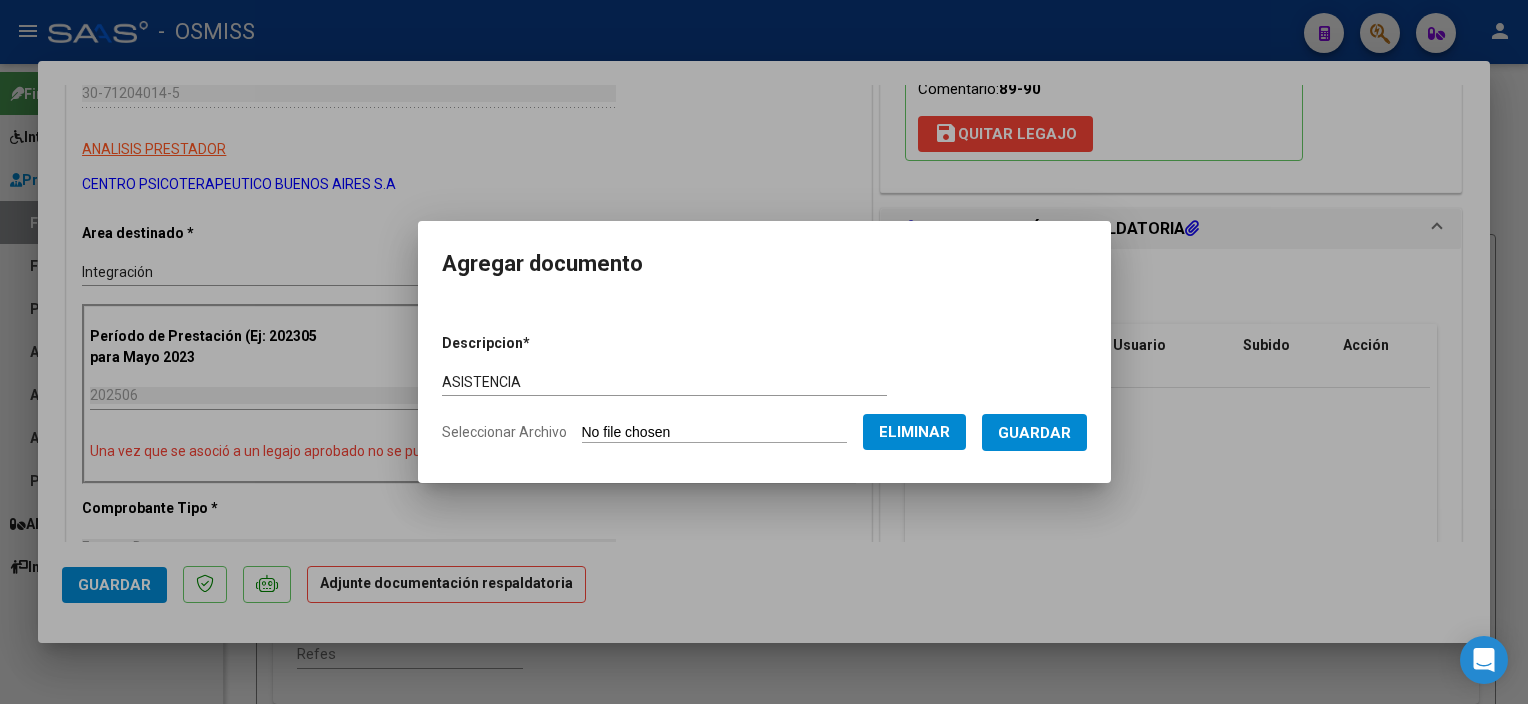 click on "Guardar" at bounding box center [1034, 433] 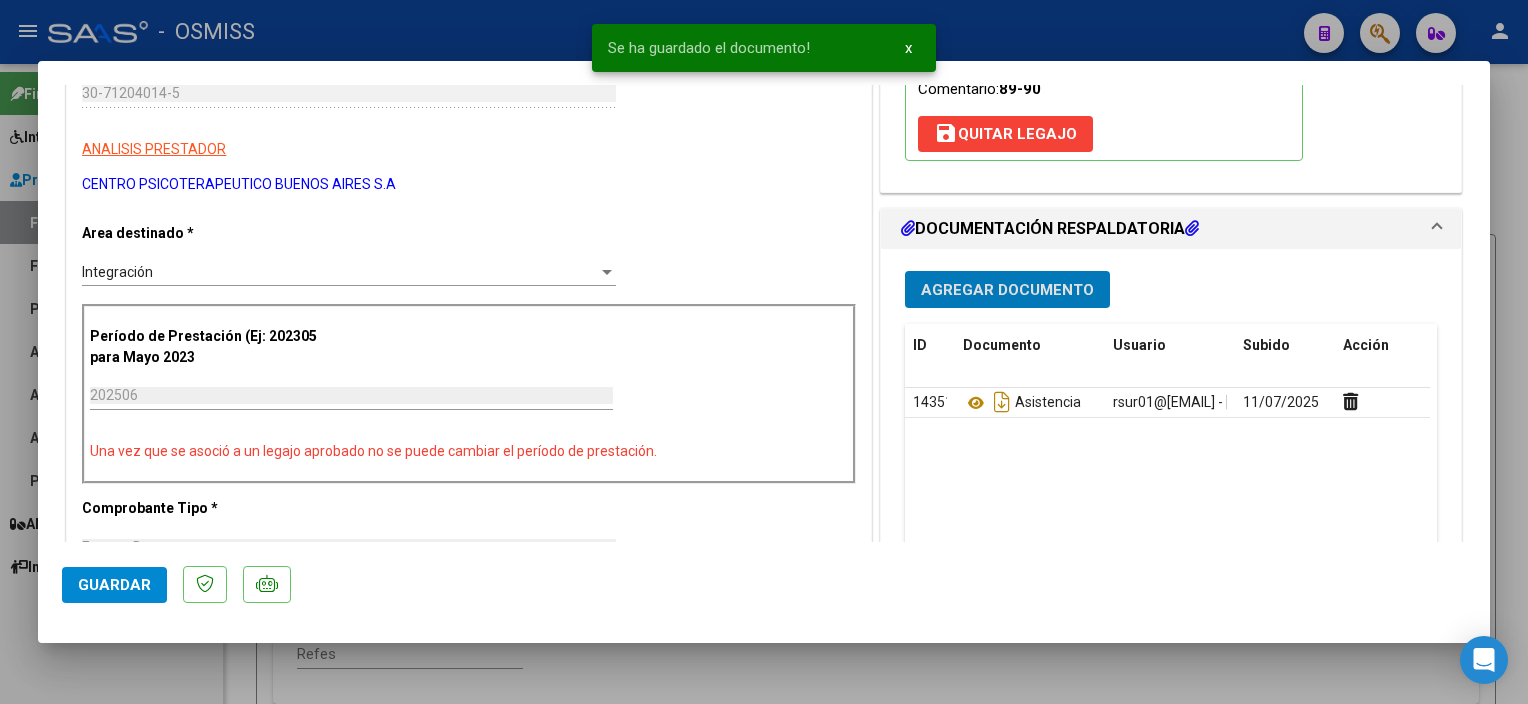click on "Guardar" 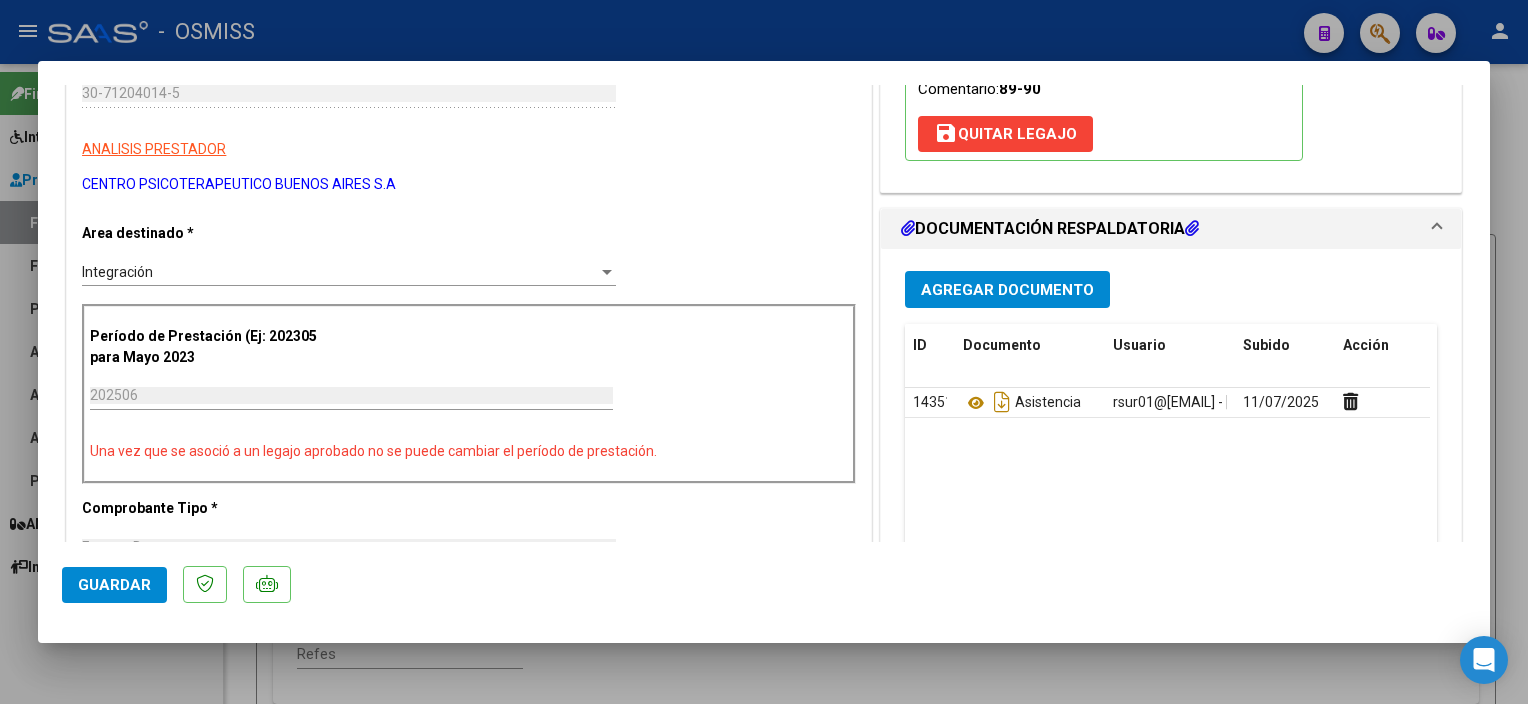 click on "[NUMBER]  Asistencia   [EMAIL] - [LAST] [LAST]   [DATE]" 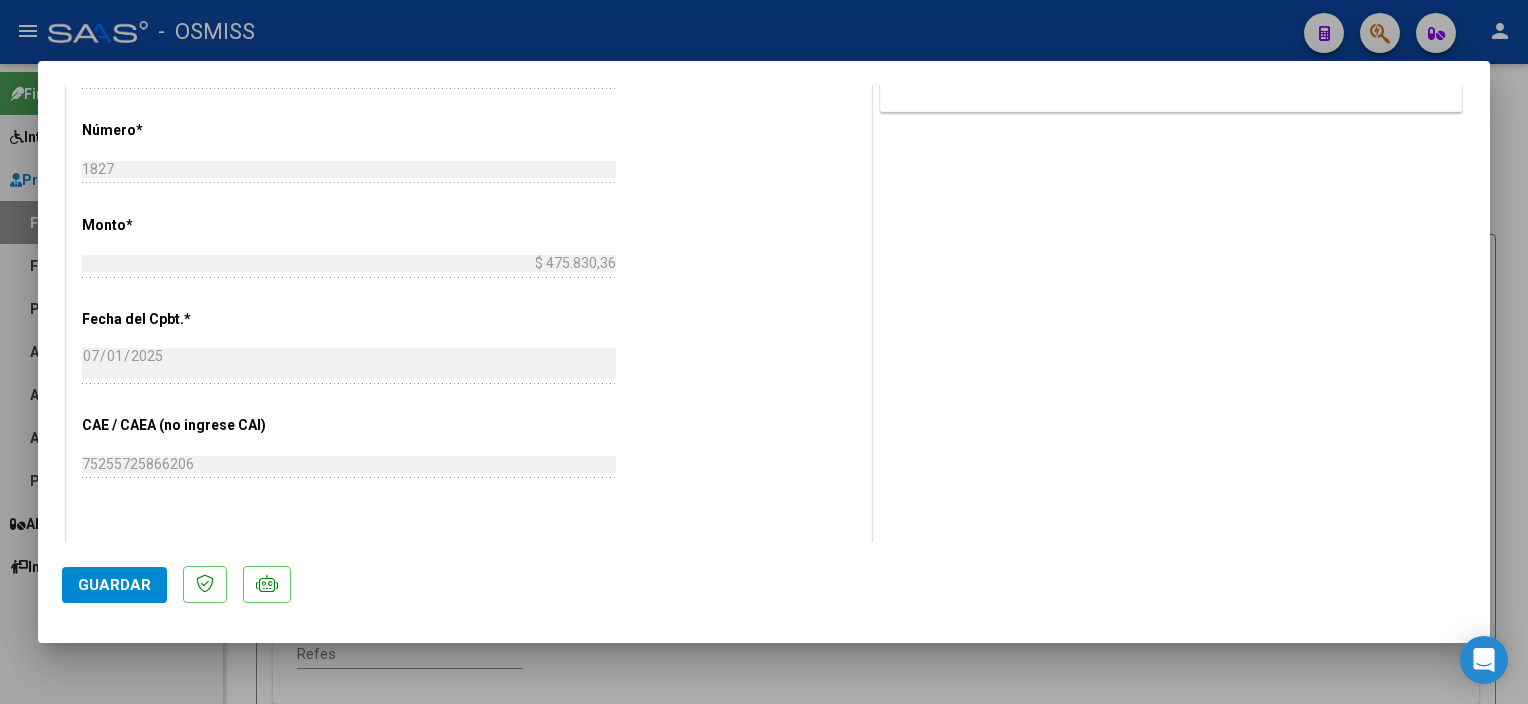 scroll, scrollTop: 920, scrollLeft: 0, axis: vertical 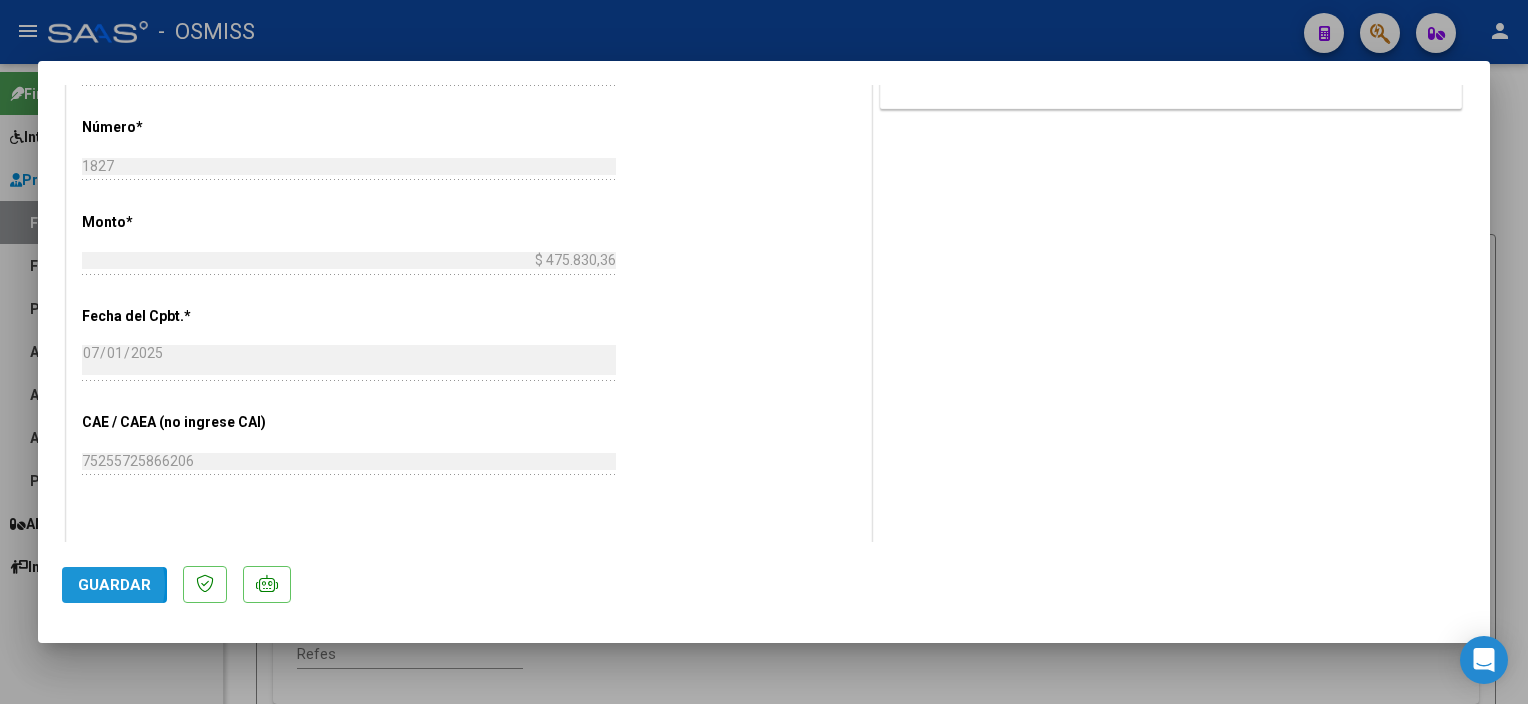 click on "Guardar" 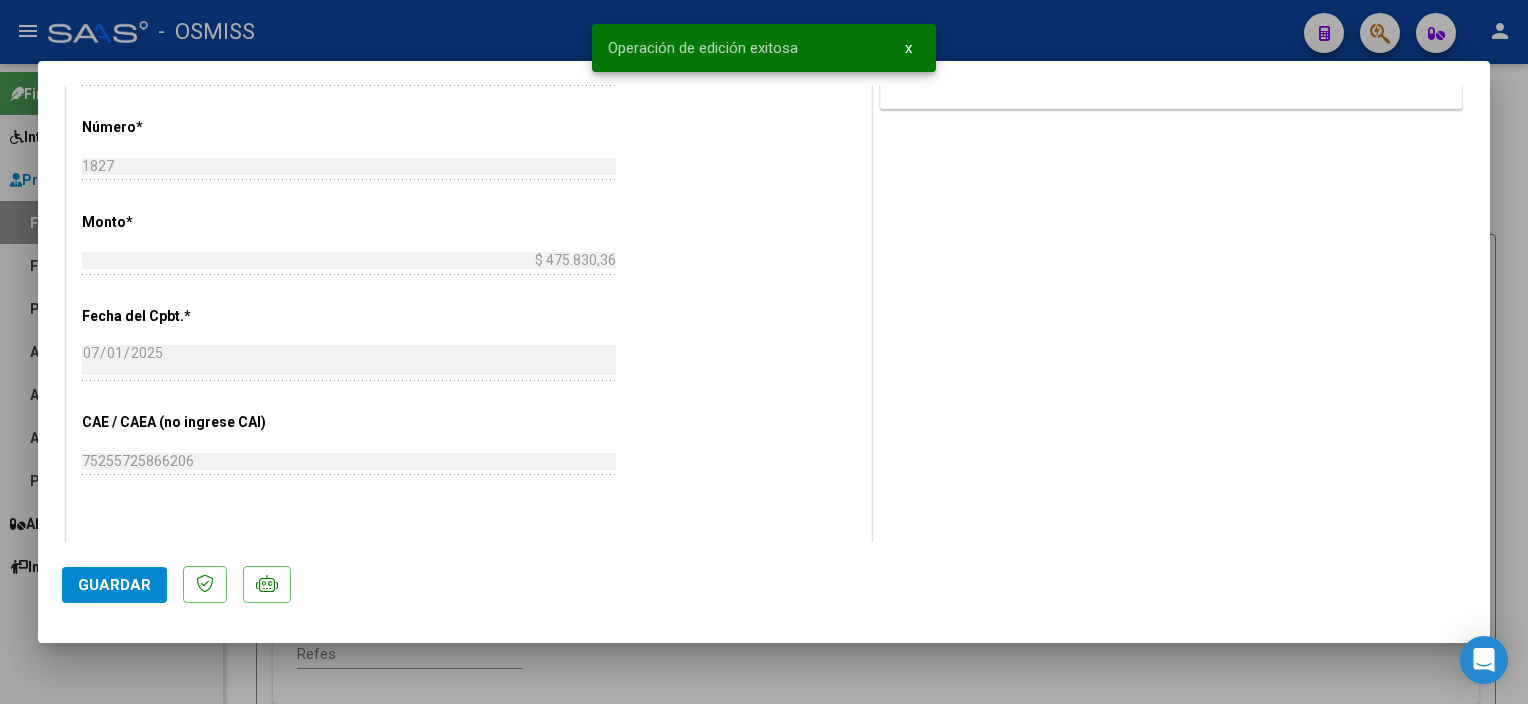 click at bounding box center (764, 352) 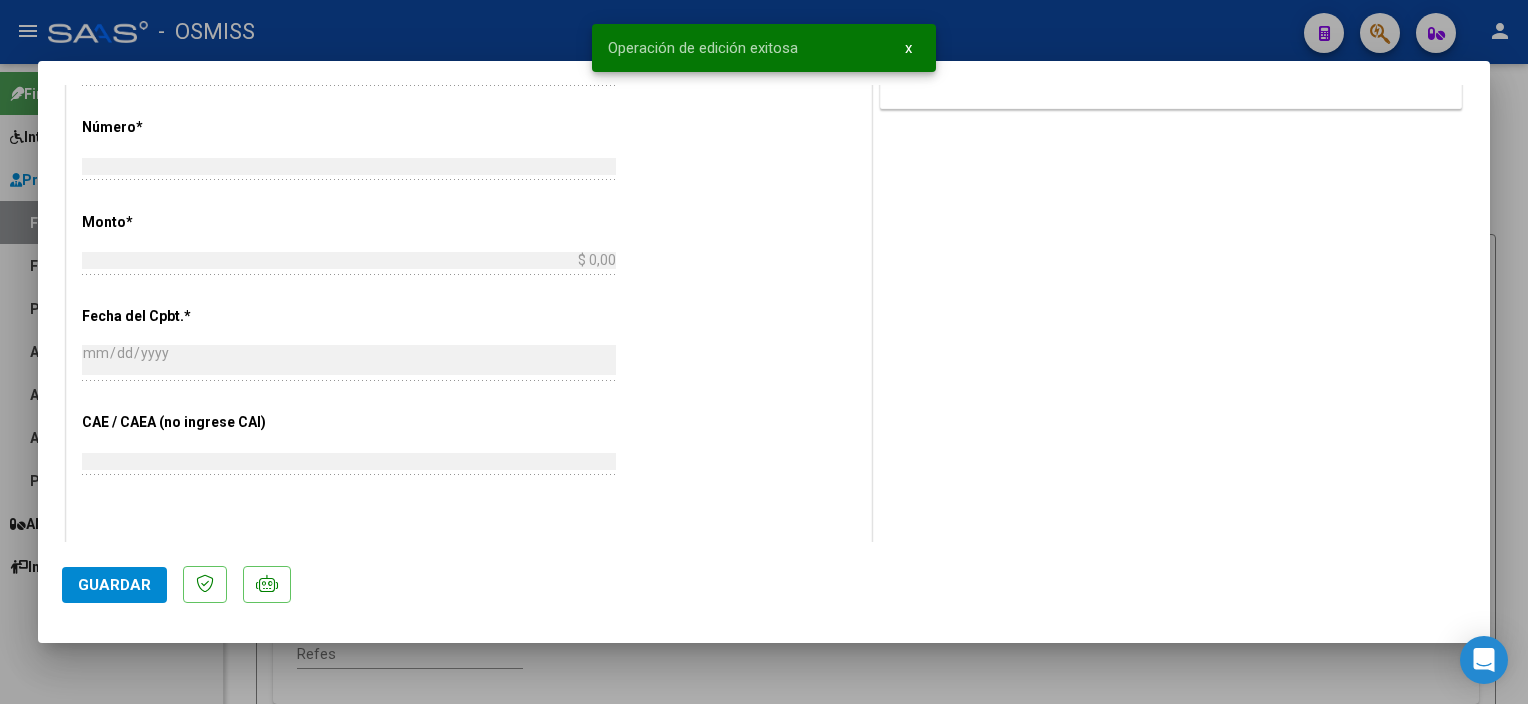 scroll, scrollTop: 950, scrollLeft: 0, axis: vertical 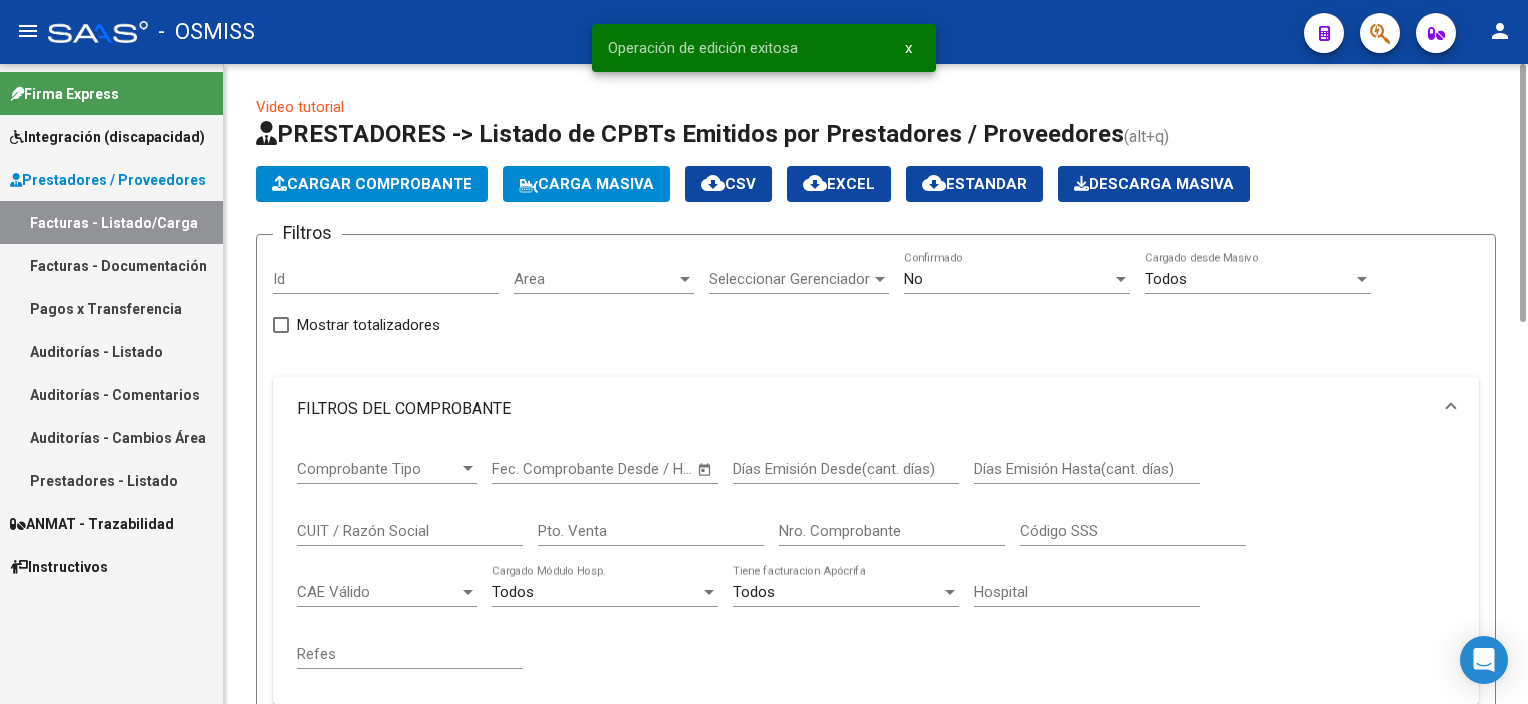 click on "Cargar Comprobante" 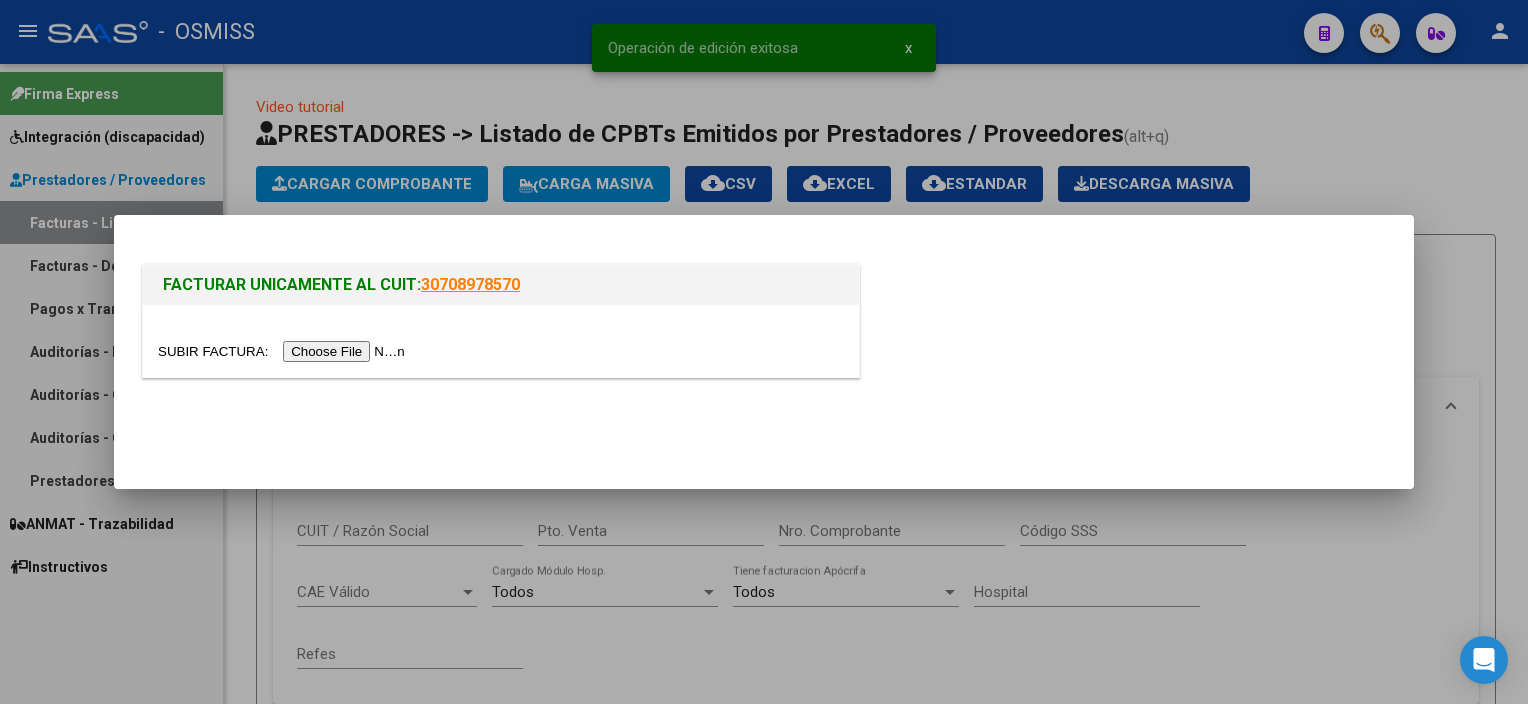 click at bounding box center [284, 351] 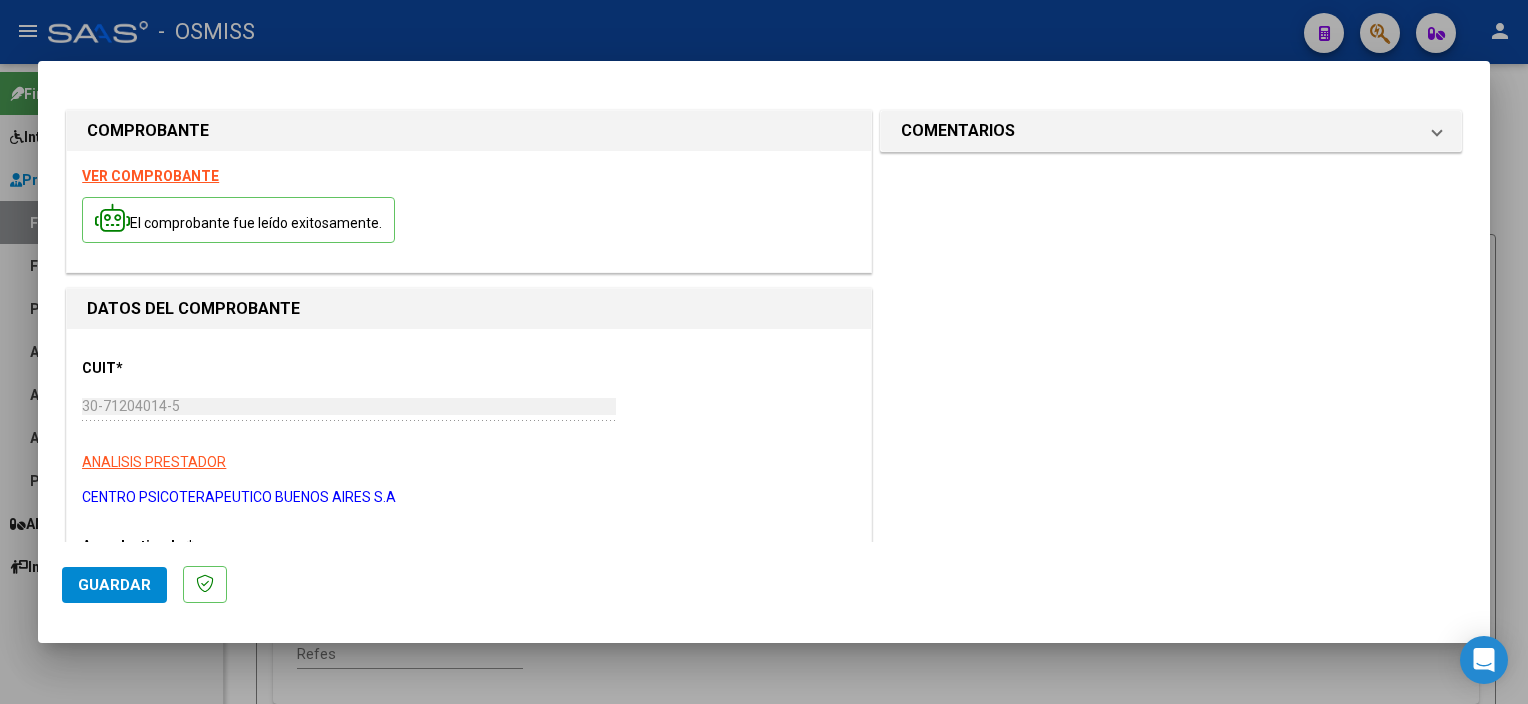 scroll, scrollTop: 270, scrollLeft: 0, axis: vertical 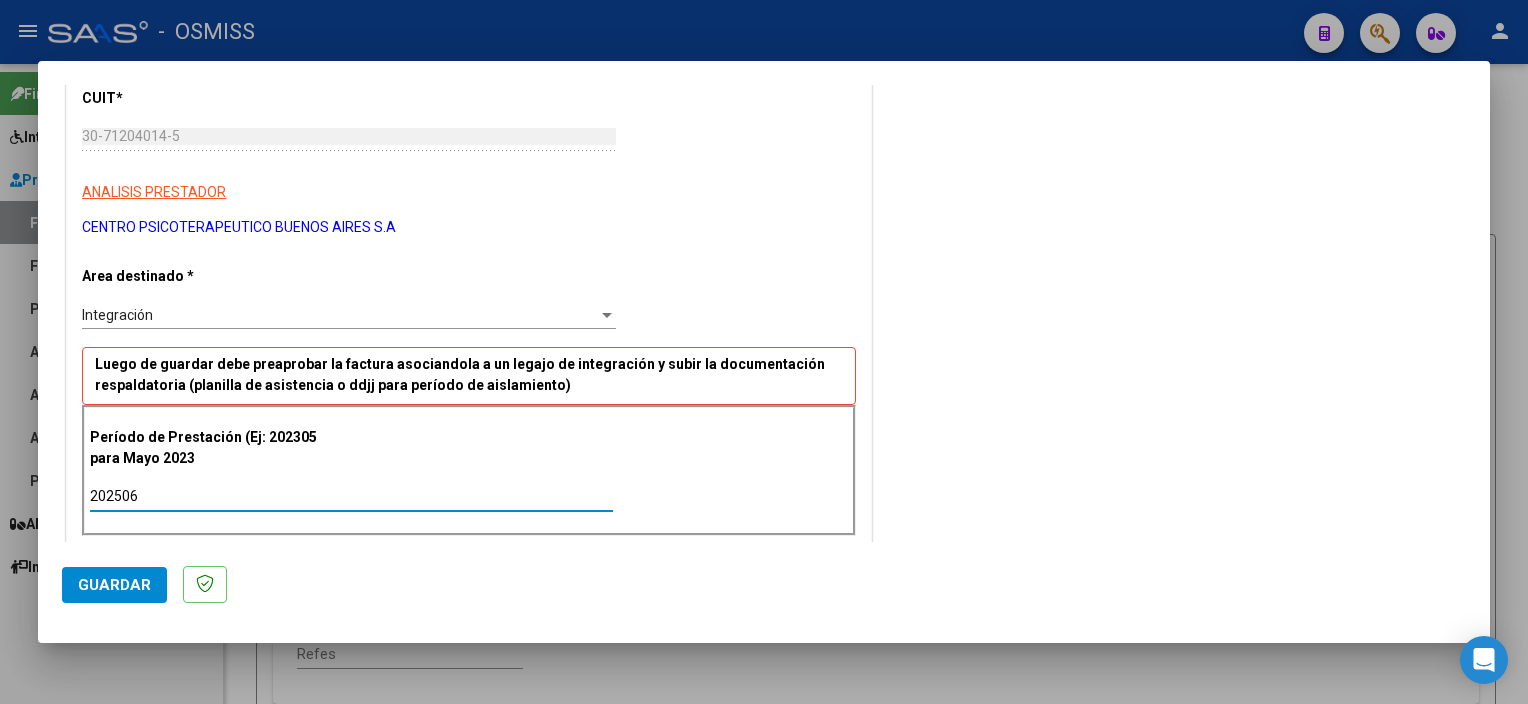 type on "202506" 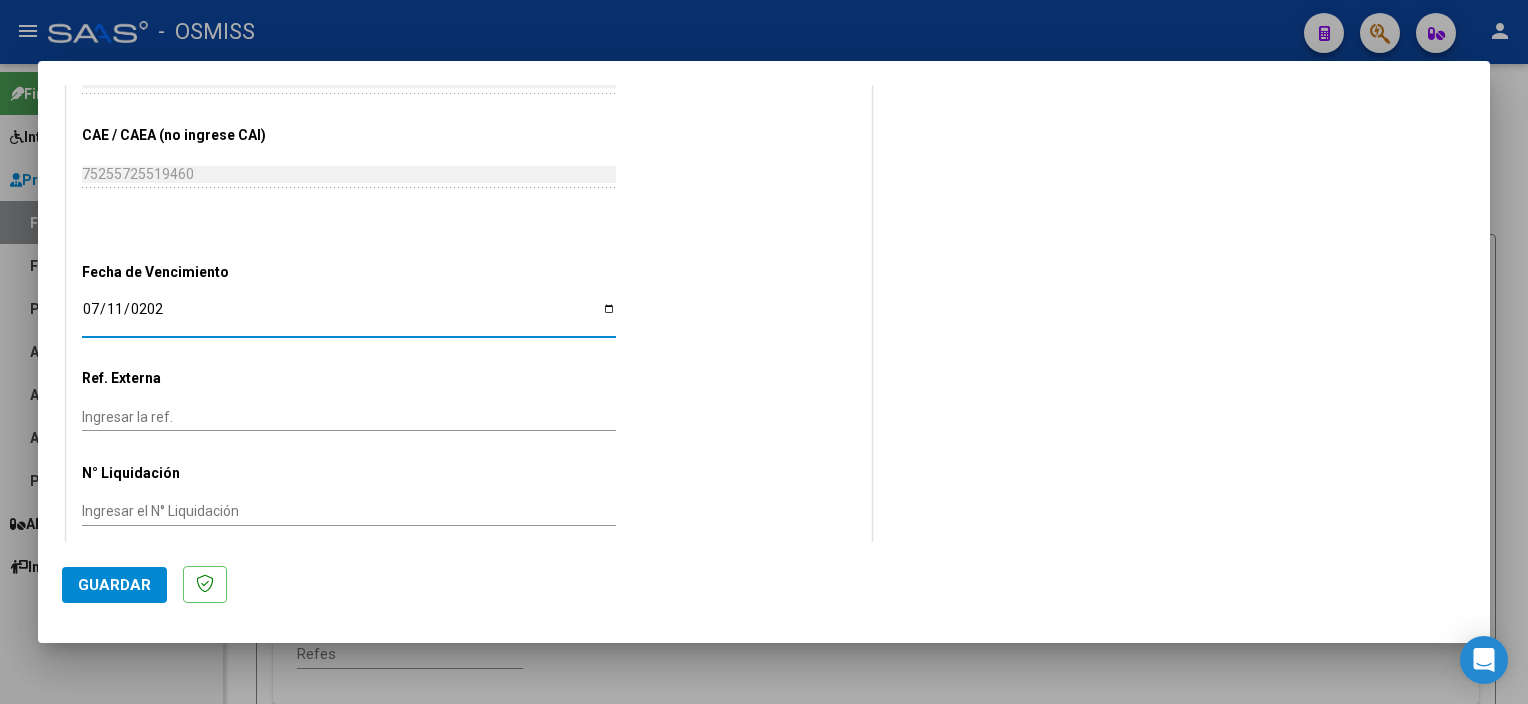 type on "2025-07-11" 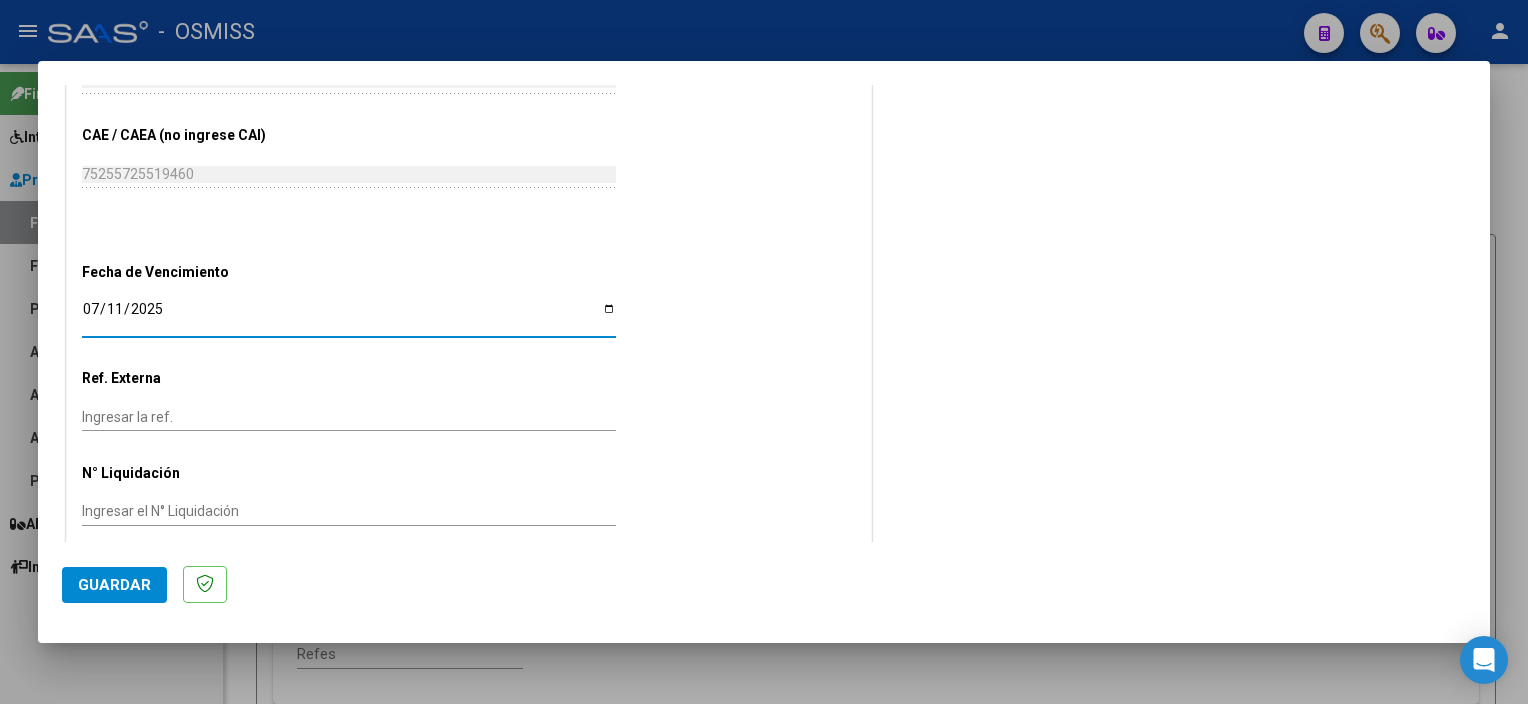 click on "Guardar" 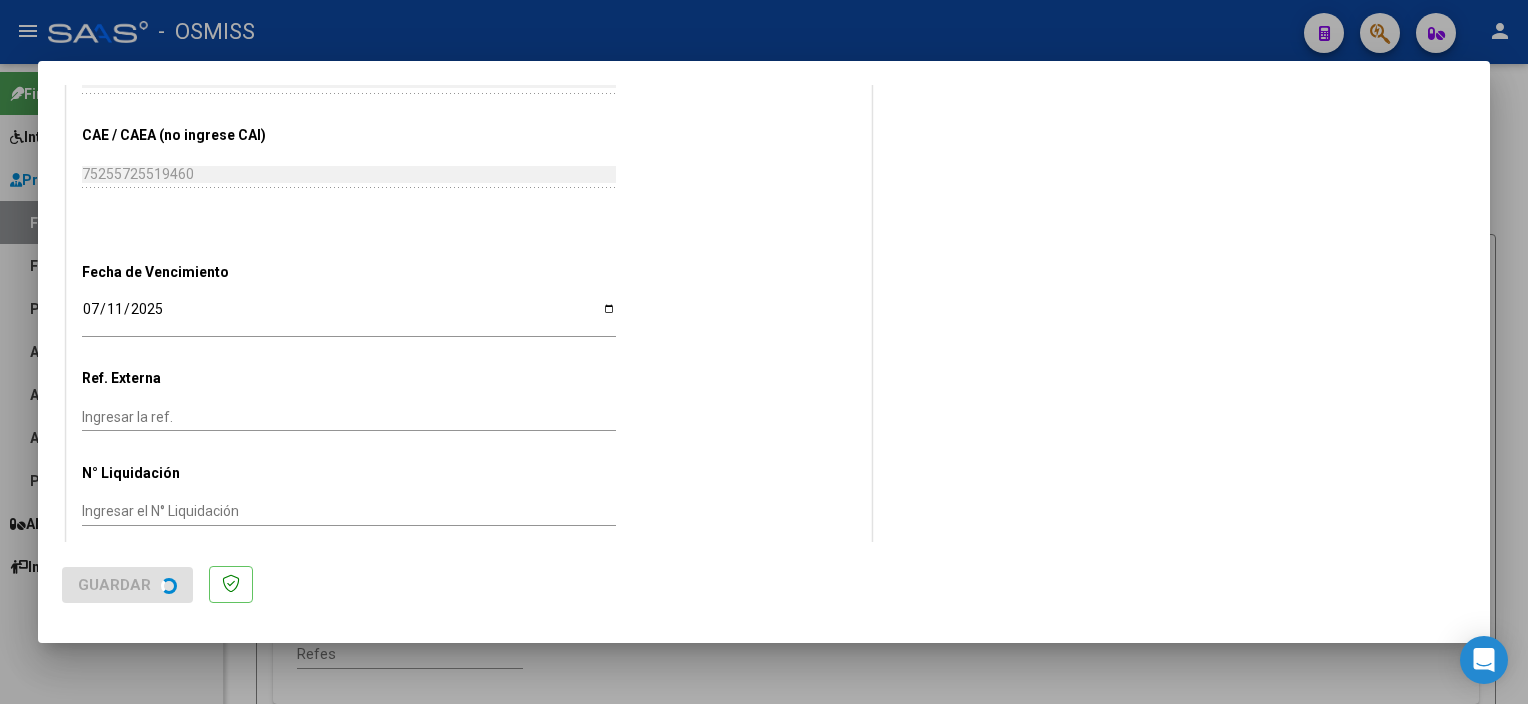 scroll, scrollTop: 0, scrollLeft: 0, axis: both 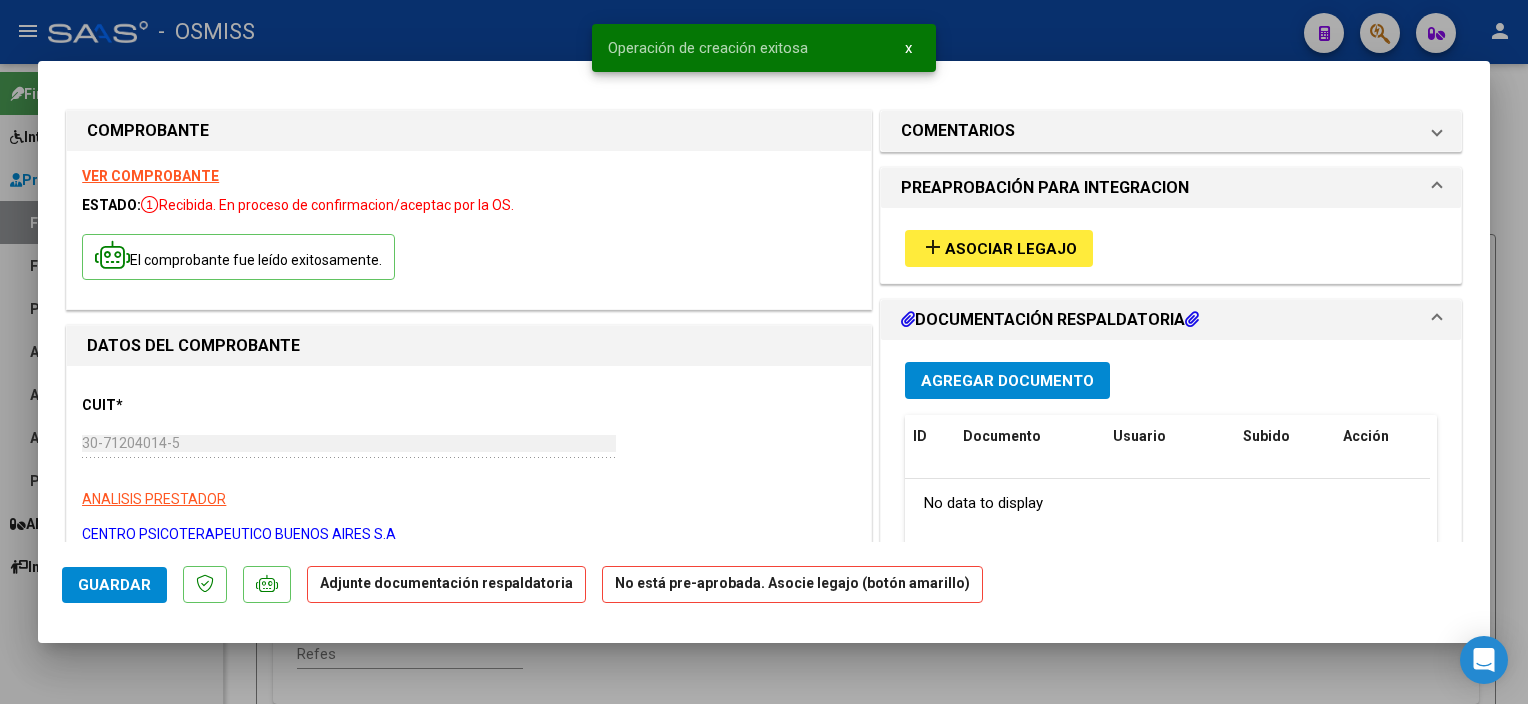 click on "Asociar Legajo" at bounding box center [1011, 249] 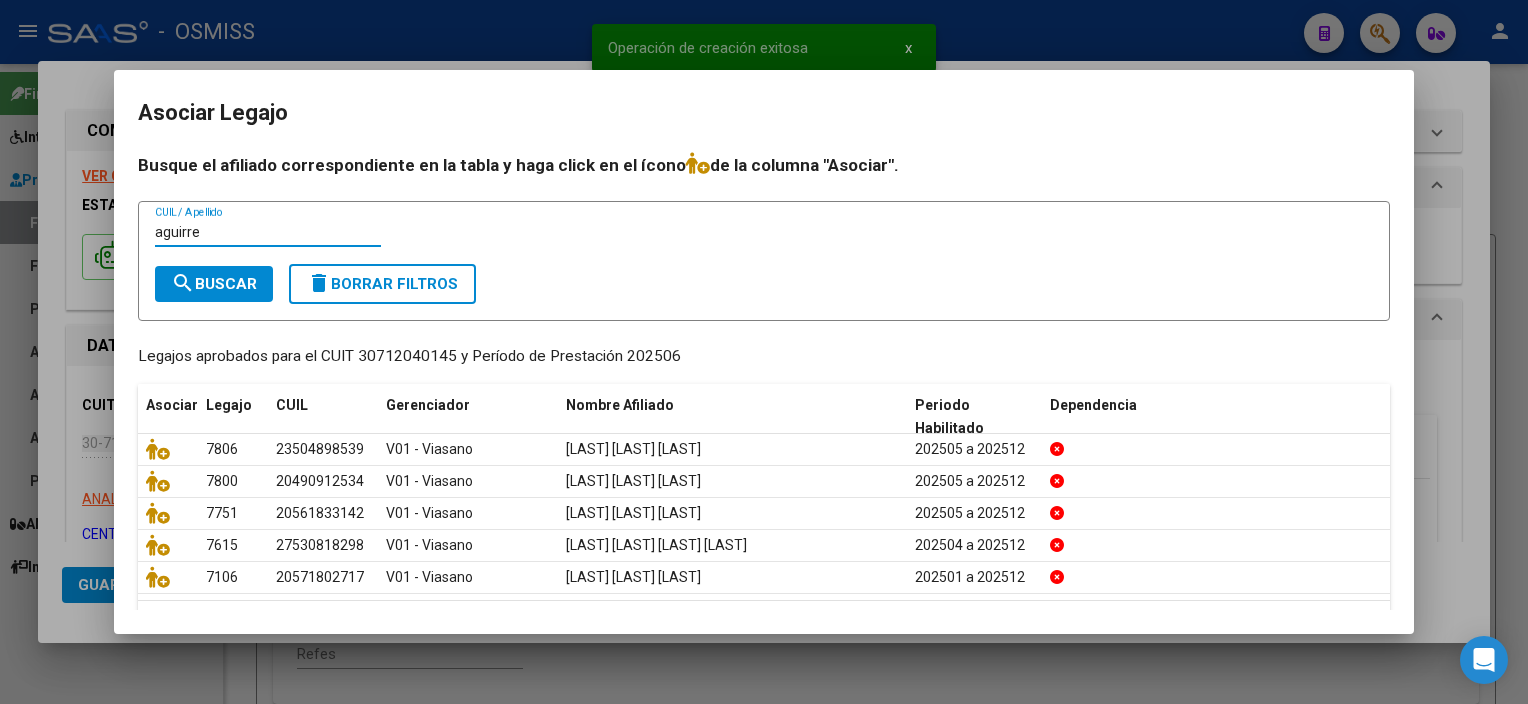 type on "aguirre" 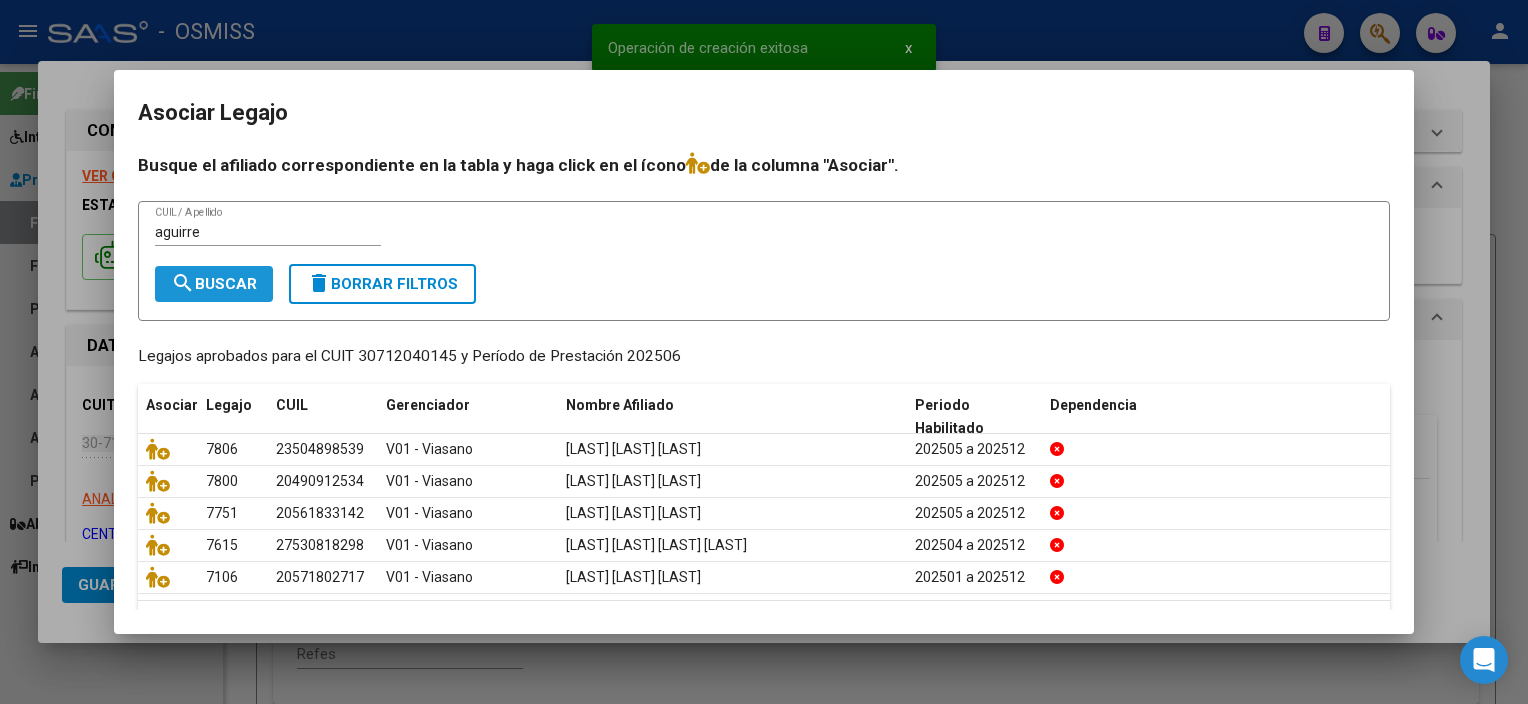 click on "search  Buscar" at bounding box center (214, 284) 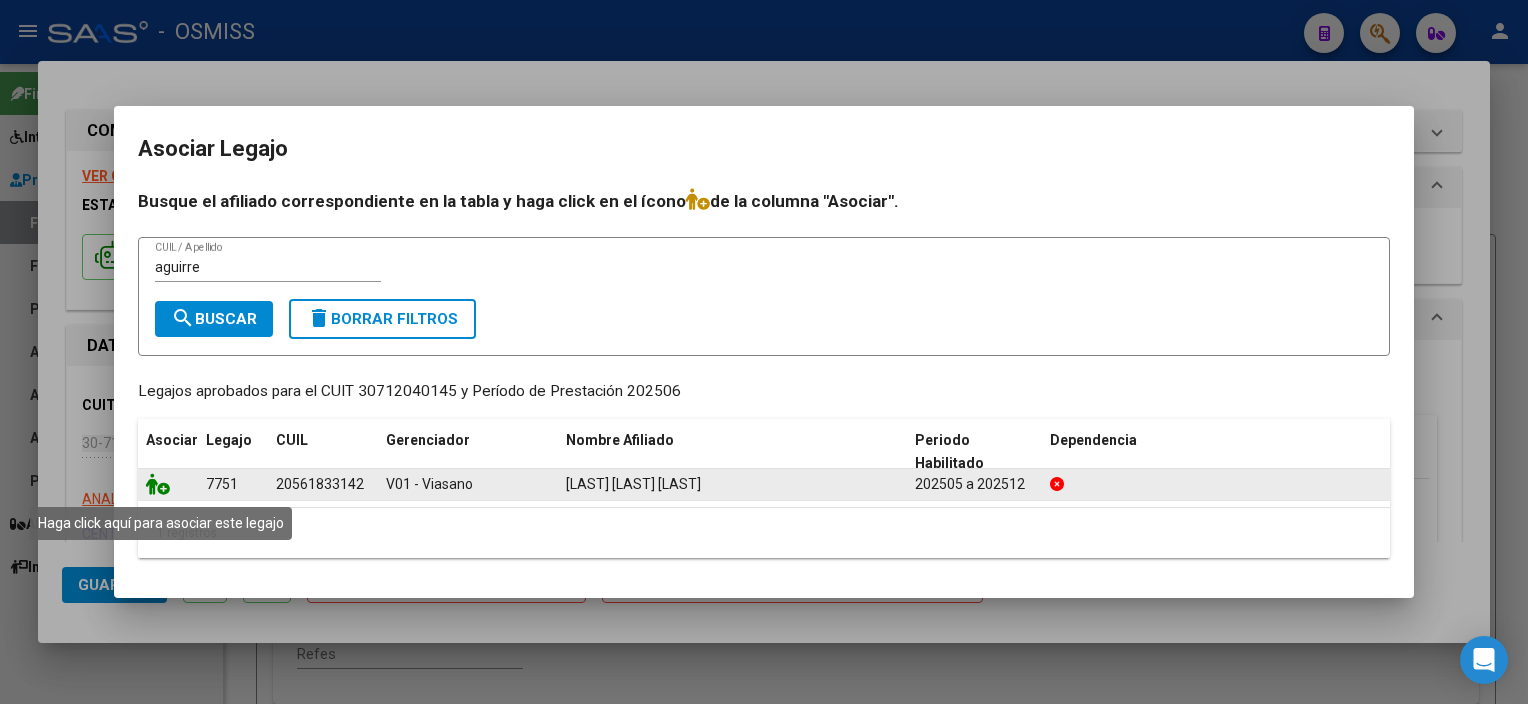click 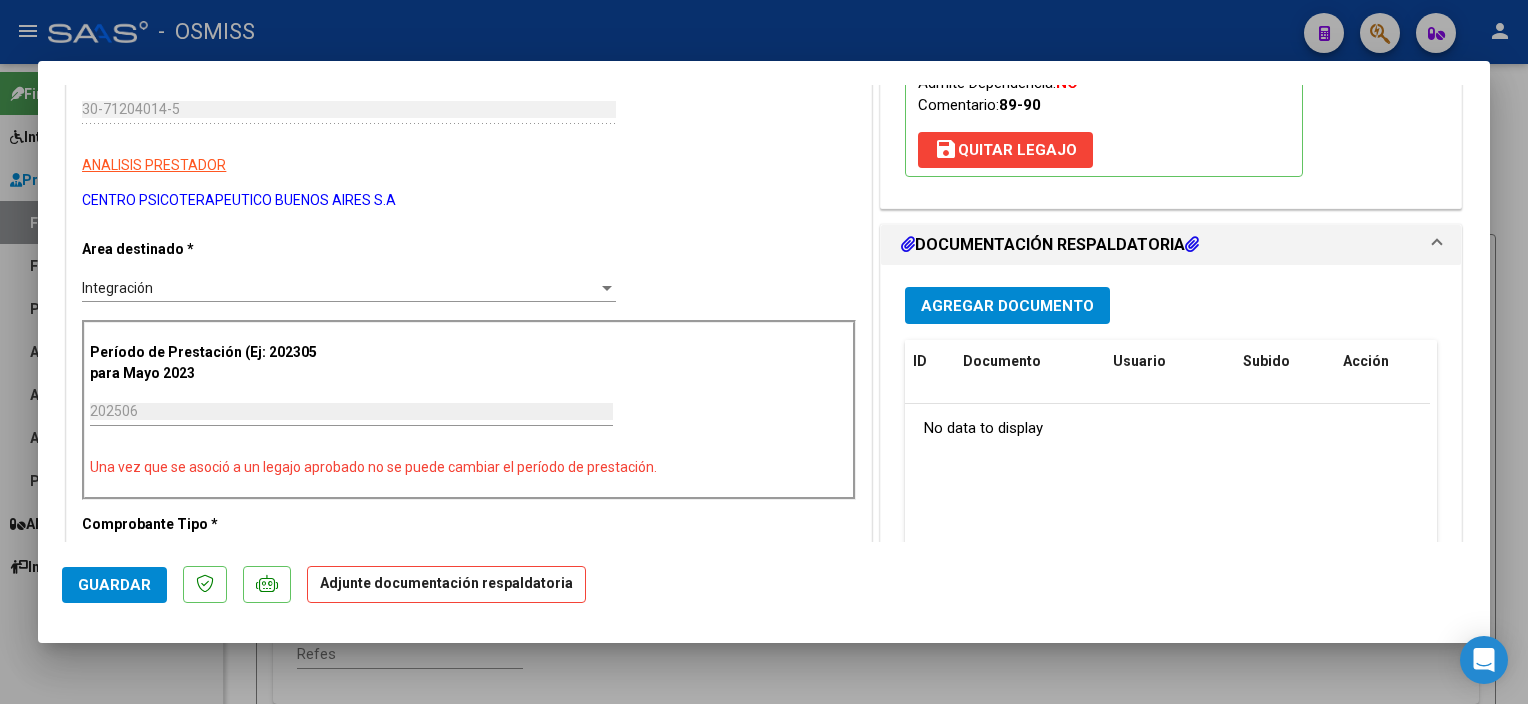scroll, scrollTop: 364, scrollLeft: 0, axis: vertical 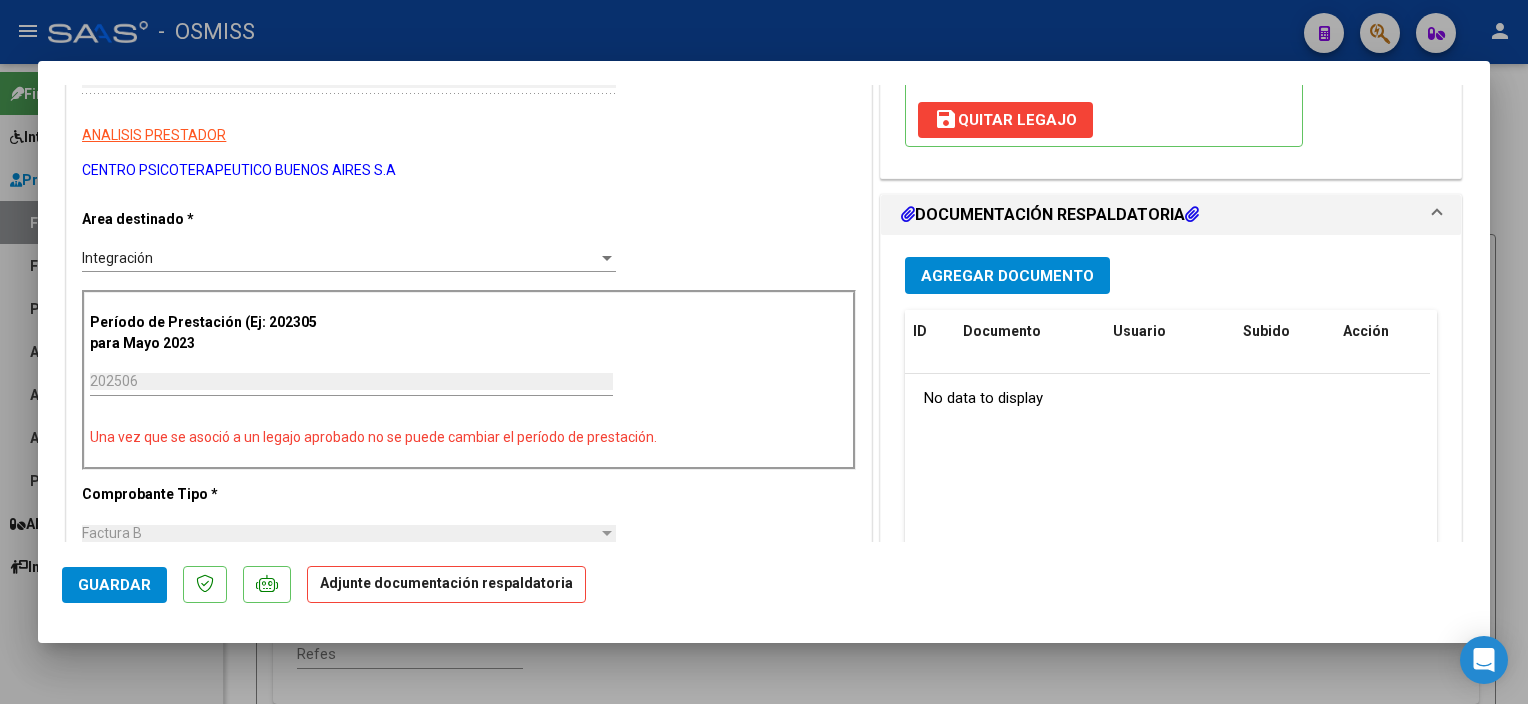 click on "Agregar Documento" at bounding box center [1007, 275] 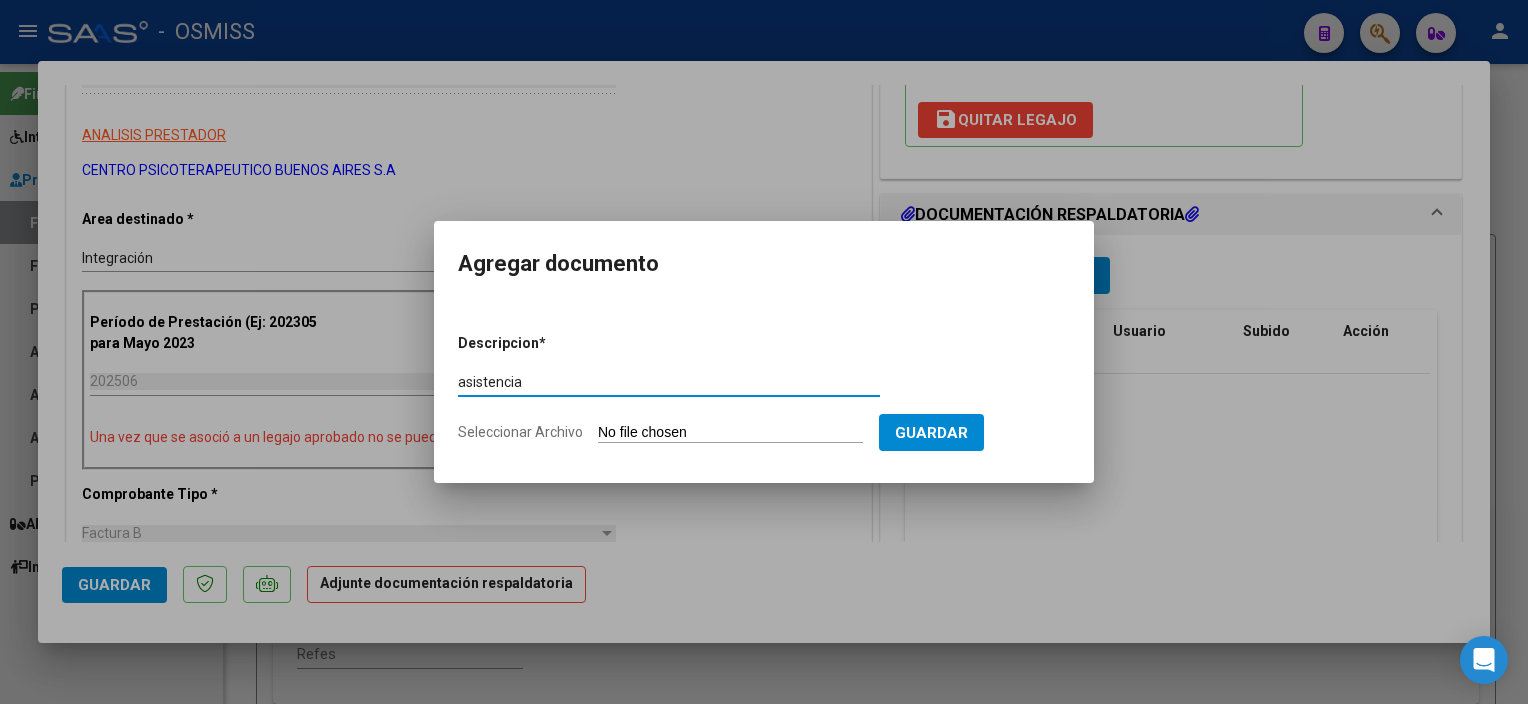 type on "asistencia" 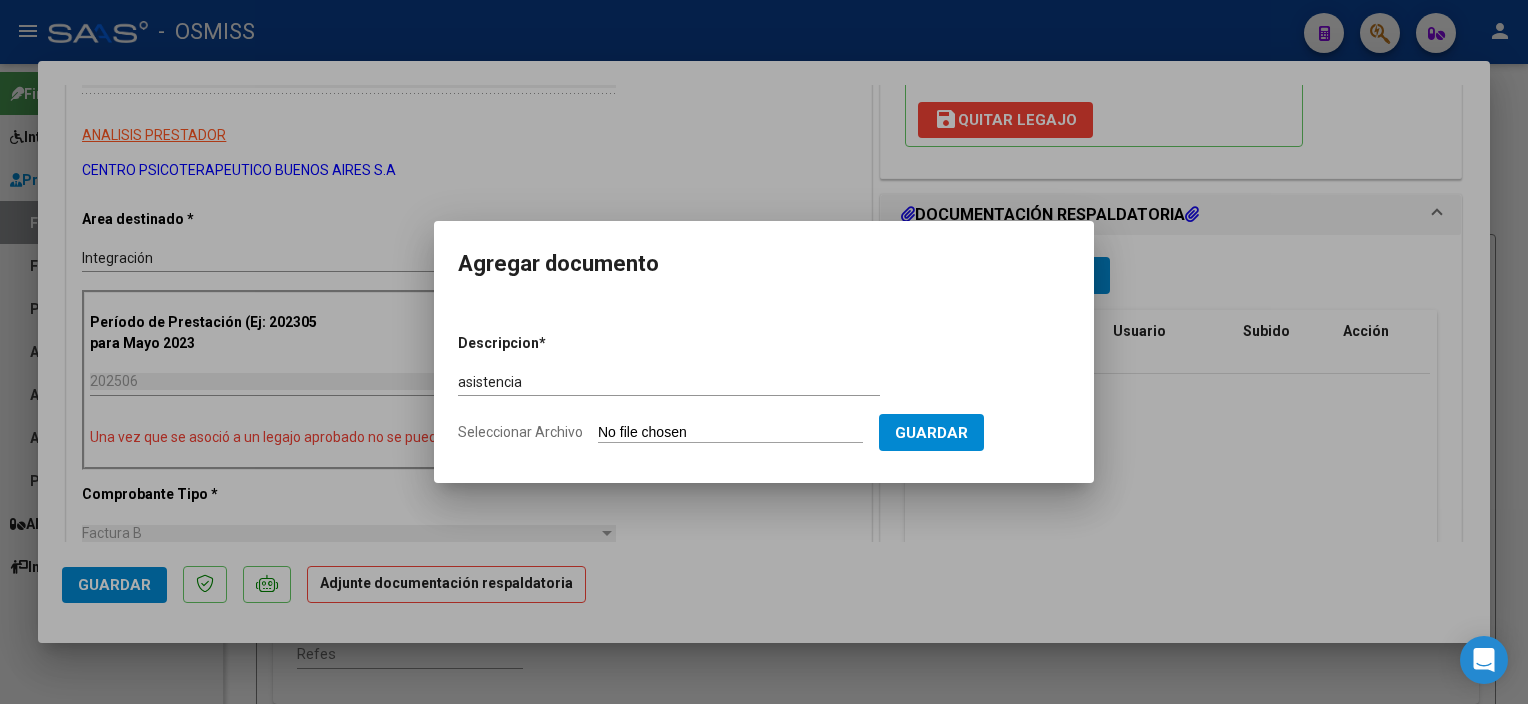 type on "C:\fakepath\3 [LAST] [LAST] -Planilla Asist Terapias Junio 2025 - CPBA Contable.pdf" 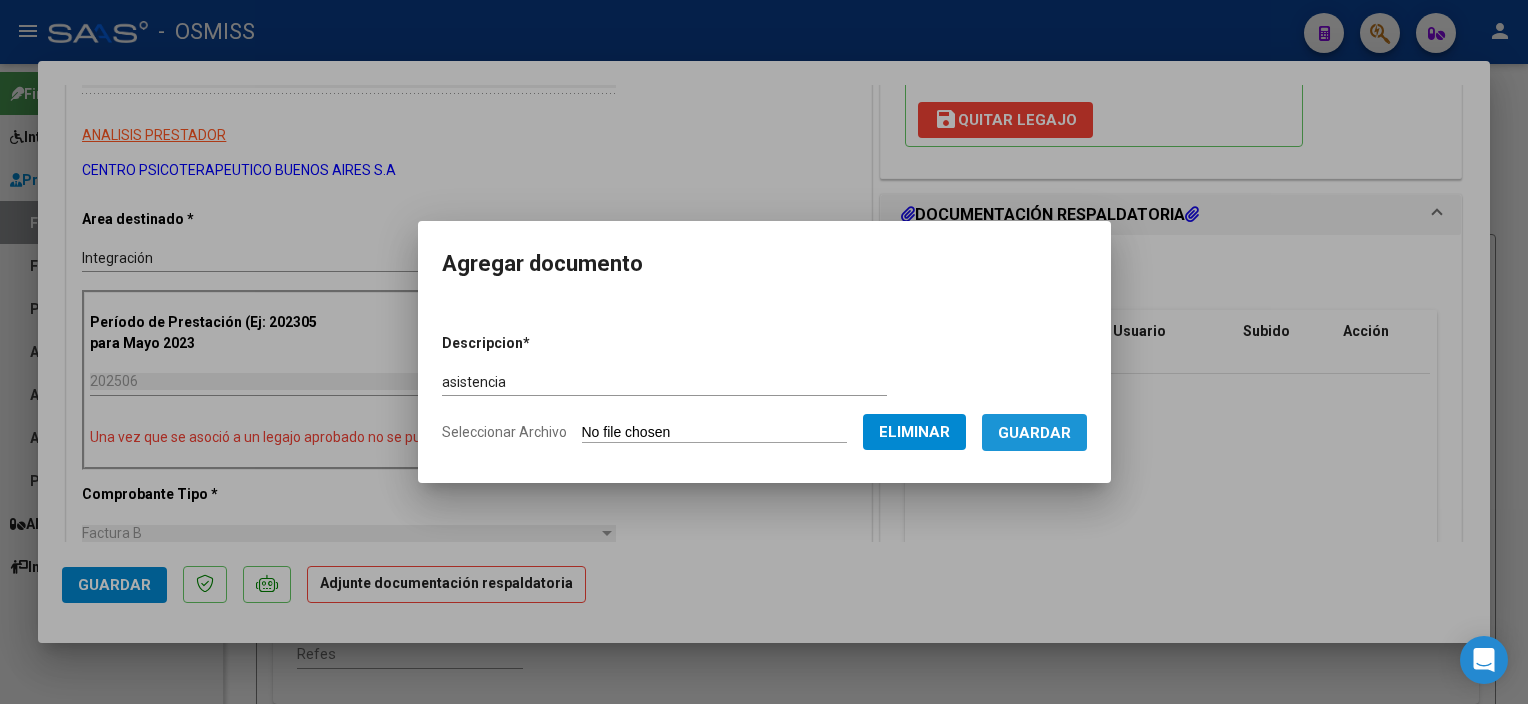 click on "Guardar" at bounding box center [1034, 433] 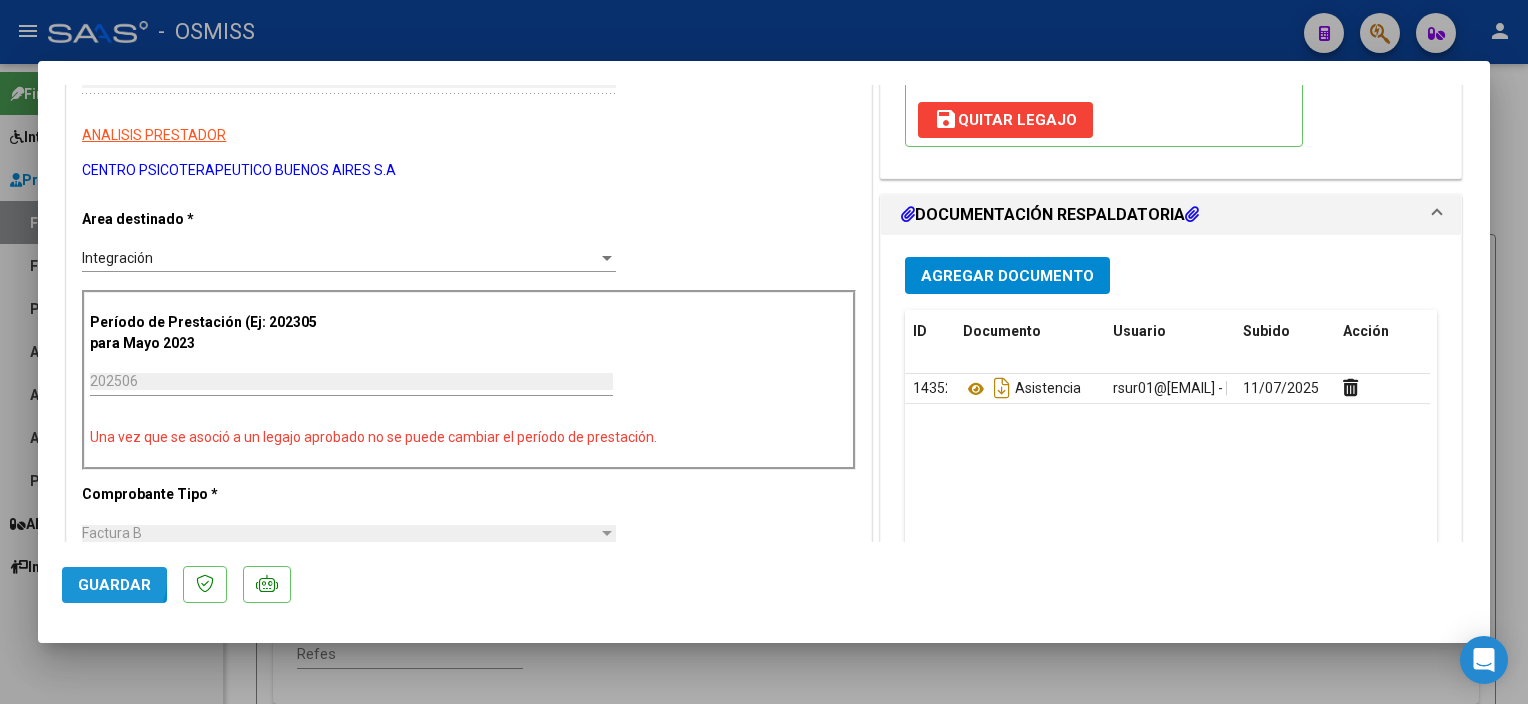 click on "Guardar" 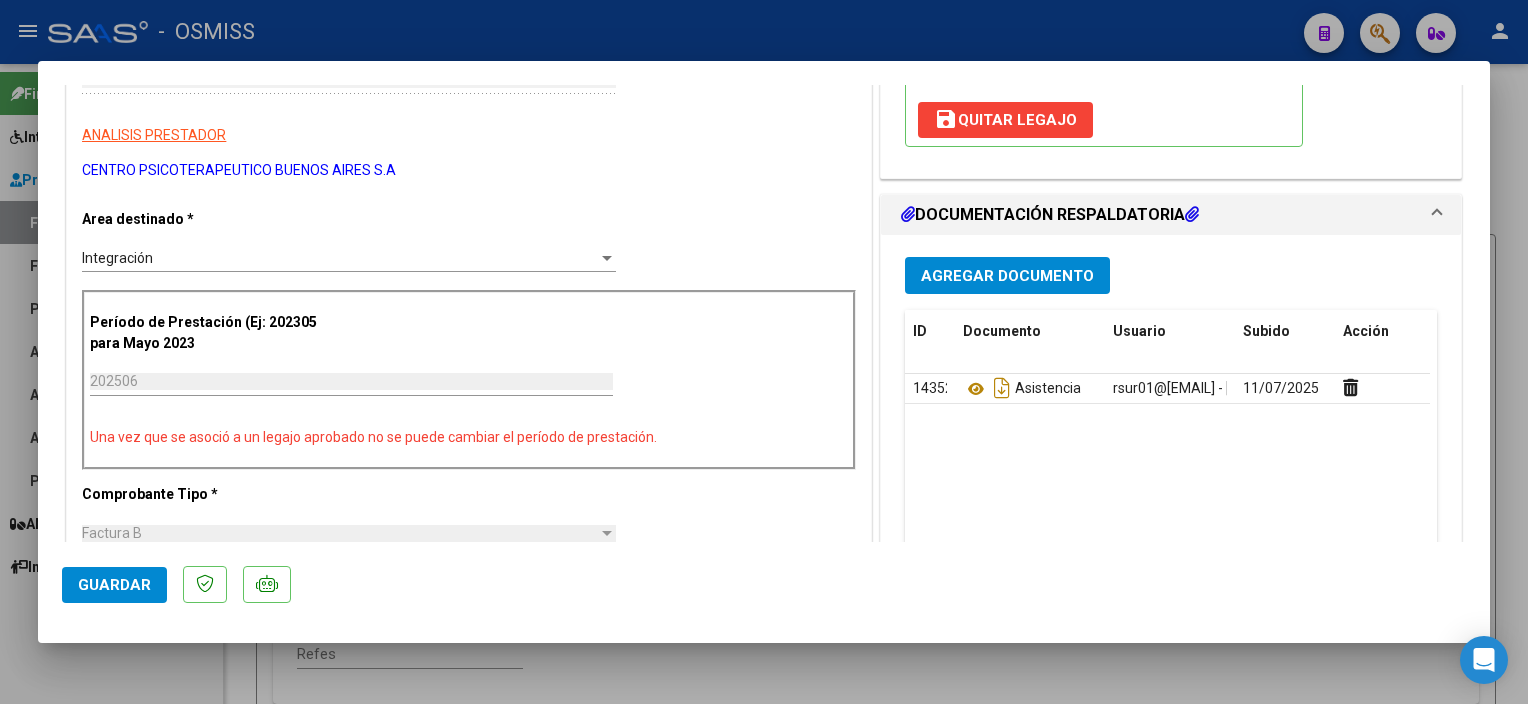 click at bounding box center (764, 352) 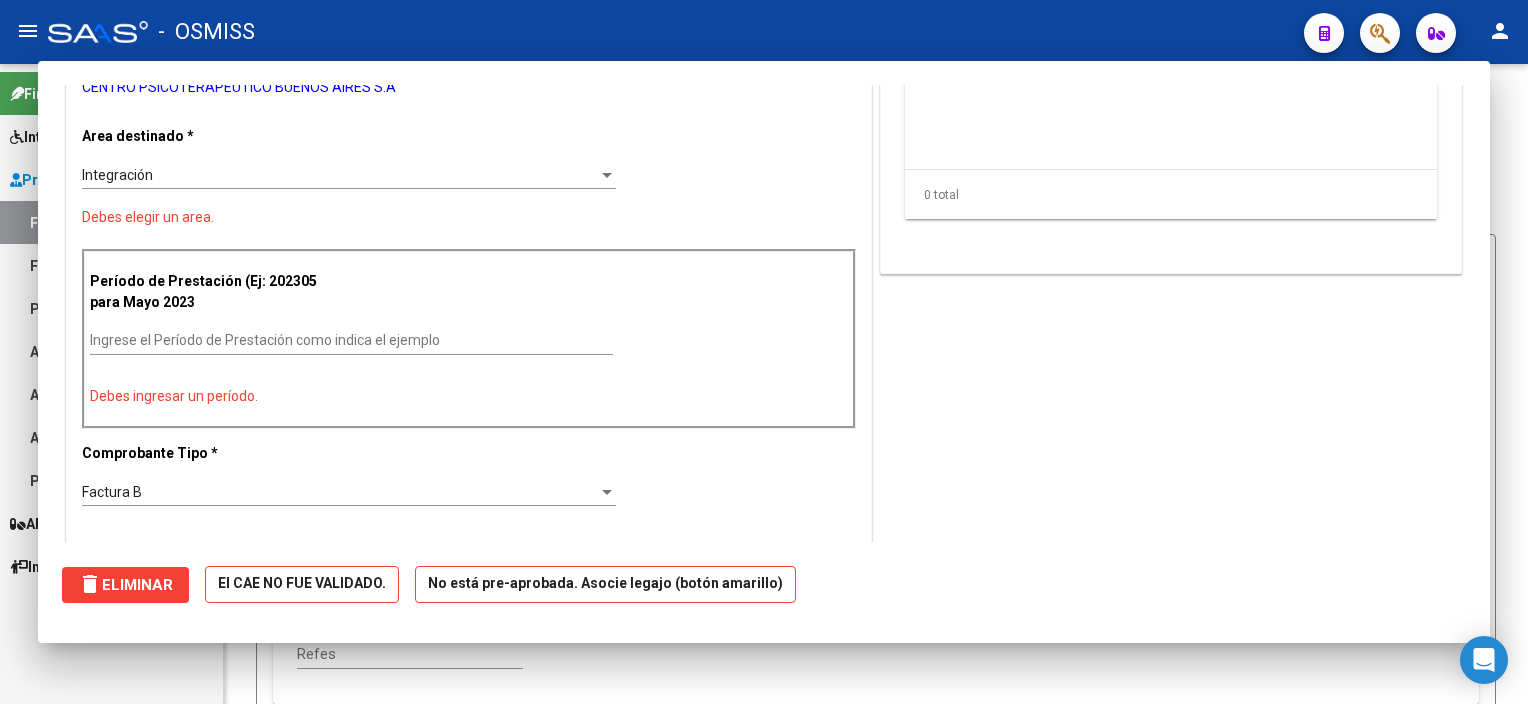 scroll, scrollTop: 305, scrollLeft: 0, axis: vertical 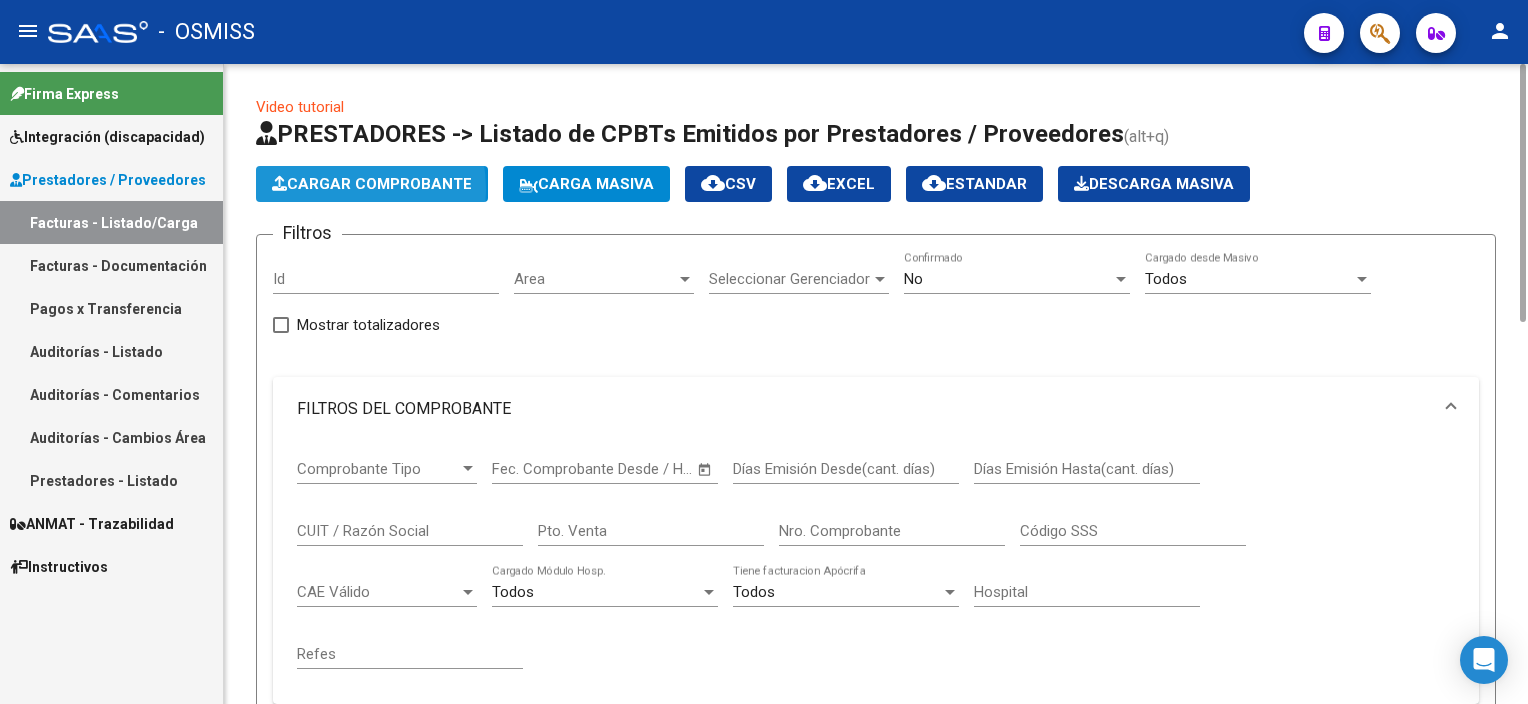click on "Cargar Comprobante" 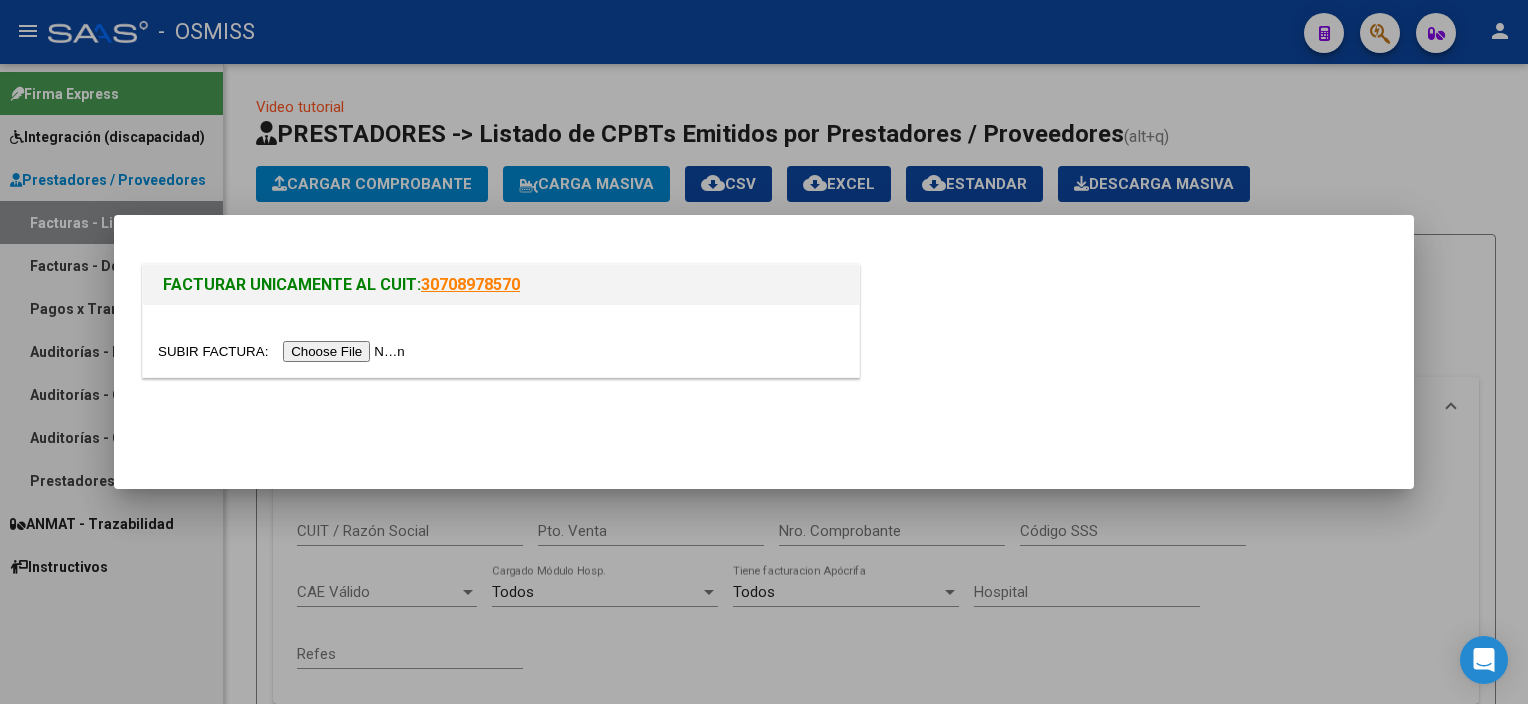 click at bounding box center [284, 351] 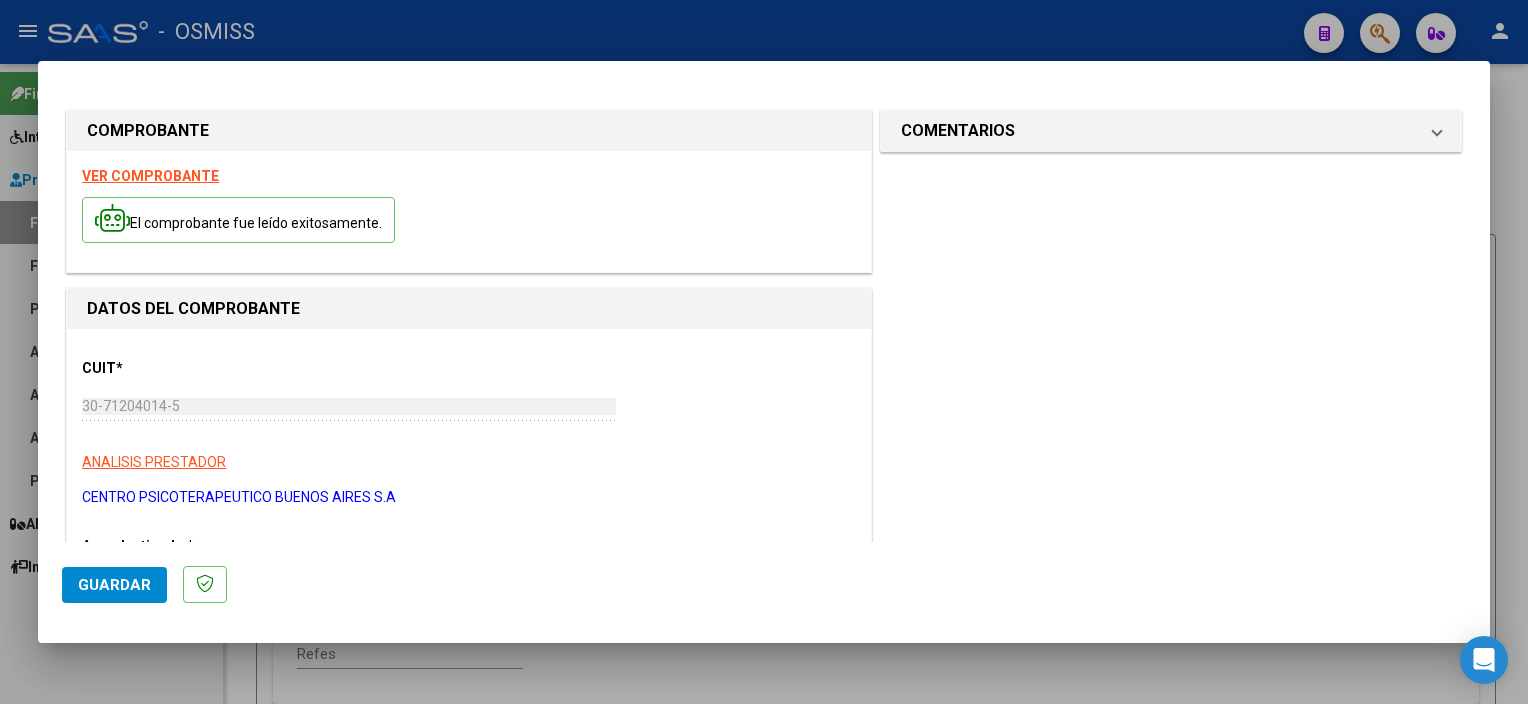 scroll, scrollTop: 270, scrollLeft: 0, axis: vertical 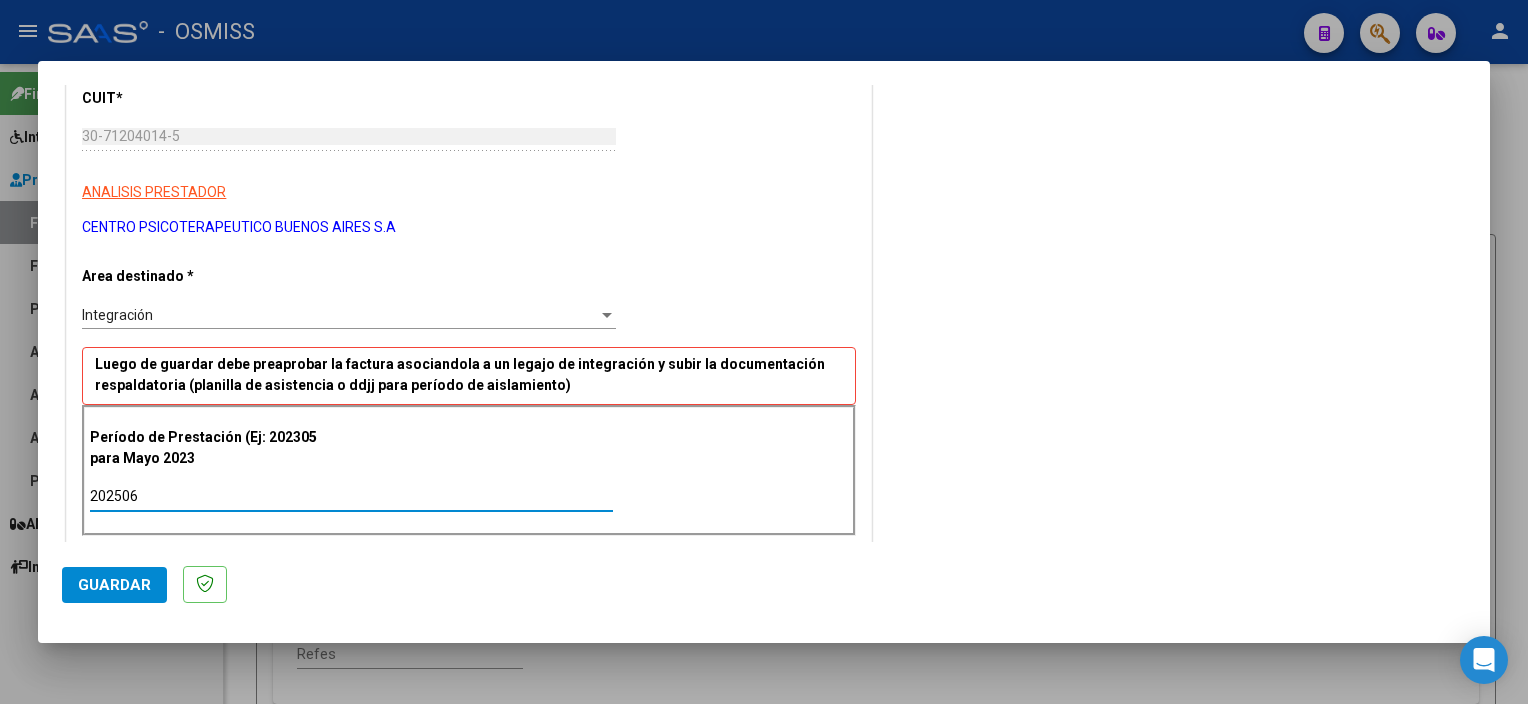 type on "202506" 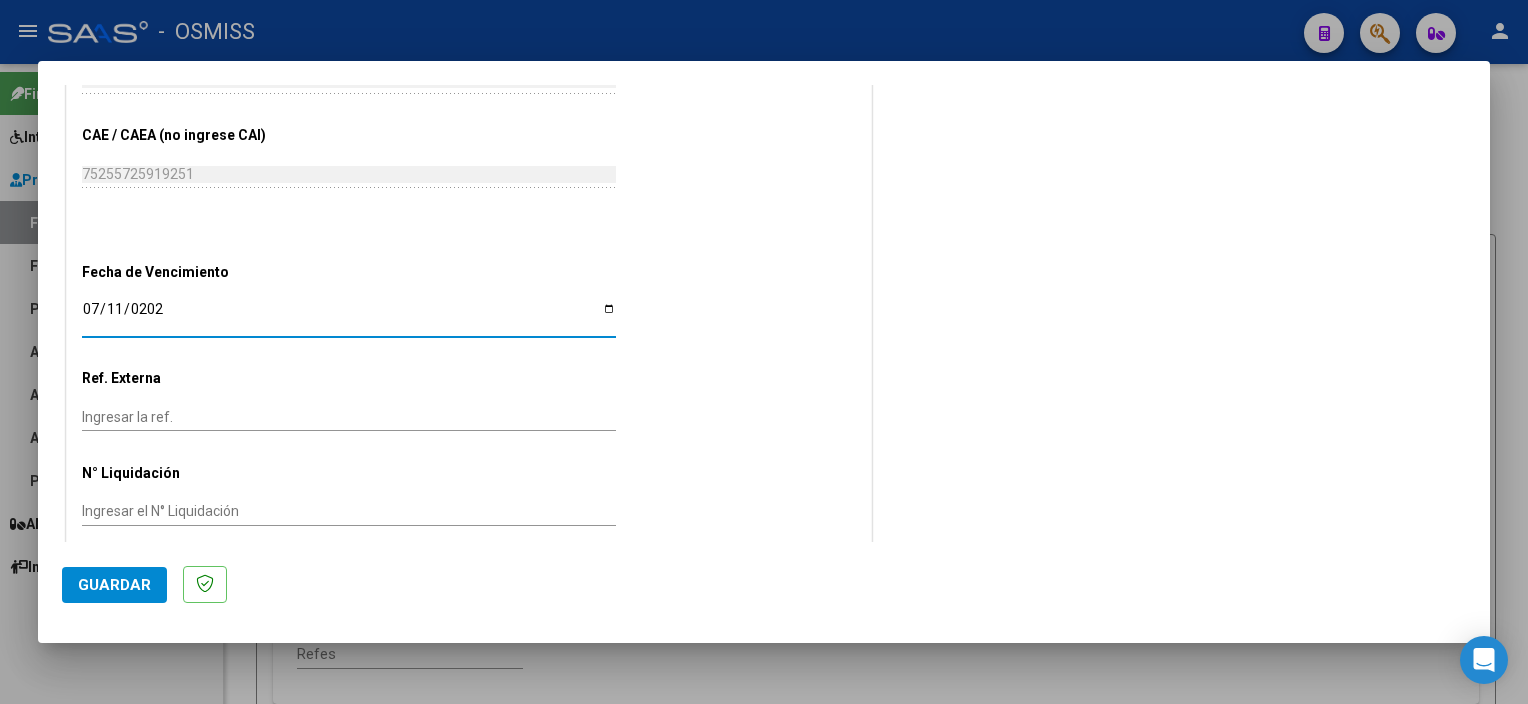 type on "2025-07-11" 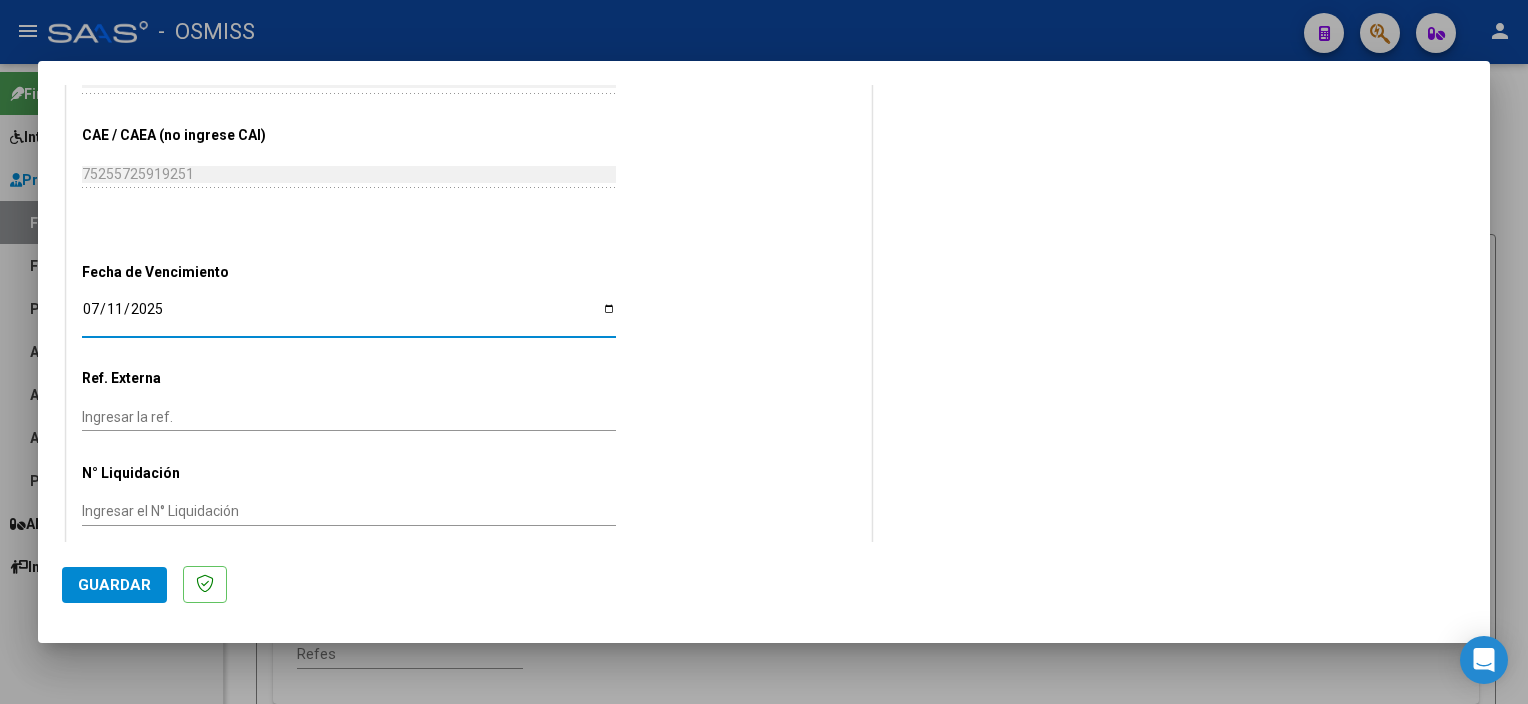 click on "Guardar" 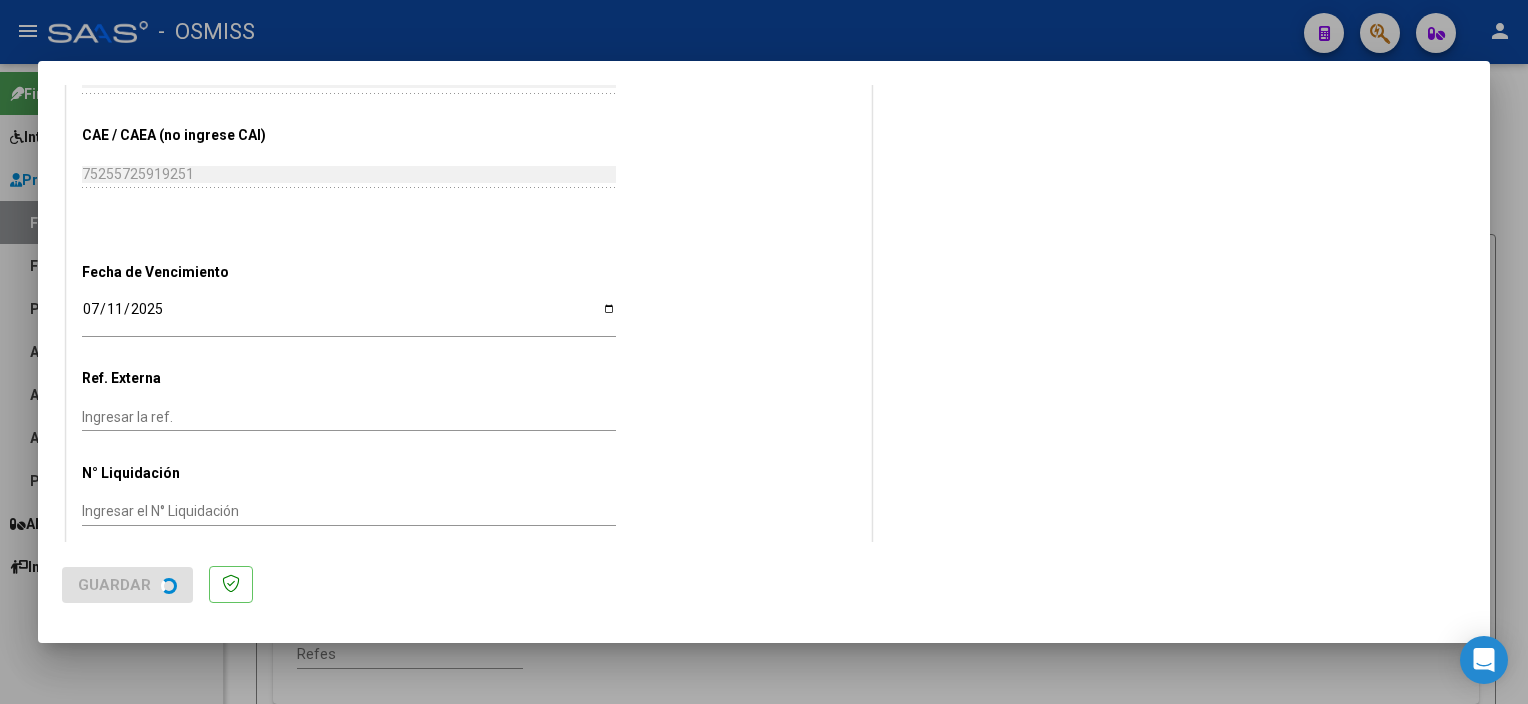 scroll, scrollTop: 0, scrollLeft: 0, axis: both 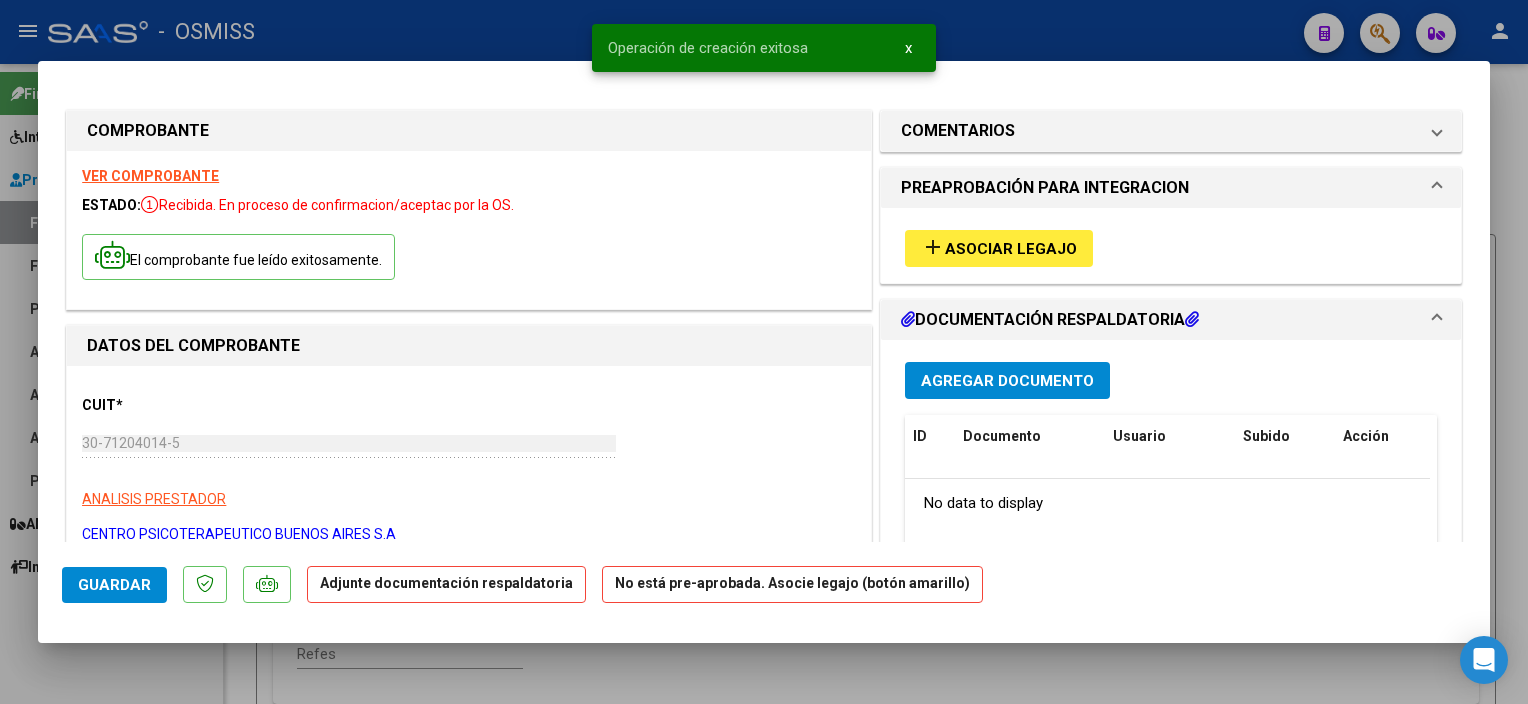 click on "Asociar Legajo" at bounding box center [1011, 249] 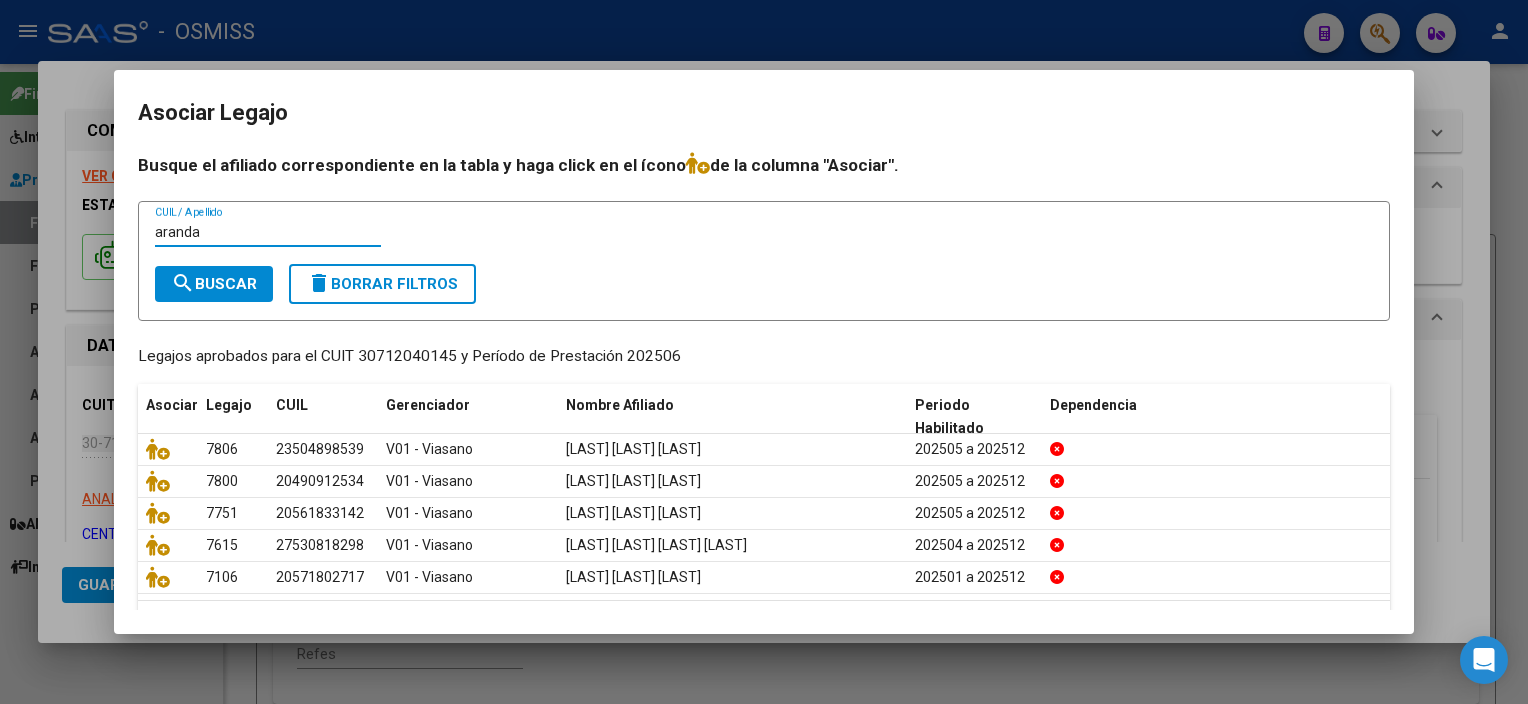 click on "search  Buscar" at bounding box center [214, 284] 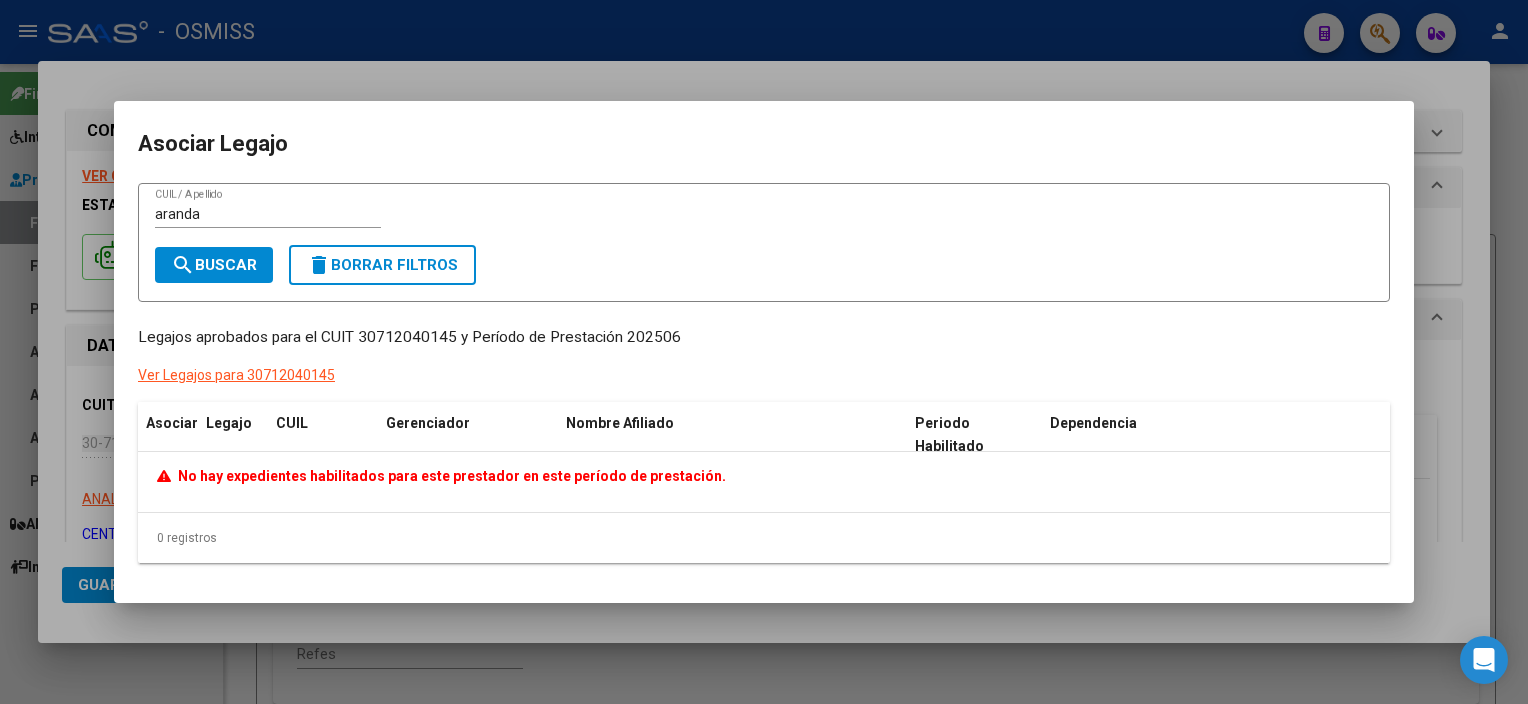 click on "aranda" at bounding box center (268, 214) 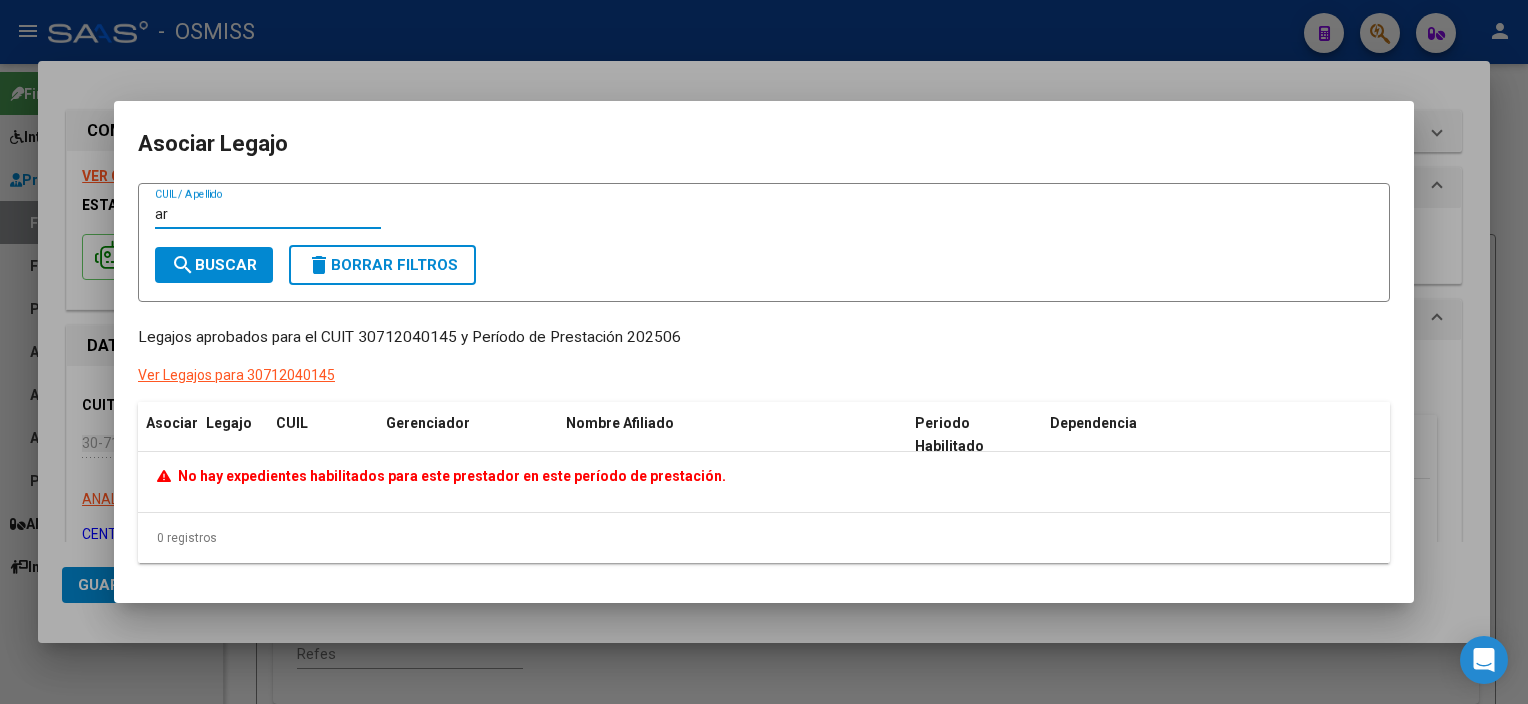 type on "a" 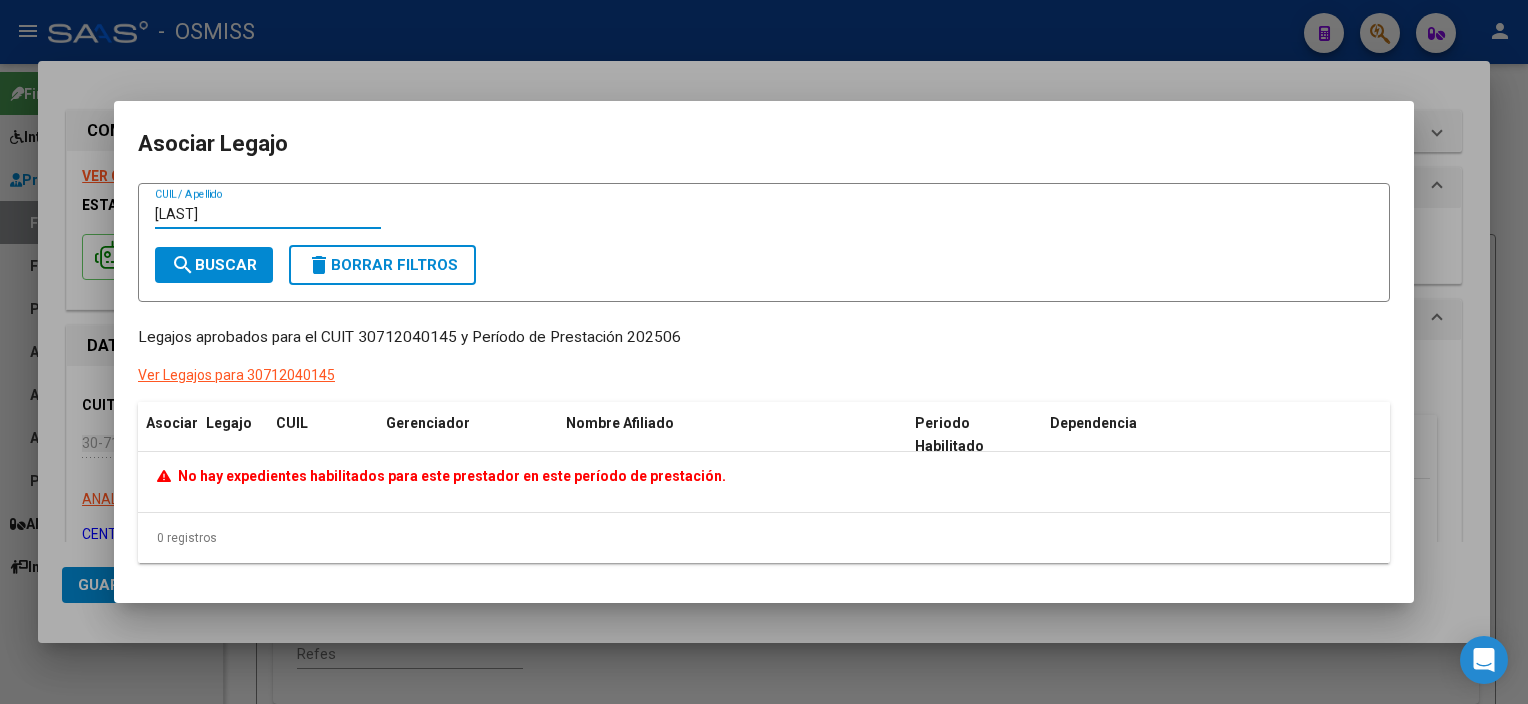 type on "[LAST]" 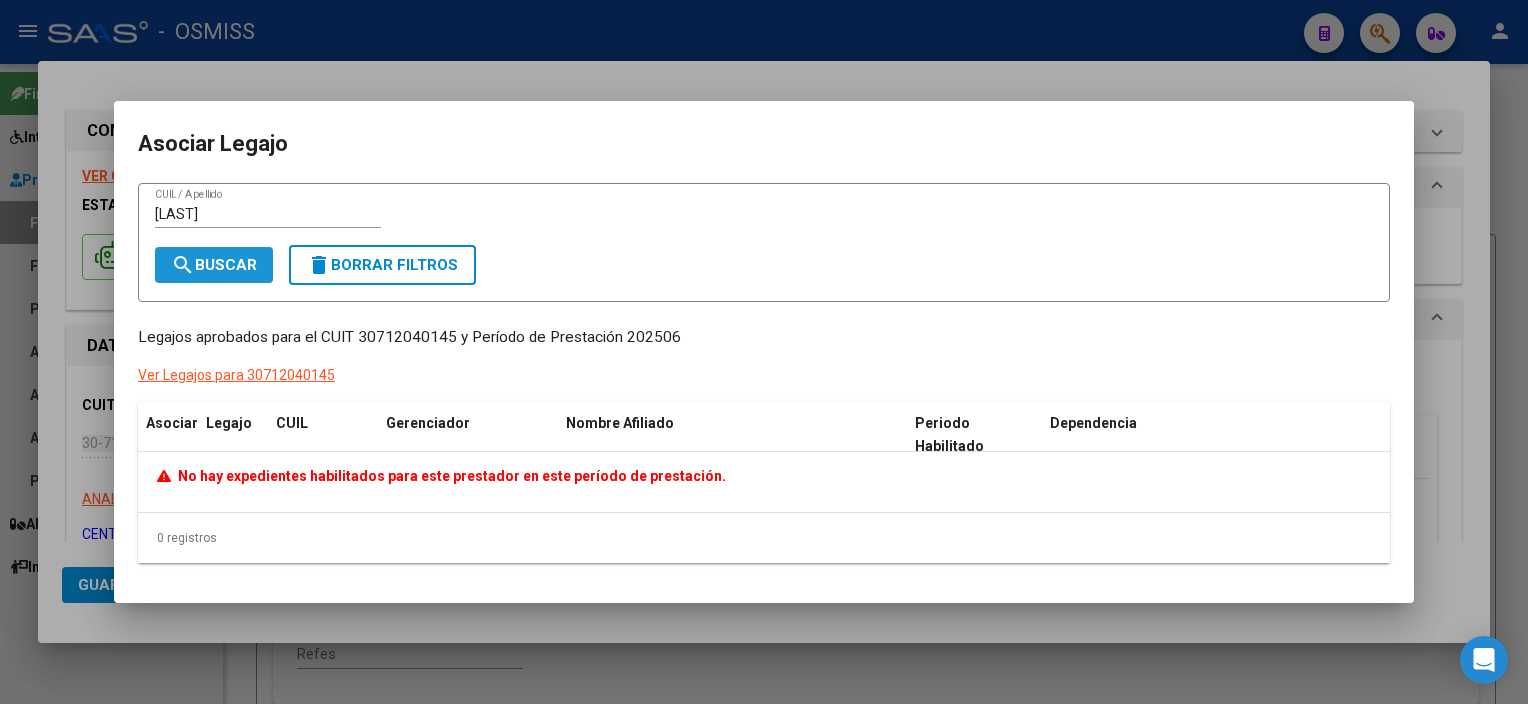 click on "search  Buscar" at bounding box center [214, 265] 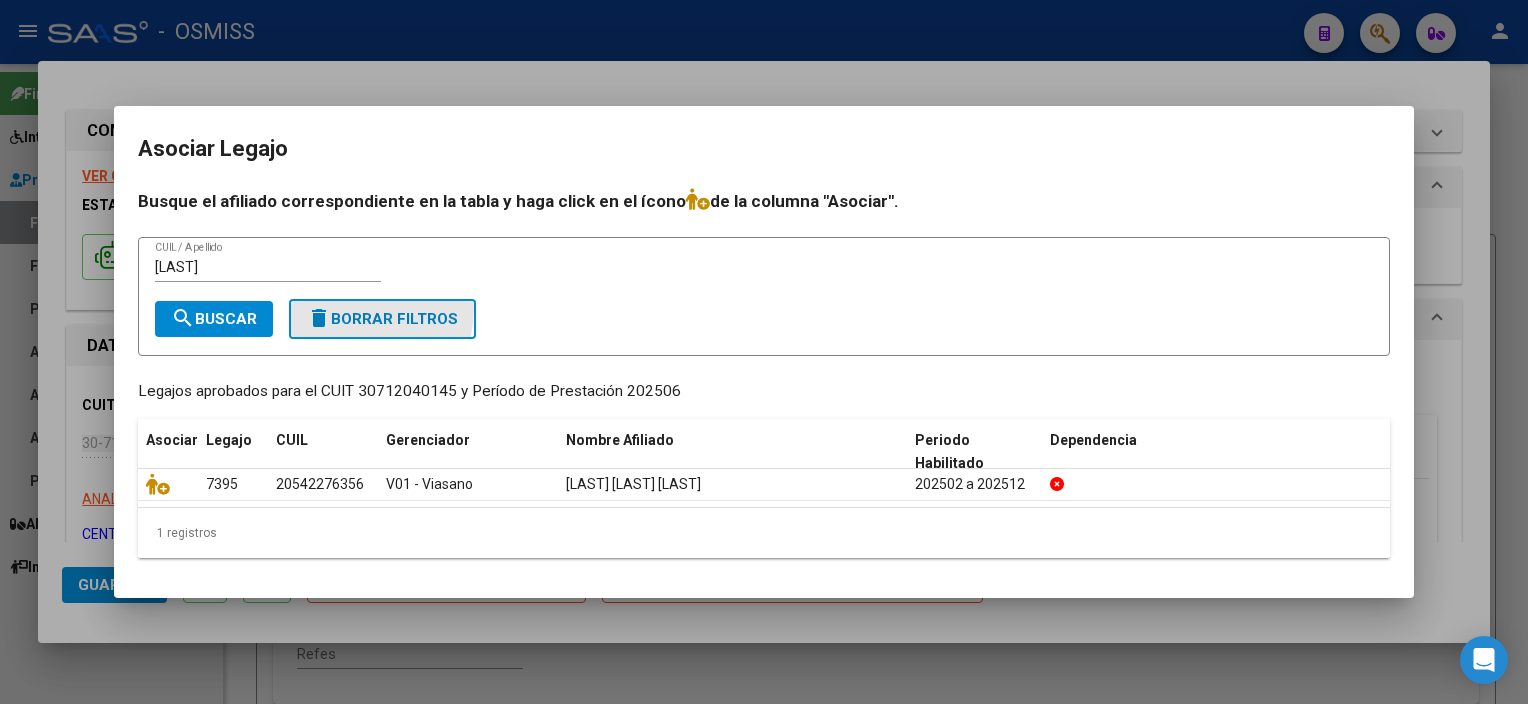 click on "delete" at bounding box center (319, 318) 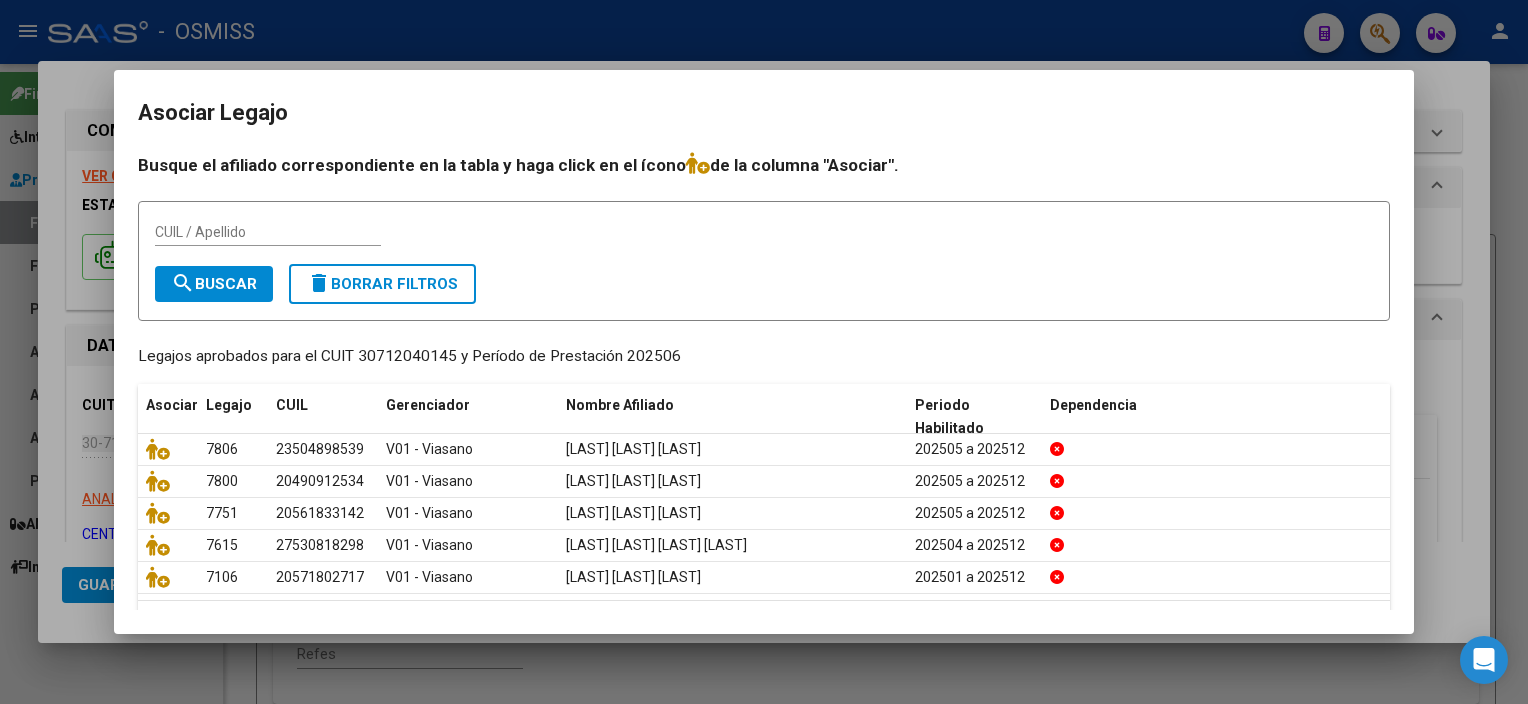 click at bounding box center [764, 352] 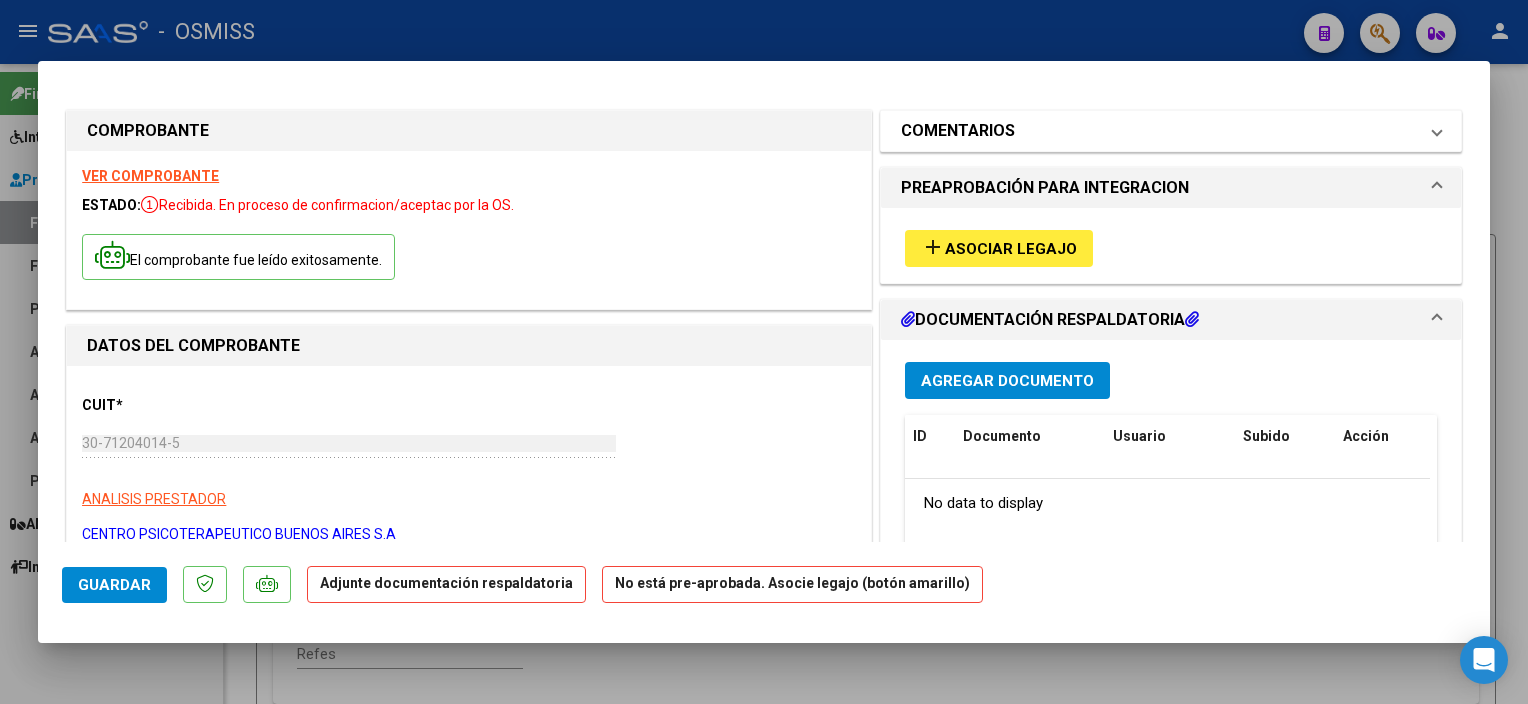 click on "COMENTARIOS" at bounding box center [1171, 131] 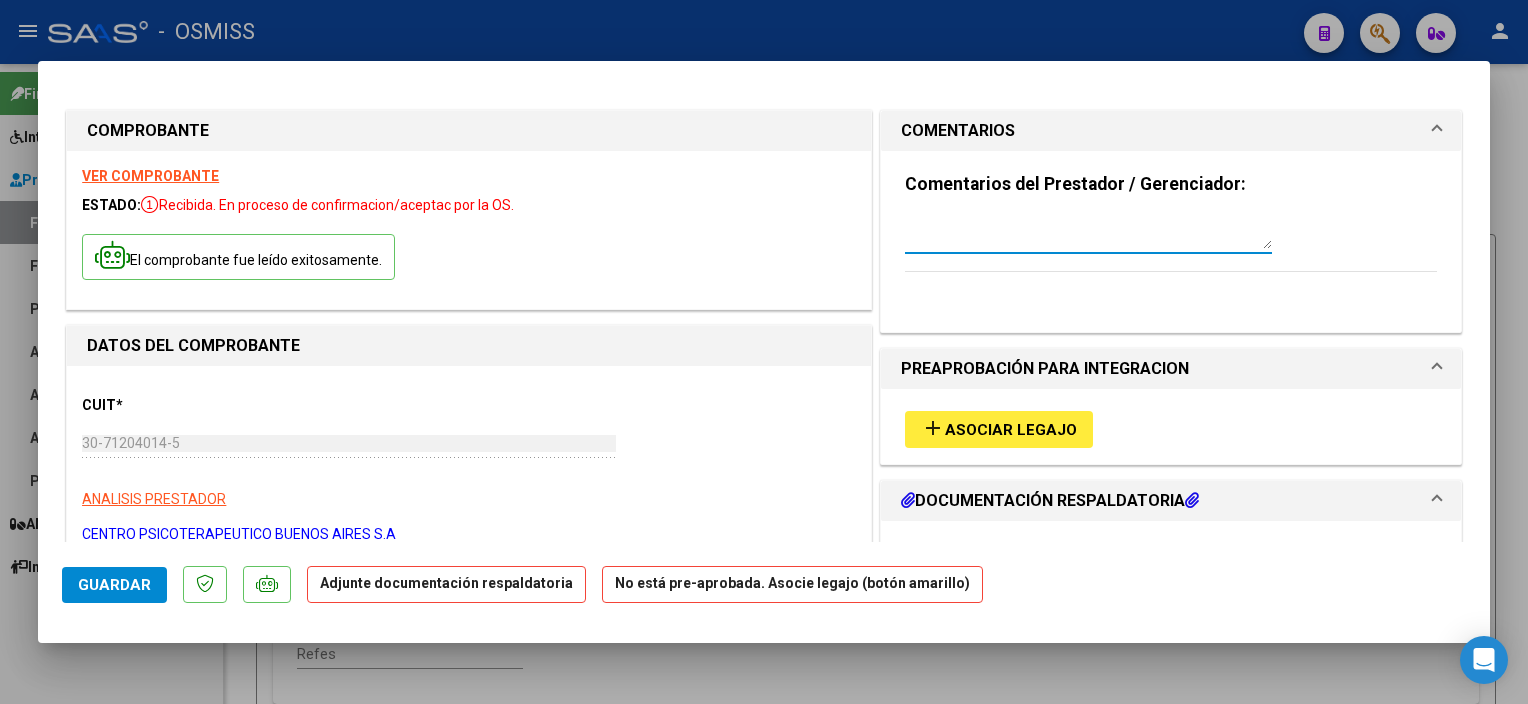 click at bounding box center (1088, 229) 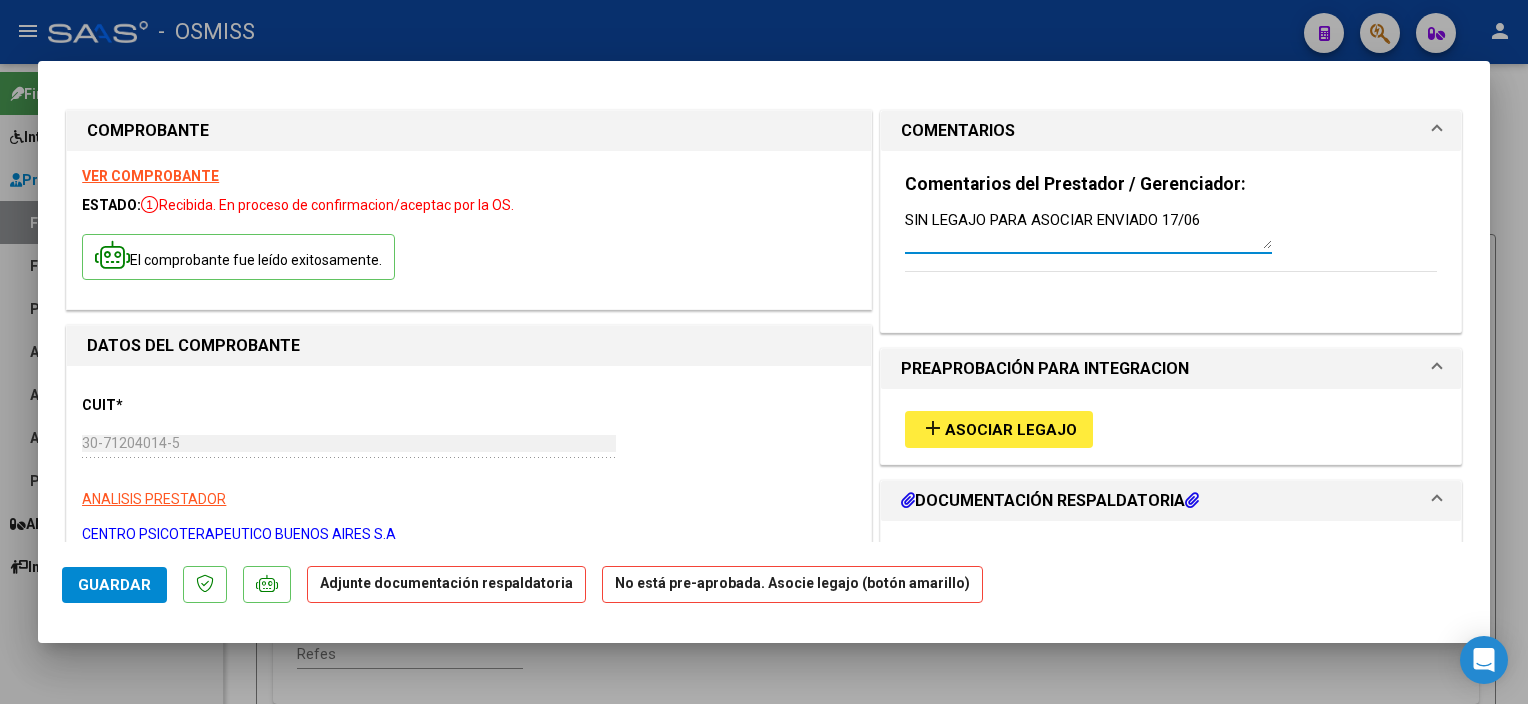 type on "SIN LEGAJO PARA ASOCIAR ENVIADO 17/06" 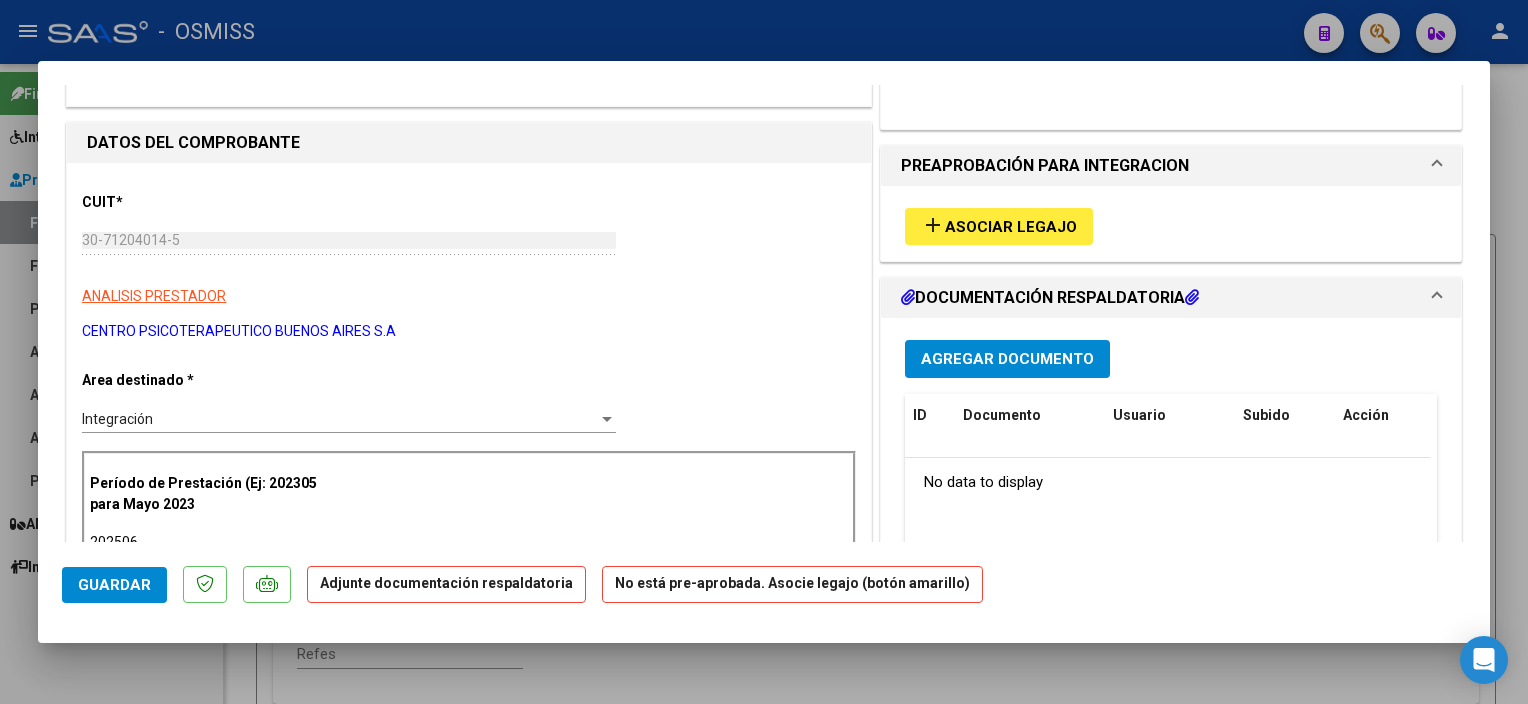 scroll, scrollTop: 244, scrollLeft: 0, axis: vertical 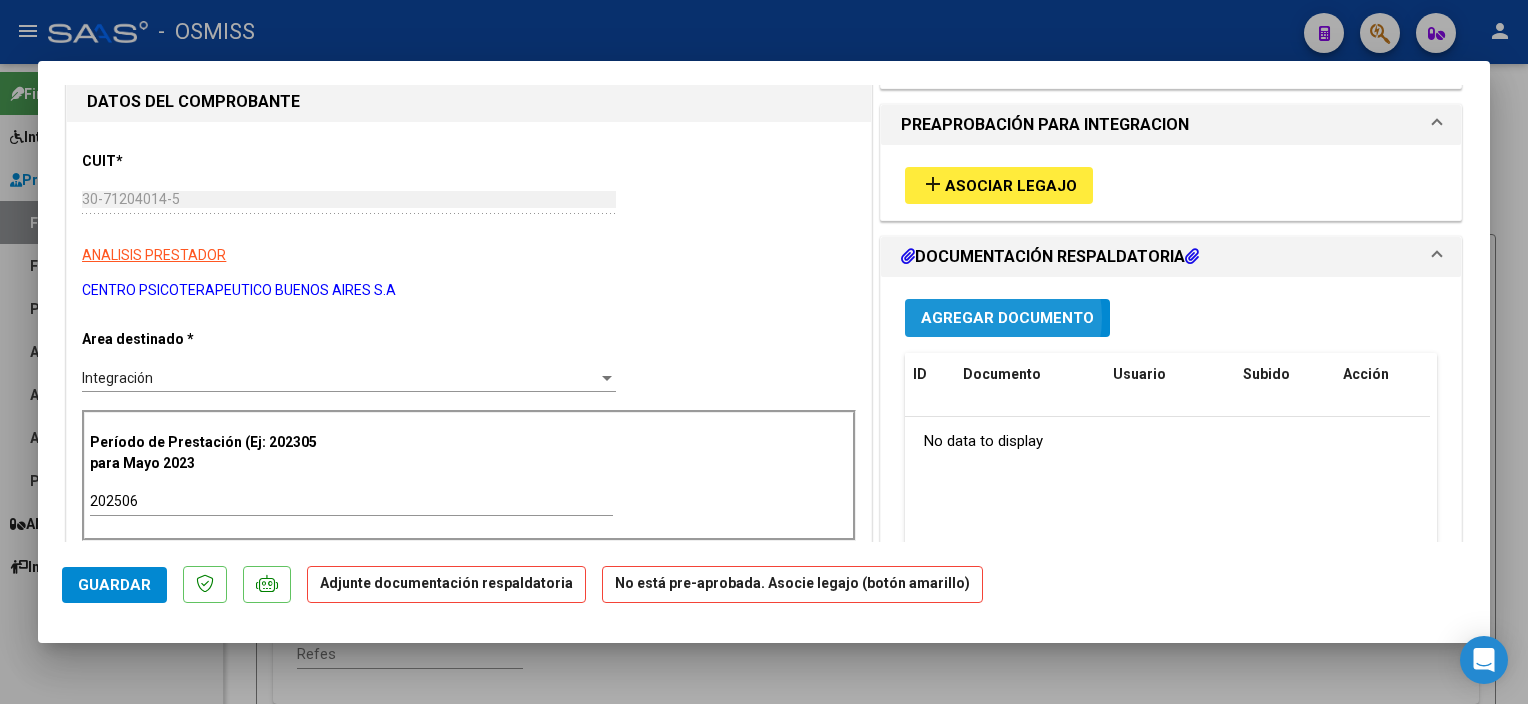click on "Agregar Documento" at bounding box center (1007, 319) 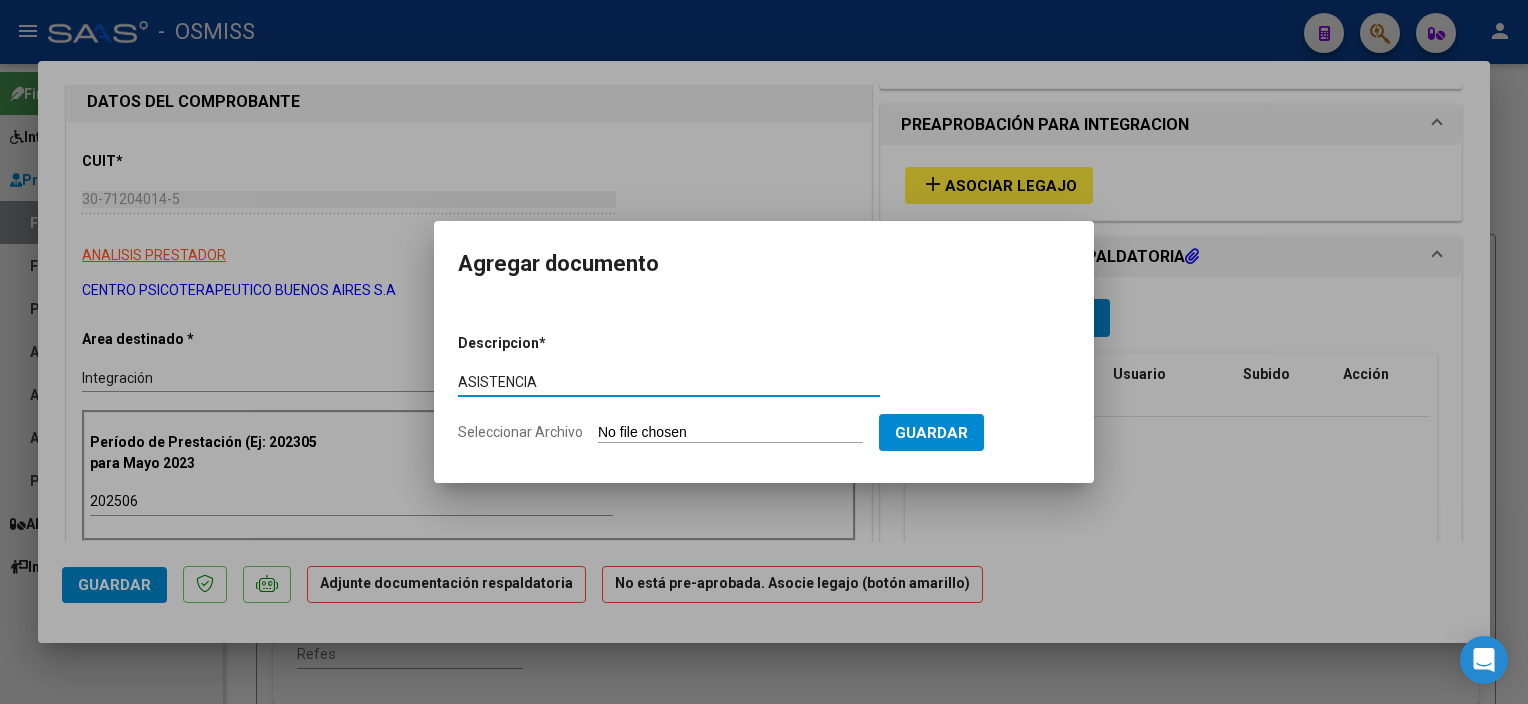 type on "ASISTENCIA" 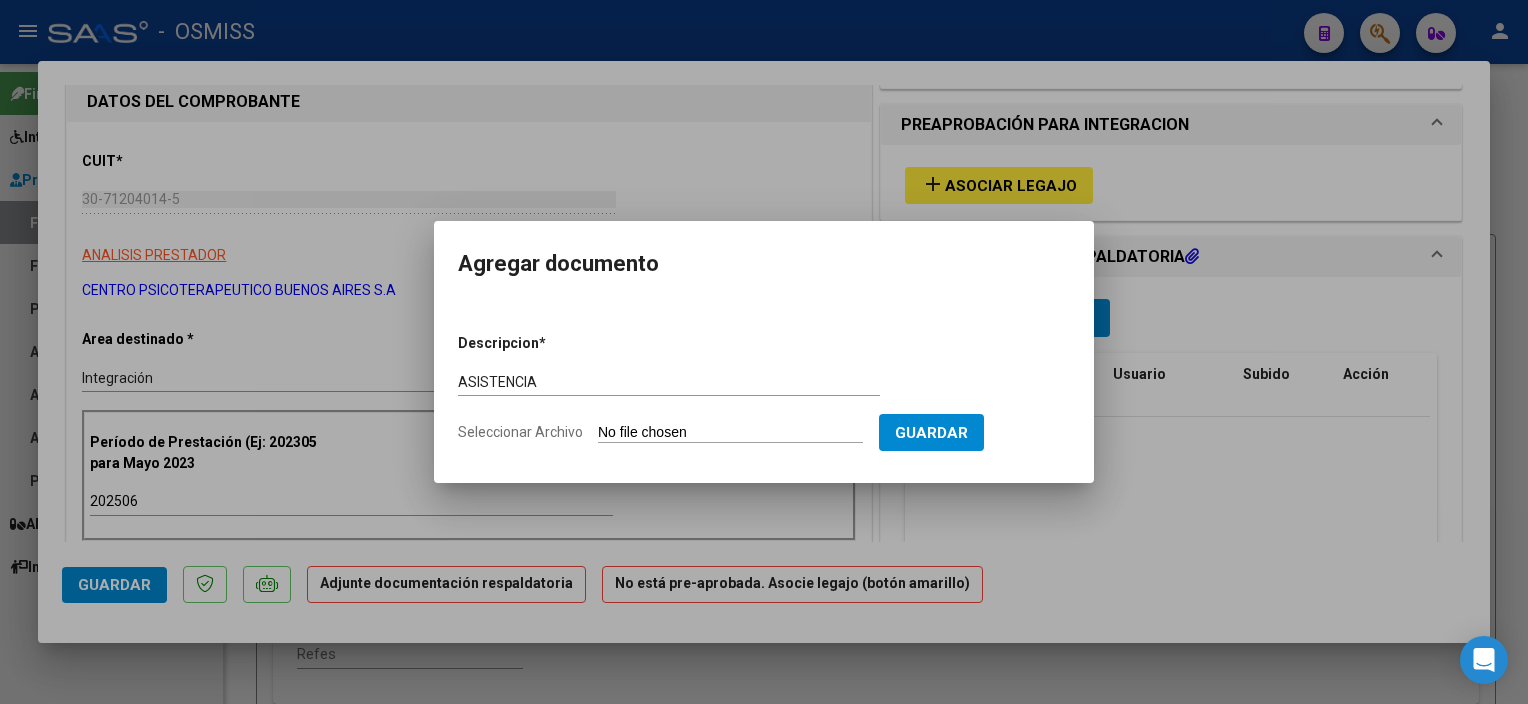type on "C:\fakepath\3 [LAST] [LAST] Planilla Asist Terapias Junio 2025 - CPBA Contable.pdf" 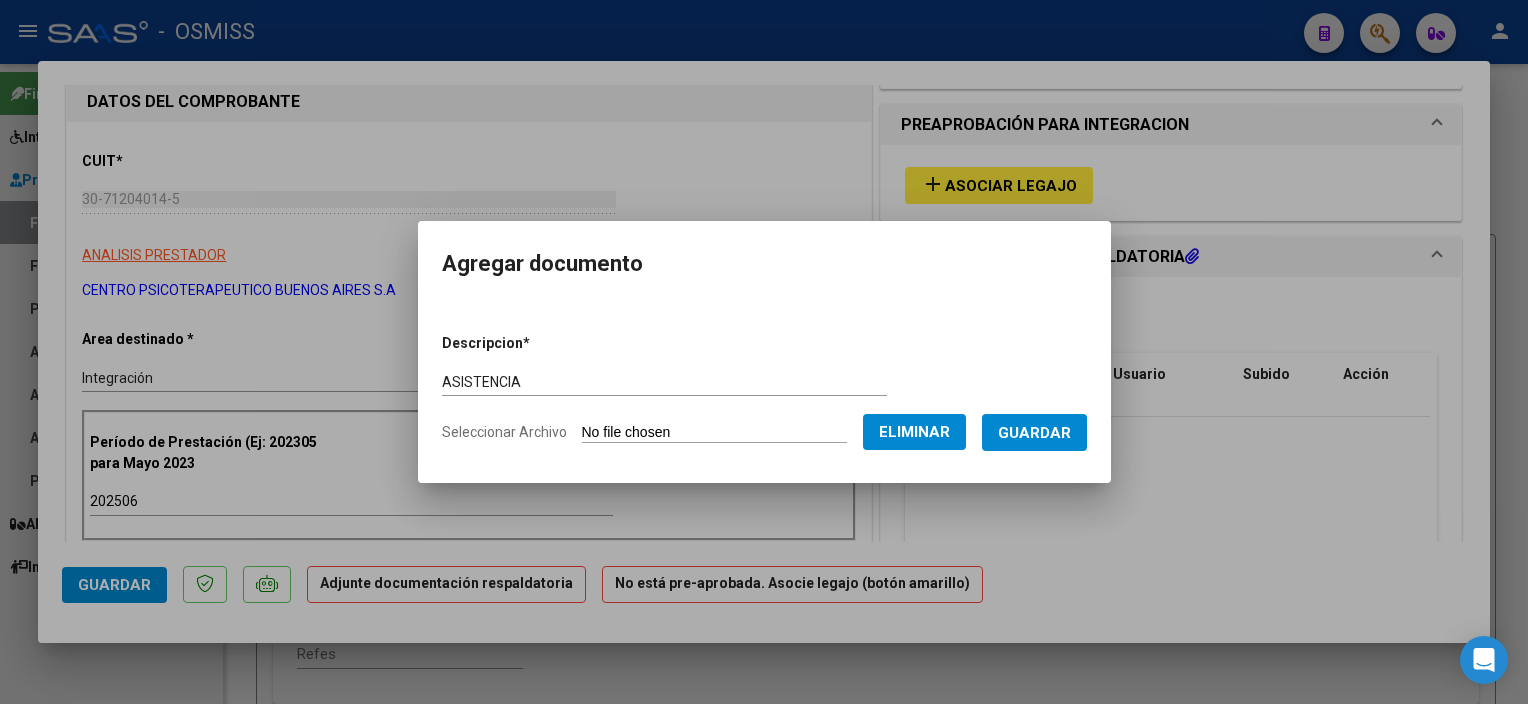 click on "Guardar" at bounding box center [1034, 433] 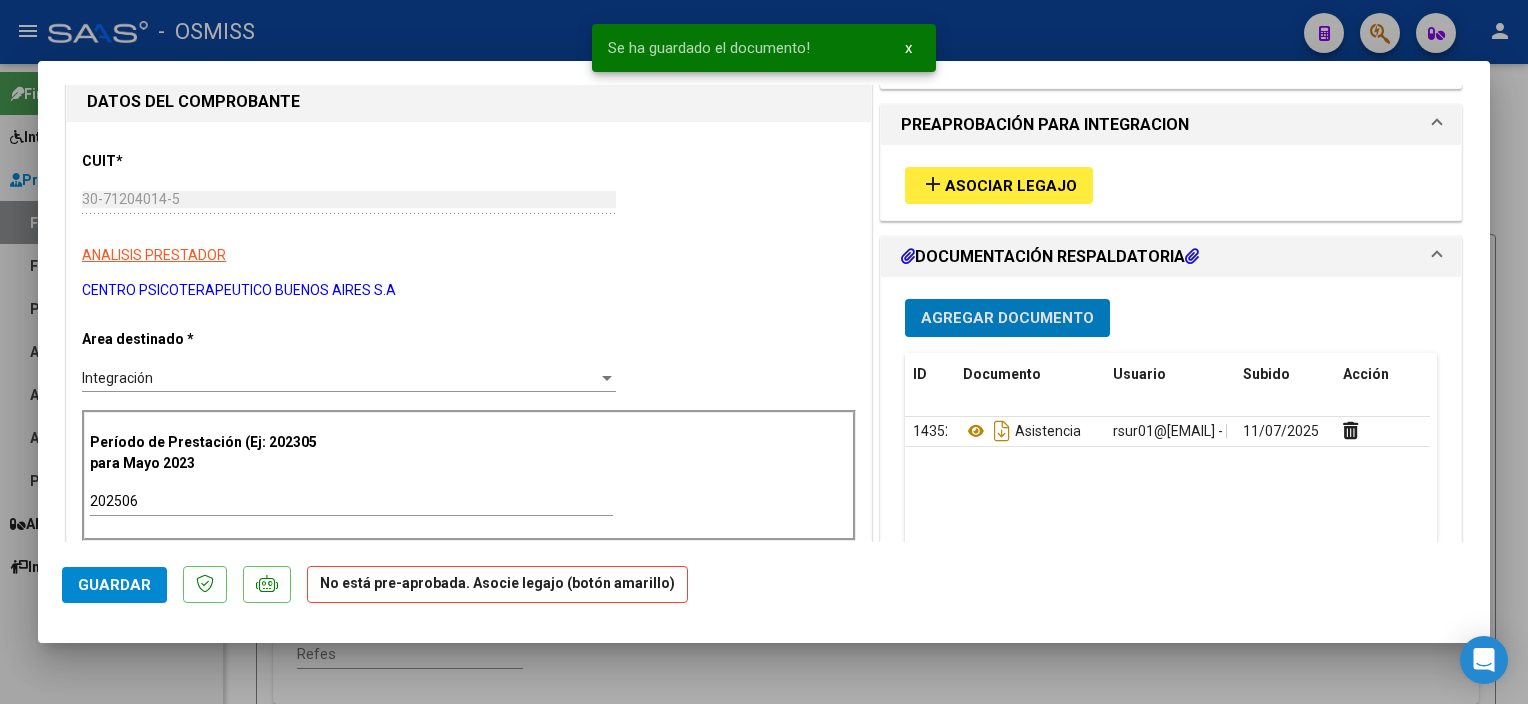 click on "Agregar Documento" at bounding box center (1007, 319) 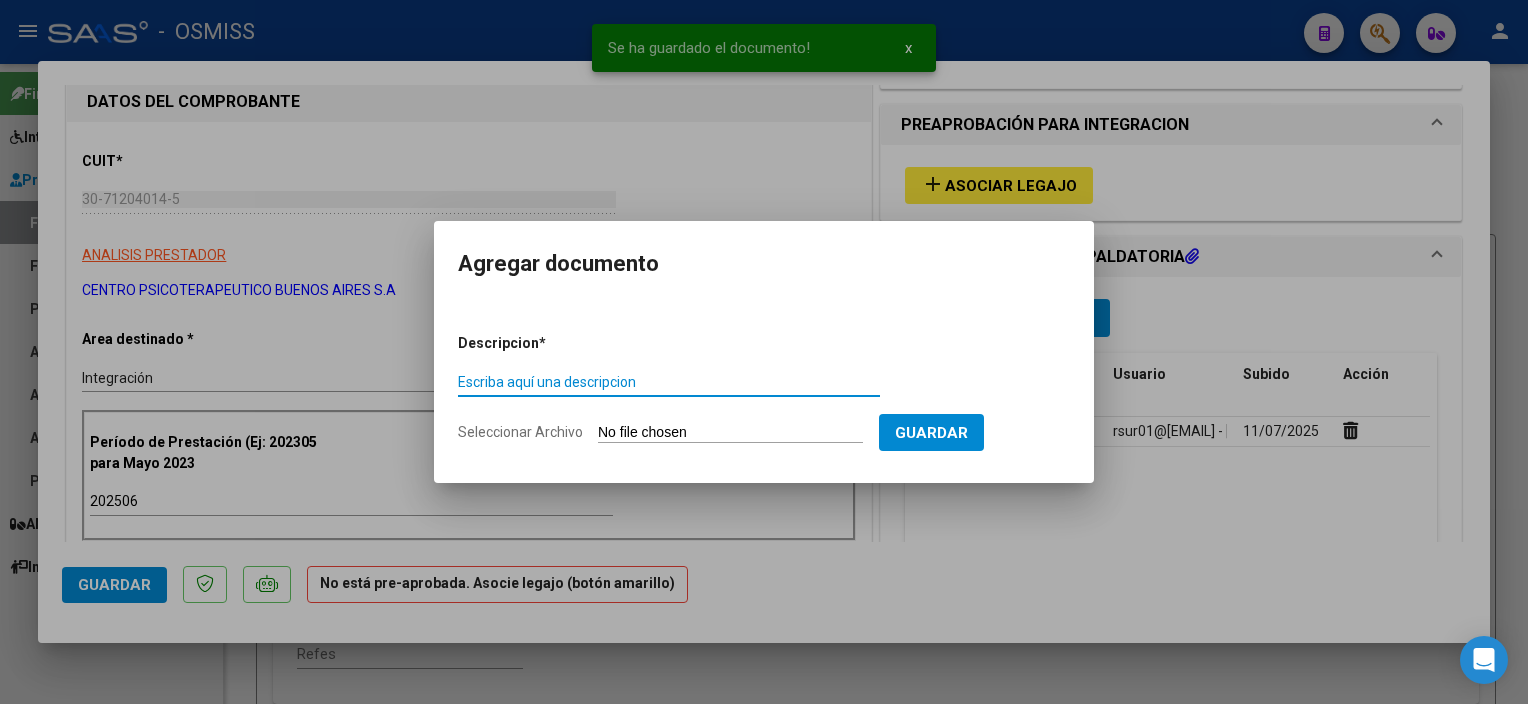 click on "Descripcion  *   Escriba aquí una descripcion  Seleccionar Archivo Guardar" at bounding box center (764, 380) 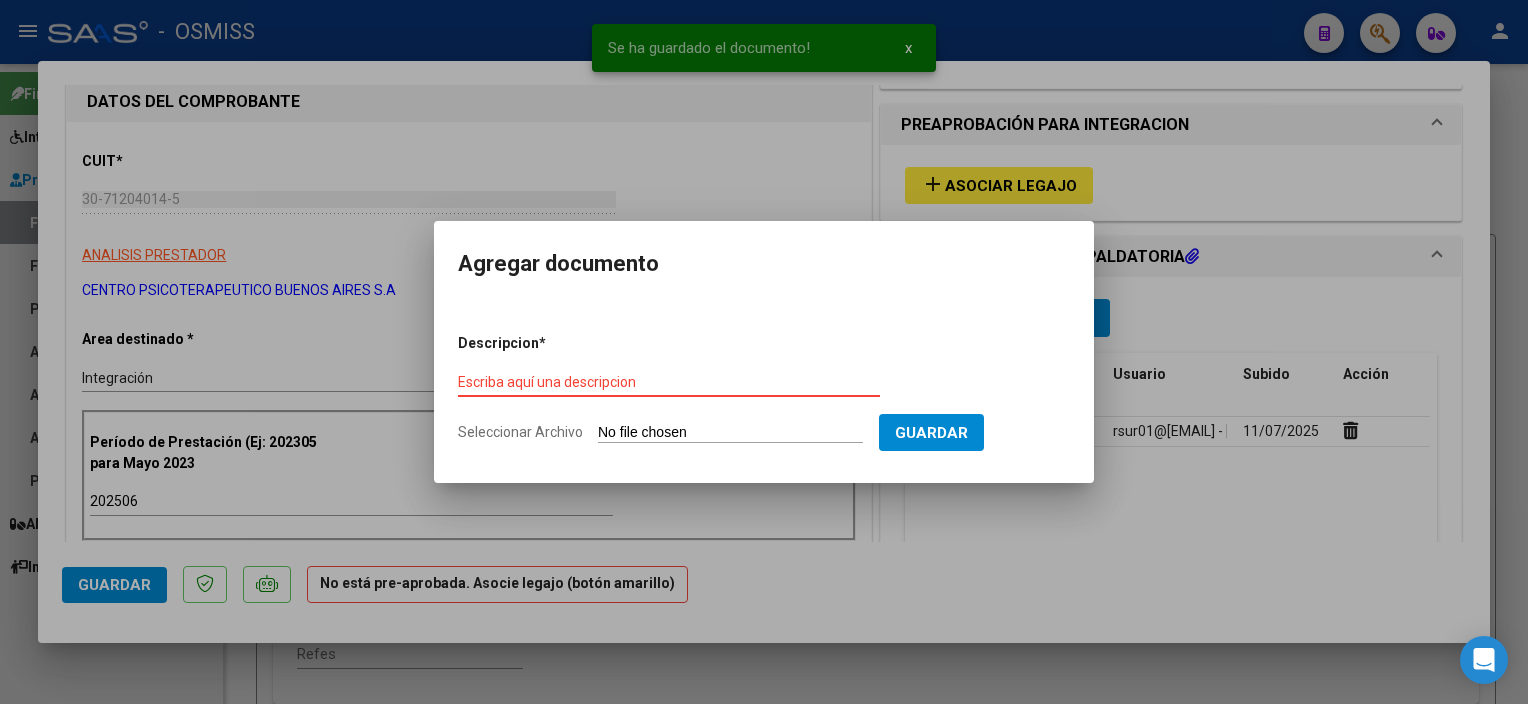 click on "Escriba aquí una descripcion" at bounding box center [669, 382] 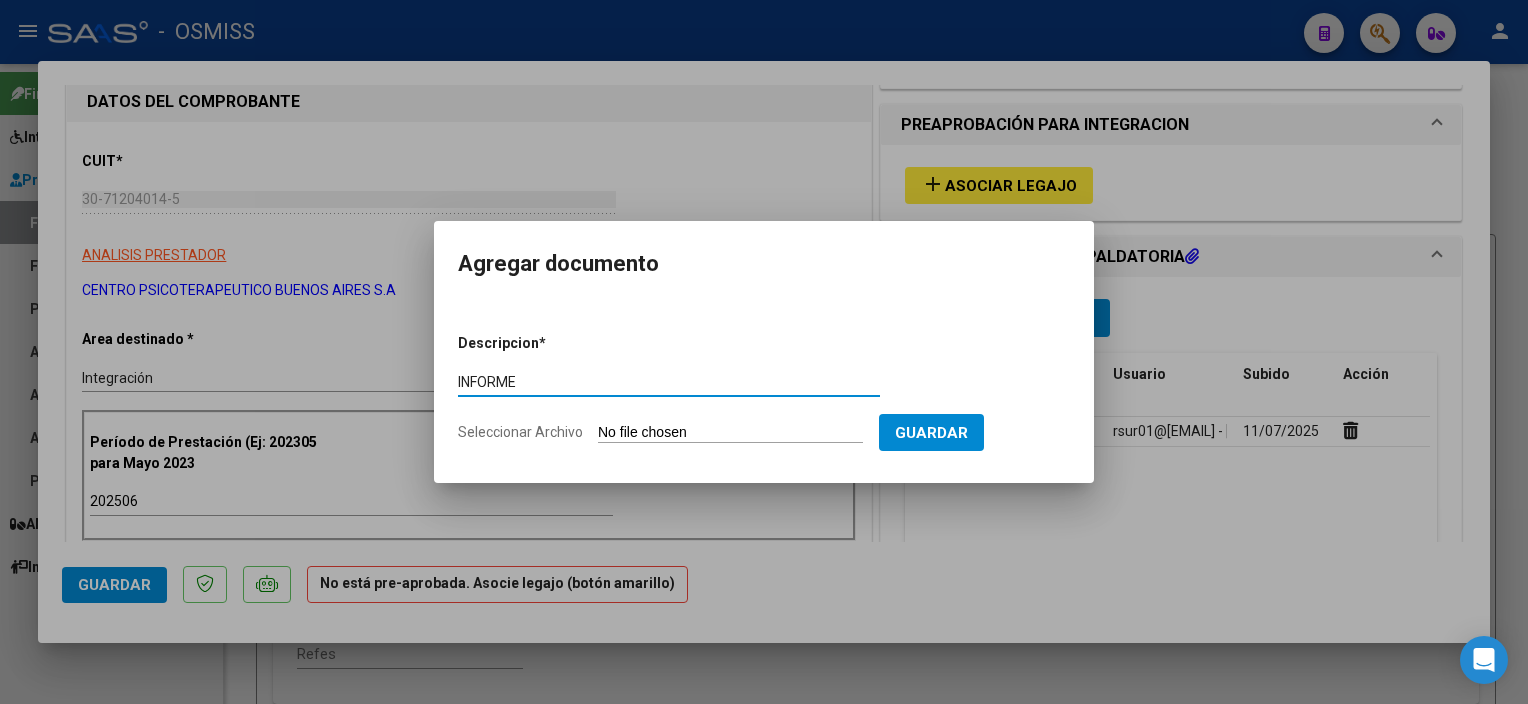 type on "INFORME" 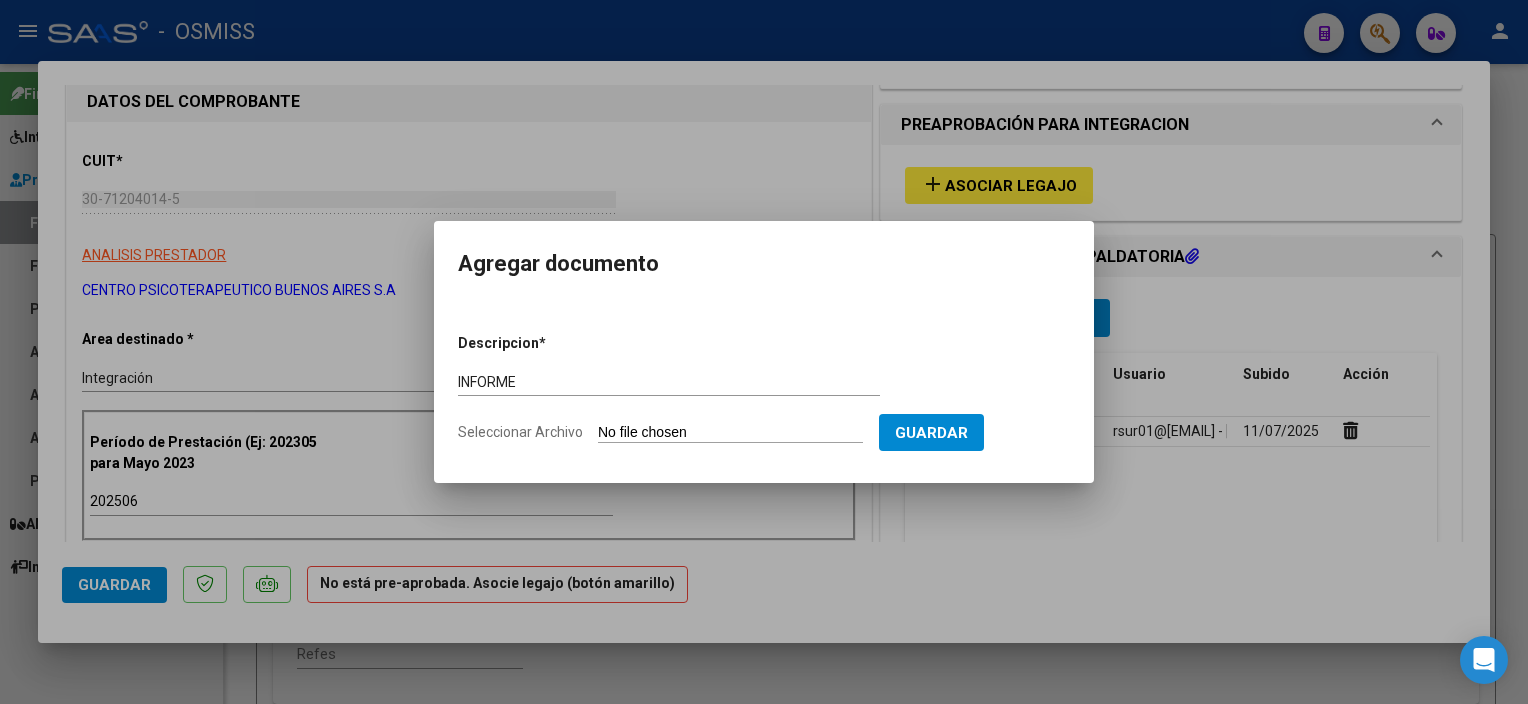 click on "Seleccionar Archivo" at bounding box center (730, 433) 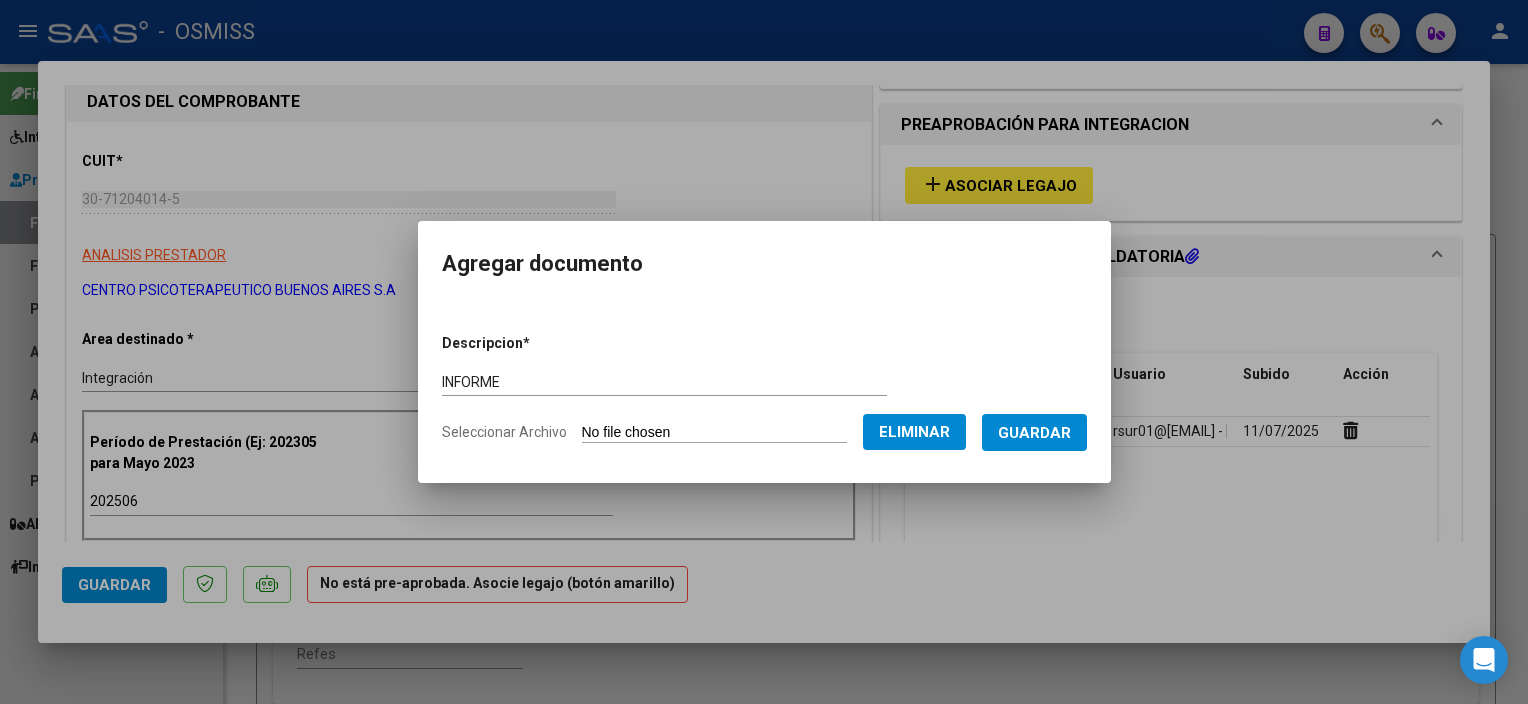 click on "Guardar" at bounding box center [1034, 433] 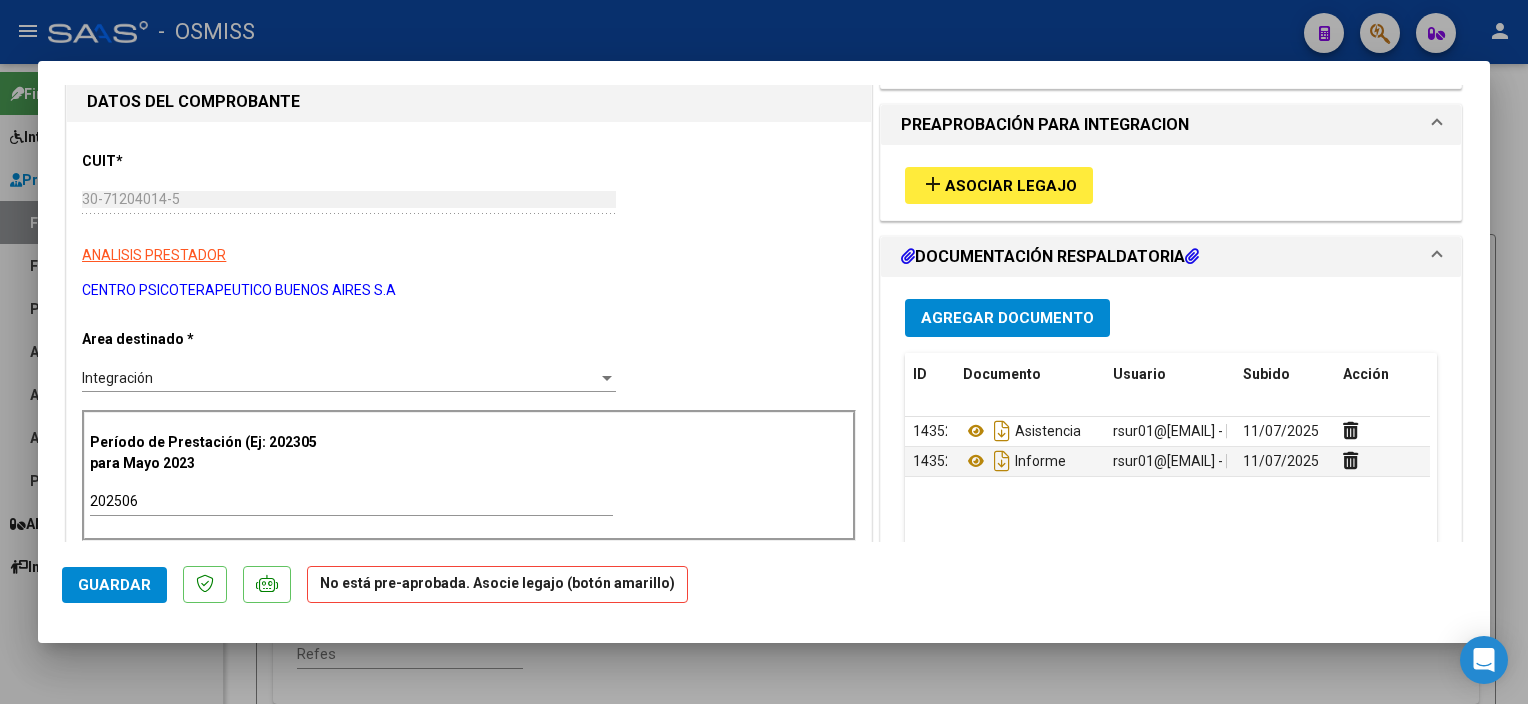 click on "Guardar No está pre-aprobada. Asocie legajo (botón amarillo)" 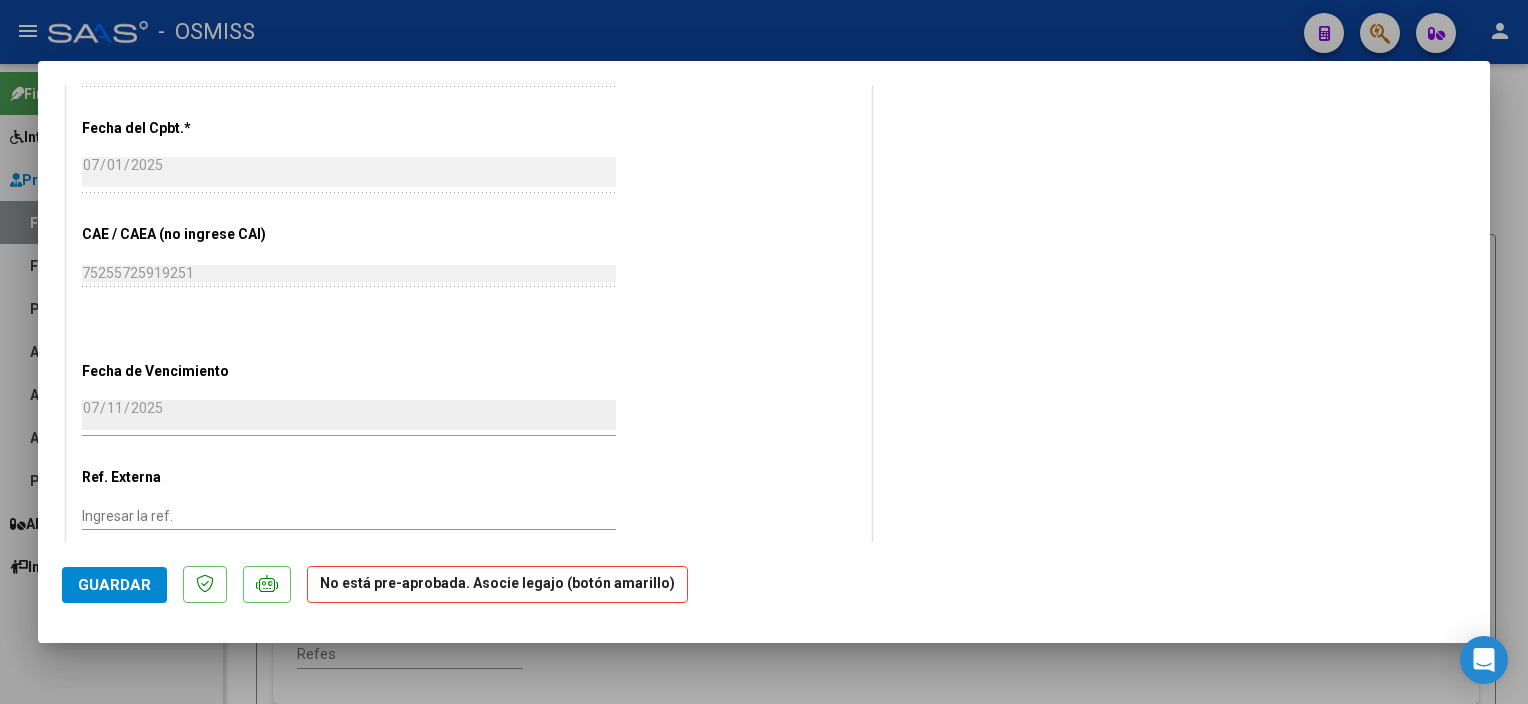 scroll, scrollTop: 1062, scrollLeft: 0, axis: vertical 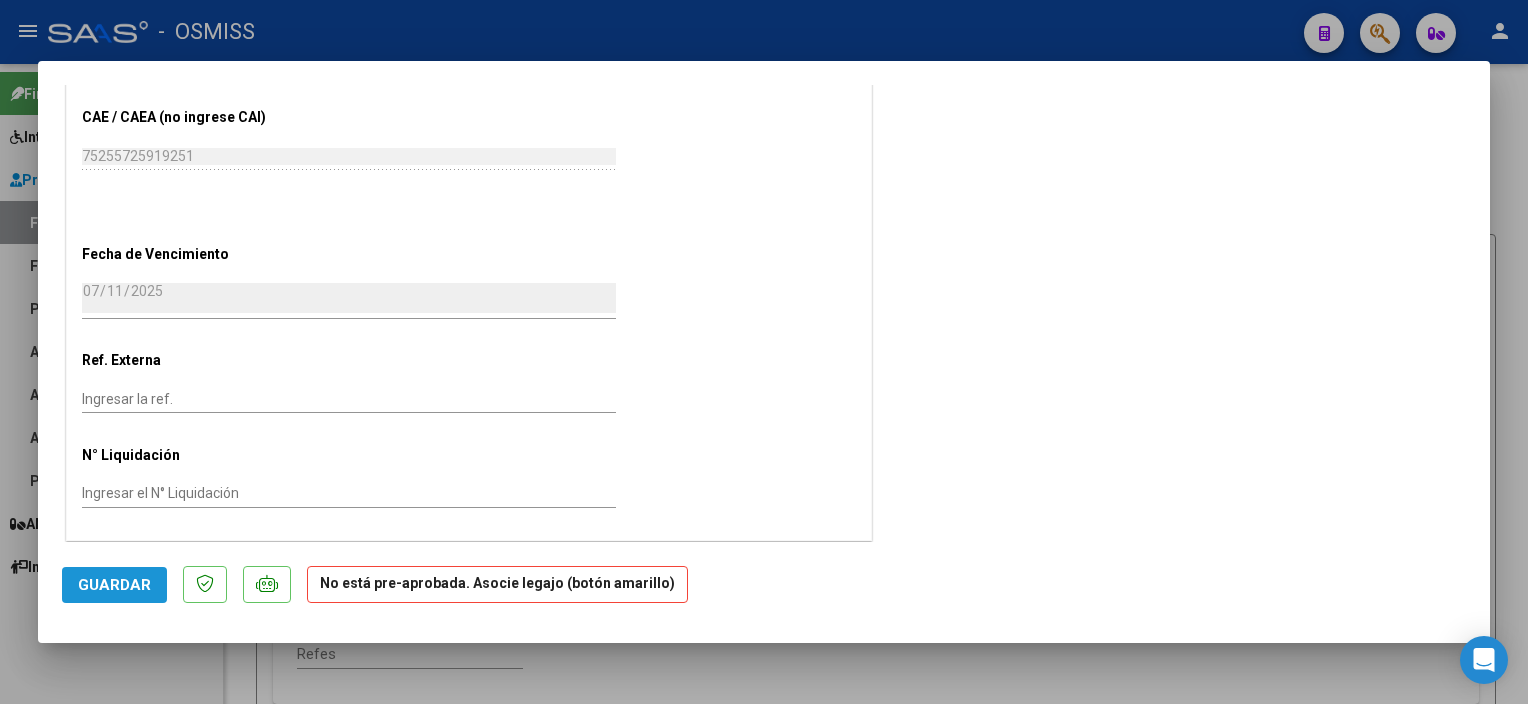 click on "Guardar" 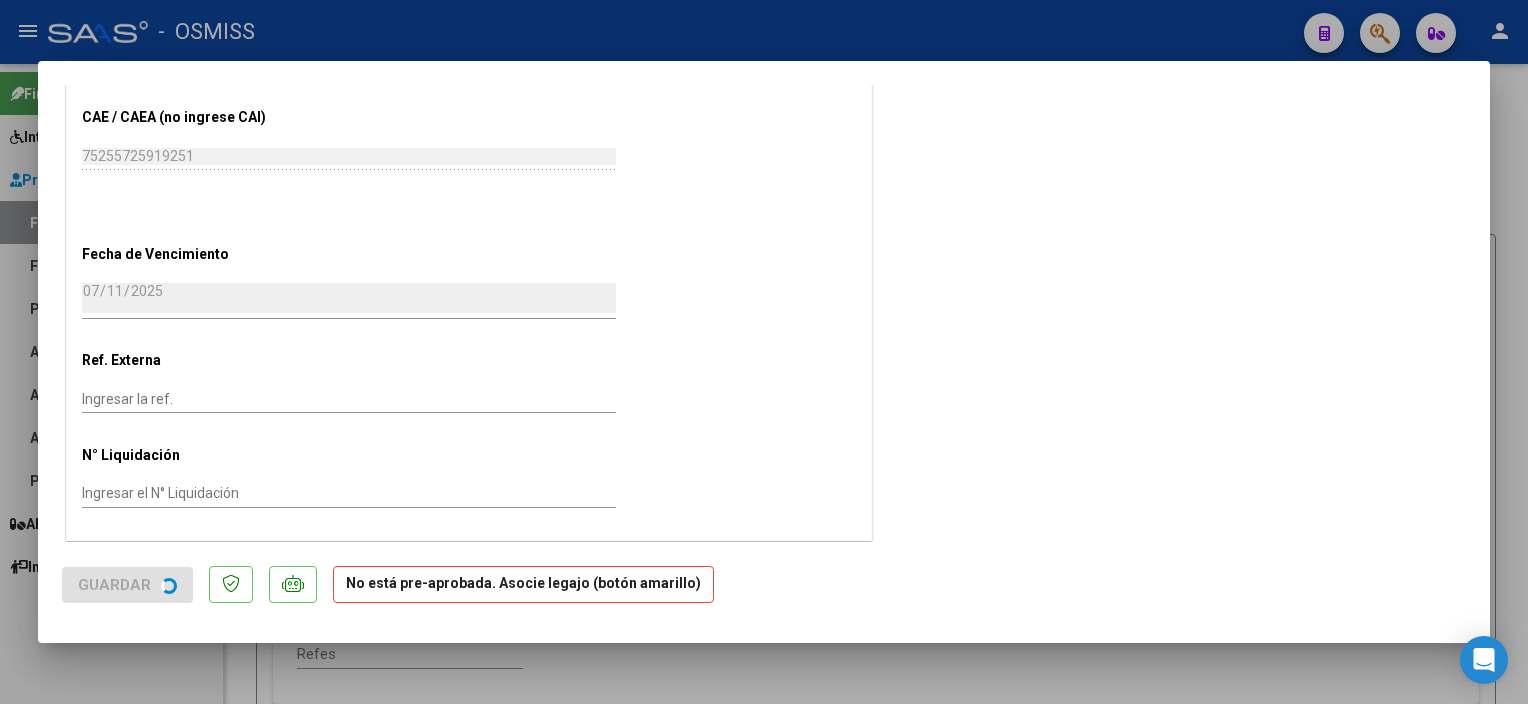 click at bounding box center [764, 352] 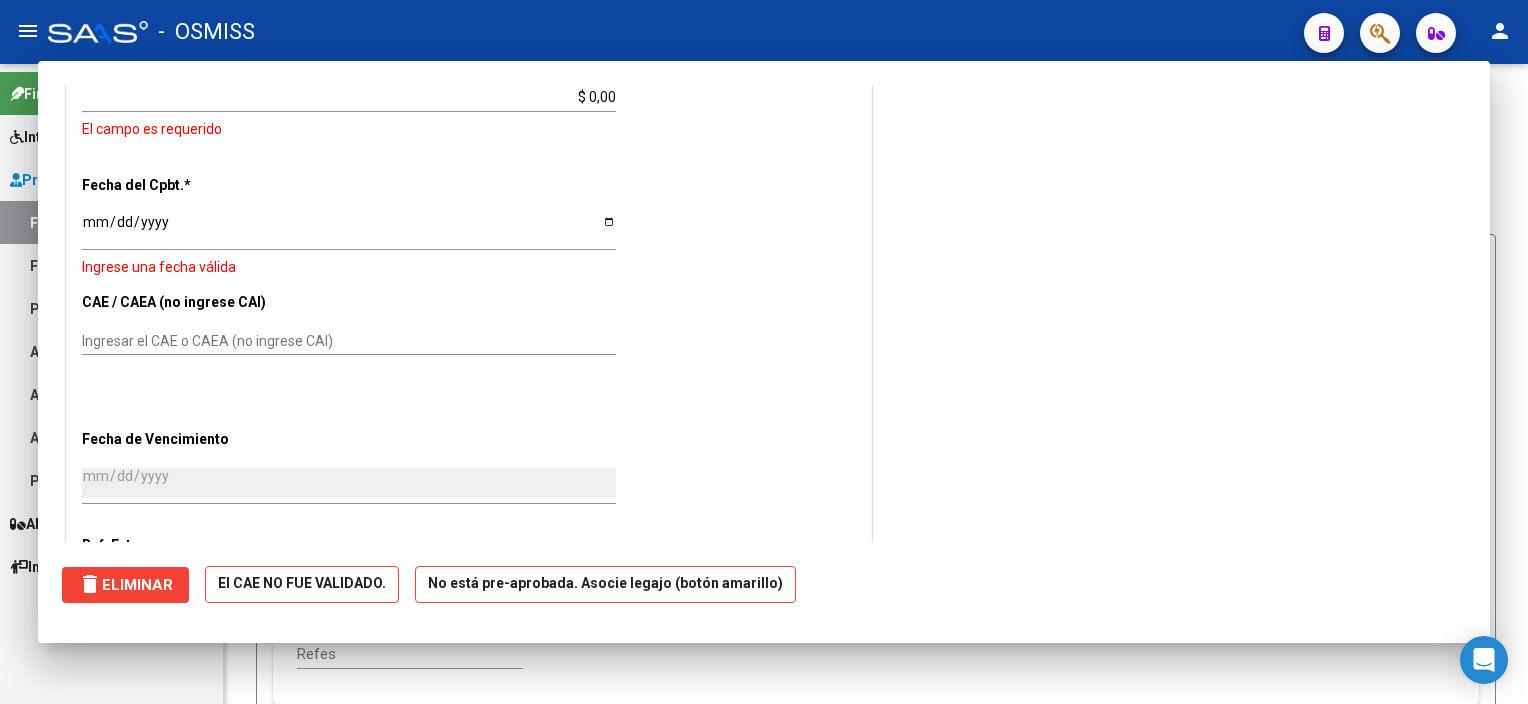 scroll, scrollTop: 1118, scrollLeft: 0, axis: vertical 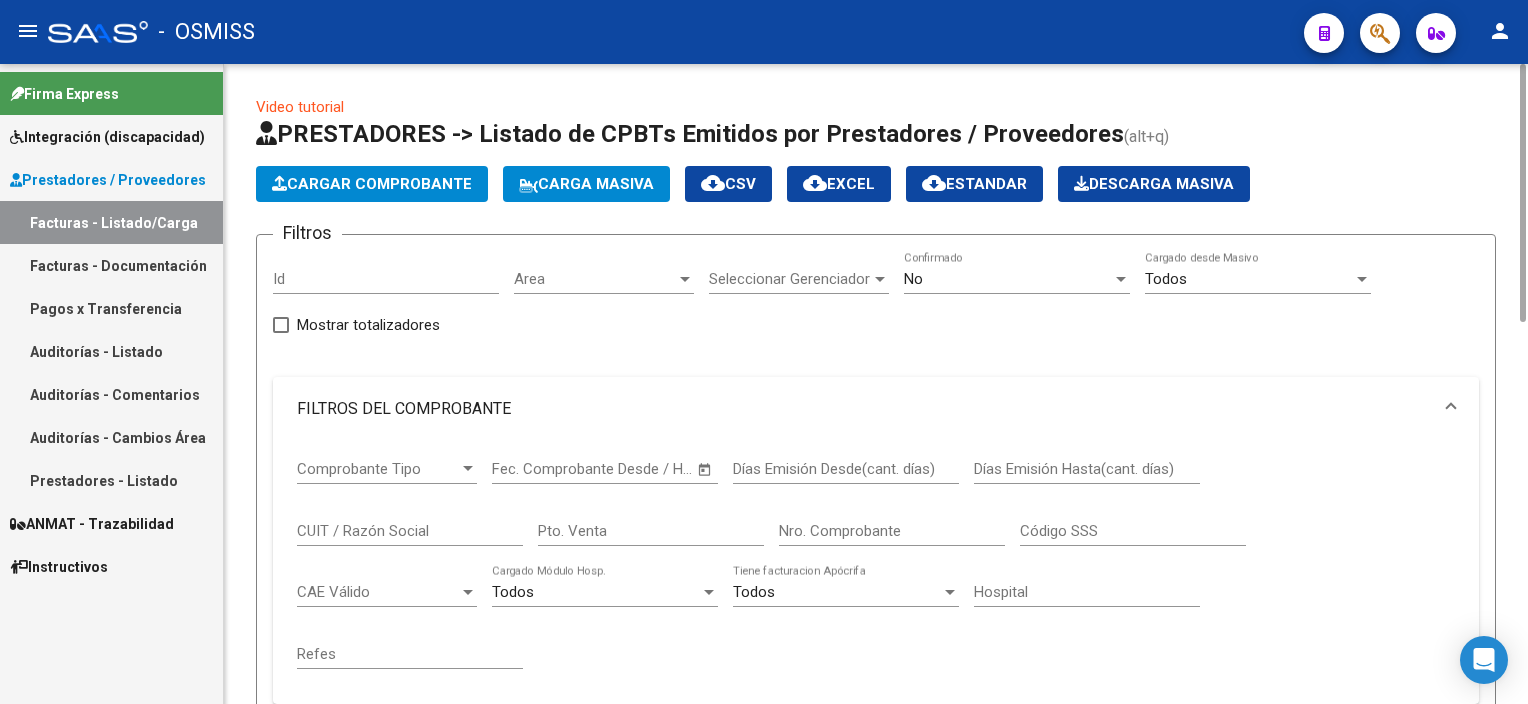 click on "Cargar Comprobante" 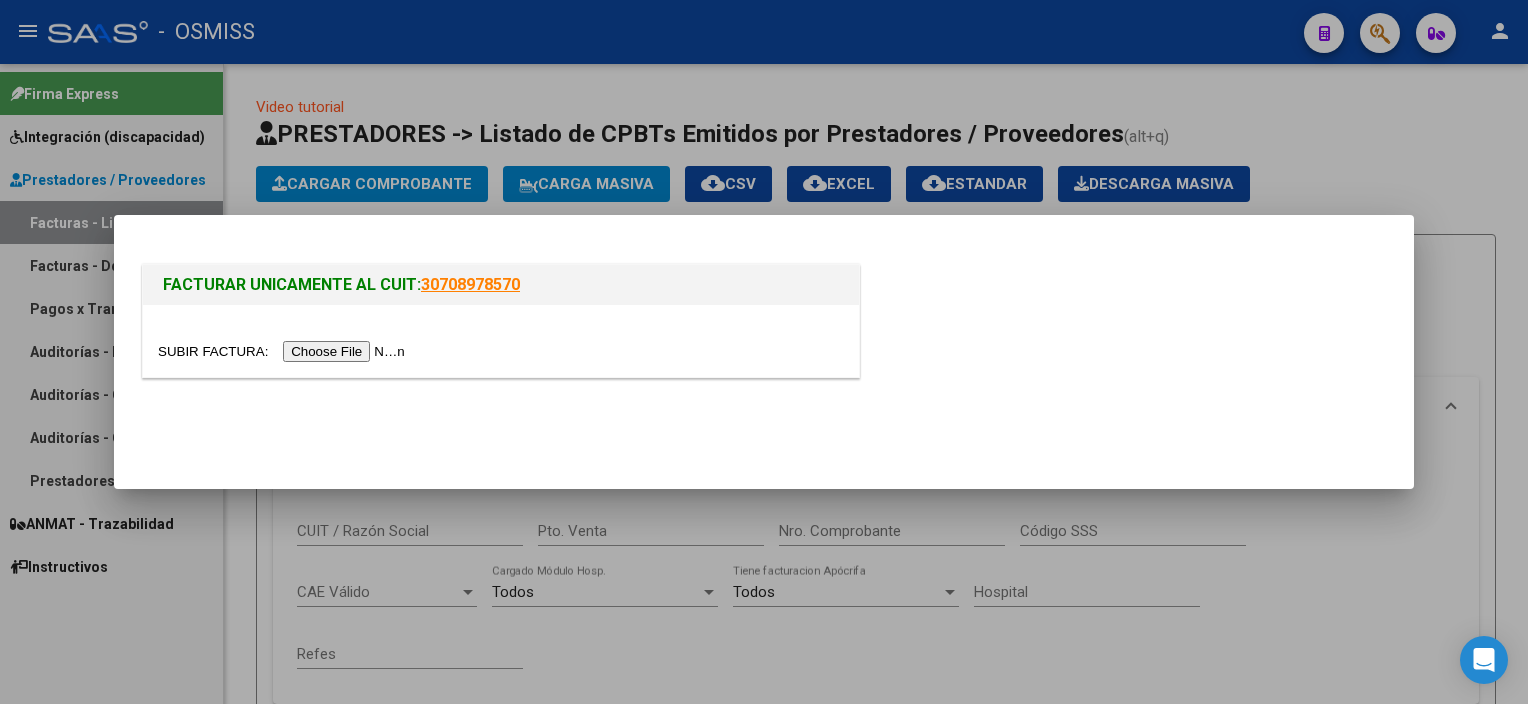 click at bounding box center [284, 351] 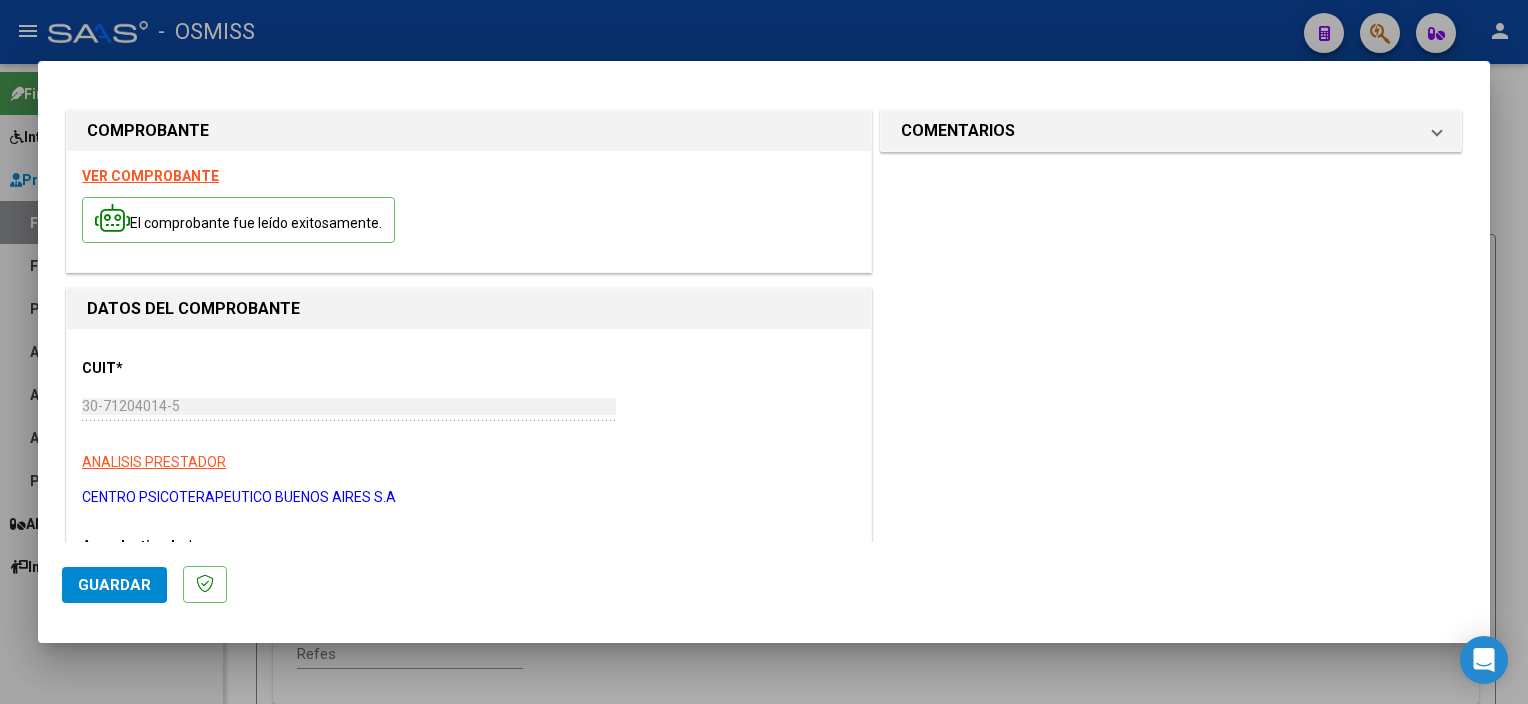 scroll, scrollTop: 270, scrollLeft: 0, axis: vertical 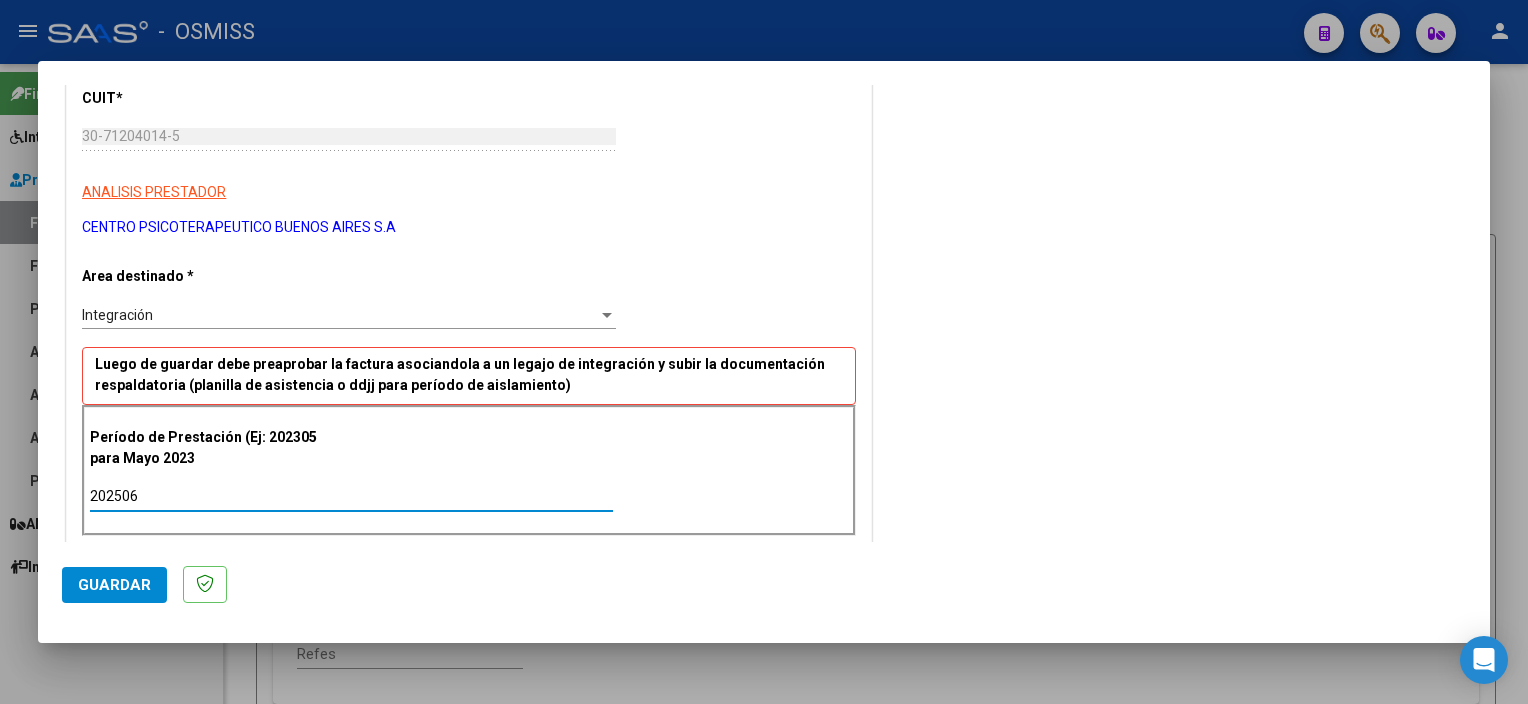 type on "202506" 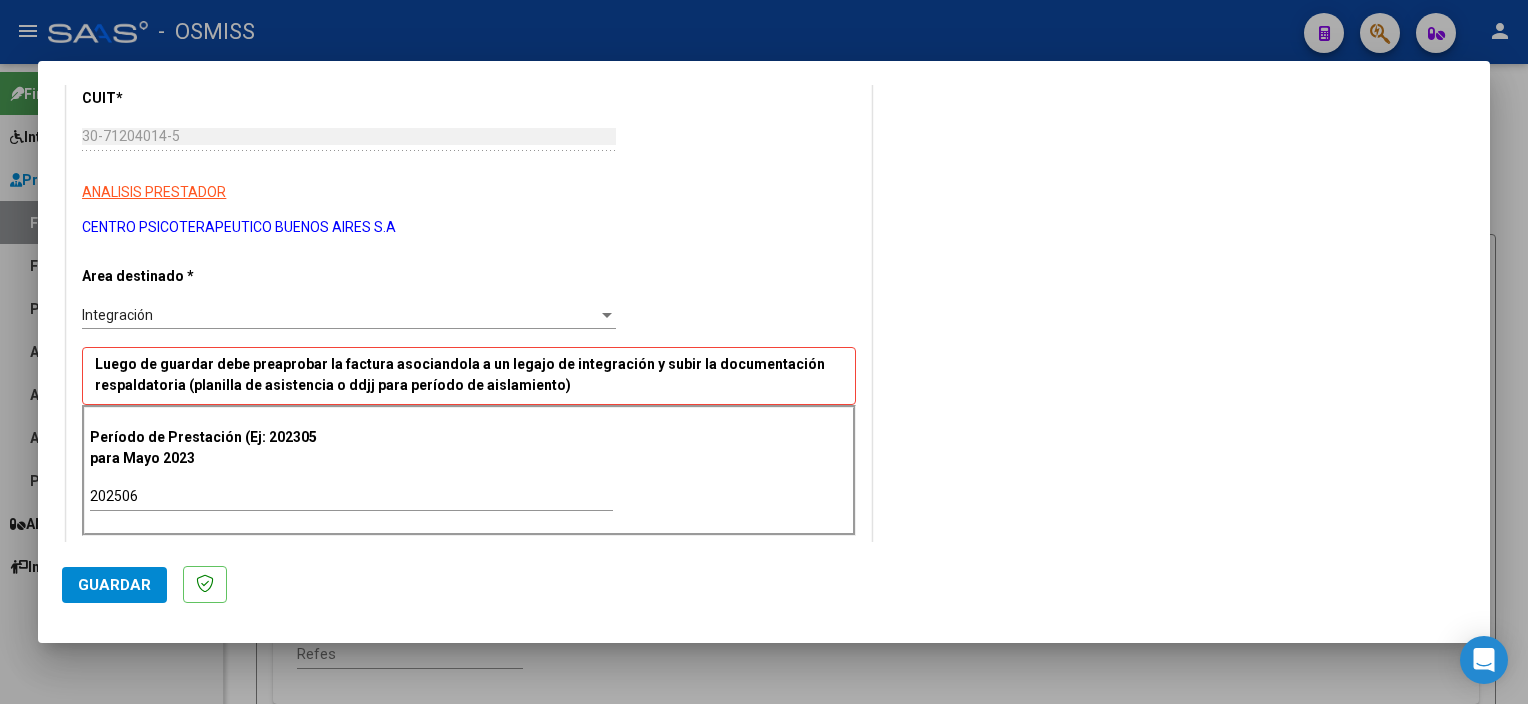 scroll, scrollTop: 1179, scrollLeft: 0, axis: vertical 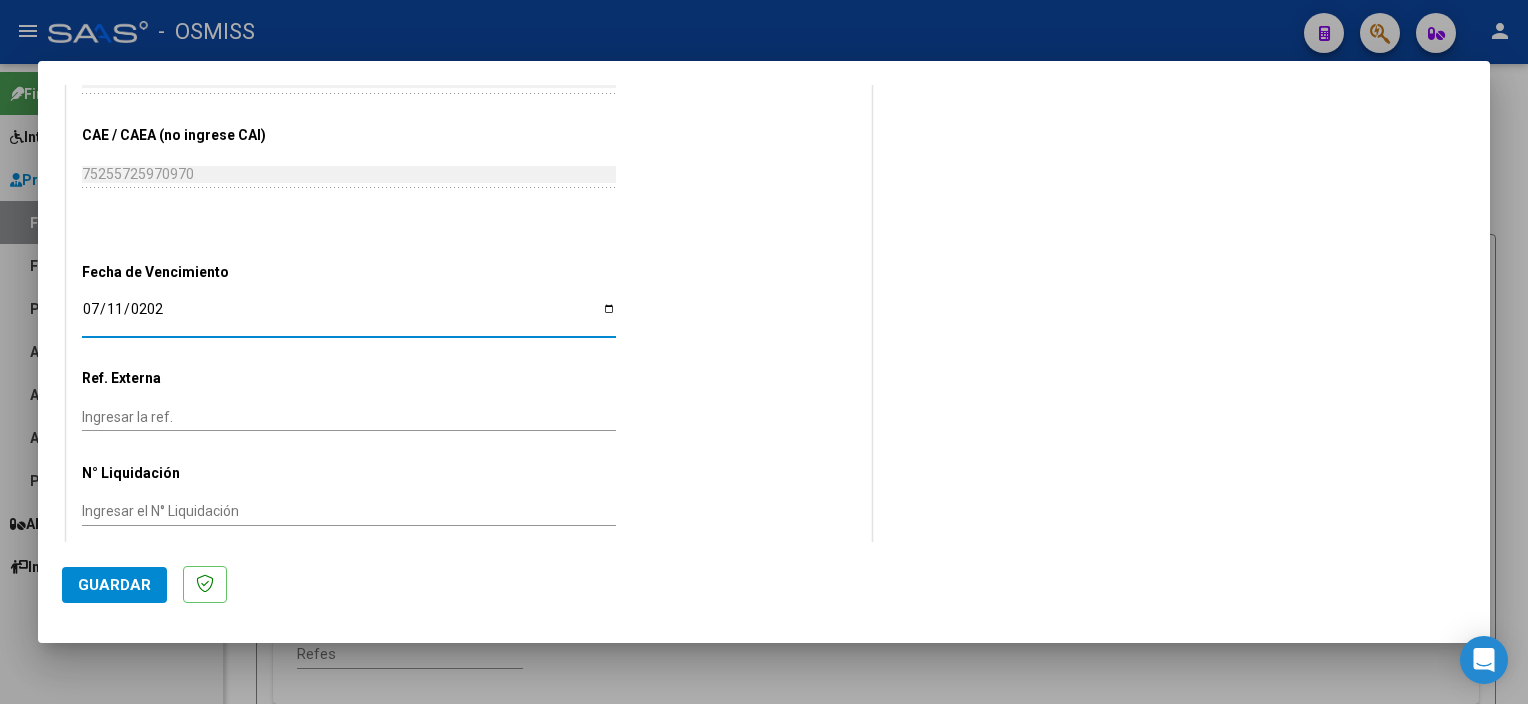 type on "2025-07-11" 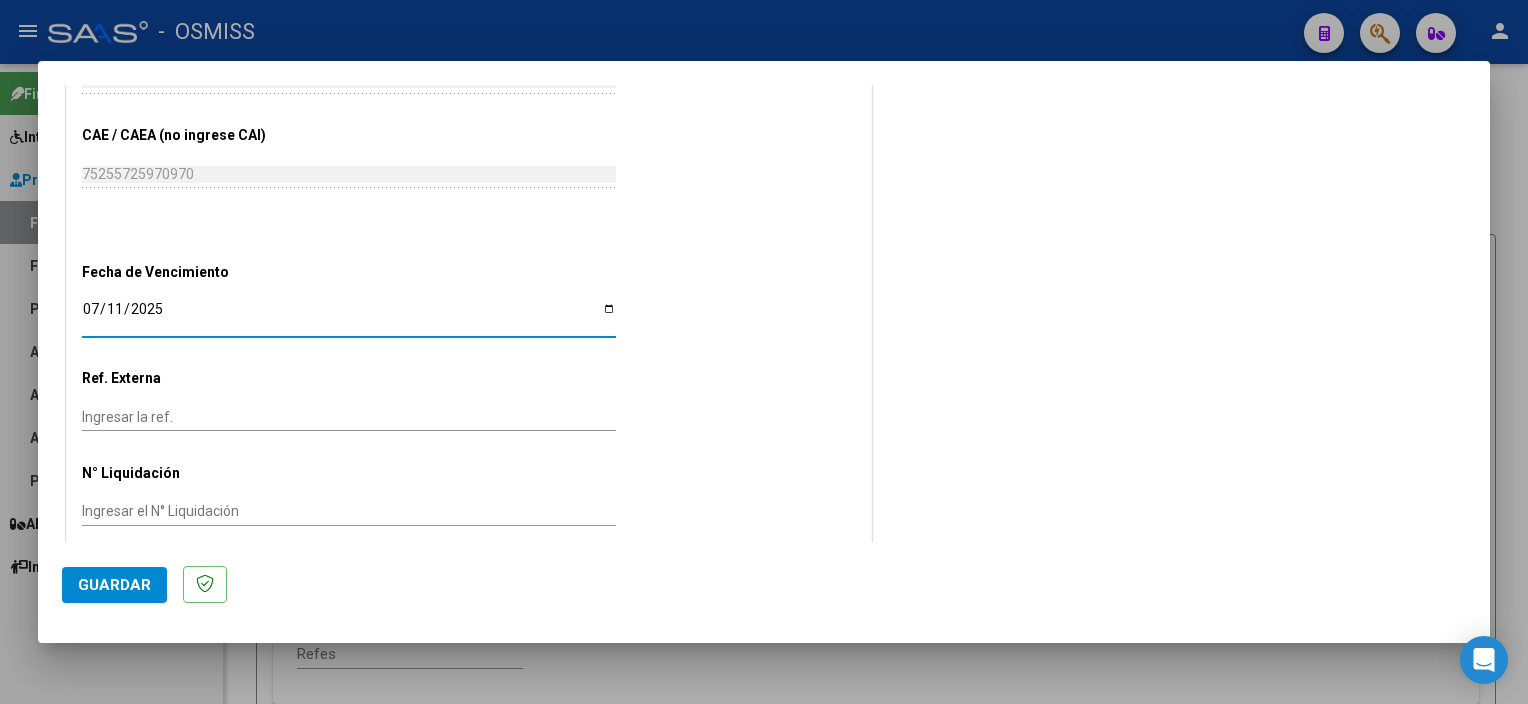 click on "Guardar" 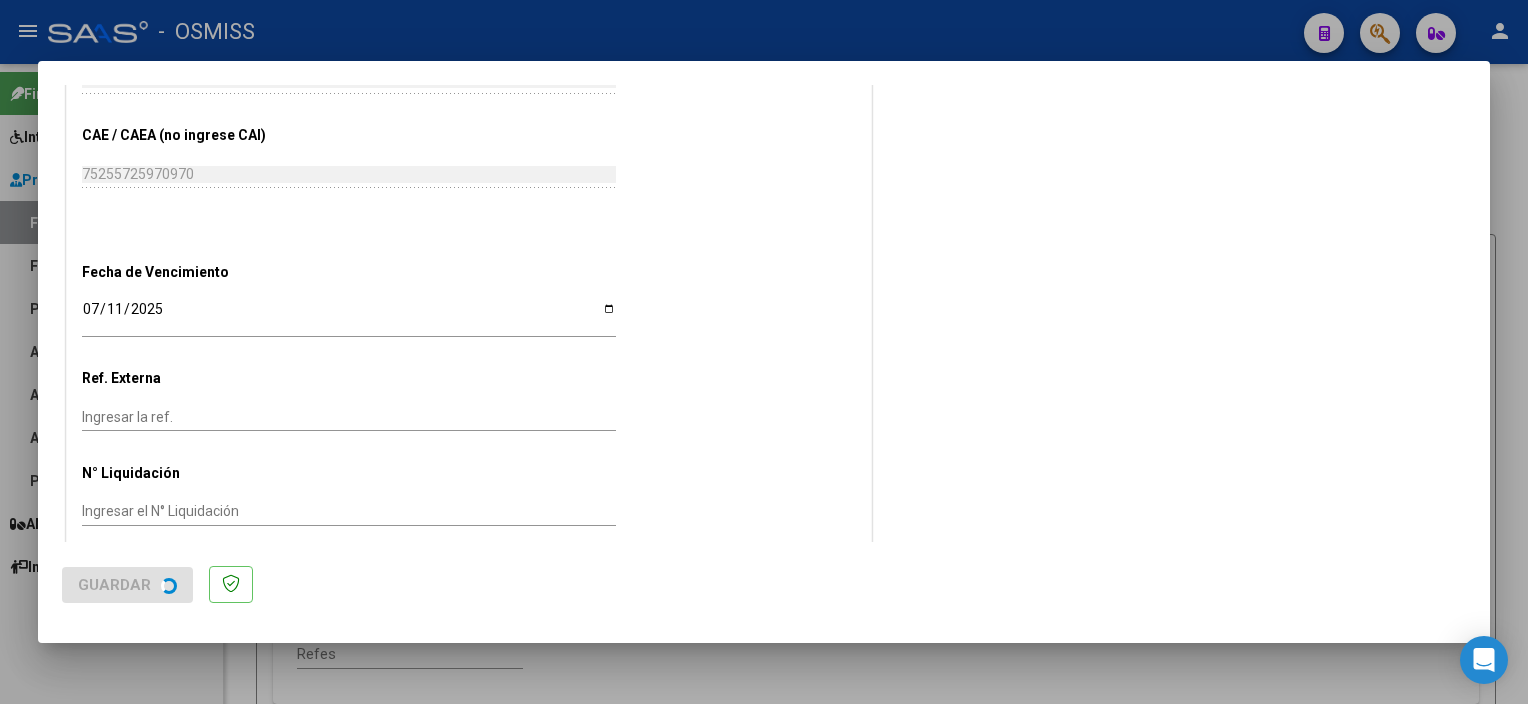scroll, scrollTop: 0, scrollLeft: 0, axis: both 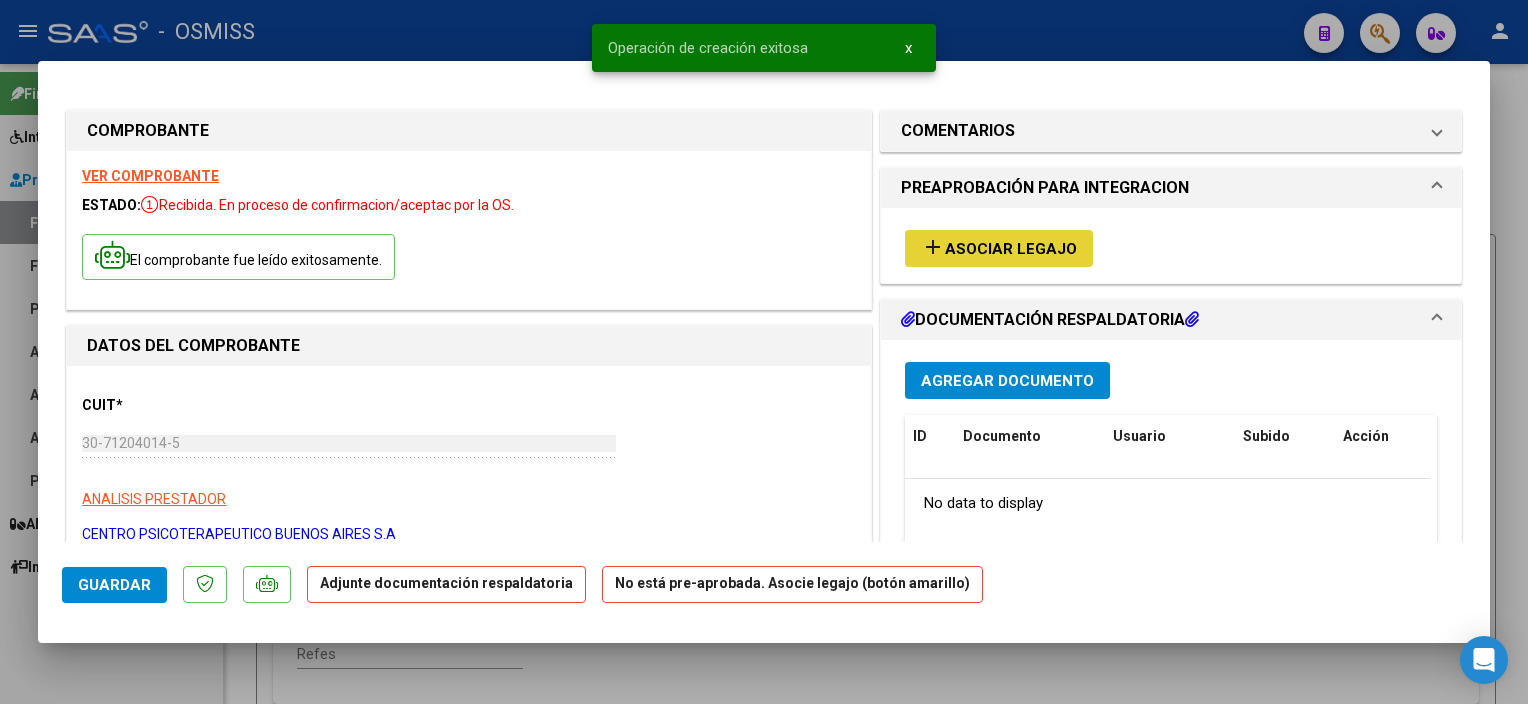 click on "Asociar Legajo" at bounding box center (1011, 249) 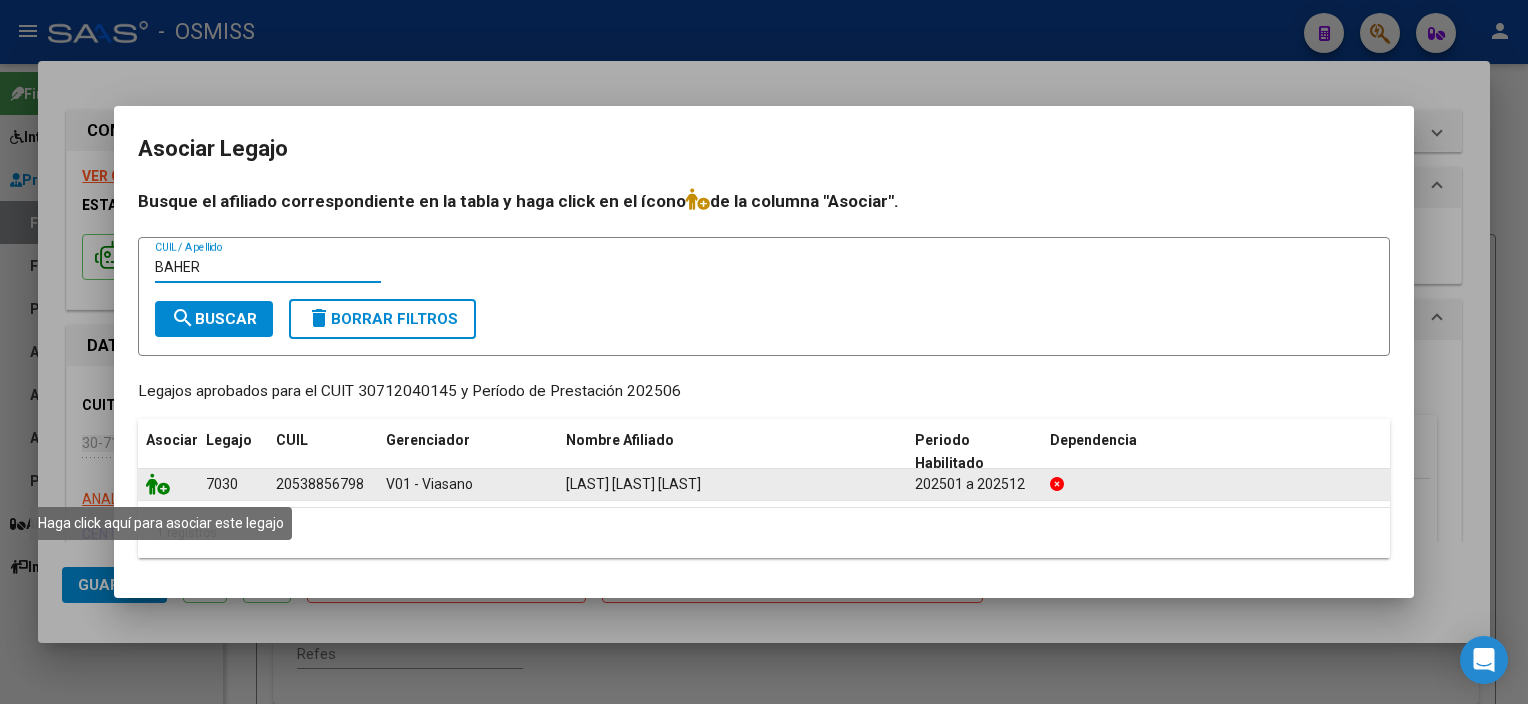 type on "BAHER" 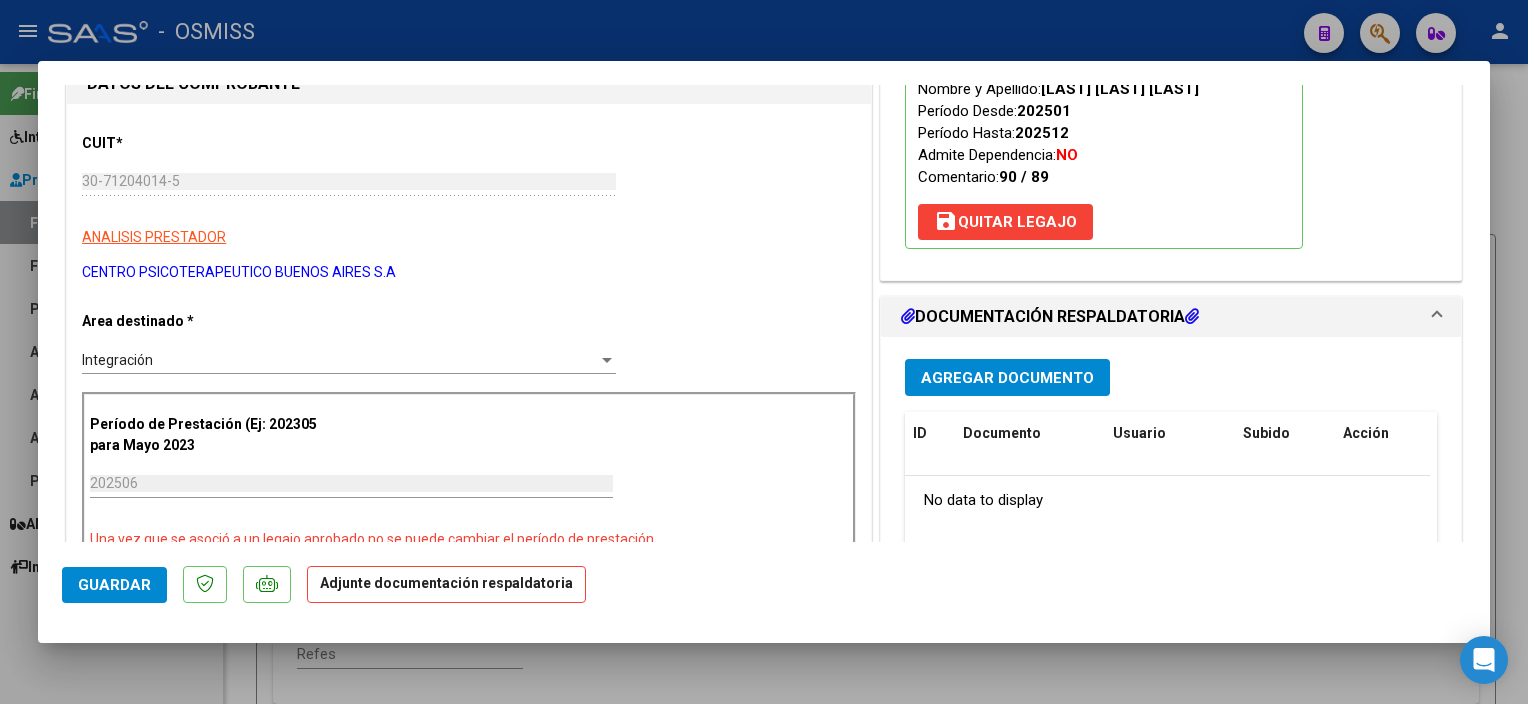scroll, scrollTop: 265, scrollLeft: 0, axis: vertical 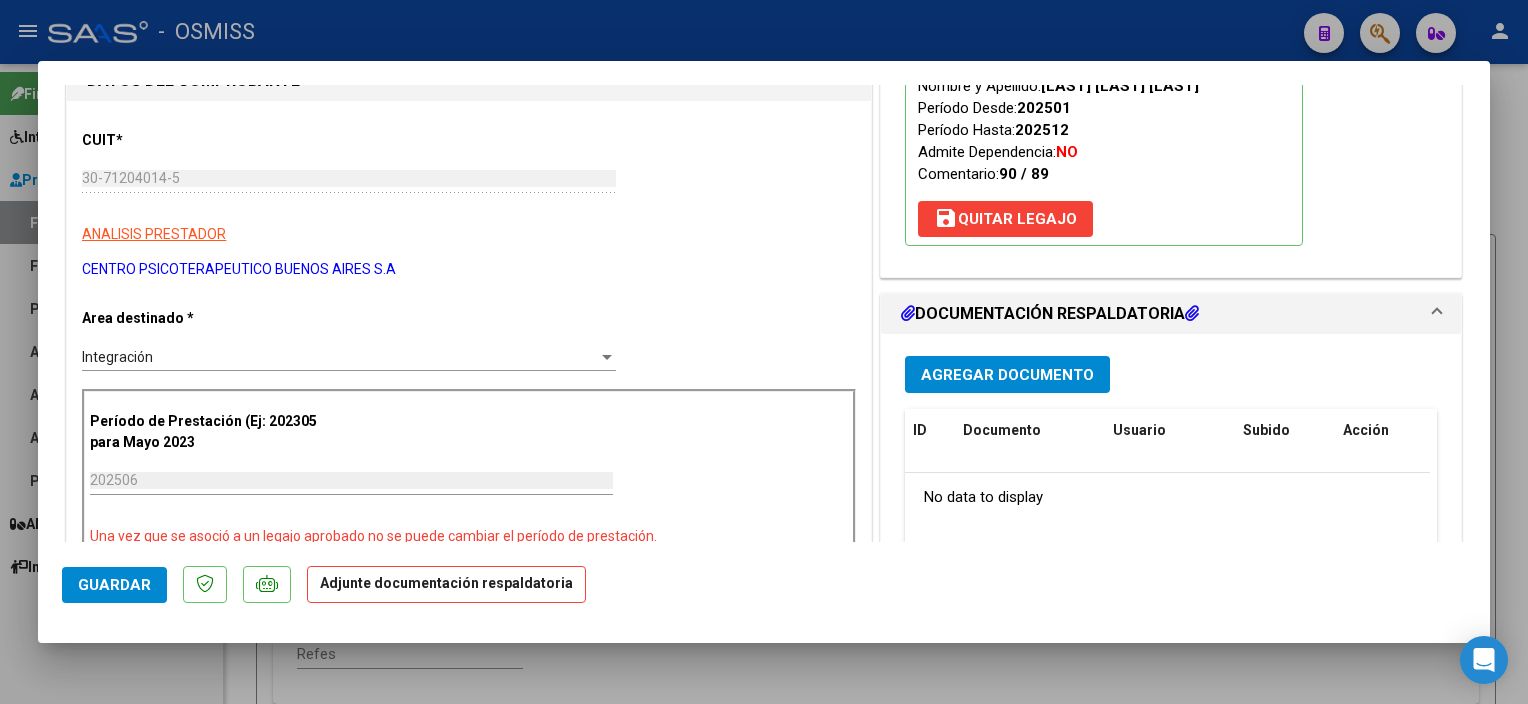 click on "Agregar Documento" at bounding box center (1007, 375) 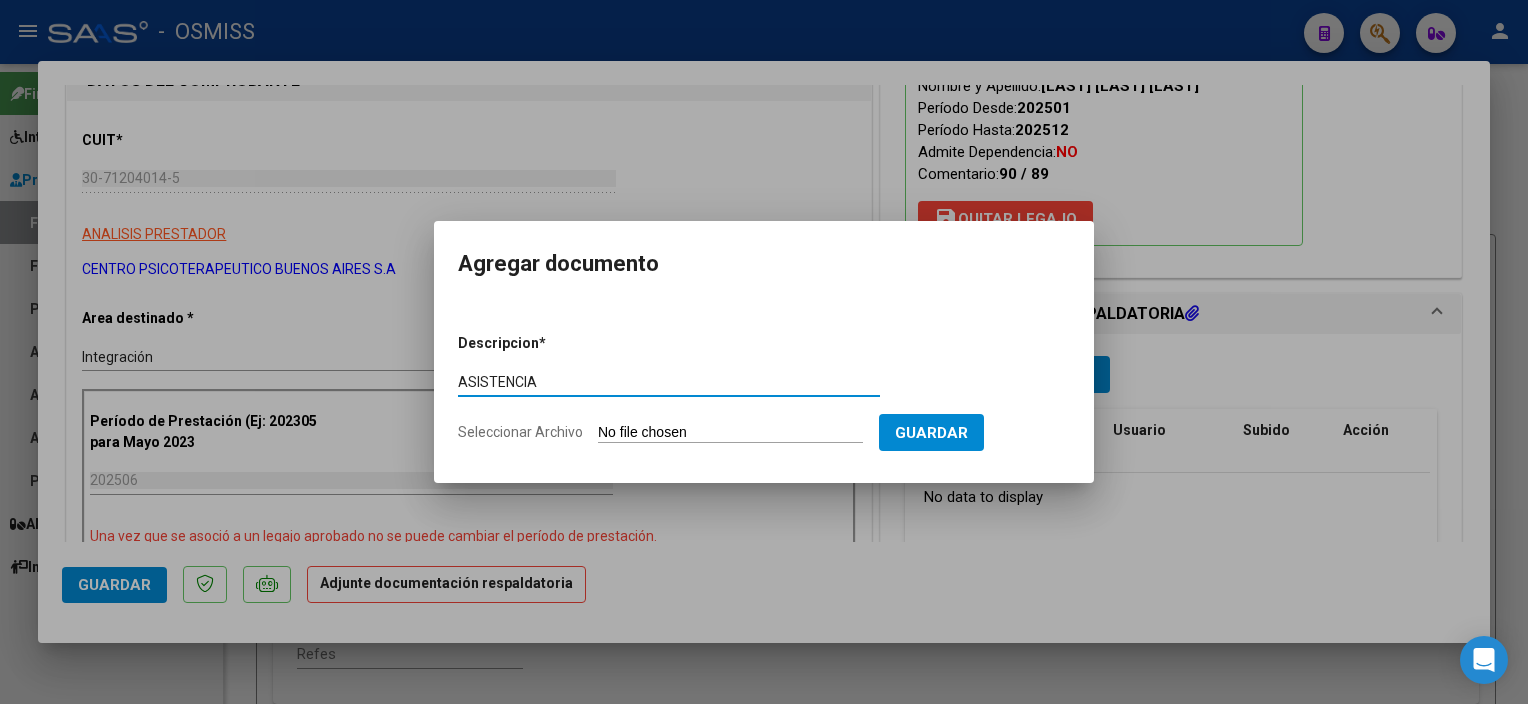 type on "ASISTENCIA" 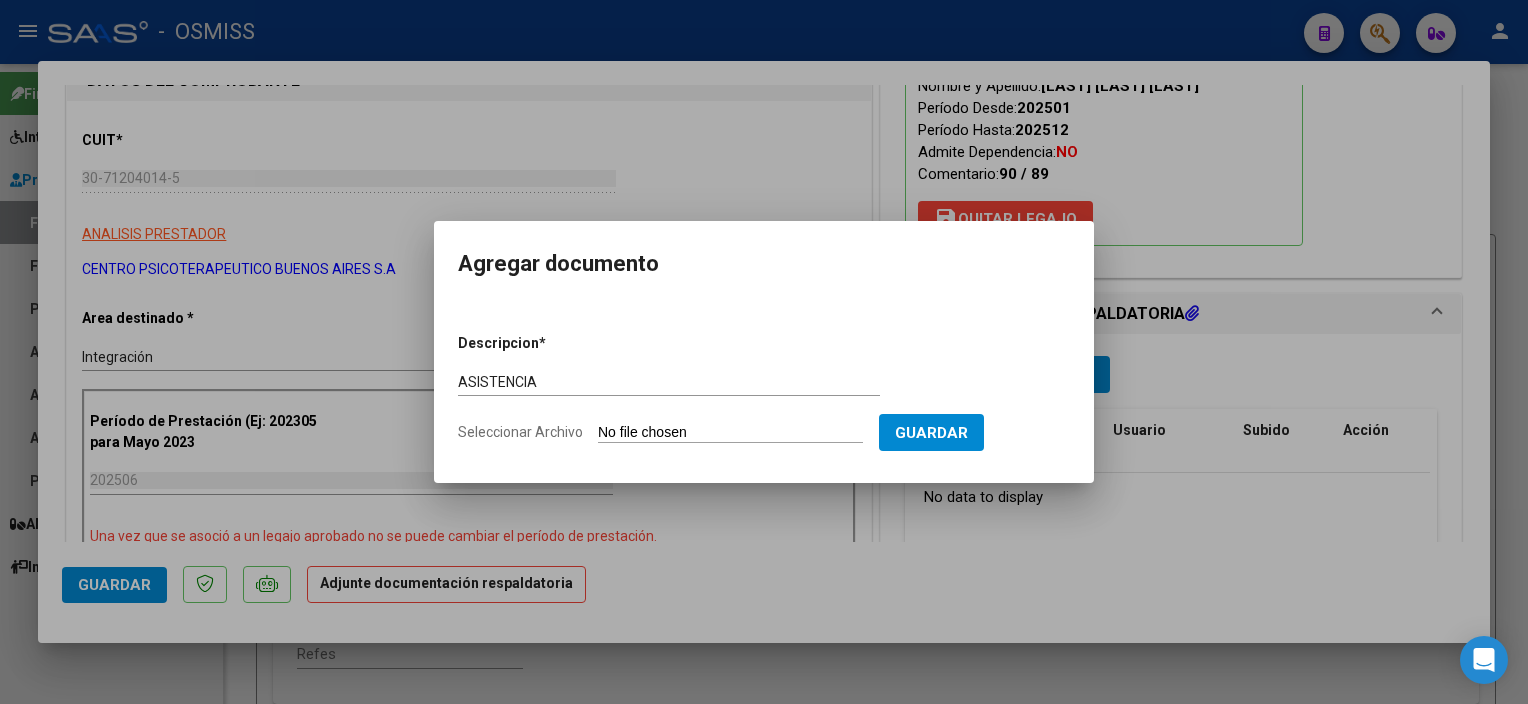 click on "Seleccionar Archivo" at bounding box center (730, 433) 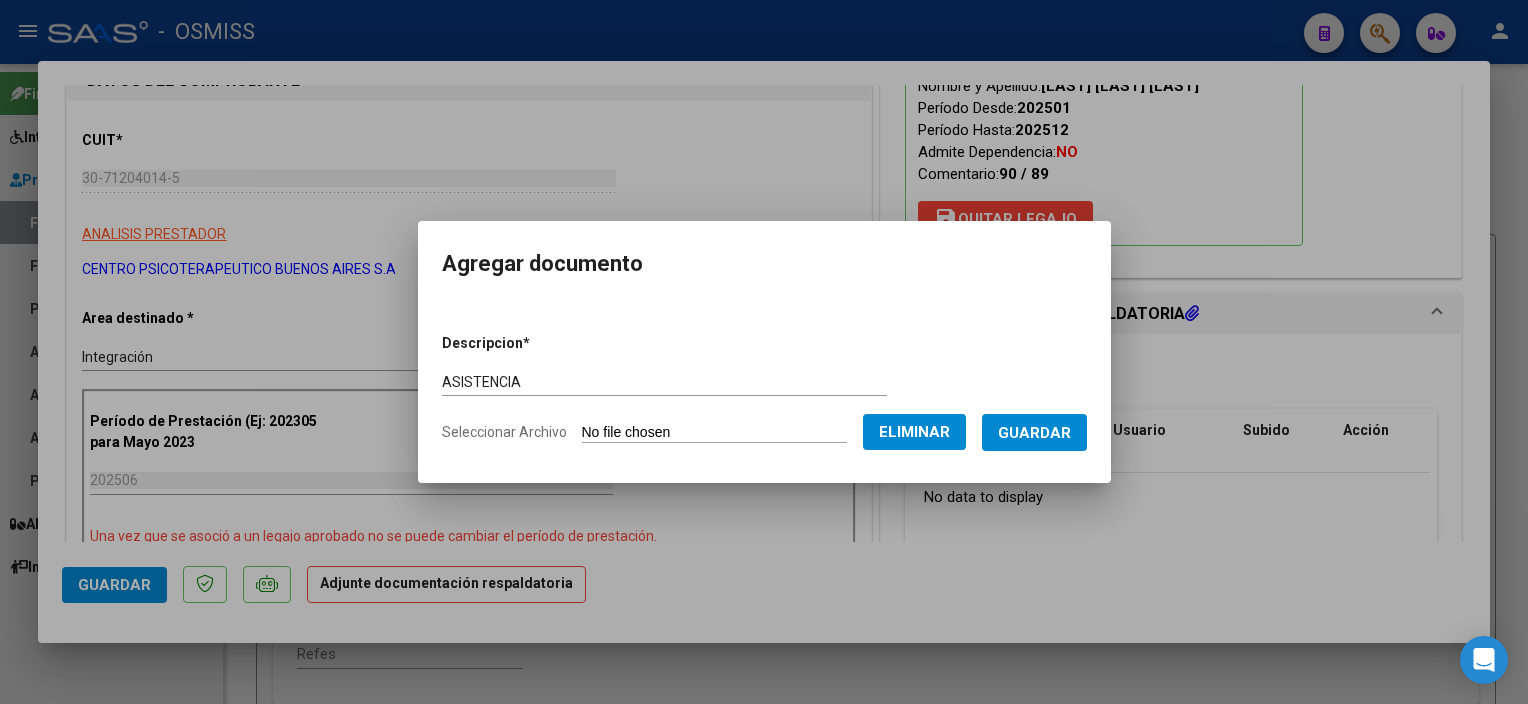 click on "Guardar" at bounding box center [1034, 433] 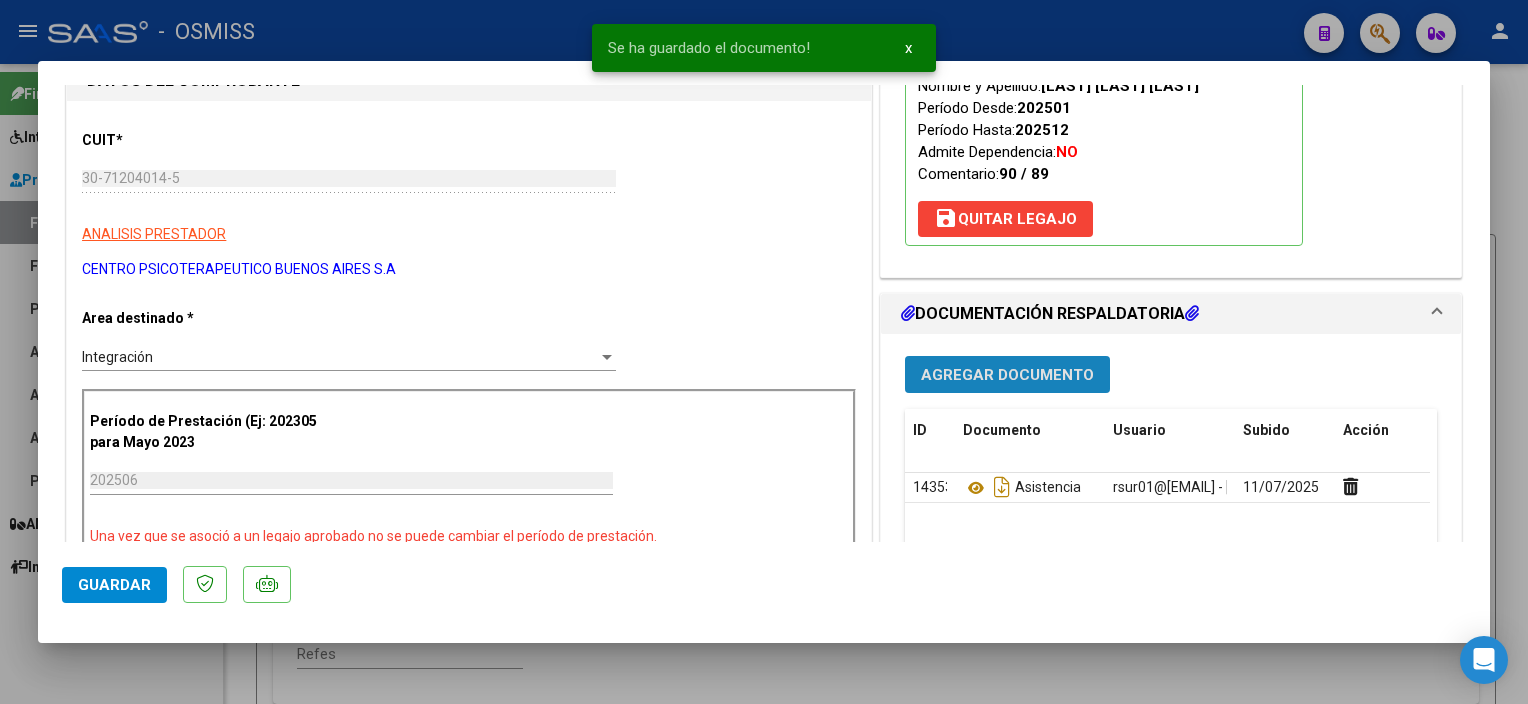 click on "Agregar Documento" at bounding box center (1007, 375) 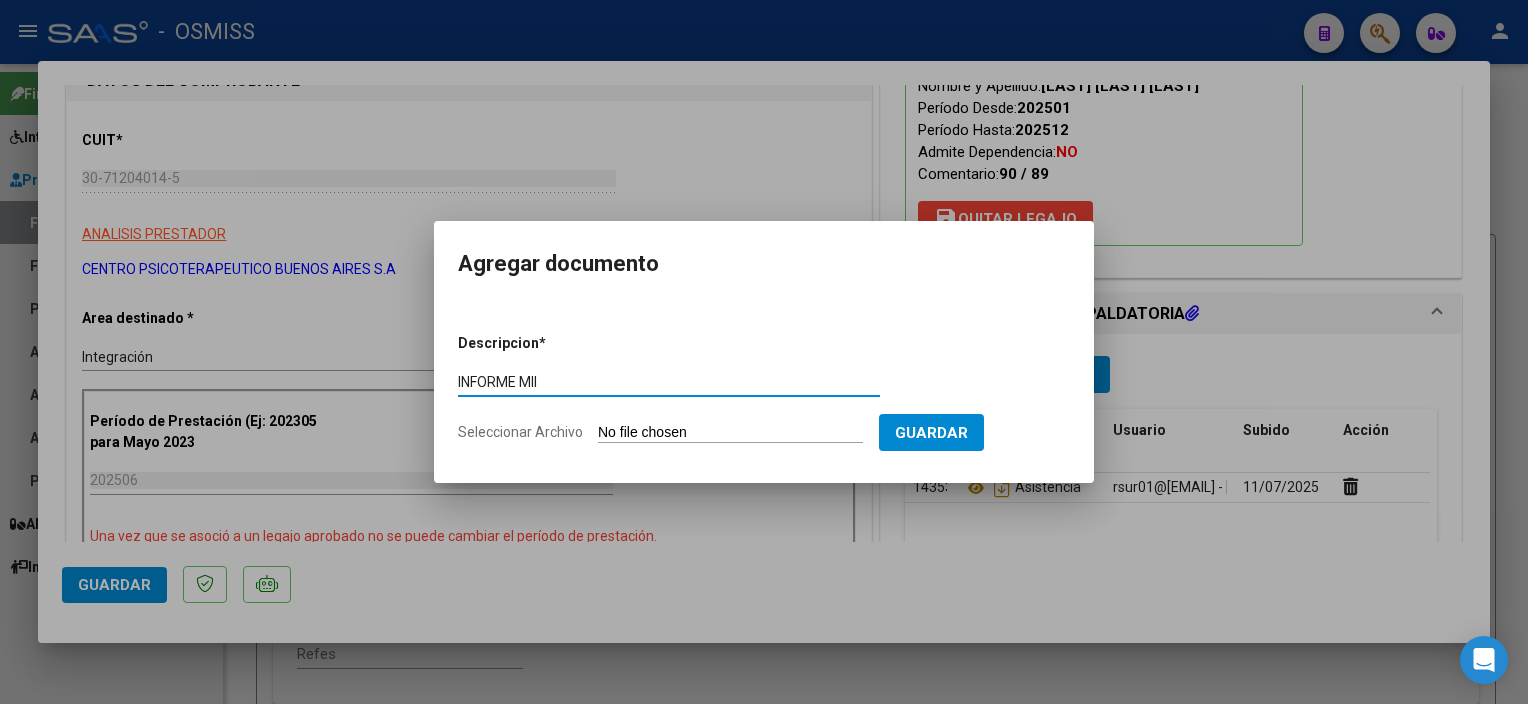 type on "INFORME MII" 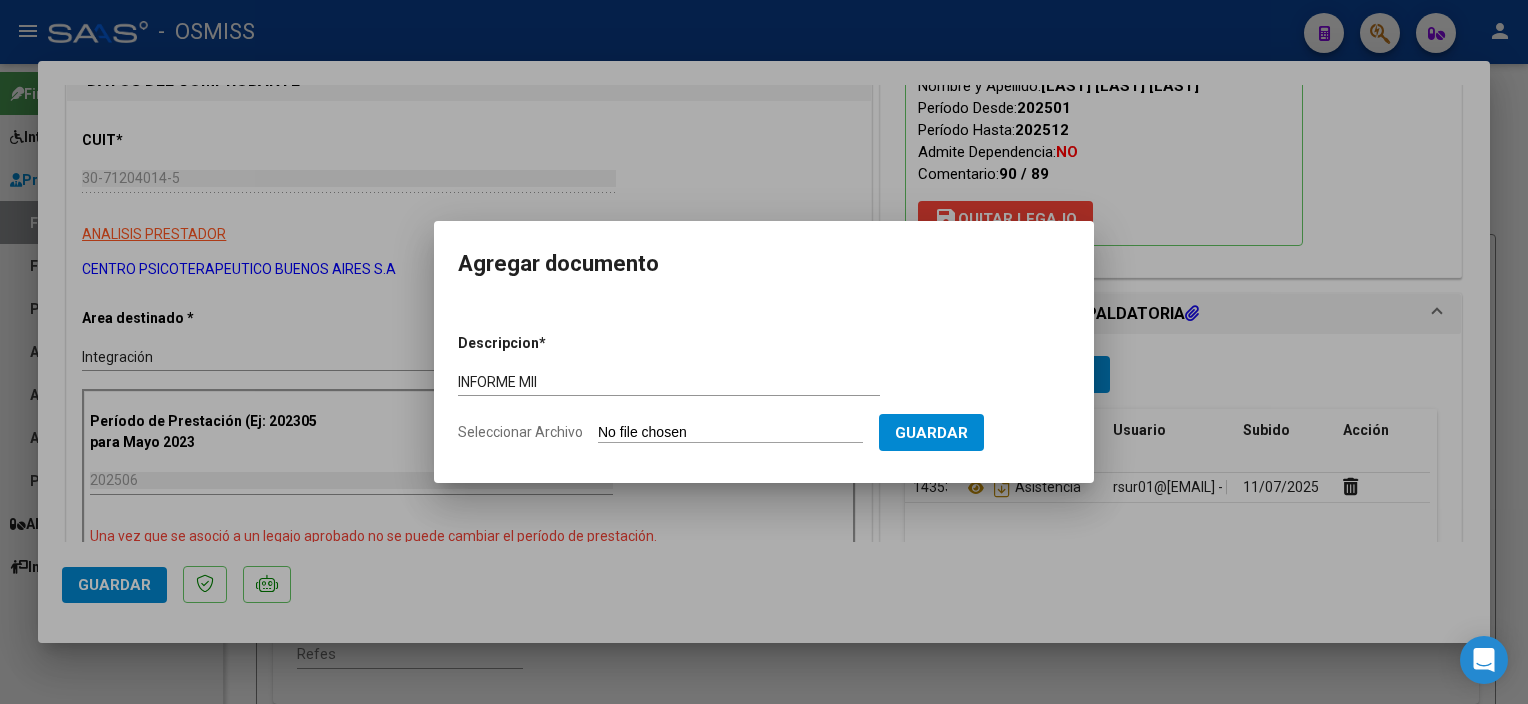 type on "C:\fakepath\4 [LAST] [LAST] Inf Semestral Terapias 2025 - CPBA Contable.pdf" 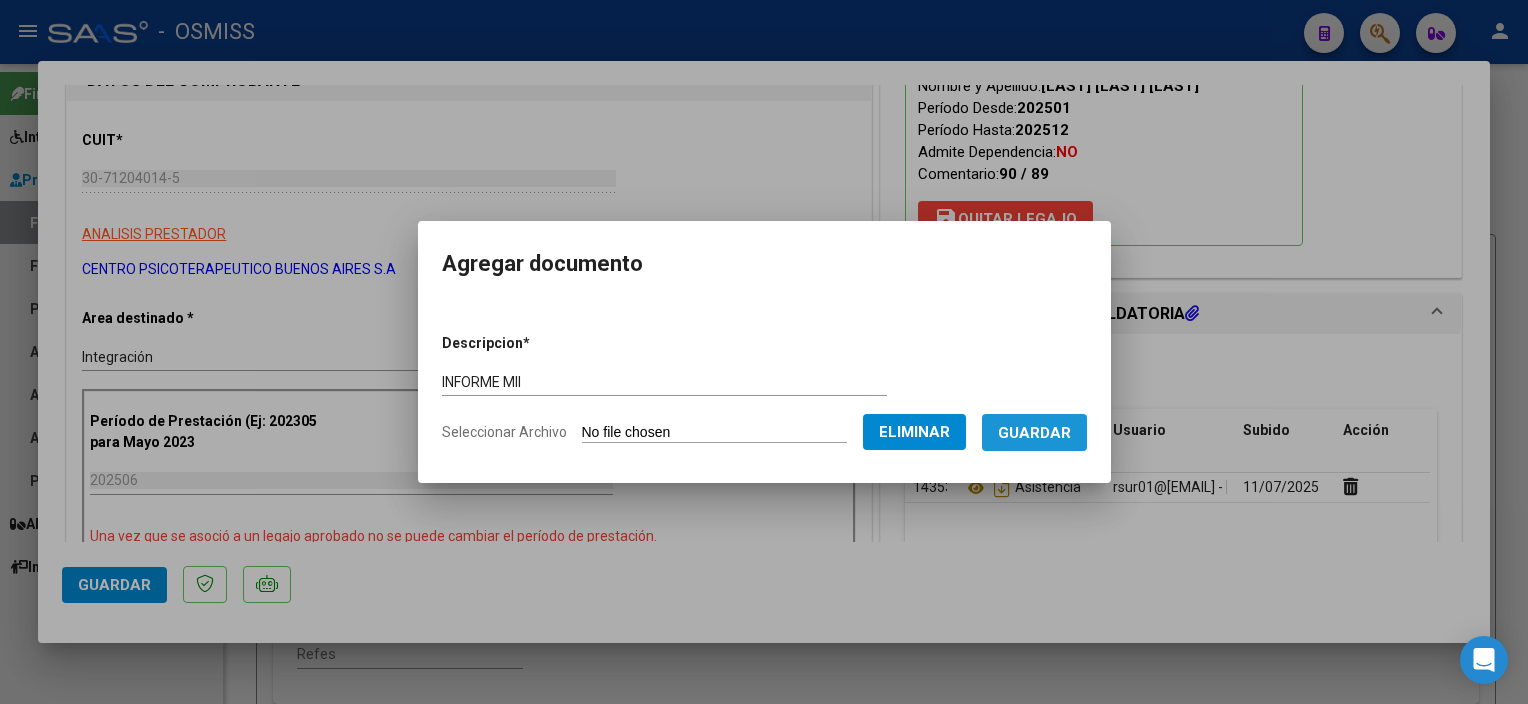 click on "Guardar" at bounding box center [1034, 433] 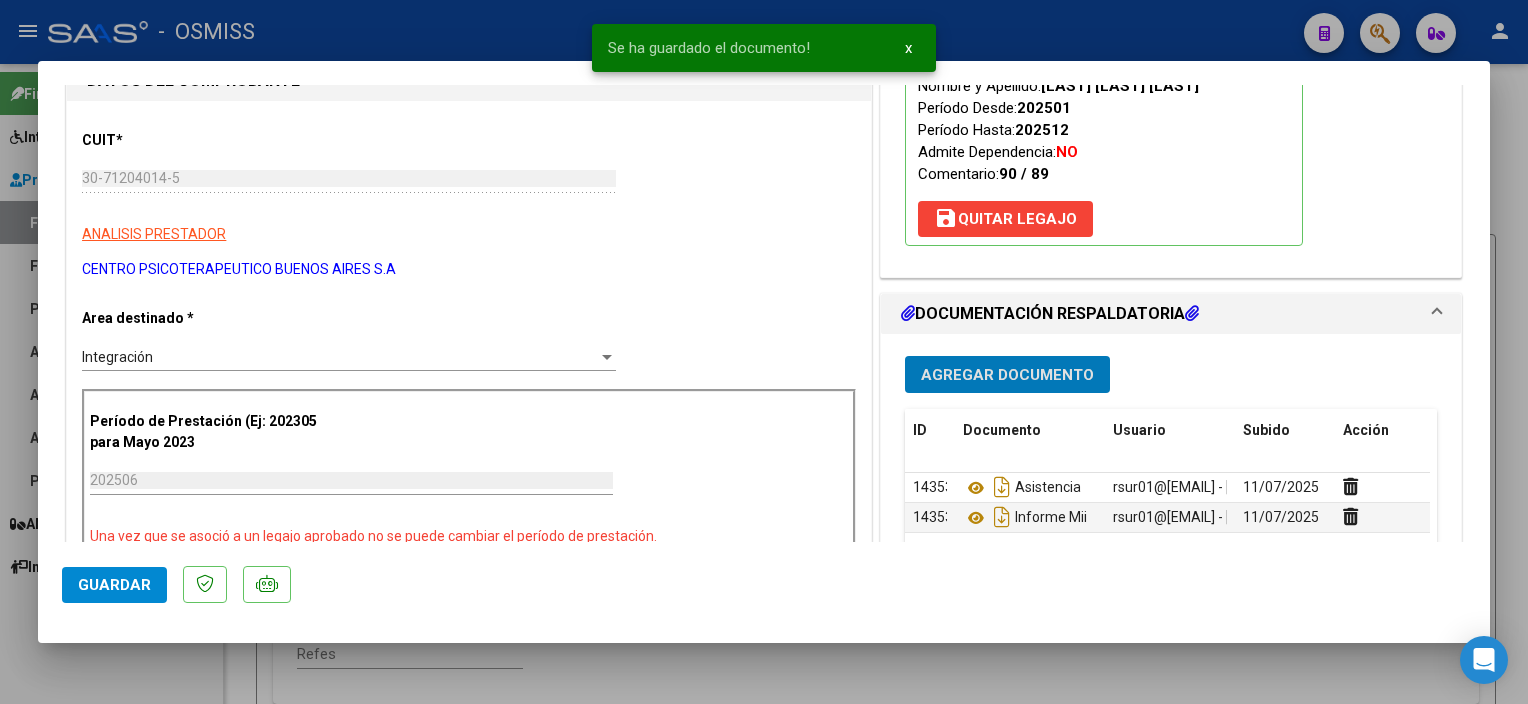 click on "Guardar" 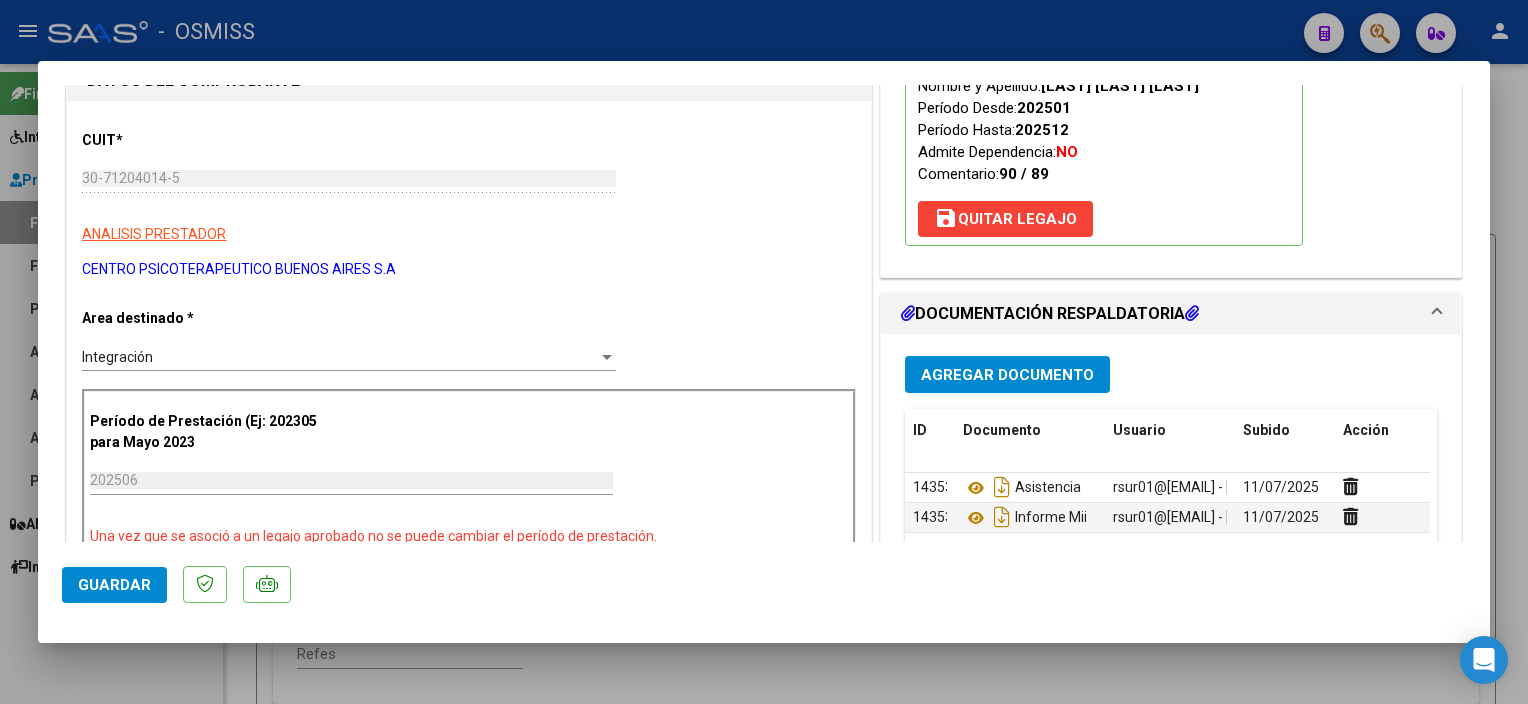 click at bounding box center [764, 352] 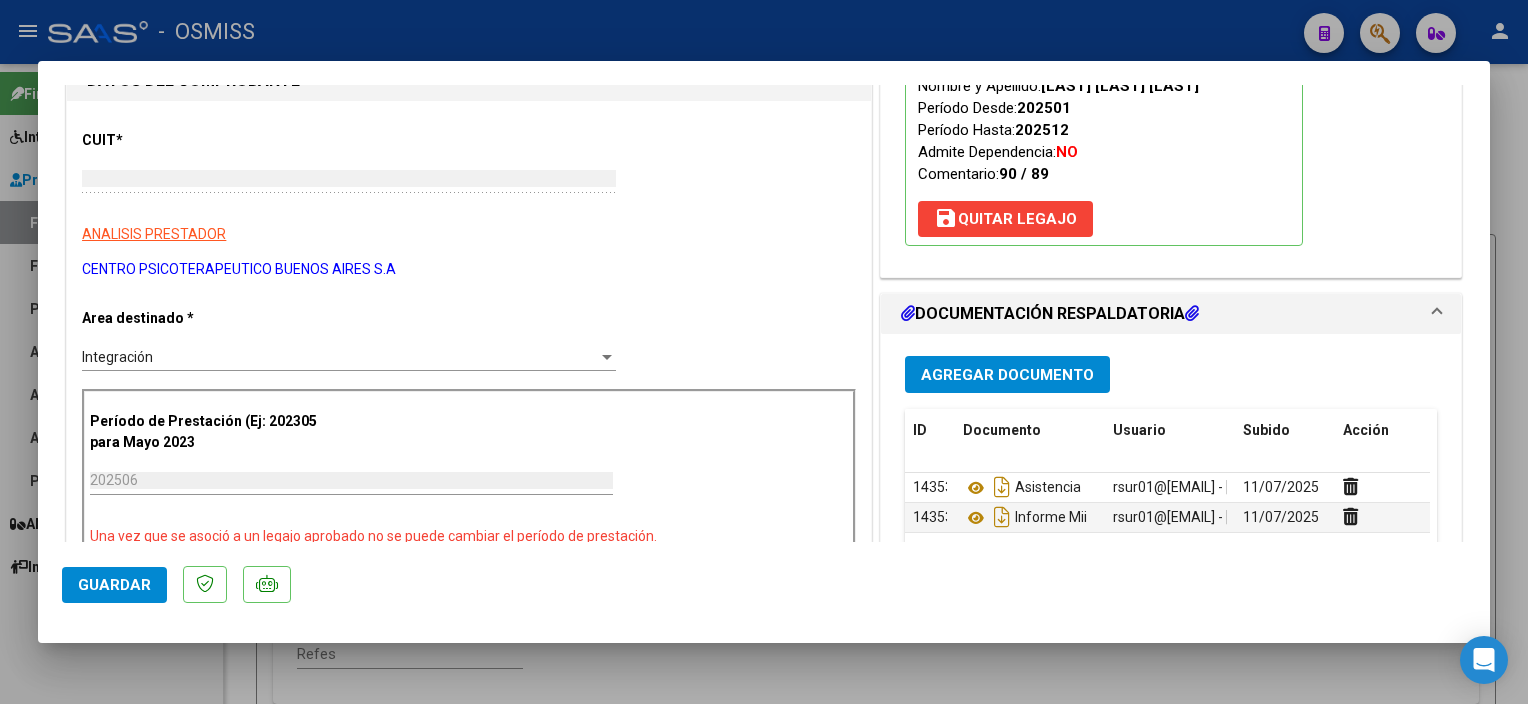 type 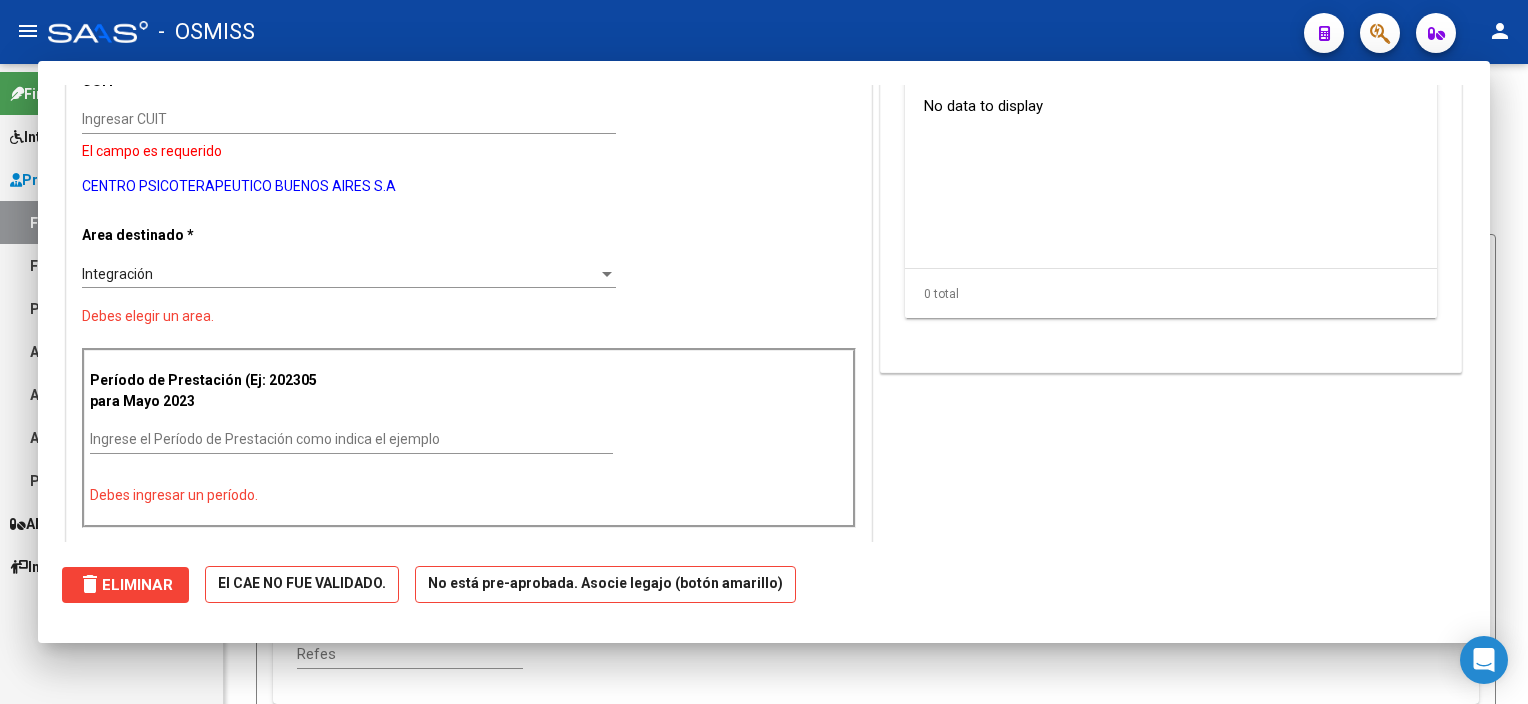 scroll, scrollTop: 207, scrollLeft: 0, axis: vertical 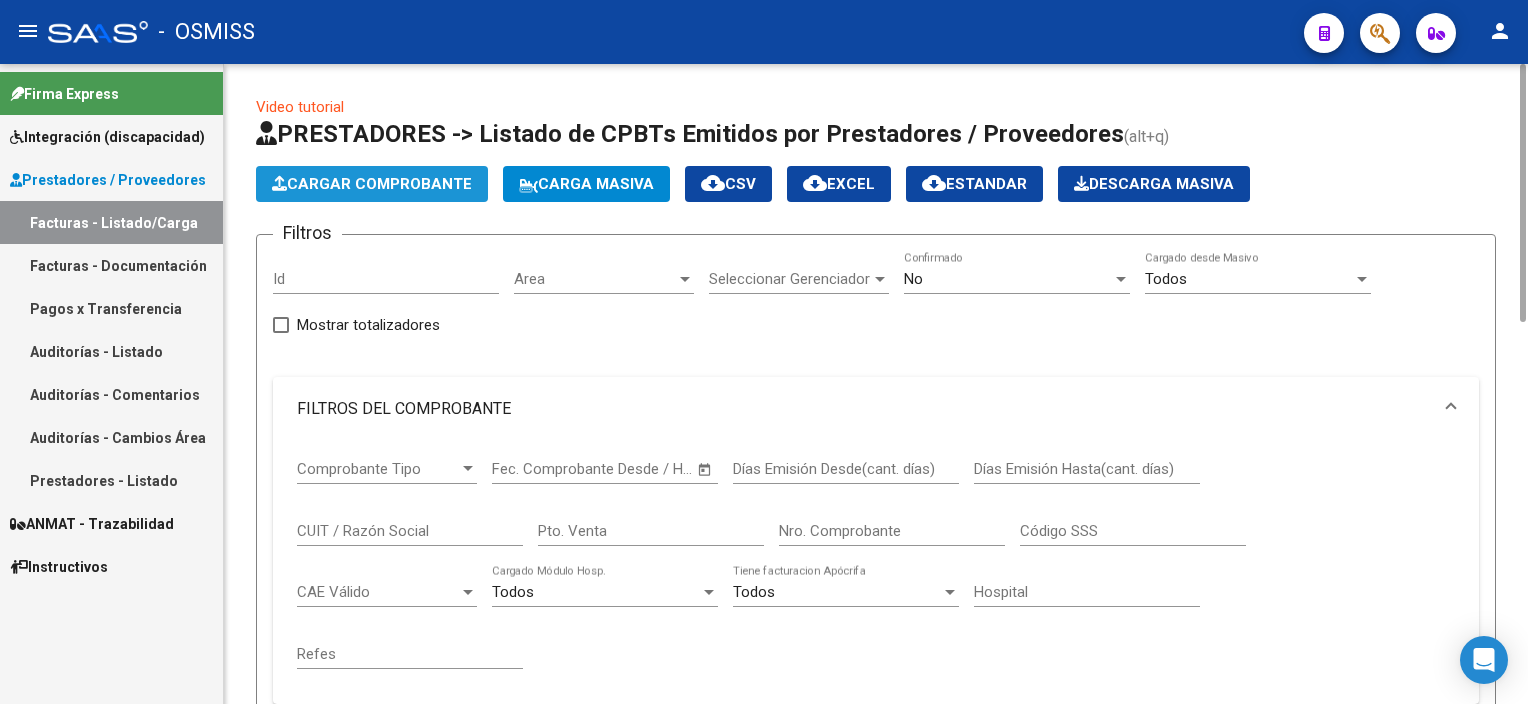 click on "Cargar Comprobante" 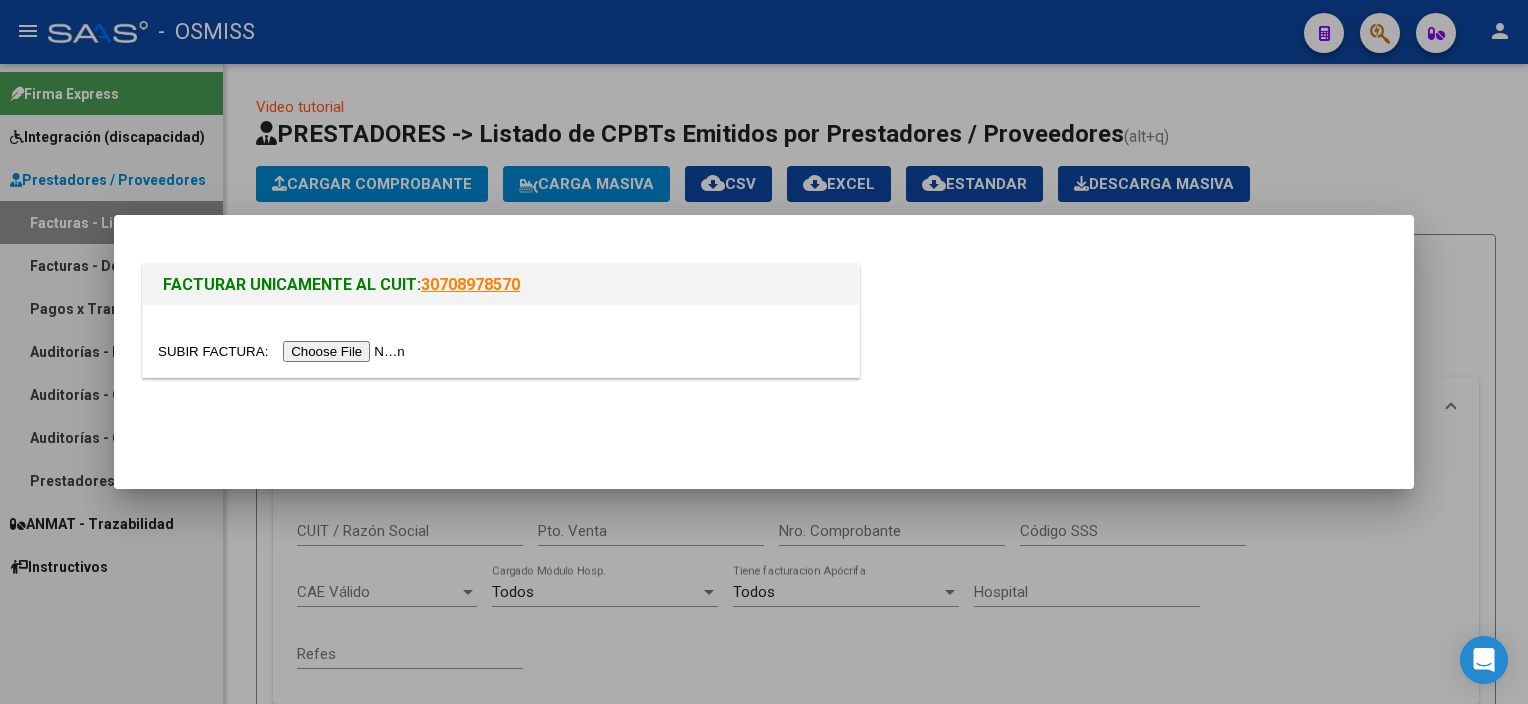 click at bounding box center (284, 351) 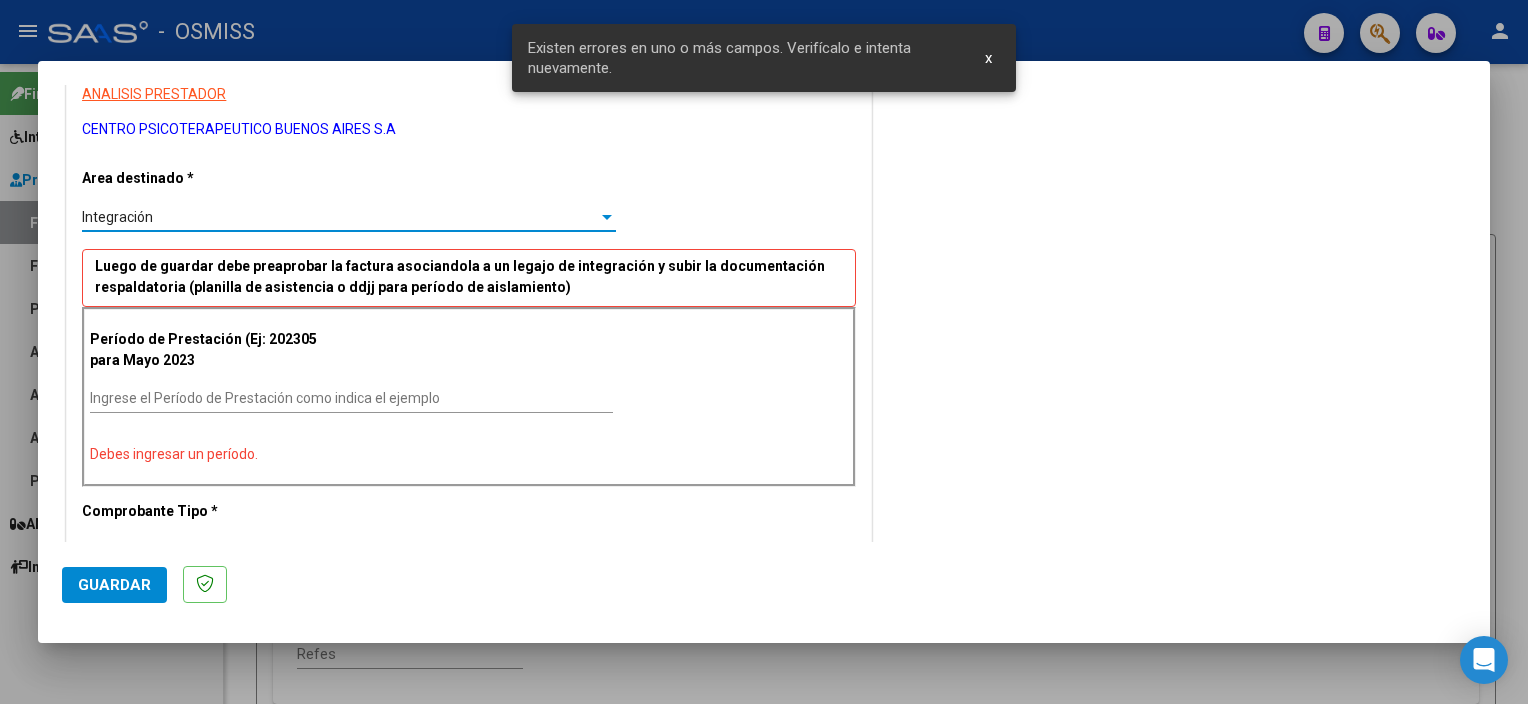 scroll, scrollTop: 432, scrollLeft: 0, axis: vertical 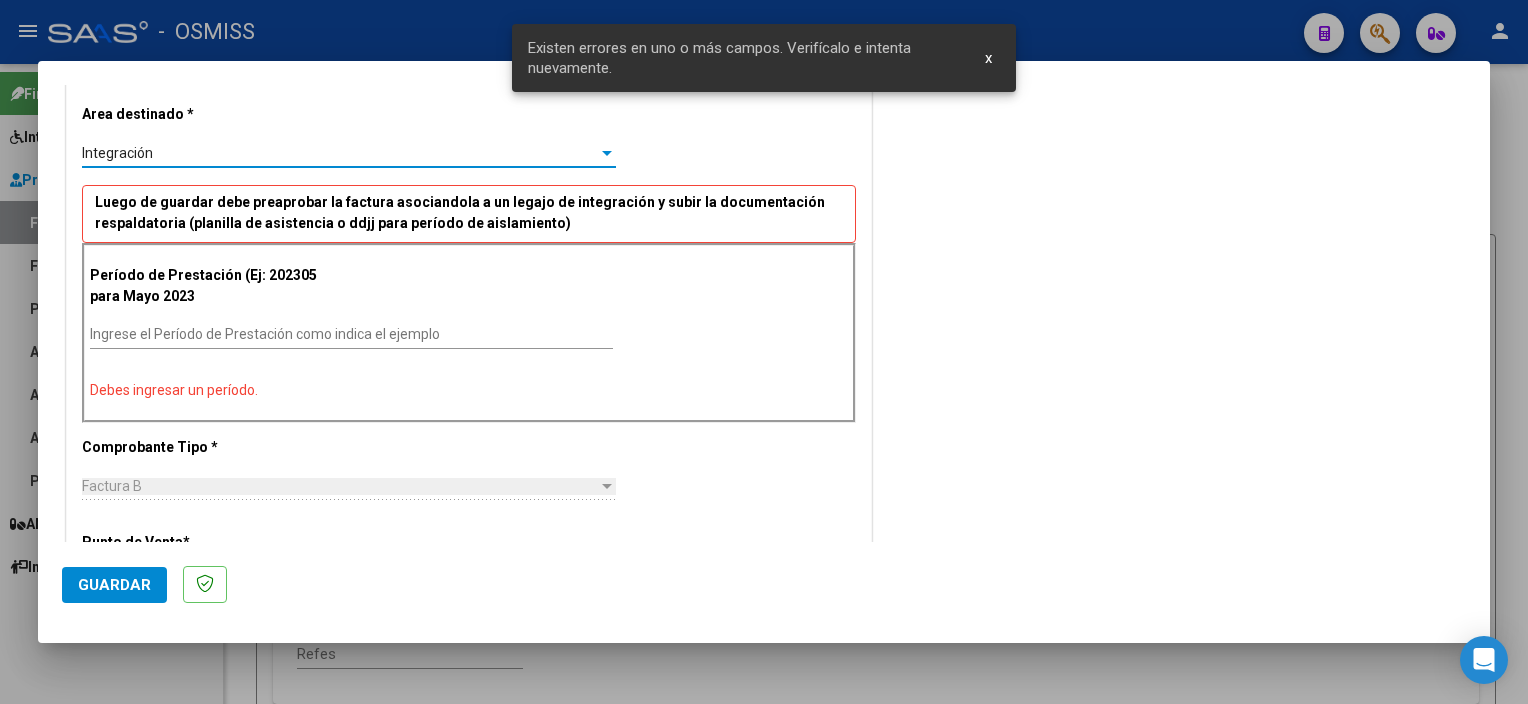 click on "Ingrese el Período de Prestación como indica el ejemplo" at bounding box center (351, 334) 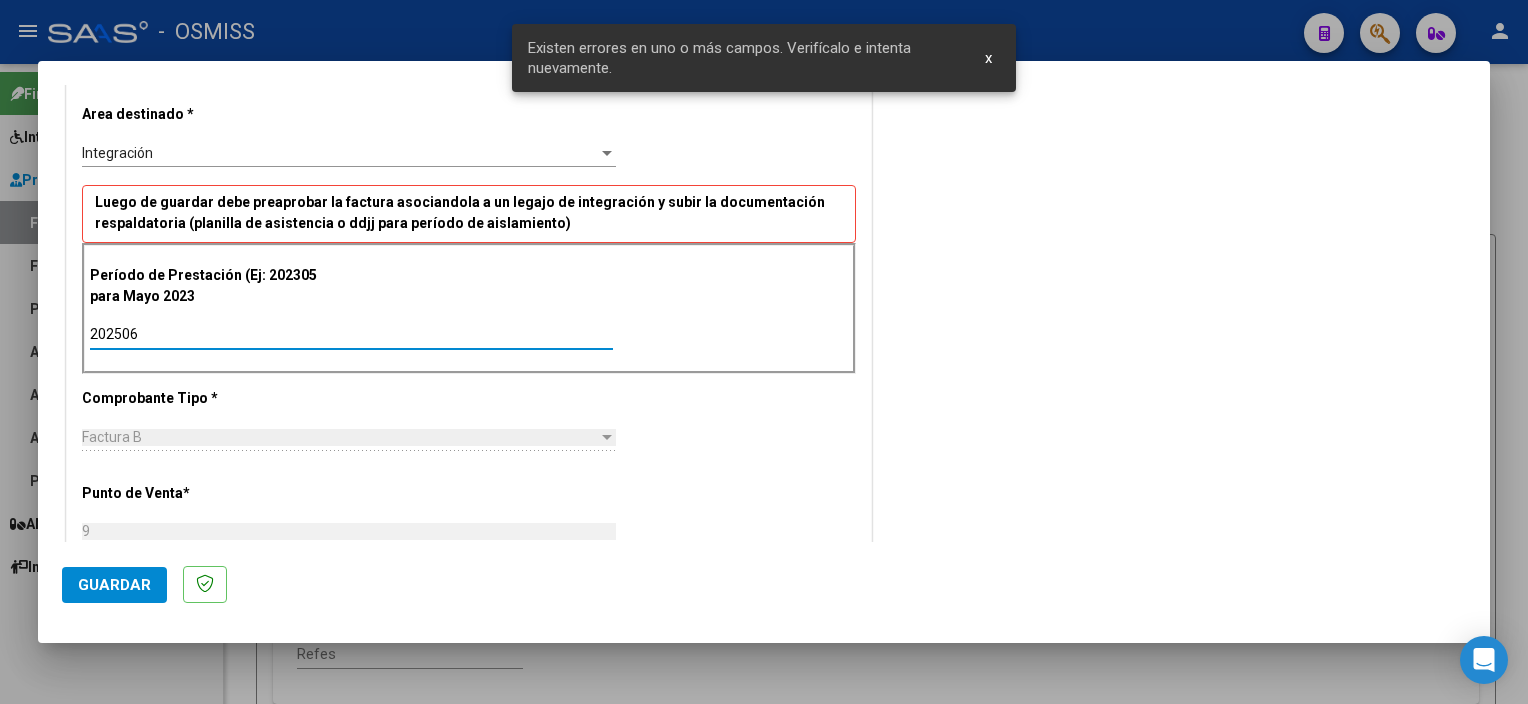 type on "202506" 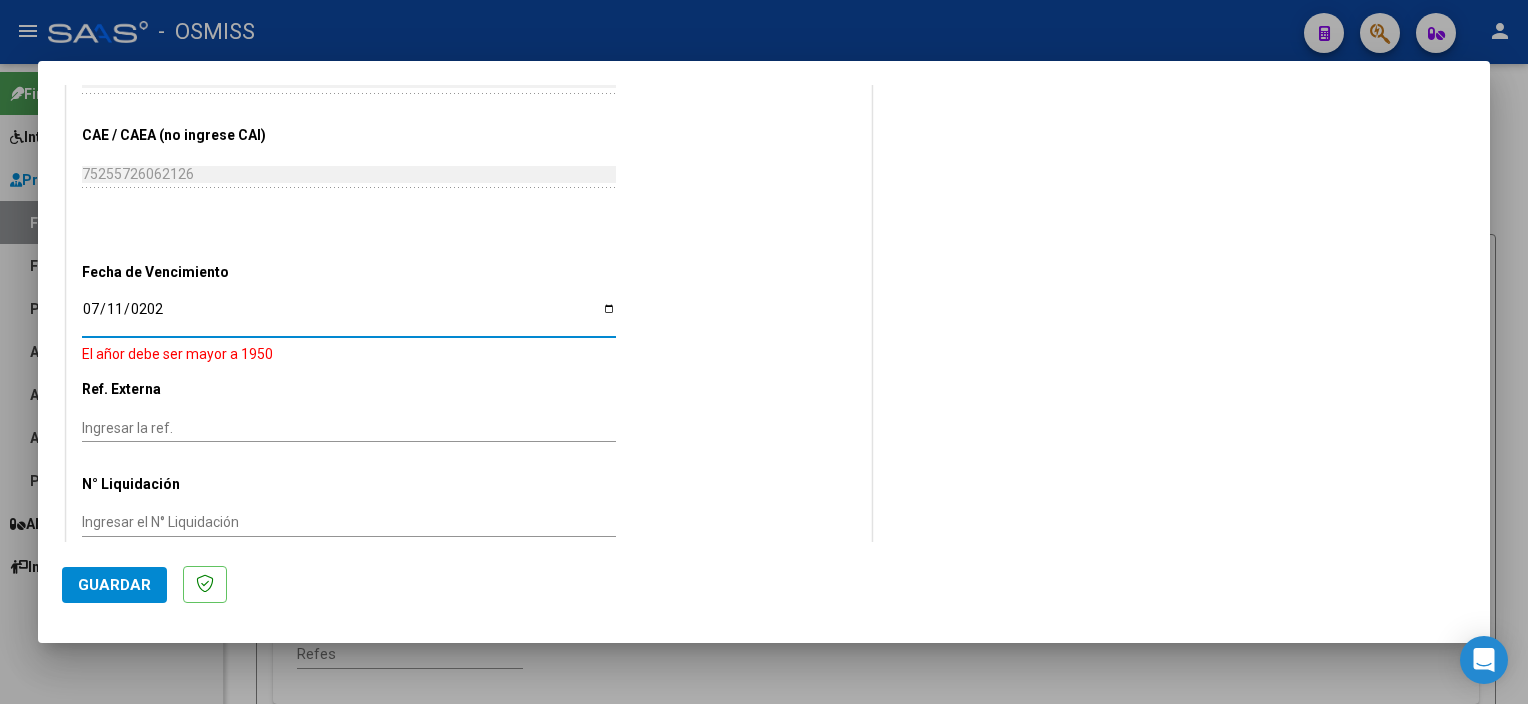type on "2025-07-11" 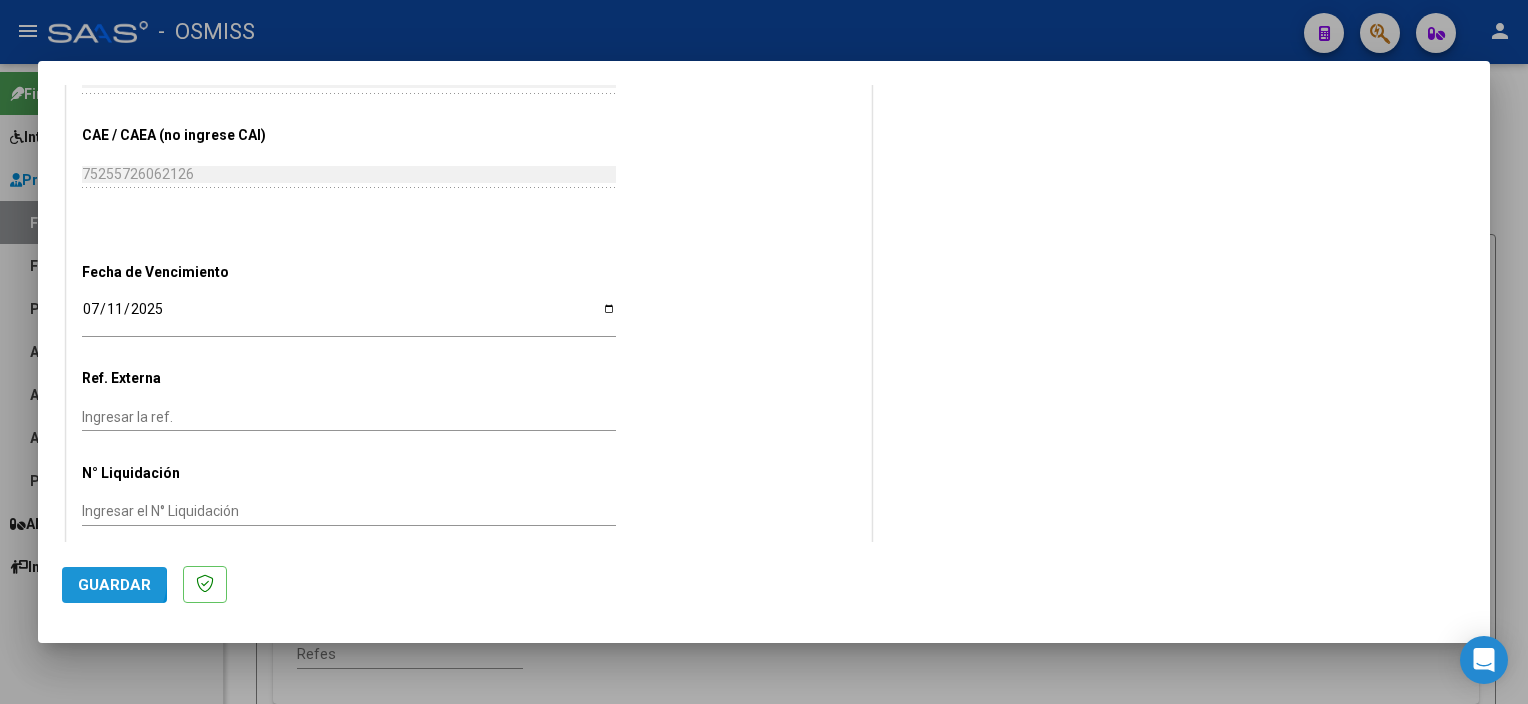 click on "Guardar" 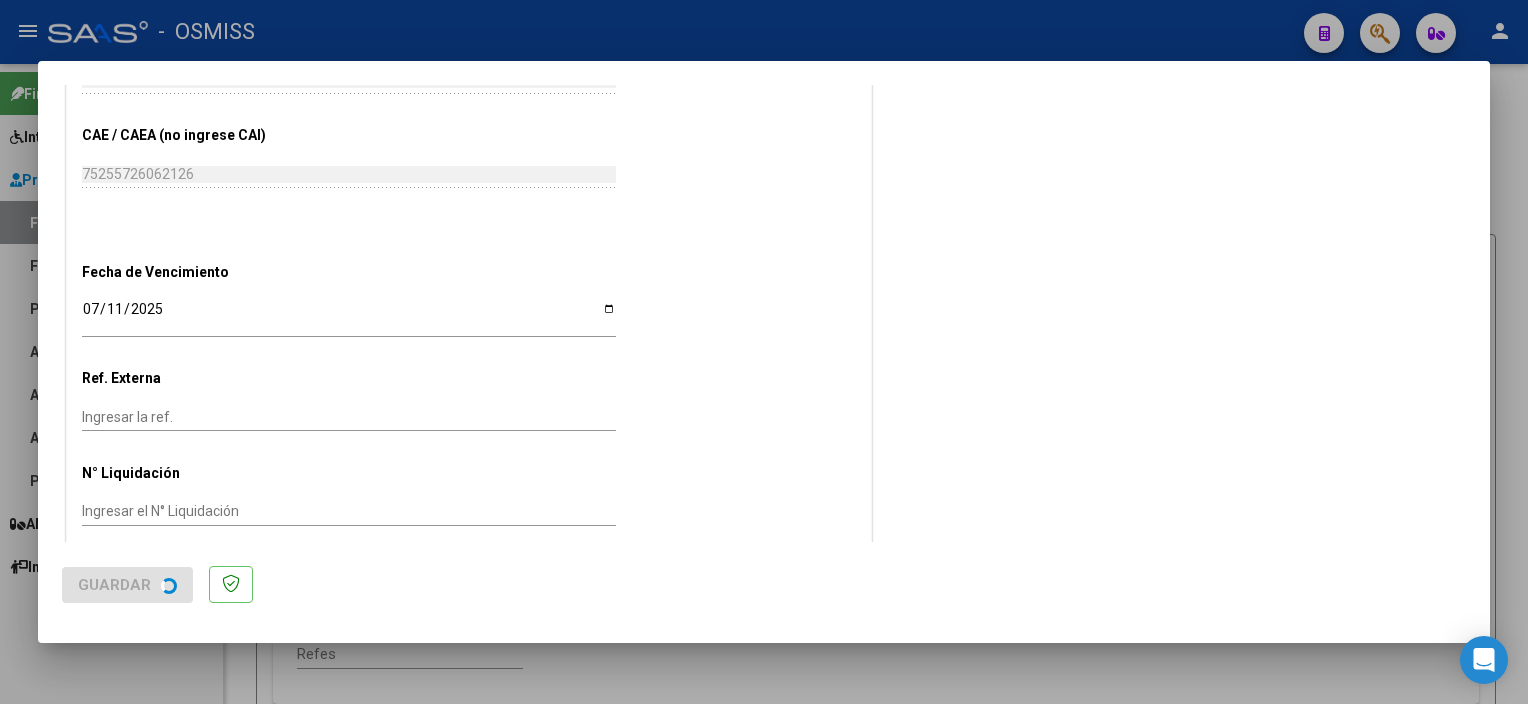 scroll, scrollTop: 0, scrollLeft: 0, axis: both 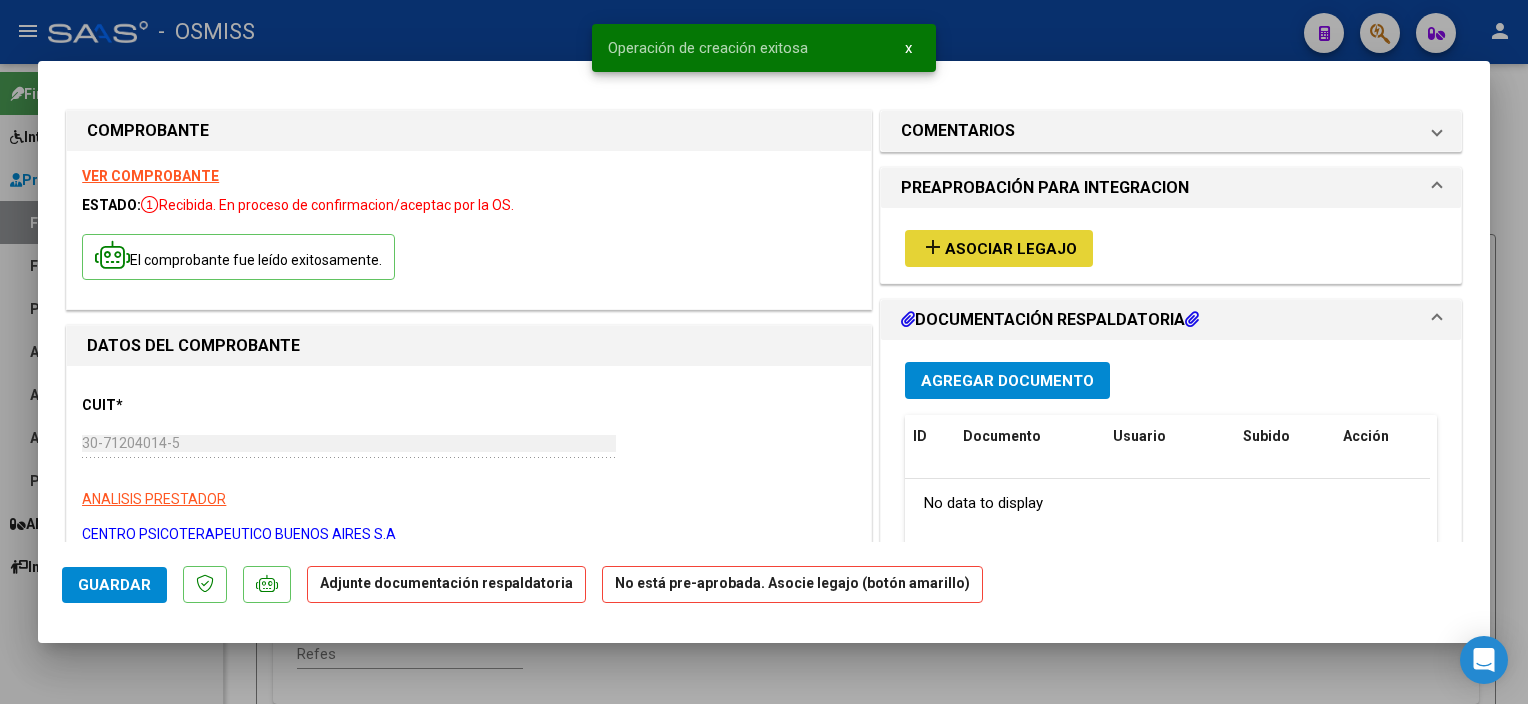 click on "Asociar Legajo" at bounding box center (1011, 249) 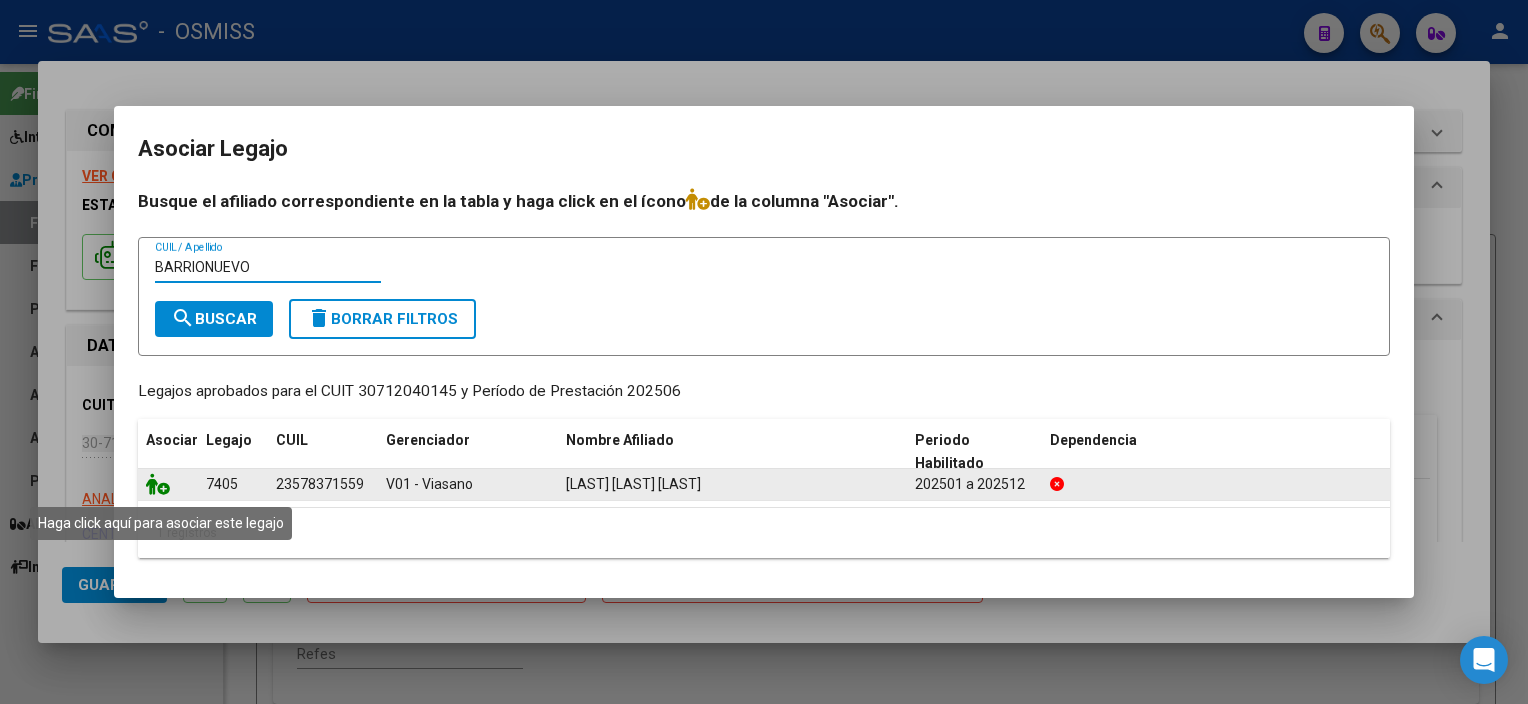 type on "BARRIONUEVO" 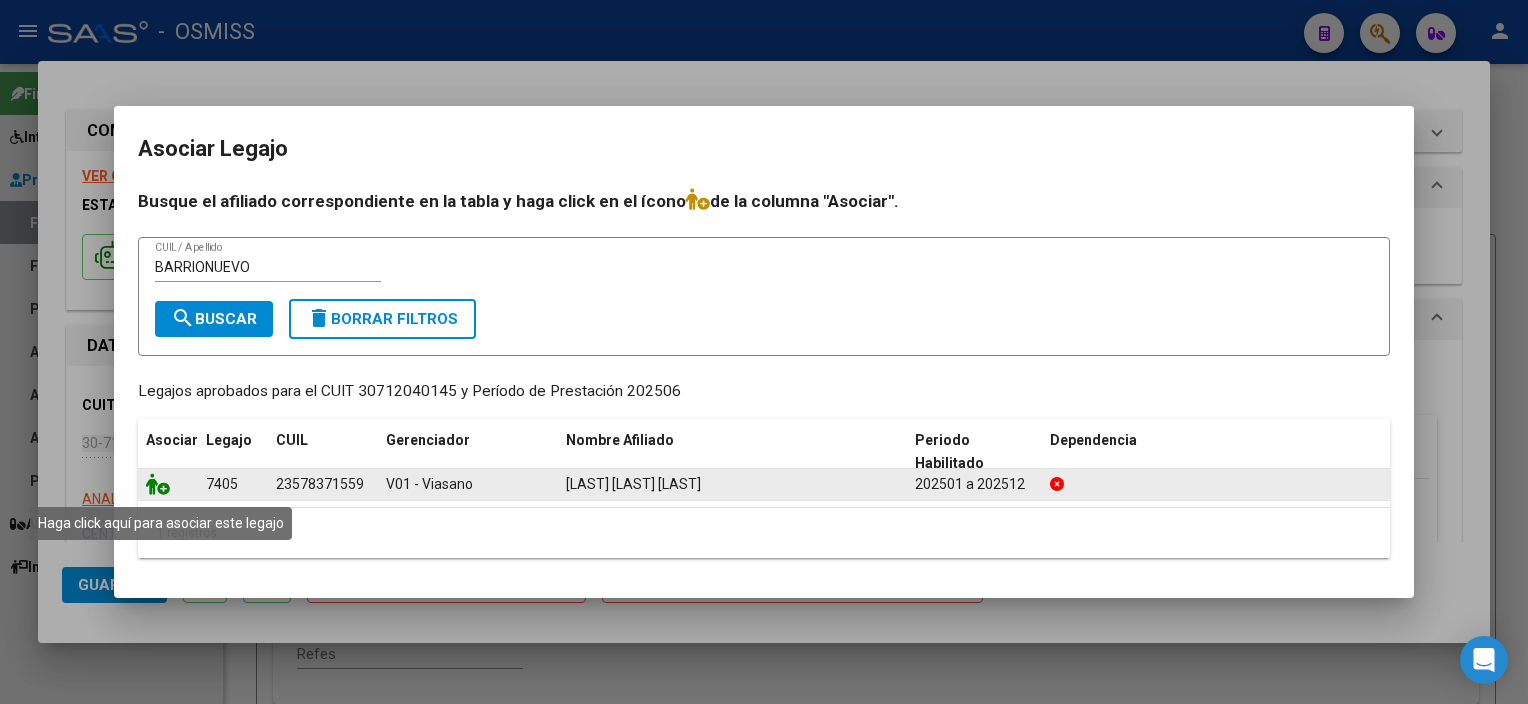 click 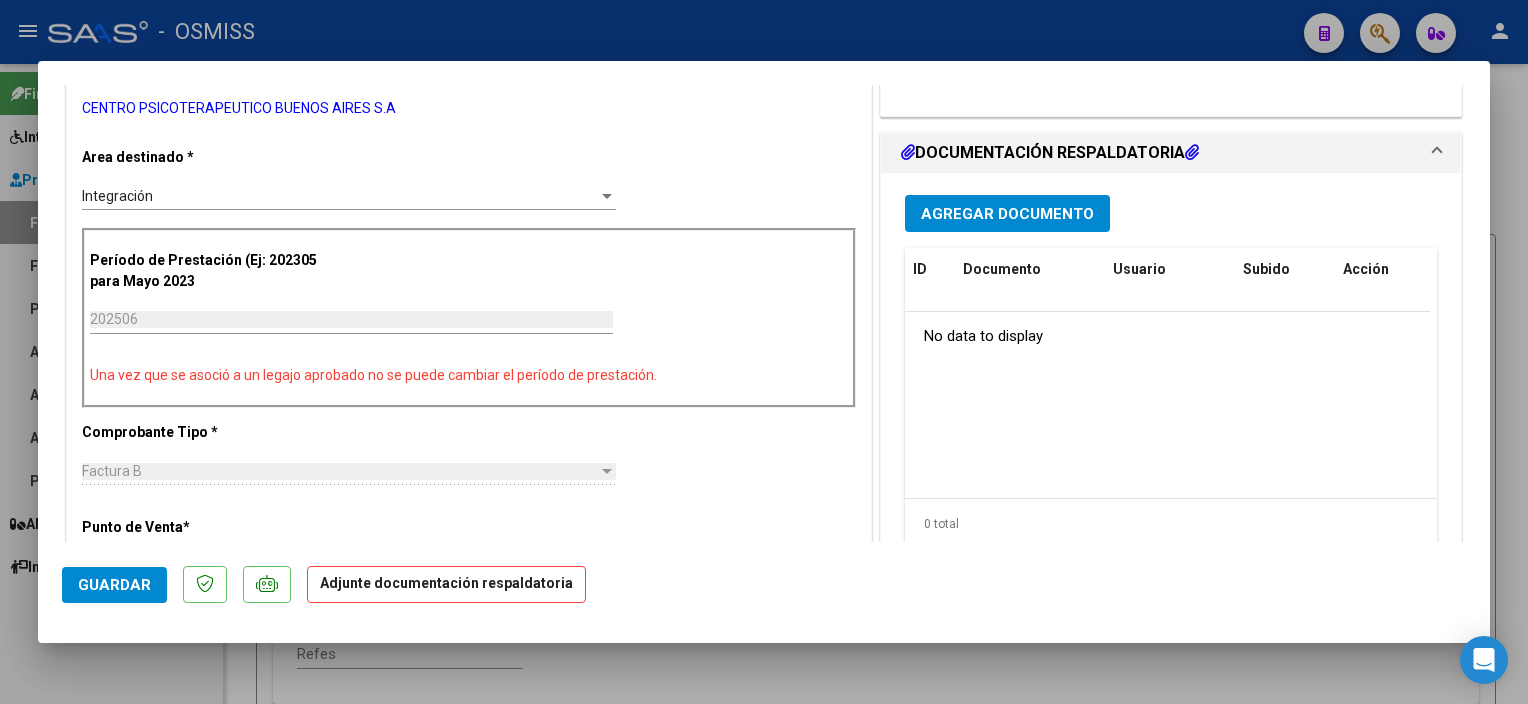 scroll, scrollTop: 429, scrollLeft: 0, axis: vertical 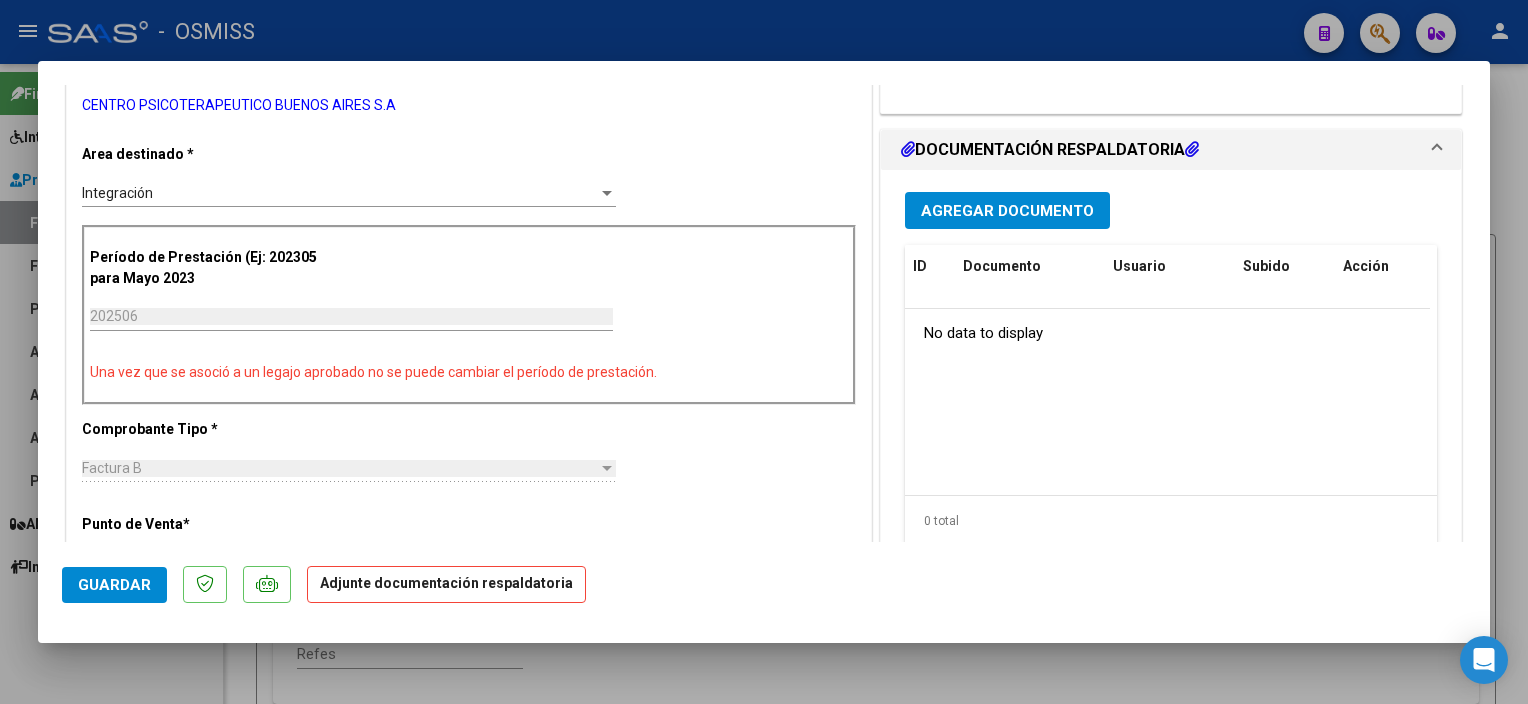 click on "Agregar Documento" at bounding box center (1007, 211) 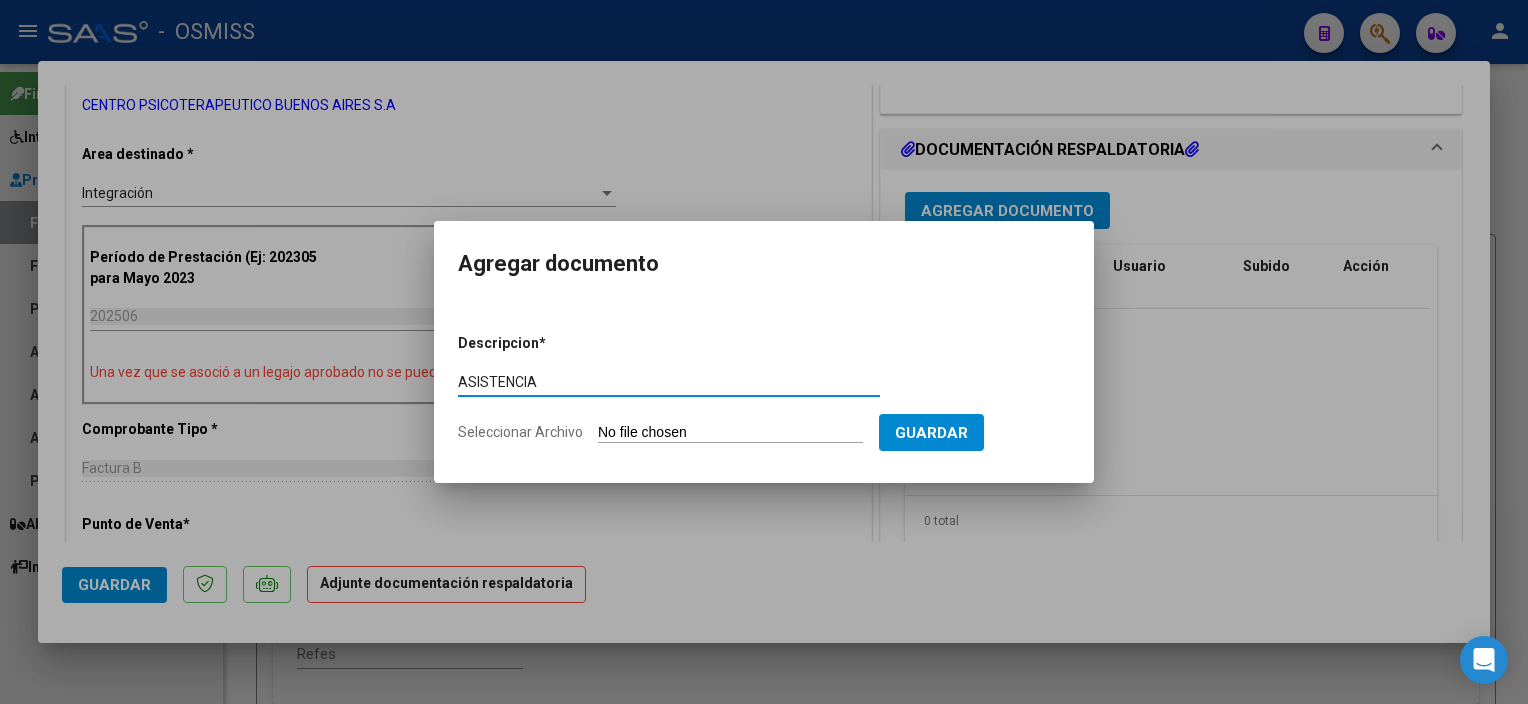 type on "ASISTENCIA" 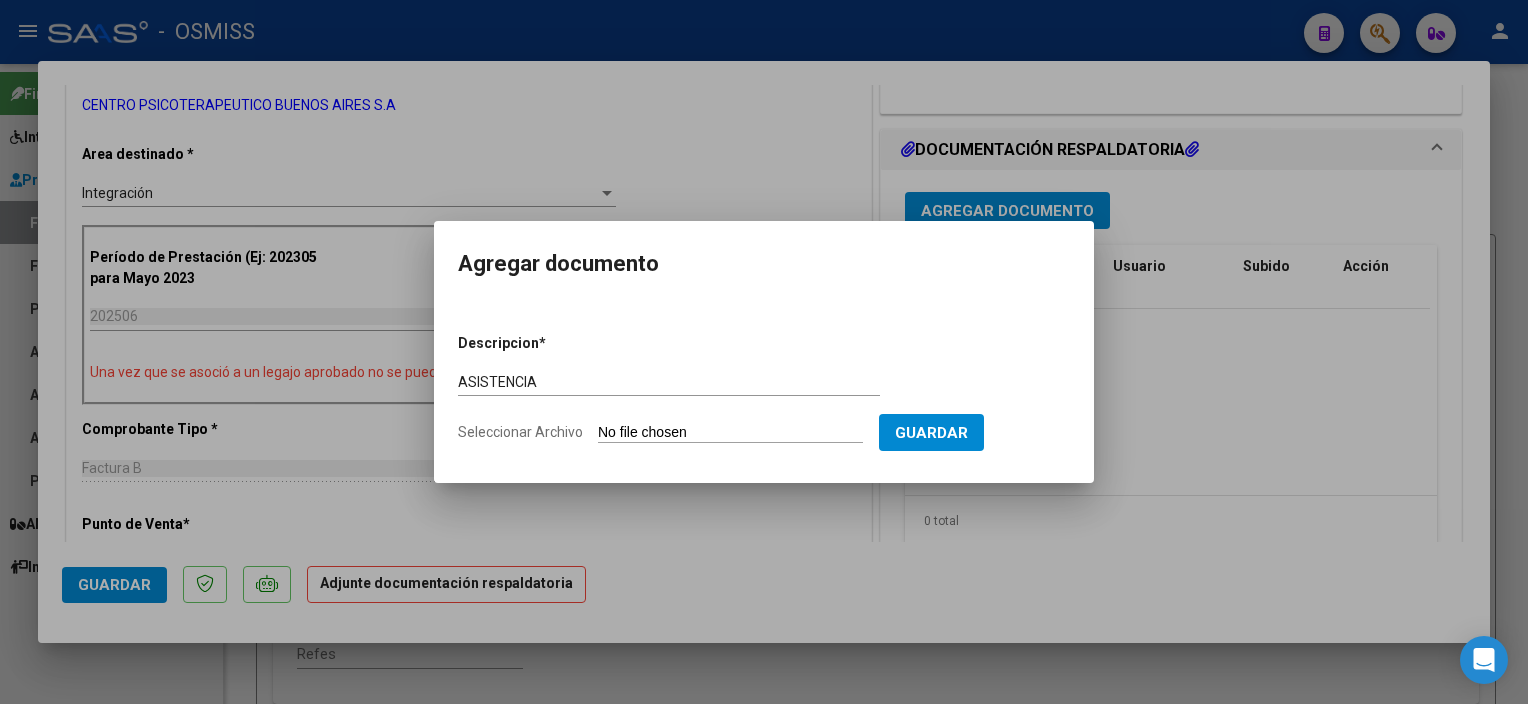 click on "Descripcion  *   ASISTENCIA Escriba aquí una descripcion  Seleccionar Archivo Guardar" at bounding box center [764, 388] 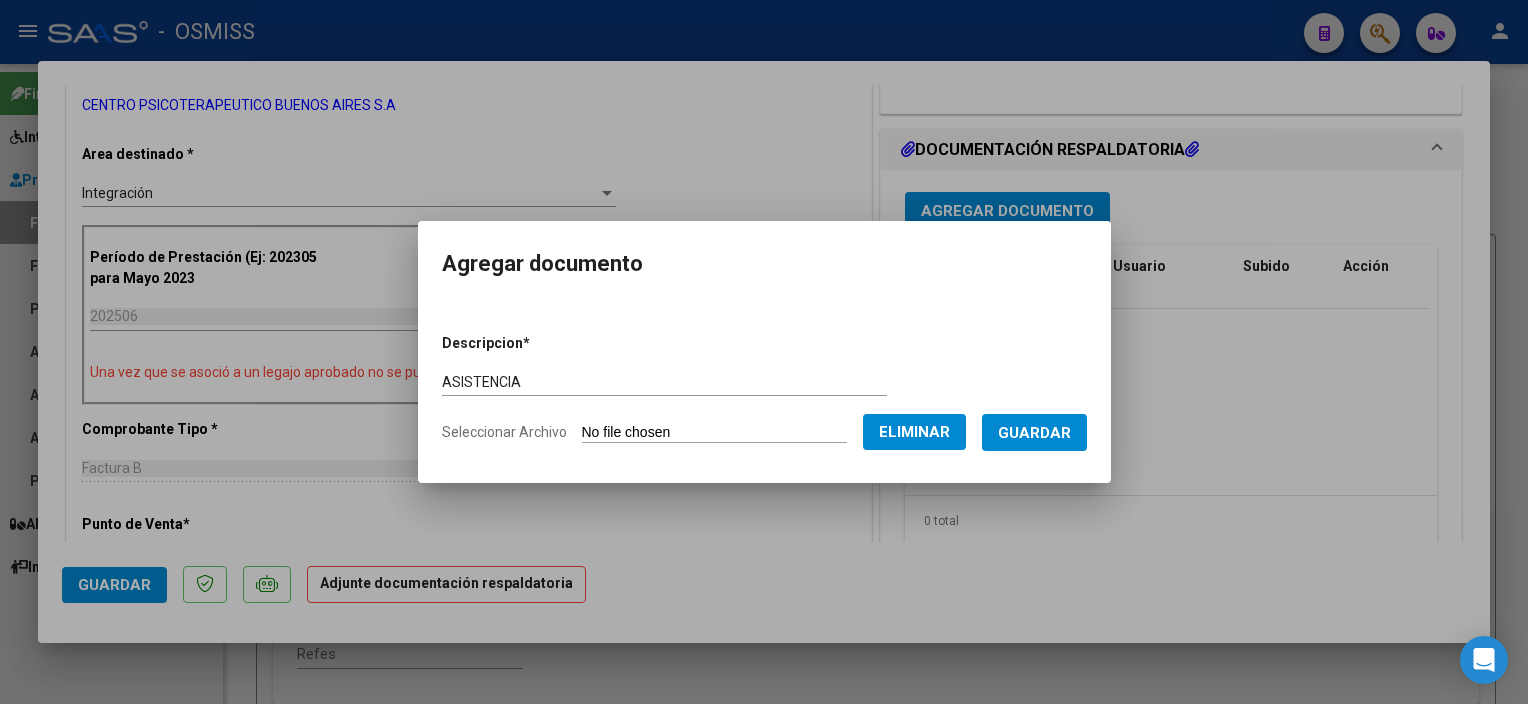 click on "Guardar" at bounding box center (1034, 433) 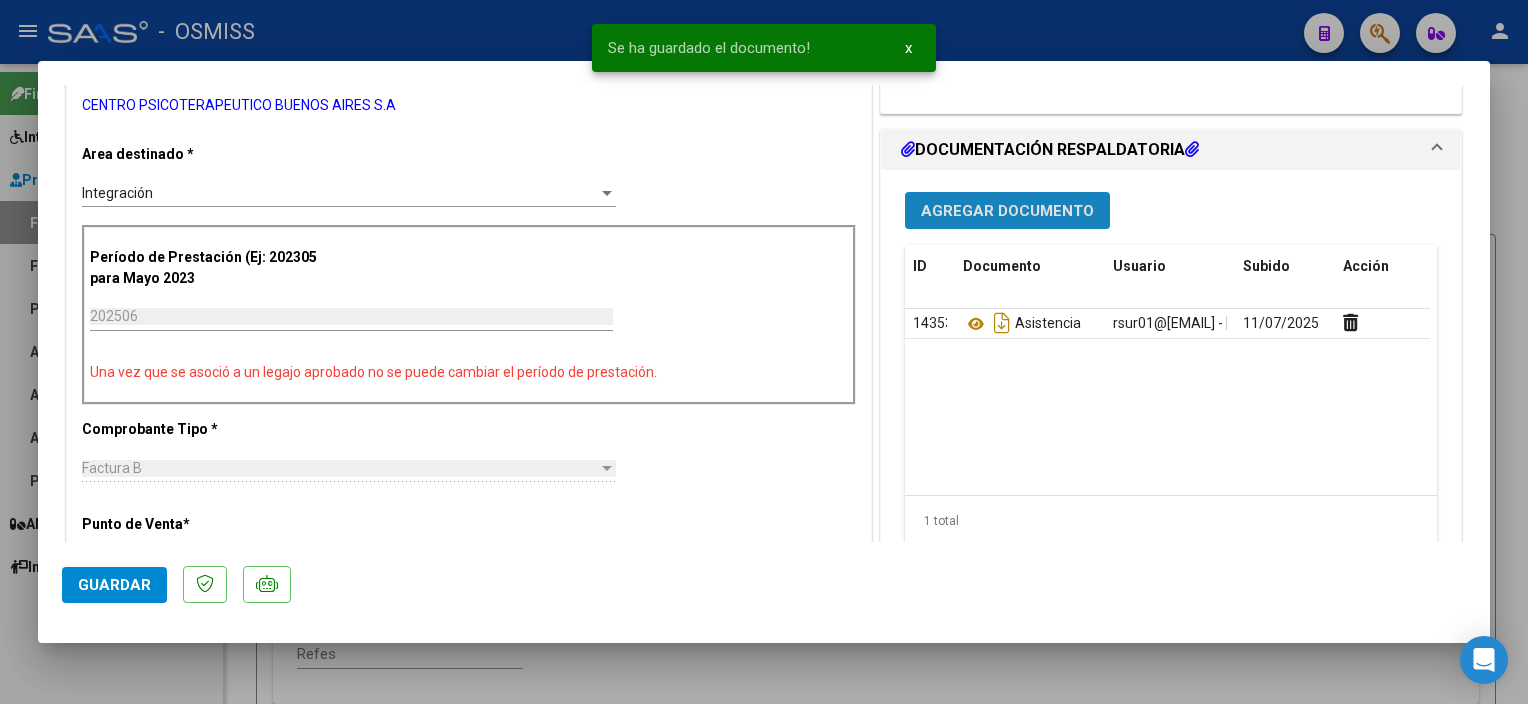click on "Agregar Documento" at bounding box center [1007, 211] 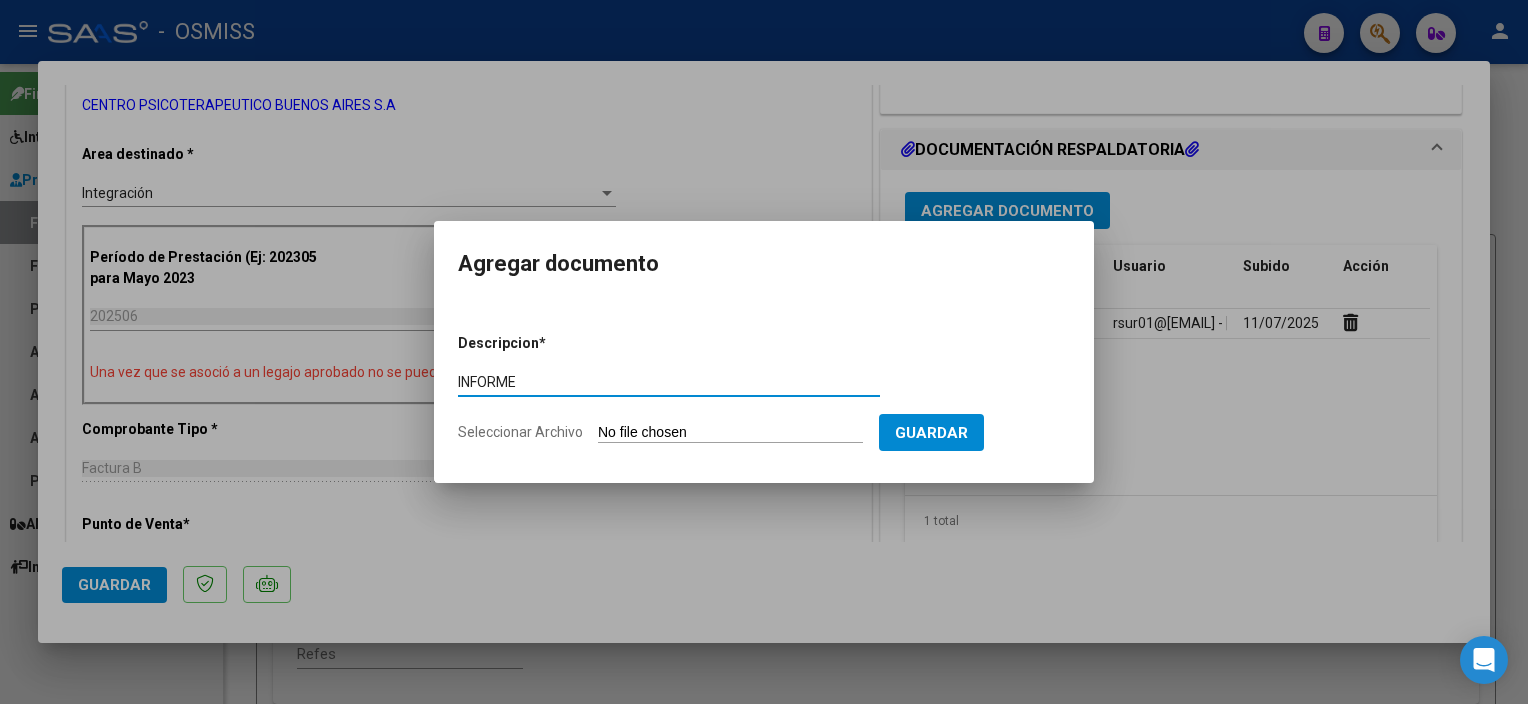 type on "INFORME" 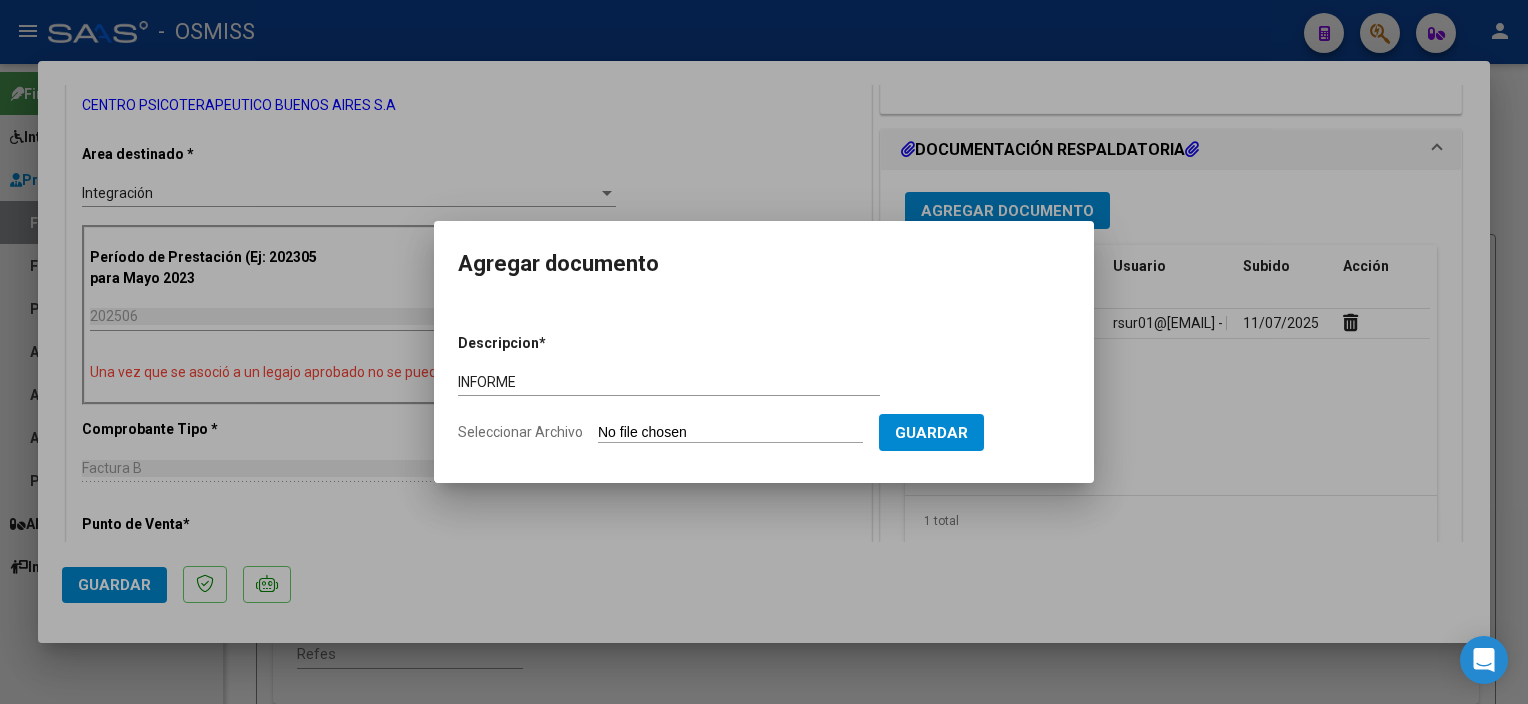 click on "Seleccionar Archivo" at bounding box center [730, 433] 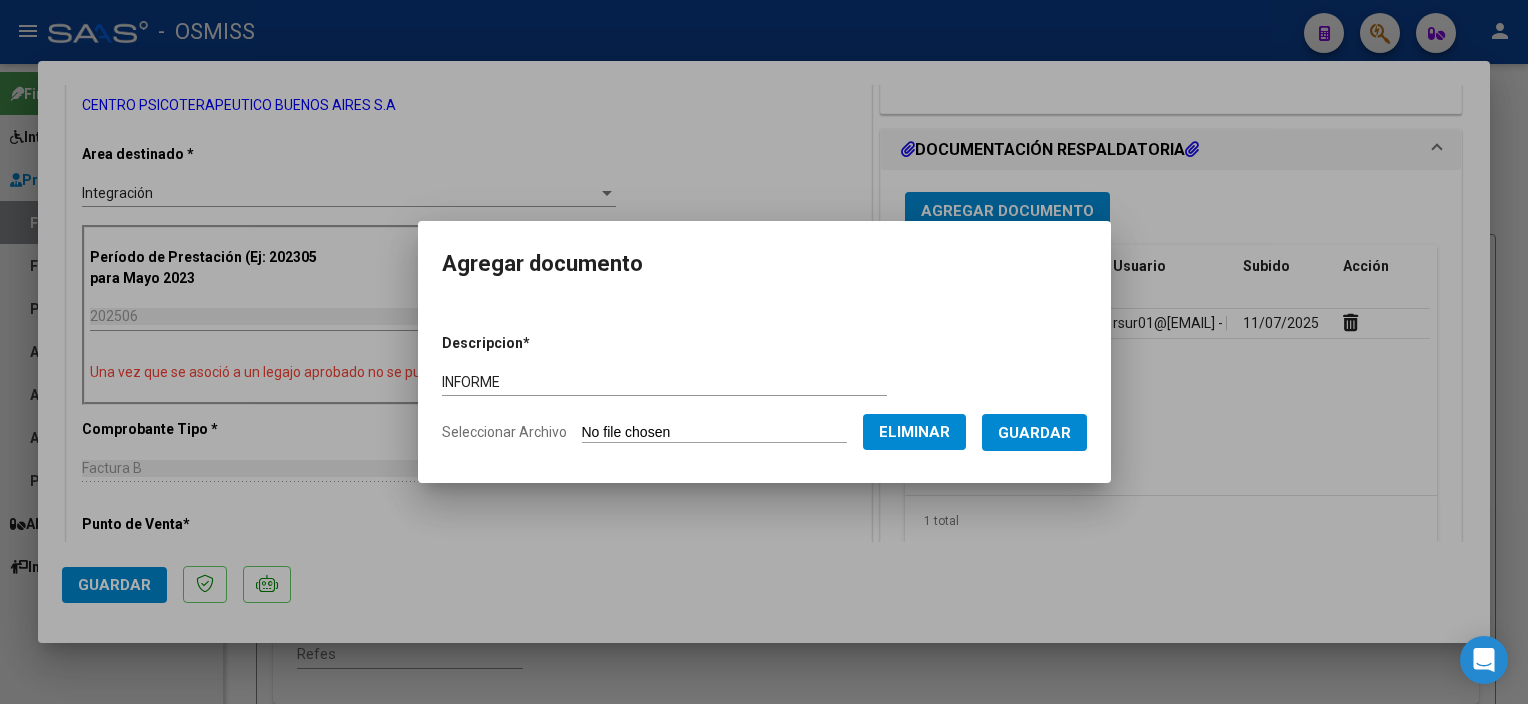 click on "Guardar" at bounding box center (1034, 433) 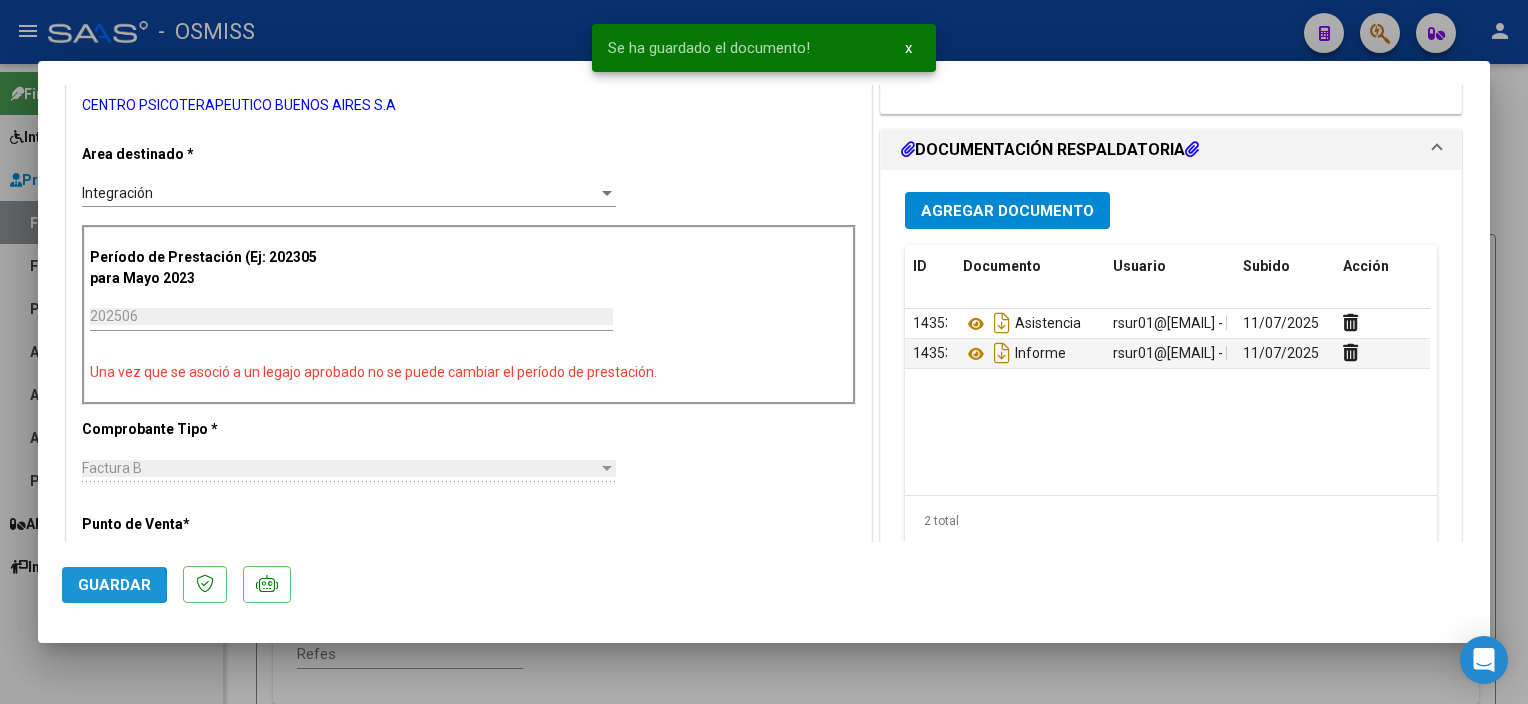 click on "Guardar" 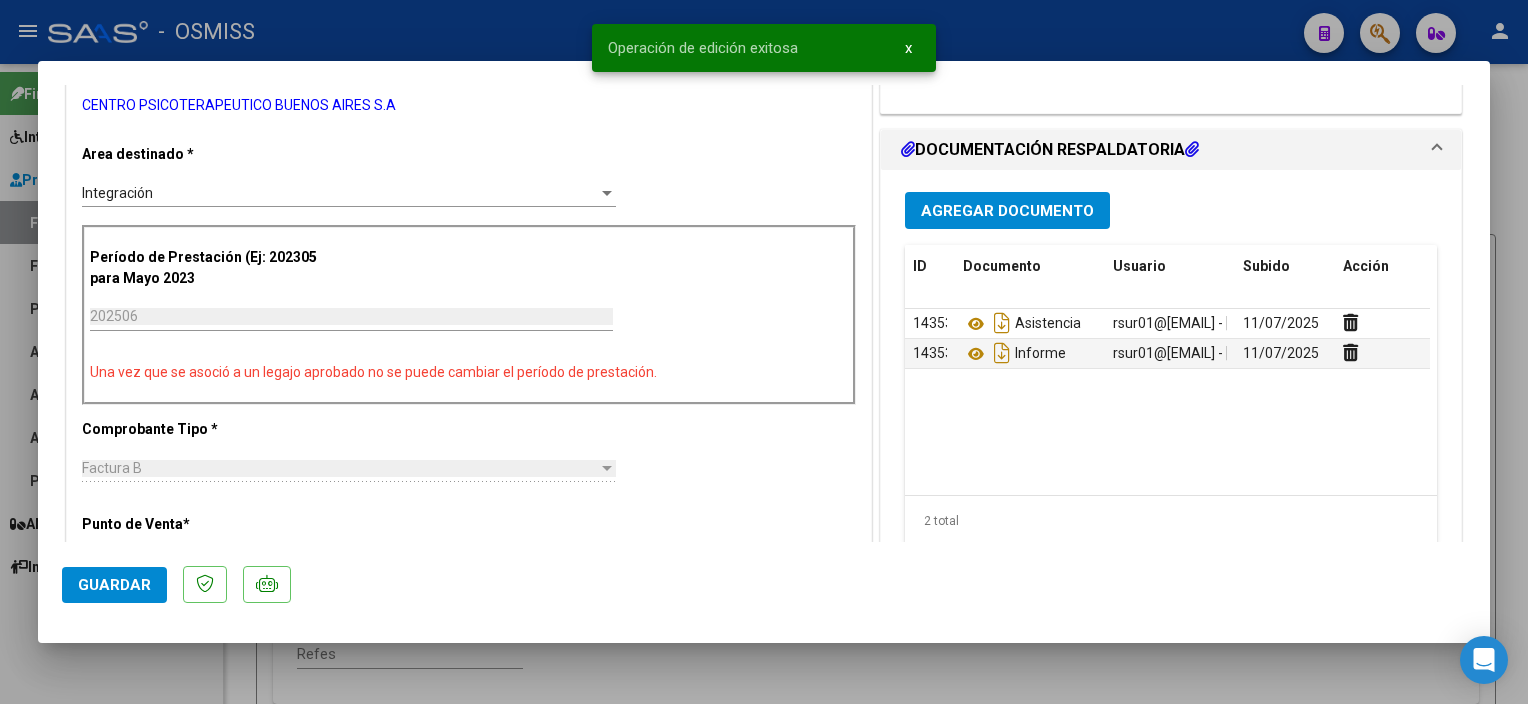 click at bounding box center [764, 352] 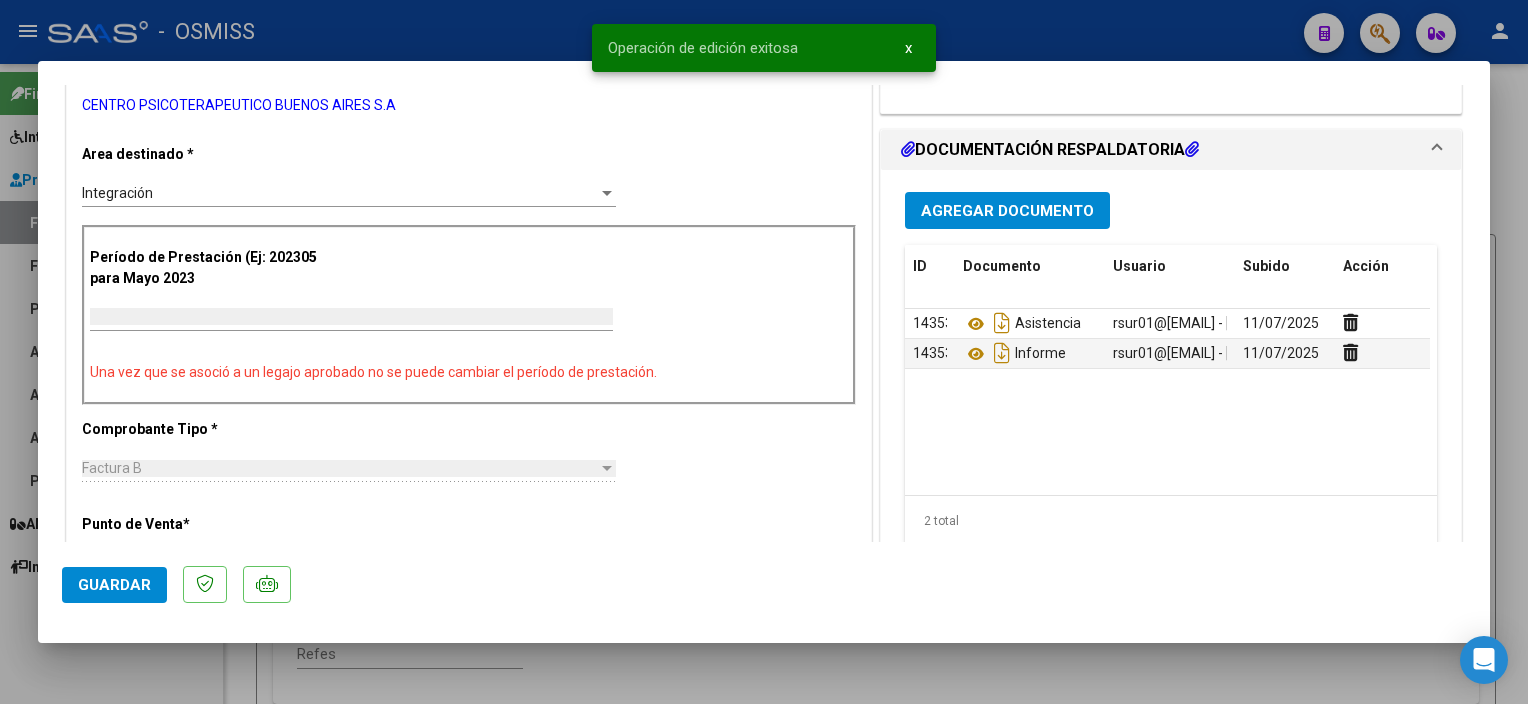 scroll, scrollTop: 347, scrollLeft: 0, axis: vertical 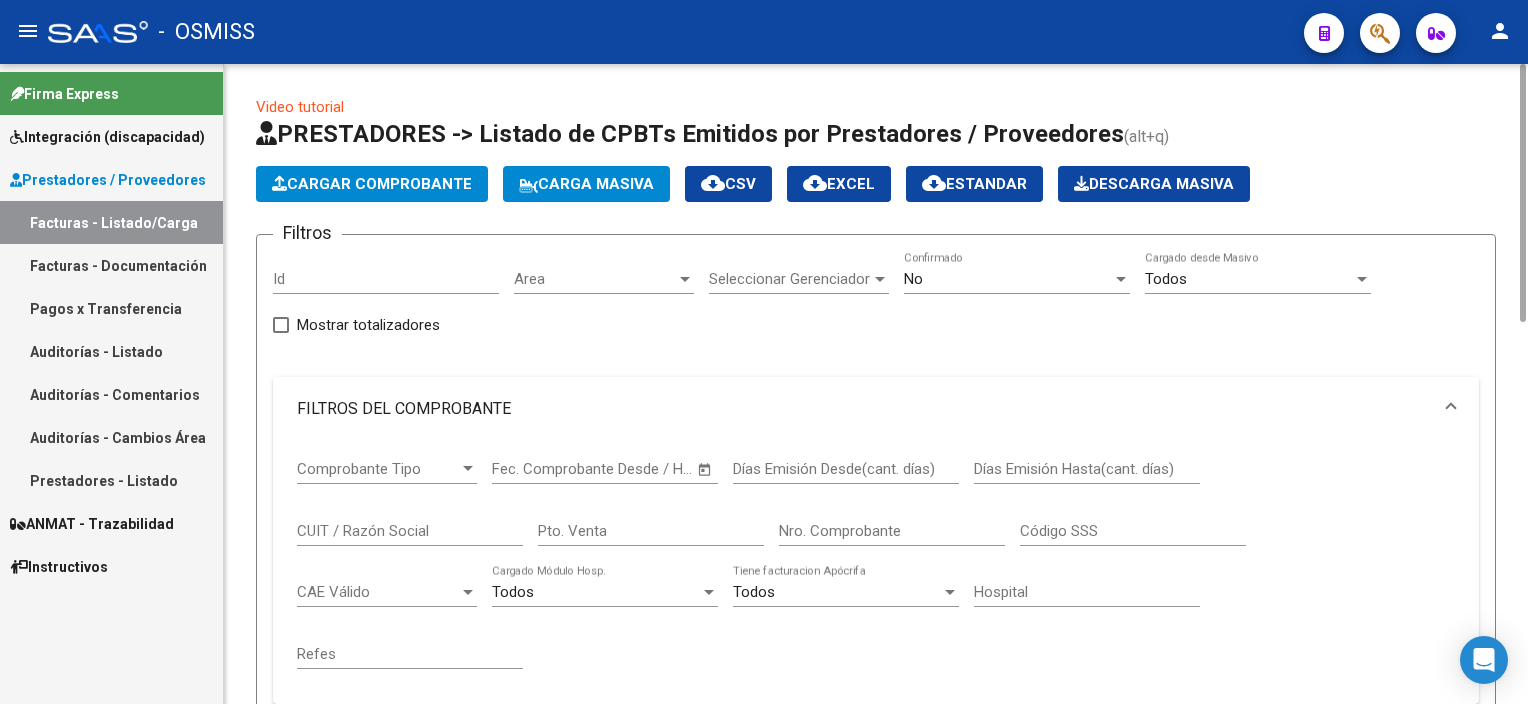 click on "Cargar Comprobante" 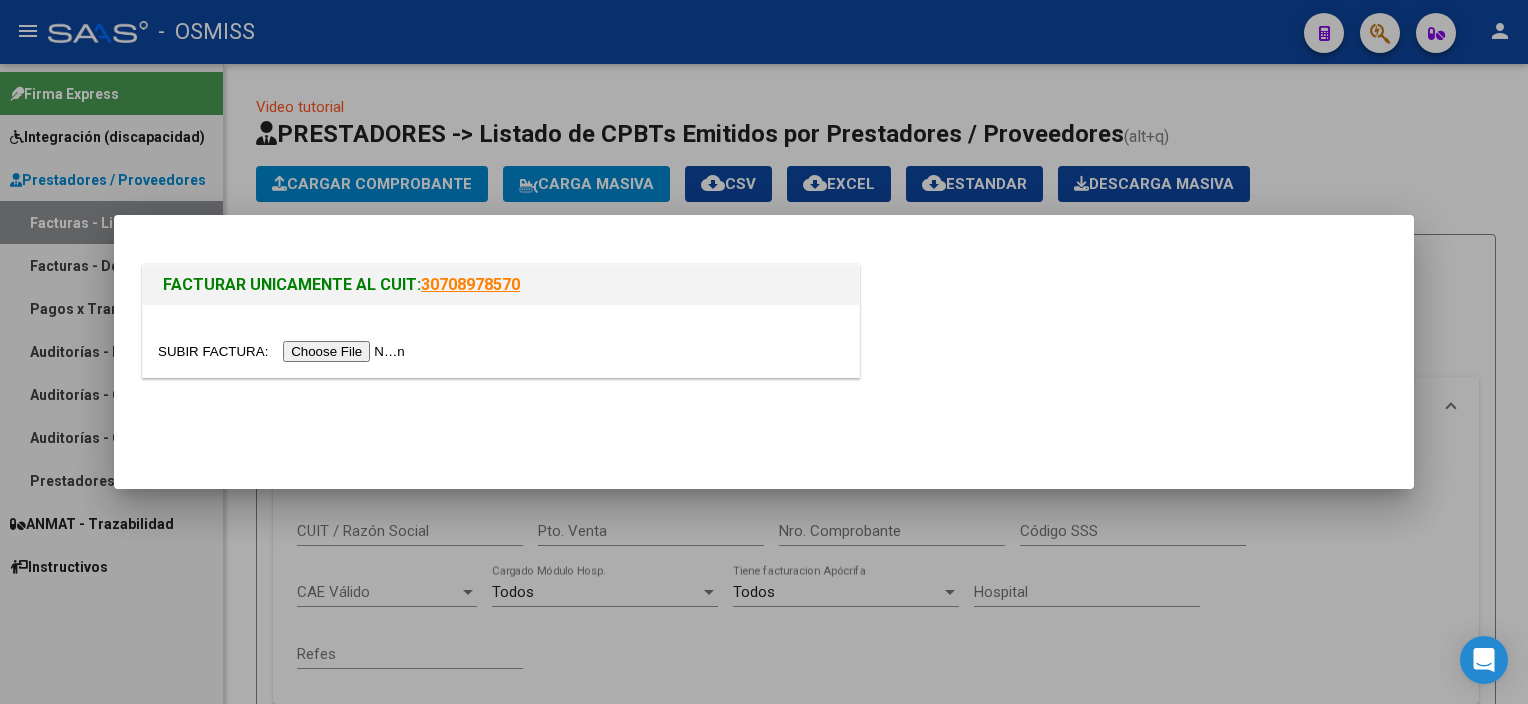 click at bounding box center (284, 351) 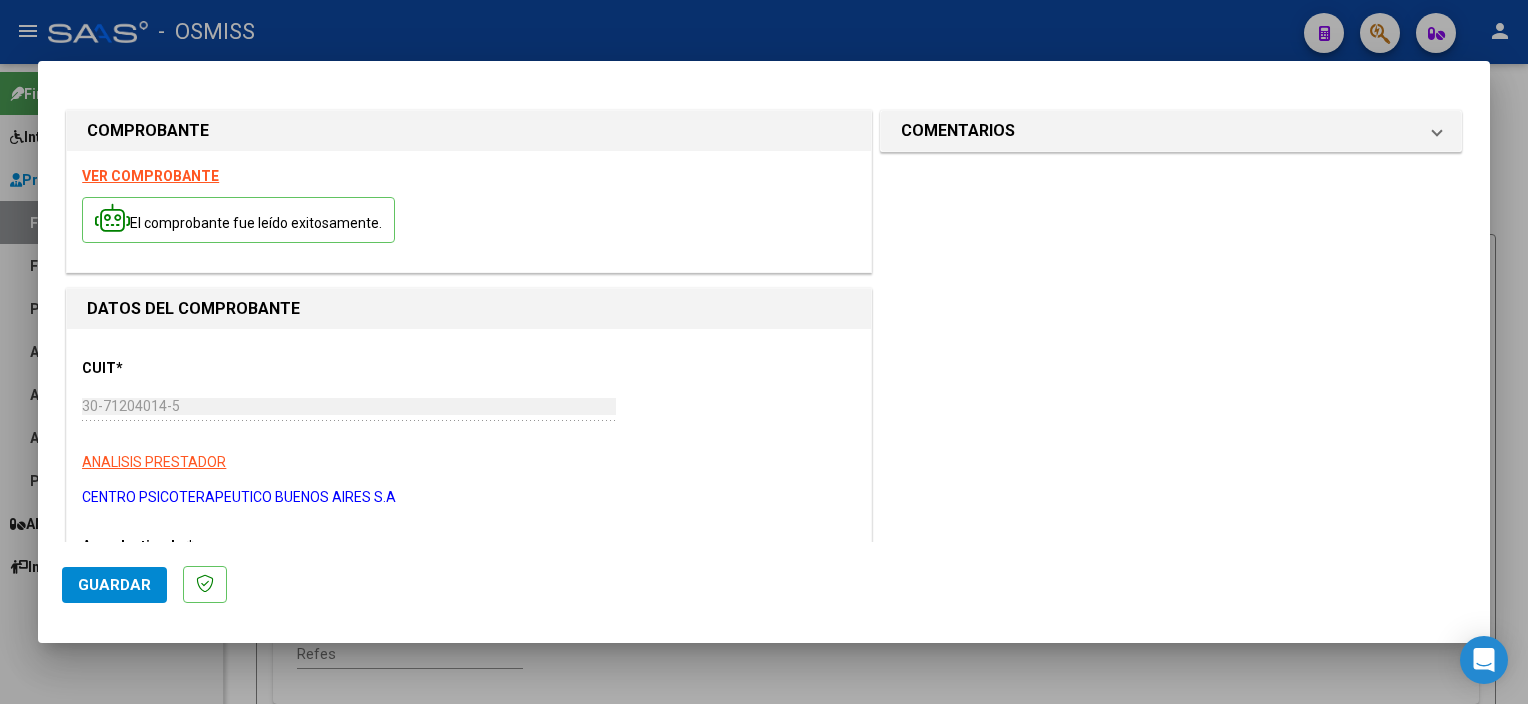 scroll, scrollTop: 270, scrollLeft: 0, axis: vertical 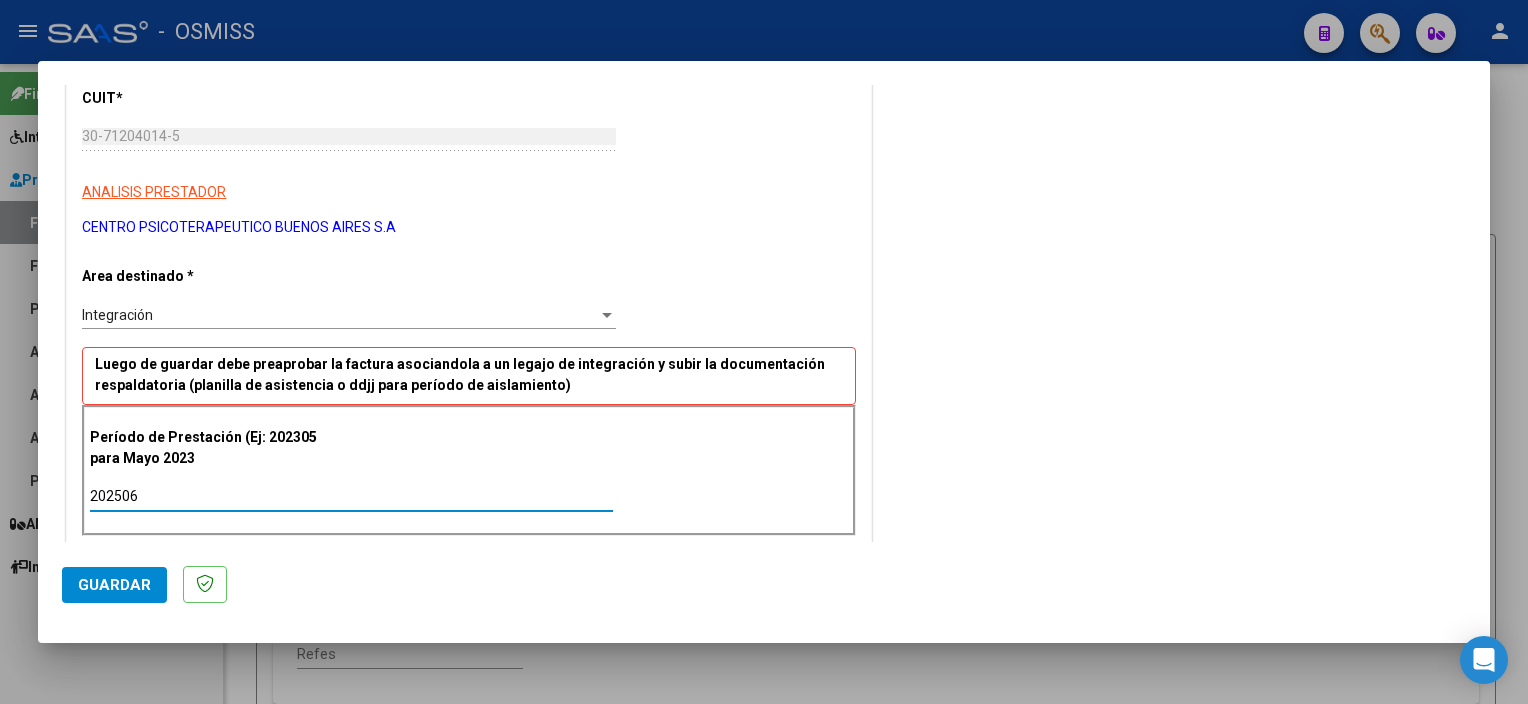 type on "202506" 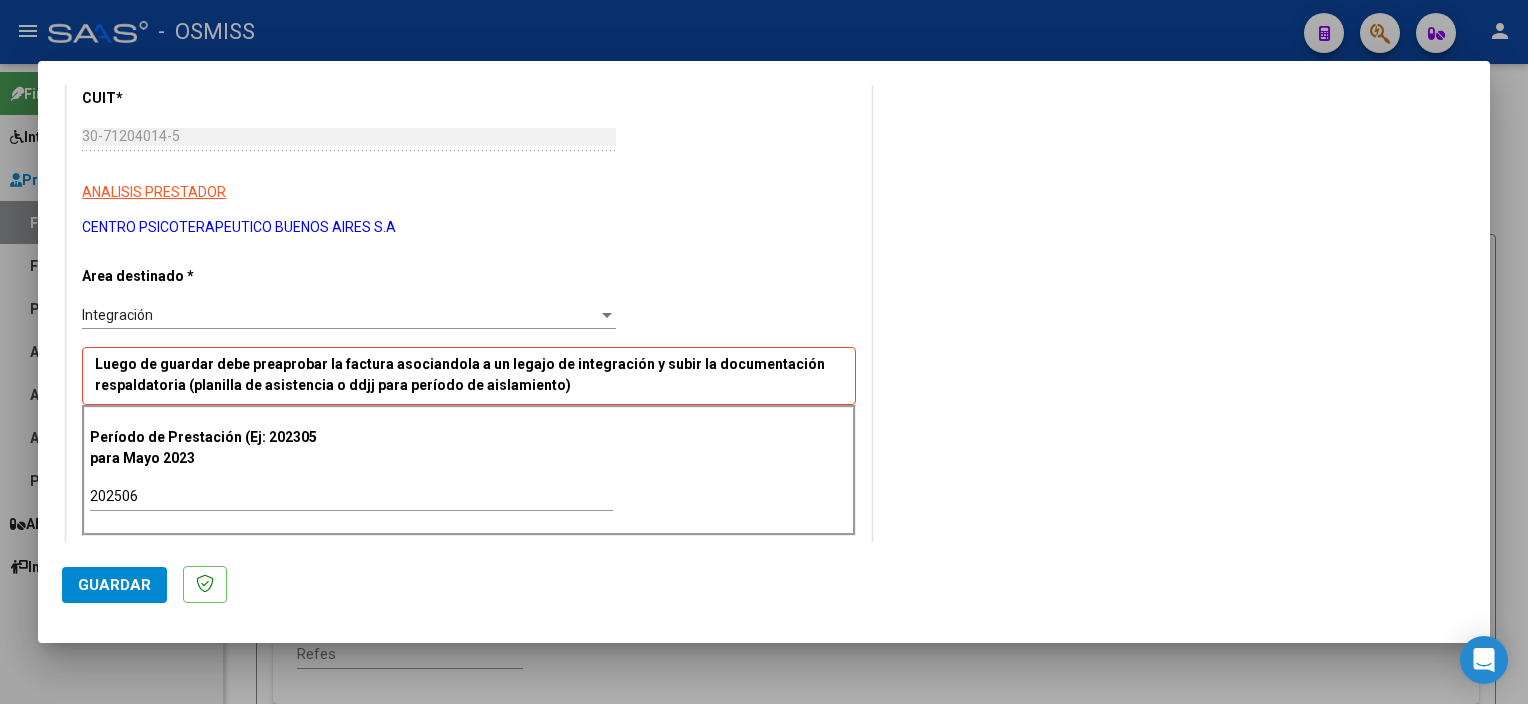 scroll, scrollTop: 1179, scrollLeft: 0, axis: vertical 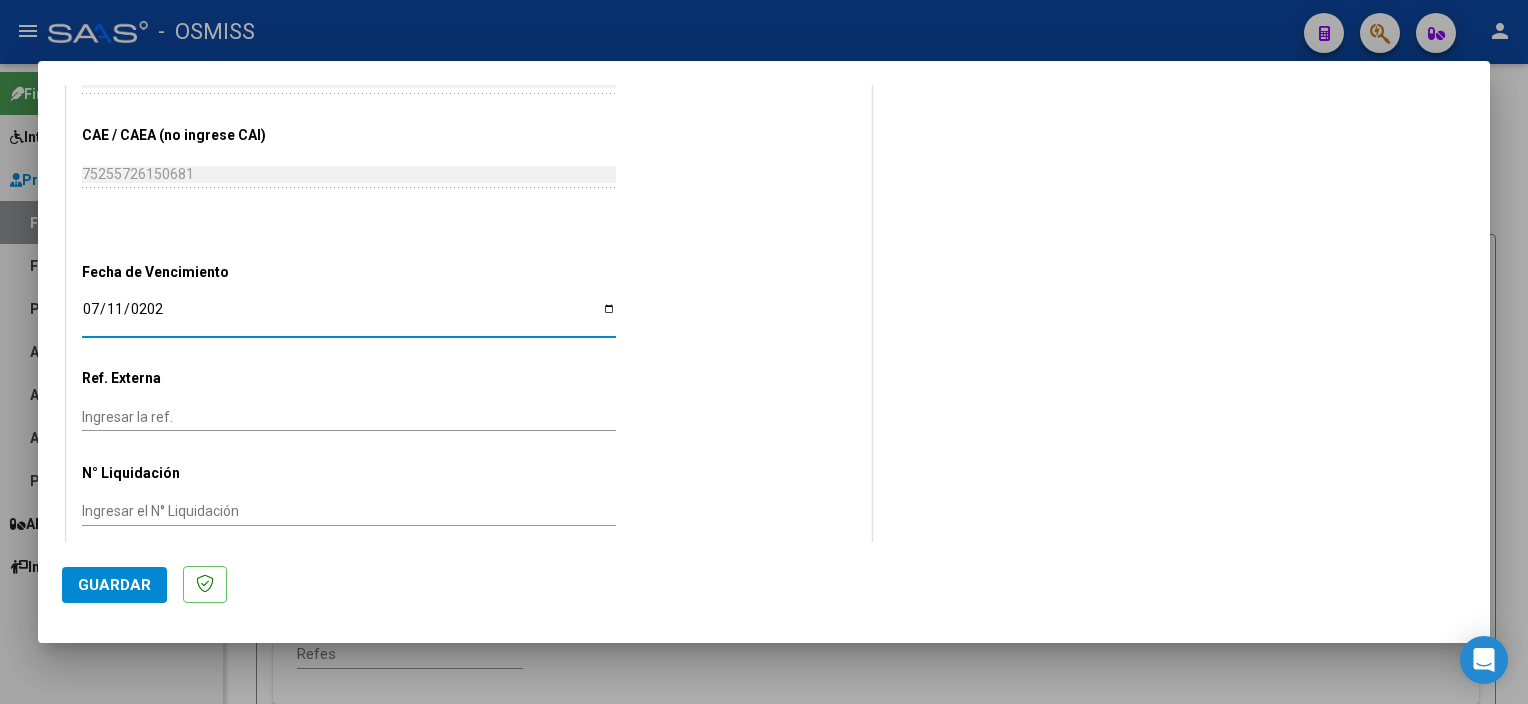 type on "2025-07-11" 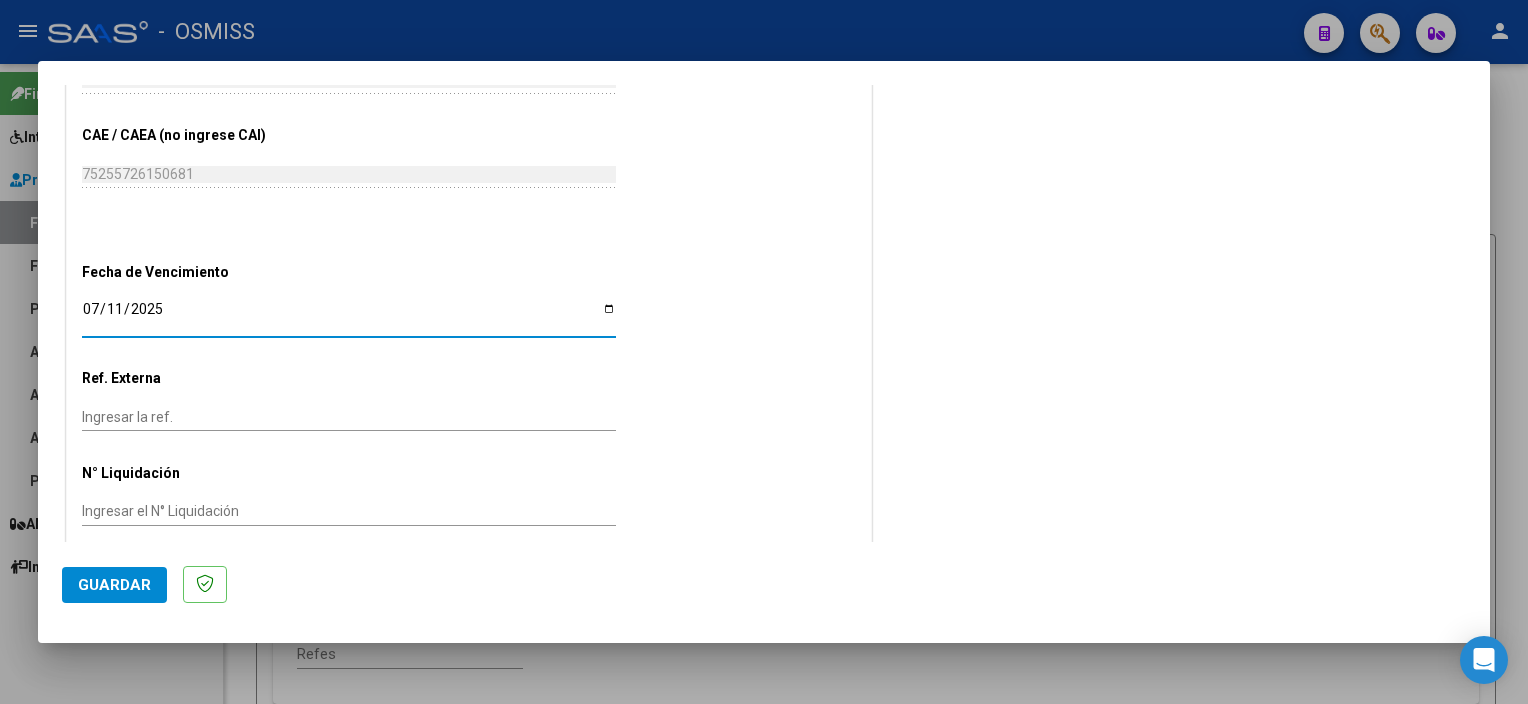 click on "Guardar" 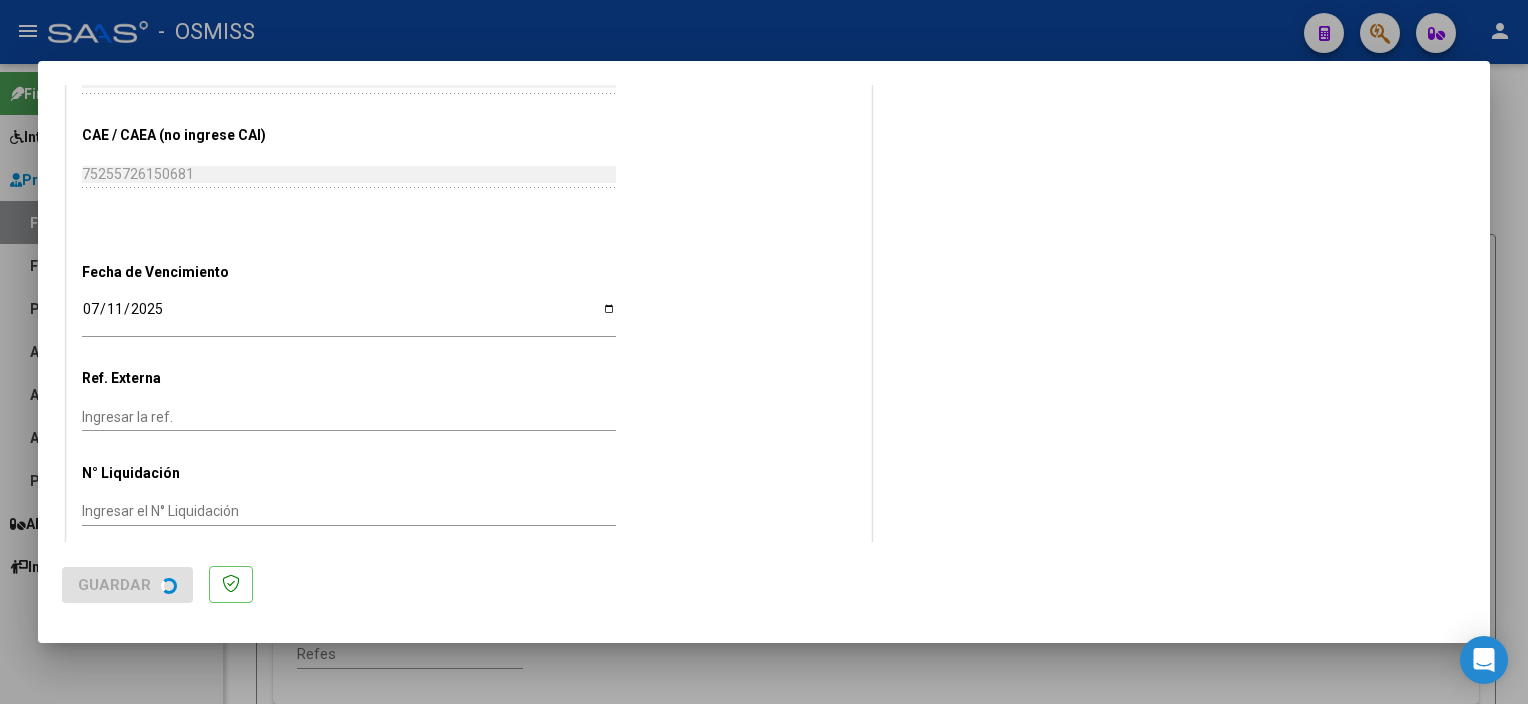 scroll, scrollTop: 0, scrollLeft: 0, axis: both 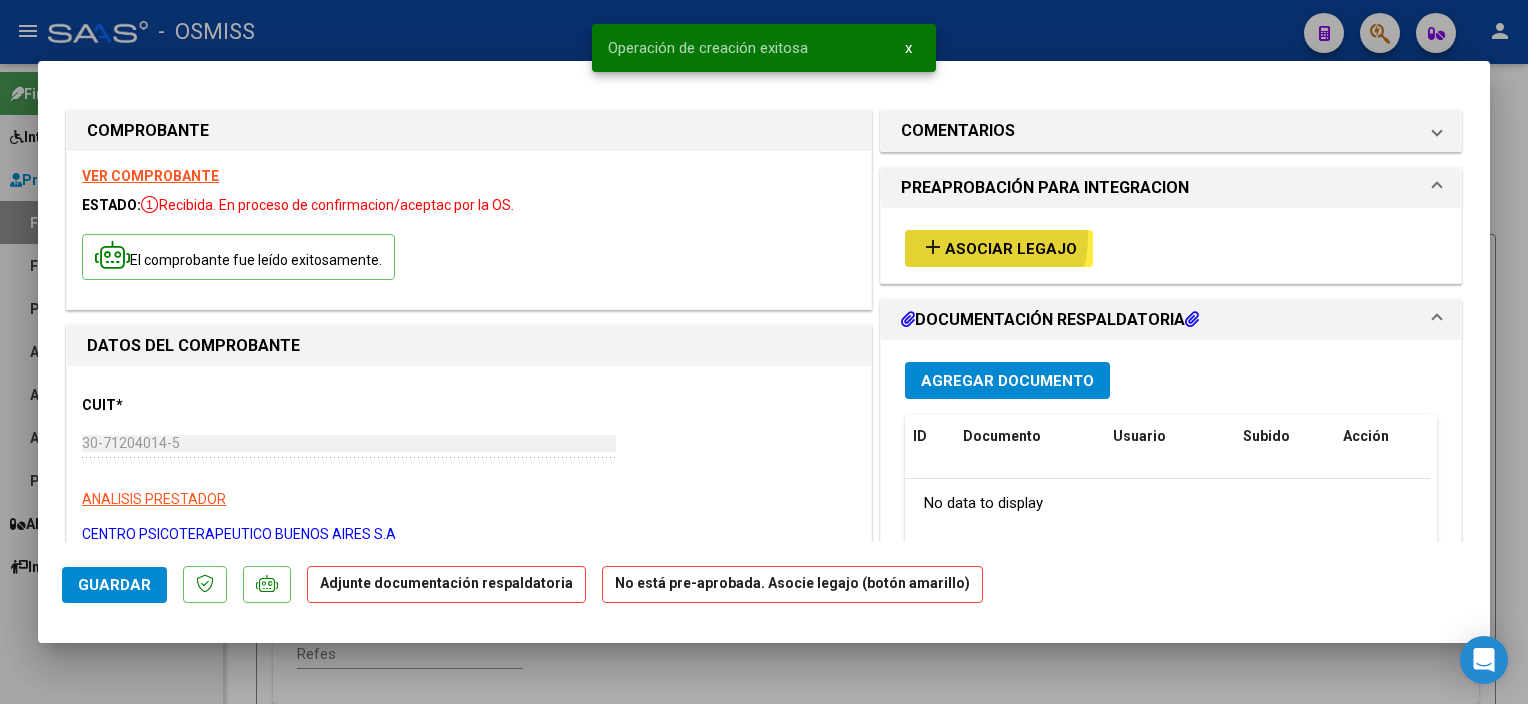 click on "add Asociar Legajo" at bounding box center (999, 248) 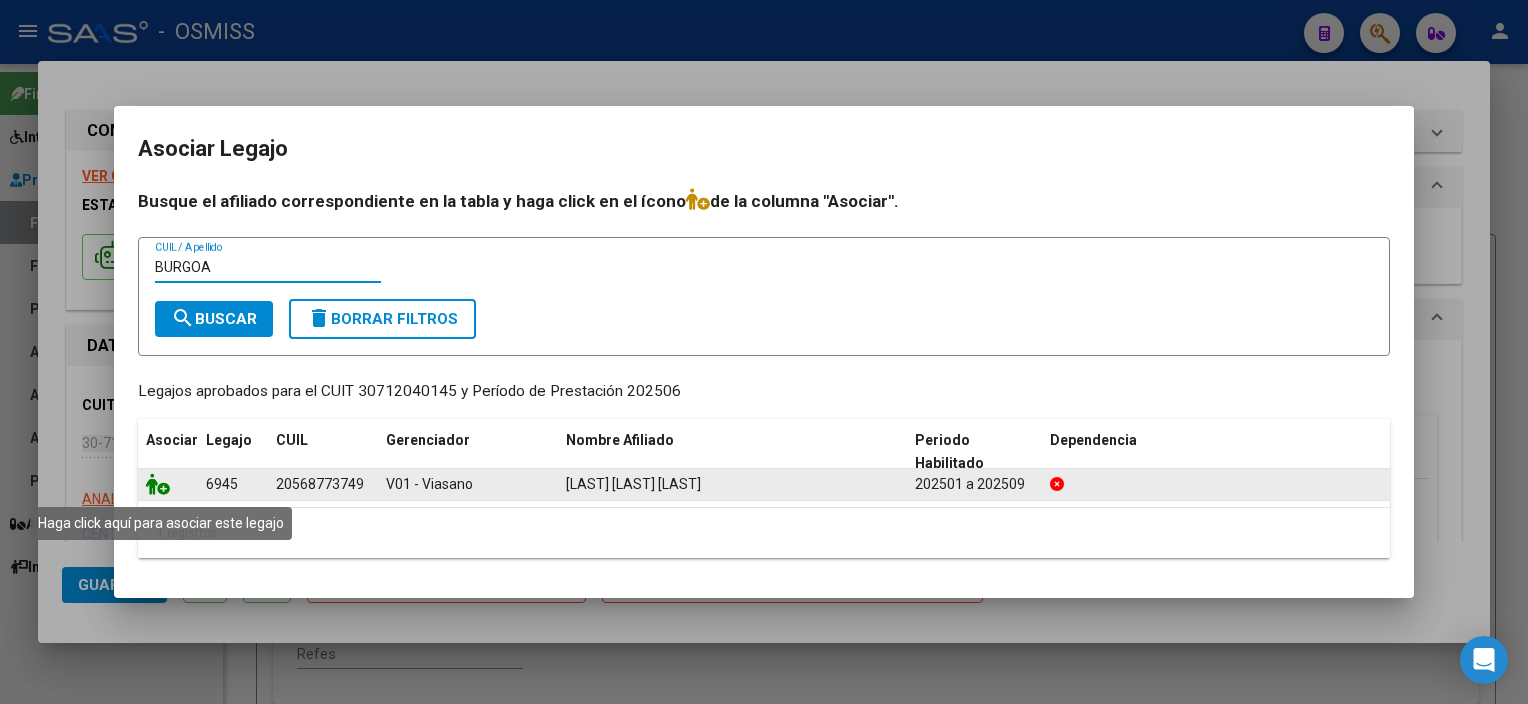 type on "BURGOA" 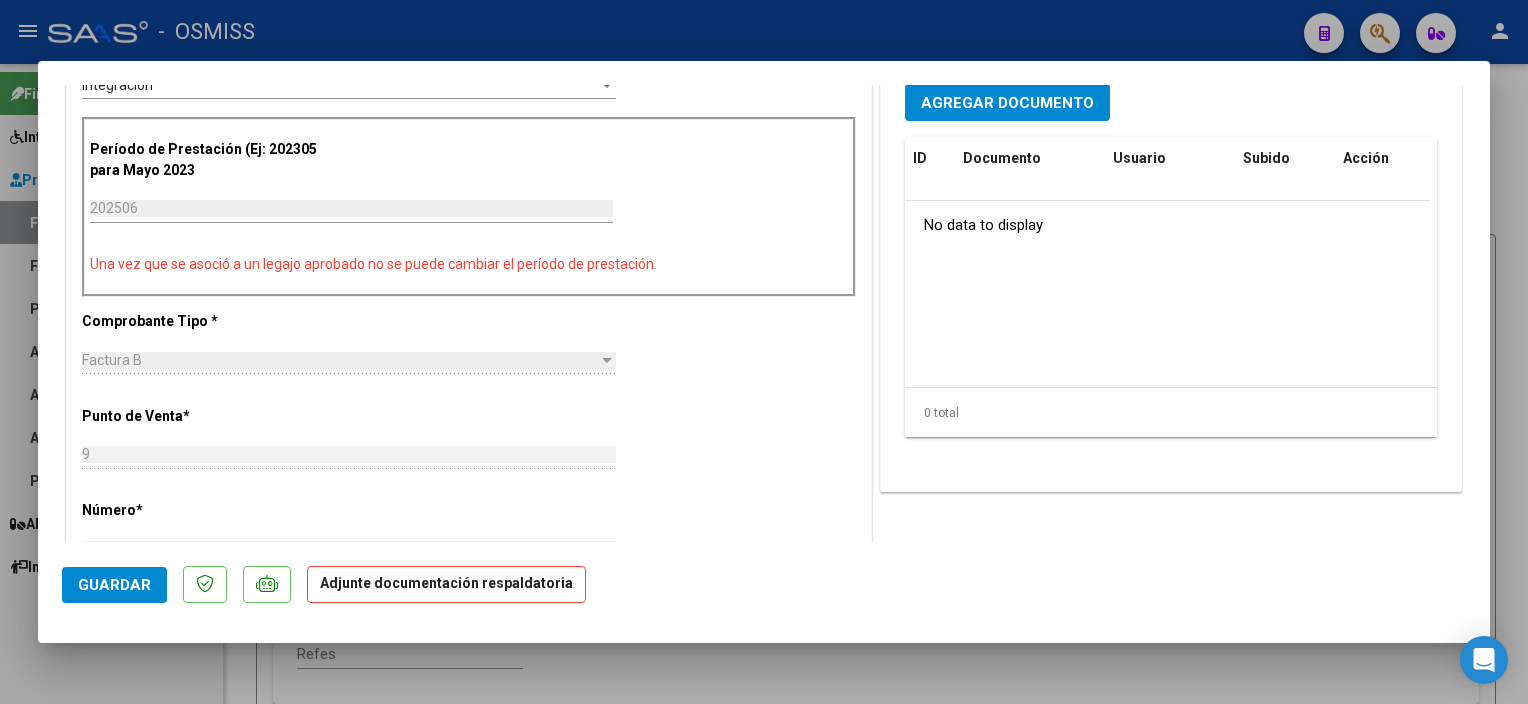 scroll, scrollTop: 567, scrollLeft: 0, axis: vertical 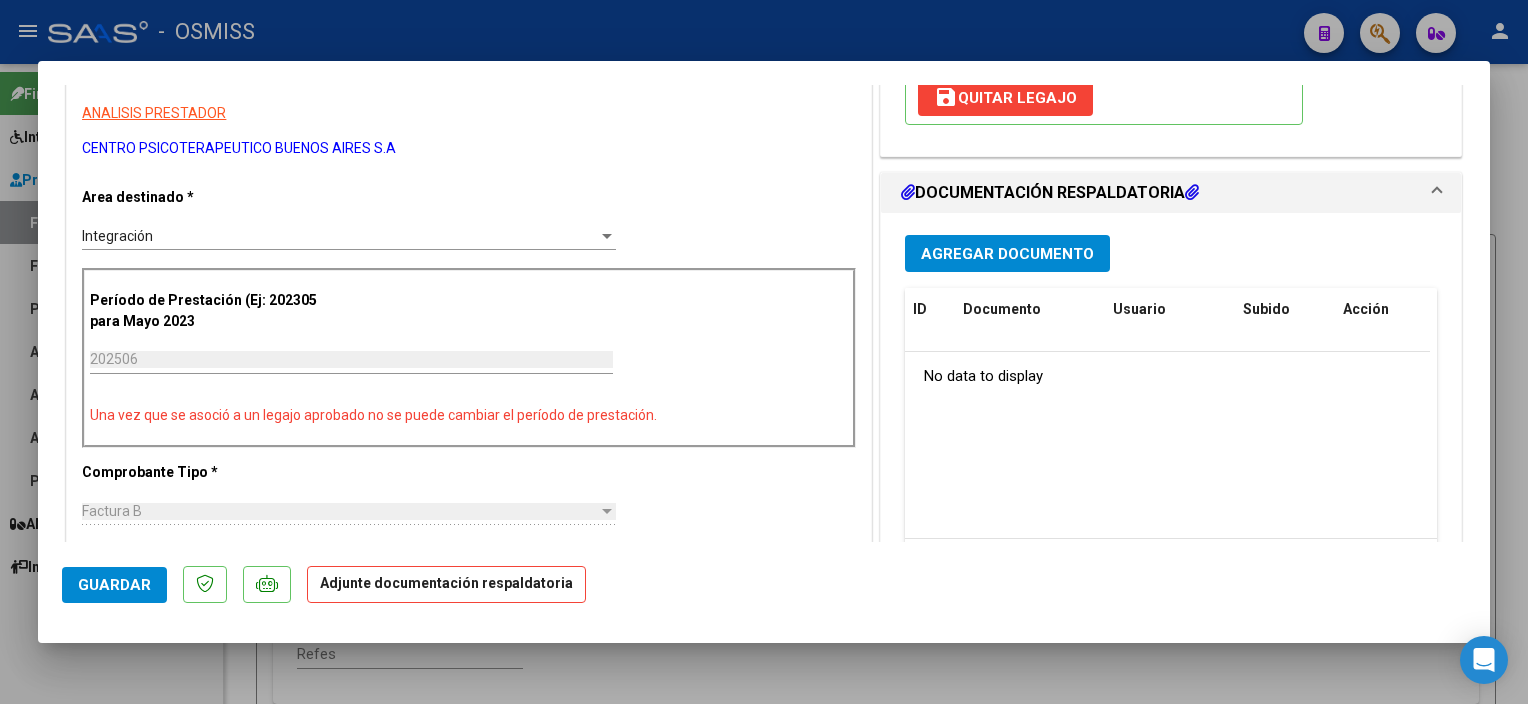 click on "Agregar Documento" at bounding box center [1007, 253] 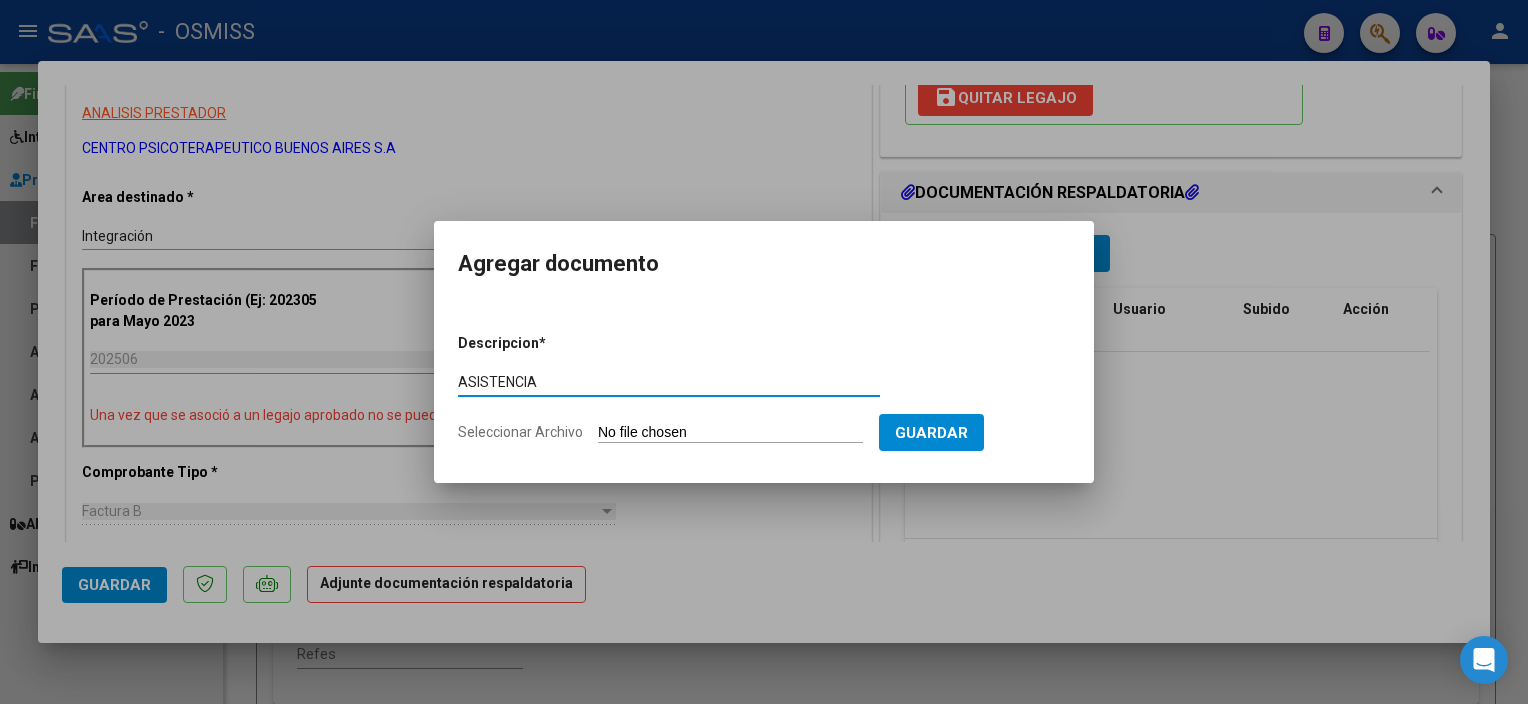 type on "ASISTENCIA" 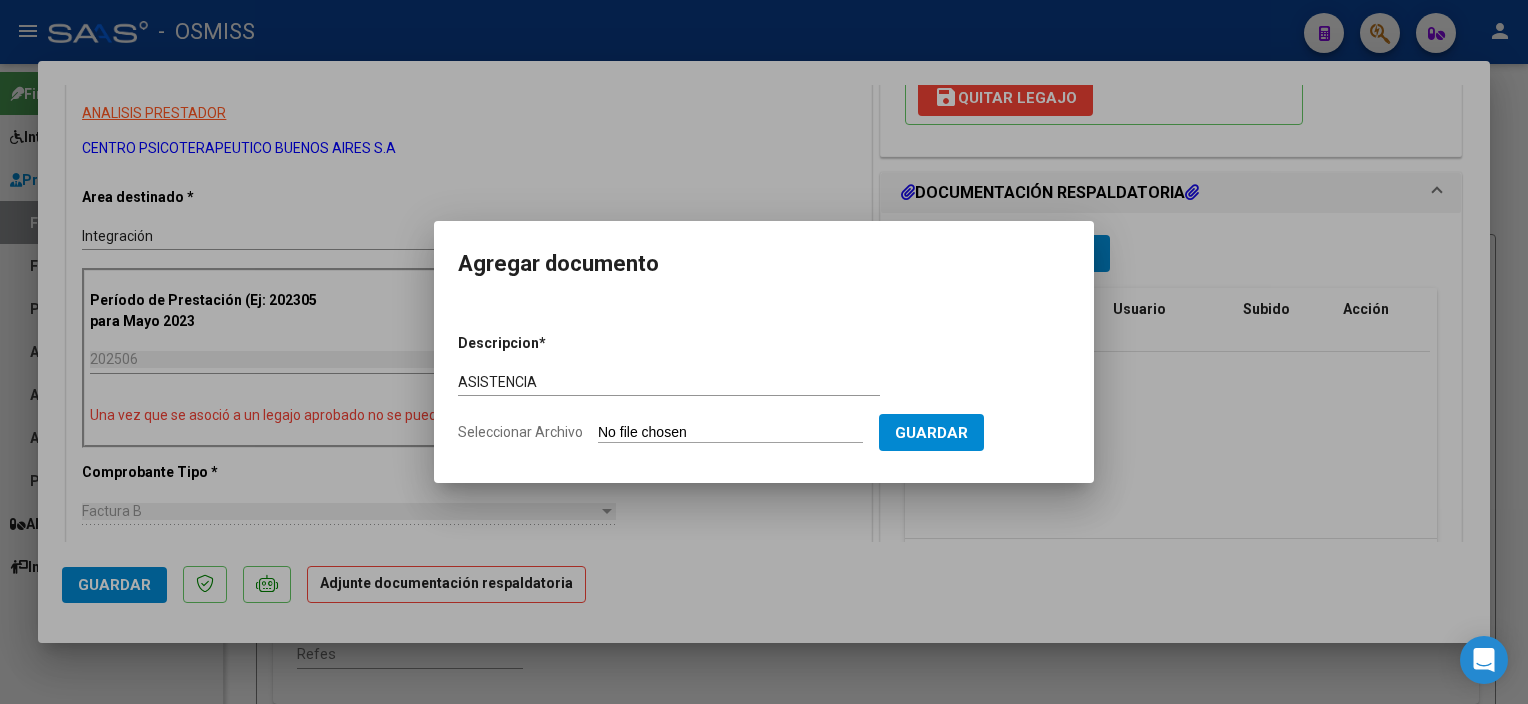 click on "Descripcion  *   ASISTENCIA Escriba aquí una descripcion  Seleccionar Archivo Guardar" at bounding box center [764, 388] 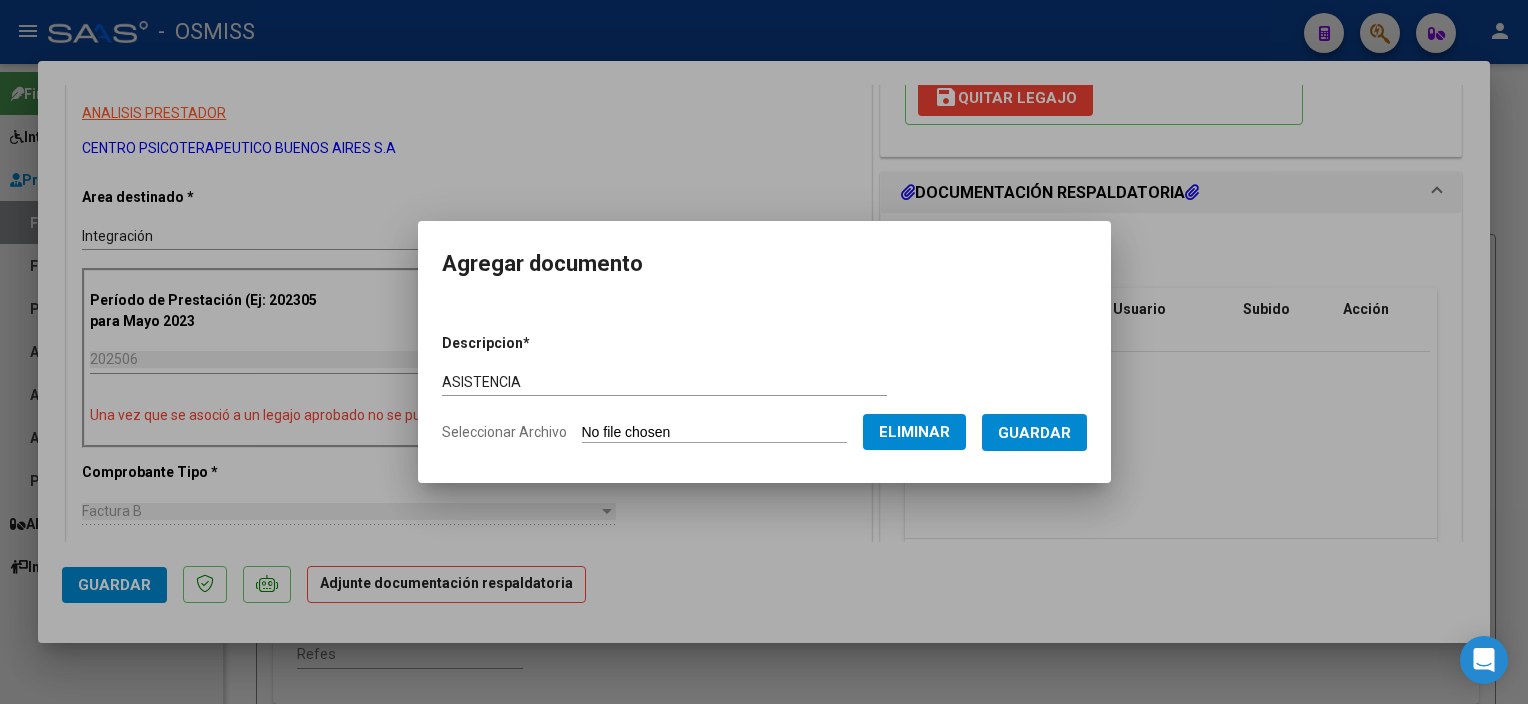 click on "Guardar" at bounding box center [1034, 433] 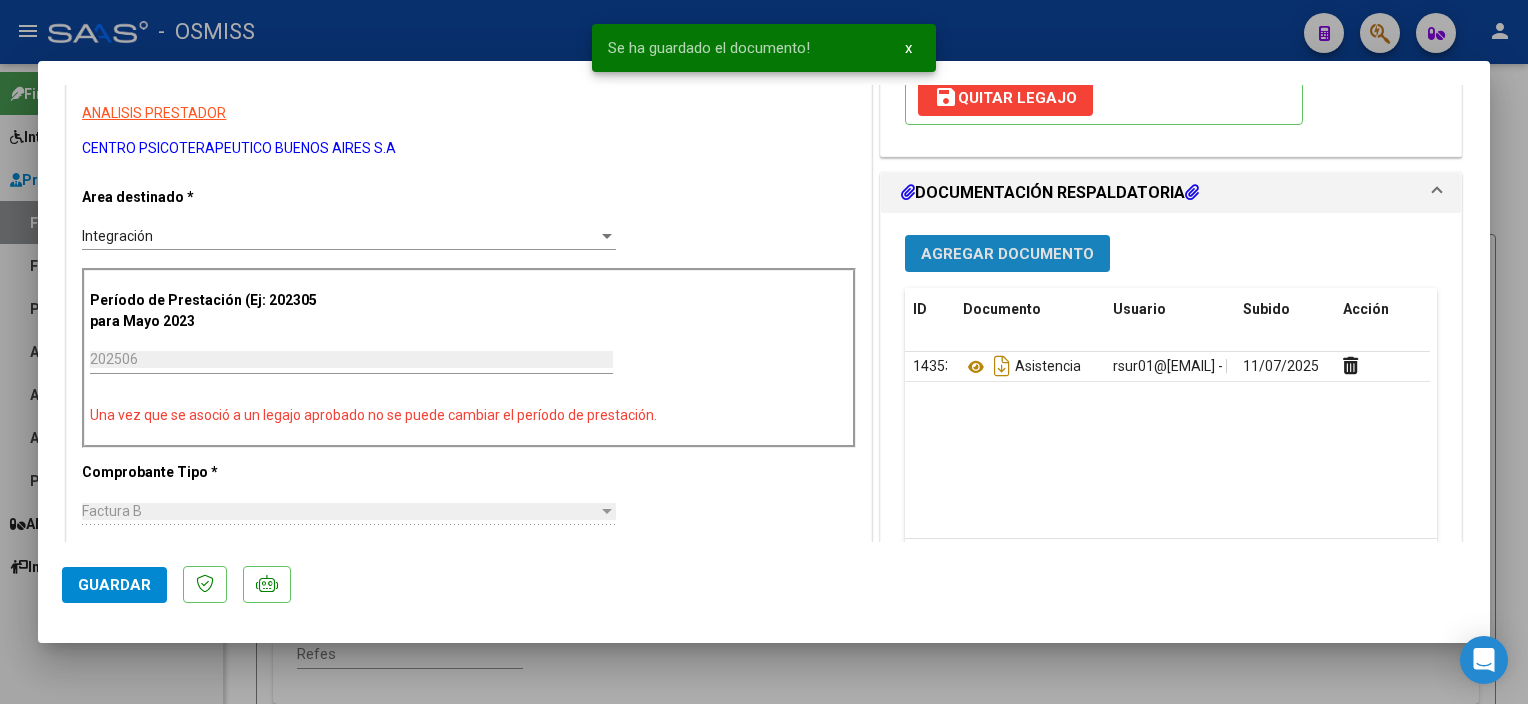 click on "Agregar Documento" at bounding box center (1007, 254) 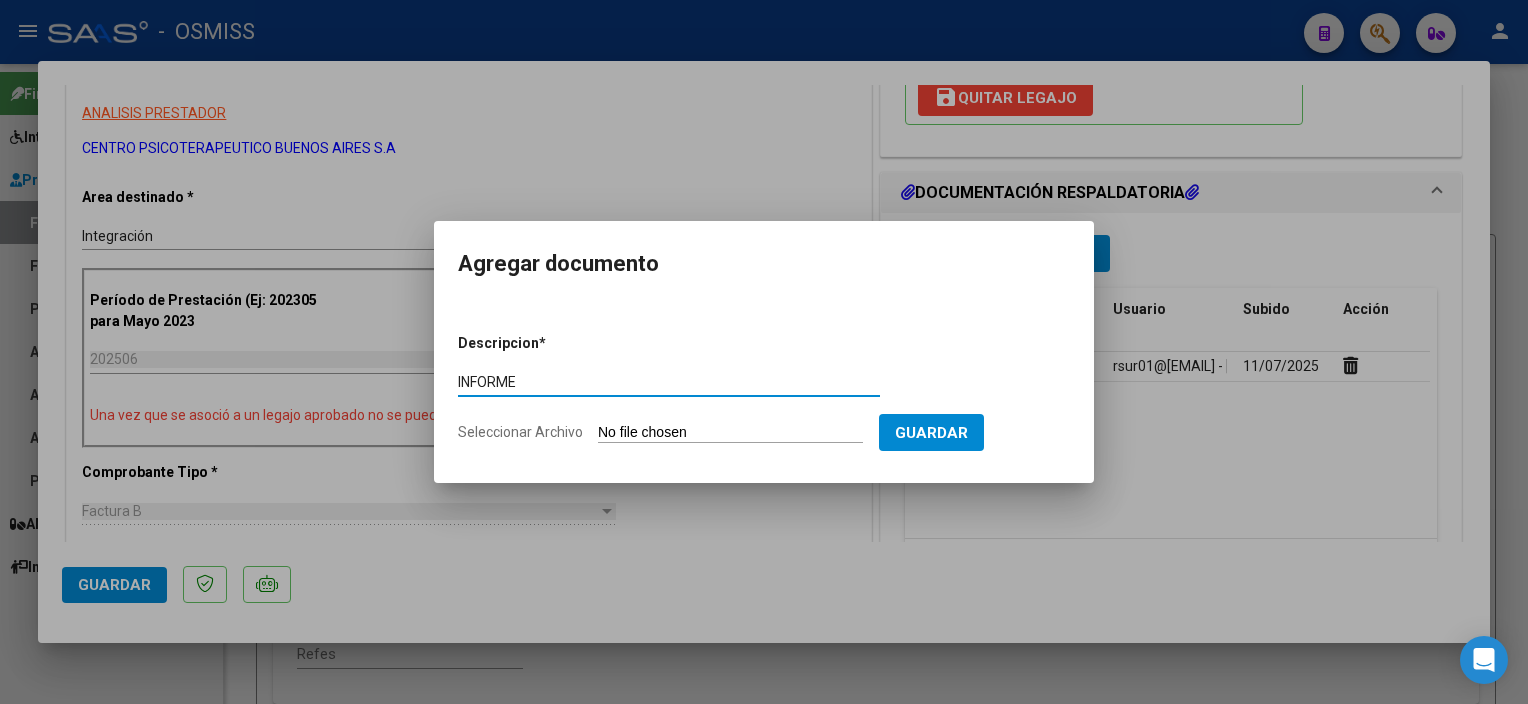 type on "INFORME" 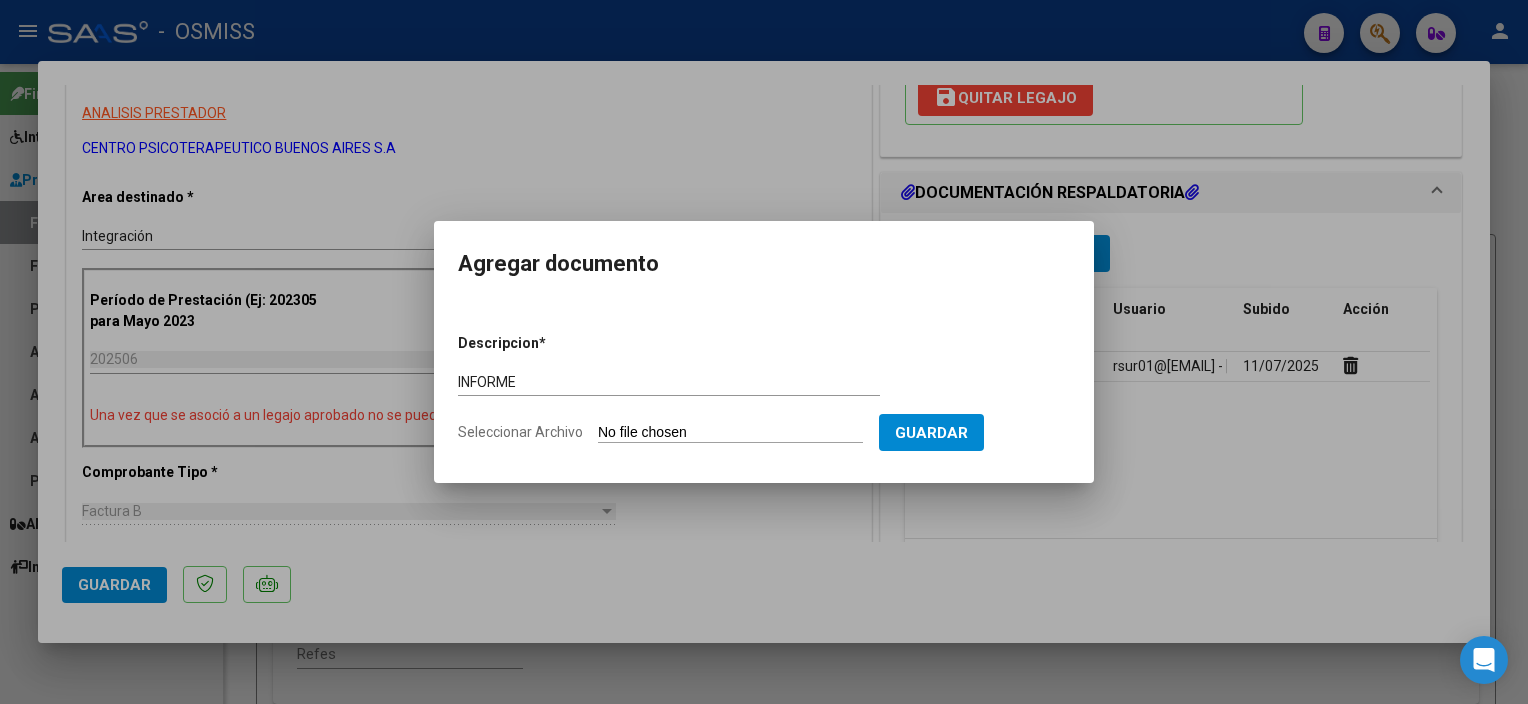 type on "C:\fakepath\8 [LAST] [LAST] Inf. Semestral Integracion 2025 - CPBA Contable.pdf" 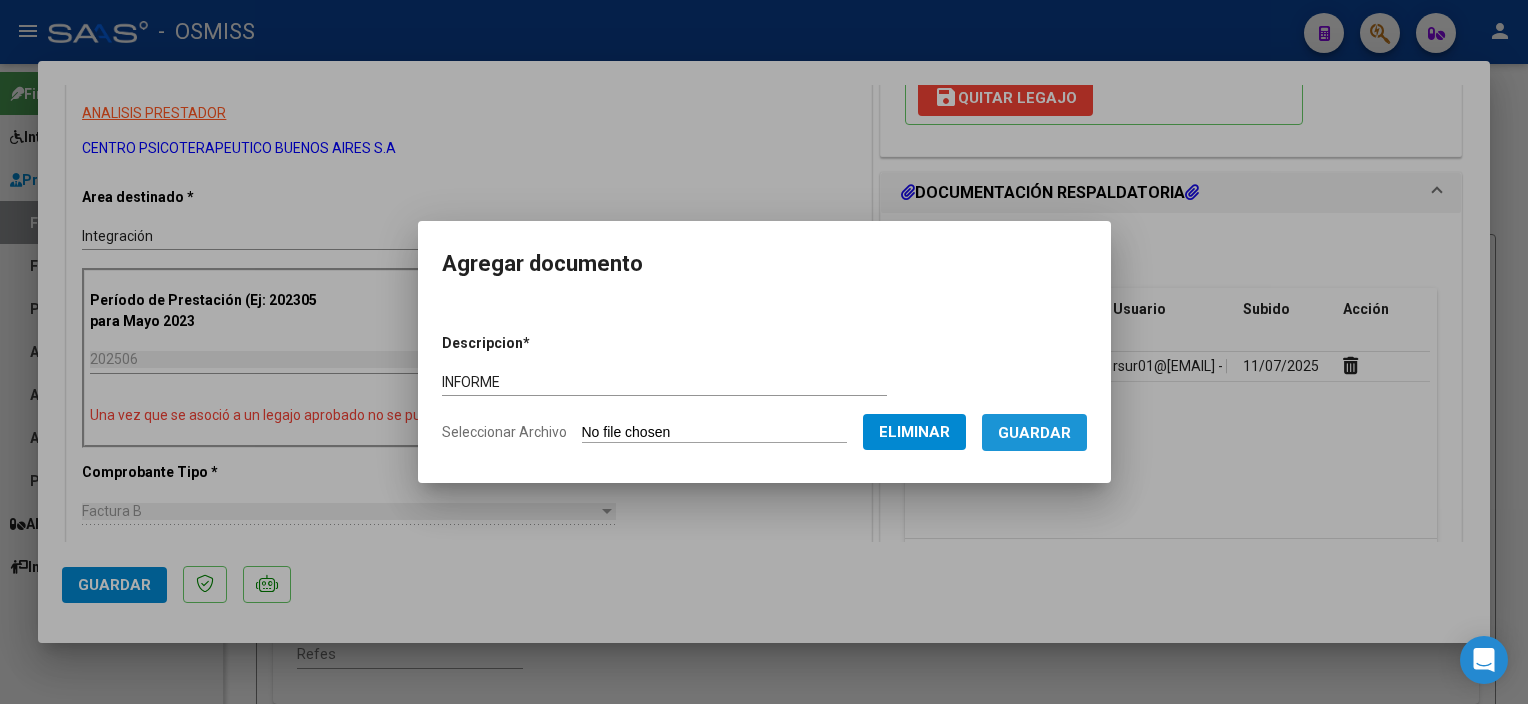 click on "Guardar" at bounding box center (1034, 432) 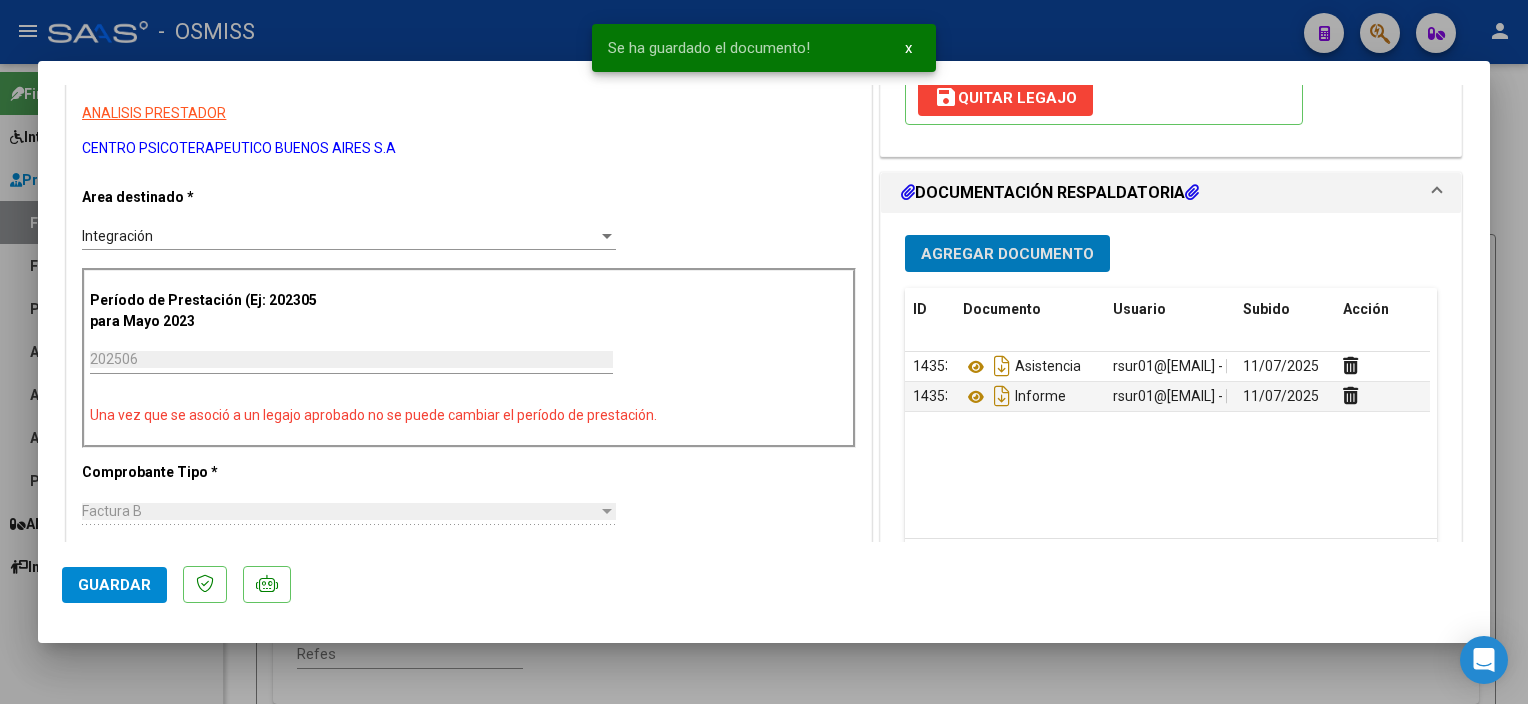 click on "Guardar" 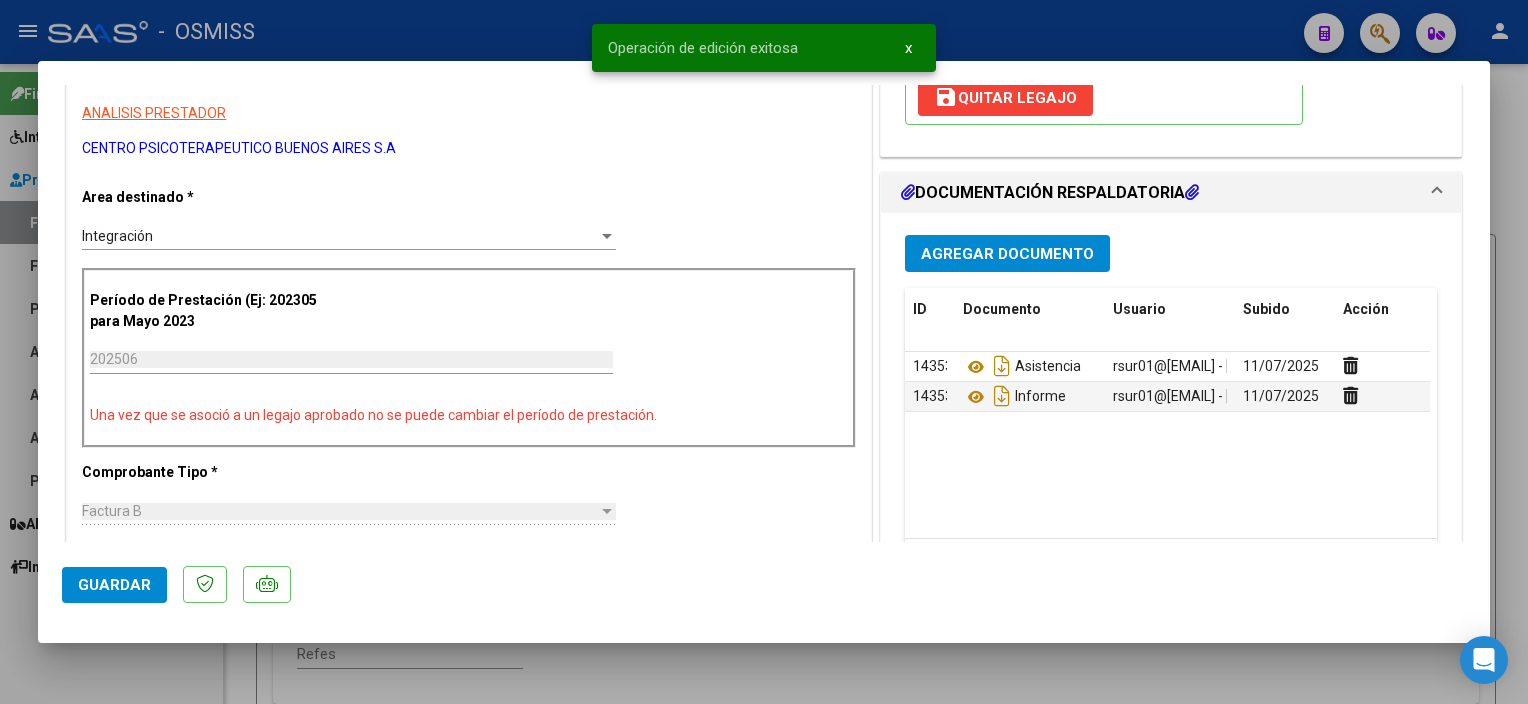 click at bounding box center [764, 352] 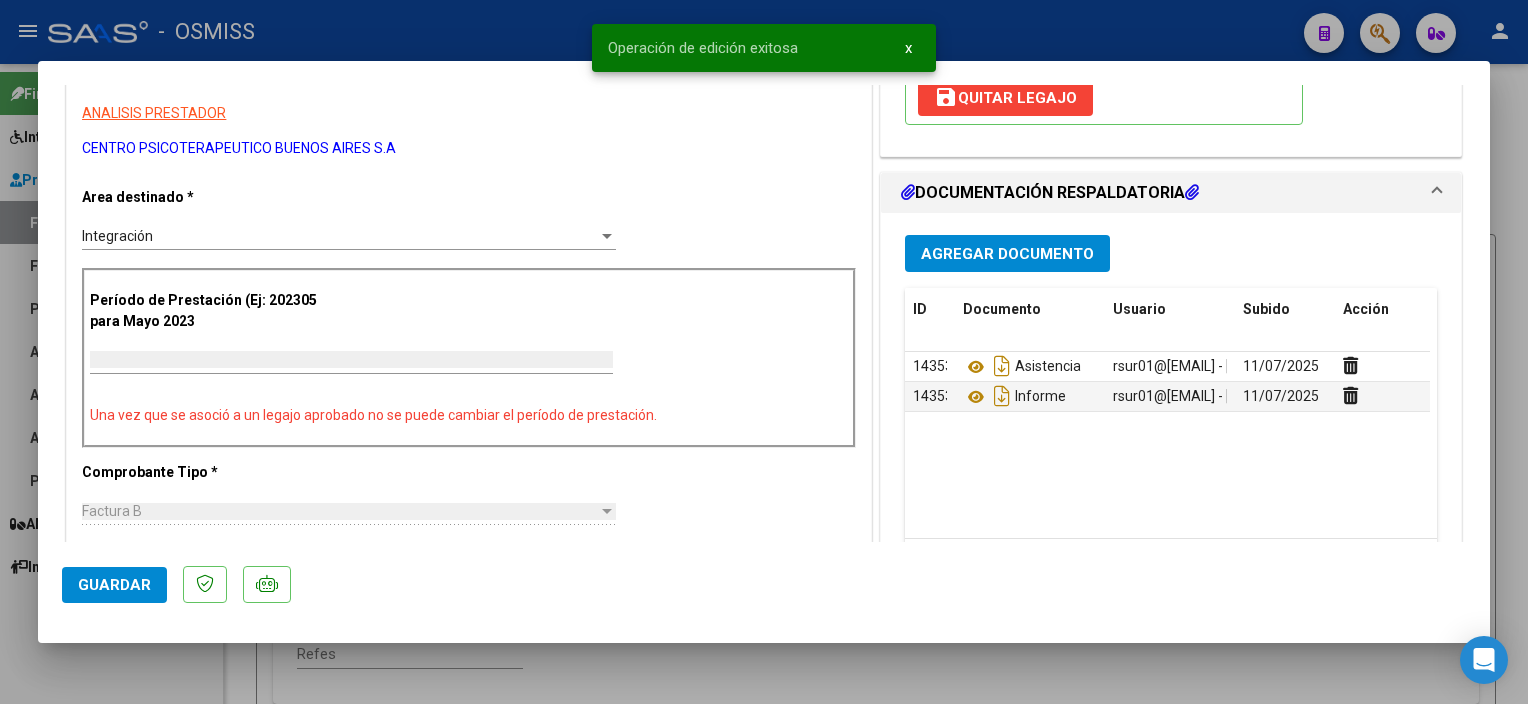scroll, scrollTop: 328, scrollLeft: 0, axis: vertical 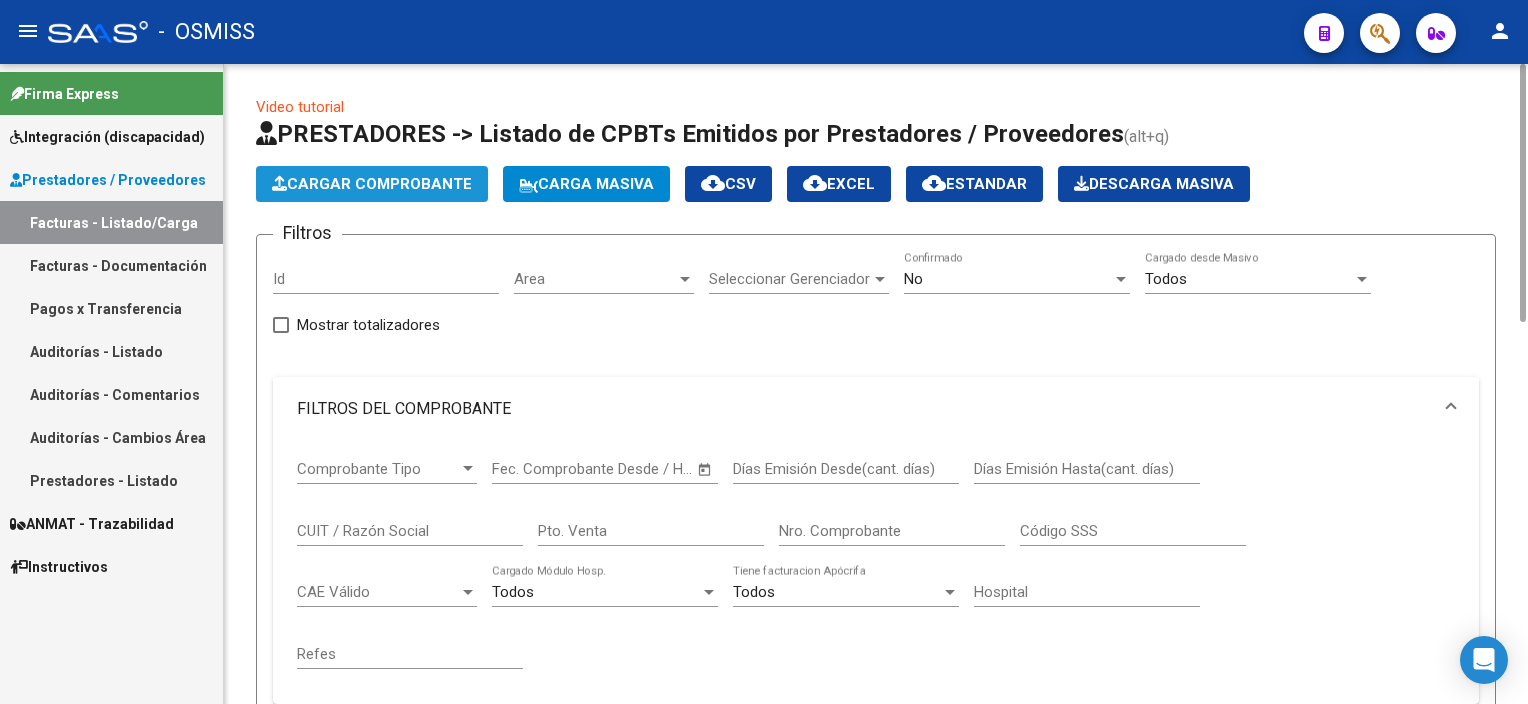 click on "Cargar Comprobante" 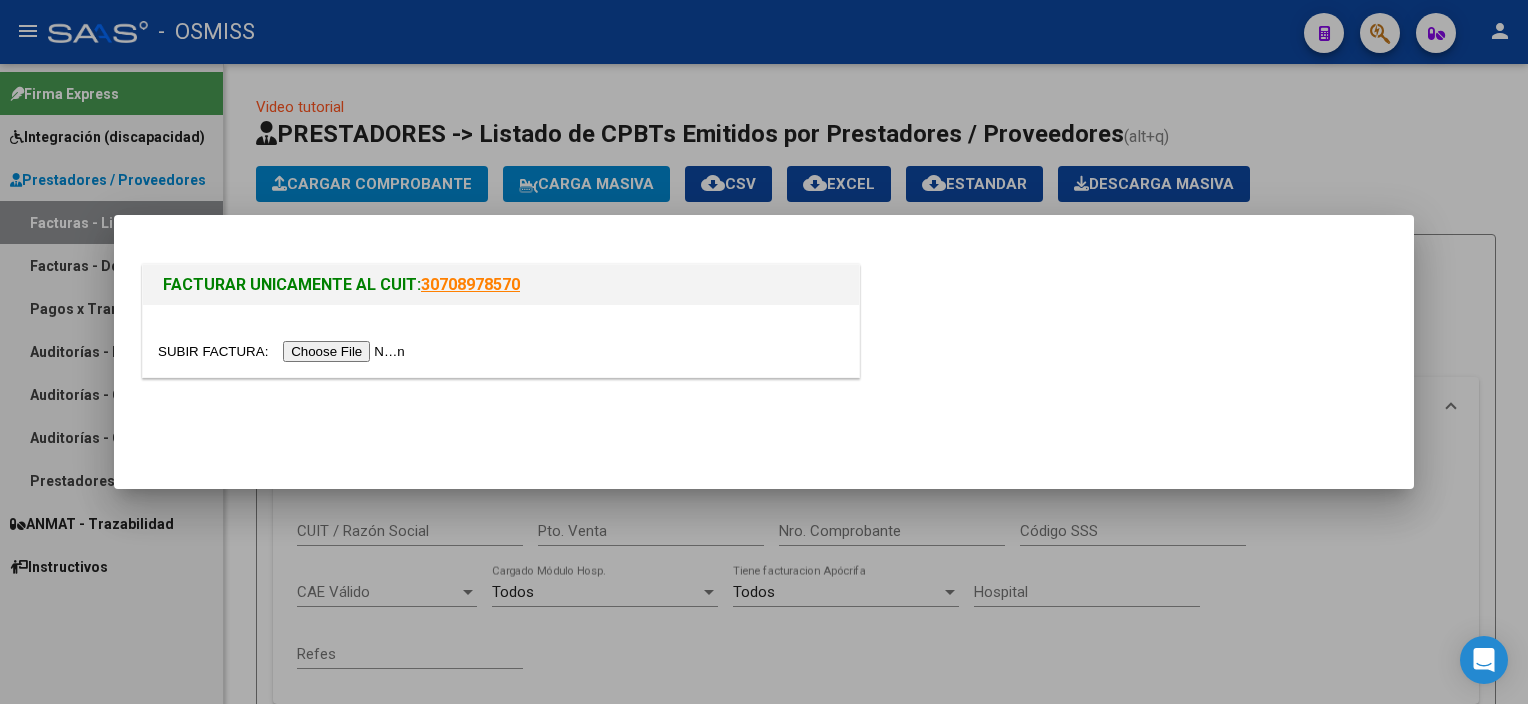 click at bounding box center (284, 351) 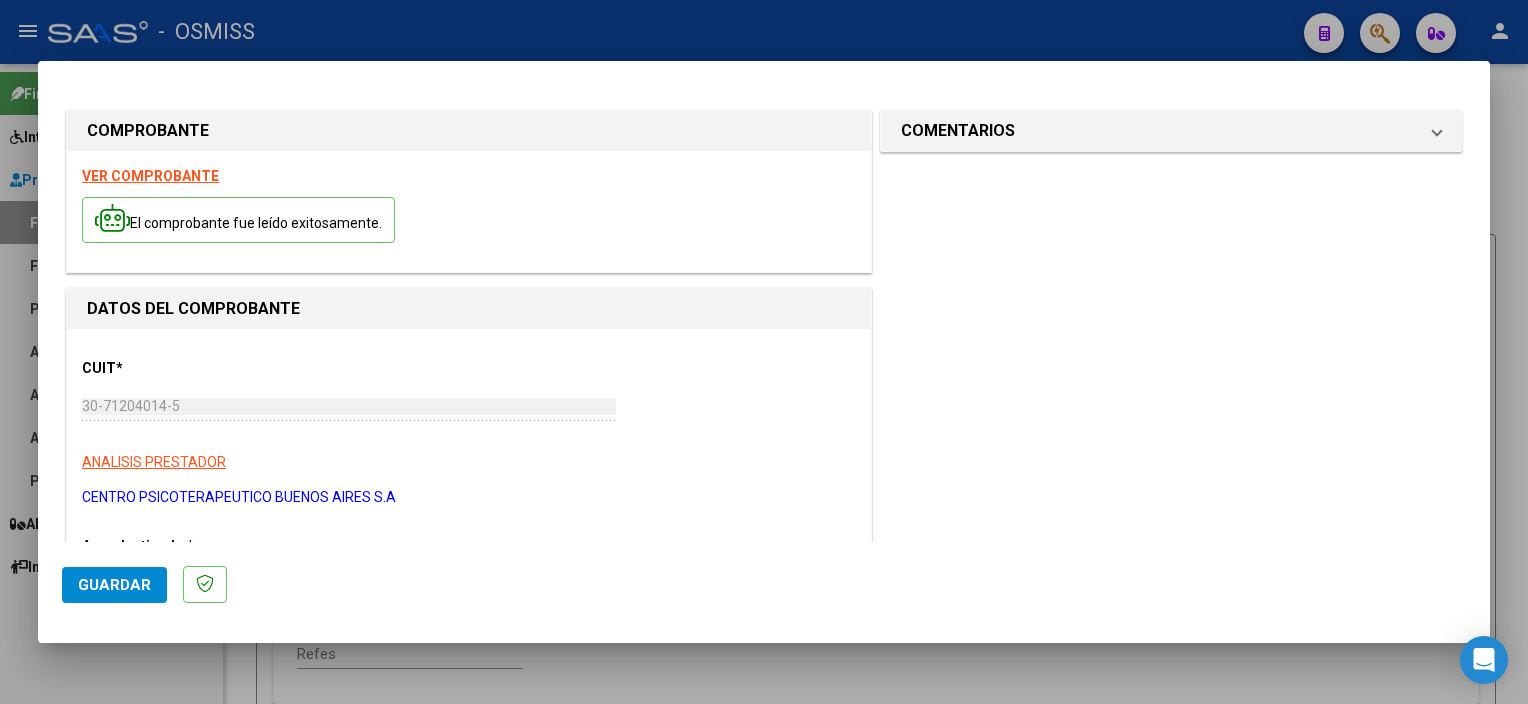 scroll, scrollTop: 270, scrollLeft: 0, axis: vertical 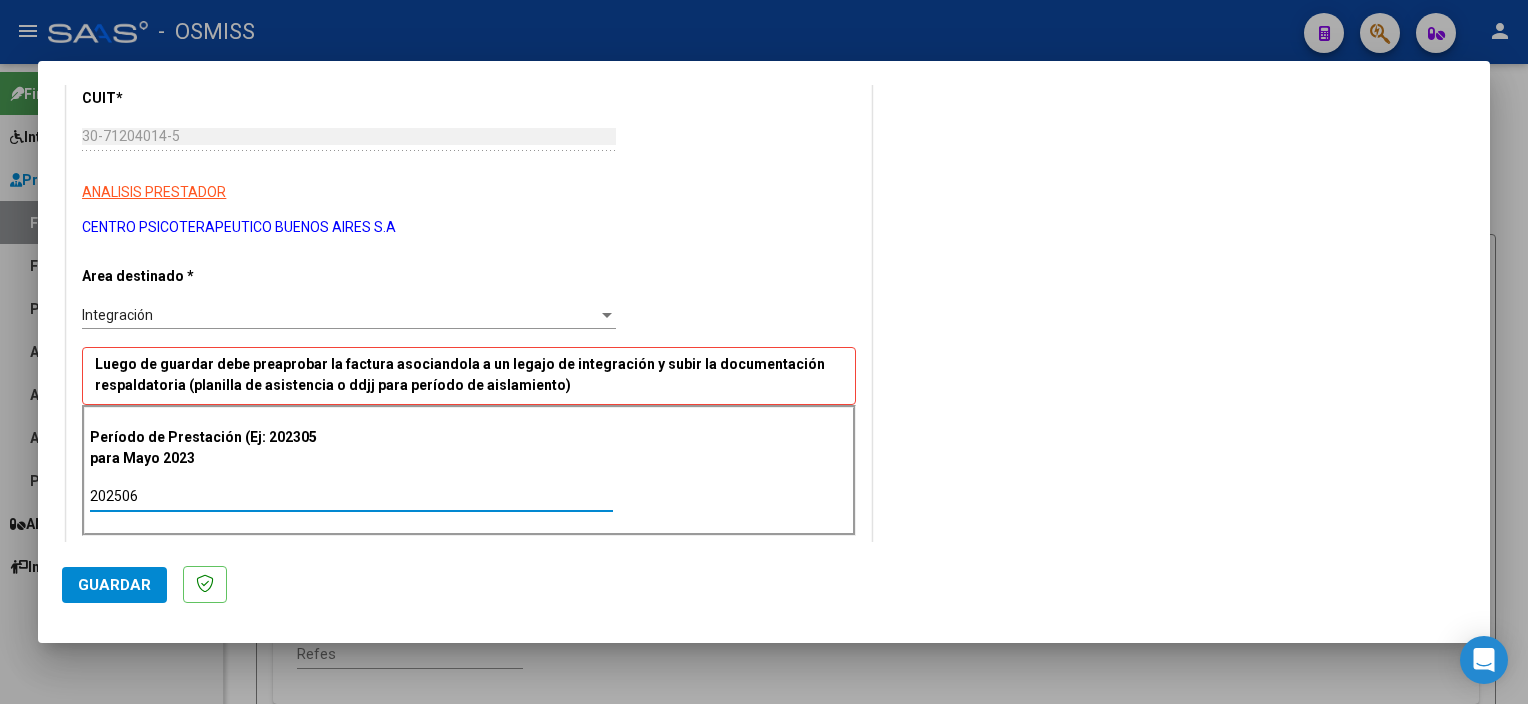 type on "202506" 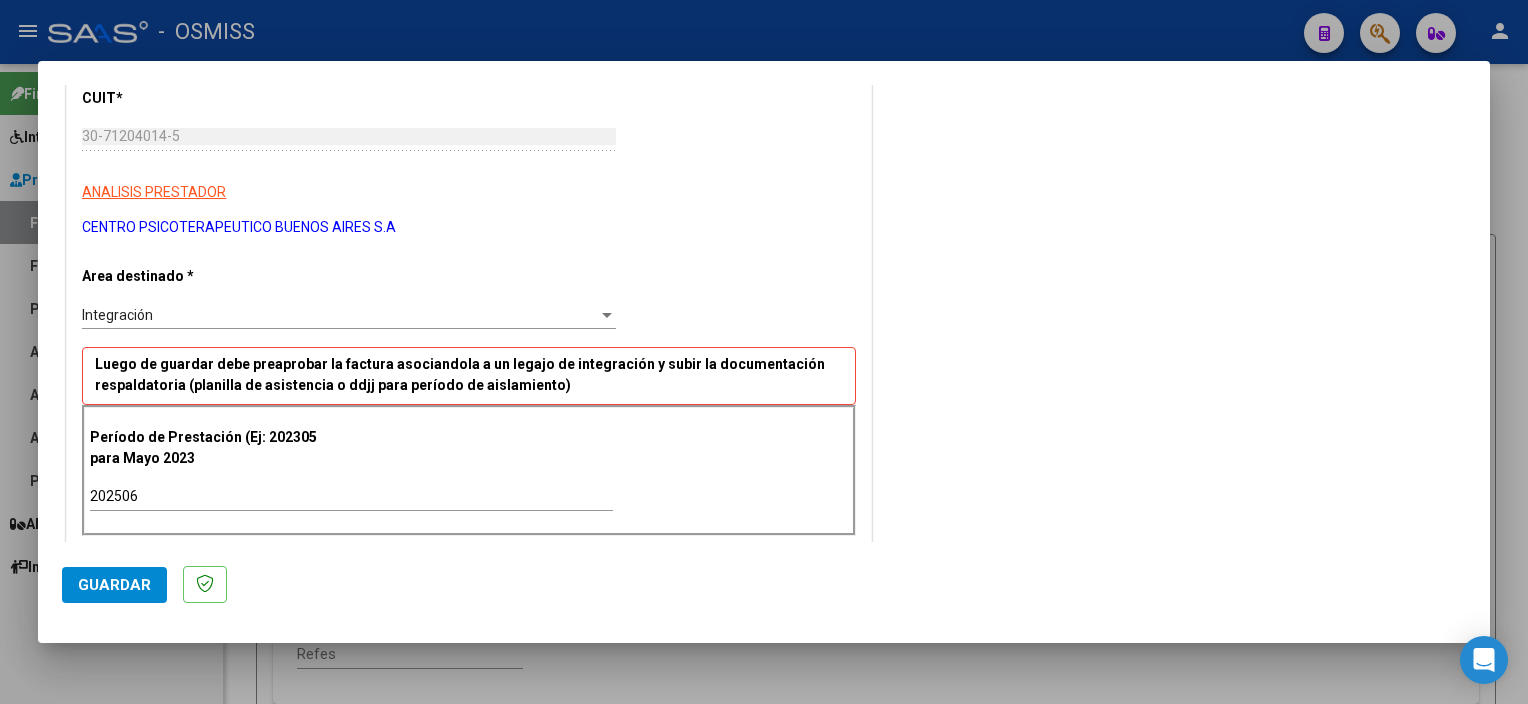 scroll, scrollTop: 1179, scrollLeft: 0, axis: vertical 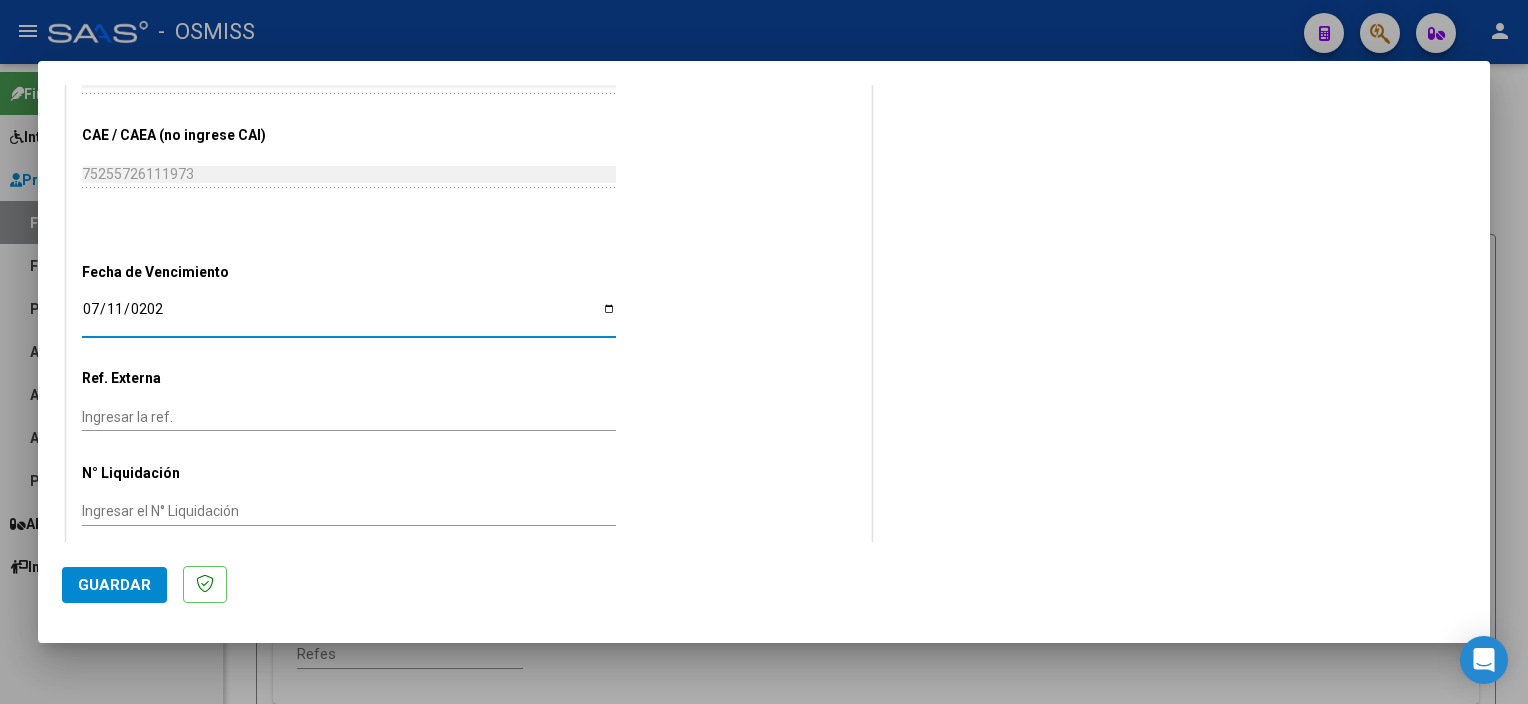 type on "2025-07-11" 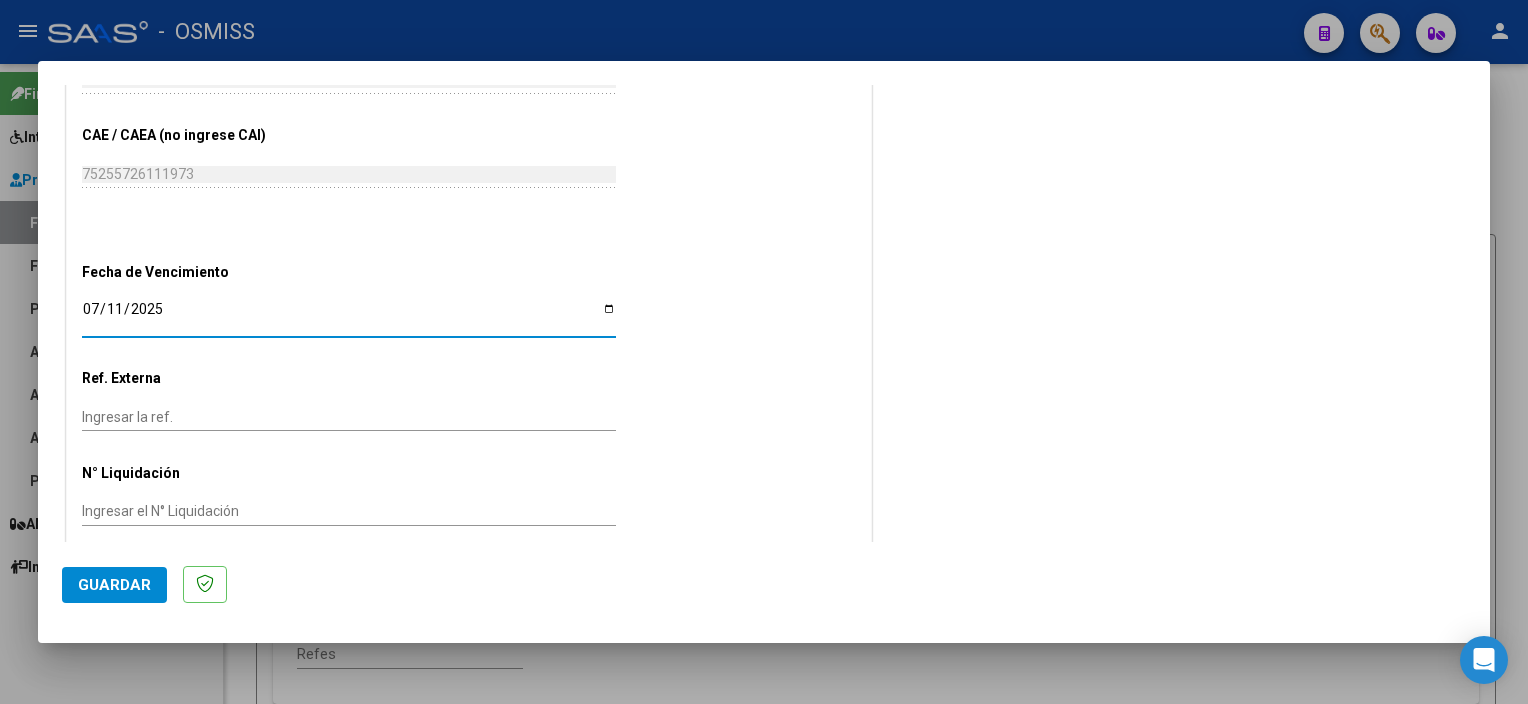 click on "Guardar" 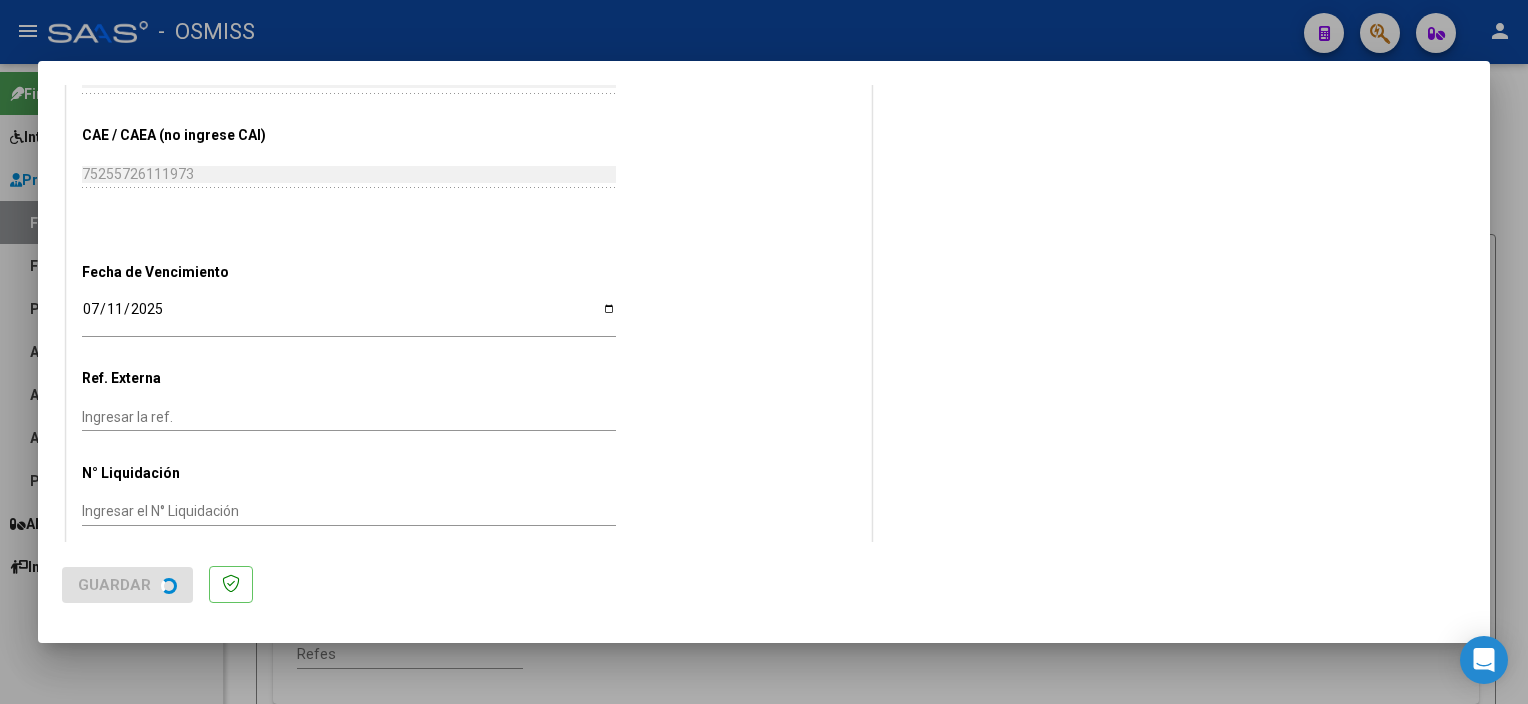 scroll, scrollTop: 0, scrollLeft: 0, axis: both 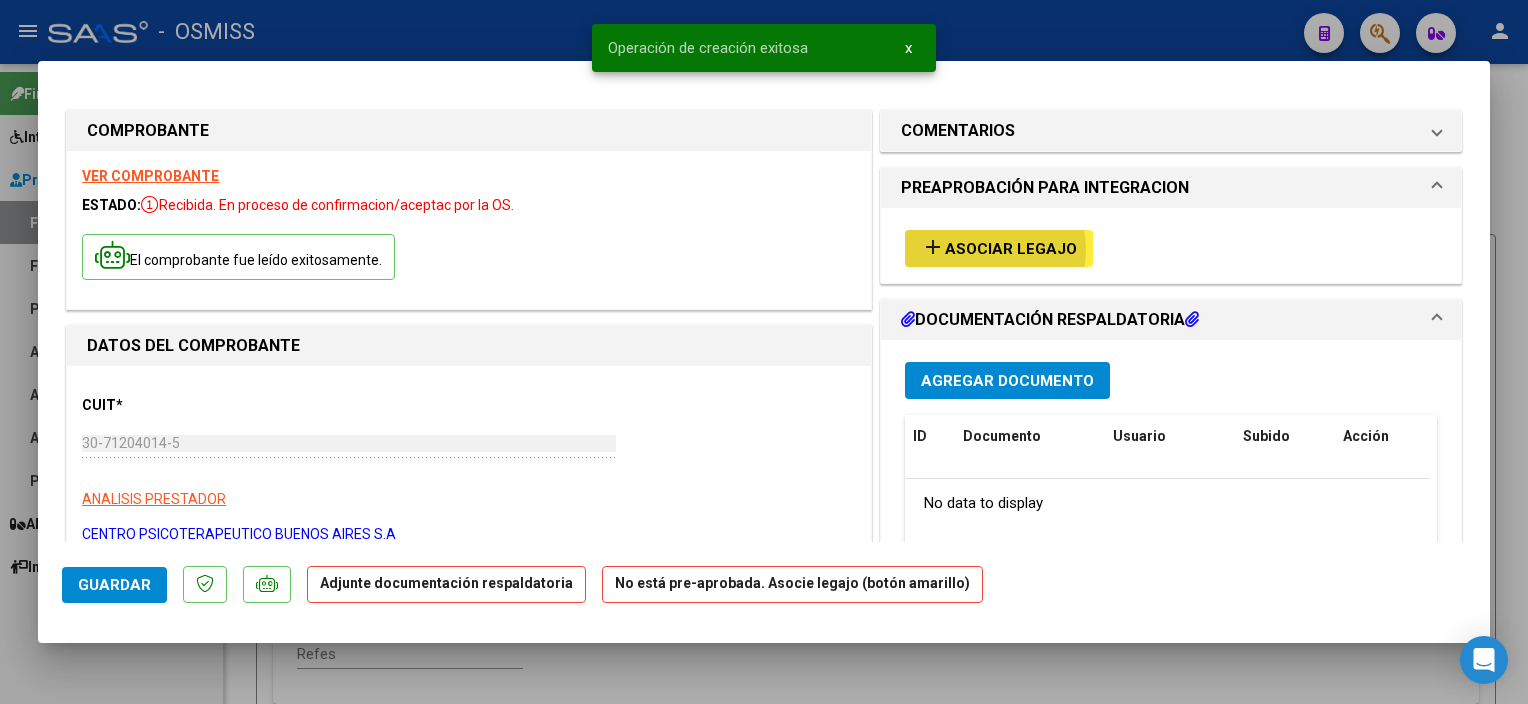 click on "Asociar Legajo" at bounding box center (1011, 249) 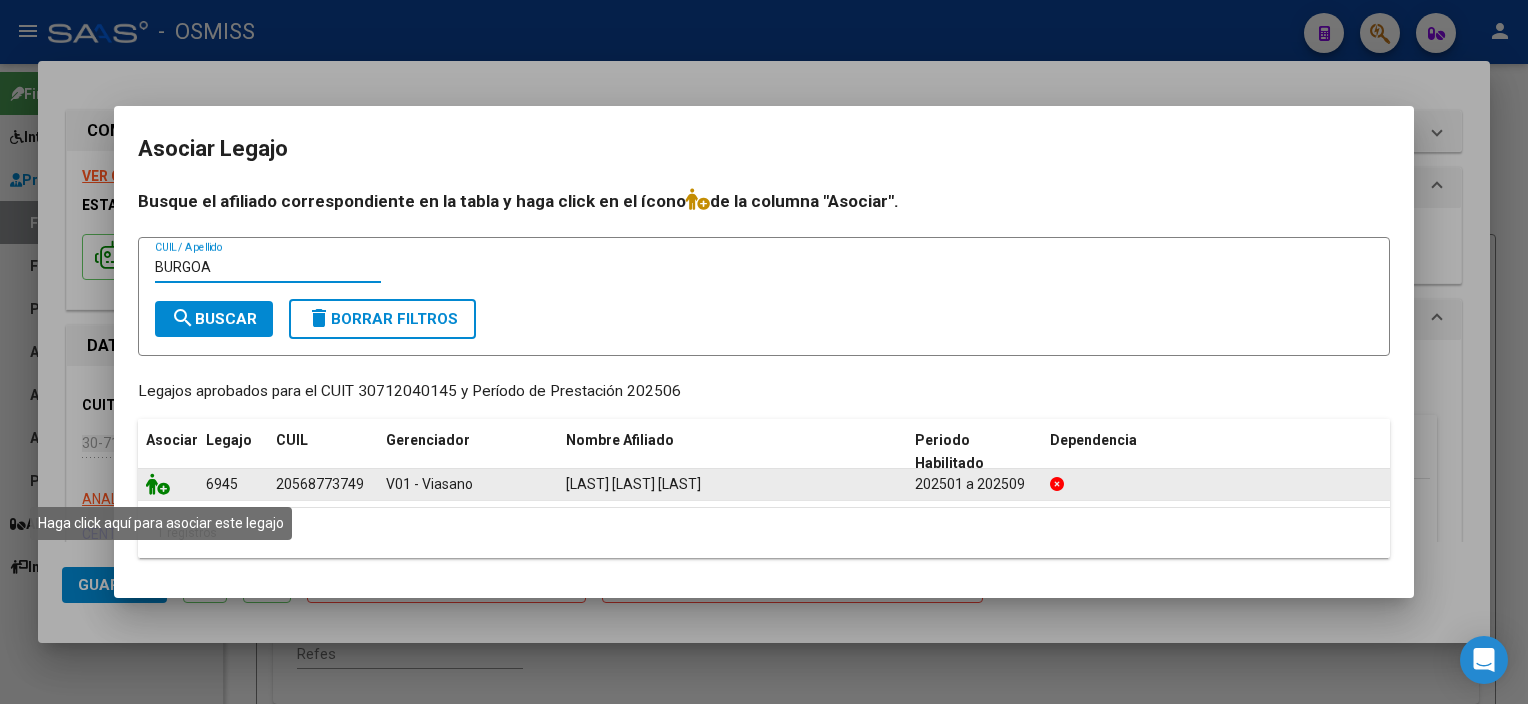 type on "BURGOA" 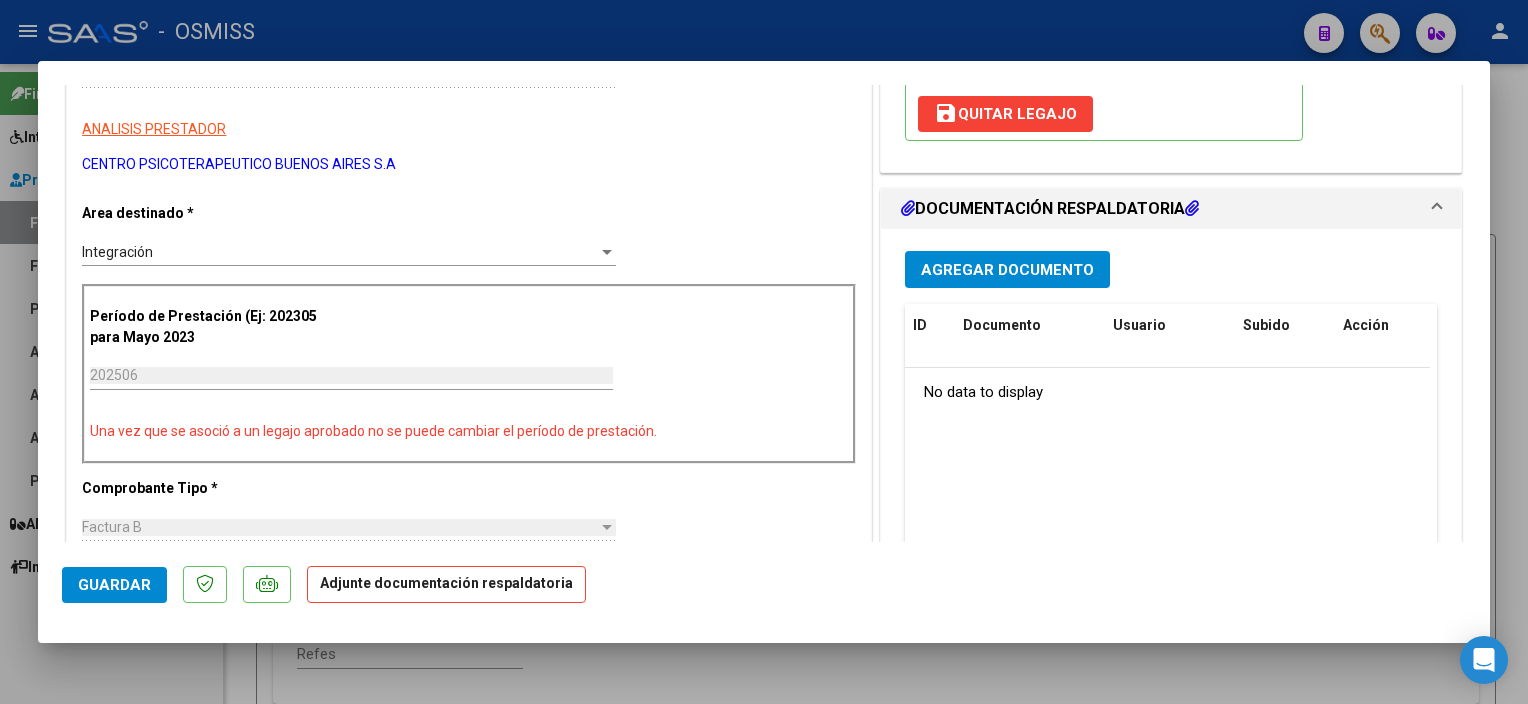 scroll, scrollTop: 373, scrollLeft: 0, axis: vertical 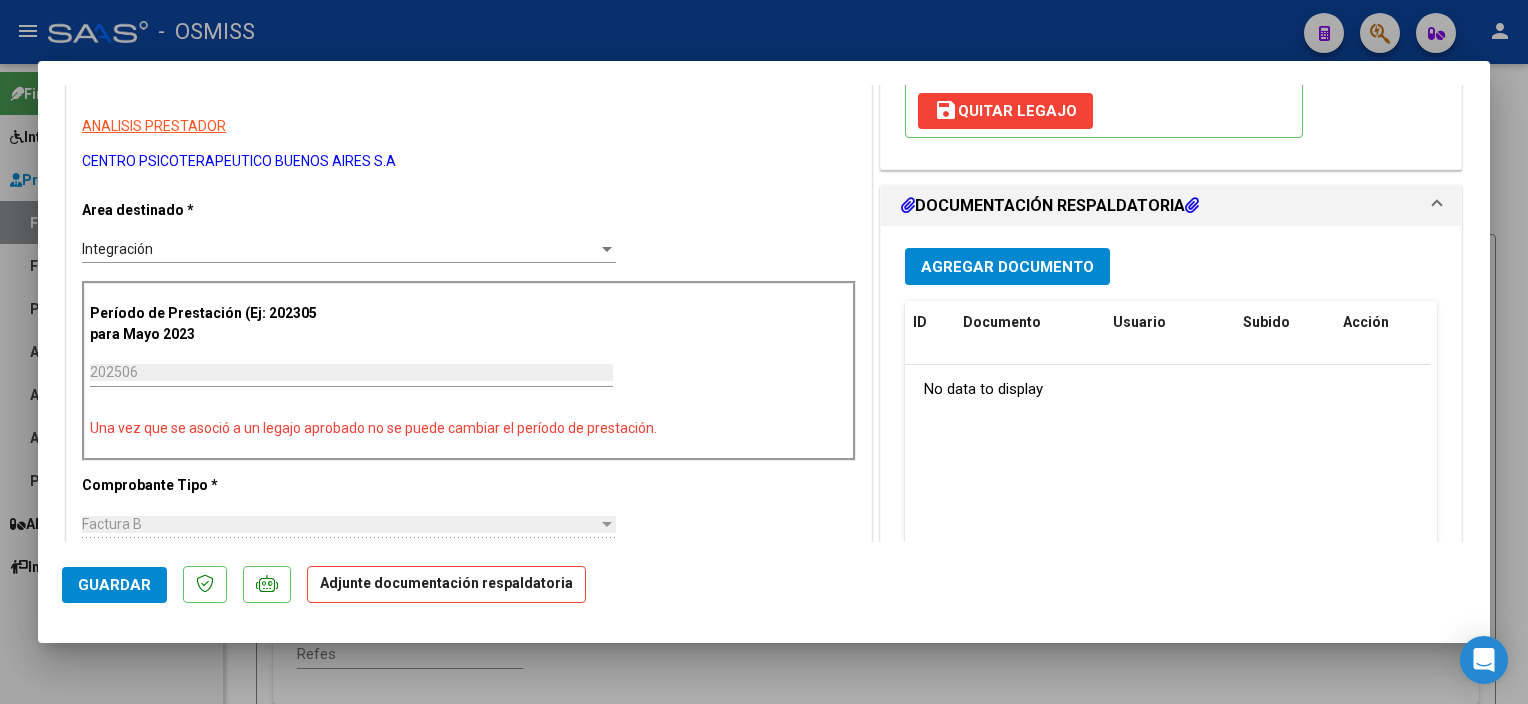 click on "Agregar Documento" at bounding box center (1007, 267) 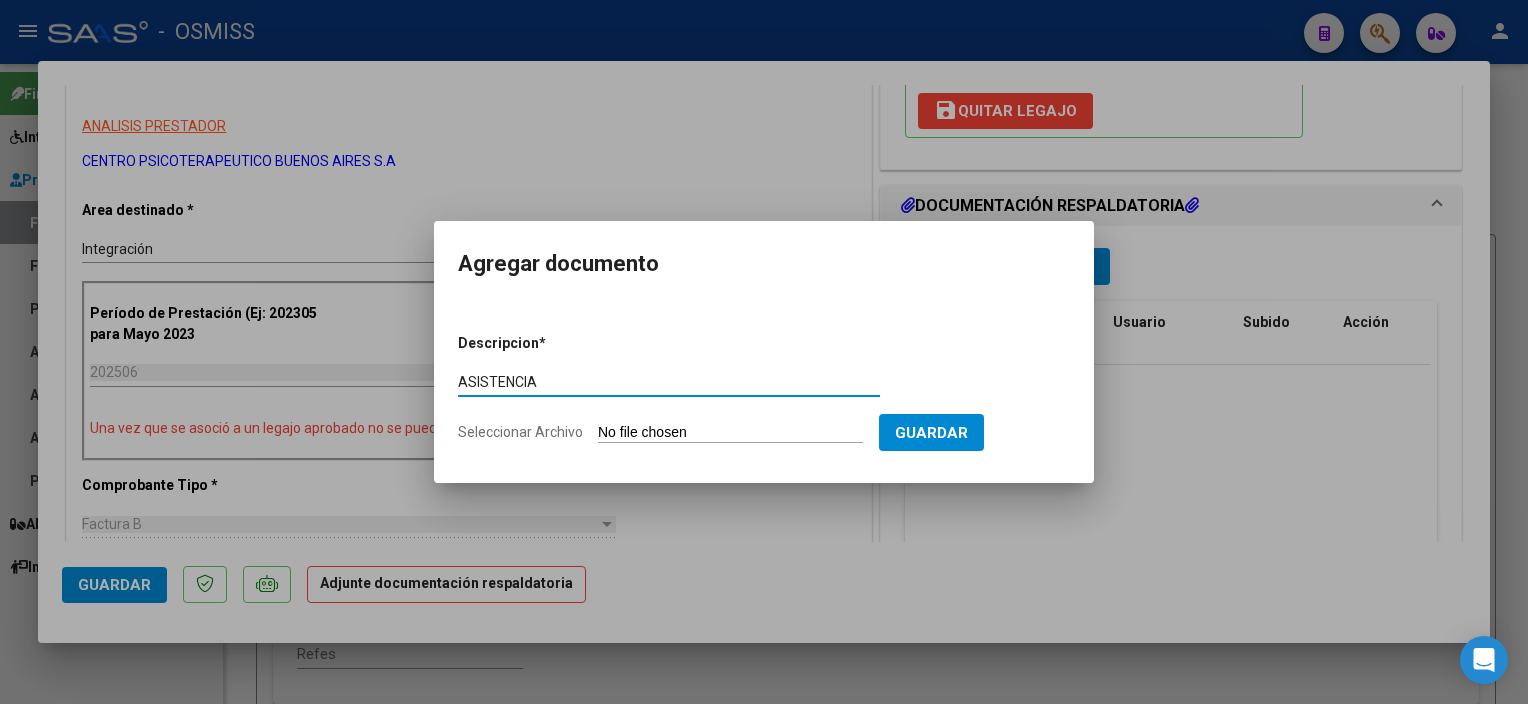 type on "ASISTENCIA" 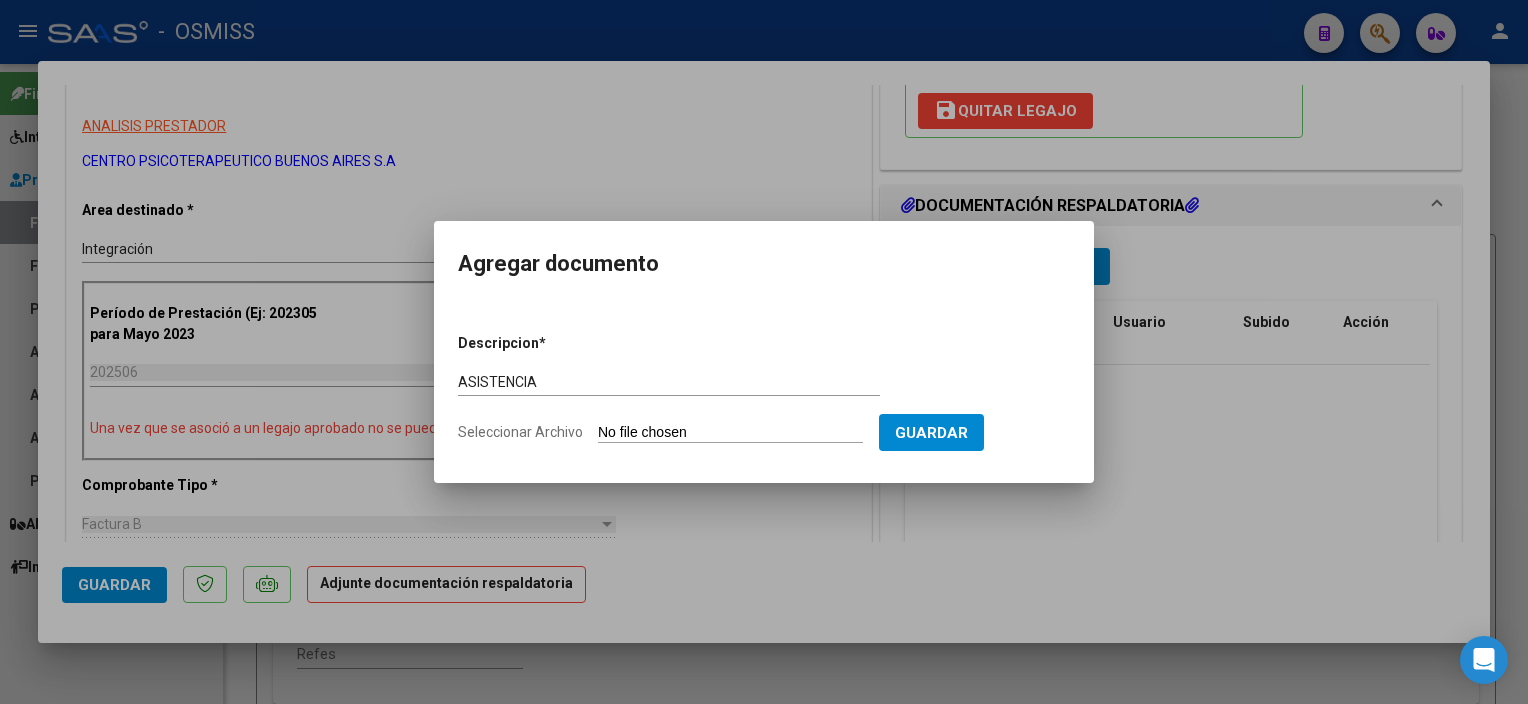type on "C:\fakepath\3 [LAST] [LAST] Planillas Asist Terapias Junio 2025 - CPBA Contable (2).pdf" 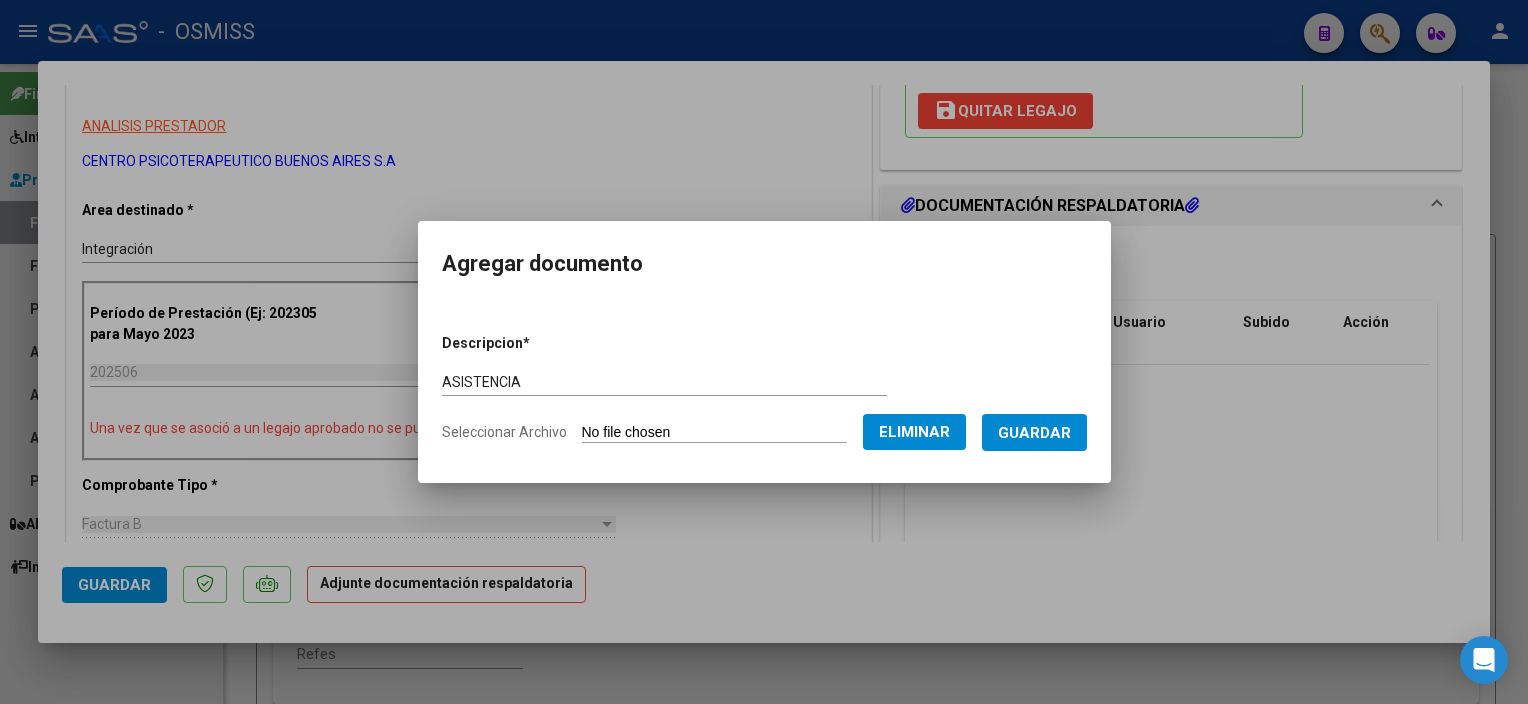 click on "Guardar" at bounding box center [1034, 432] 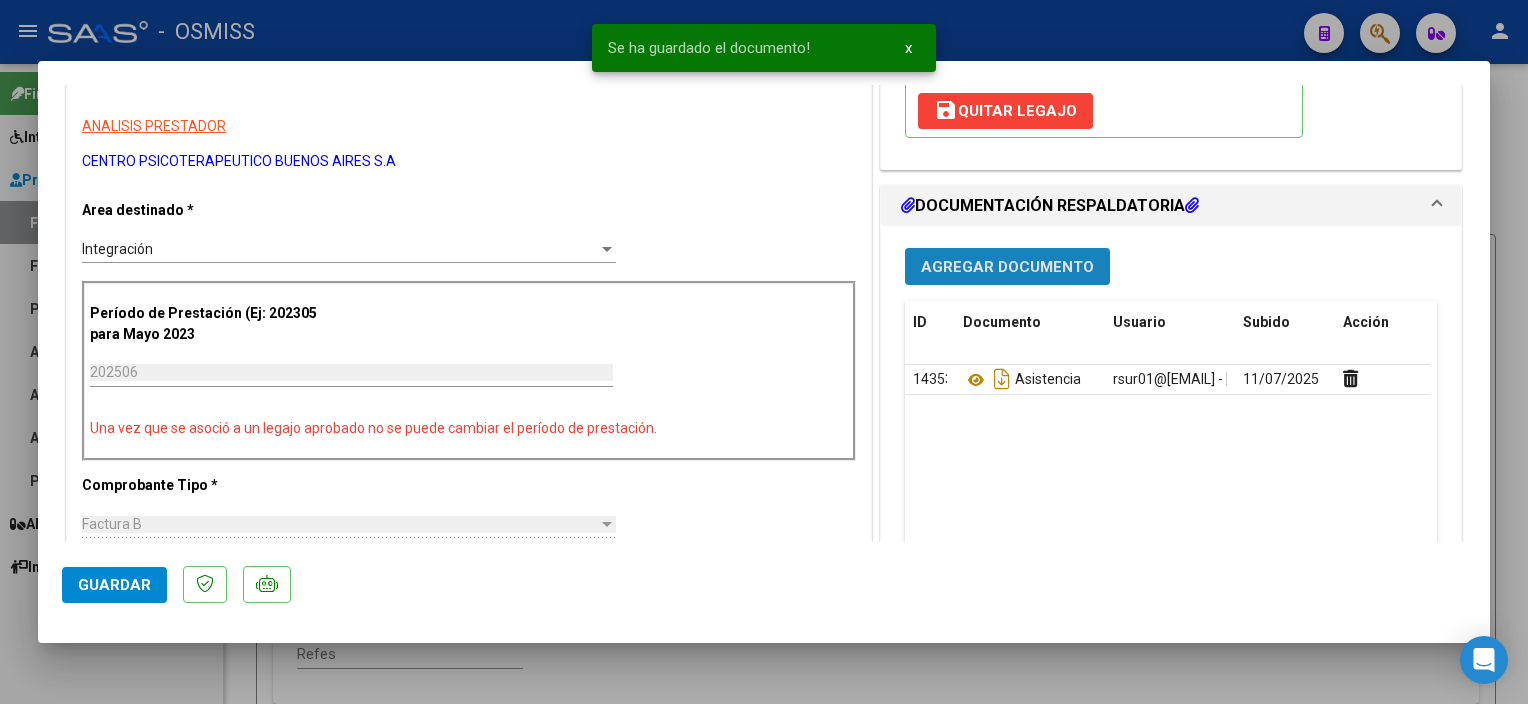 click on "Agregar Documento" at bounding box center (1007, 266) 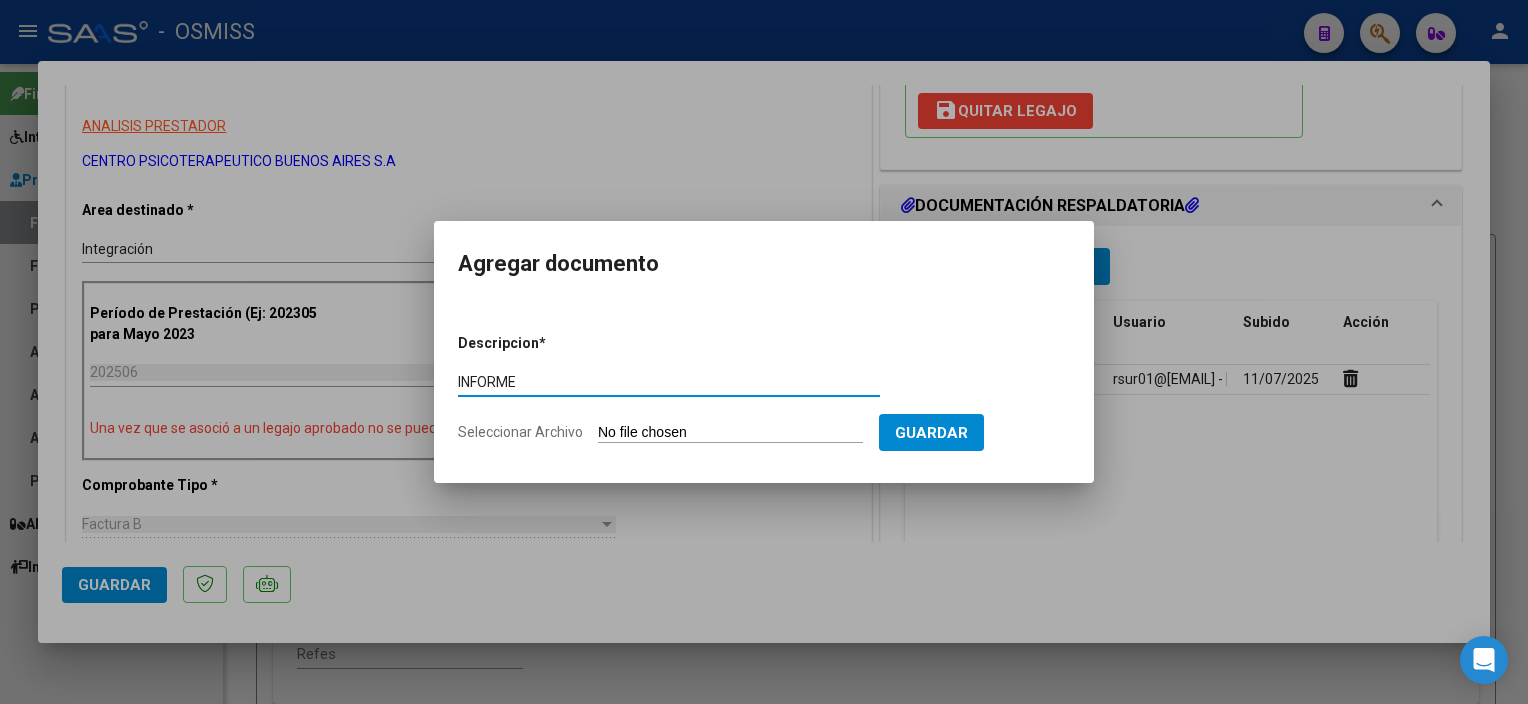 type on "INFORME" 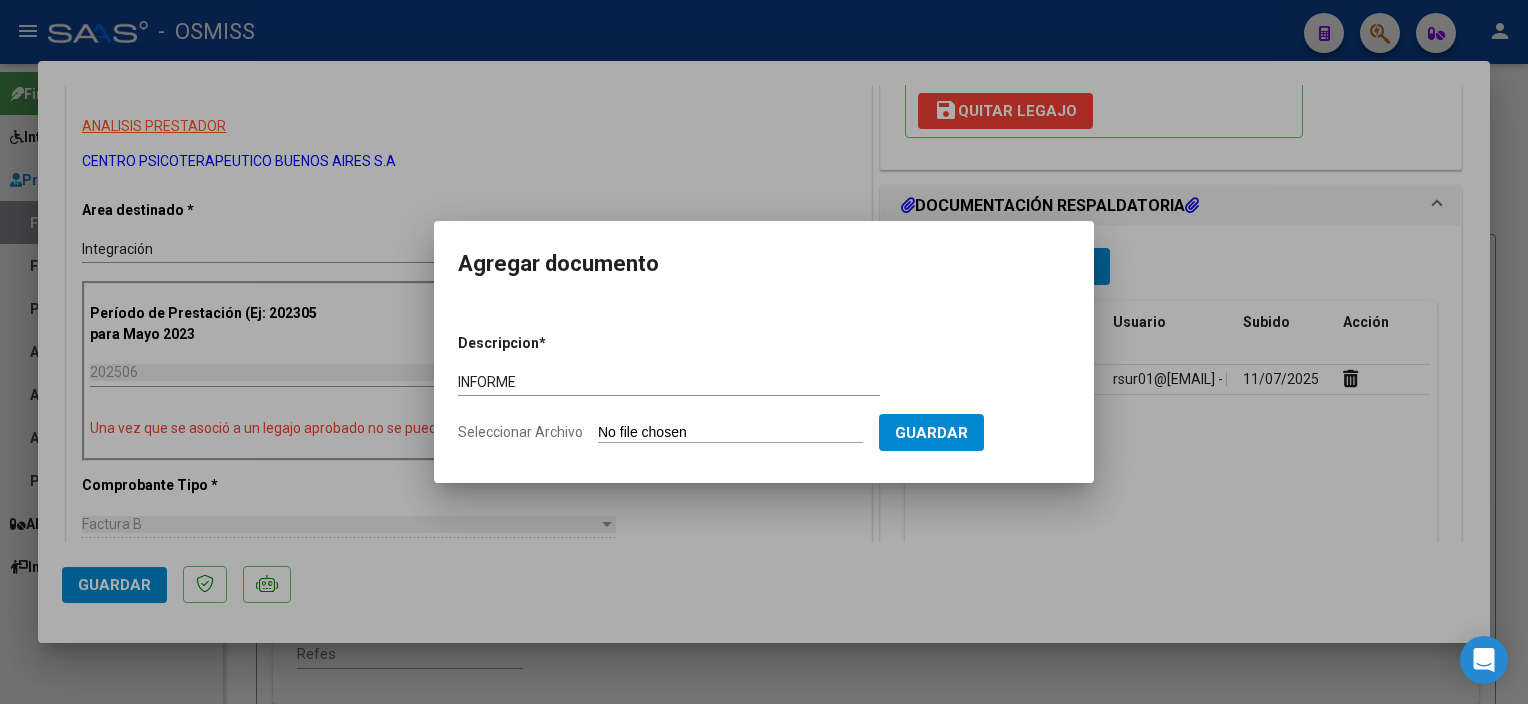 click on "Seleccionar Archivo" at bounding box center [730, 433] 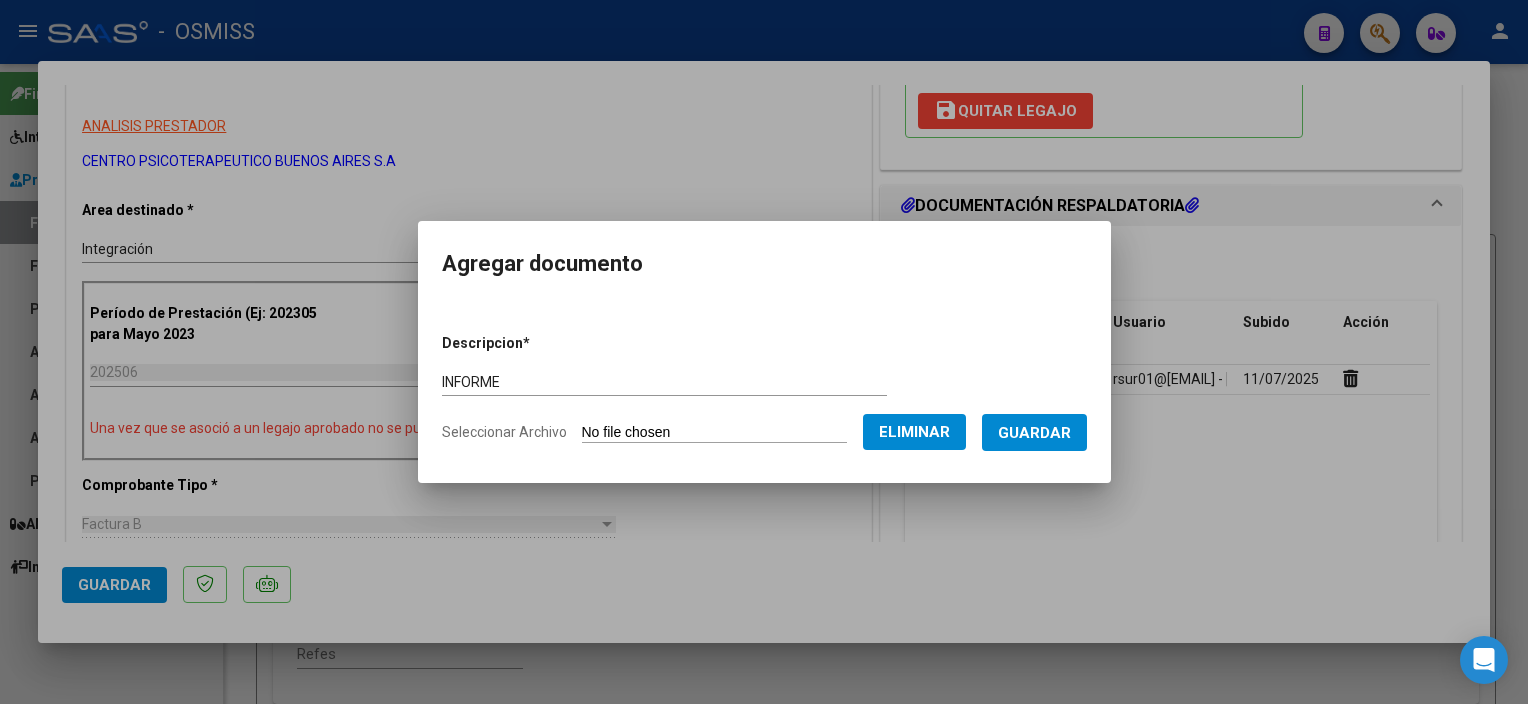 click on "Guardar" at bounding box center (1034, 433) 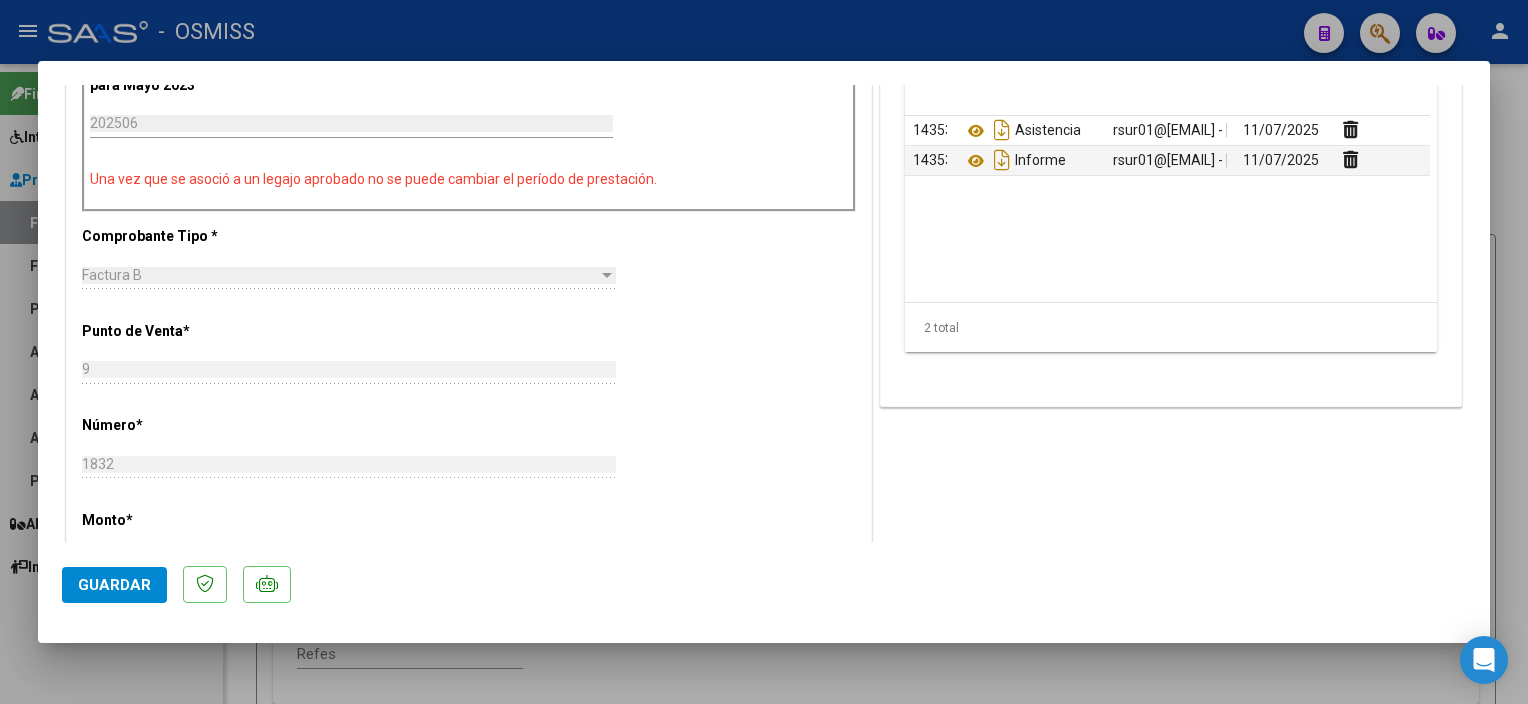 scroll, scrollTop: 612, scrollLeft: 0, axis: vertical 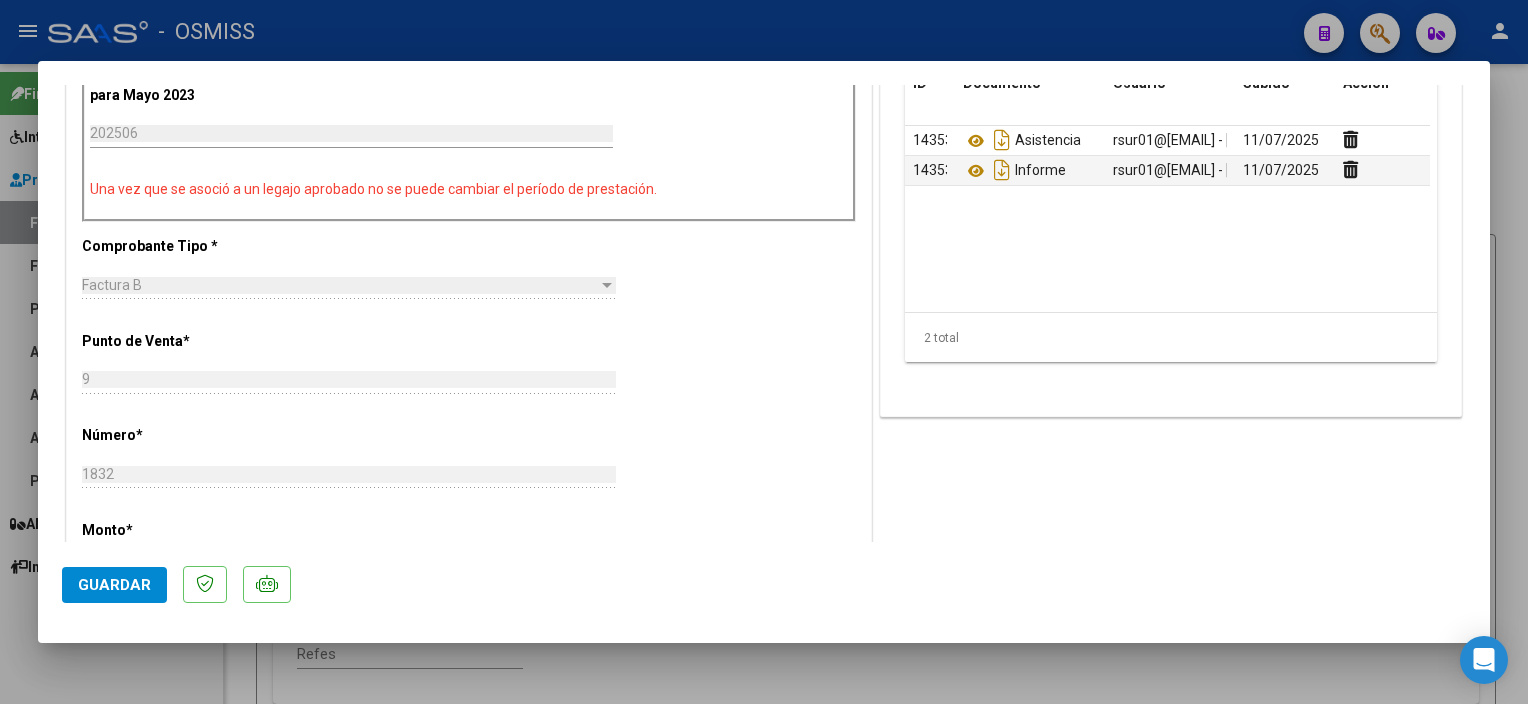 click on "Guardar" 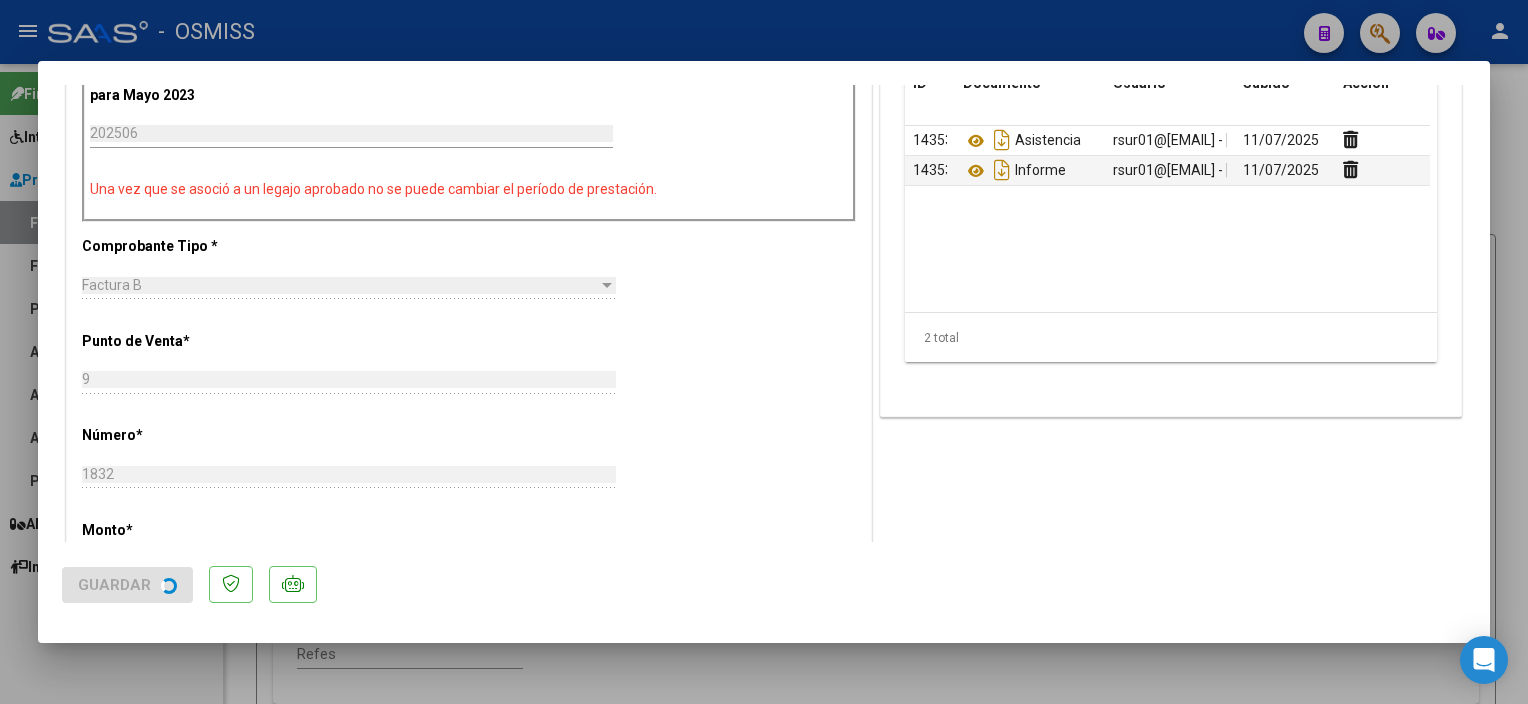 click at bounding box center (764, 352) 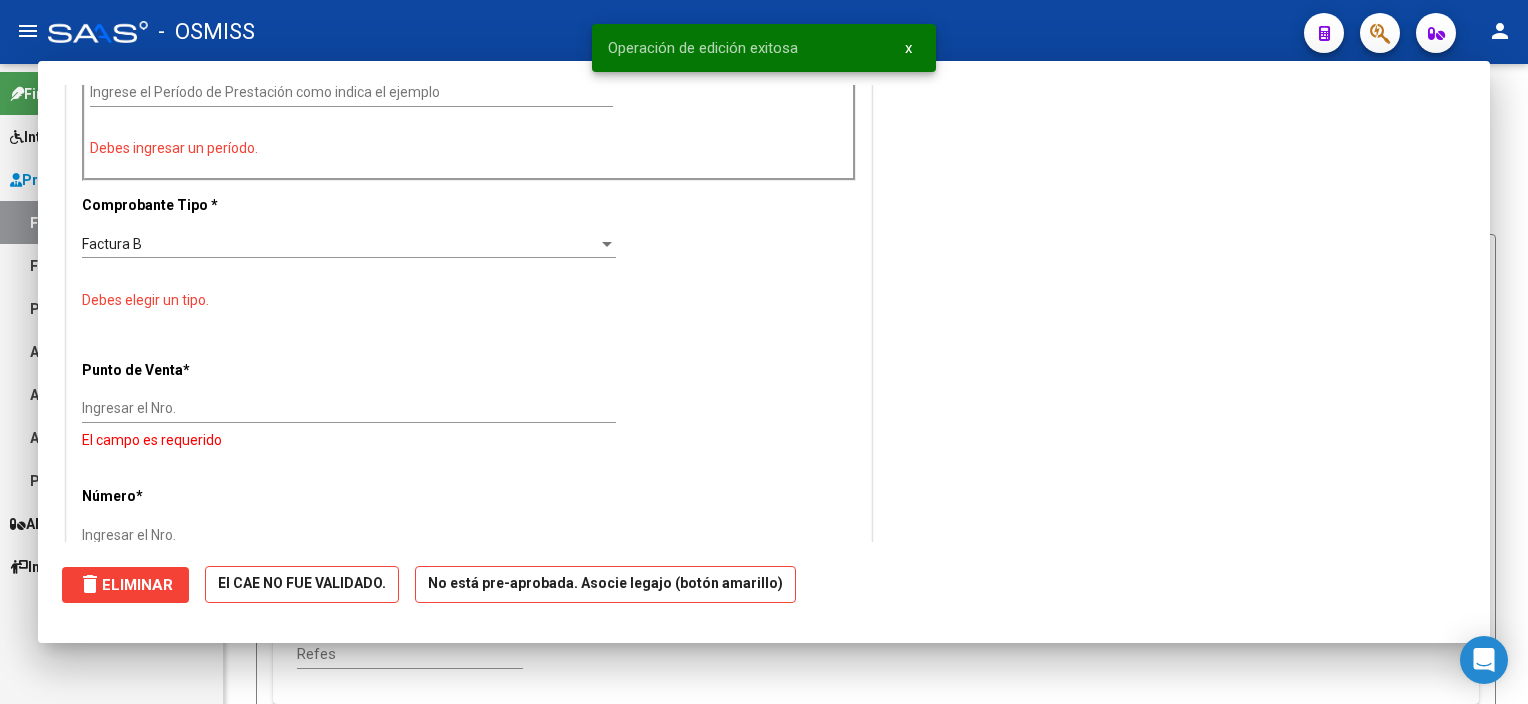 scroll, scrollTop: 572, scrollLeft: 0, axis: vertical 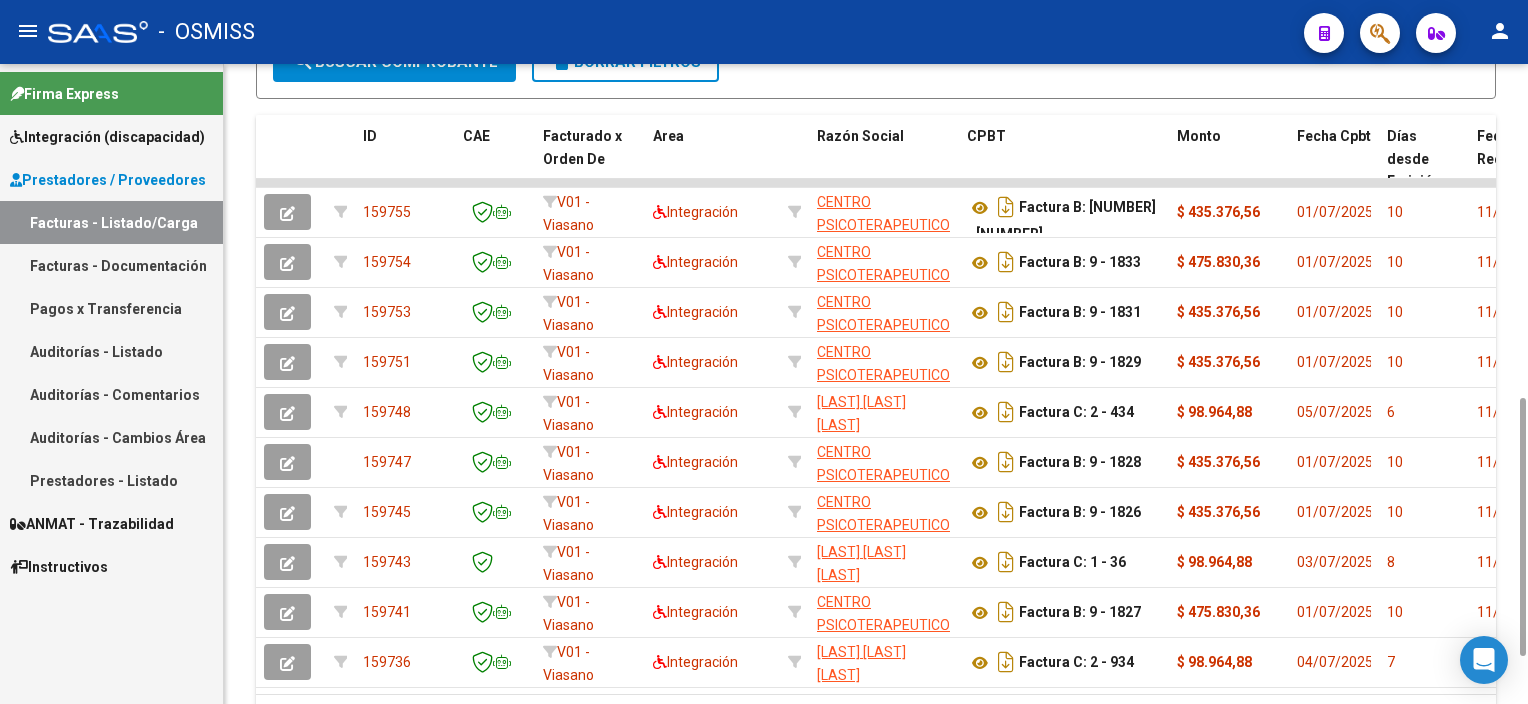 drag, startPoint x: 1520, startPoint y: 189, endPoint x: 1531, endPoint y: 524, distance: 335.18054 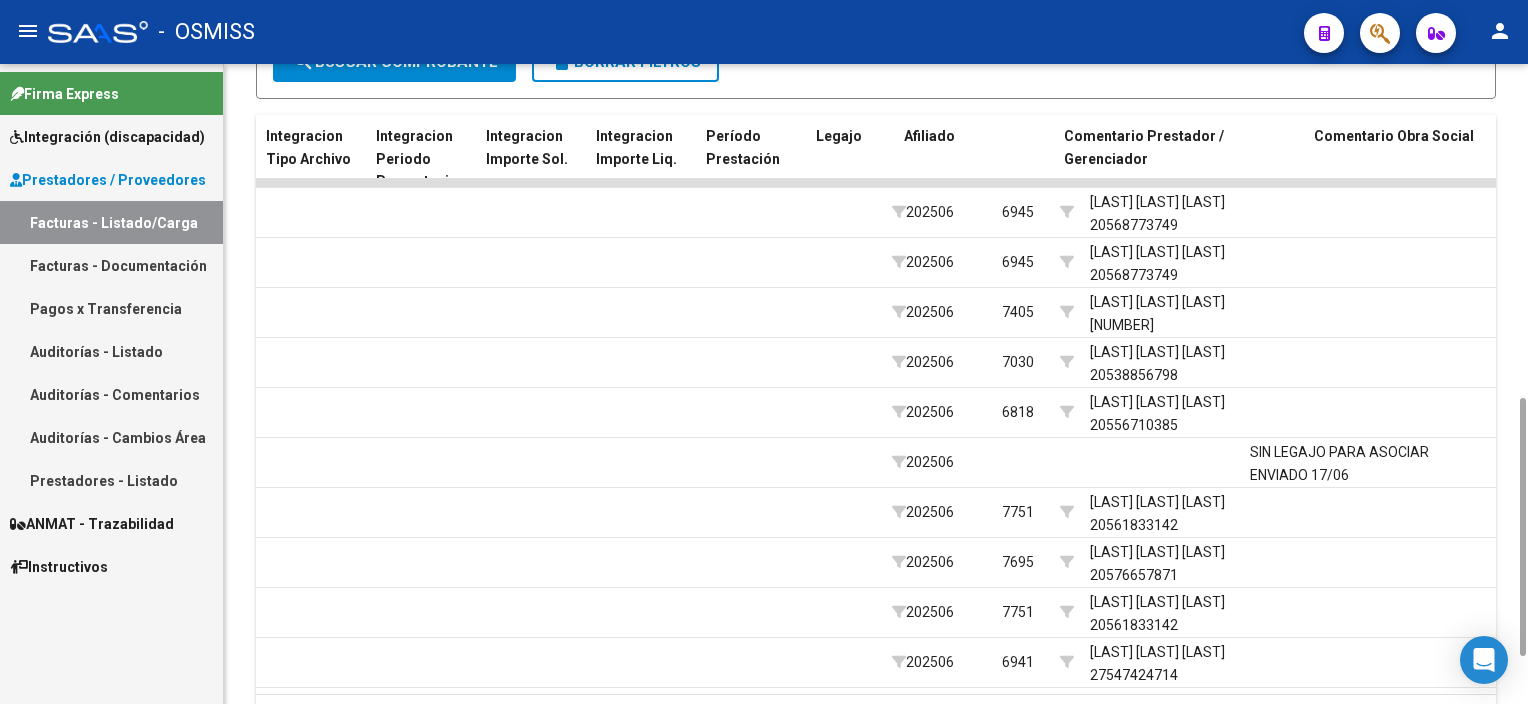 scroll, scrollTop: 0, scrollLeft: 2415, axis: horizontal 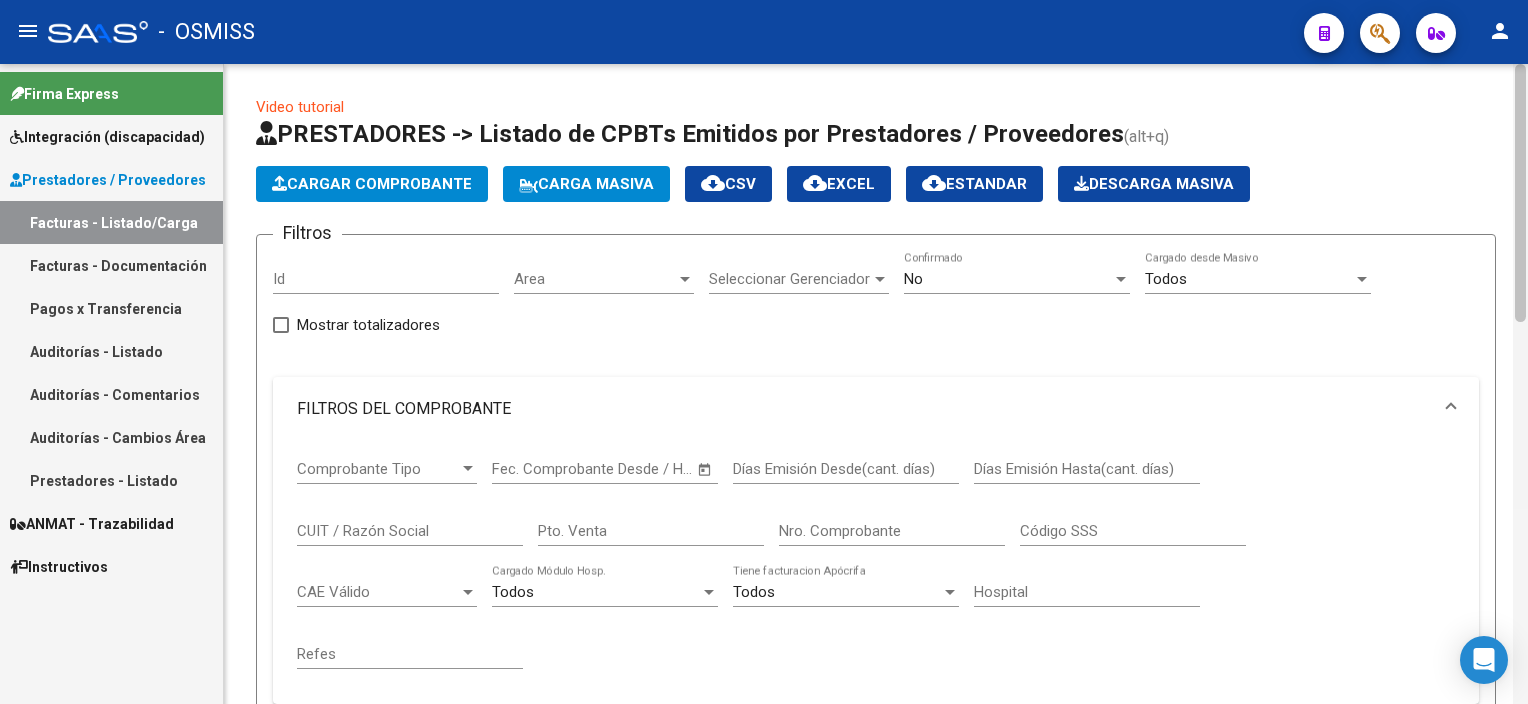 drag, startPoint x: 1520, startPoint y: 532, endPoint x: 1519, endPoint y: 196, distance: 336.0015 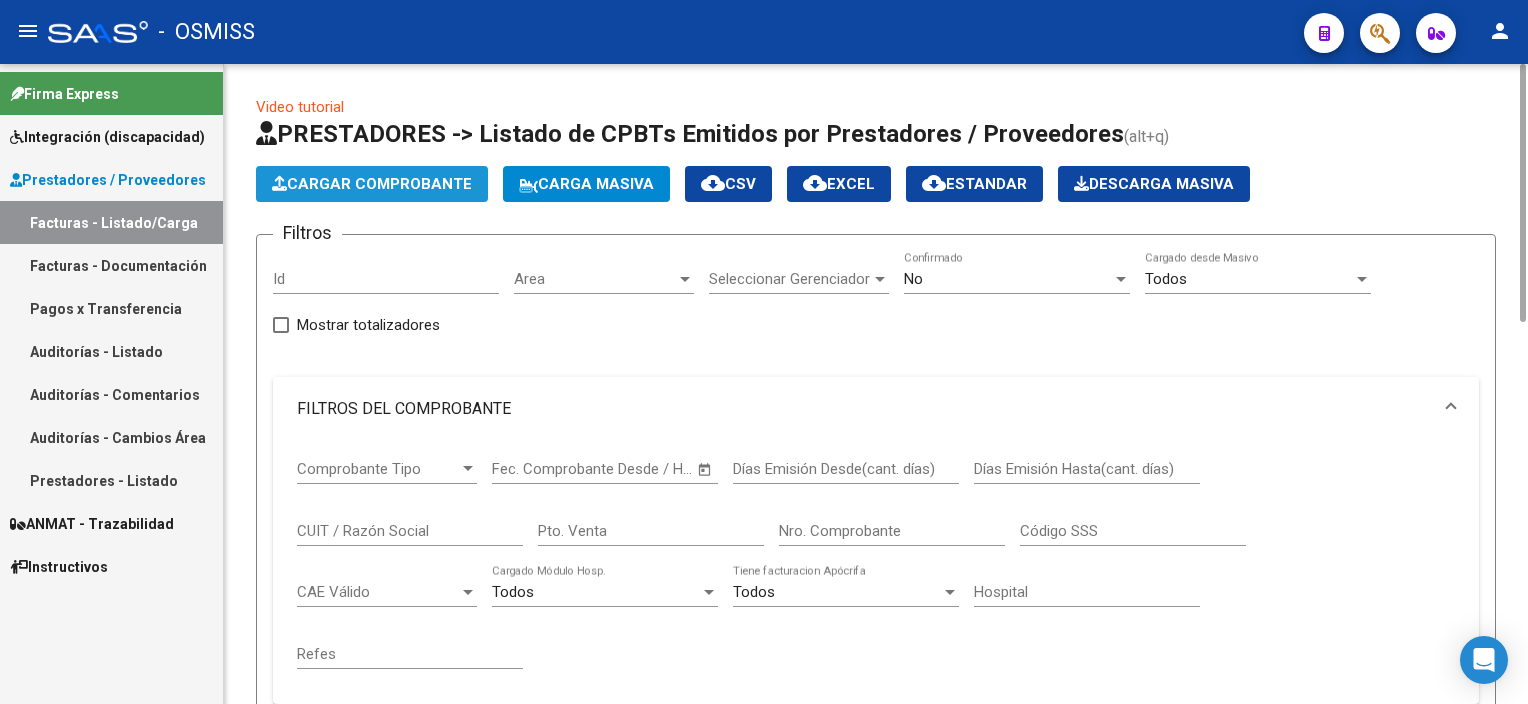 click on "Cargar Comprobante" 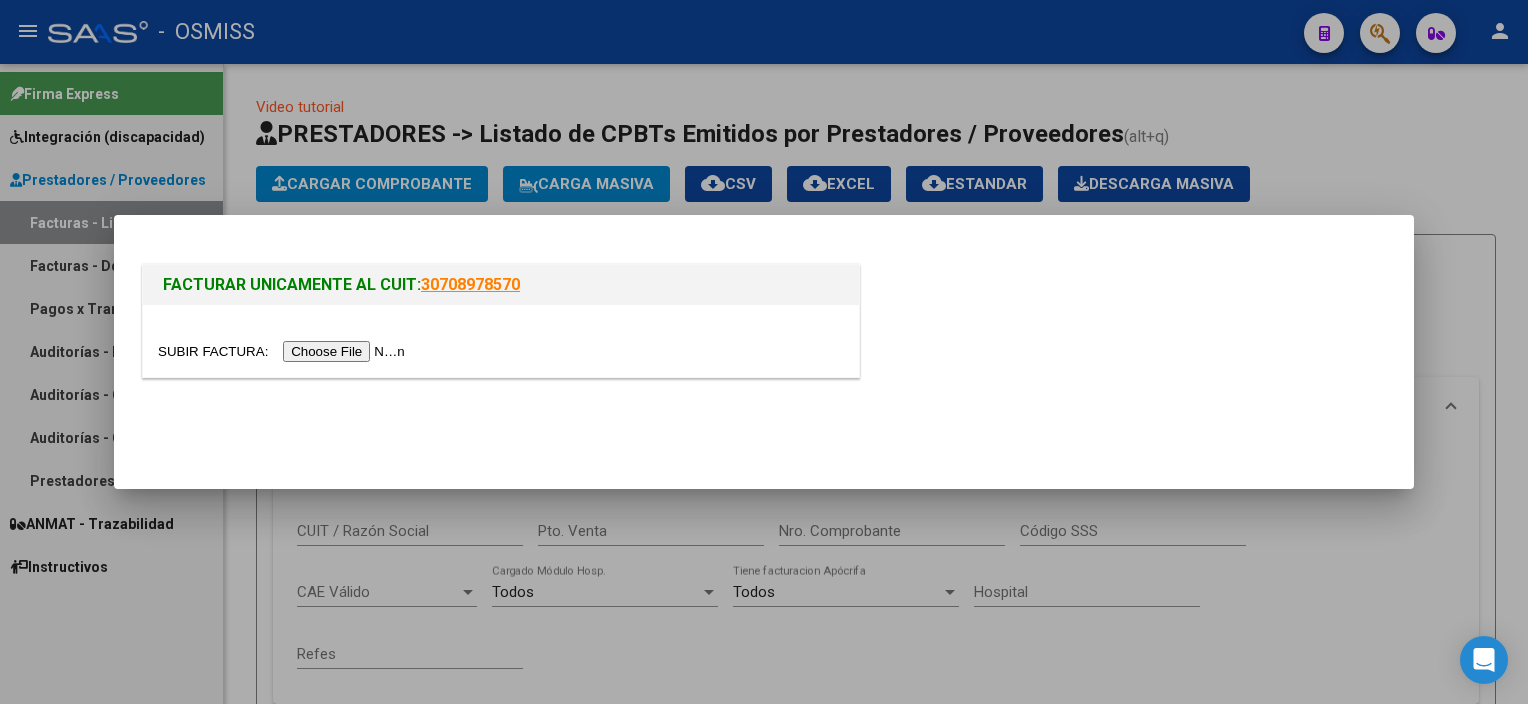 click at bounding box center [284, 351] 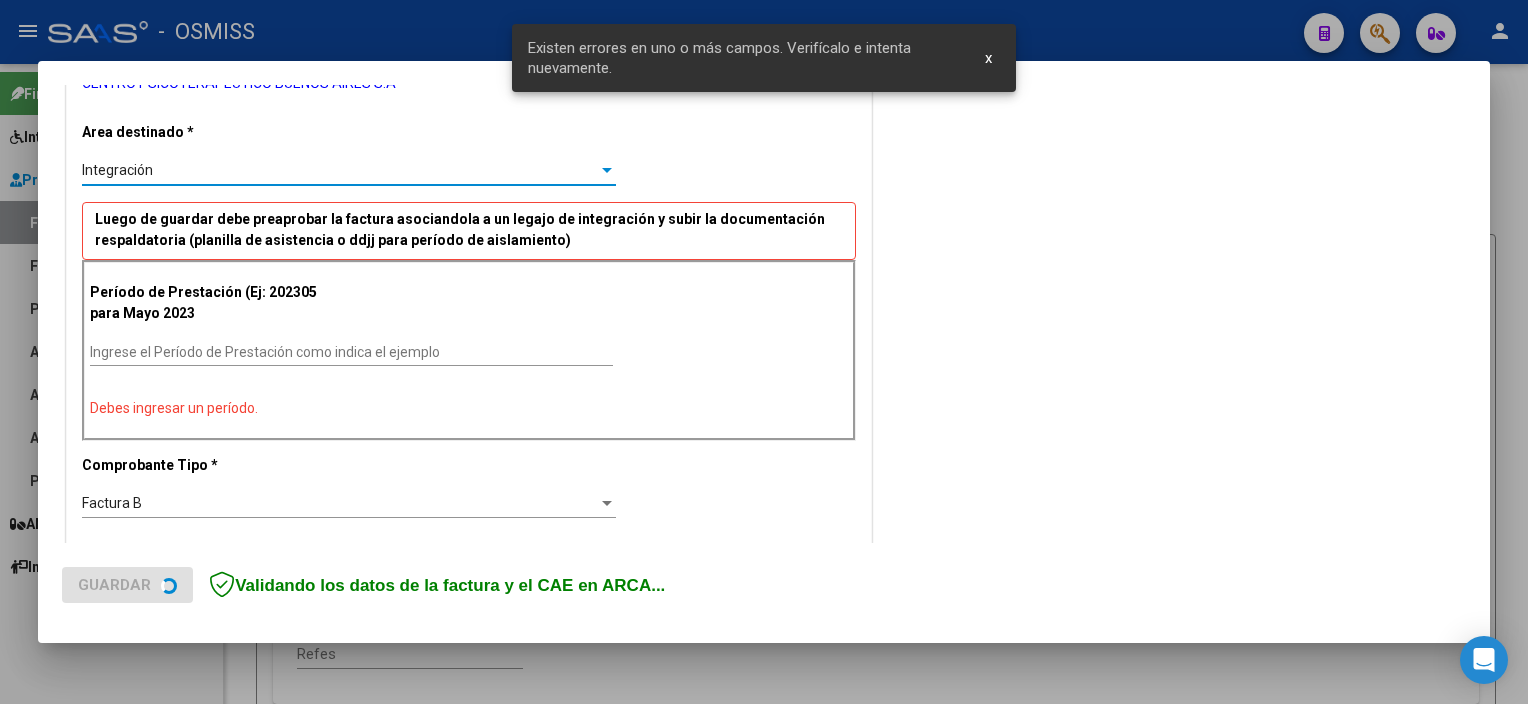 scroll, scrollTop: 432, scrollLeft: 0, axis: vertical 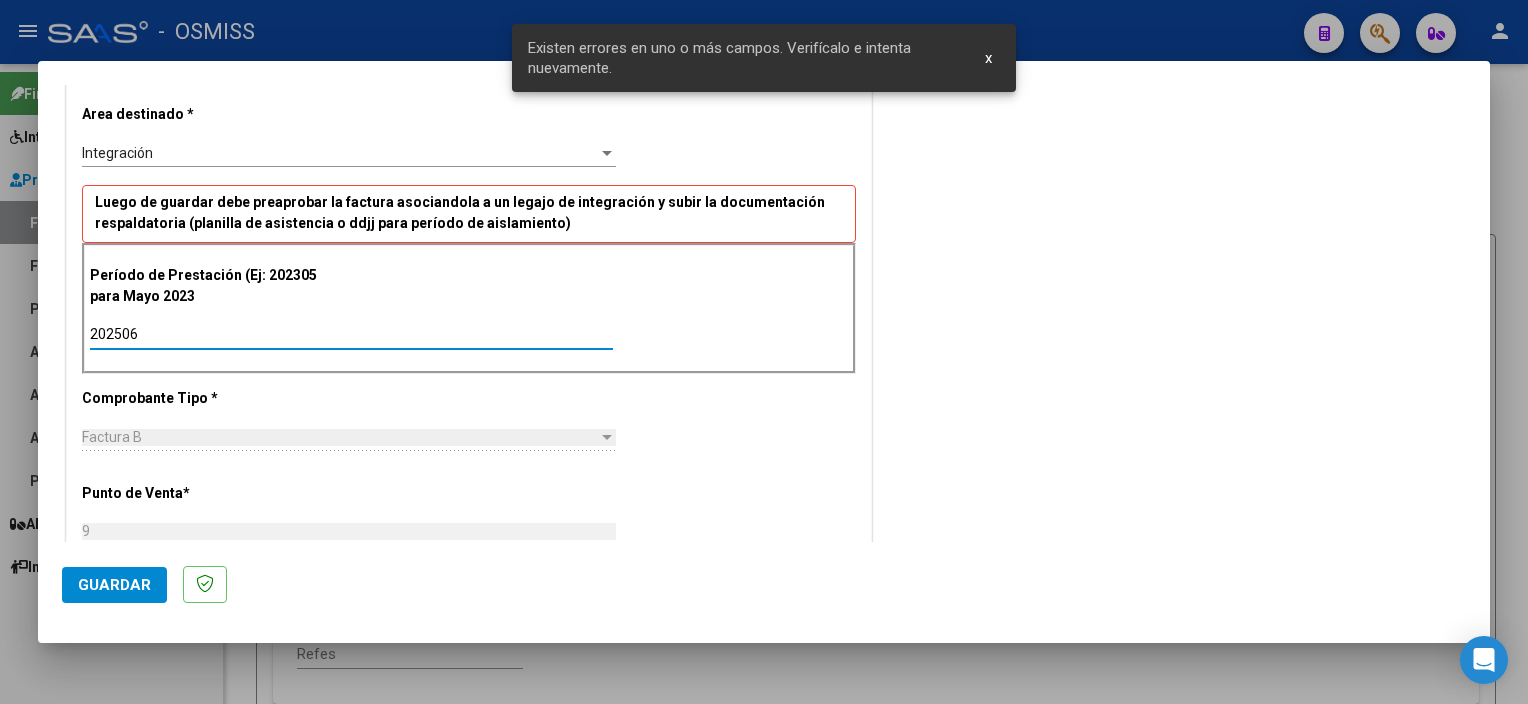 type on "202506" 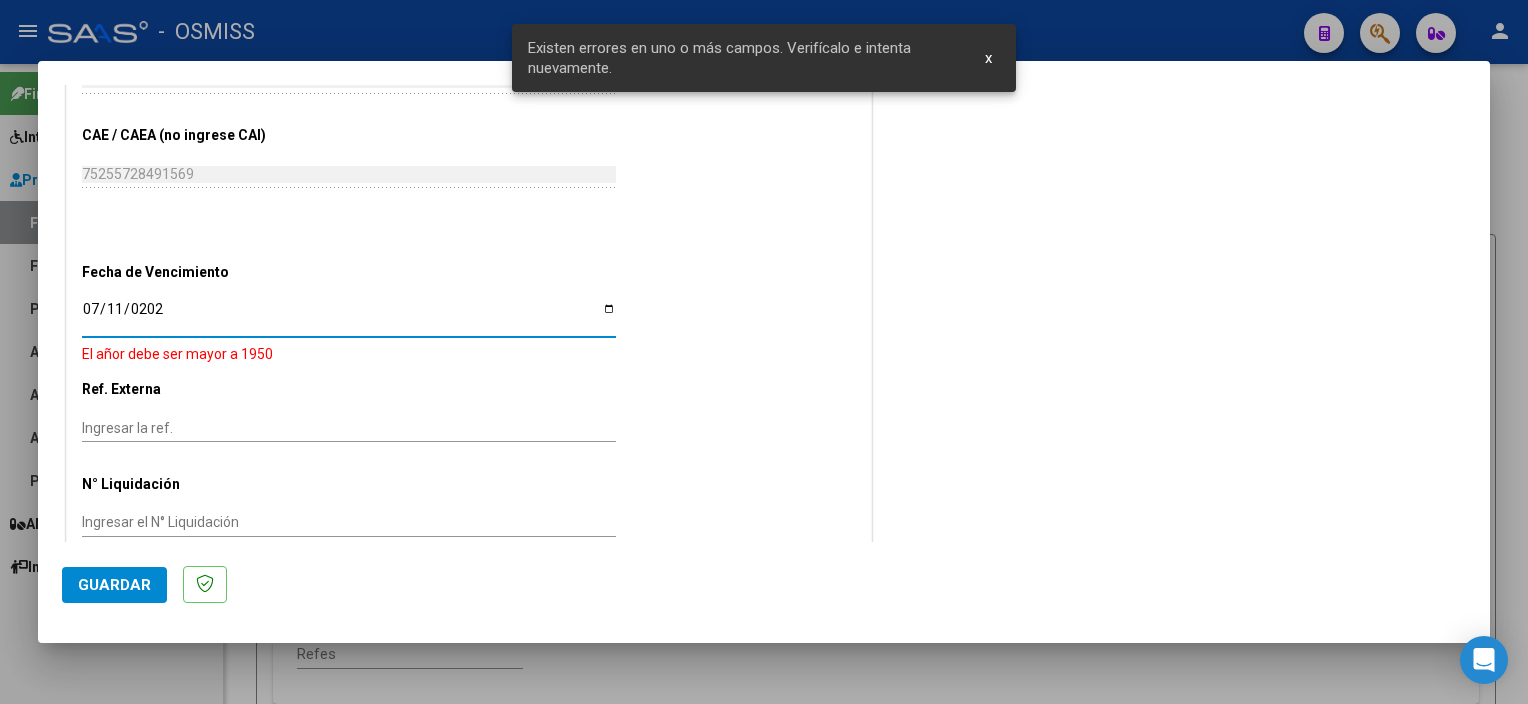 type on "2025-07-11" 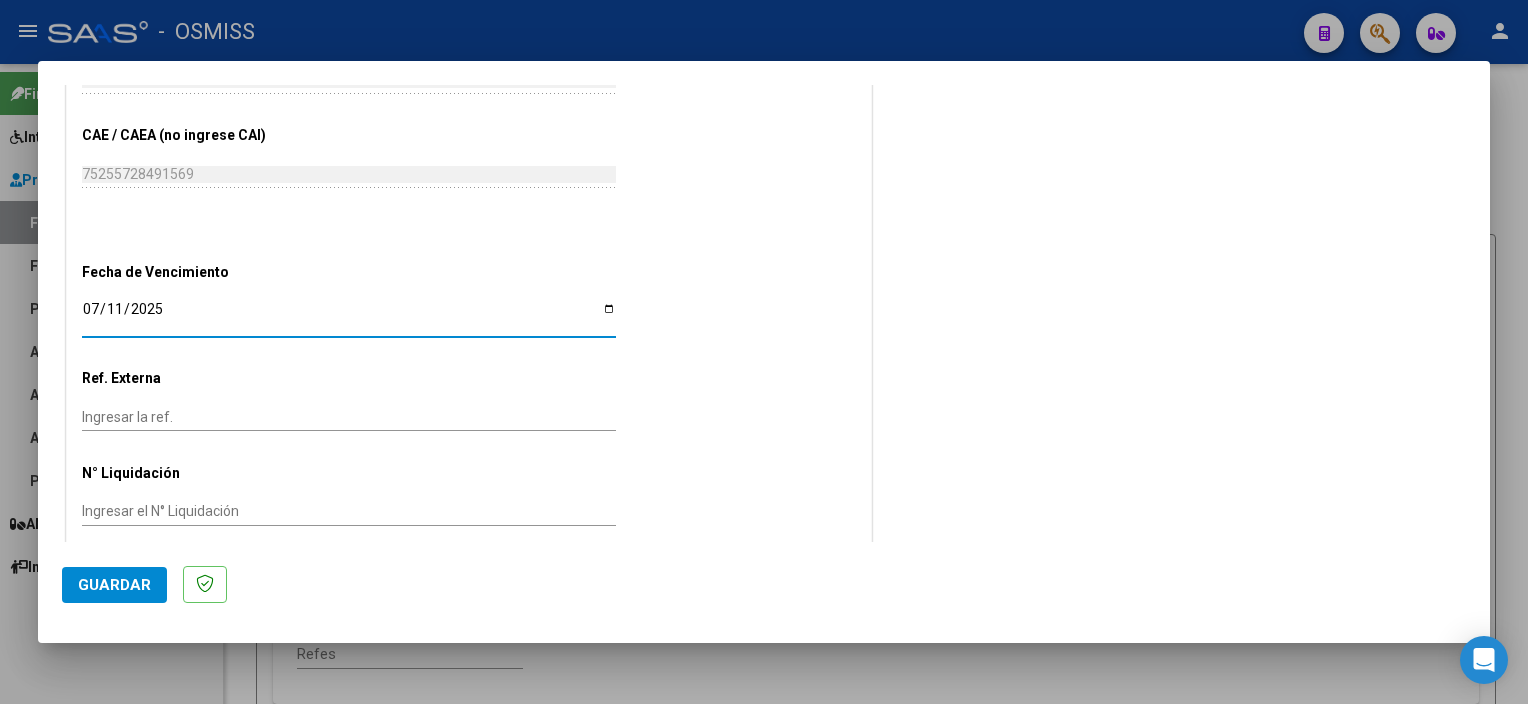 click on "Guardar" 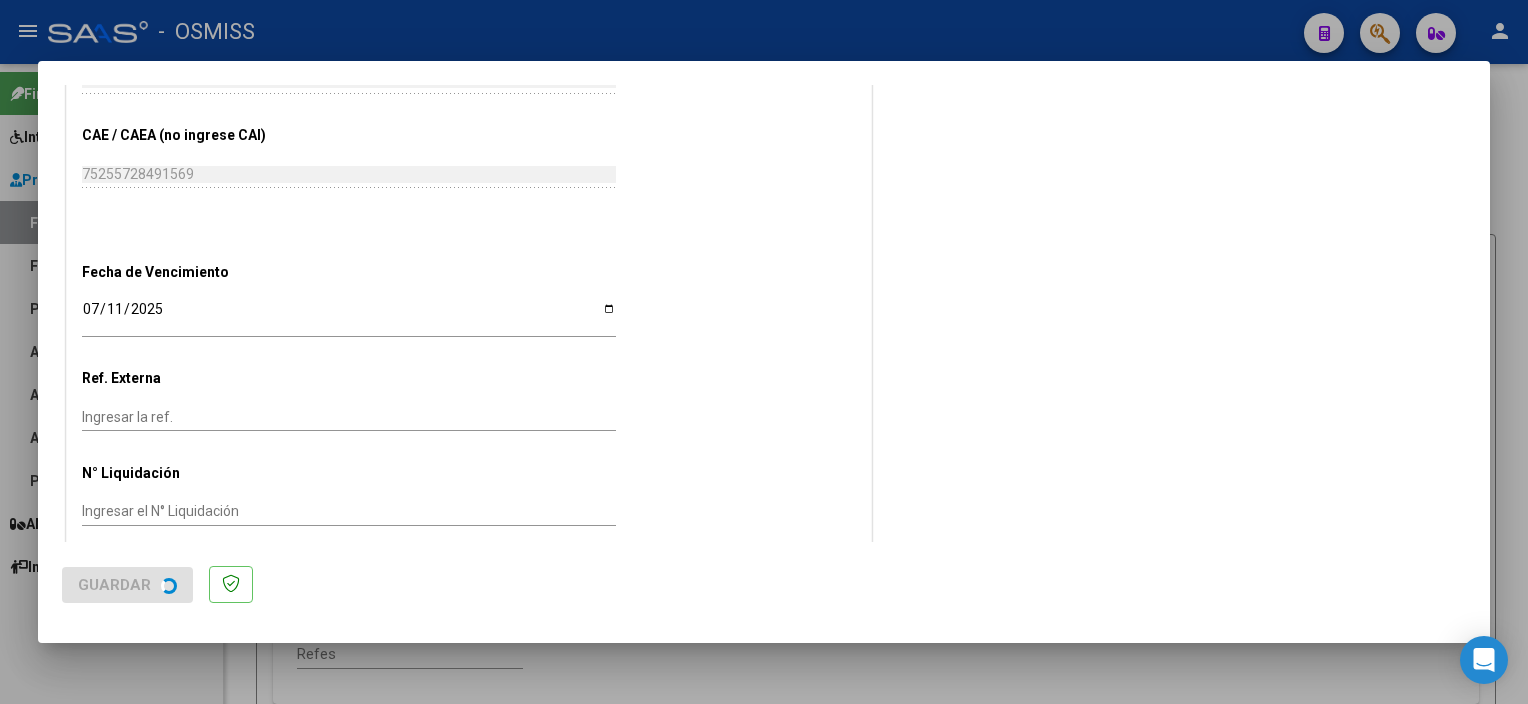 scroll, scrollTop: 0, scrollLeft: 0, axis: both 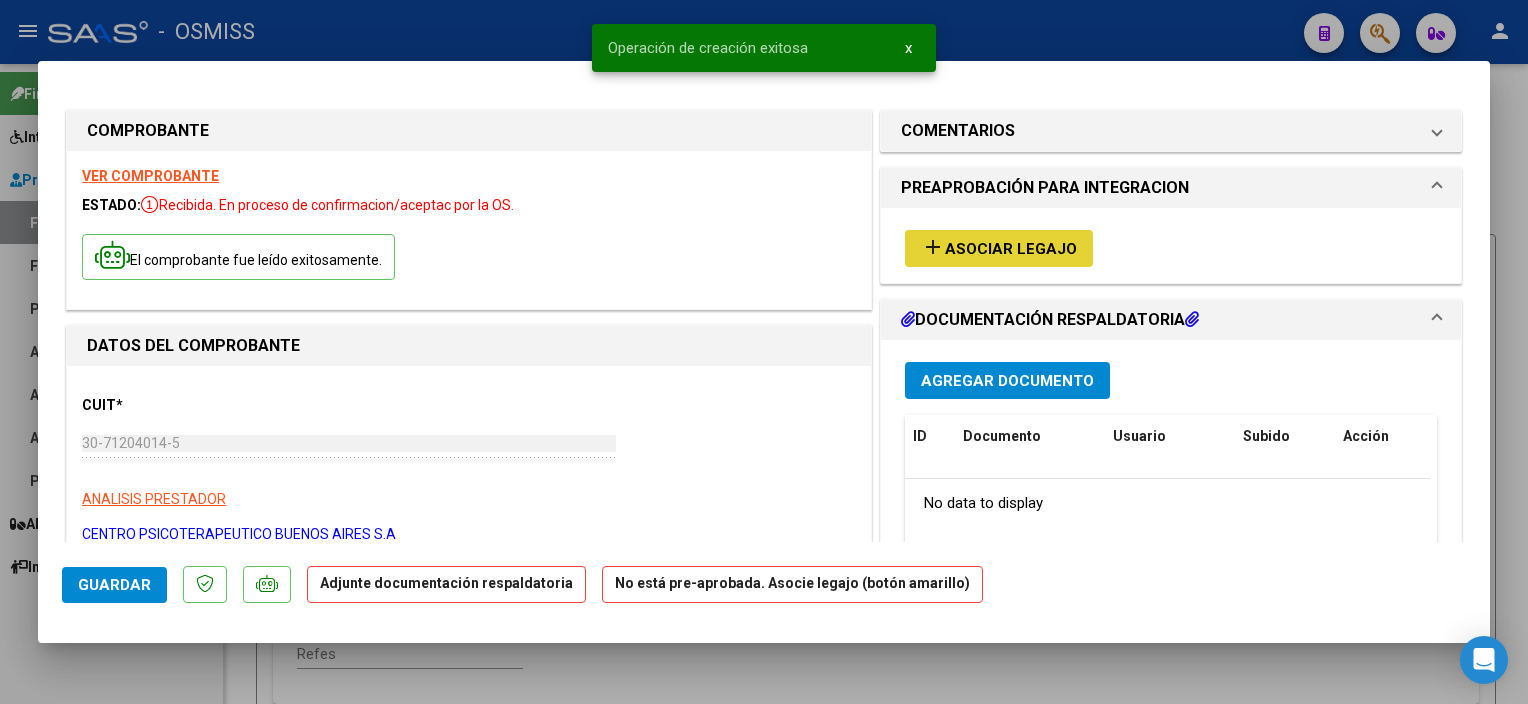 click on "Asociar Legajo" at bounding box center [1011, 249] 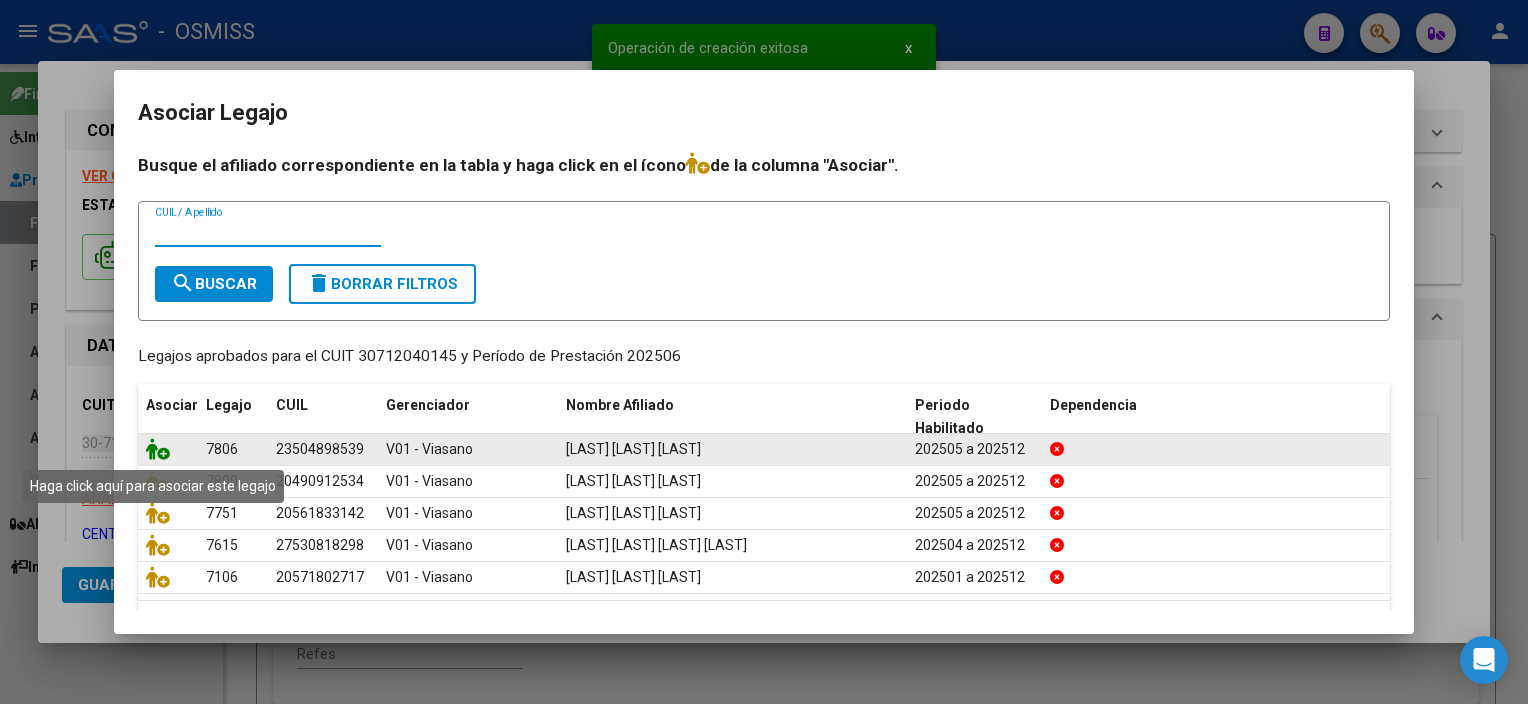 click 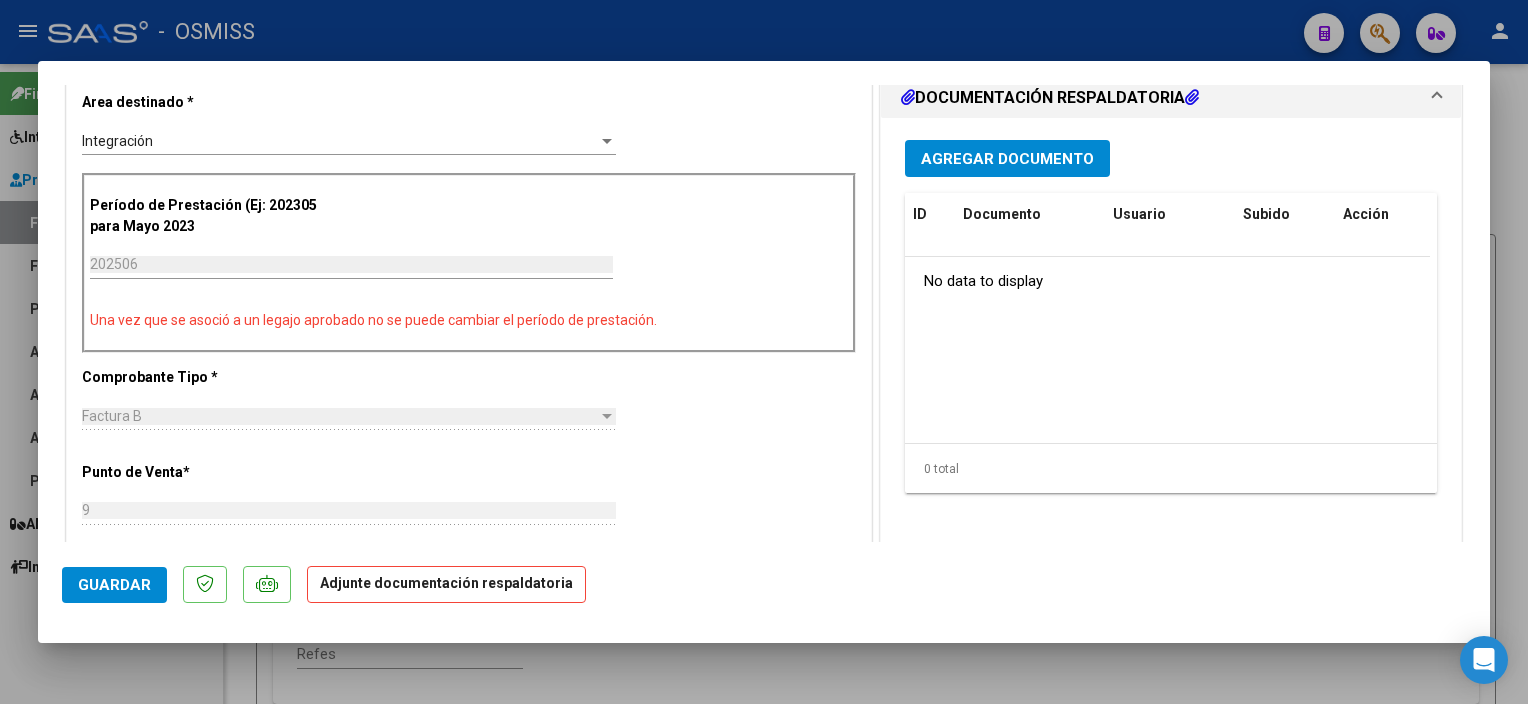 scroll, scrollTop: 478, scrollLeft: 0, axis: vertical 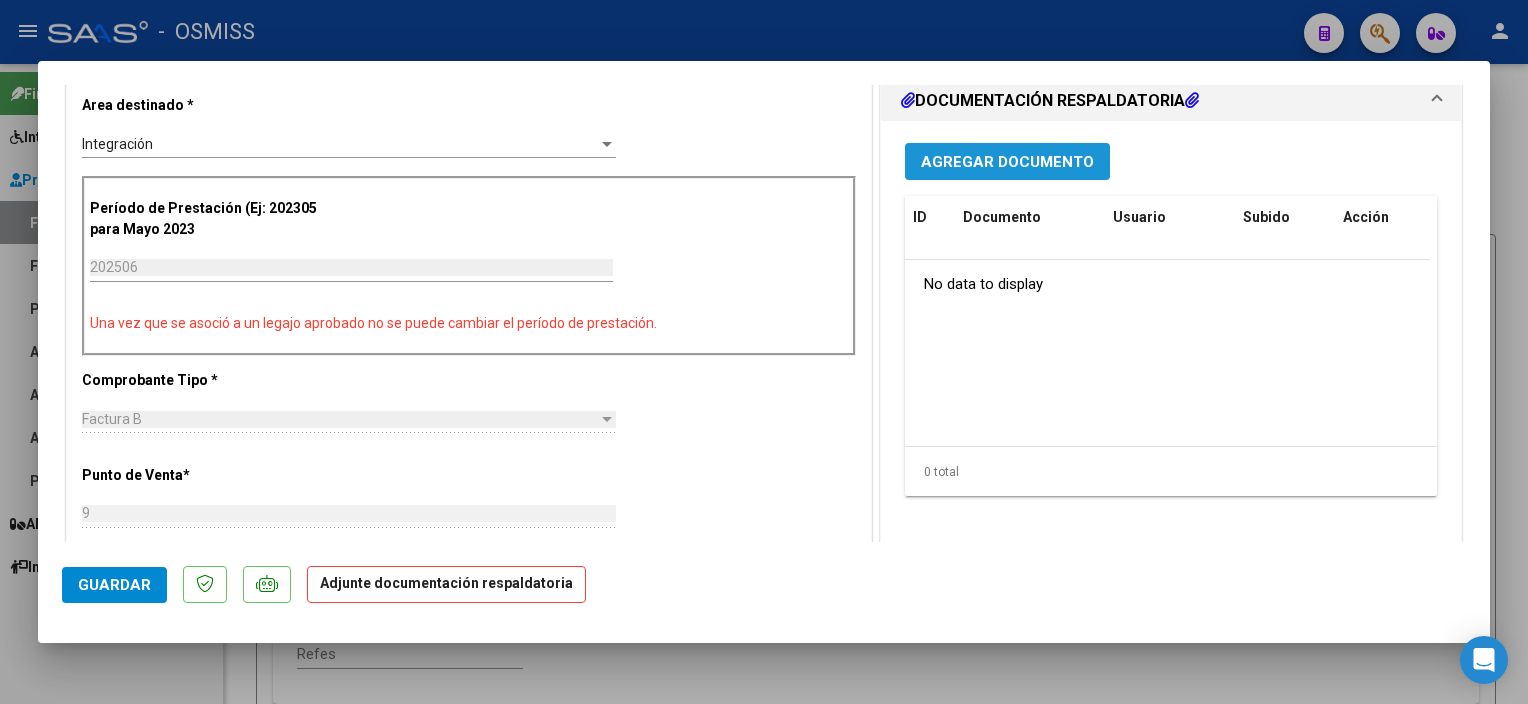 click on "Agregar Documento" at bounding box center (1007, 162) 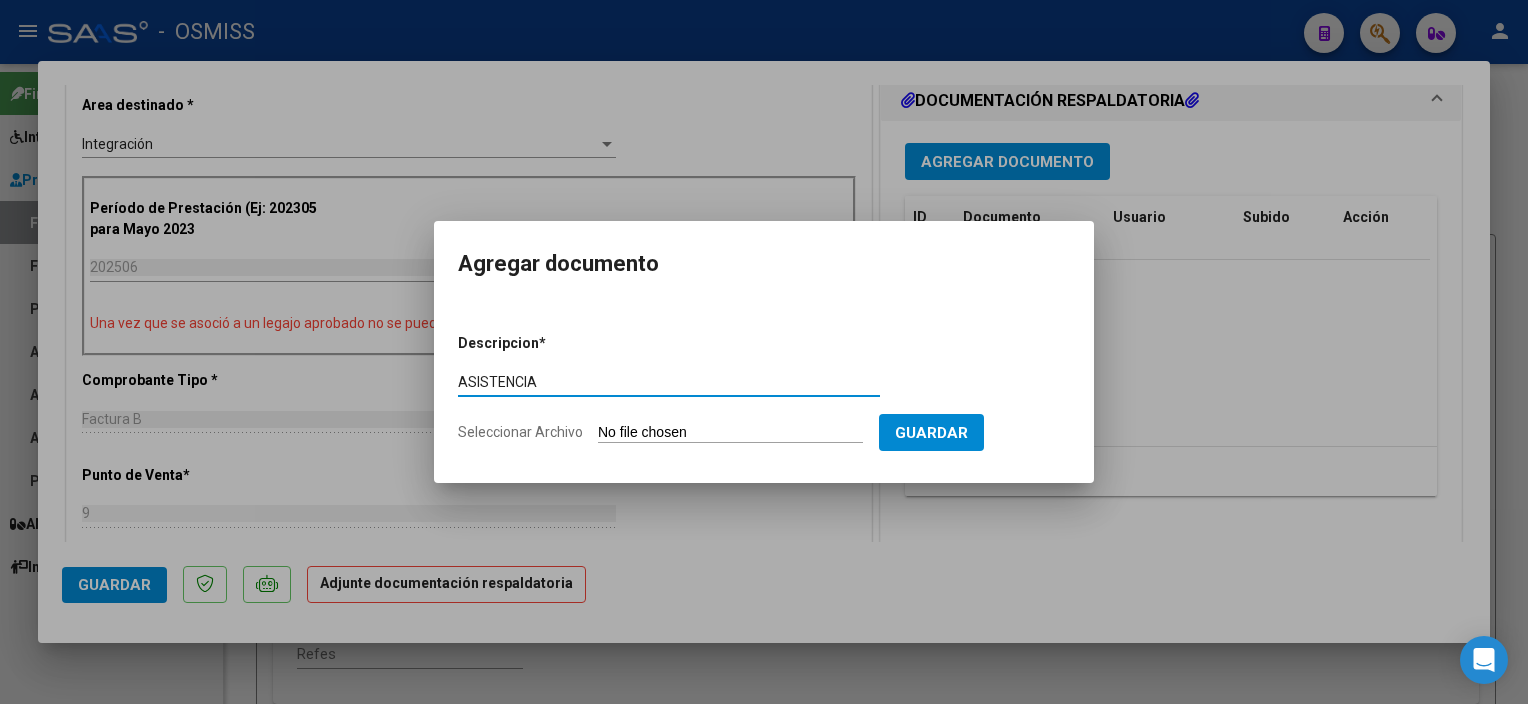 type on "ASISTENCIA" 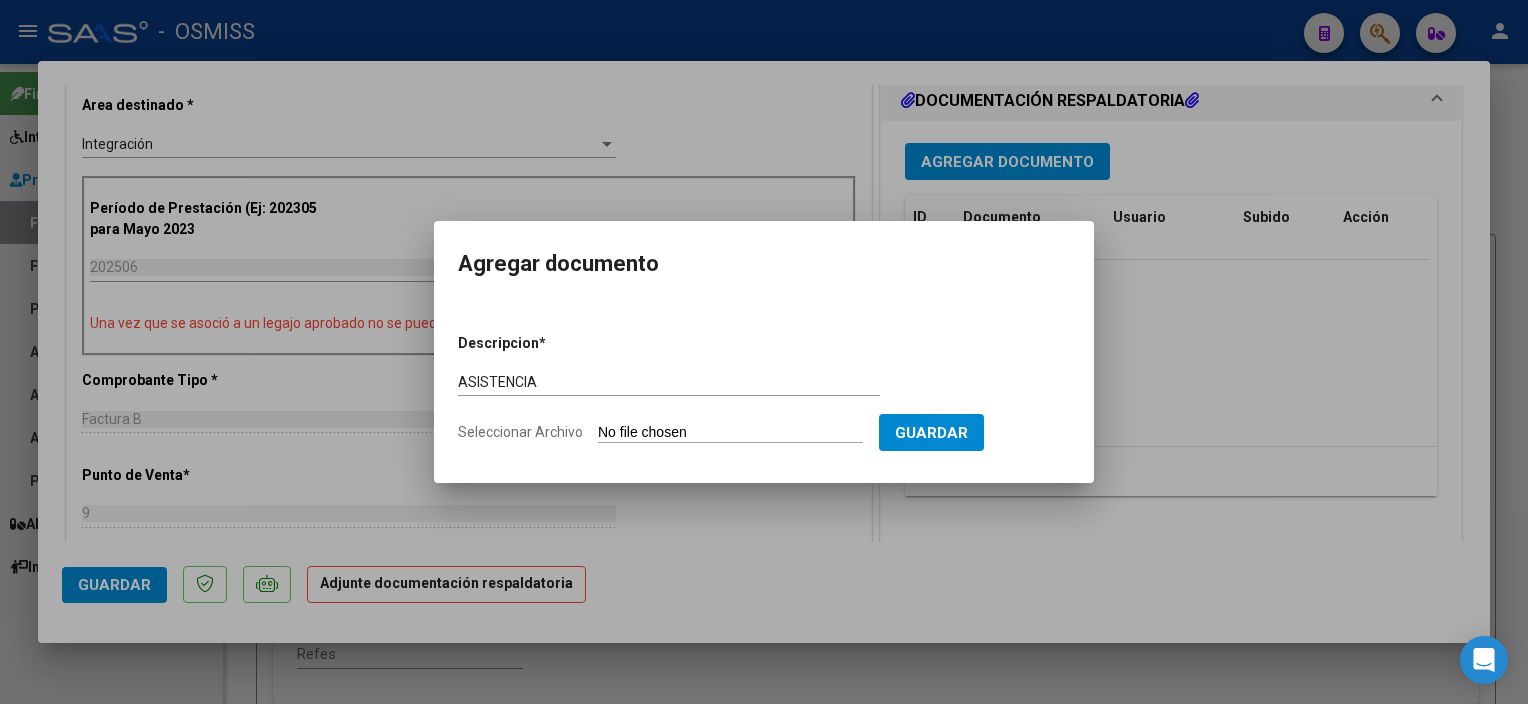 type on "C:\fakepath\7 [LAST] [LAST] Planilla Asist Integracion Junio 2025 - CPBA Contable (1).pdf" 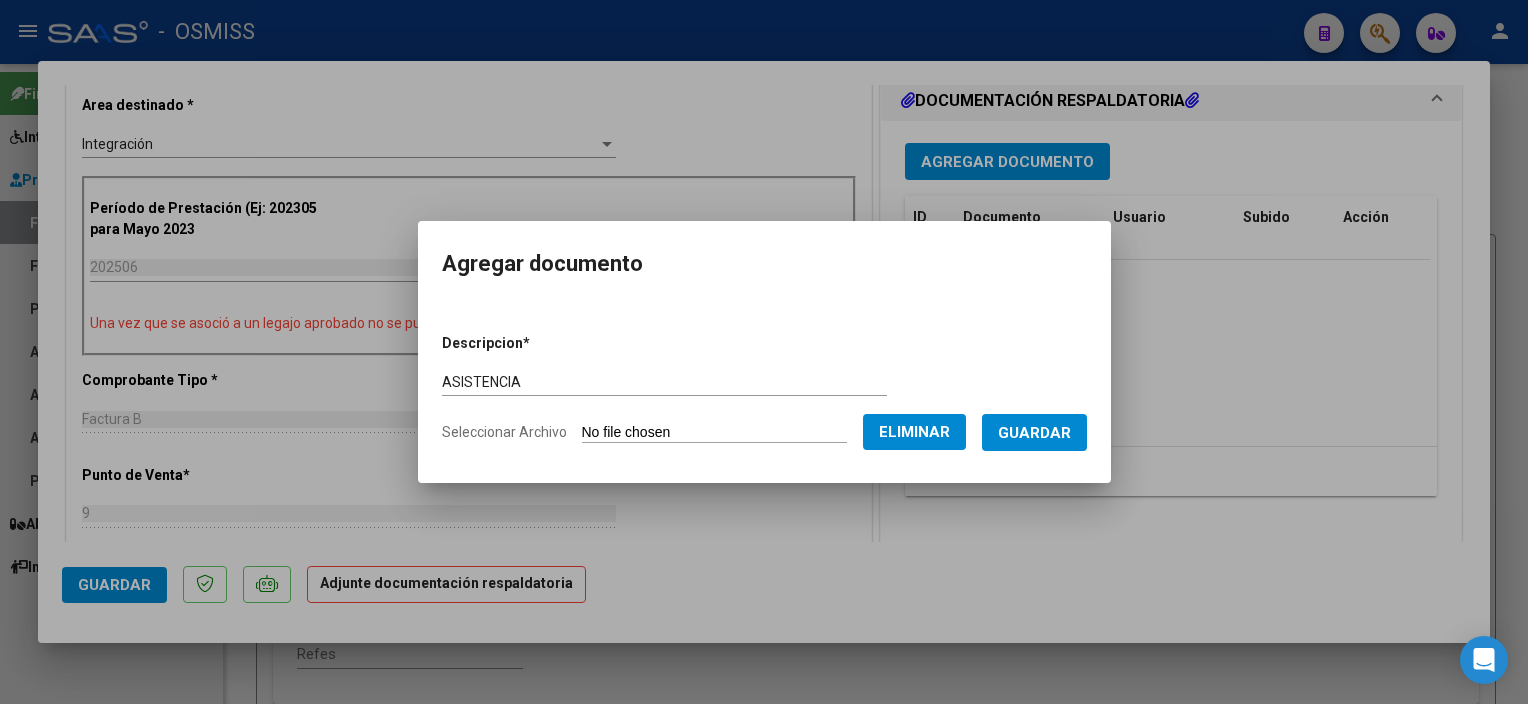 click on "Guardar" at bounding box center [1034, 433] 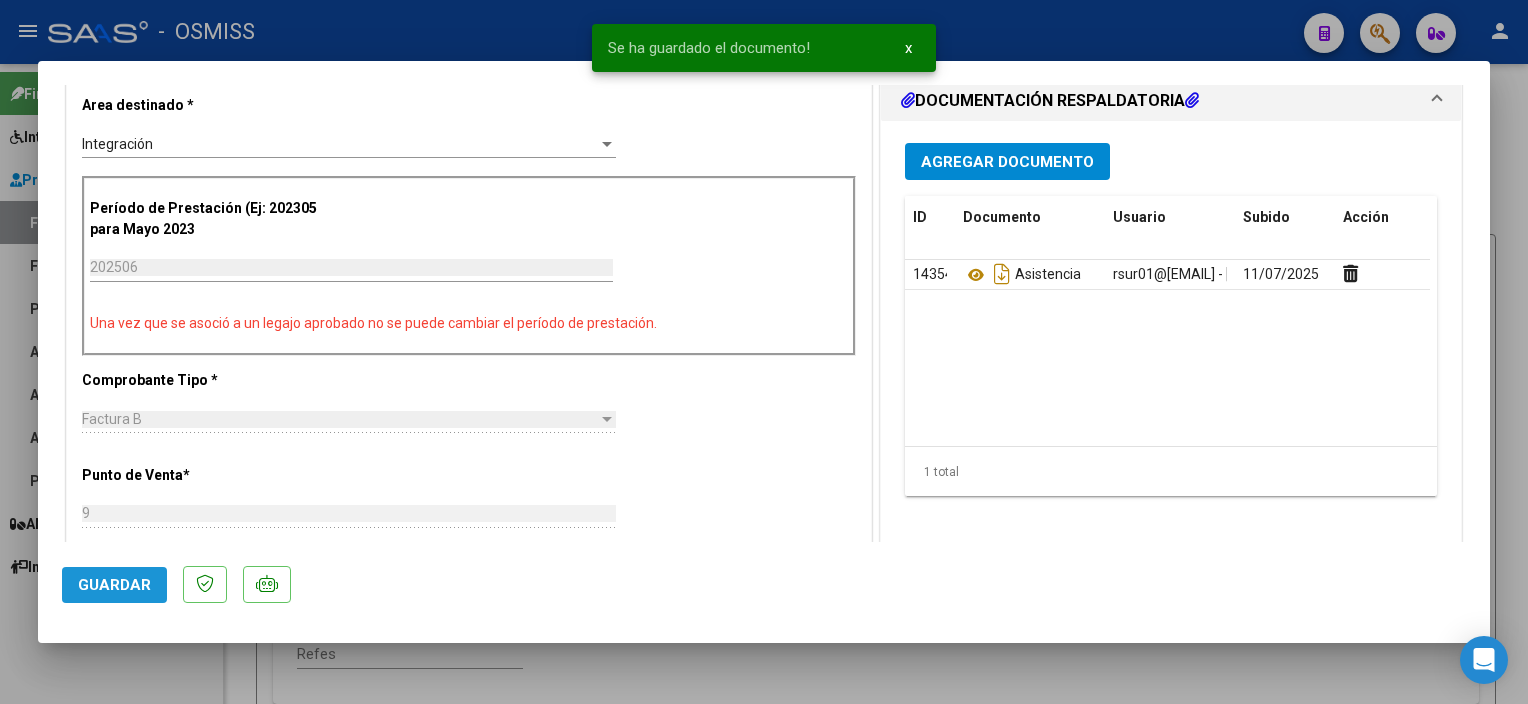 click on "Guardar" 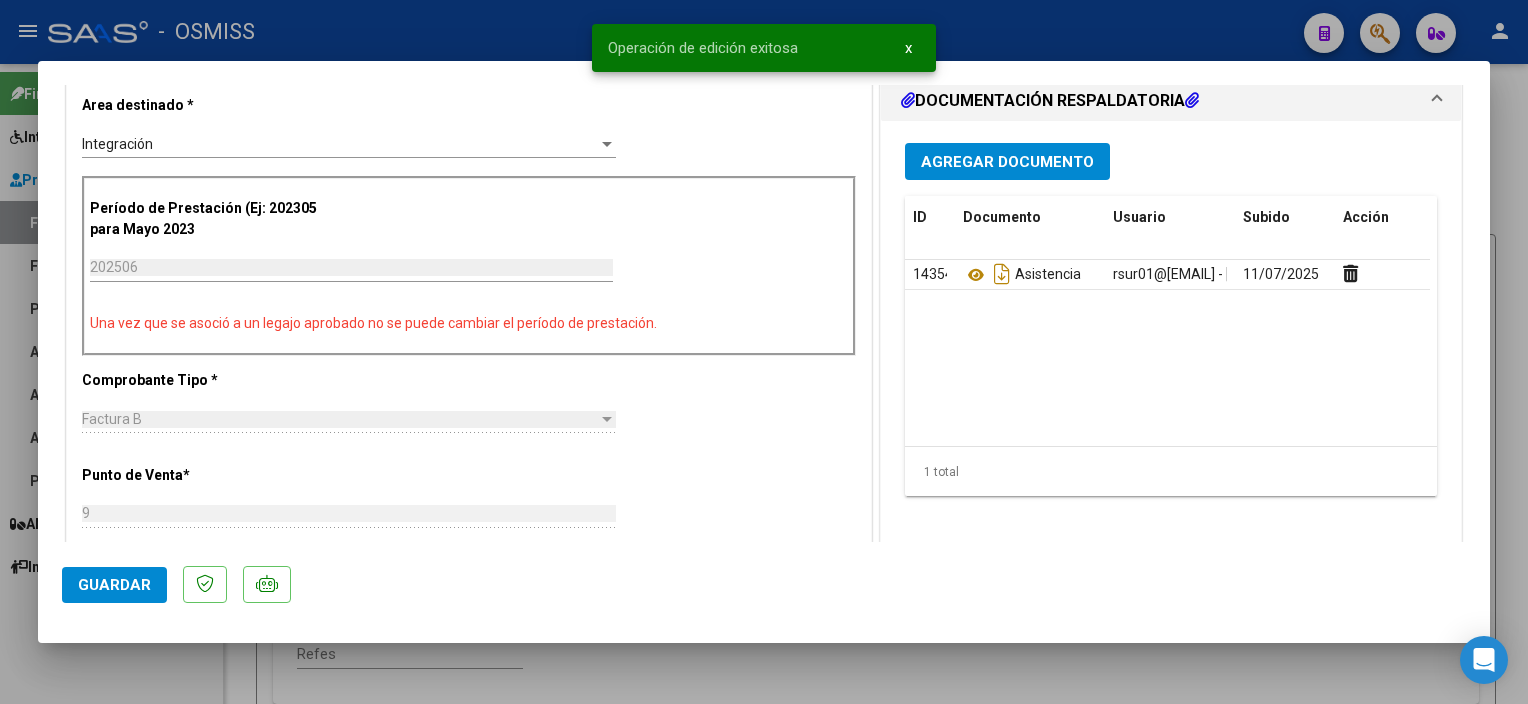 click at bounding box center [764, 352] 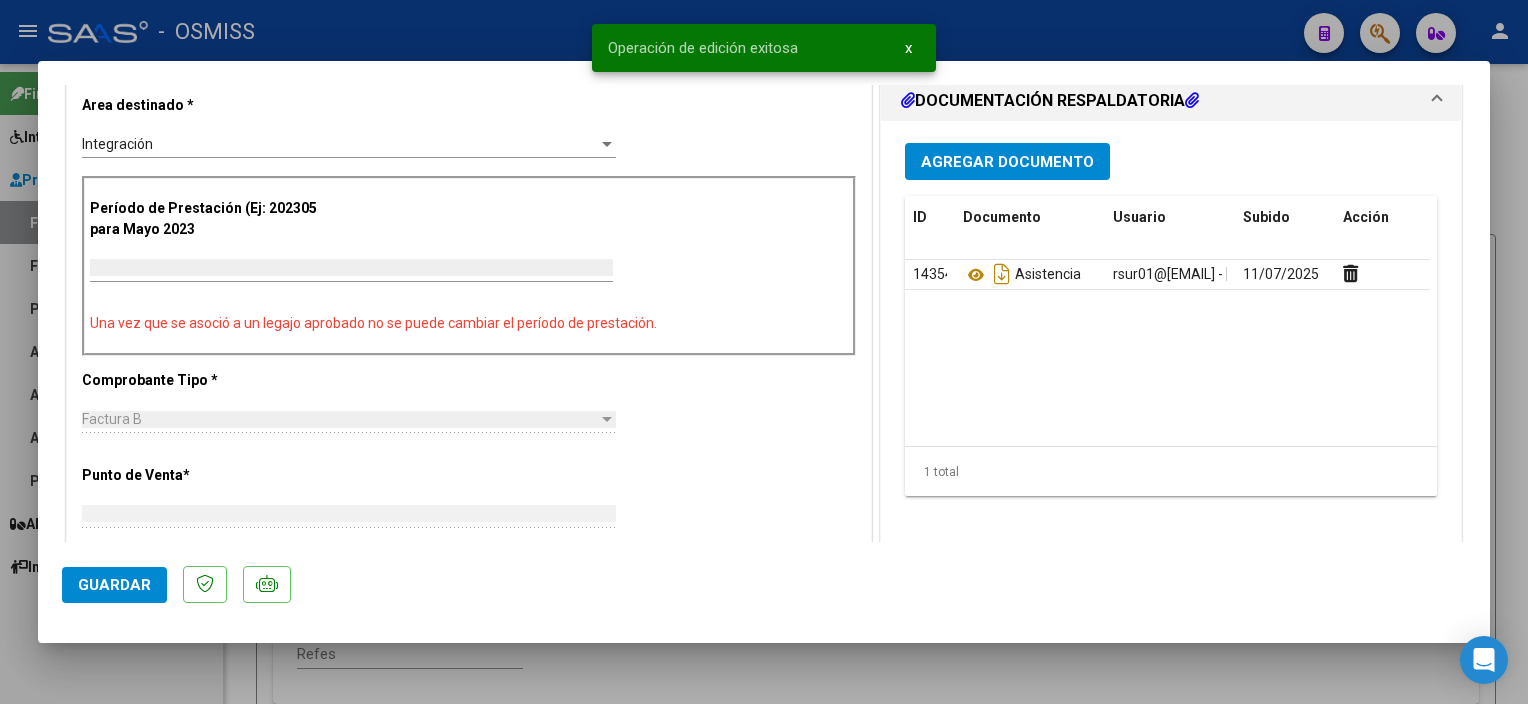 scroll, scrollTop: 396, scrollLeft: 0, axis: vertical 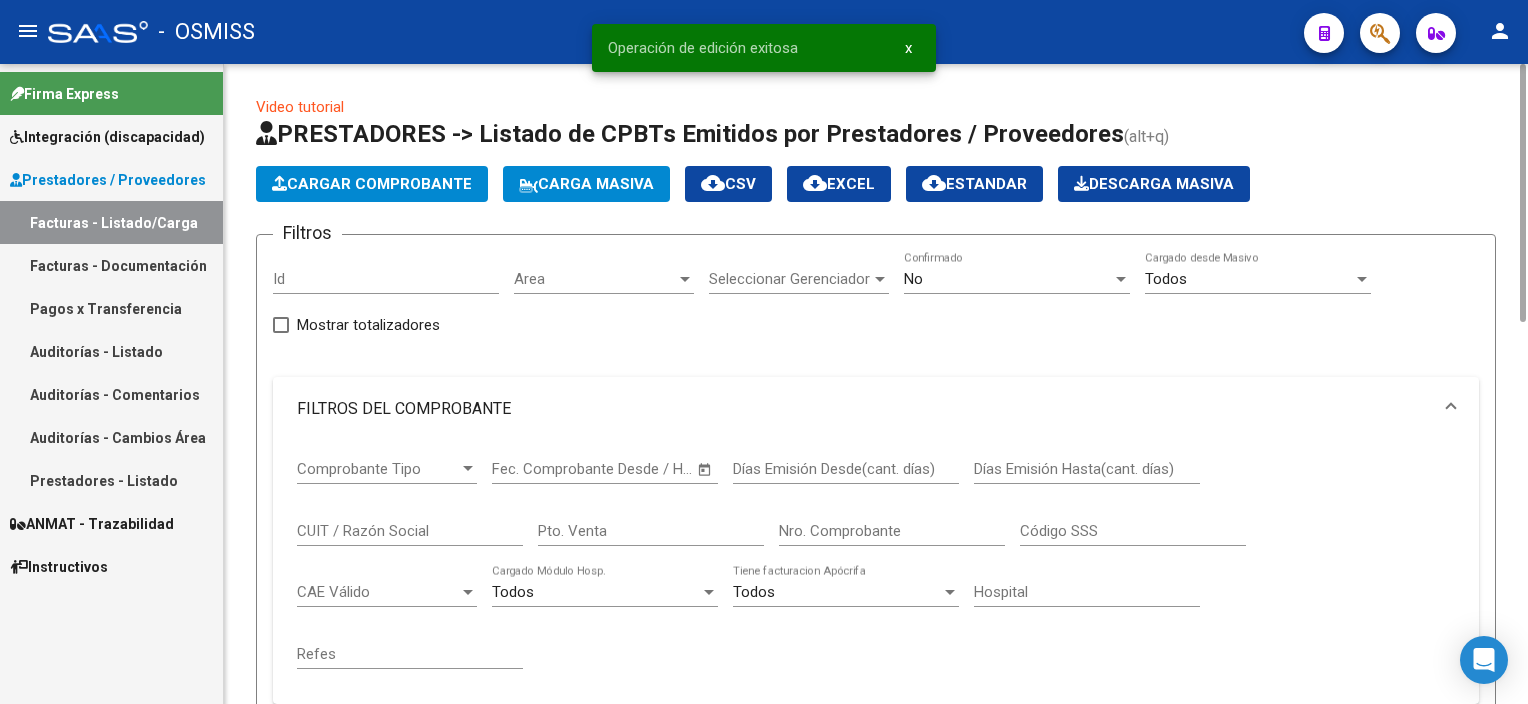 click on "Cargar Comprobante" 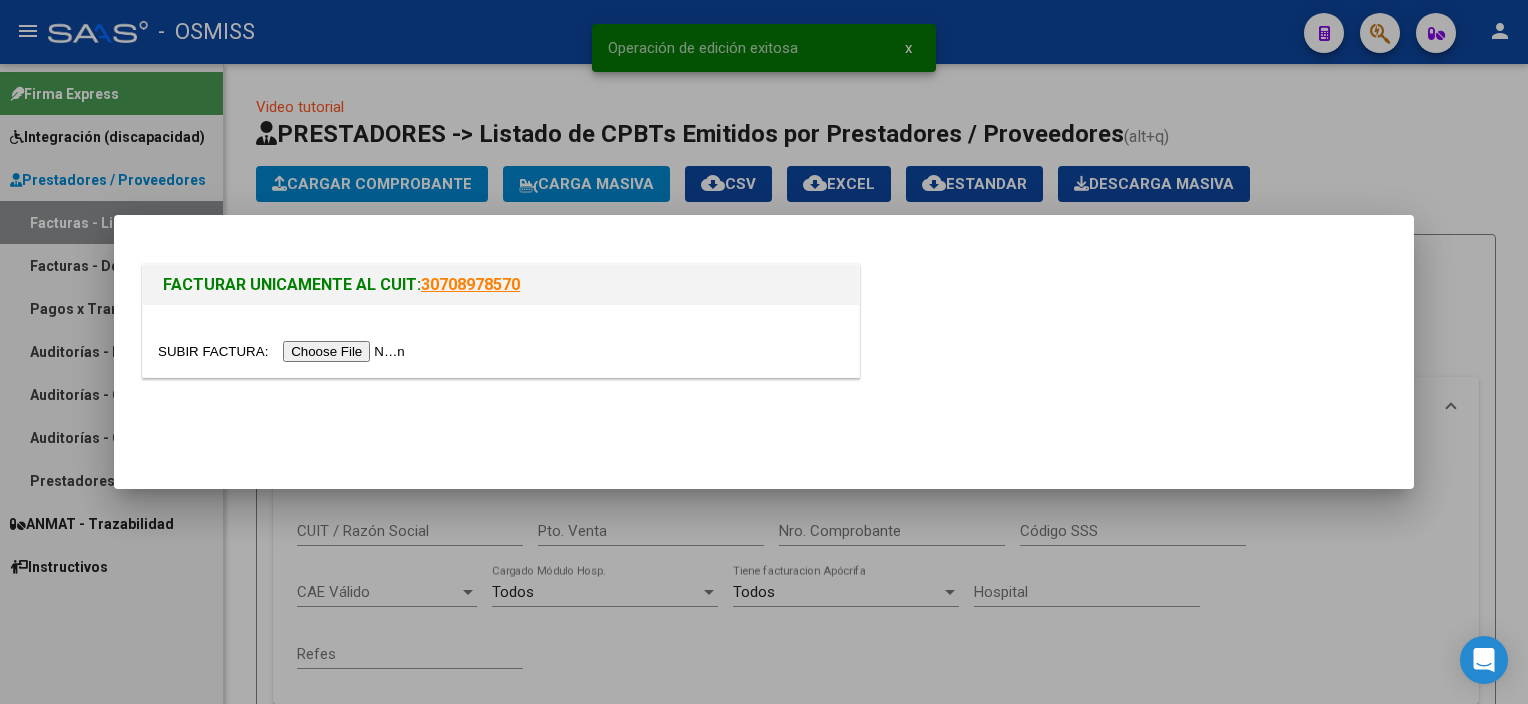 click at bounding box center [284, 351] 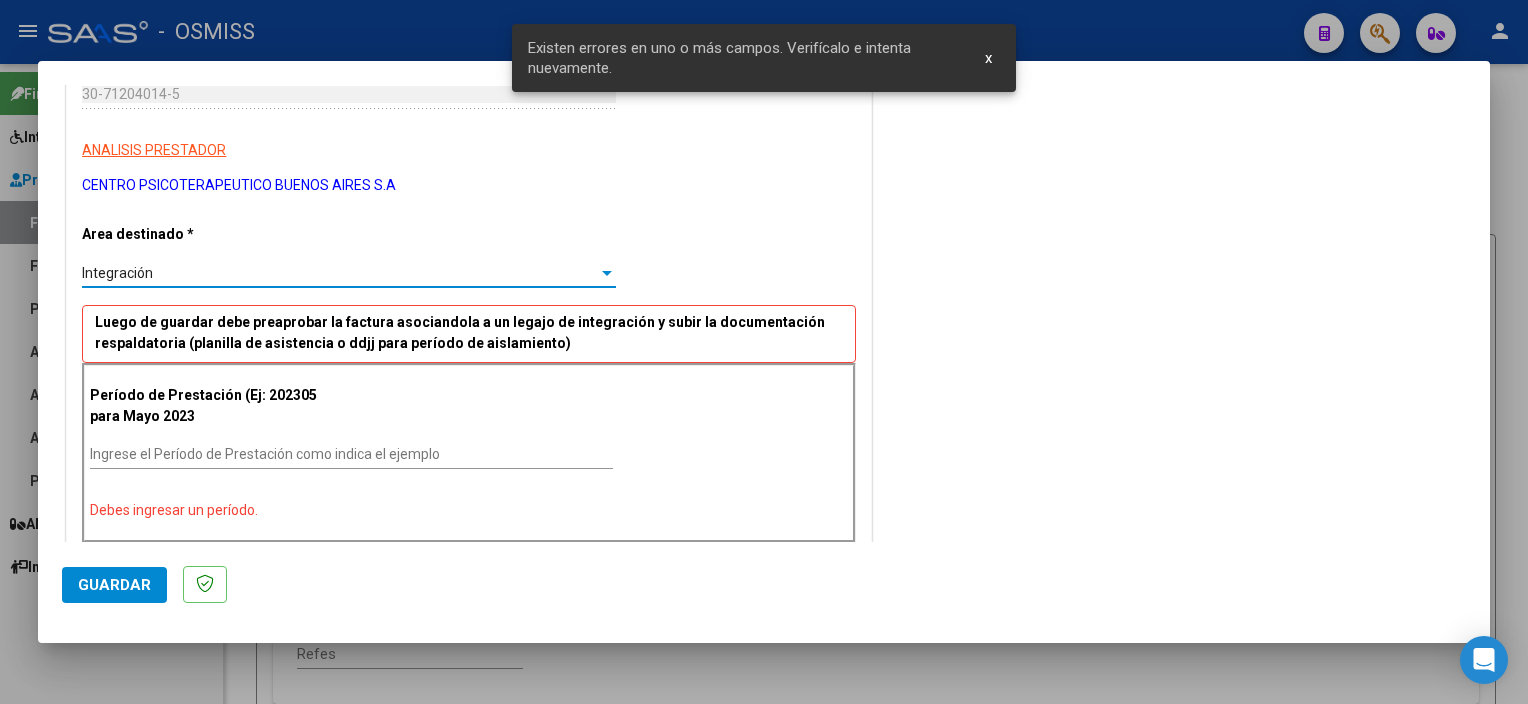 scroll, scrollTop: 432, scrollLeft: 0, axis: vertical 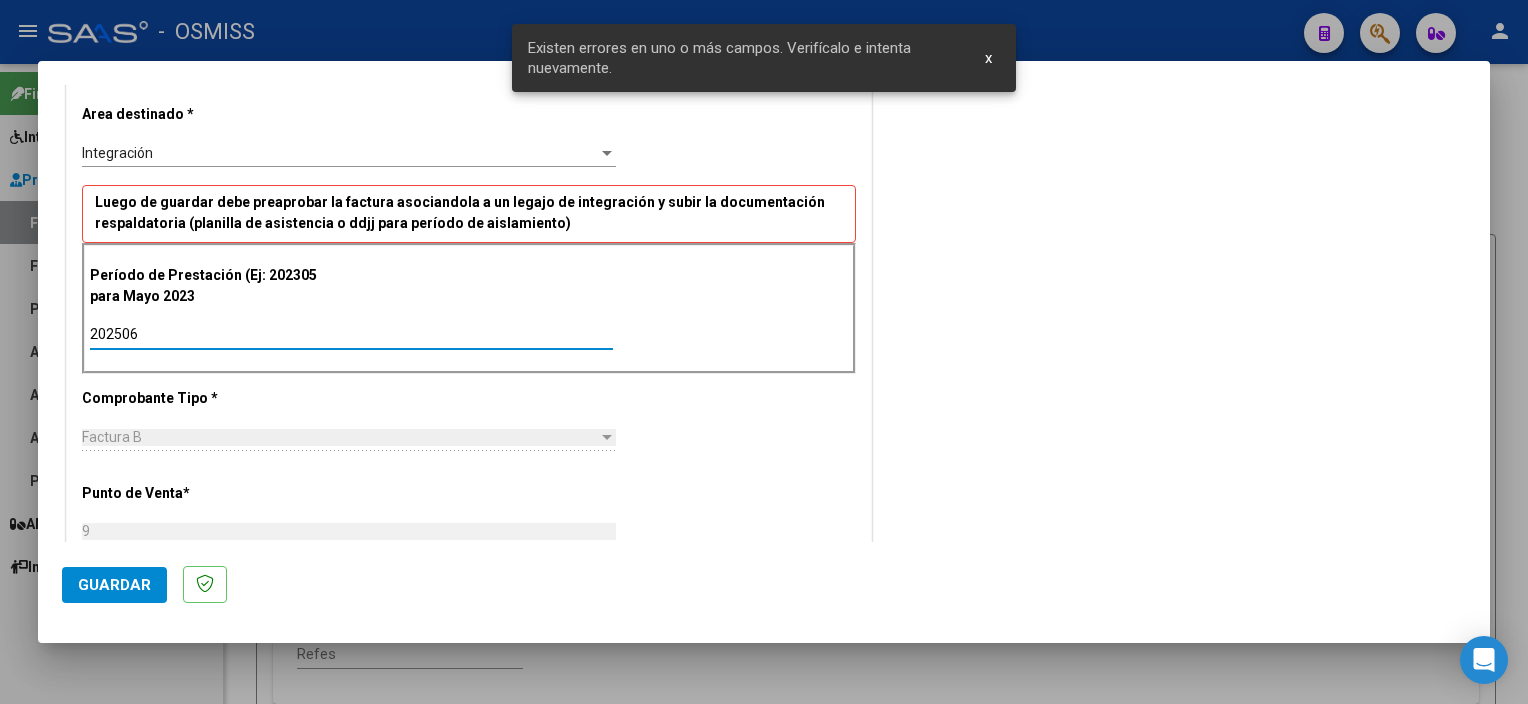 type on "202506" 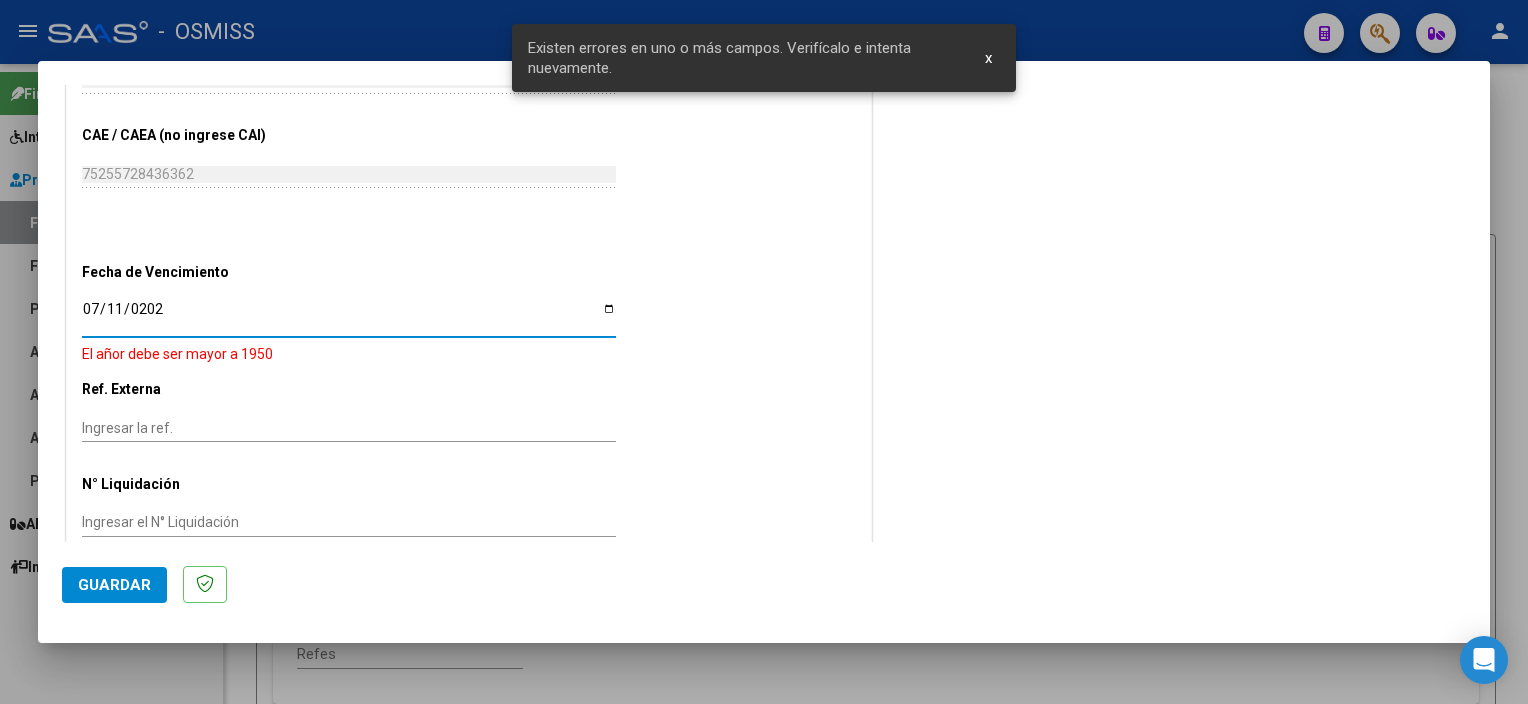 type on "2025-07-11" 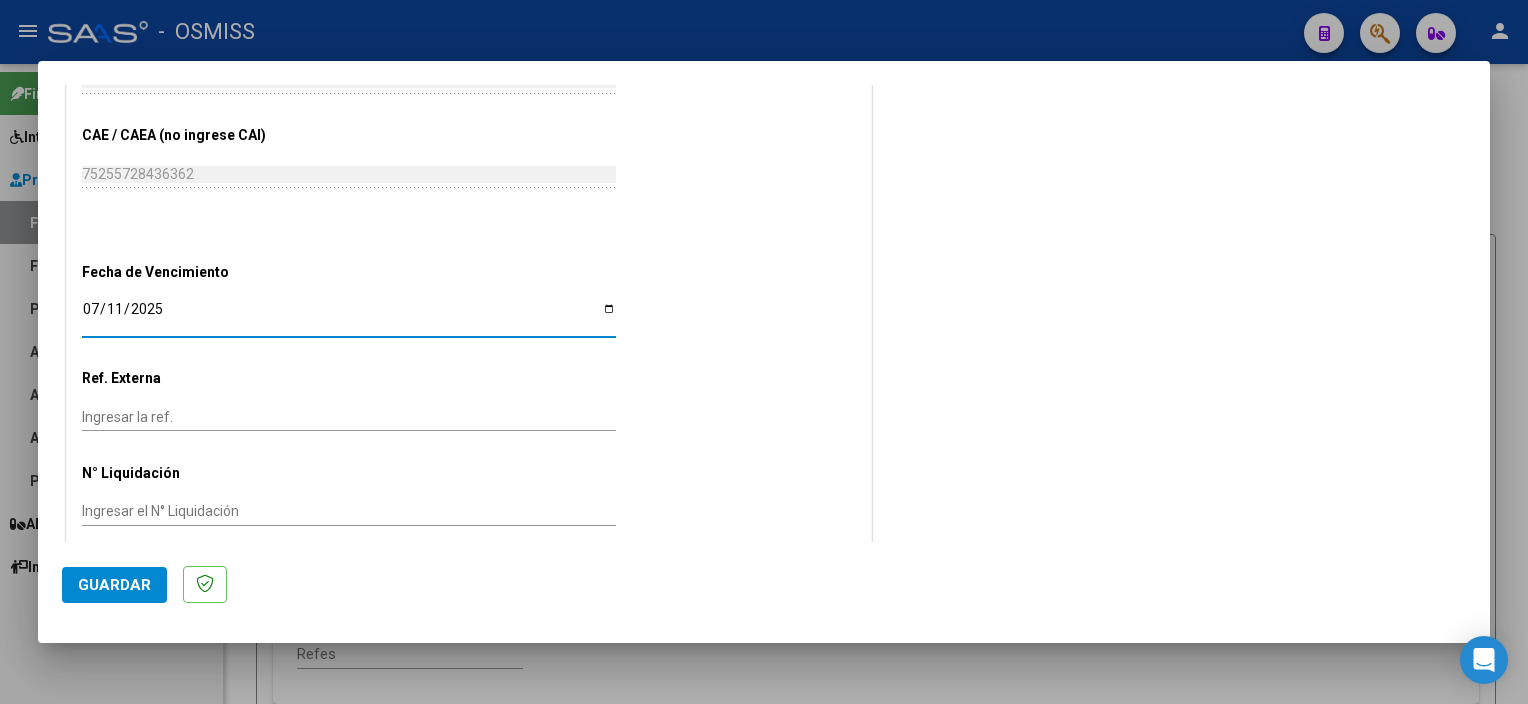click on "Guardar" 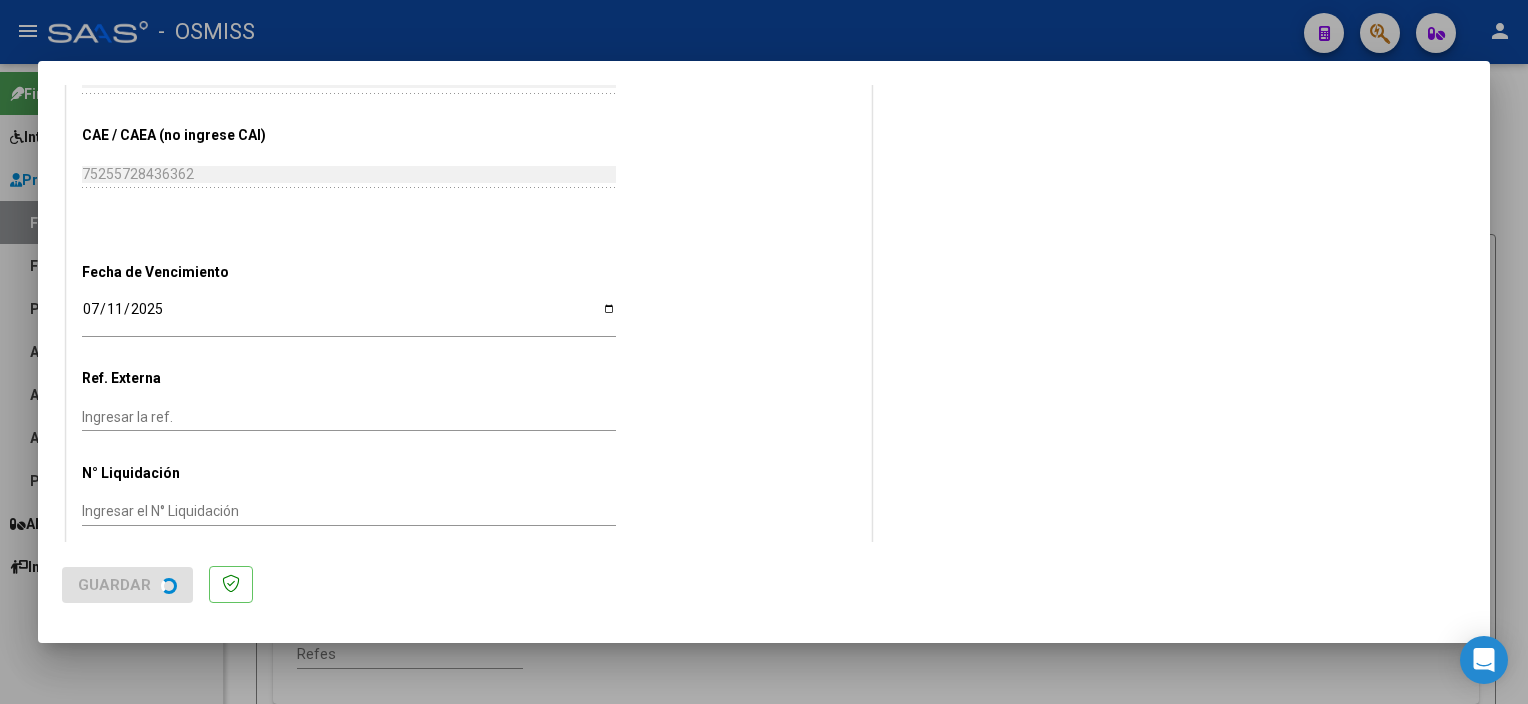 scroll, scrollTop: 0, scrollLeft: 0, axis: both 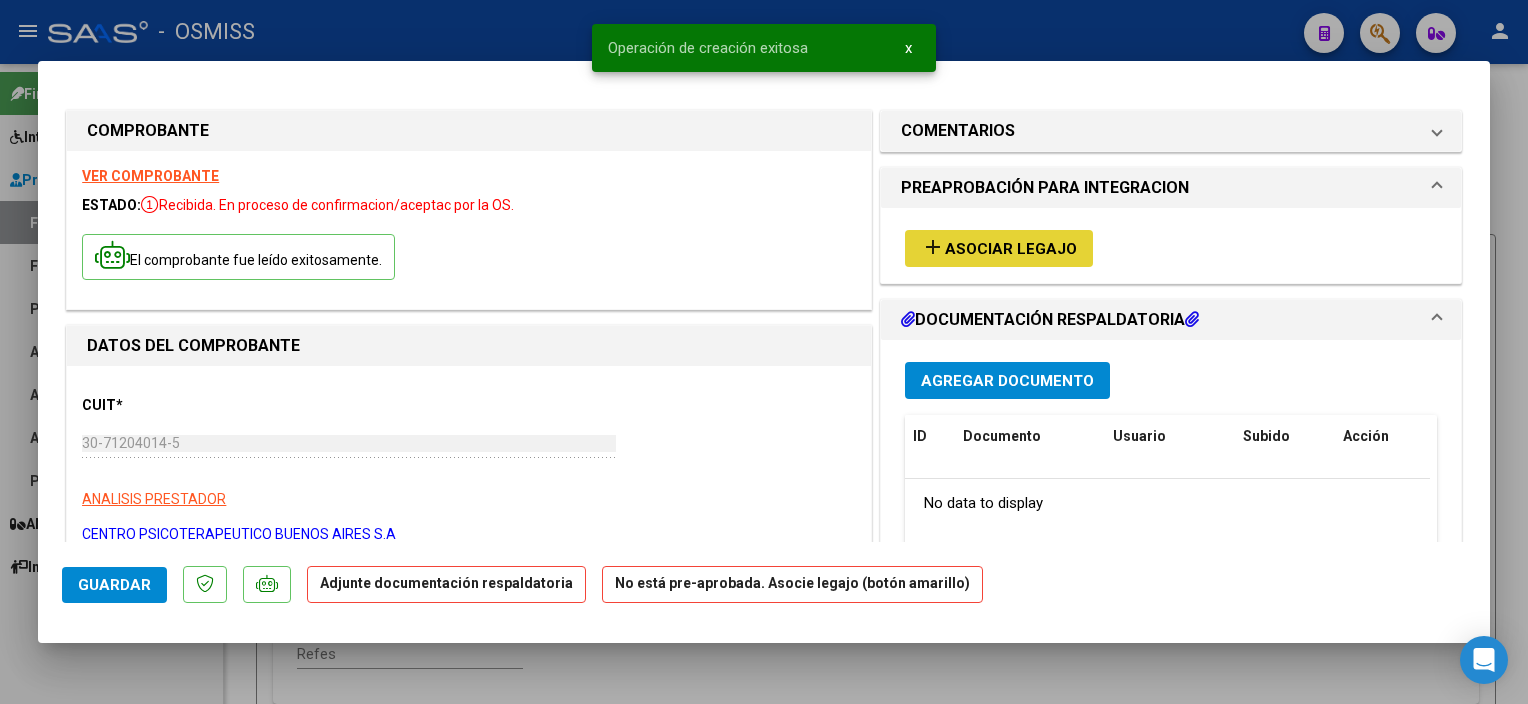 click on "Asociar Legajo" at bounding box center (1011, 249) 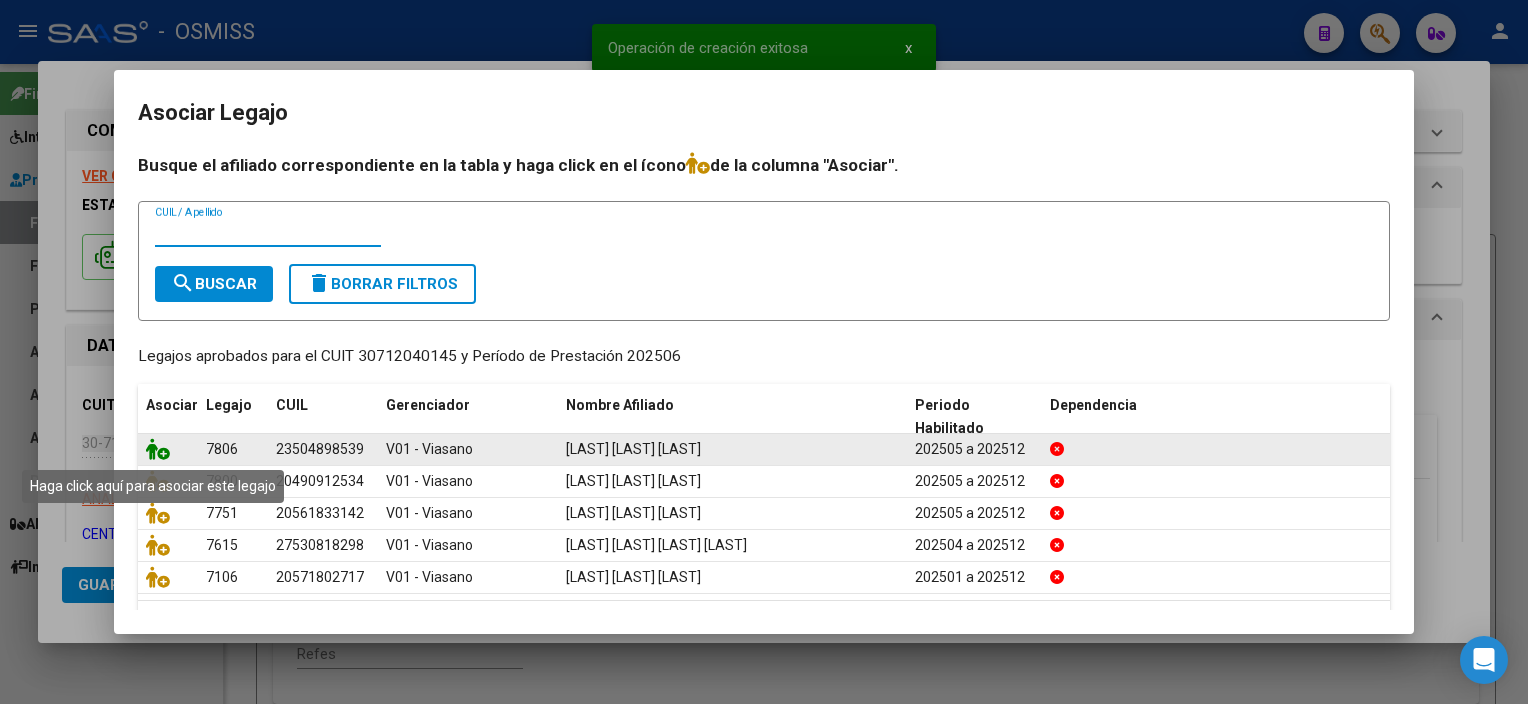 click 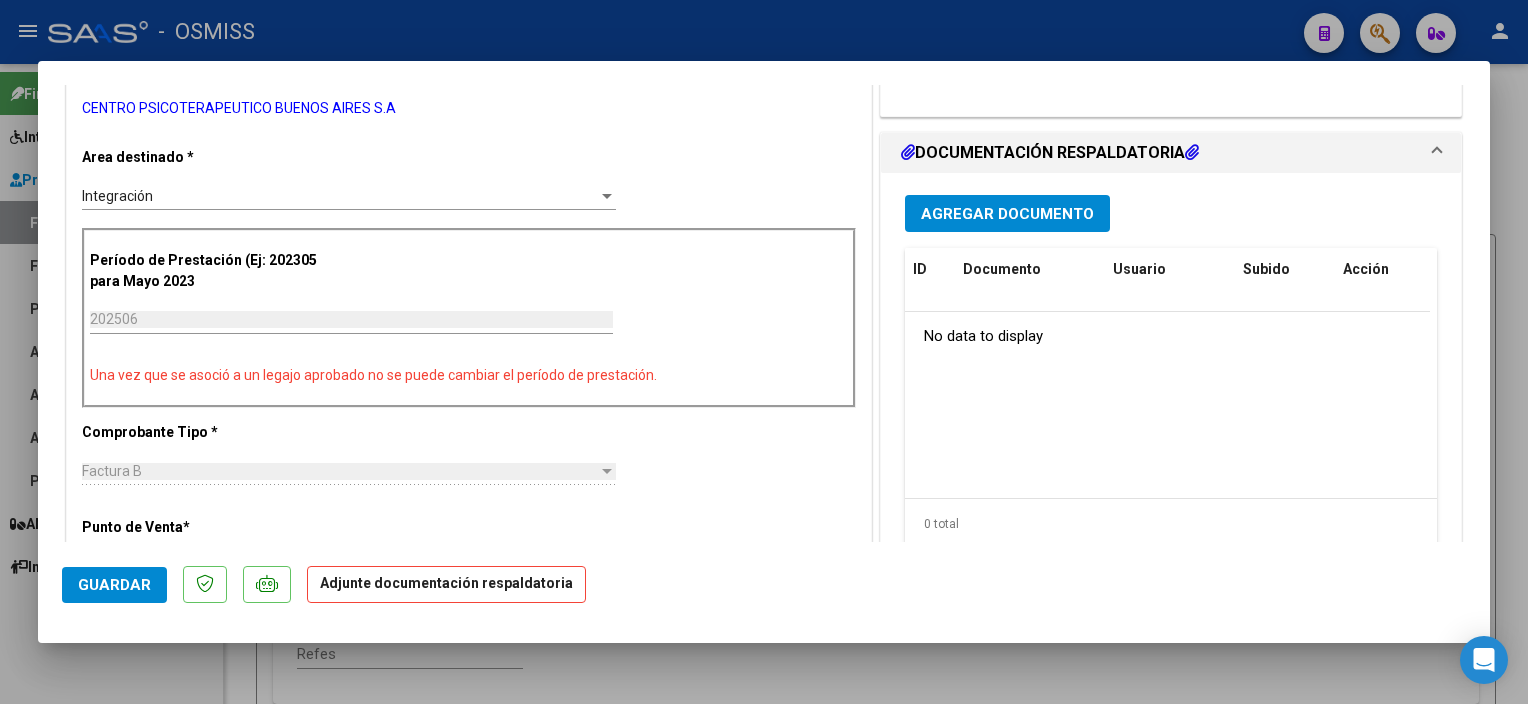 scroll, scrollTop: 458, scrollLeft: 0, axis: vertical 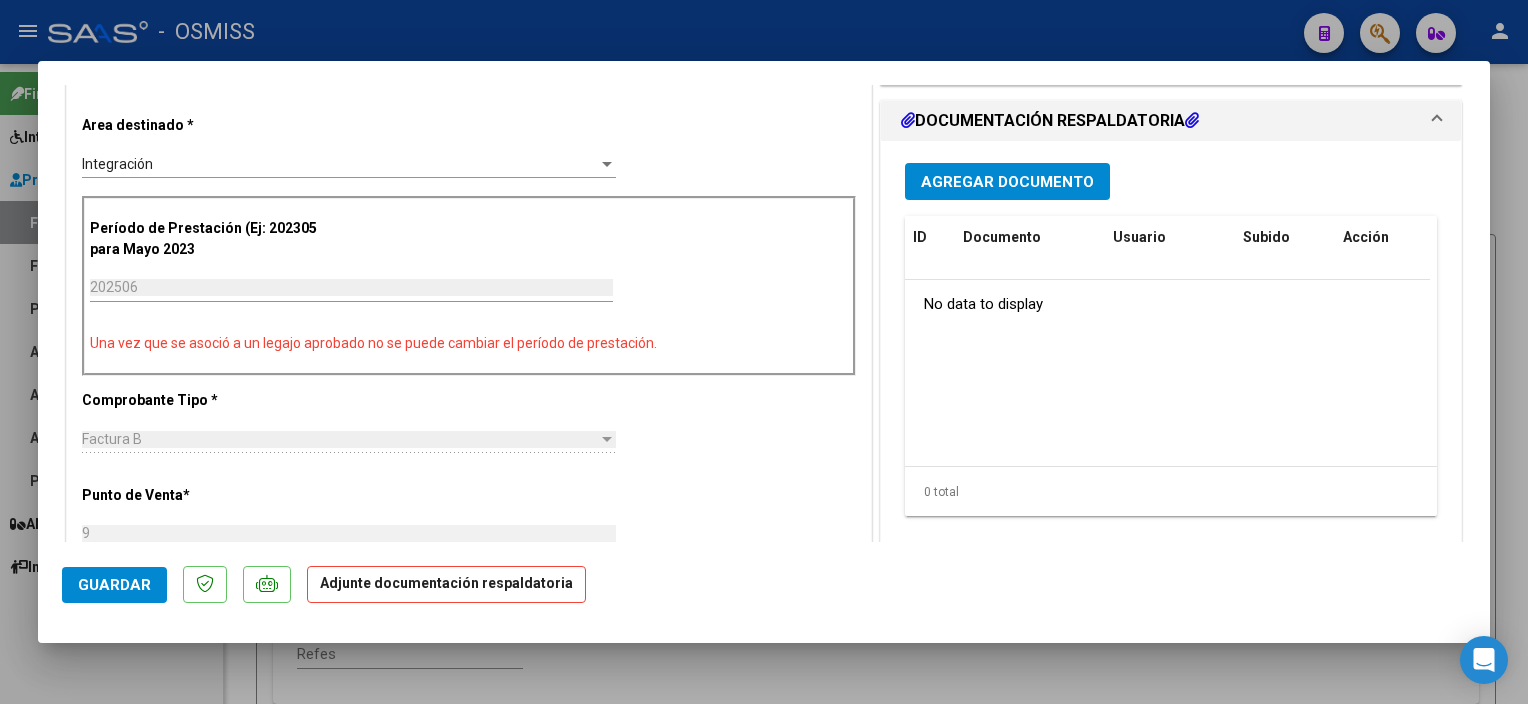 click on "Agregar Documento" at bounding box center [1007, 181] 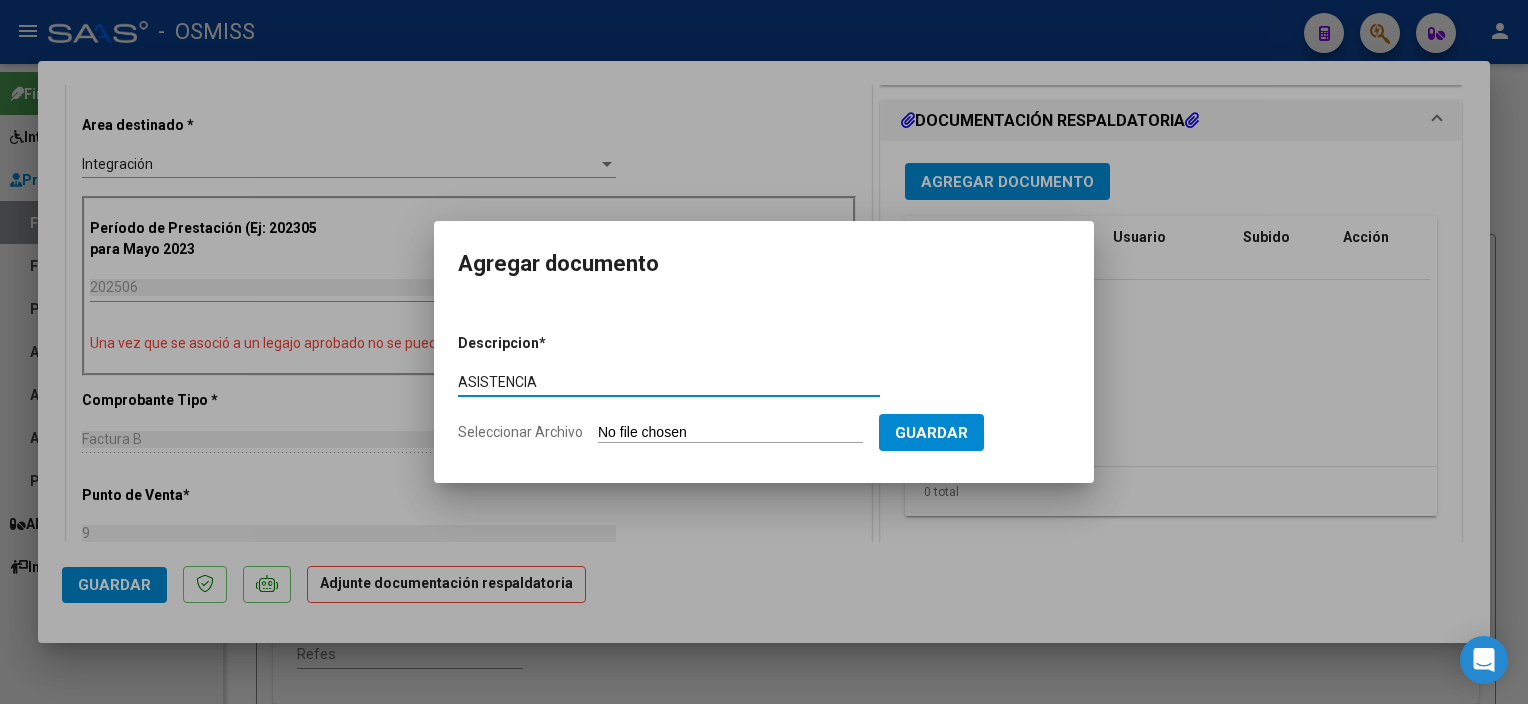 type on "ASISTENCIA" 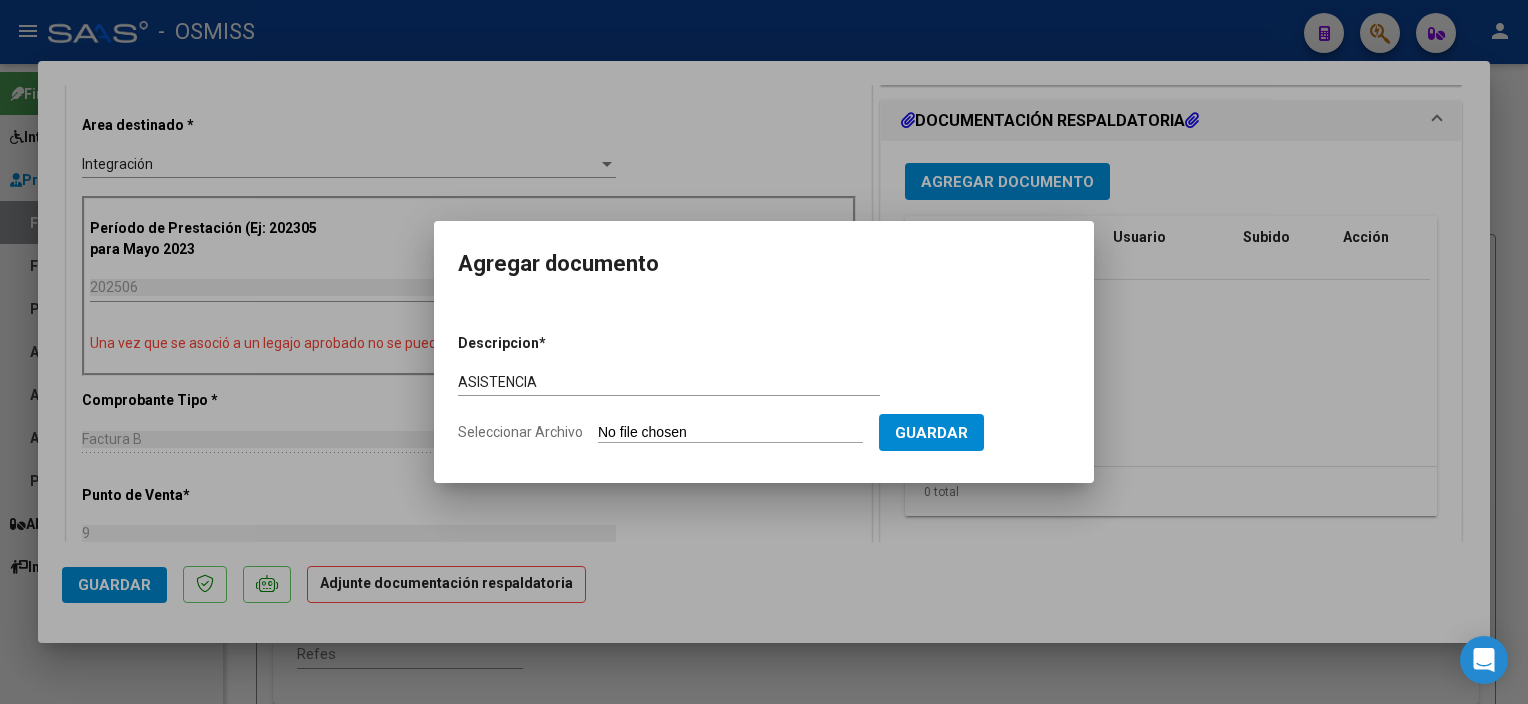 type on "C:\fakepath\3 [LAST] [LAST] Planillas Asist Terapias Junio 2025 - CPBA Contable (1).pdf" 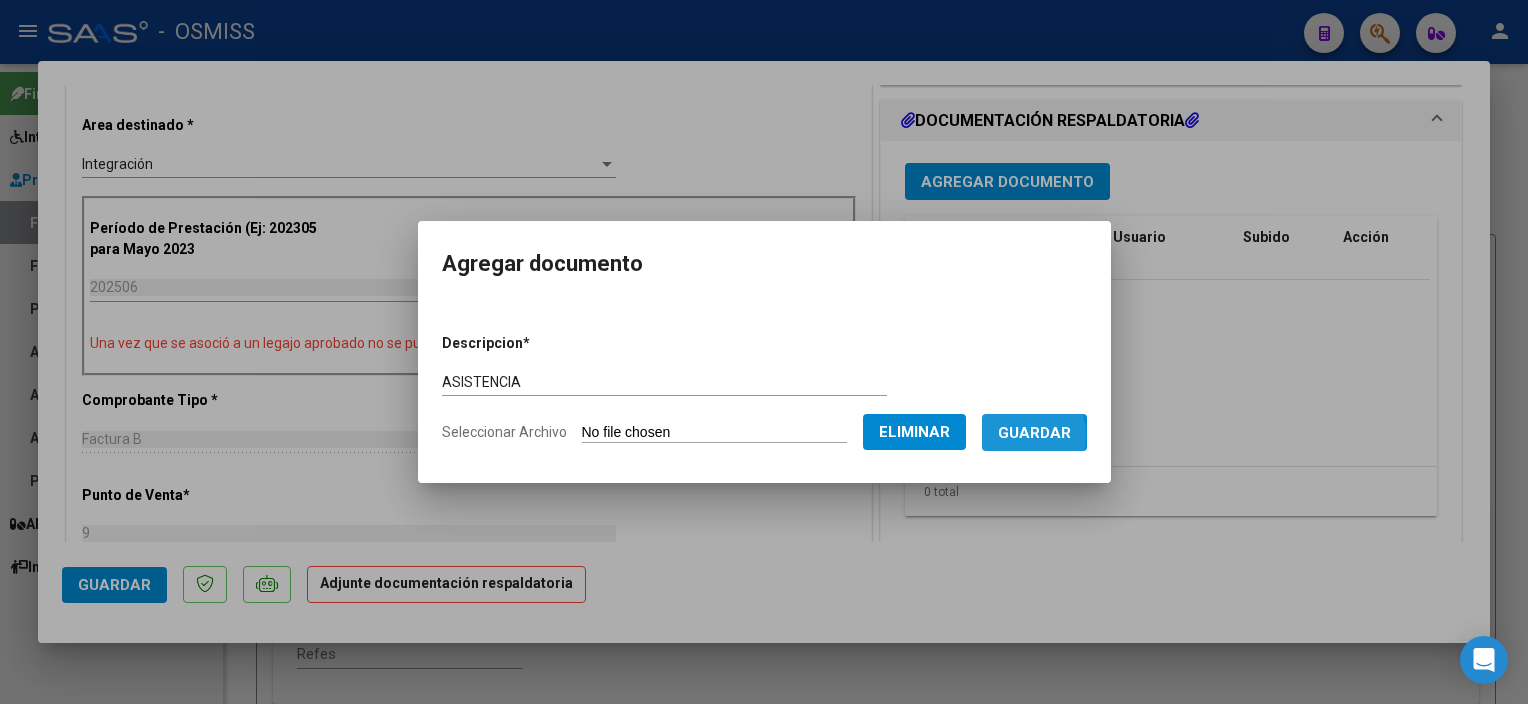 click on "Guardar" at bounding box center [1034, 433] 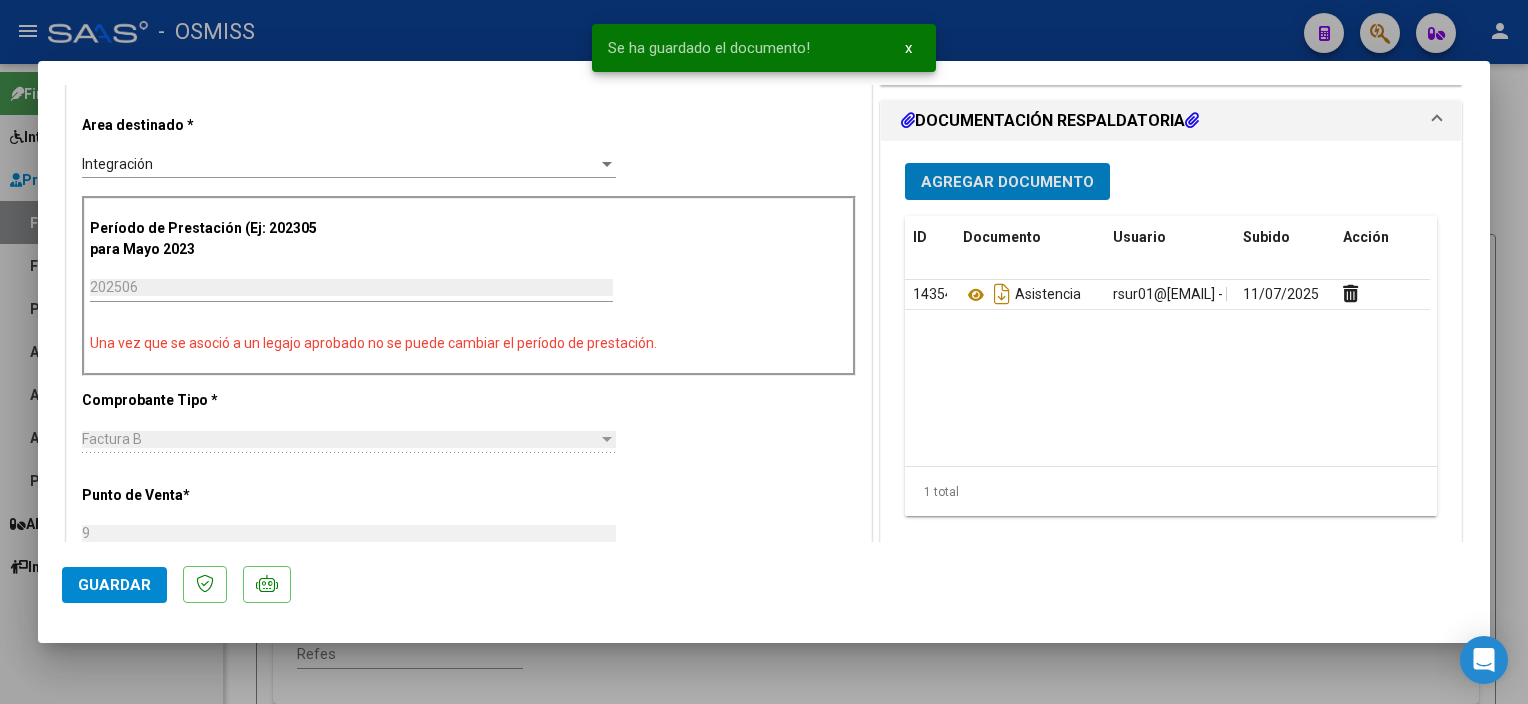 click on "Guardar" 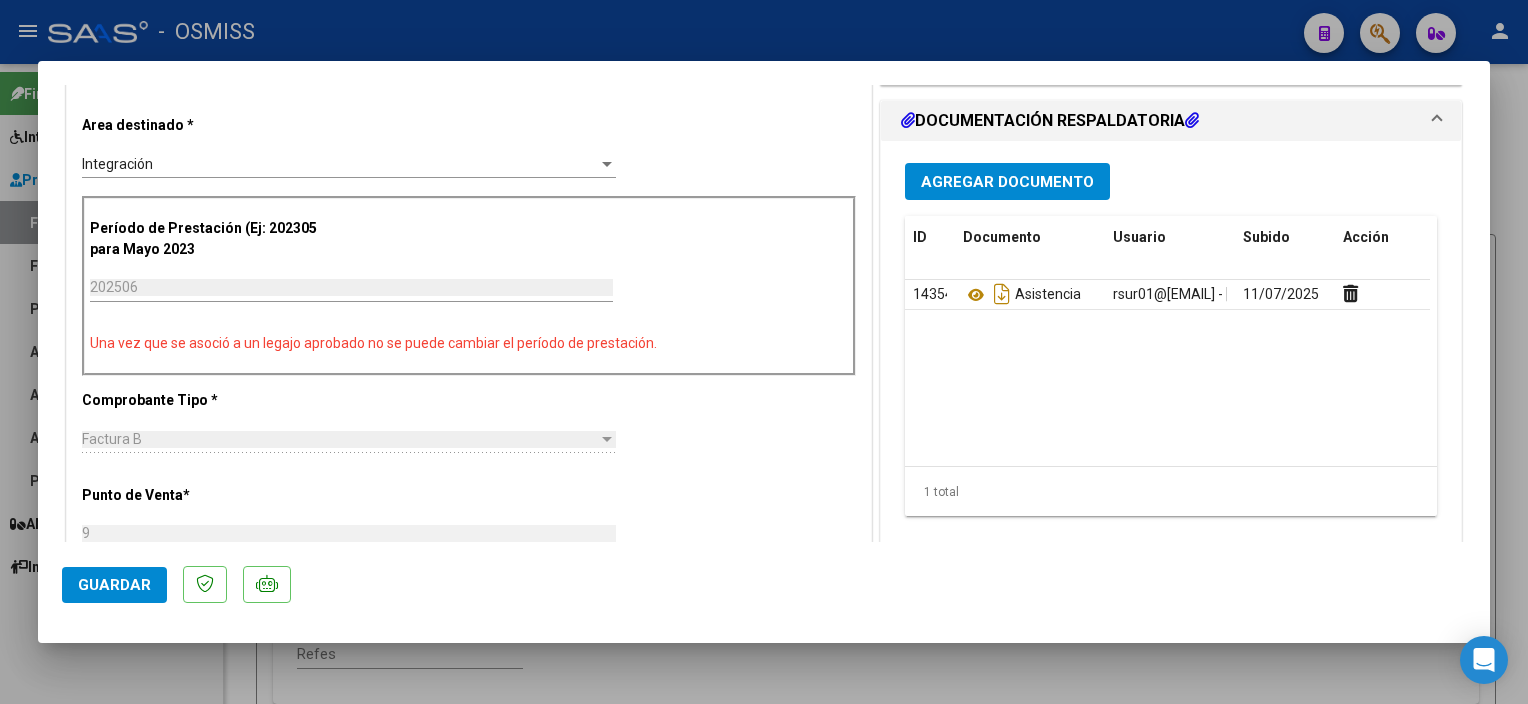 click on "Guardar" 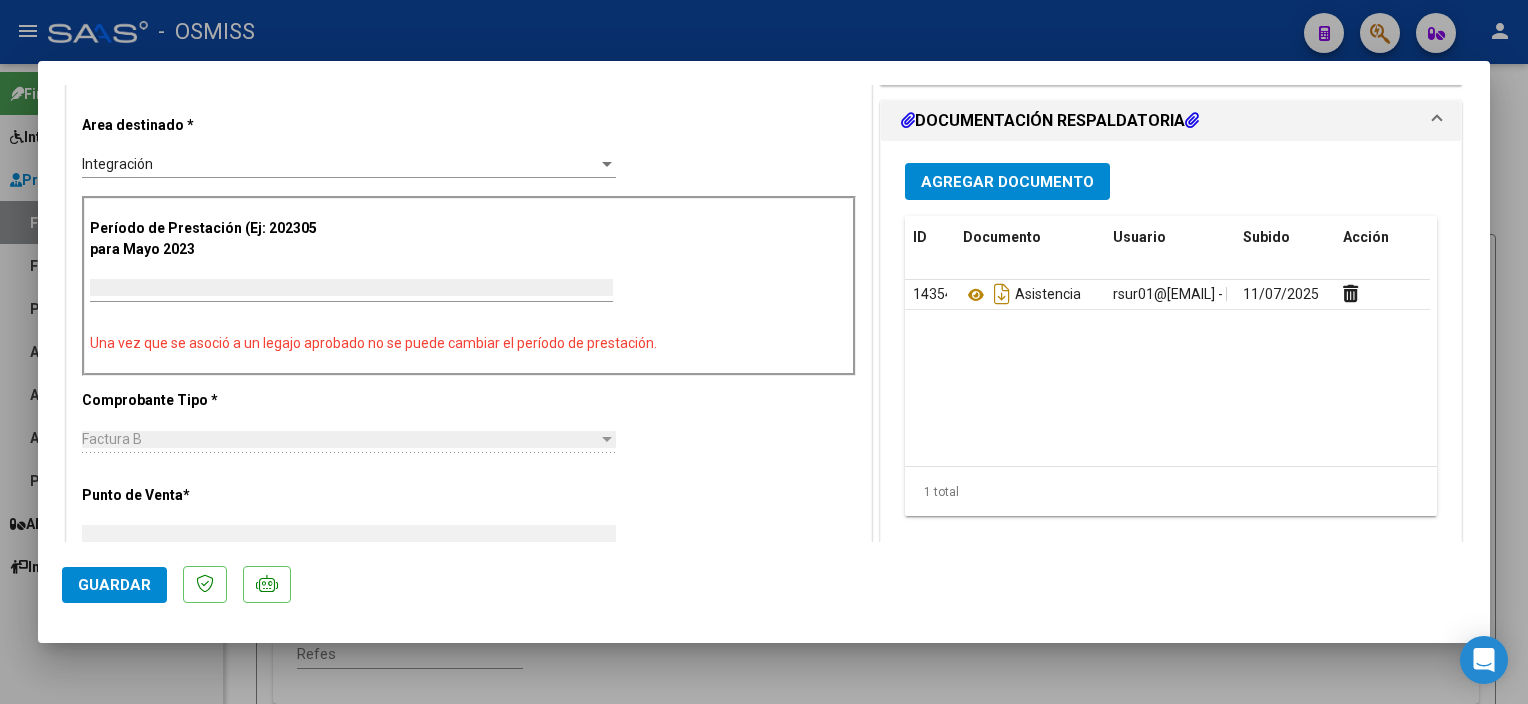 scroll, scrollTop: 0, scrollLeft: 0, axis: both 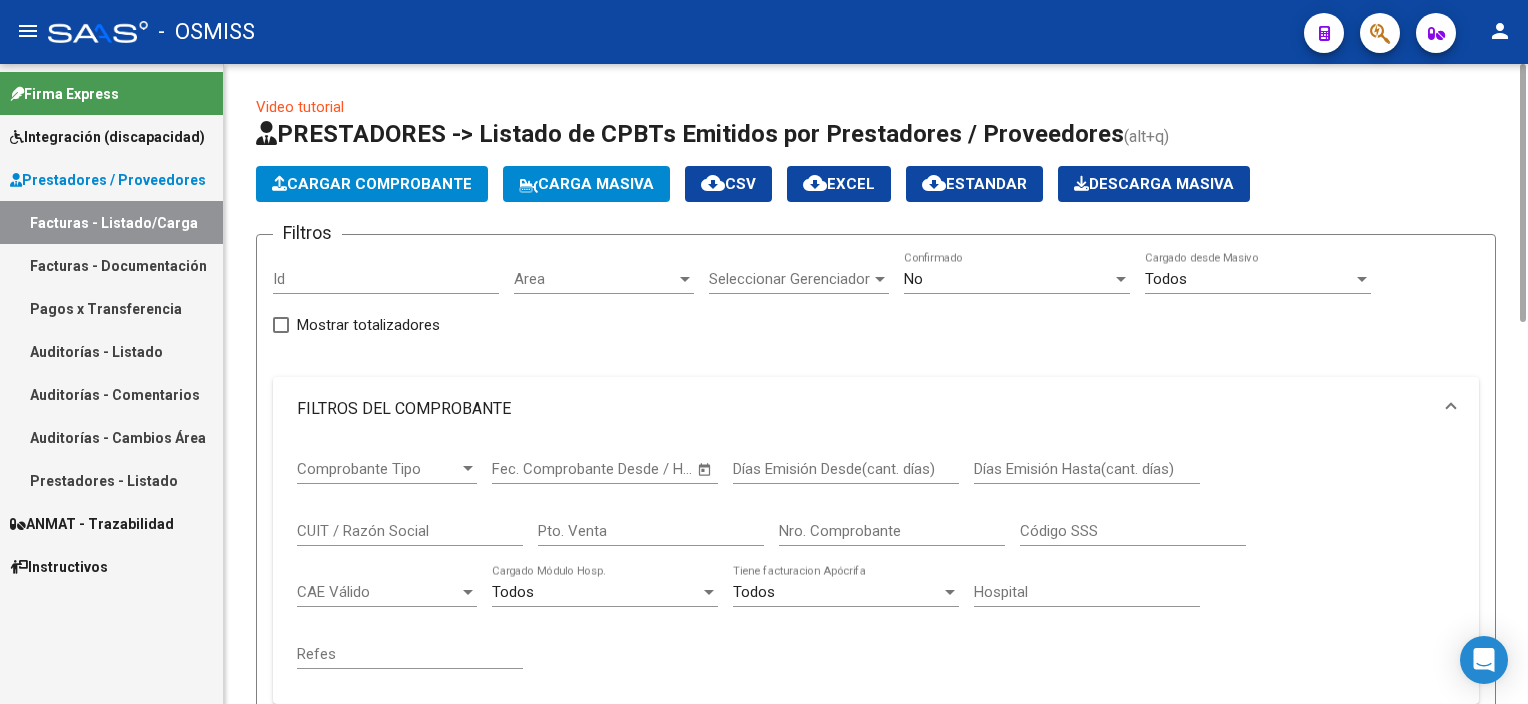 click on "Cargar Comprobante" 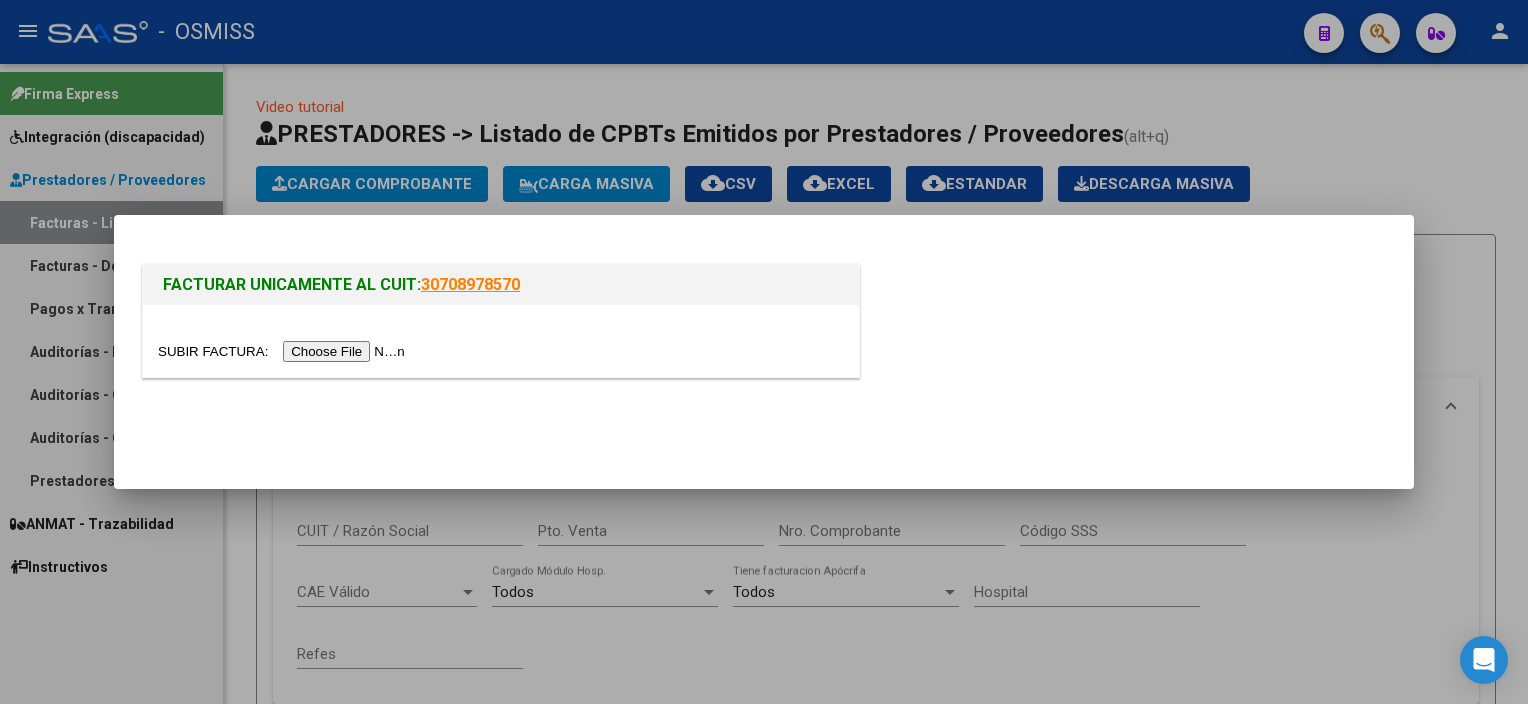 click at bounding box center [284, 351] 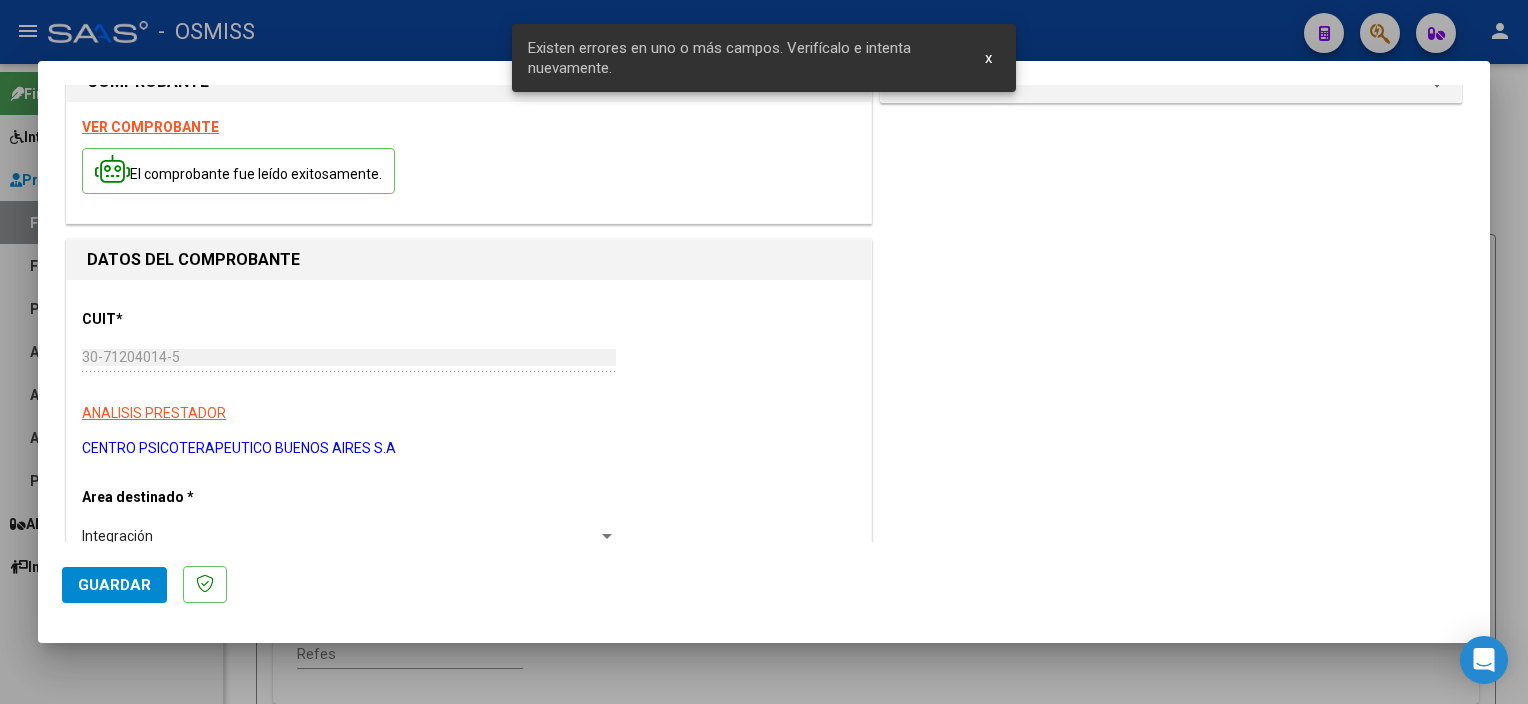 scroll, scrollTop: 451, scrollLeft: 0, axis: vertical 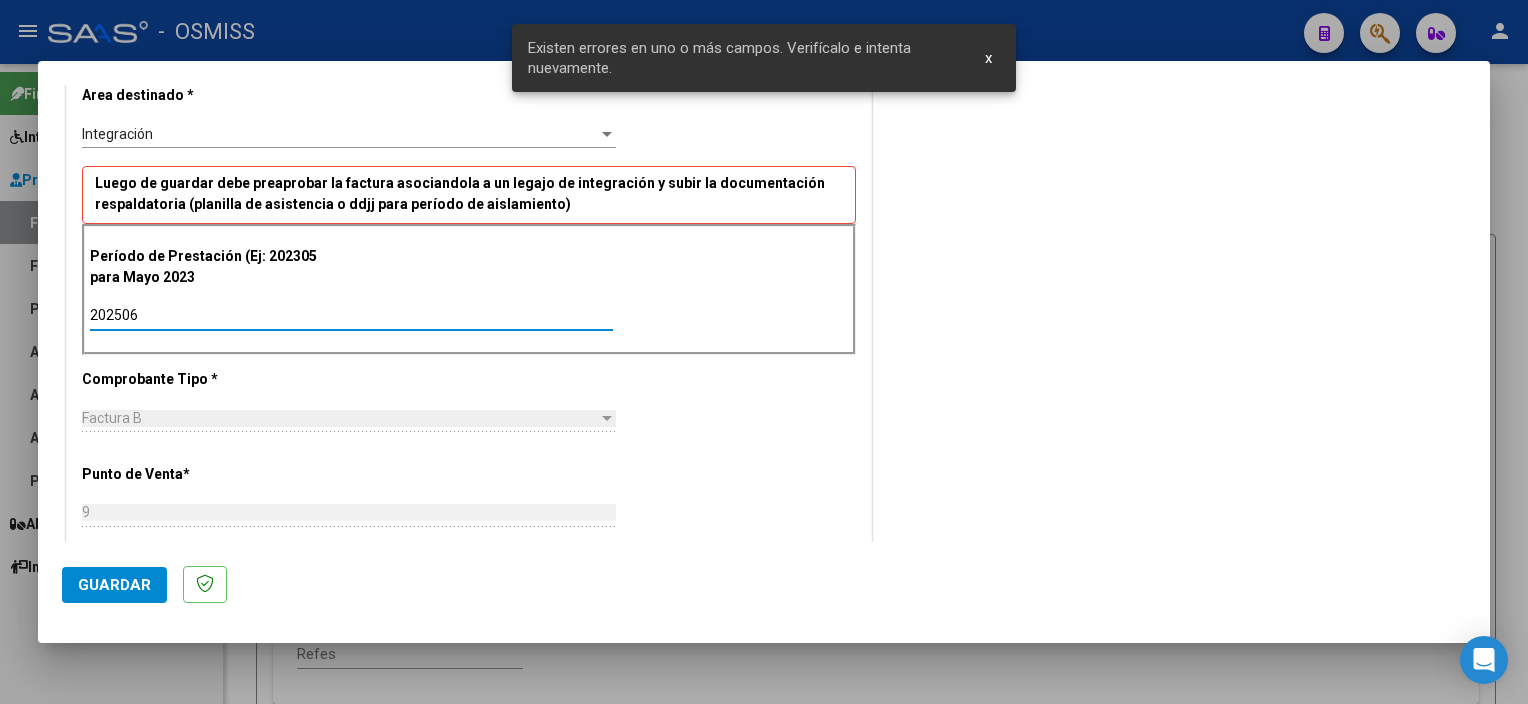 type on "202506" 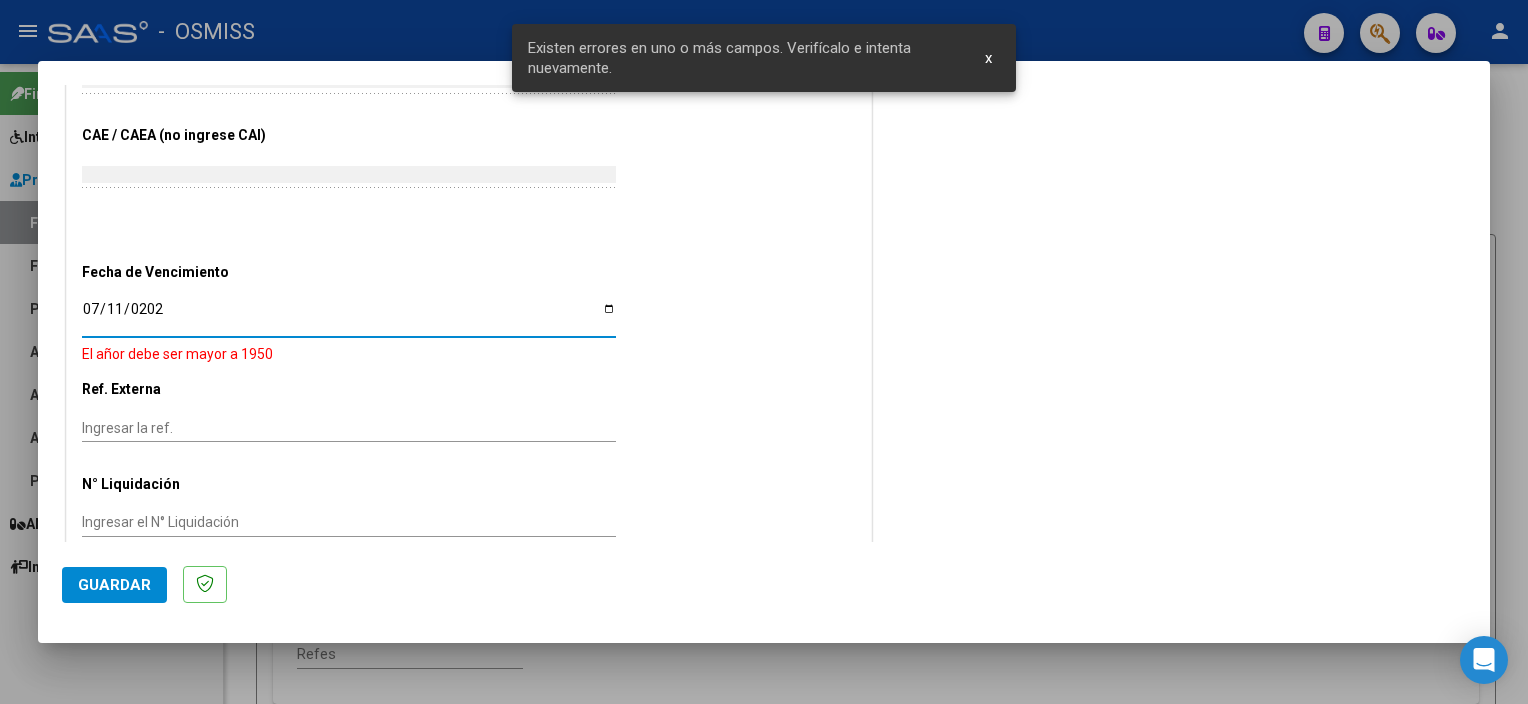 type on "2025-07-11" 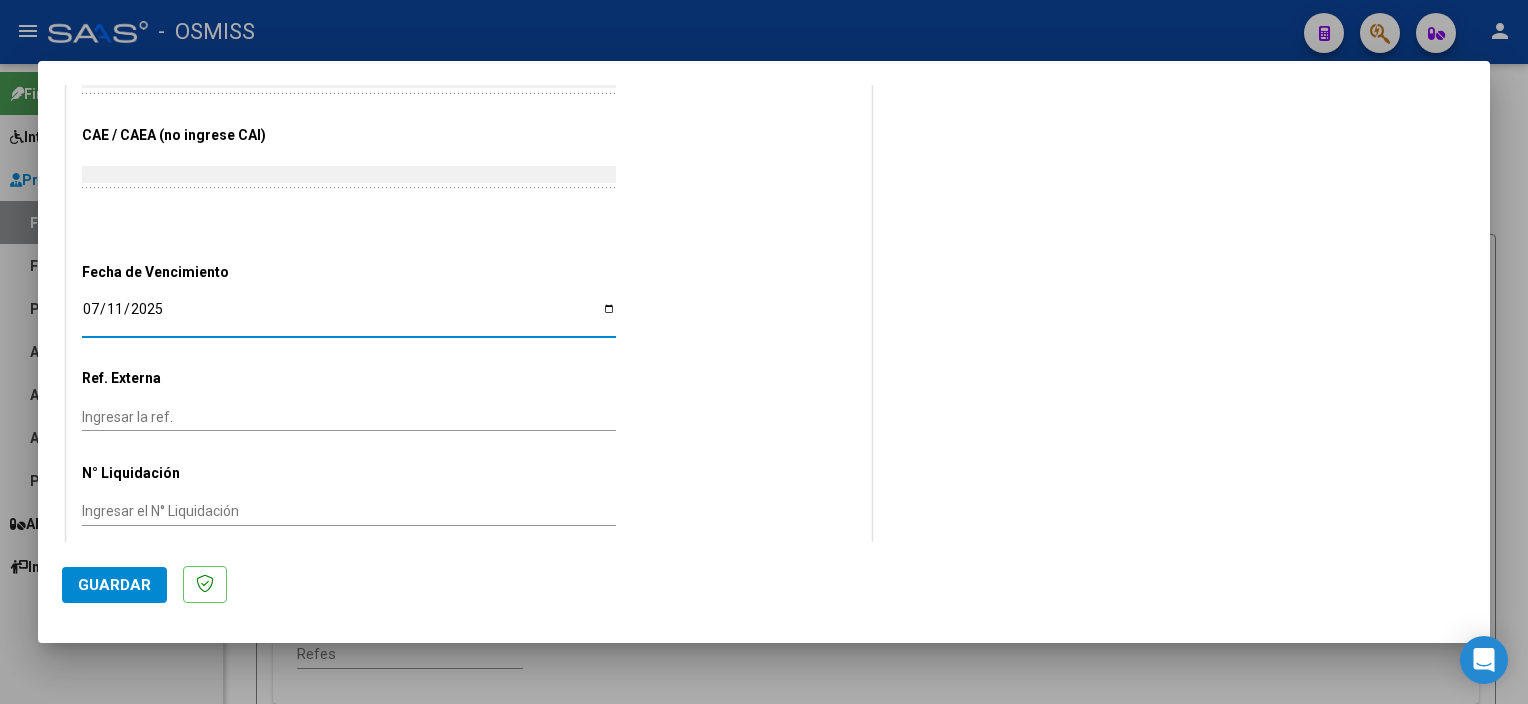 click on "Guardar" 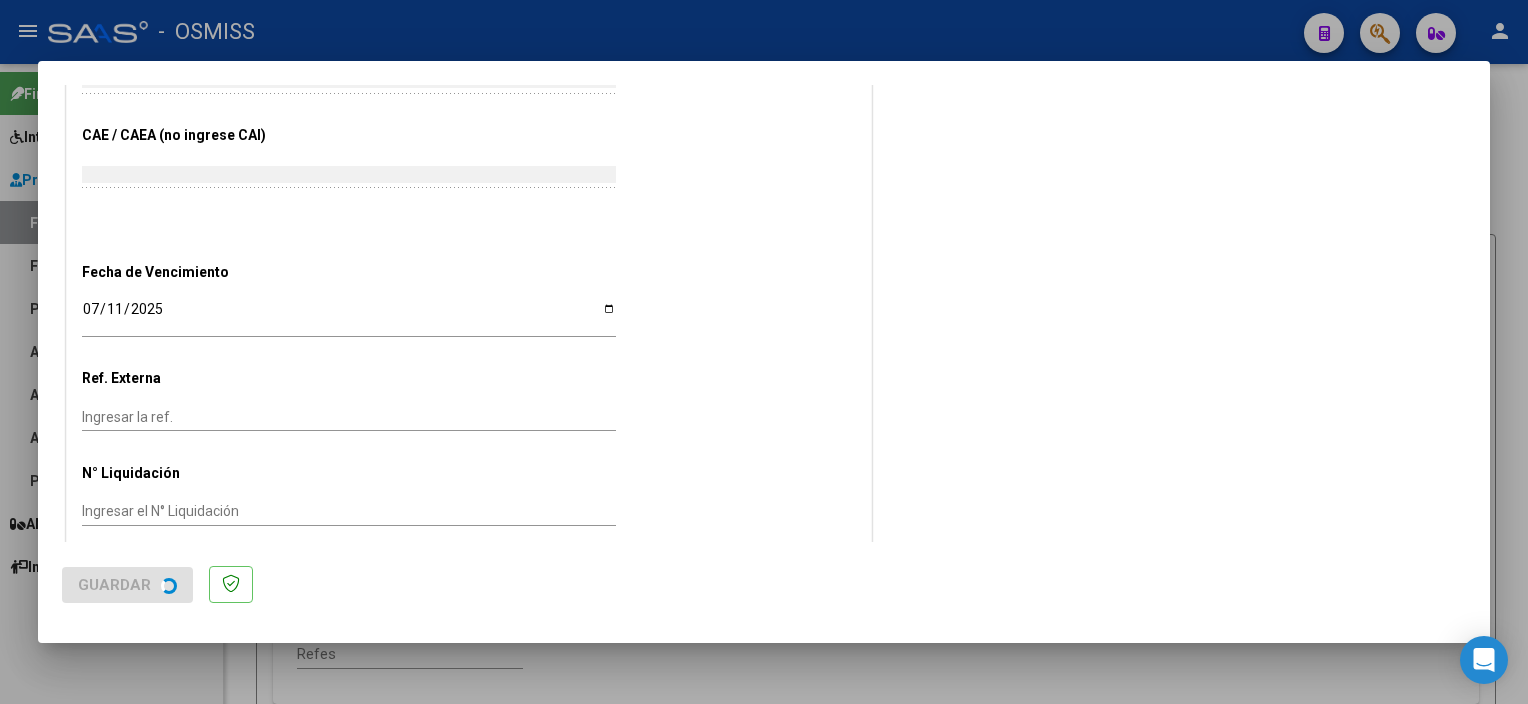 scroll, scrollTop: 0, scrollLeft: 0, axis: both 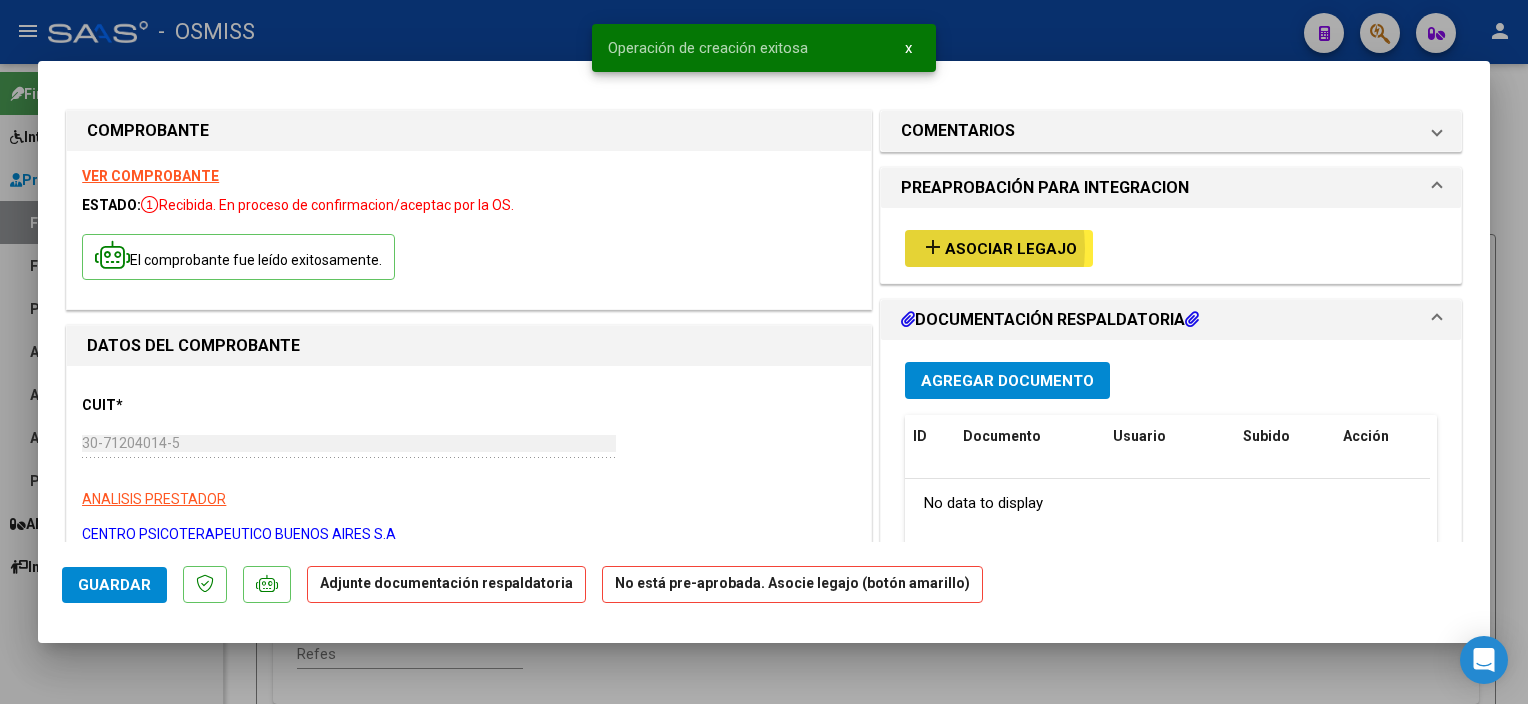 click on "add" at bounding box center [933, 247] 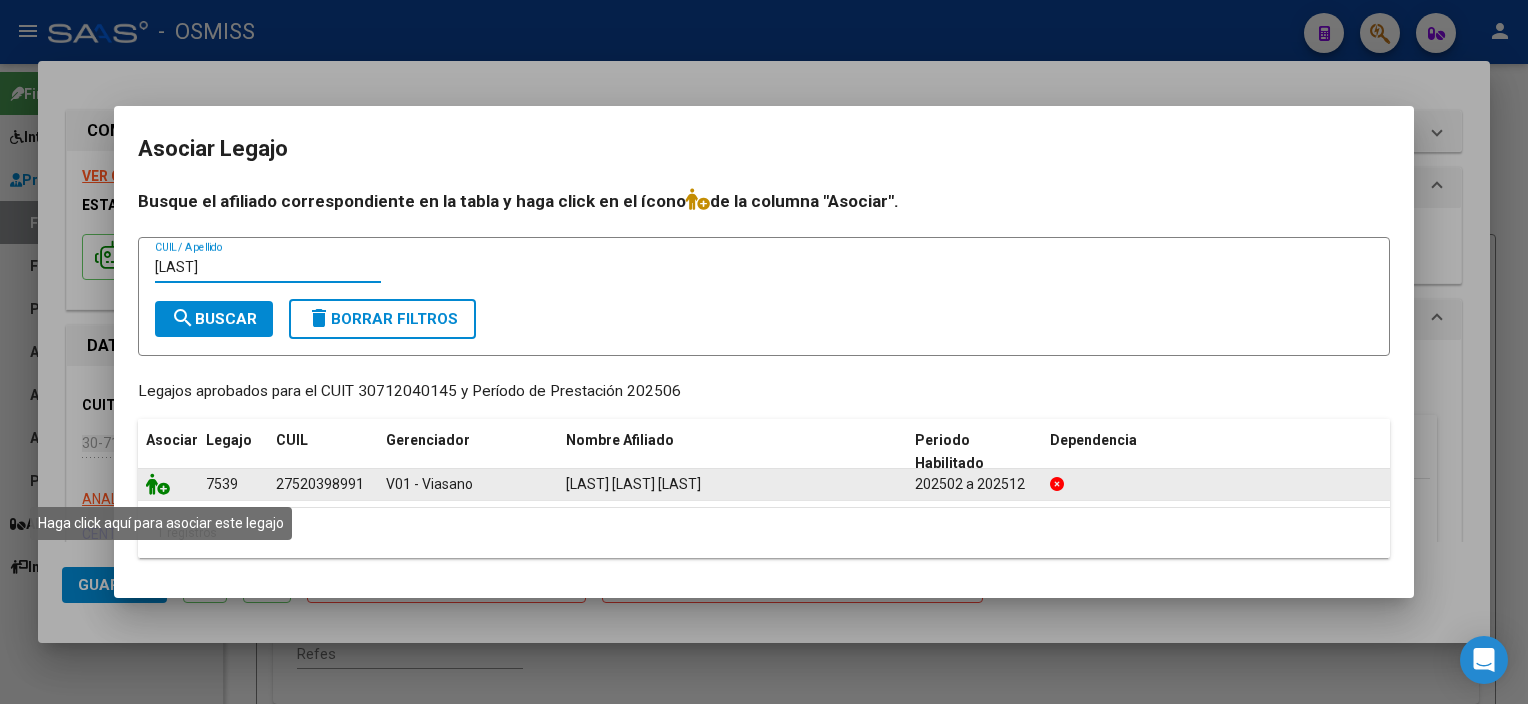 type on "[LAST]" 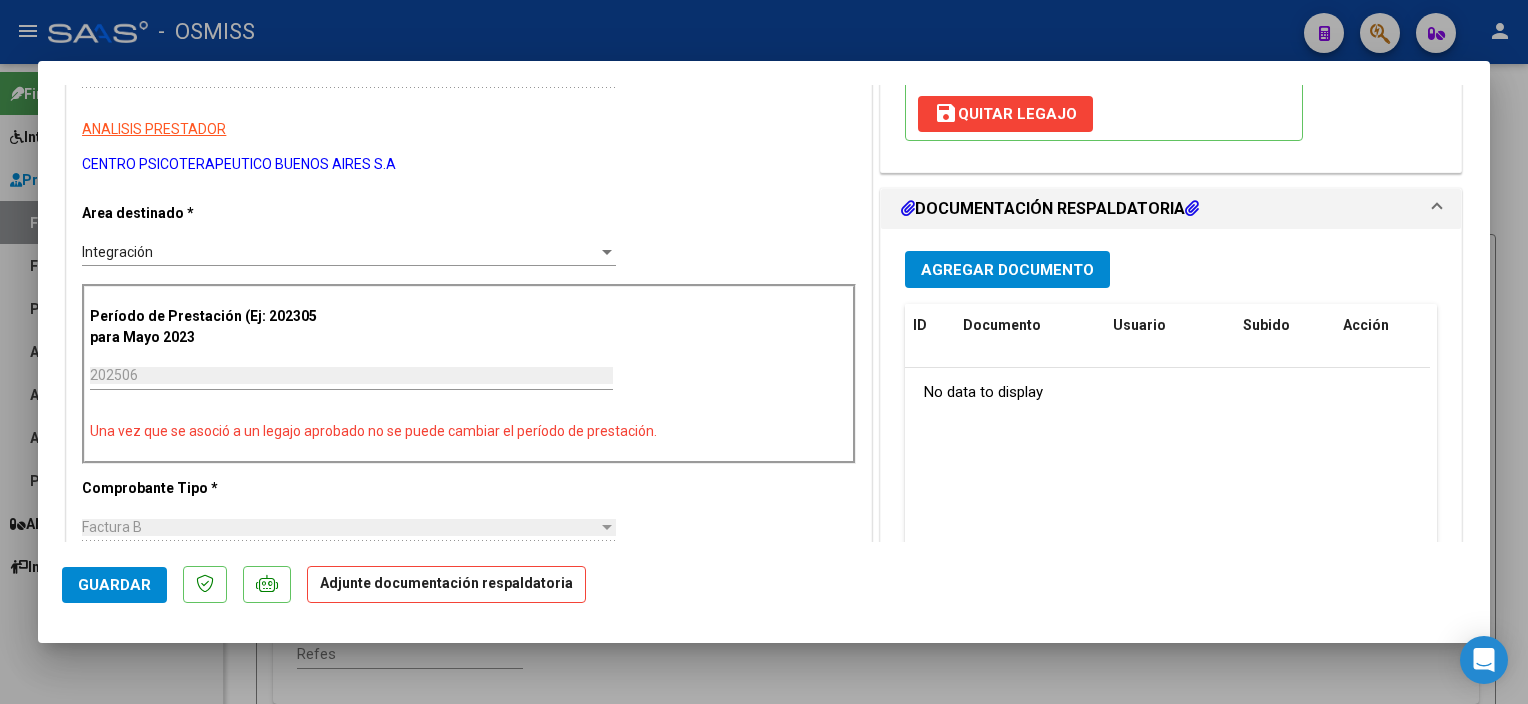 scroll, scrollTop: 373, scrollLeft: 0, axis: vertical 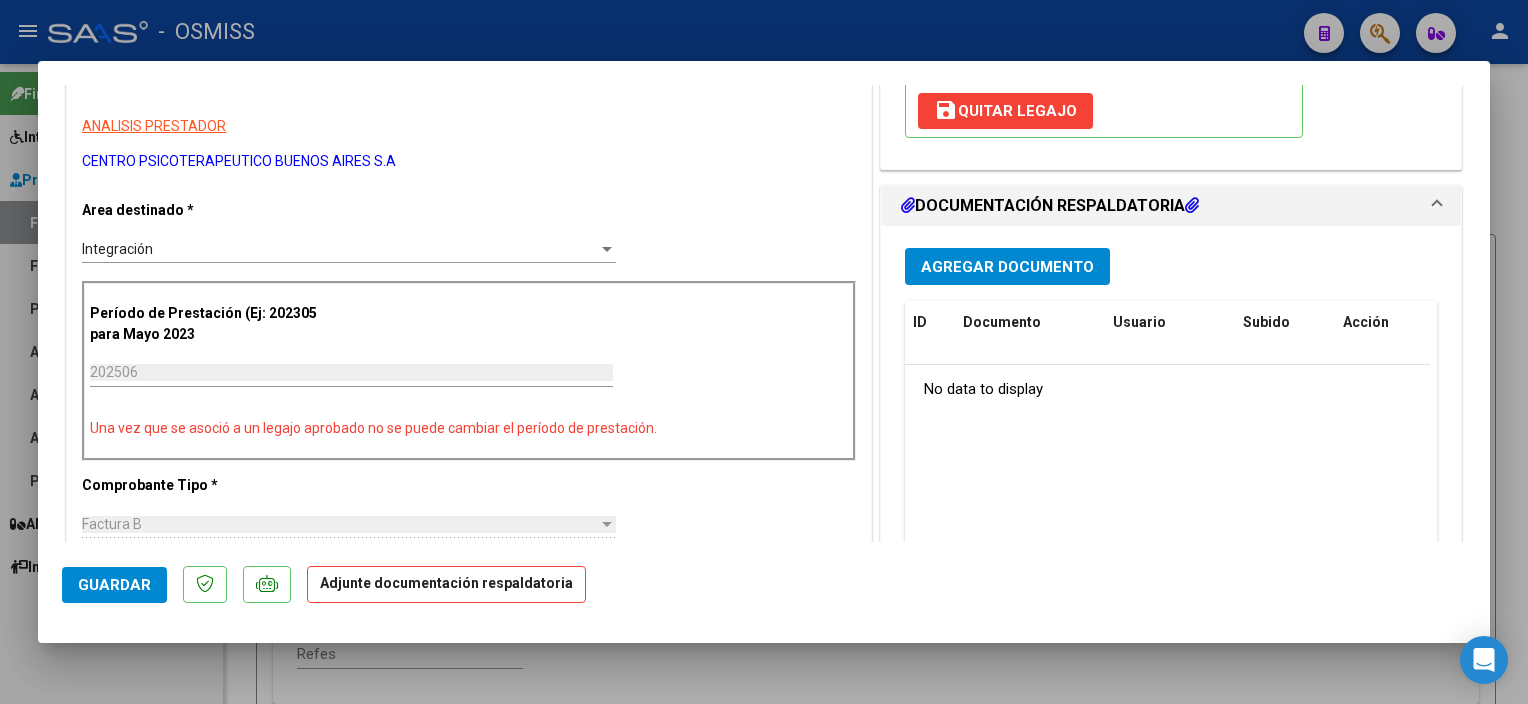 click on "Agregar Documento" at bounding box center [1007, 267] 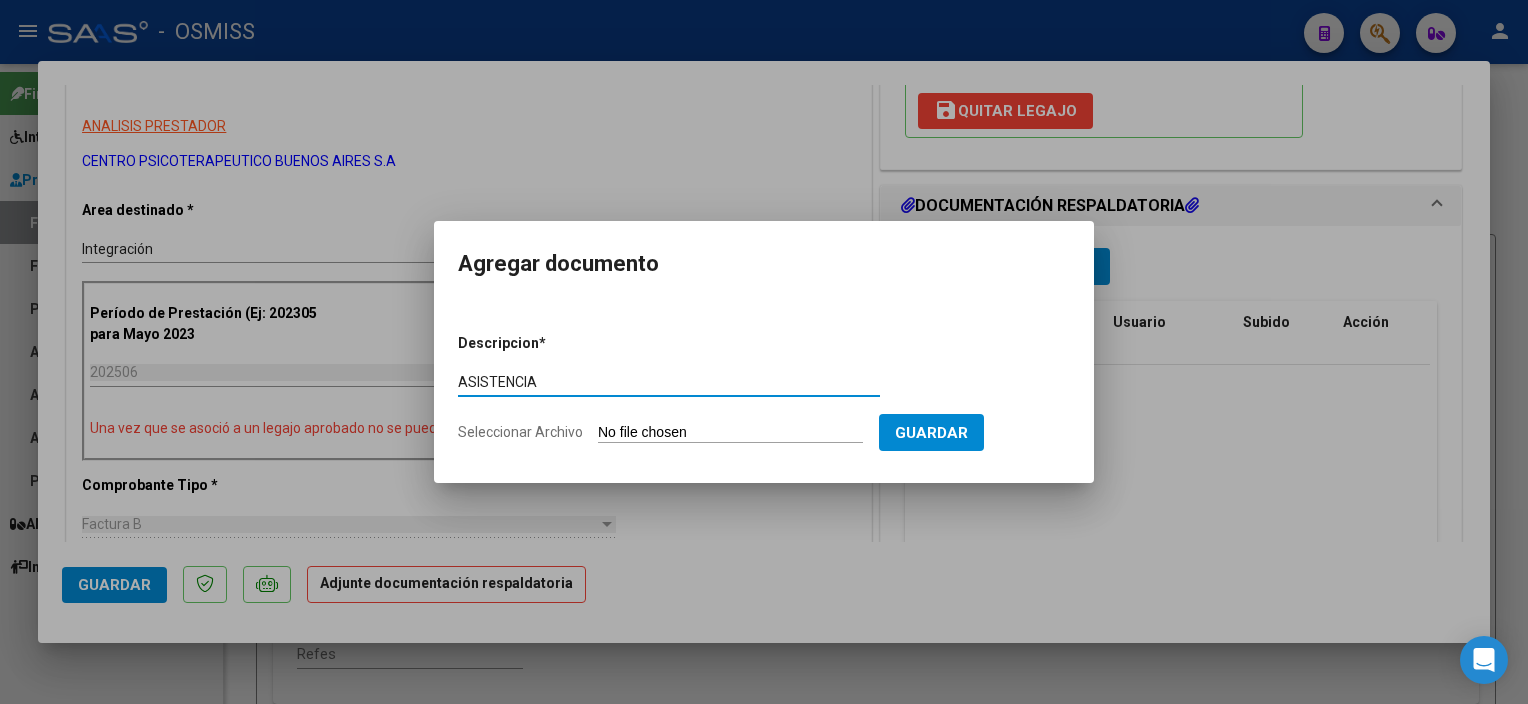 type on "ASISTENCIA" 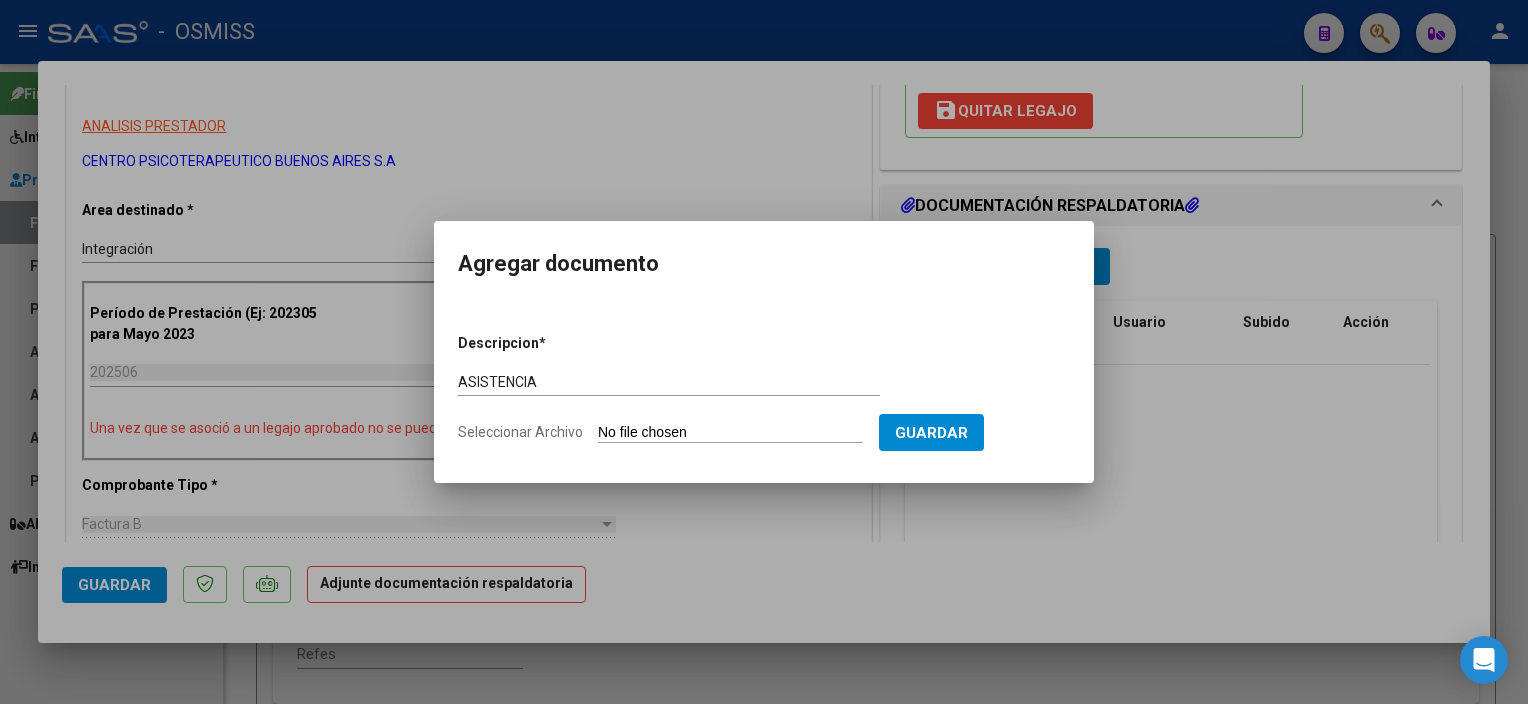 type on "C:\fakepath\7 [LAST] [LAST] Planilla Asist Integracion Junio 2025 - CPBA Contable.pdf" 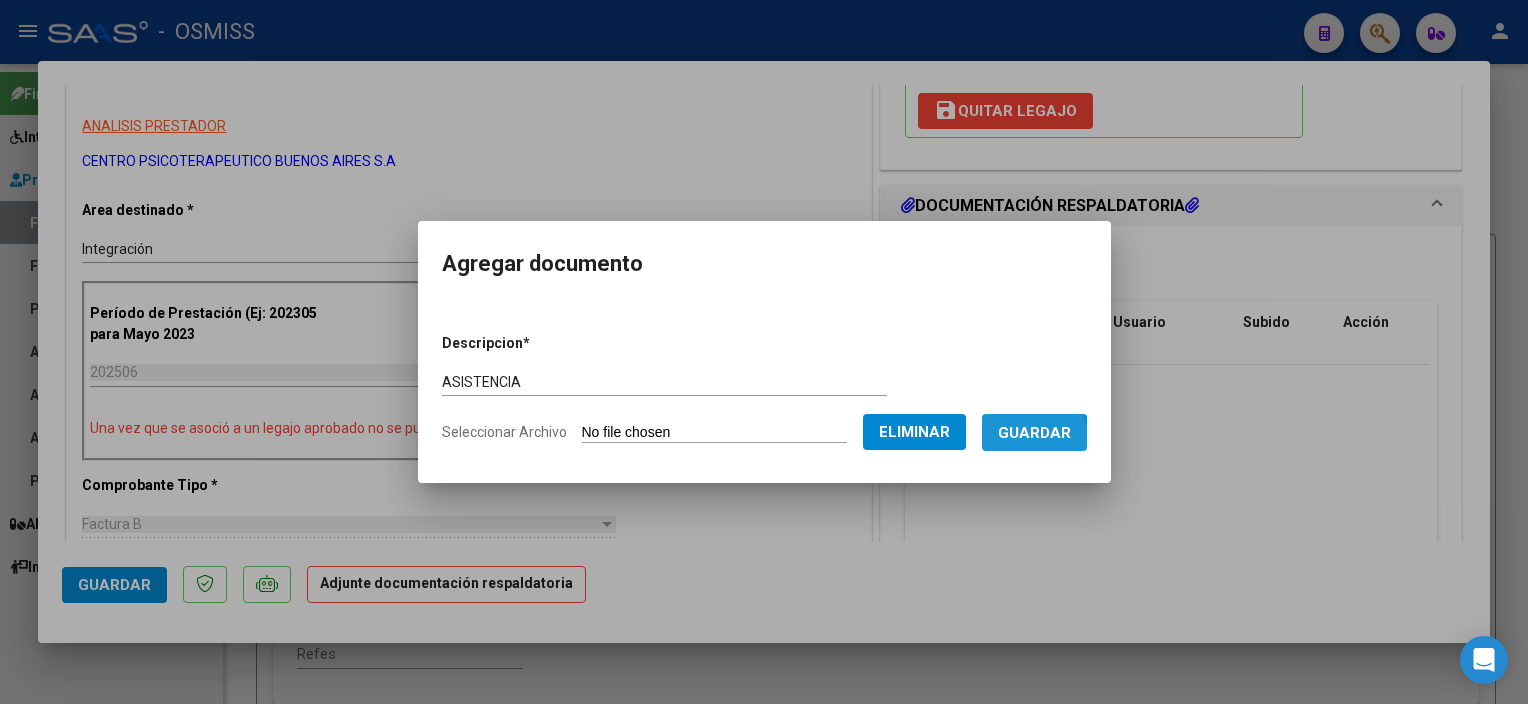 click on "Guardar" at bounding box center (1034, 432) 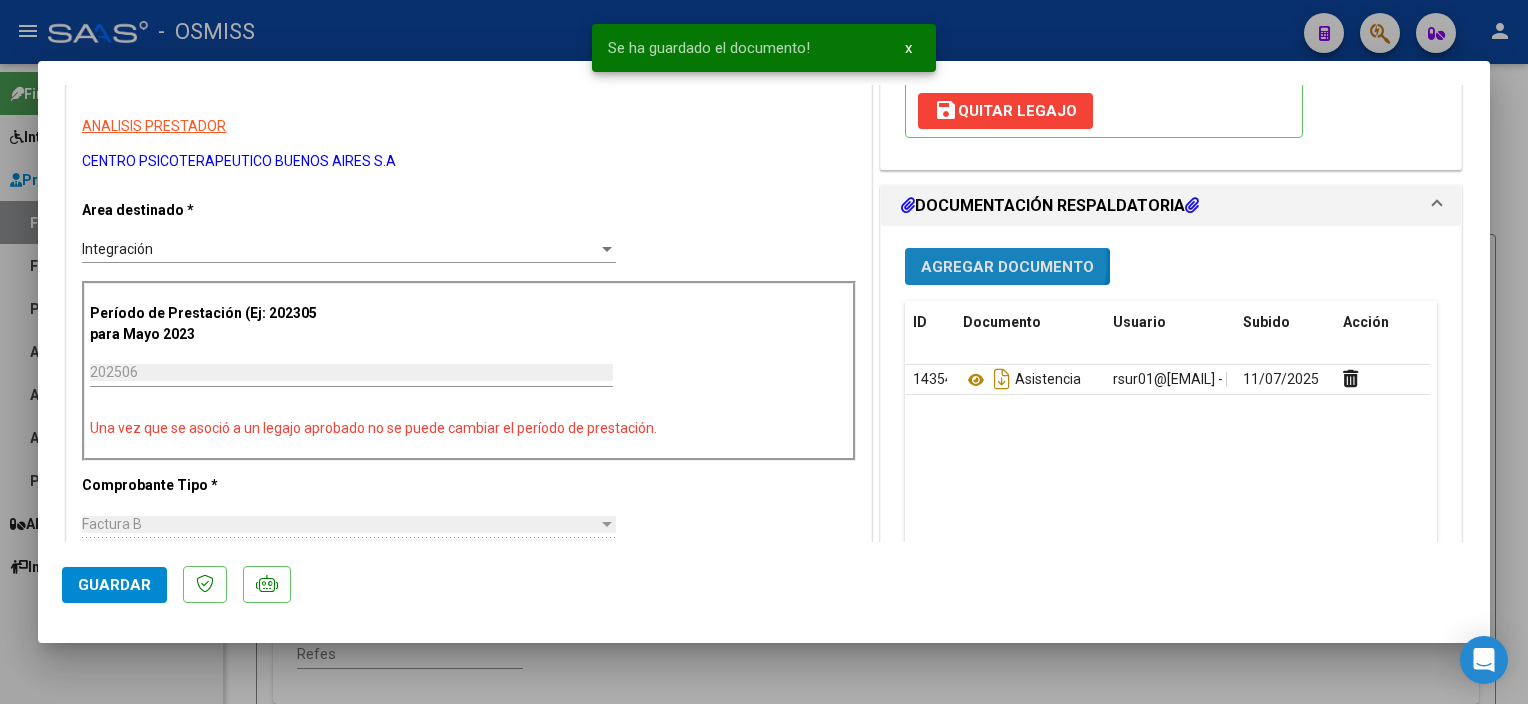 click on "Agregar Documento" at bounding box center (1007, 267) 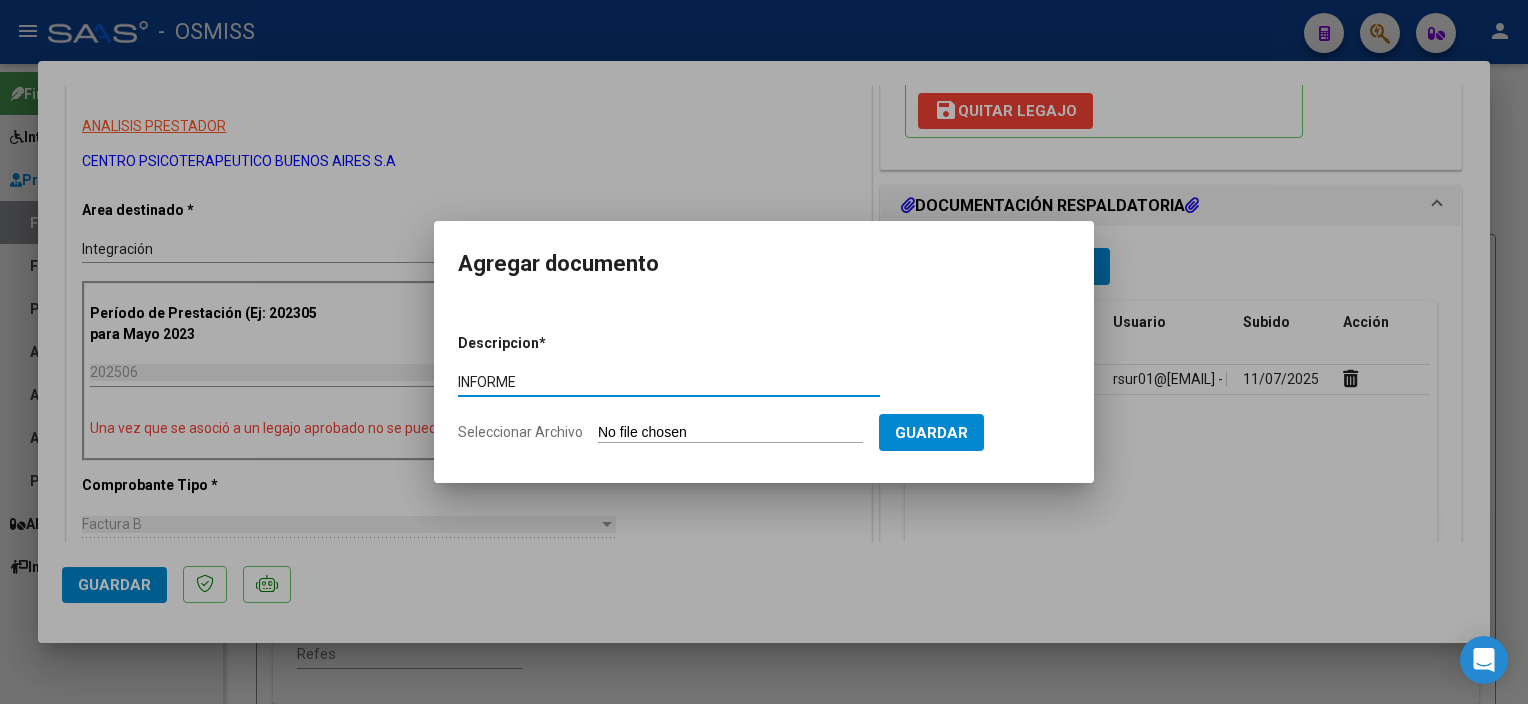 type on "INFORME" 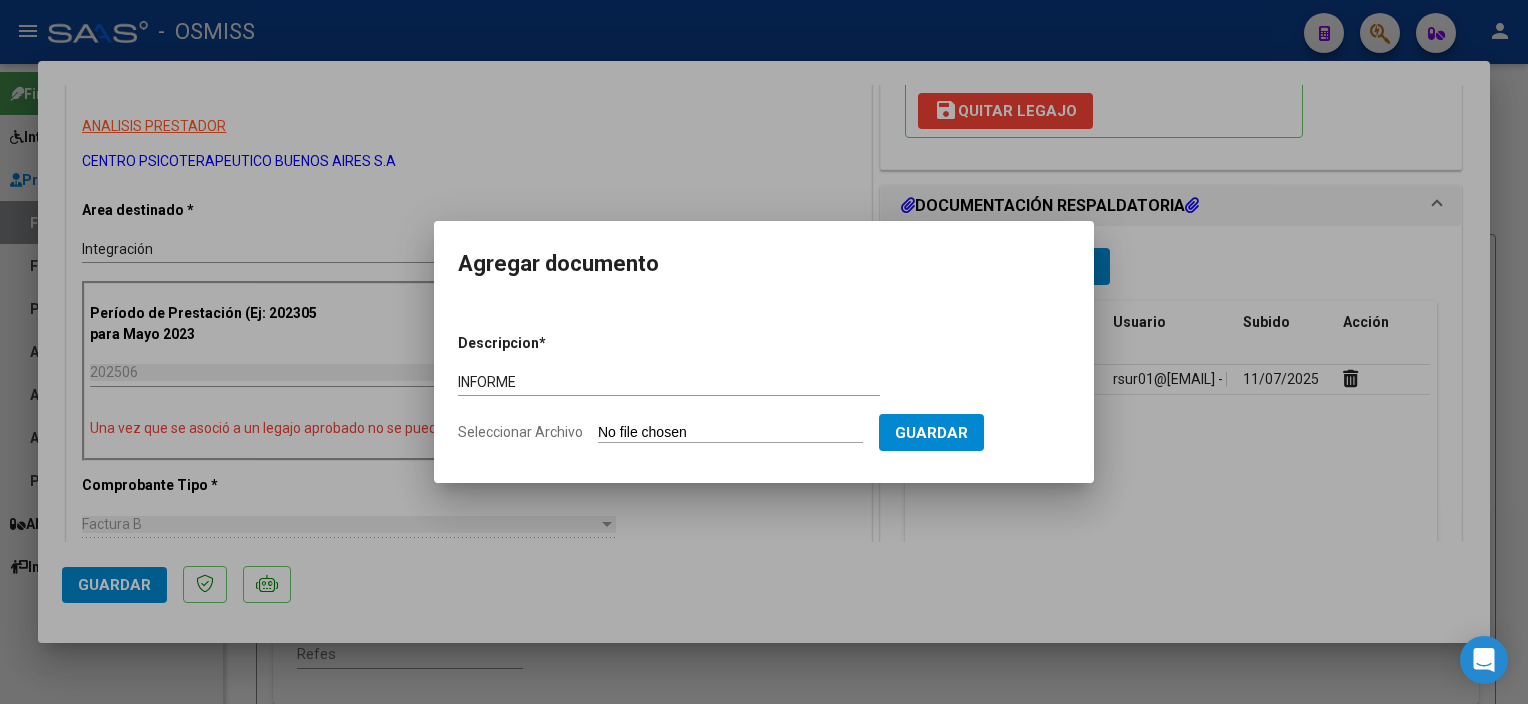 type on "C:\fakepath\8 [LAST] [LAST] Inf Semestral Integracion 2025 - CPBA Contable.pdf" 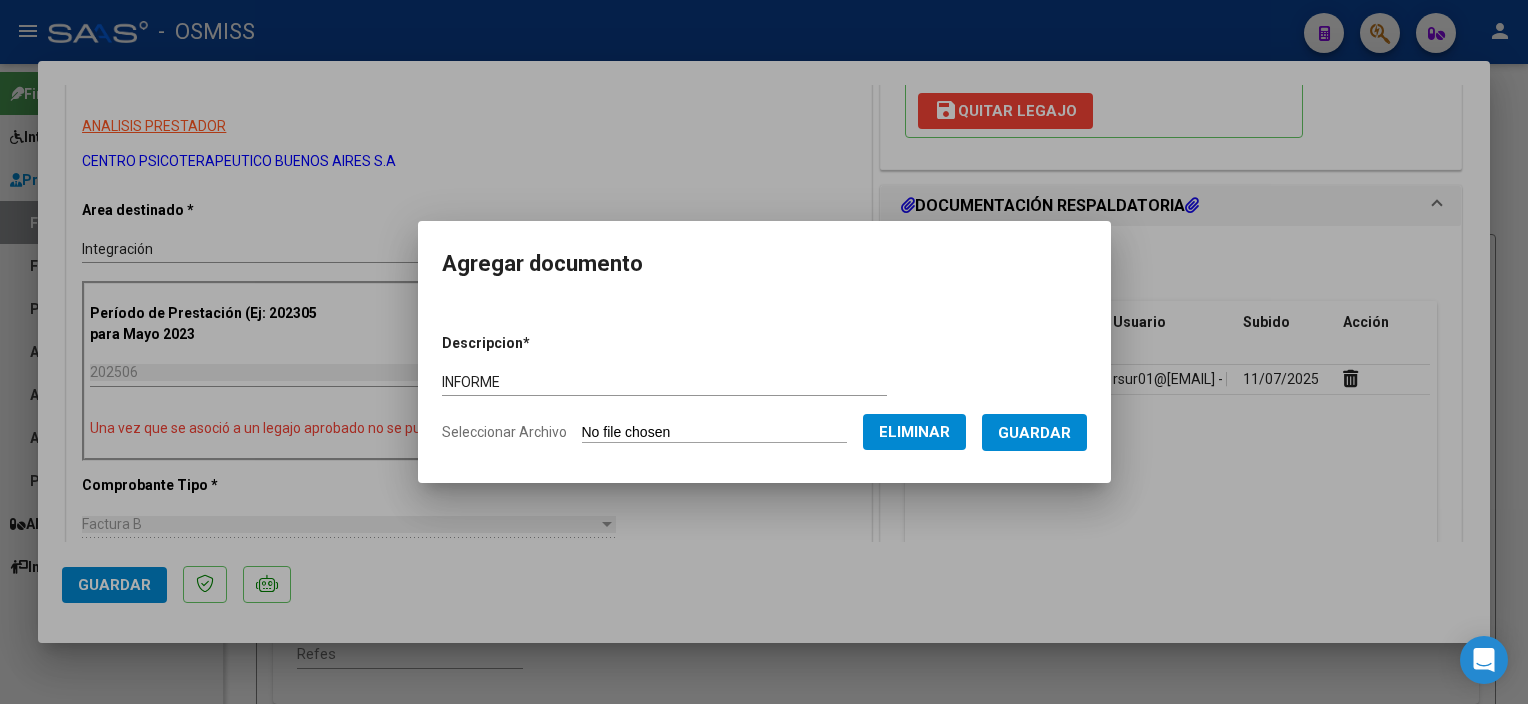 click on "Guardar" at bounding box center [1034, 433] 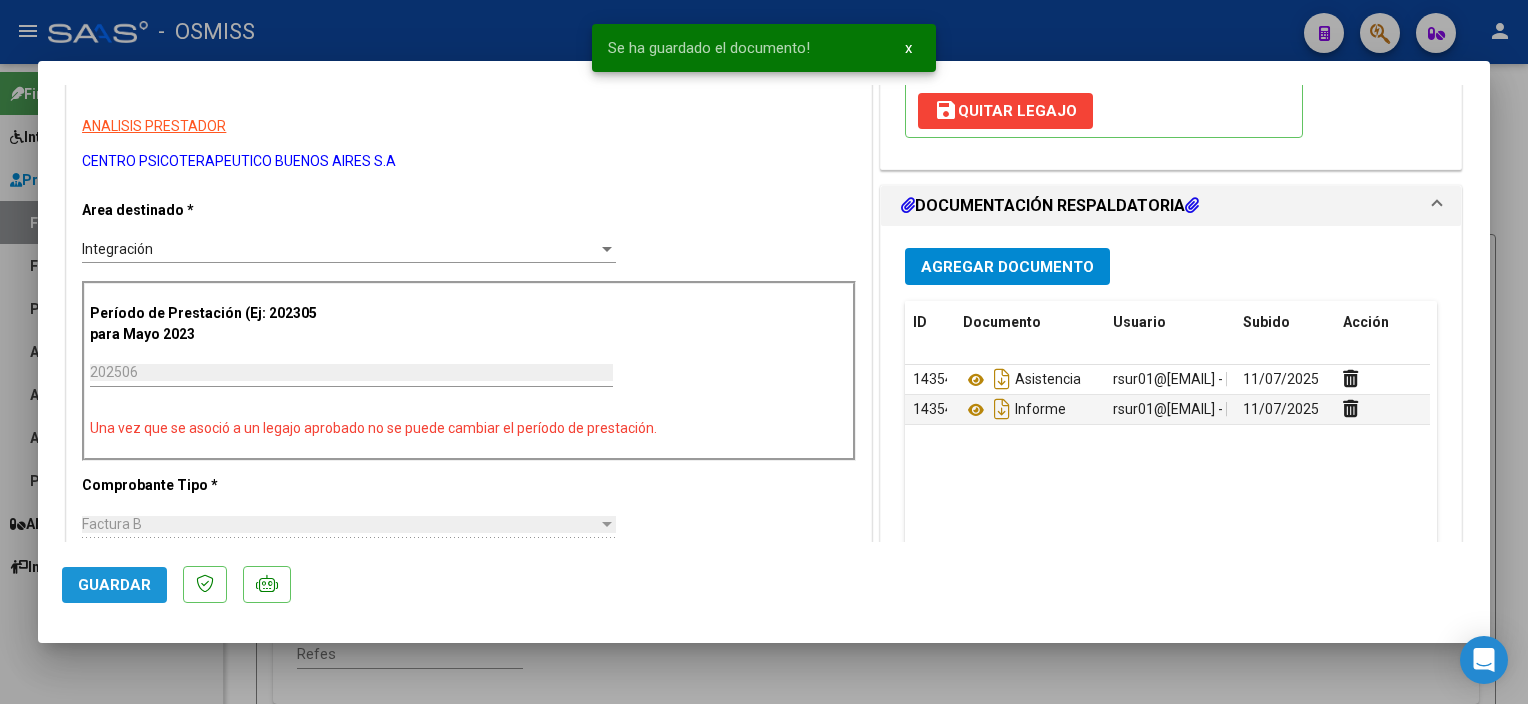 click on "Guardar" 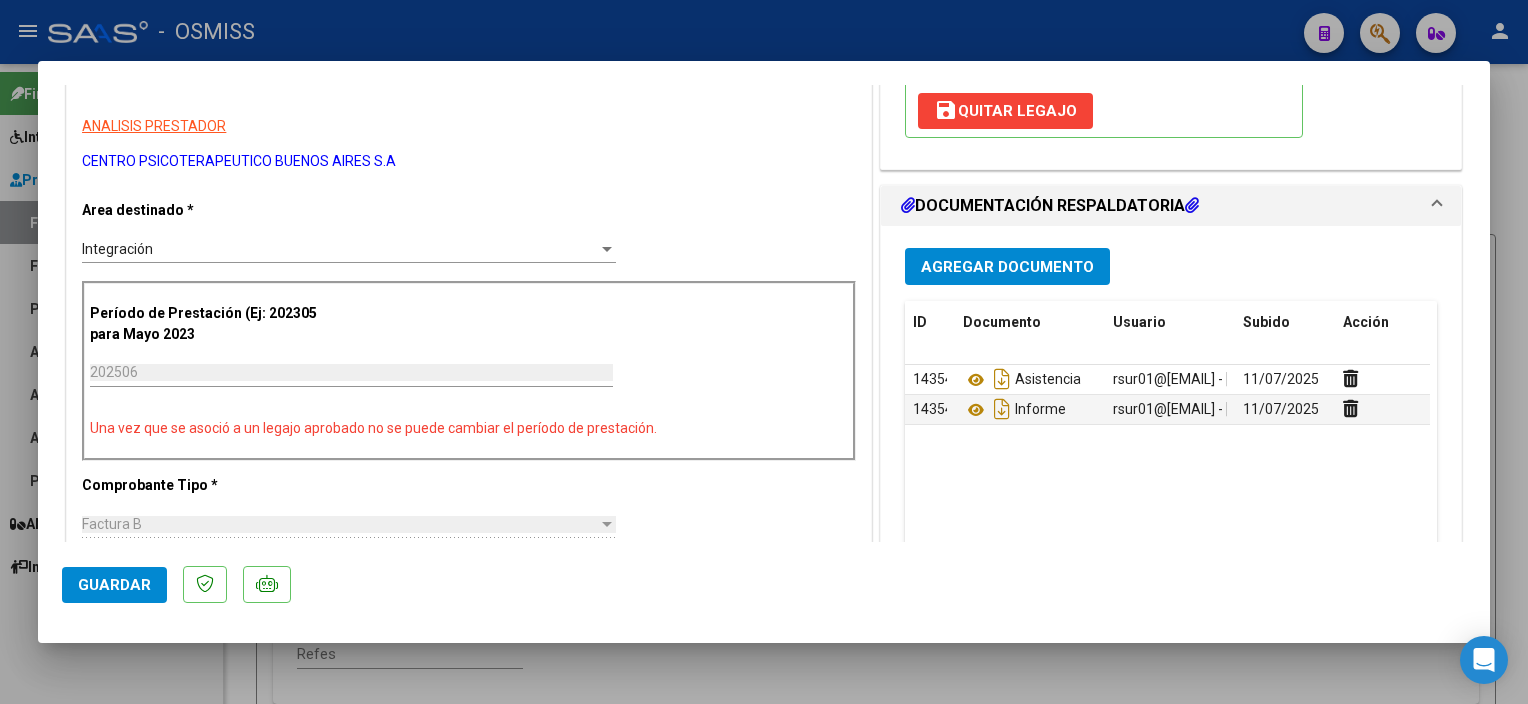 click at bounding box center (764, 352) 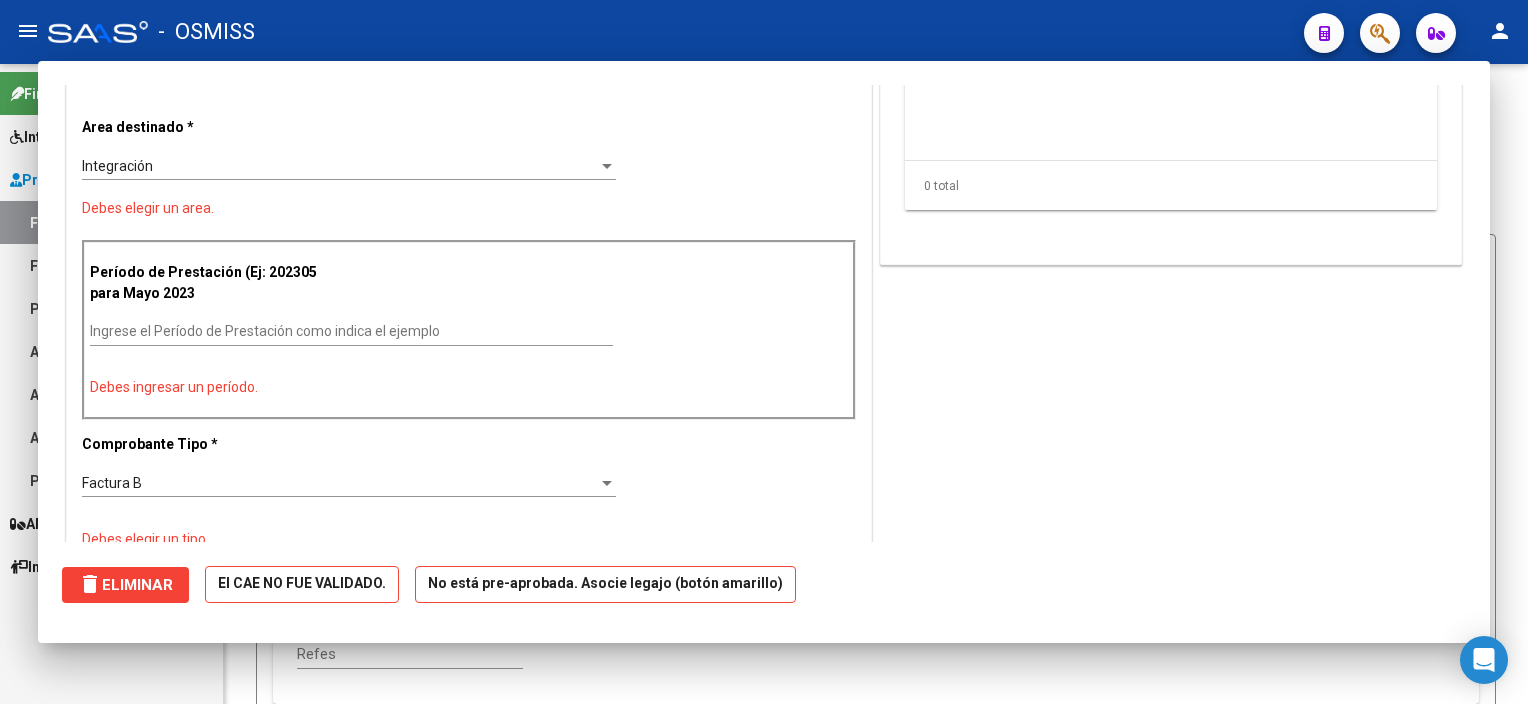 scroll, scrollTop: 0, scrollLeft: 0, axis: both 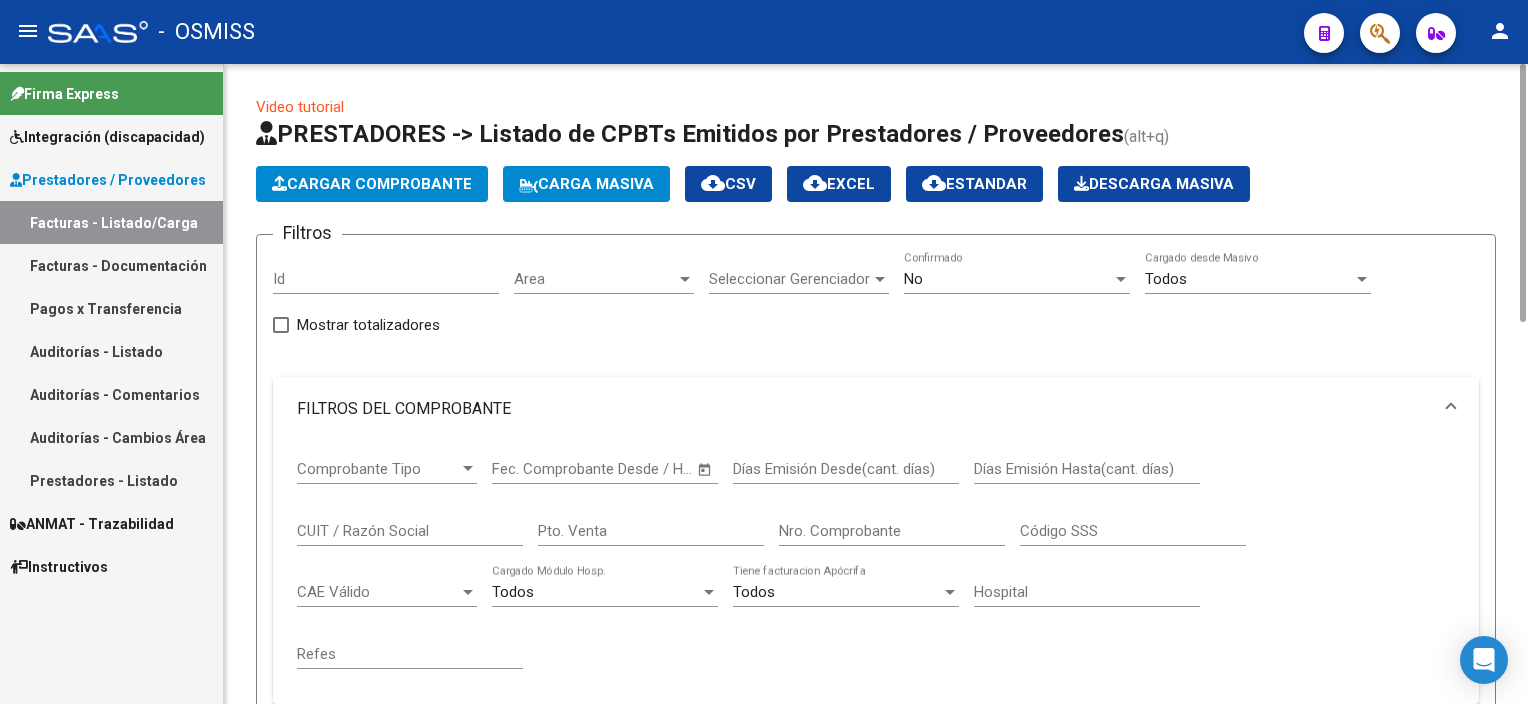 click on "Cargar Comprobante" 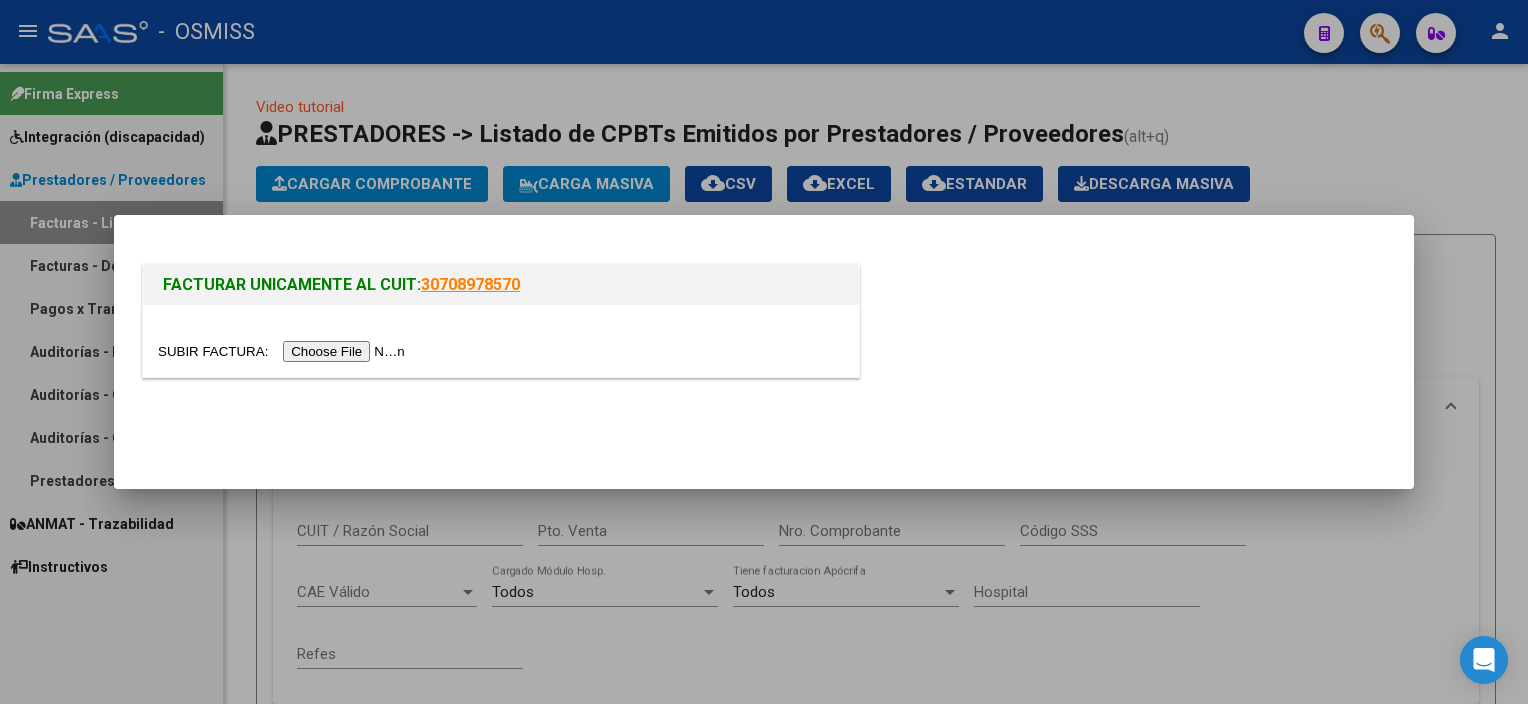 click at bounding box center (284, 351) 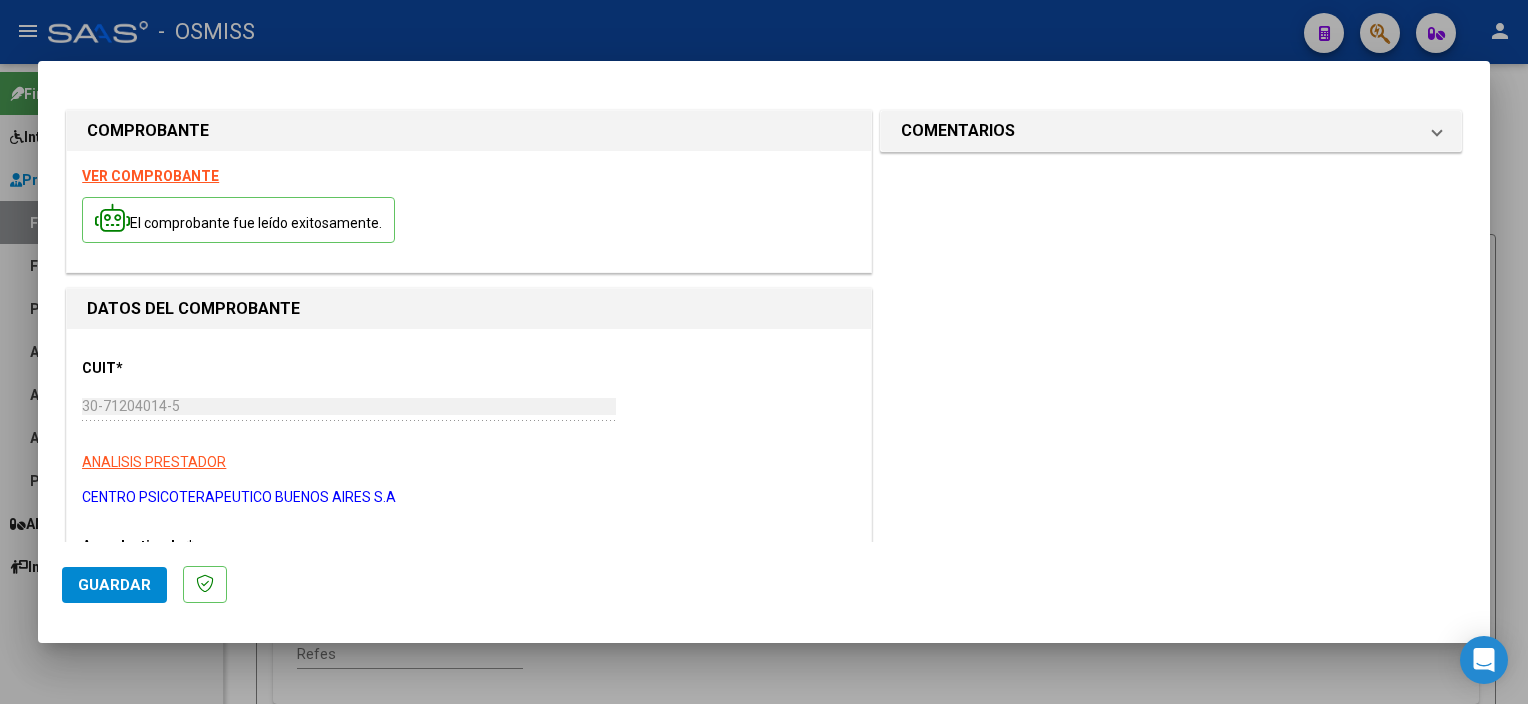 scroll, scrollTop: 451, scrollLeft: 0, axis: vertical 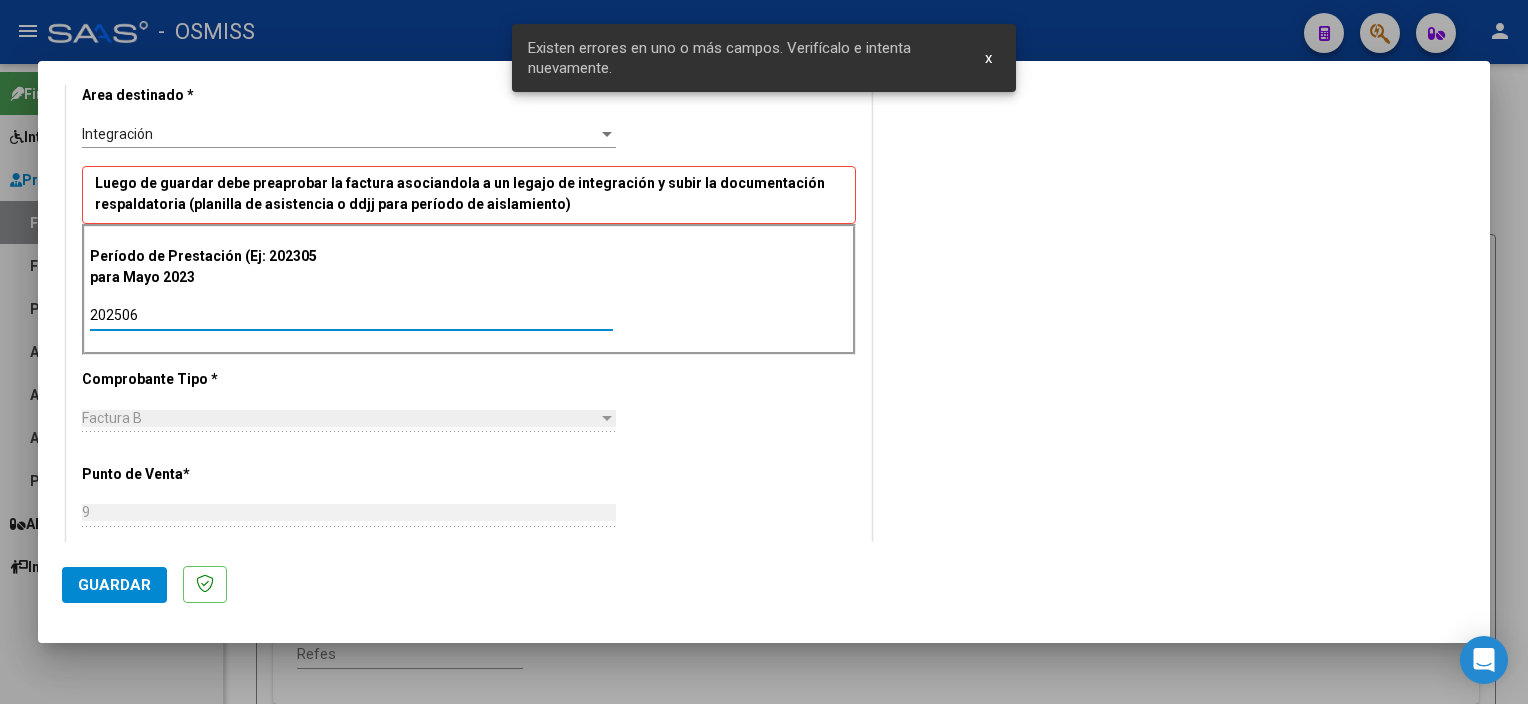 type on "202506" 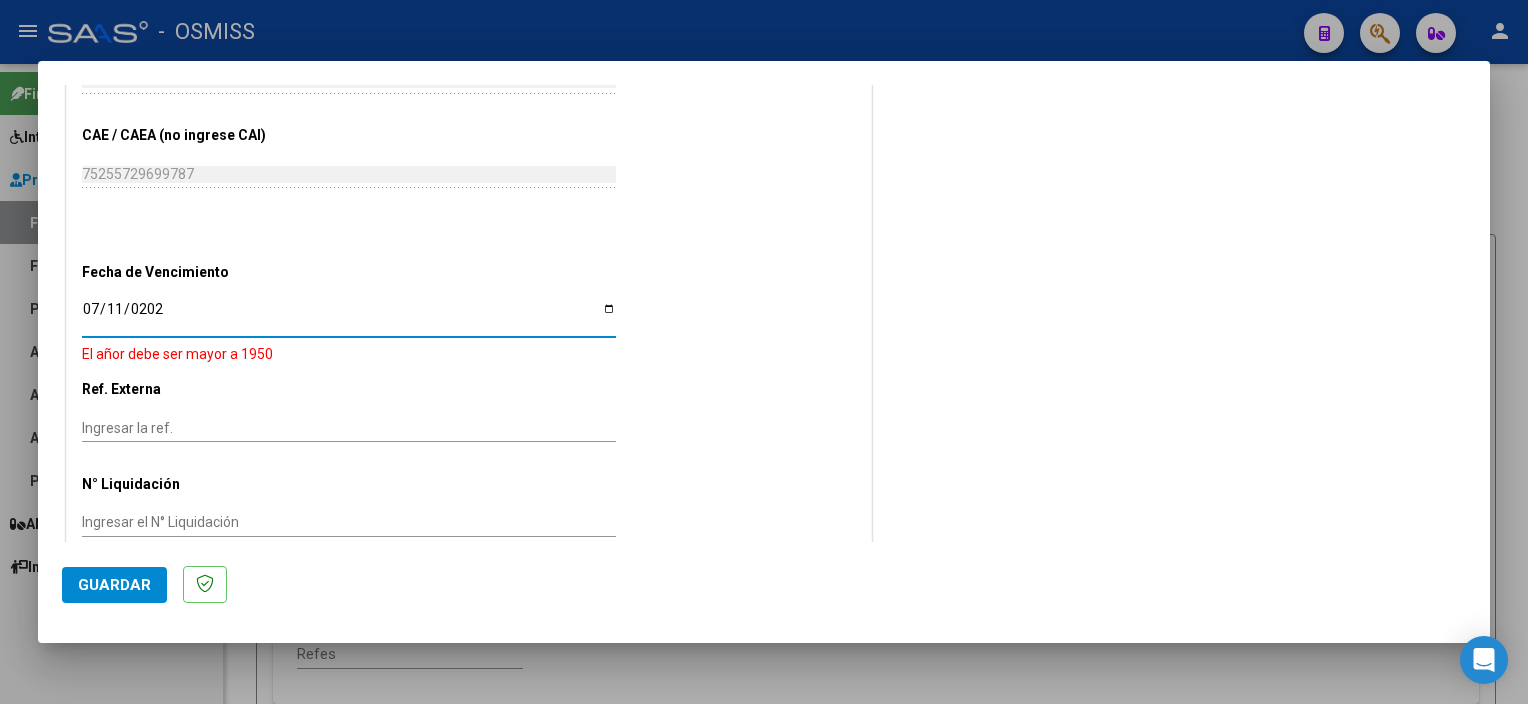 type on "2025-07-11" 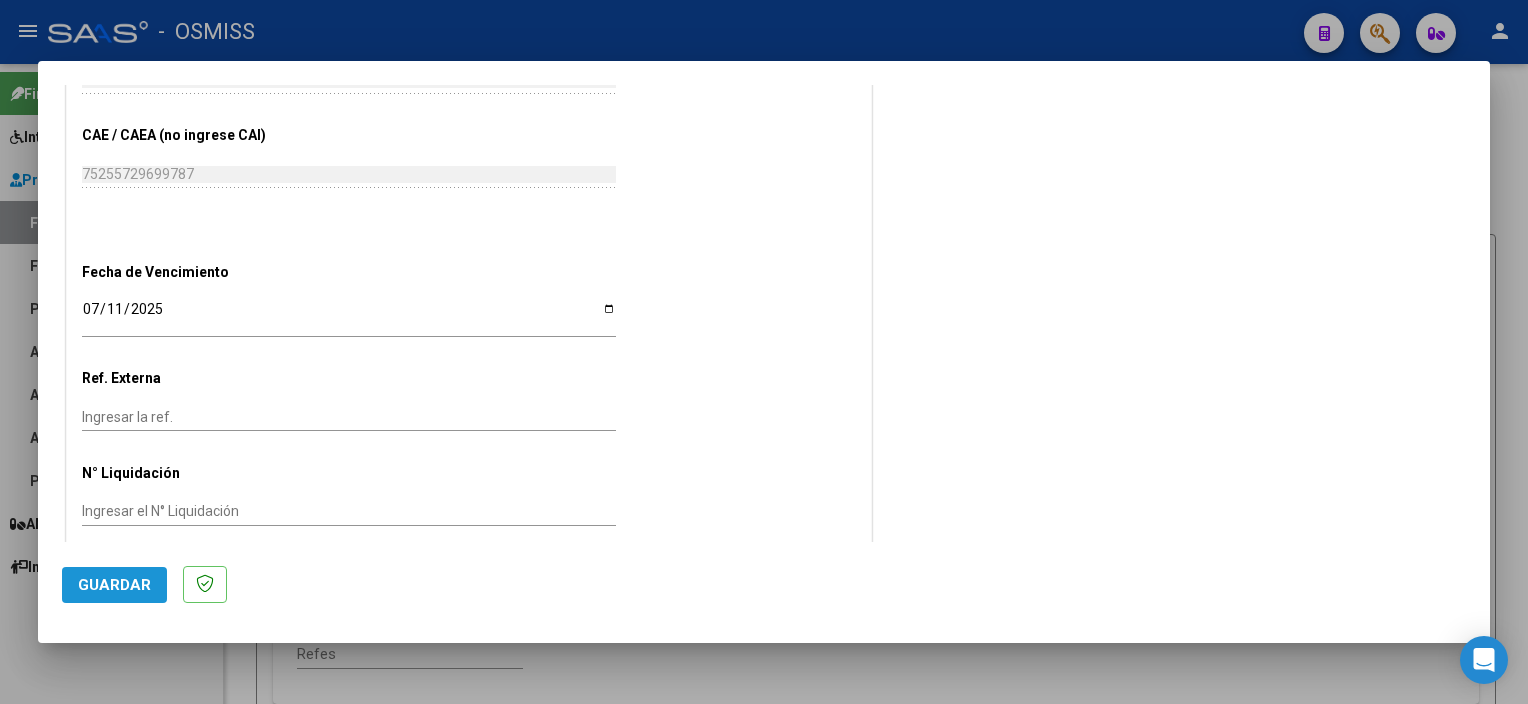 click on "Guardar" 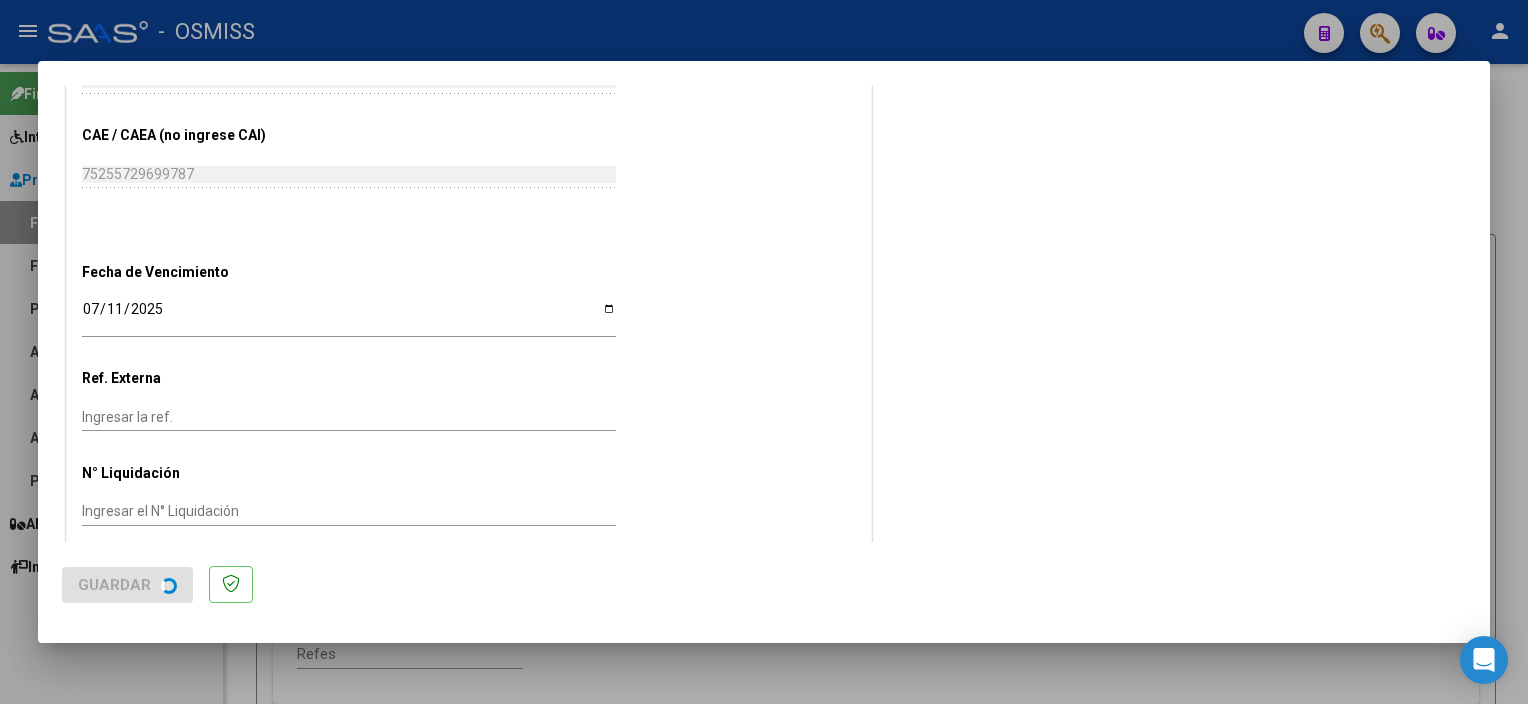 scroll, scrollTop: 0, scrollLeft: 0, axis: both 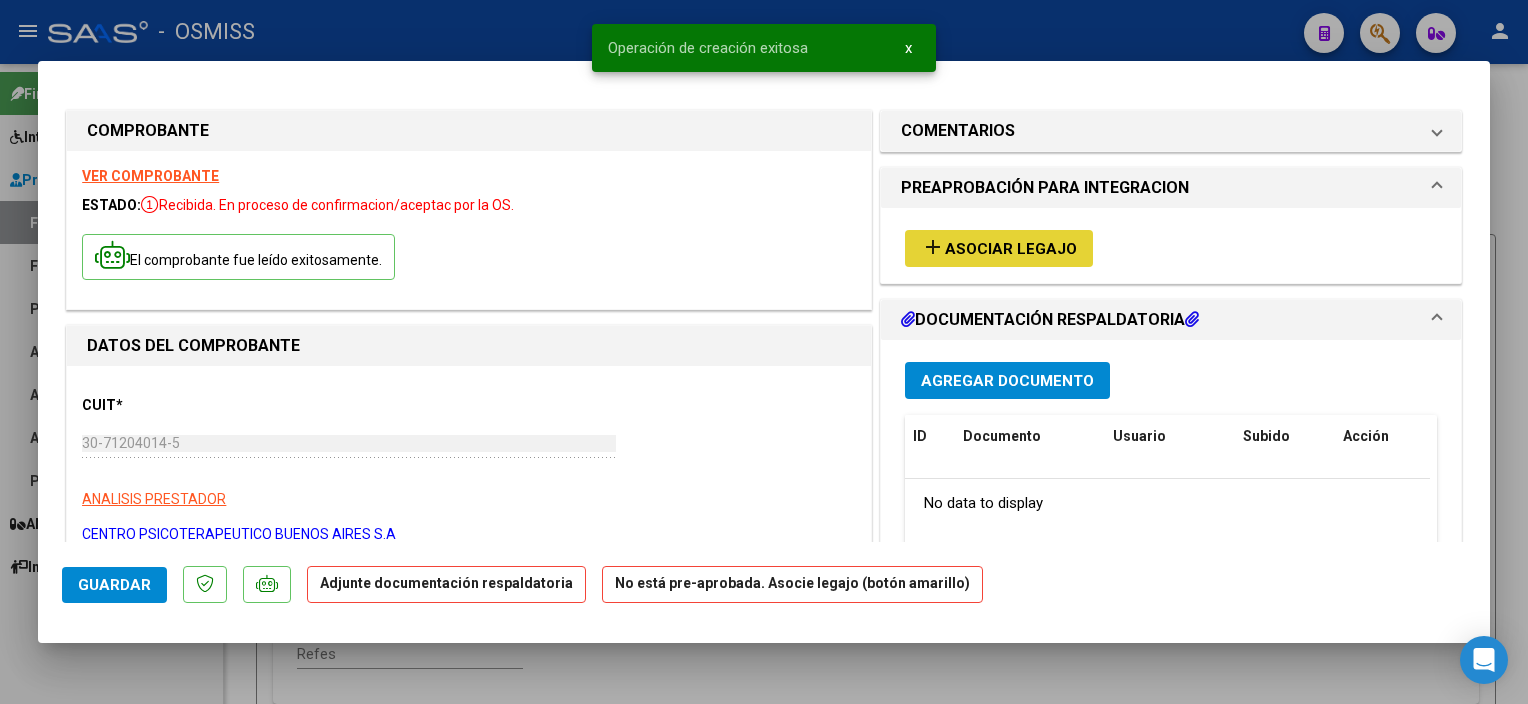 click on "Asociar Legajo" at bounding box center (1011, 249) 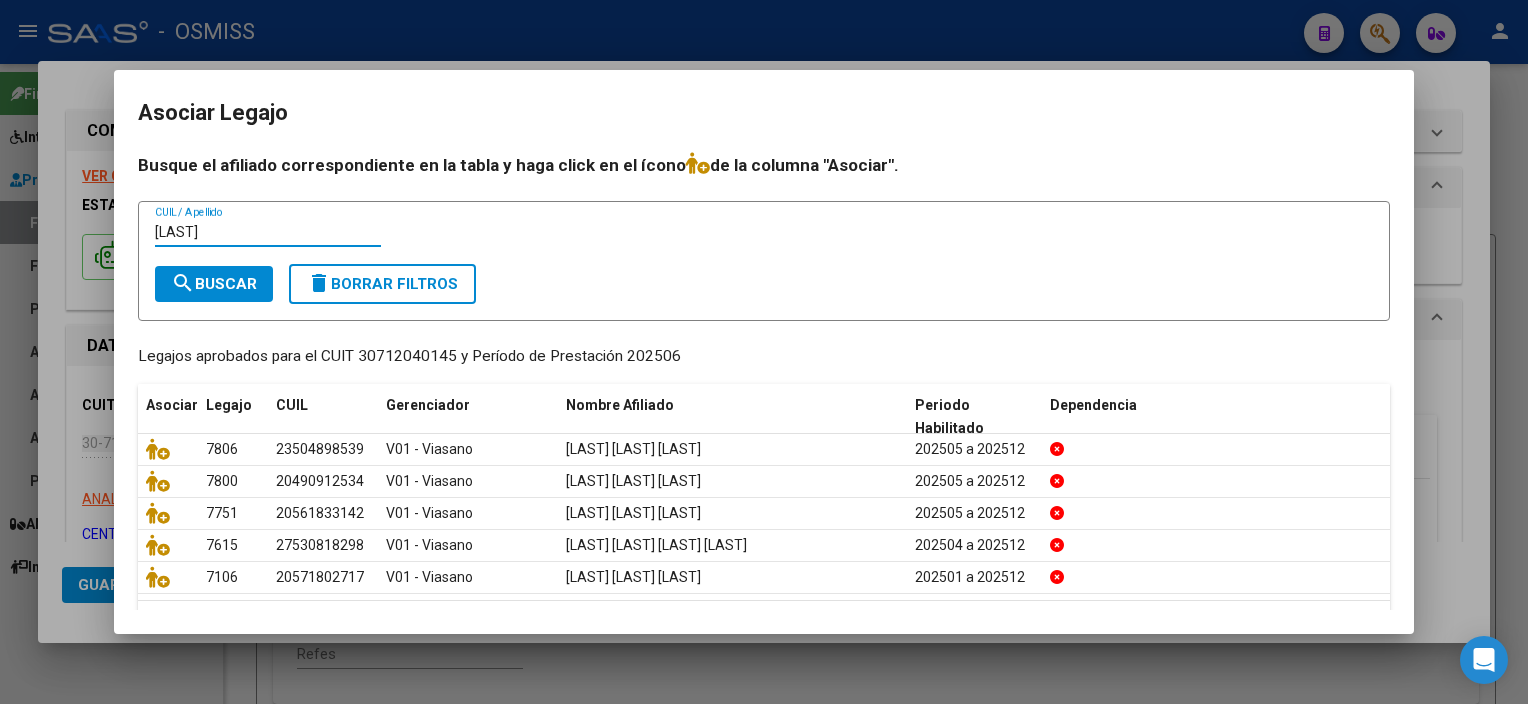 type on "[LAST]" 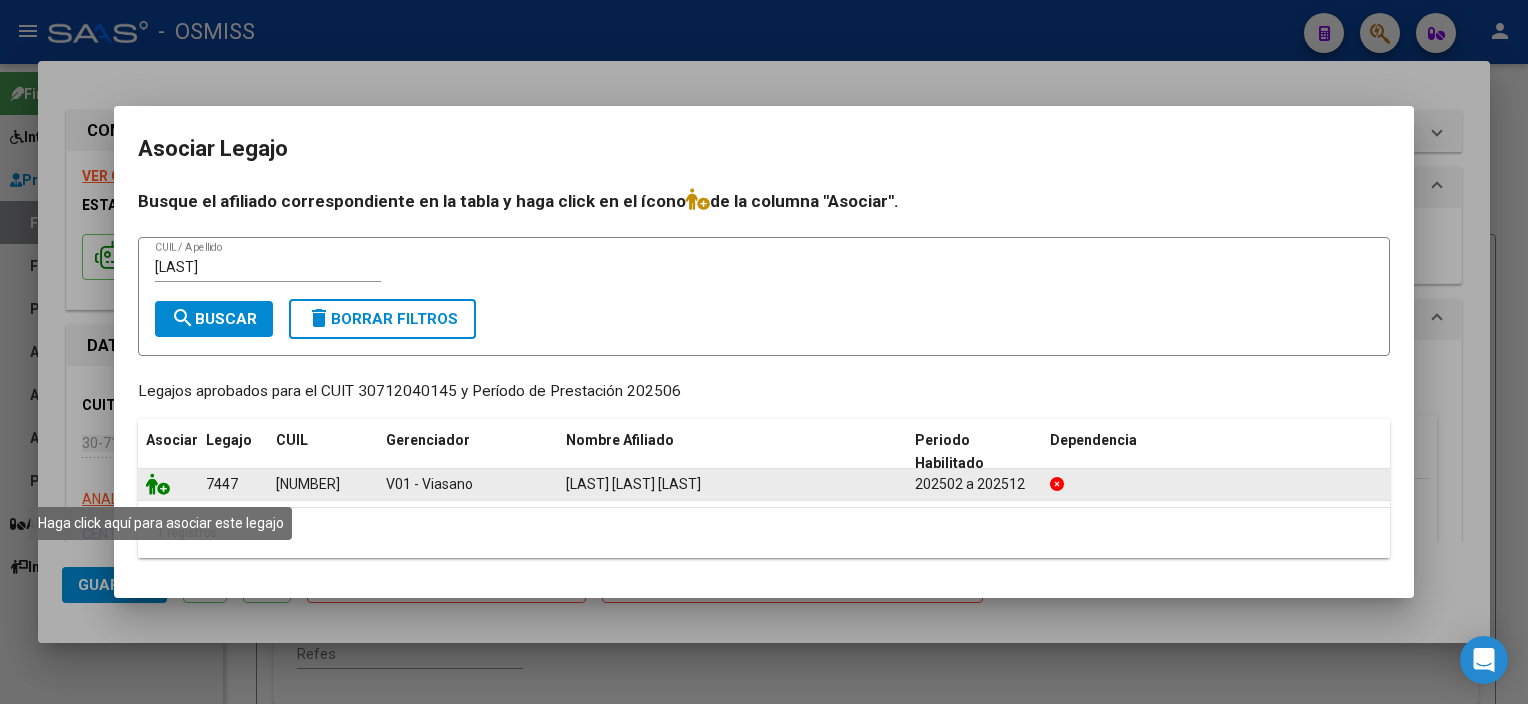 click 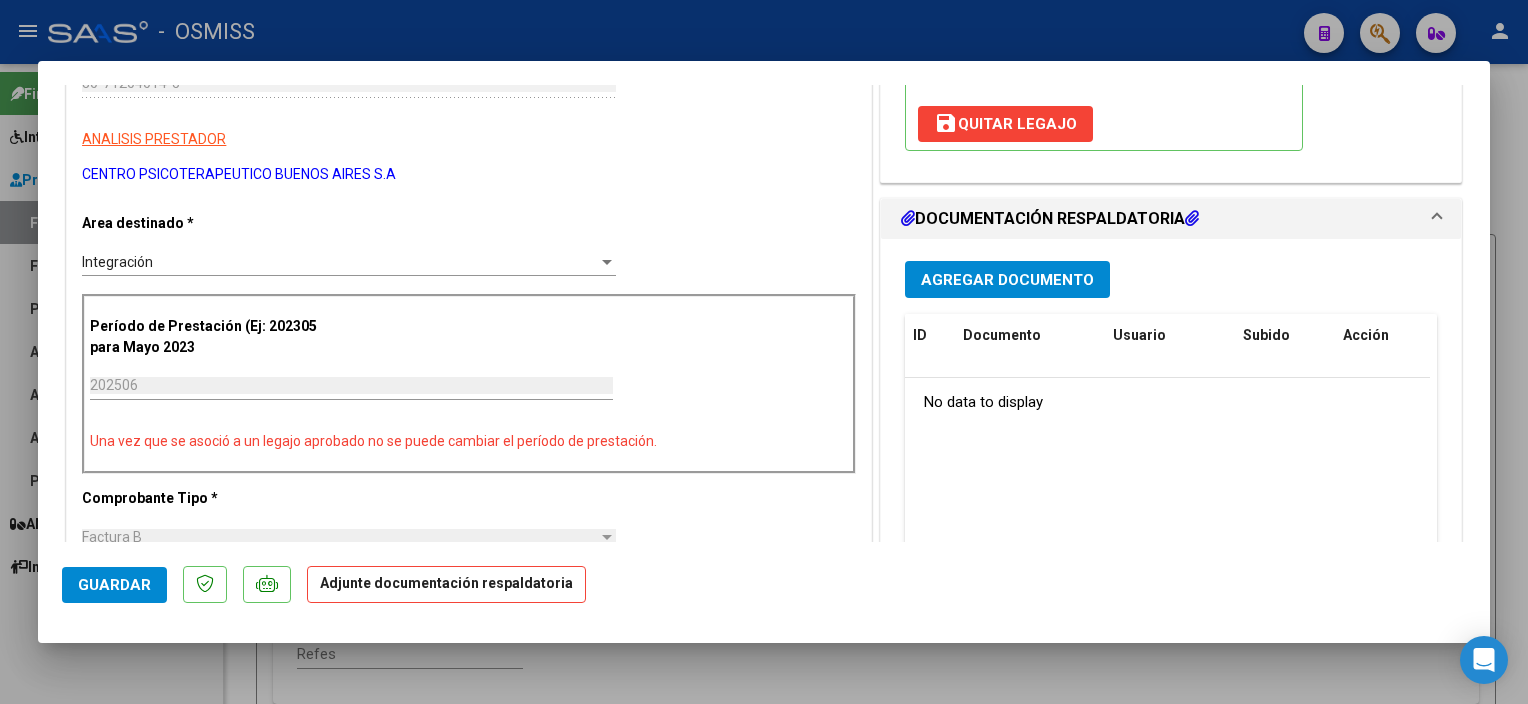 scroll, scrollTop: 380, scrollLeft: 0, axis: vertical 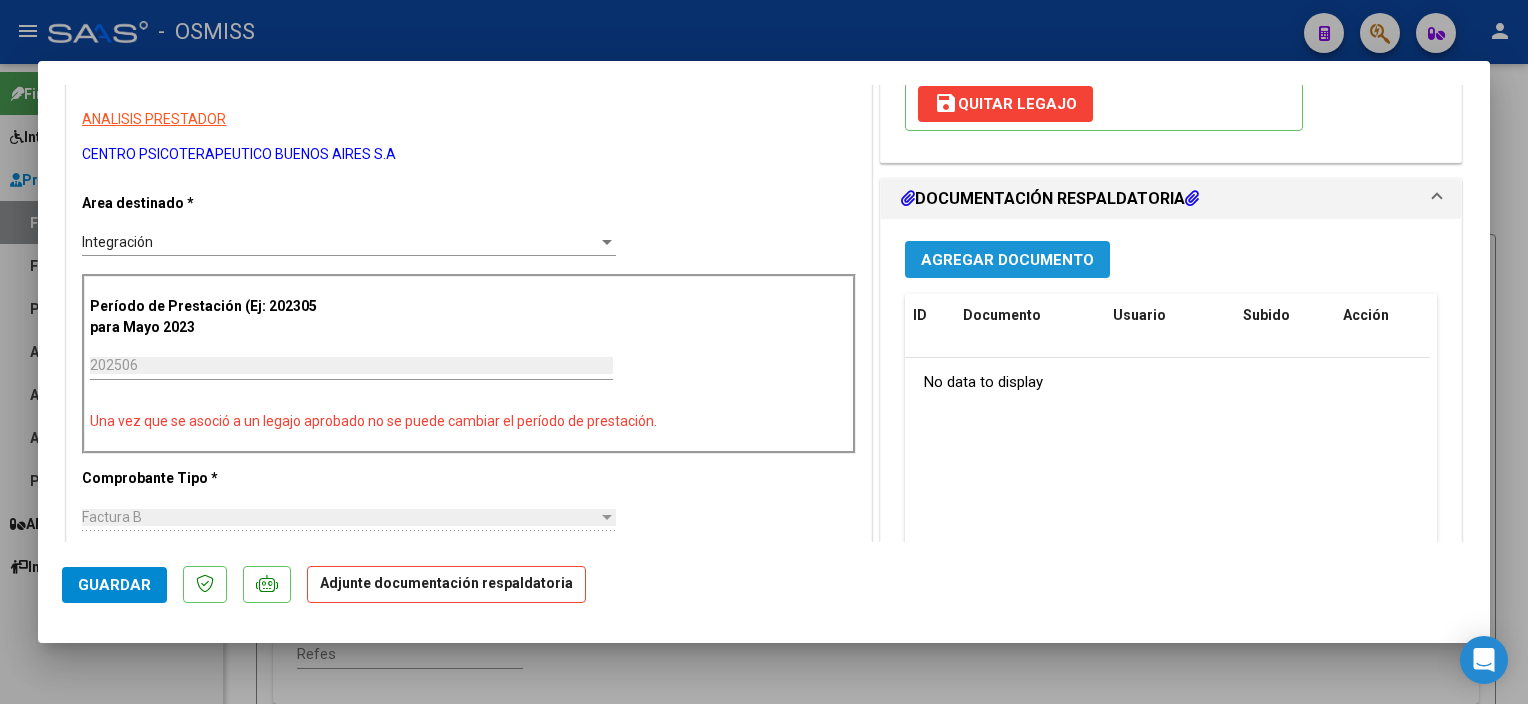 click on "Agregar Documento" at bounding box center [1007, 259] 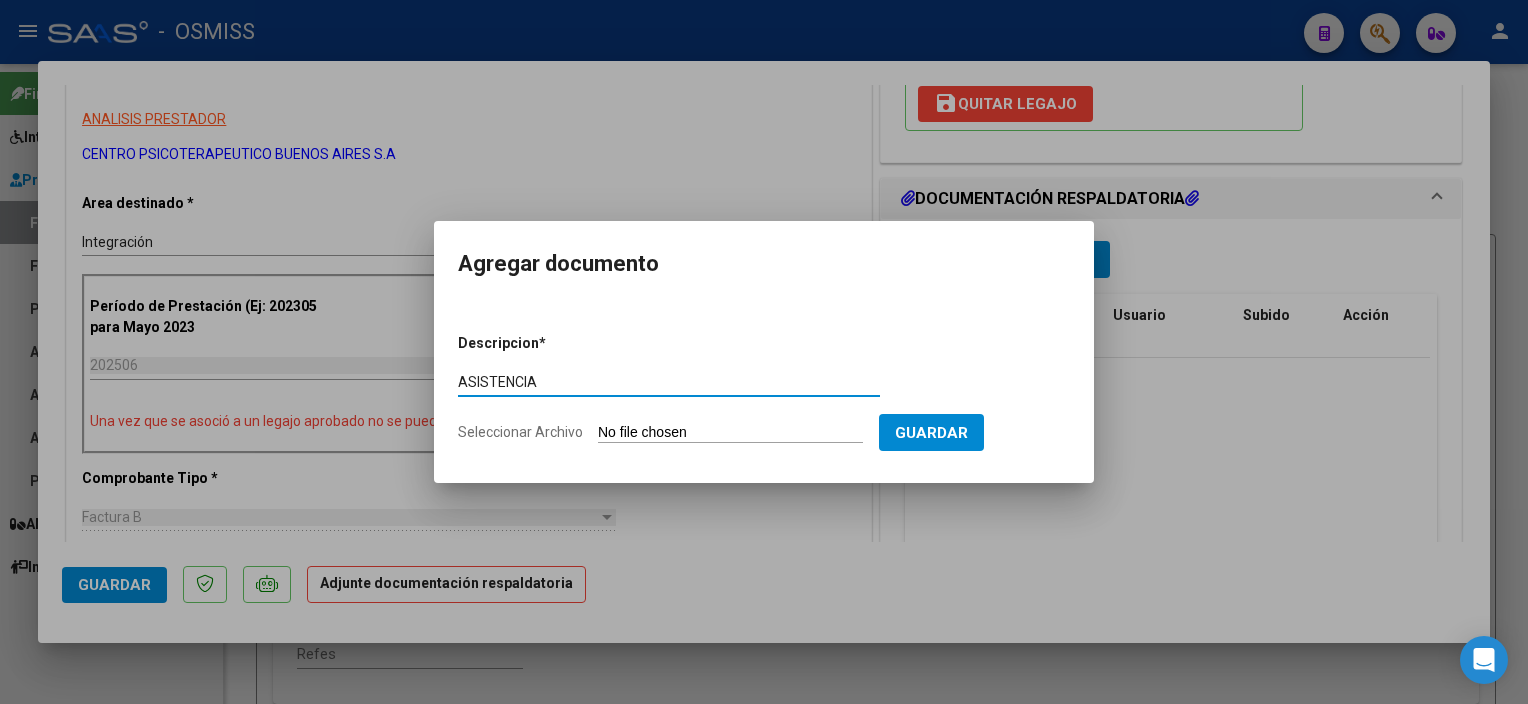 type on "ASISTENCIA" 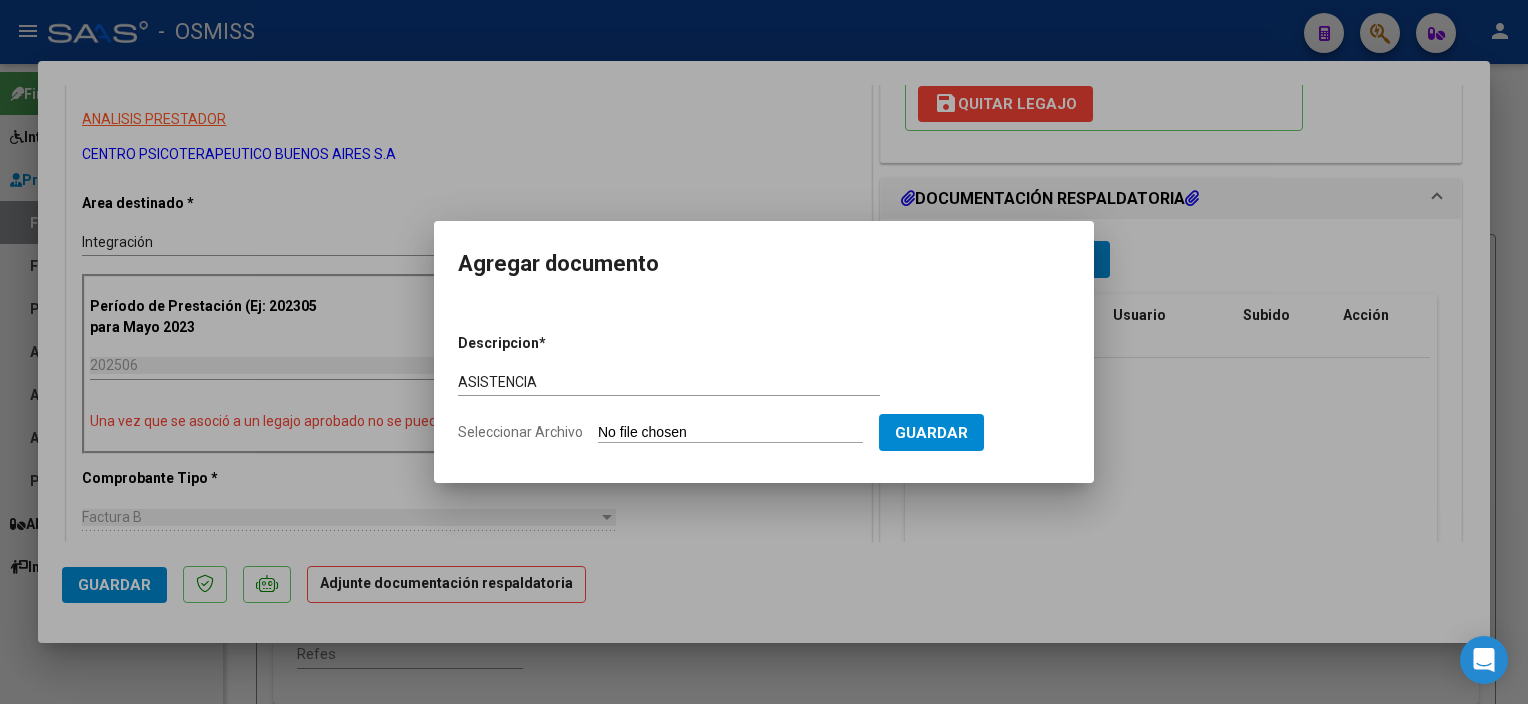 type on "C:\fakepath\3 [LAST] [LAST] - Planilla Asist Terapias Junio 2025 - CPBA Contable.pdf" 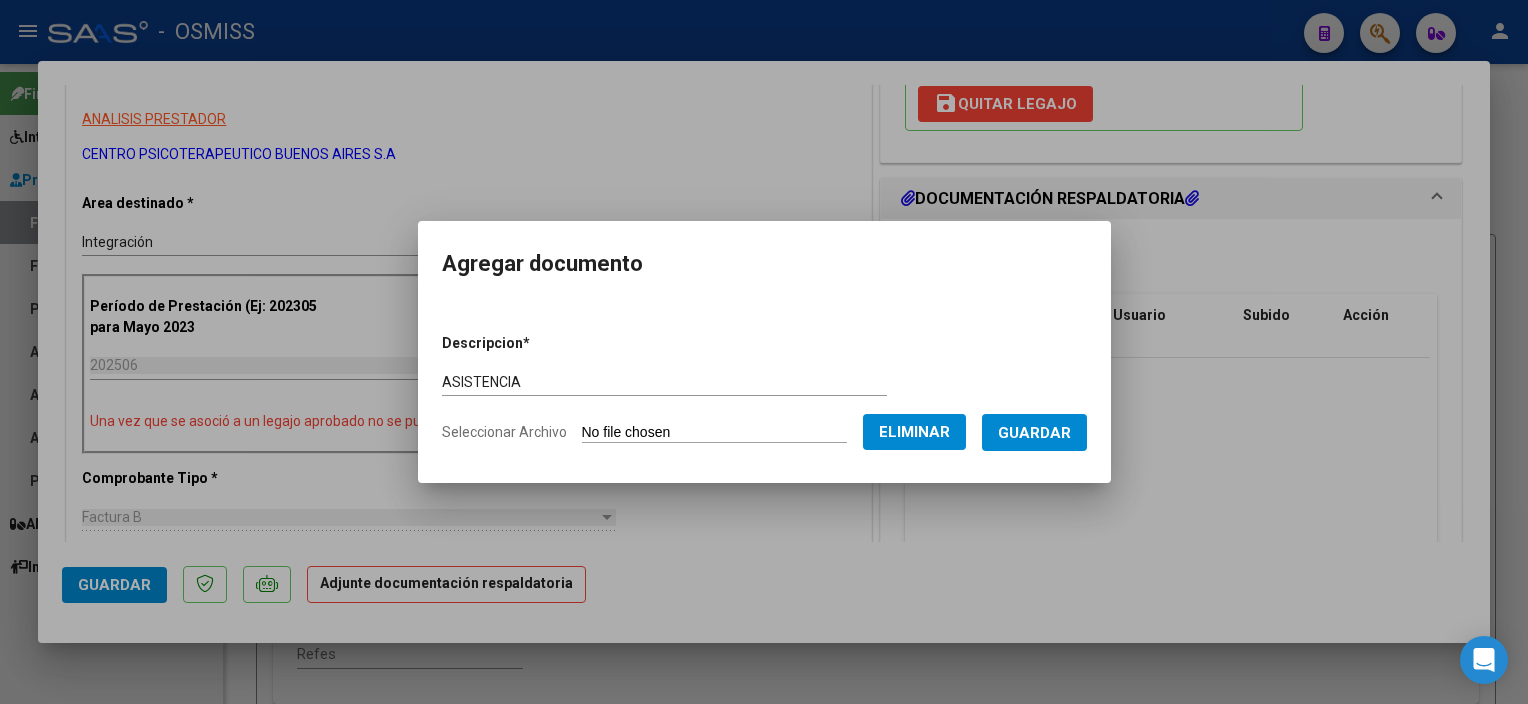 click on "Guardar" at bounding box center [1034, 433] 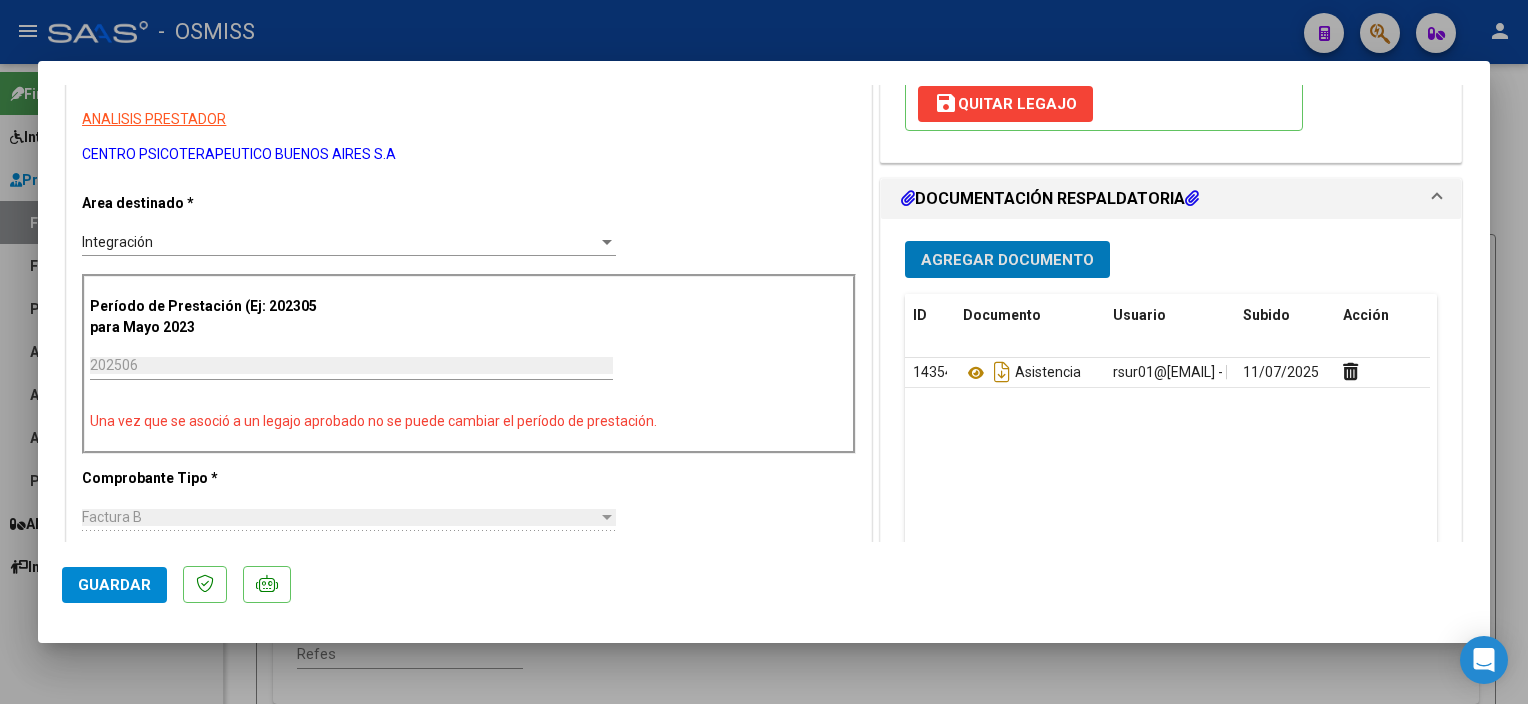 click on "Agregar Documento" at bounding box center [1007, 260] 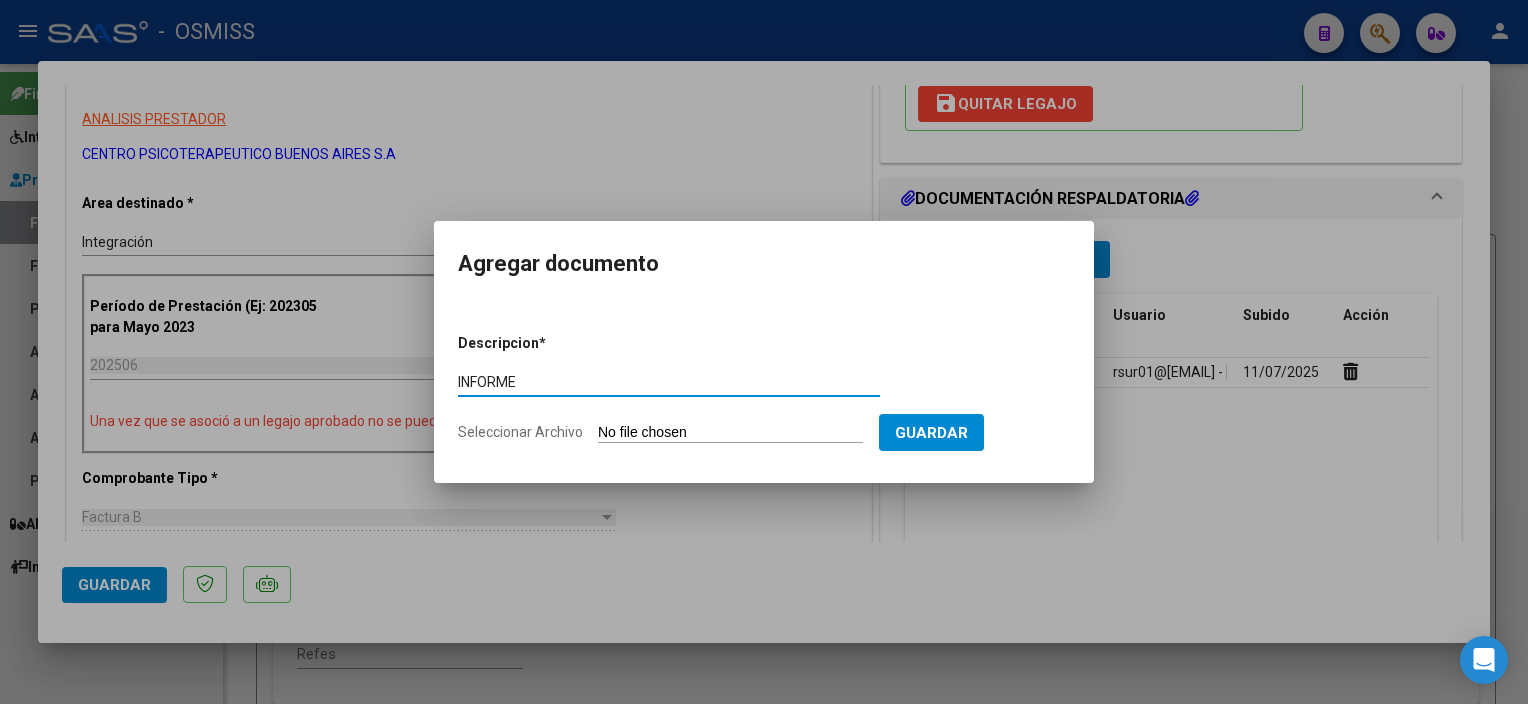 type on "INFORME" 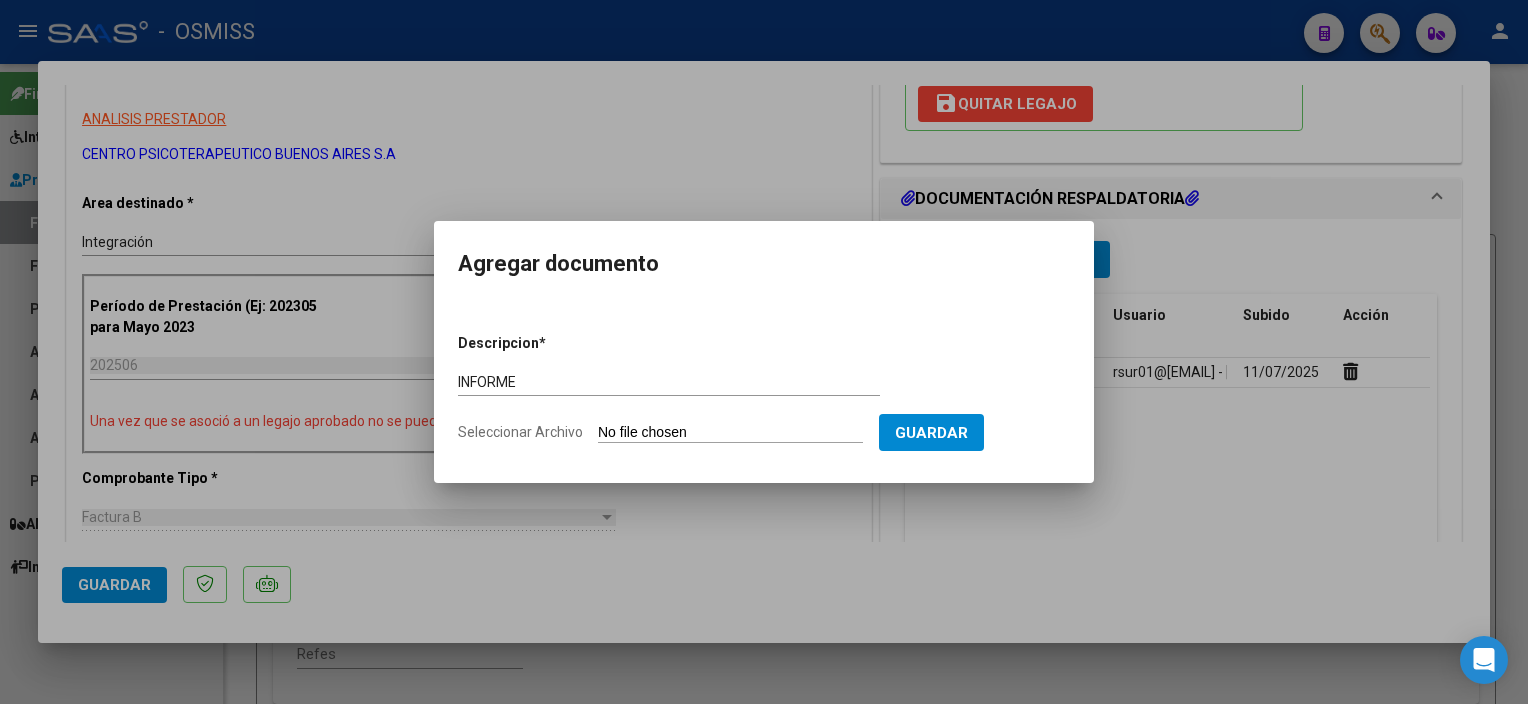 click on "Seleccionar Archivo" at bounding box center (730, 433) 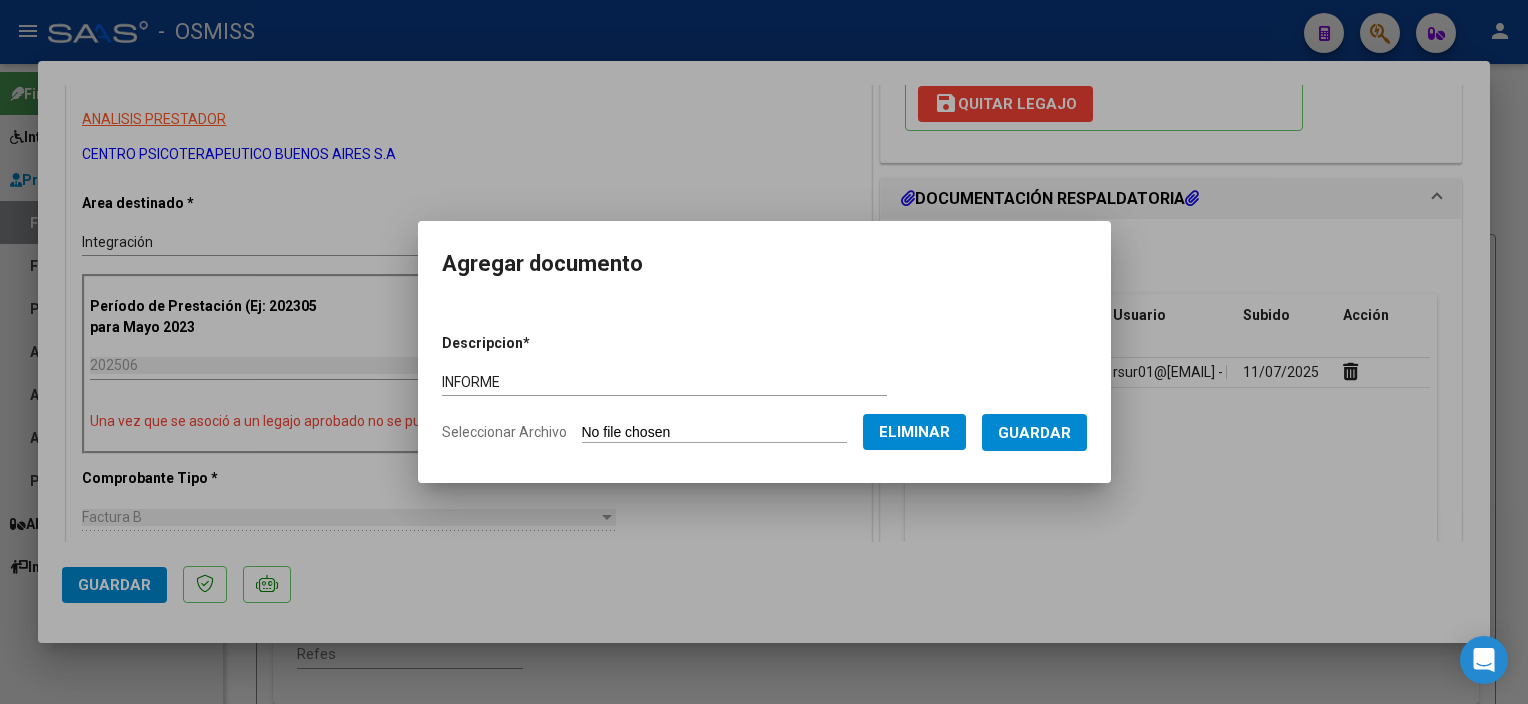 click on "Guardar" at bounding box center (1034, 433) 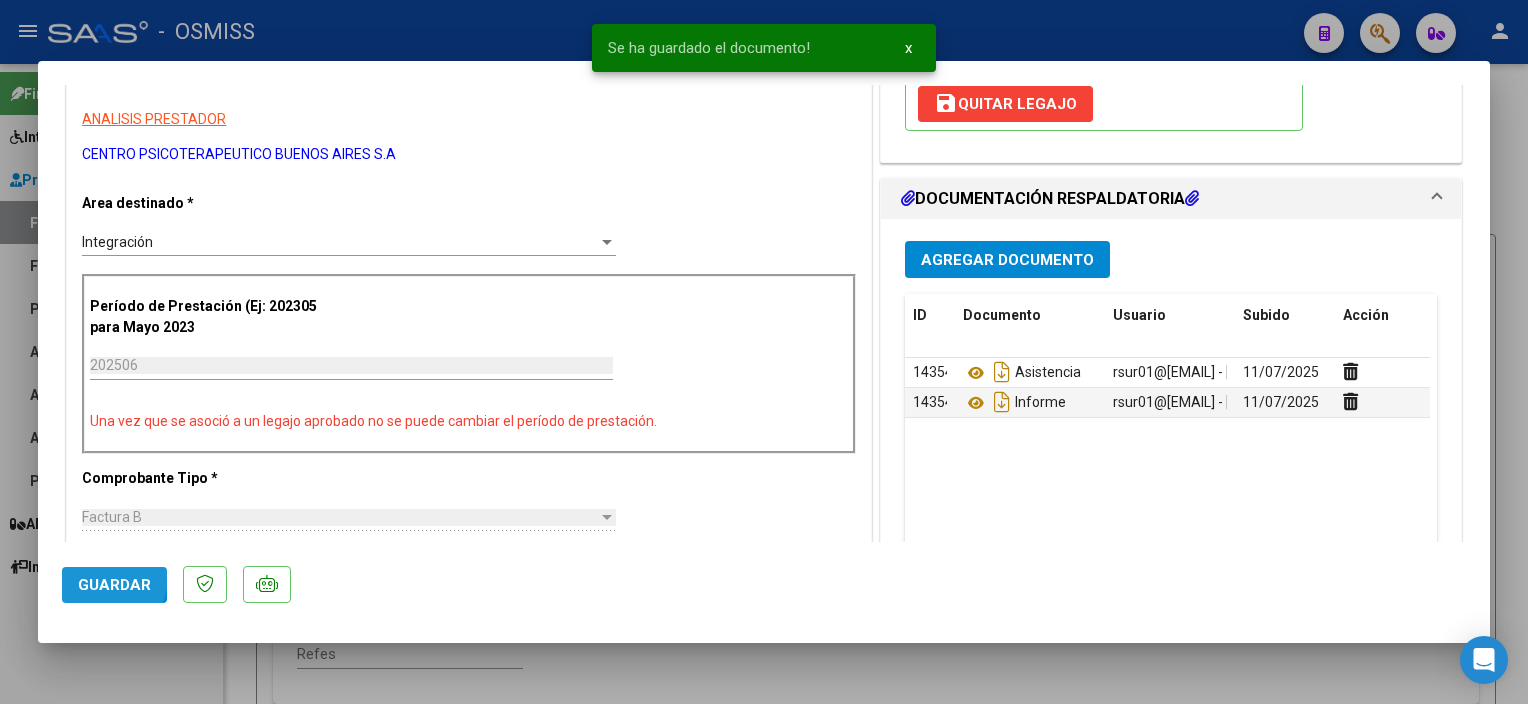 click on "Guardar" 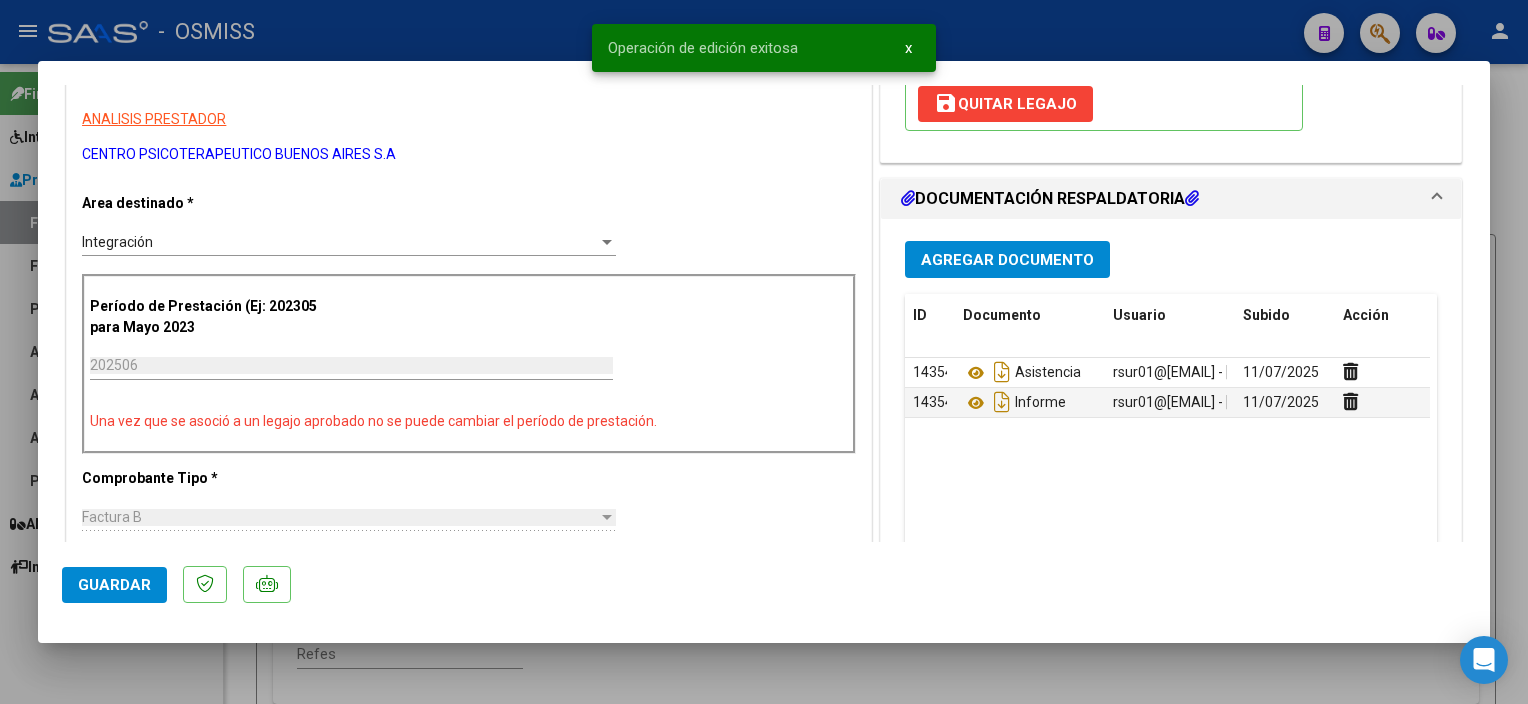click at bounding box center [764, 352] 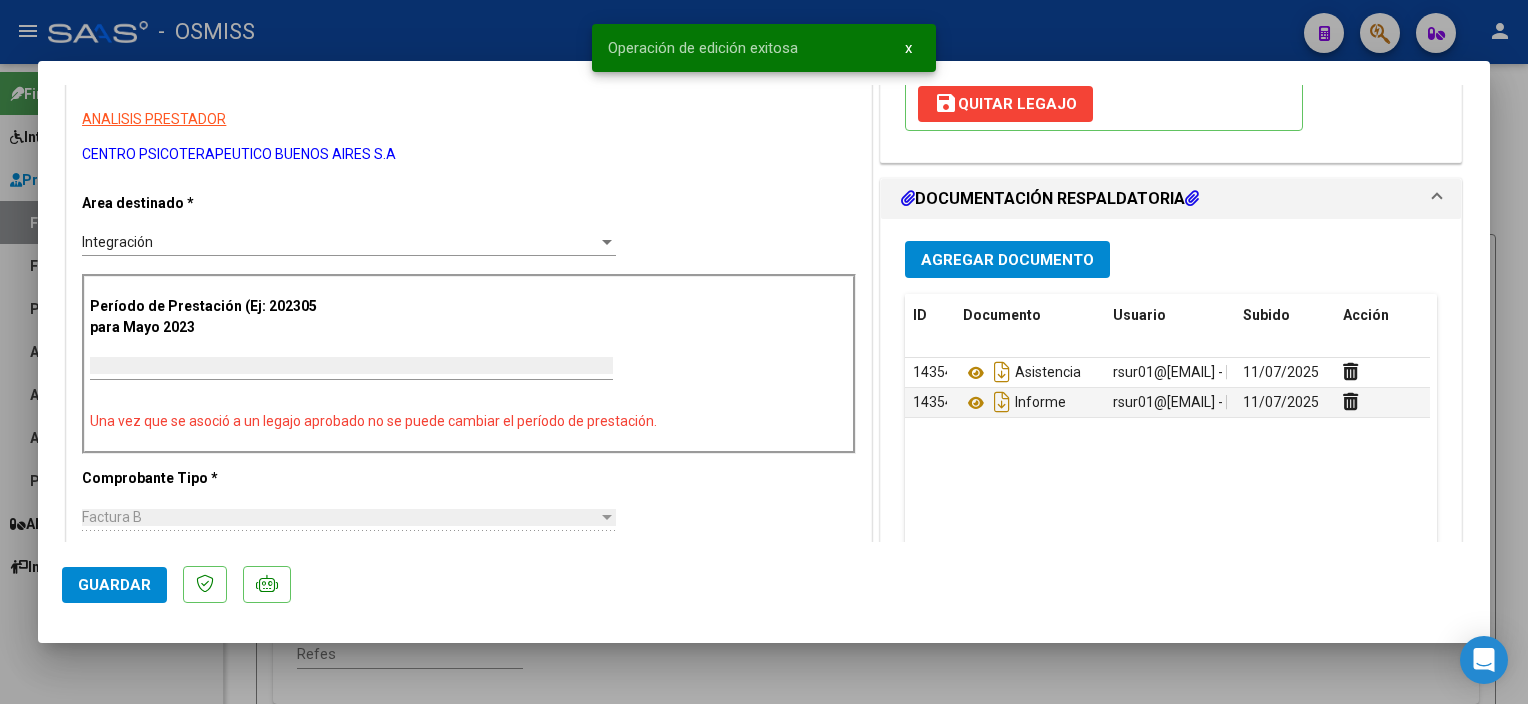 scroll, scrollTop: 321, scrollLeft: 0, axis: vertical 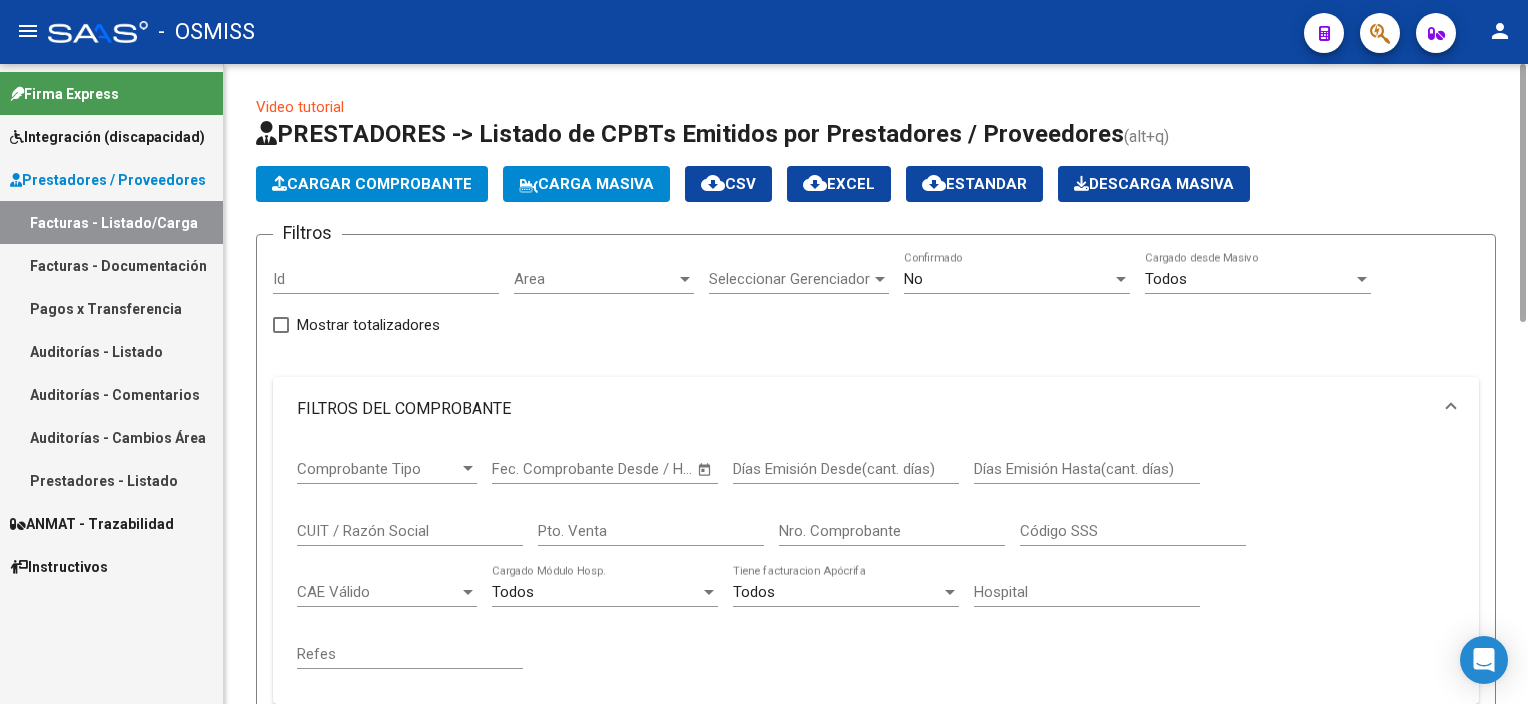 click on "Cargar Comprobante" 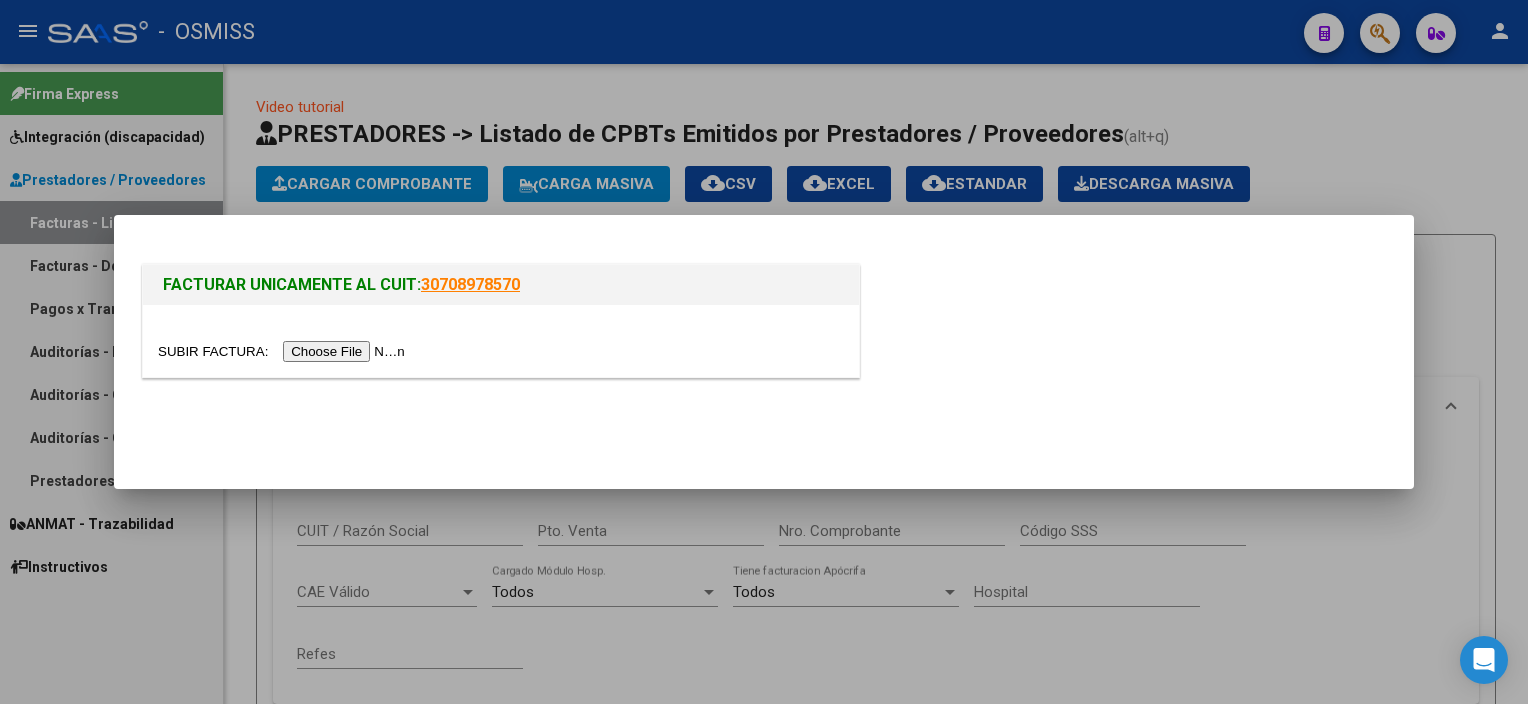 click at bounding box center (284, 351) 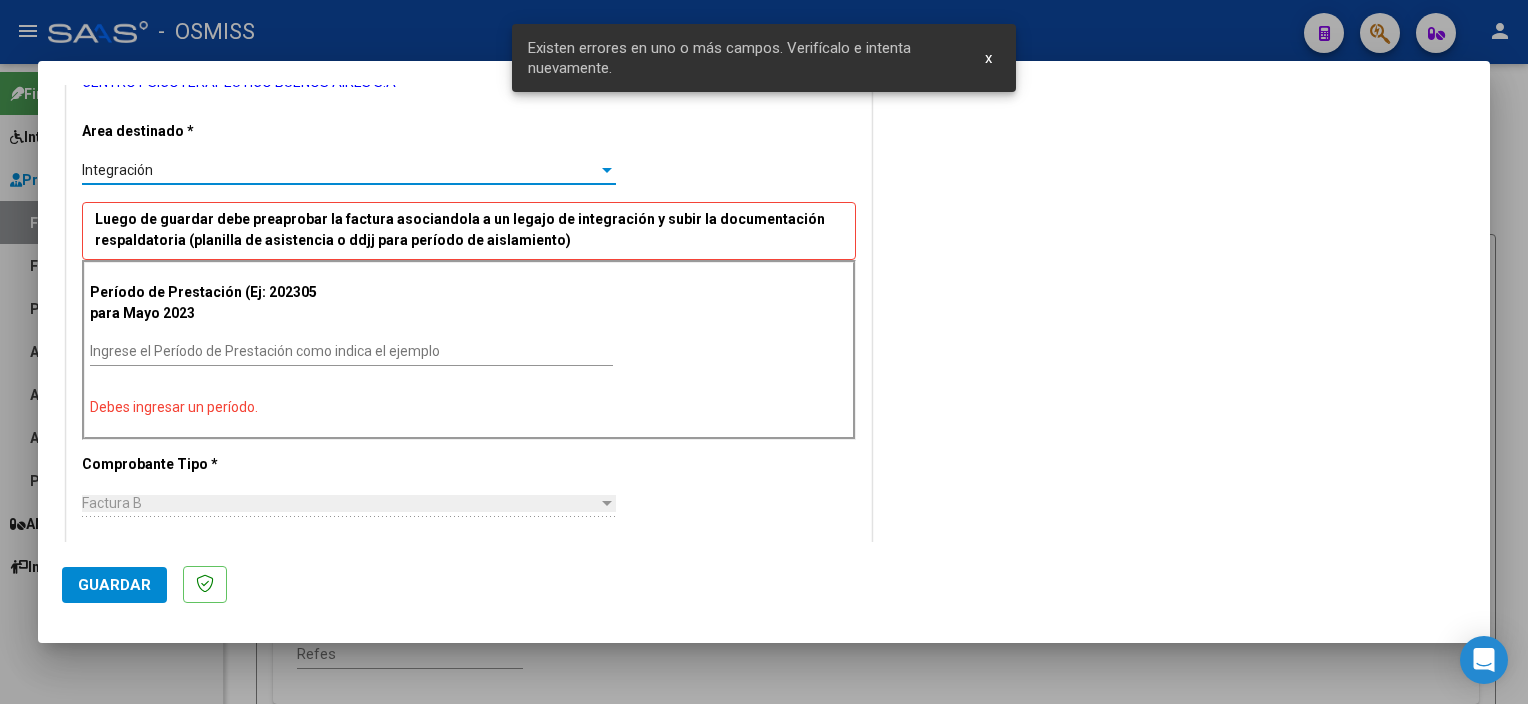 scroll, scrollTop: 432, scrollLeft: 0, axis: vertical 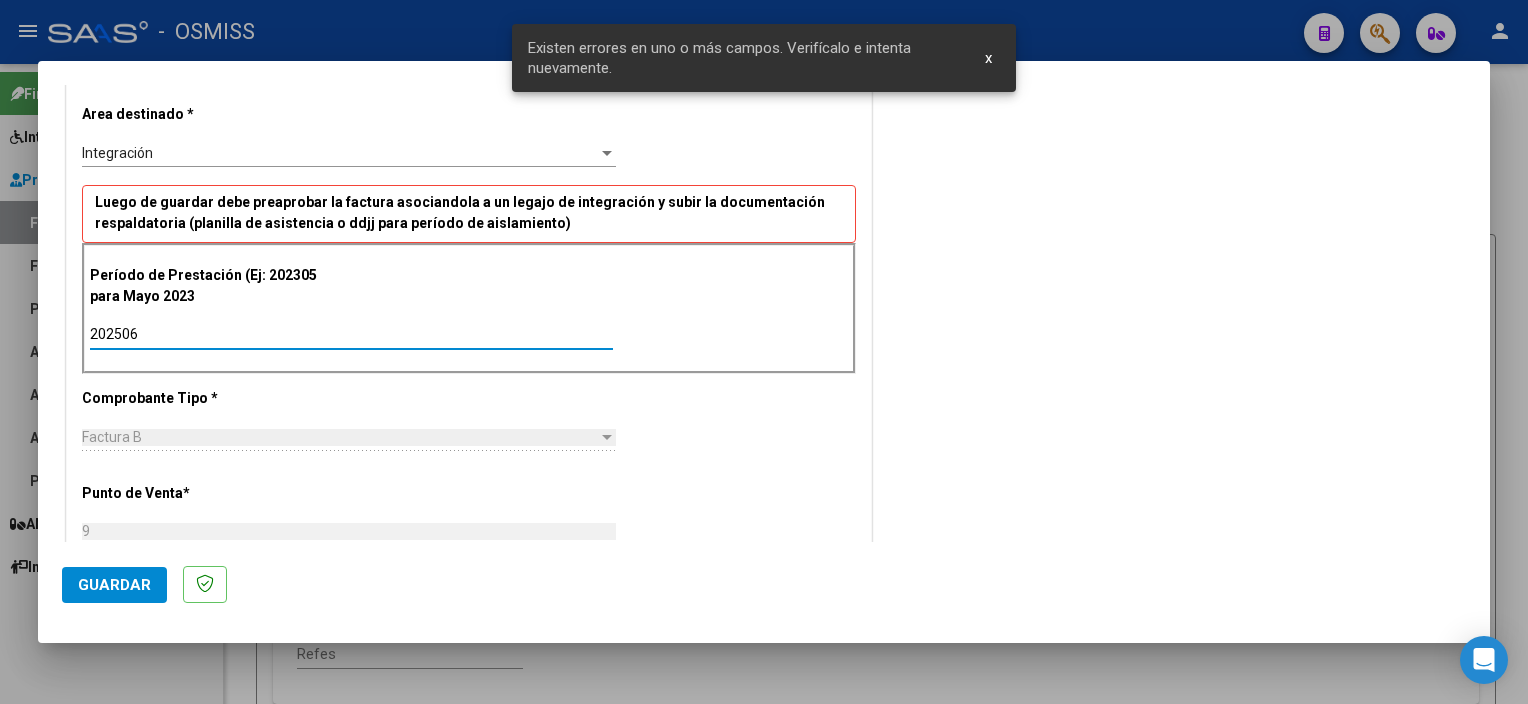 type on "202506" 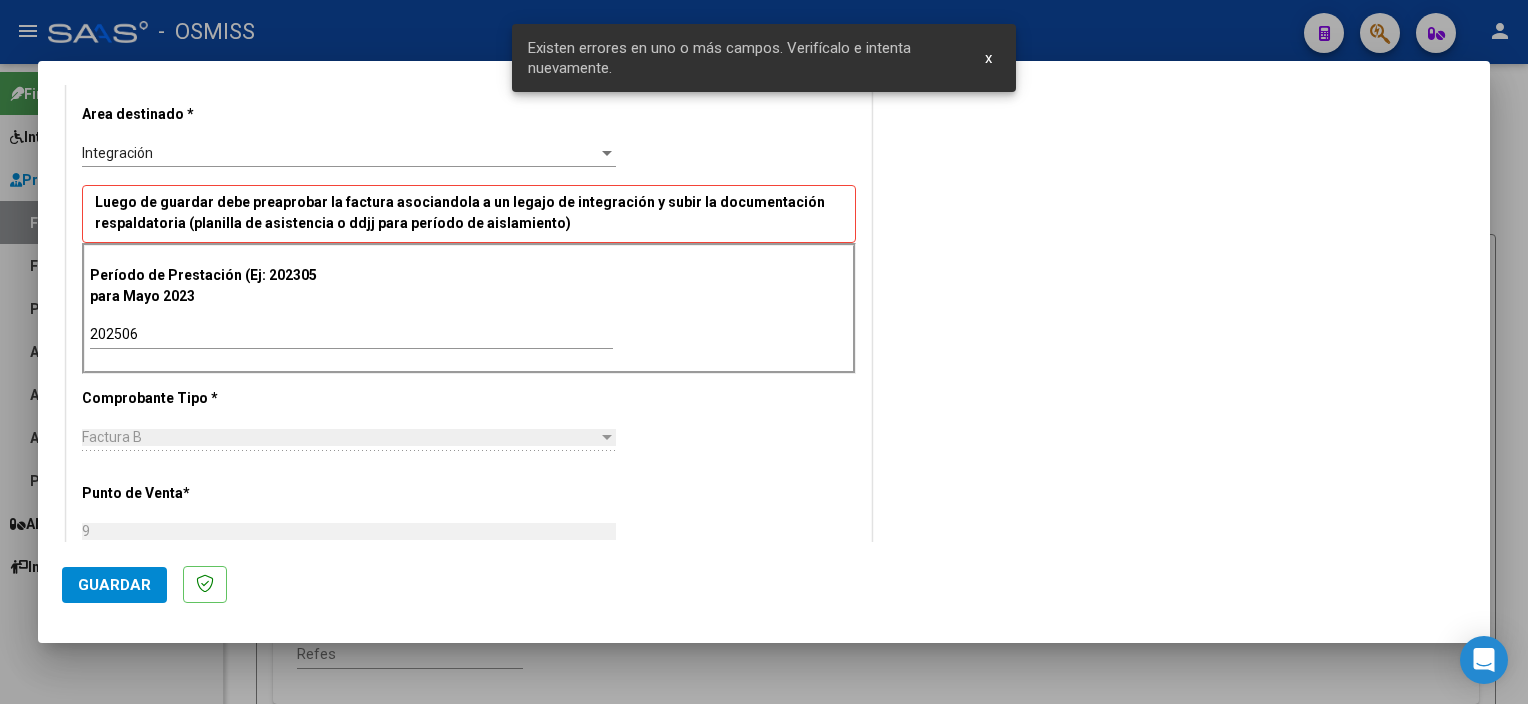 scroll, scrollTop: 1179, scrollLeft: 0, axis: vertical 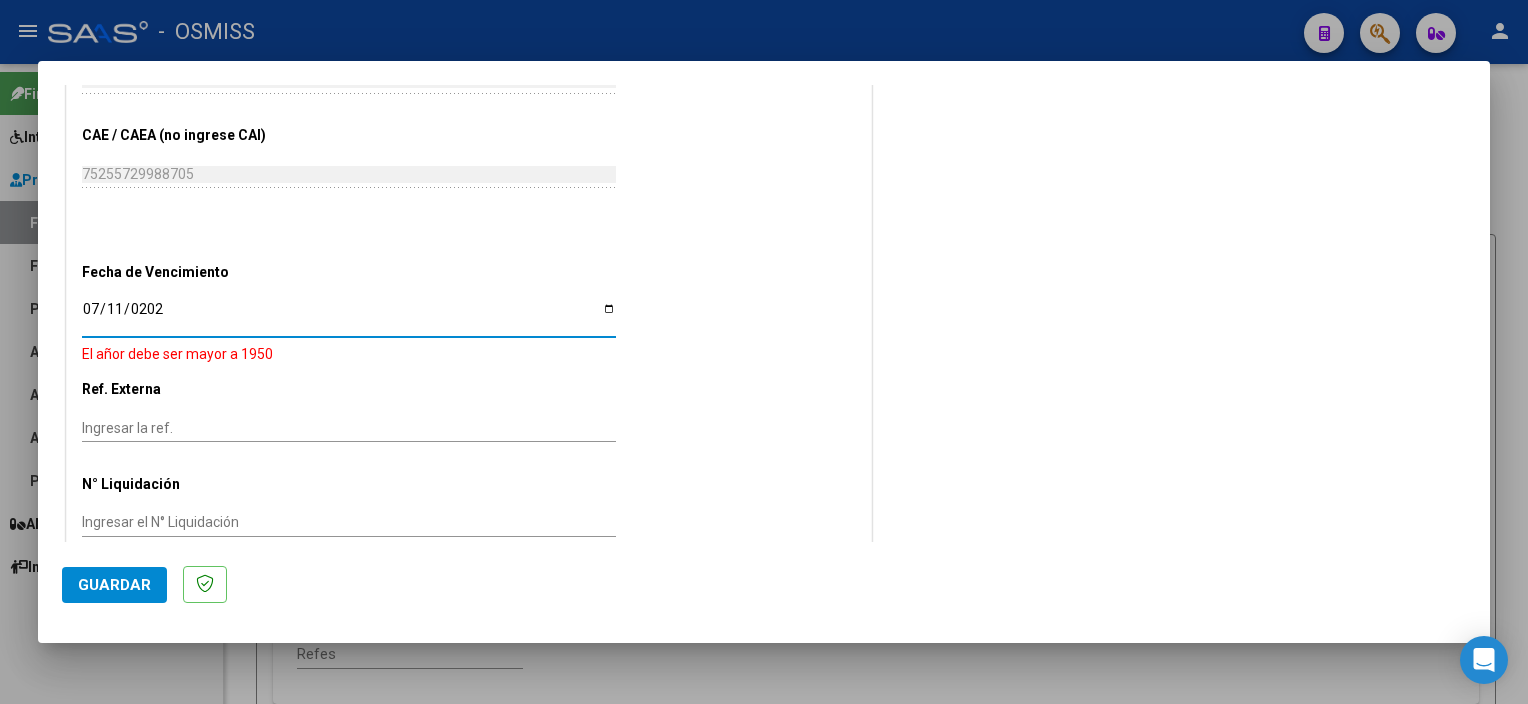 type on "2025-07-11" 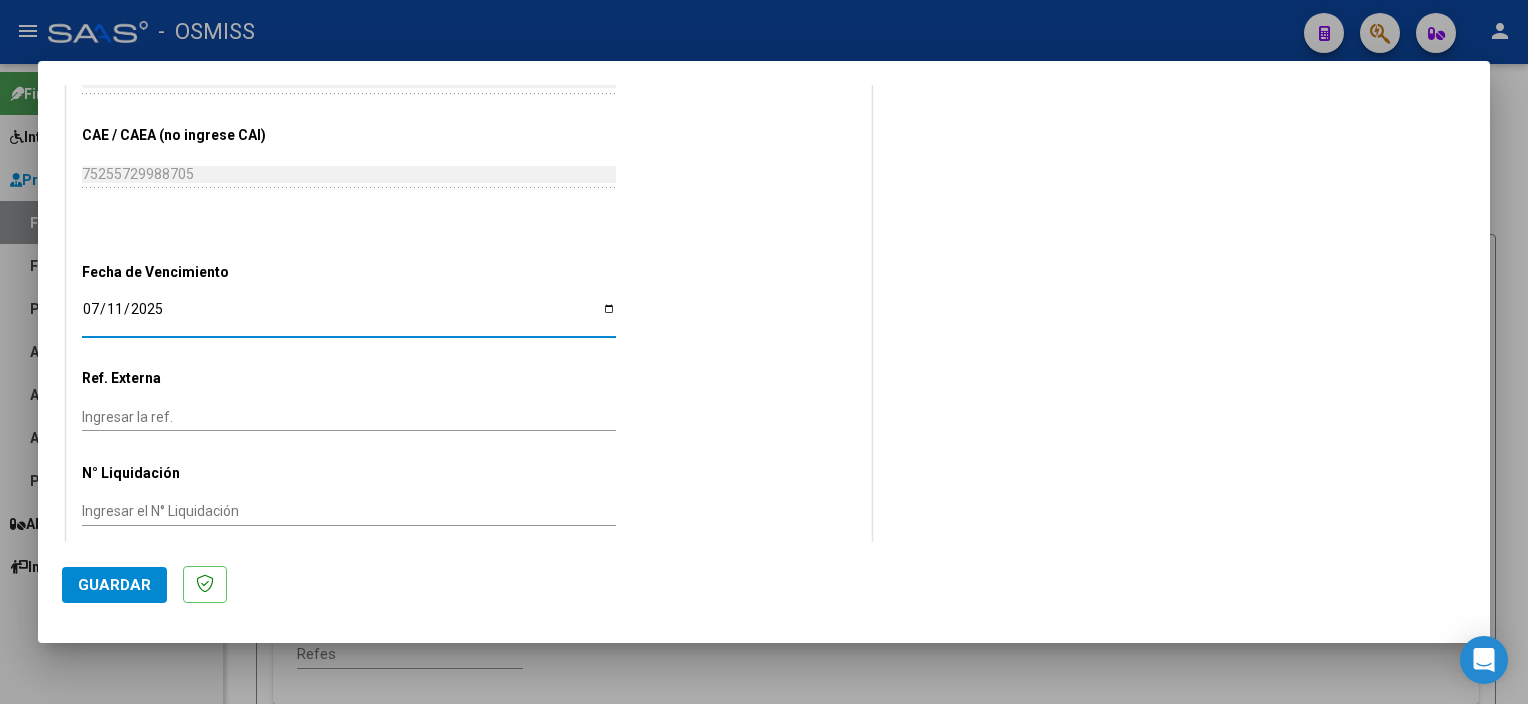 click on "Guardar" 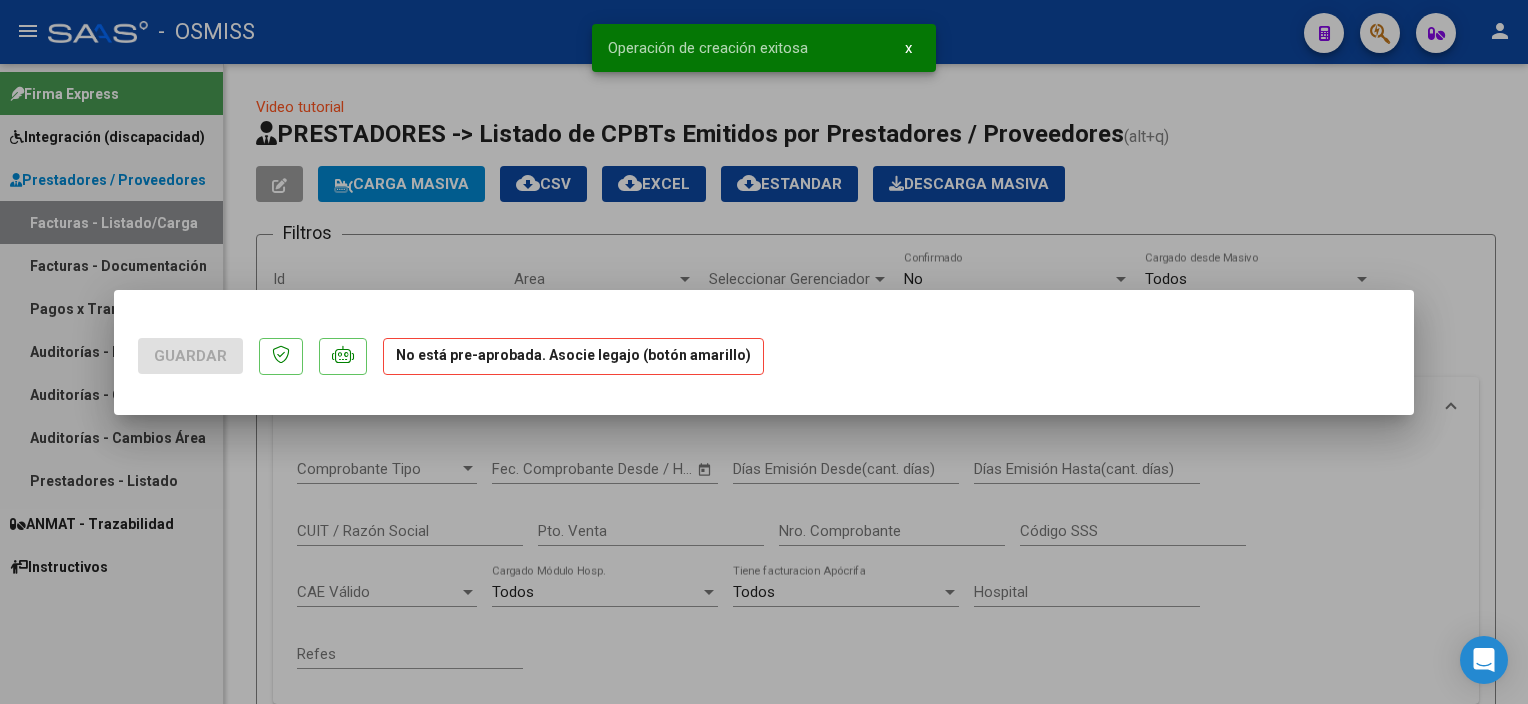 scroll, scrollTop: 0, scrollLeft: 0, axis: both 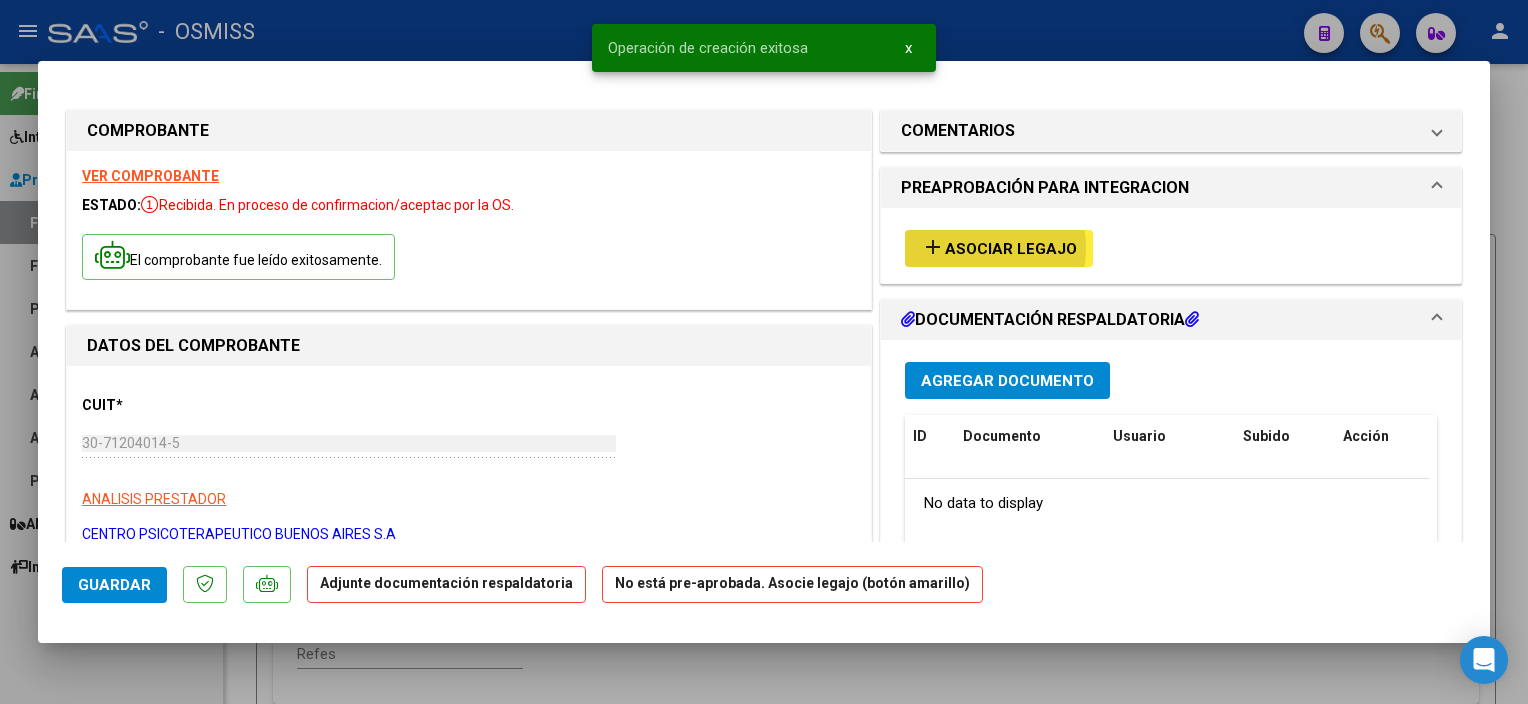 click on "Asociar Legajo" at bounding box center [1011, 249] 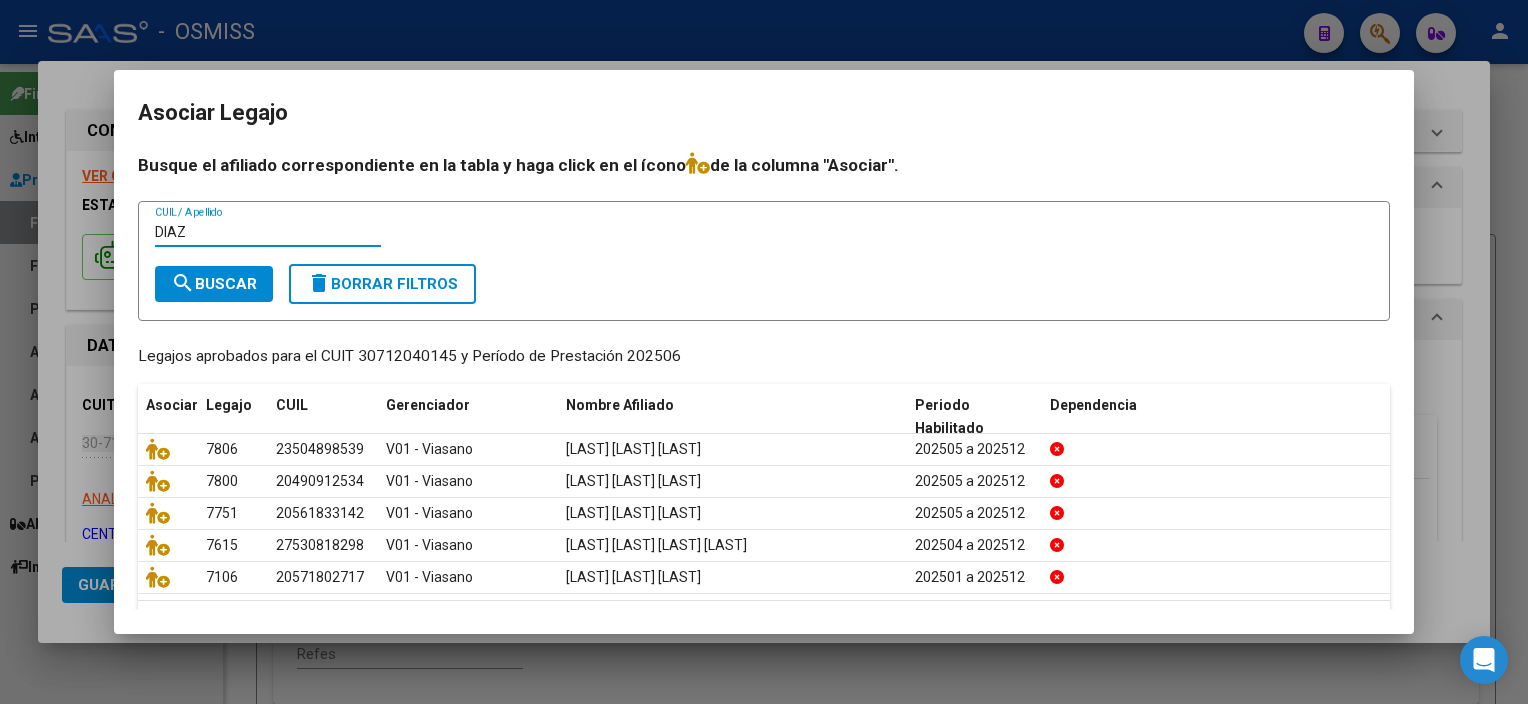 type on "DIAZ" 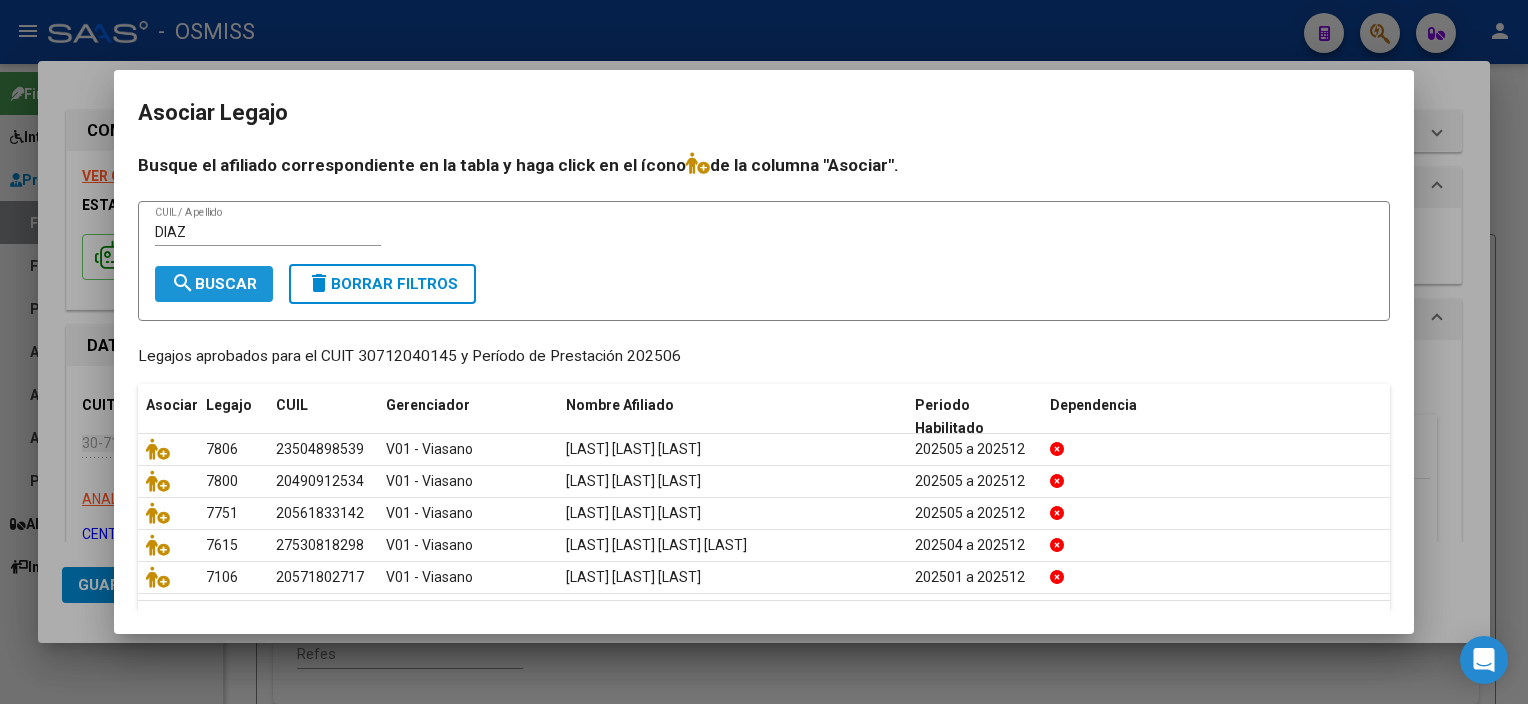click on "search" at bounding box center (183, 283) 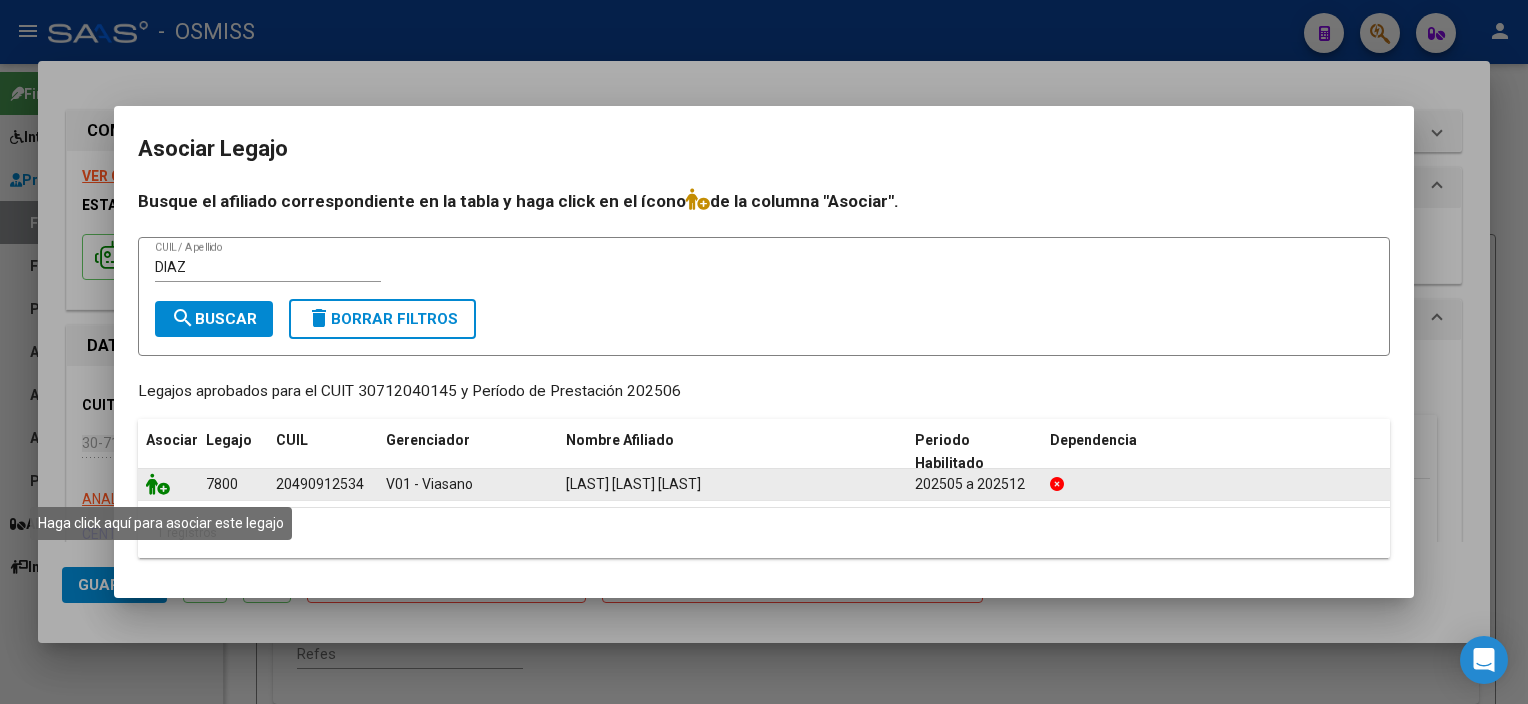 click 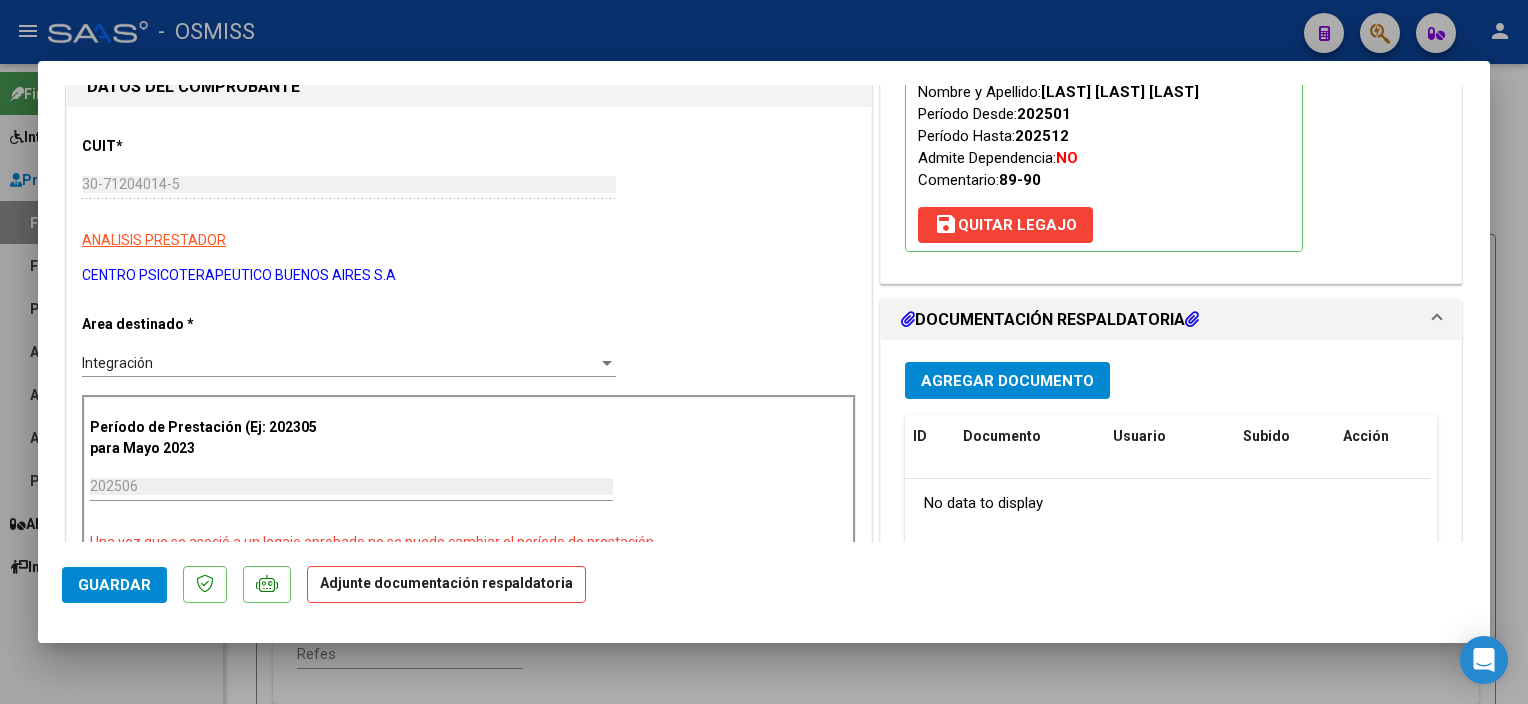 scroll, scrollTop: 278, scrollLeft: 0, axis: vertical 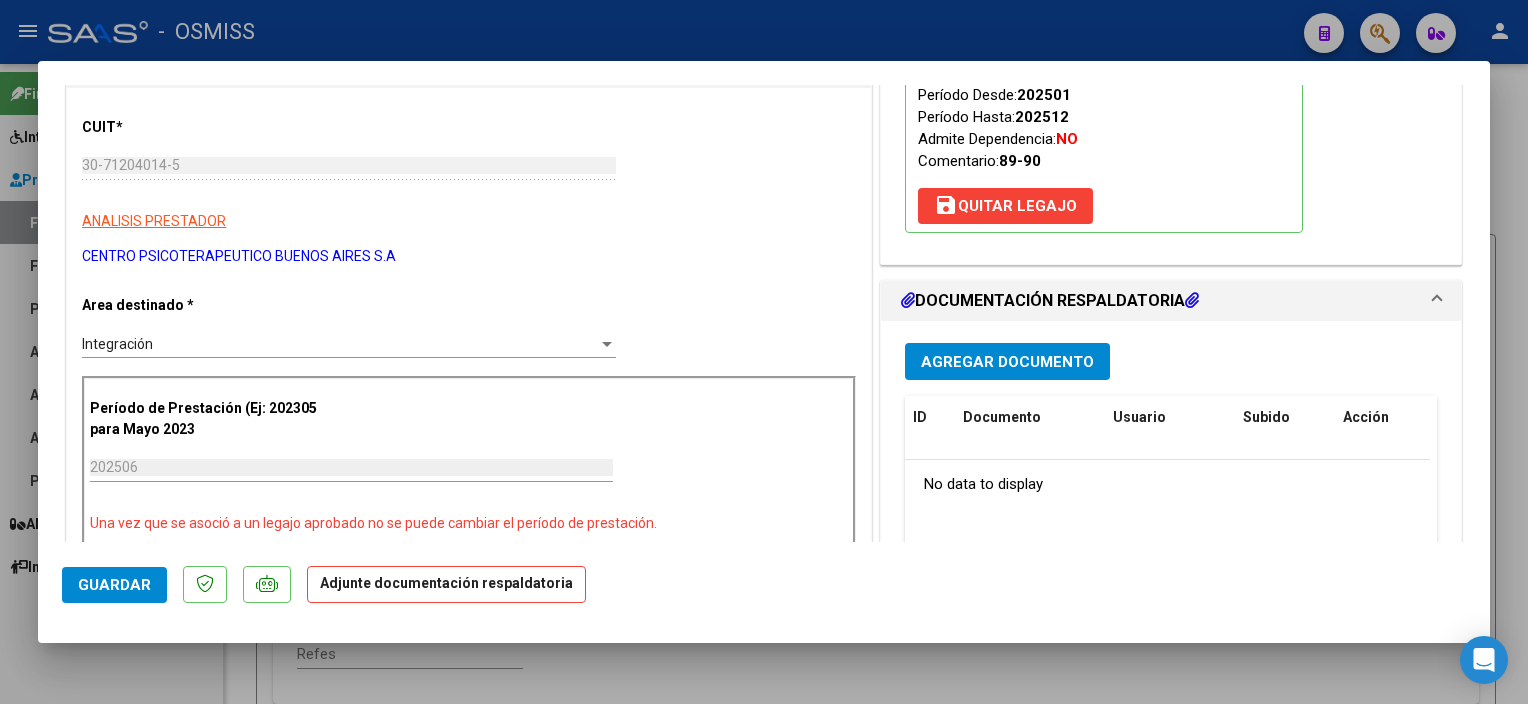 click on "Agregar Documento" at bounding box center [1007, 362] 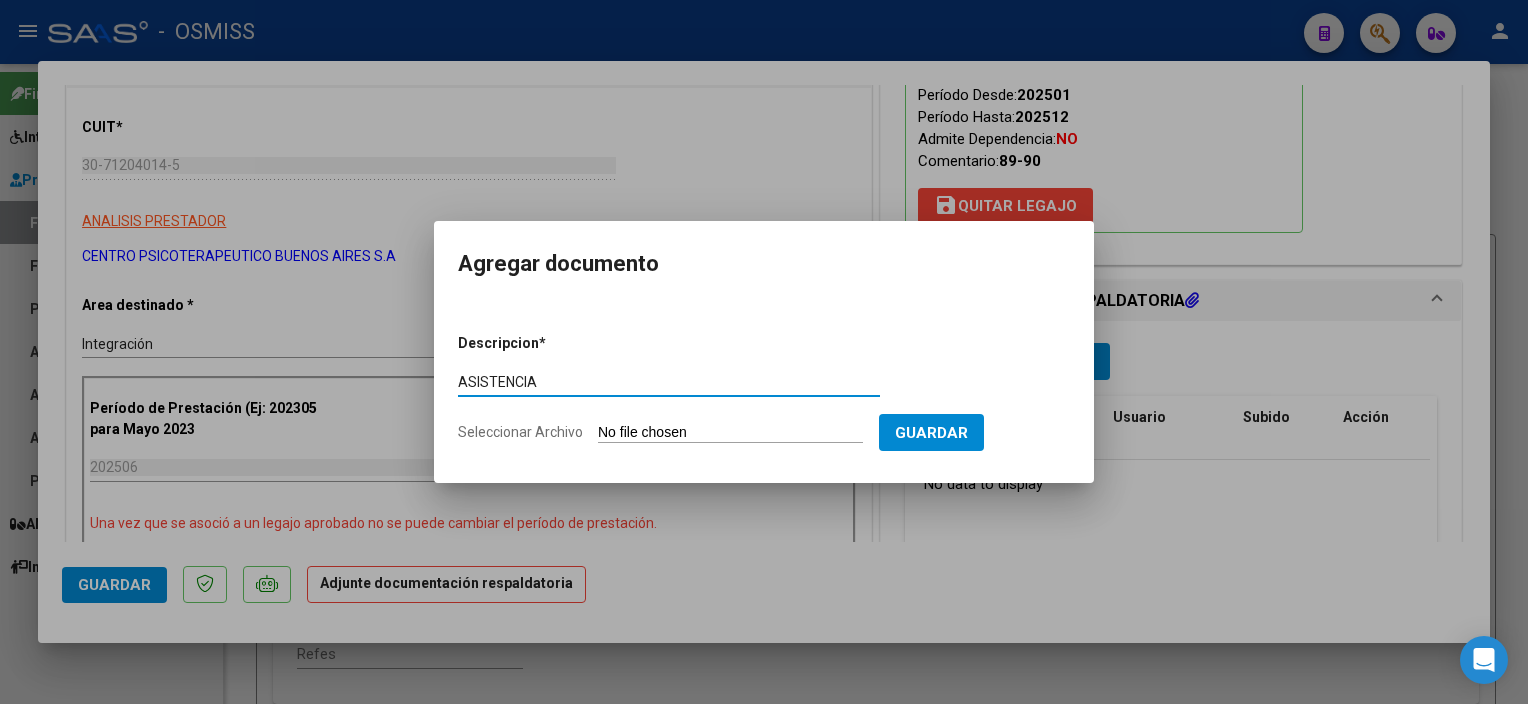 type on "ASISTENCIA" 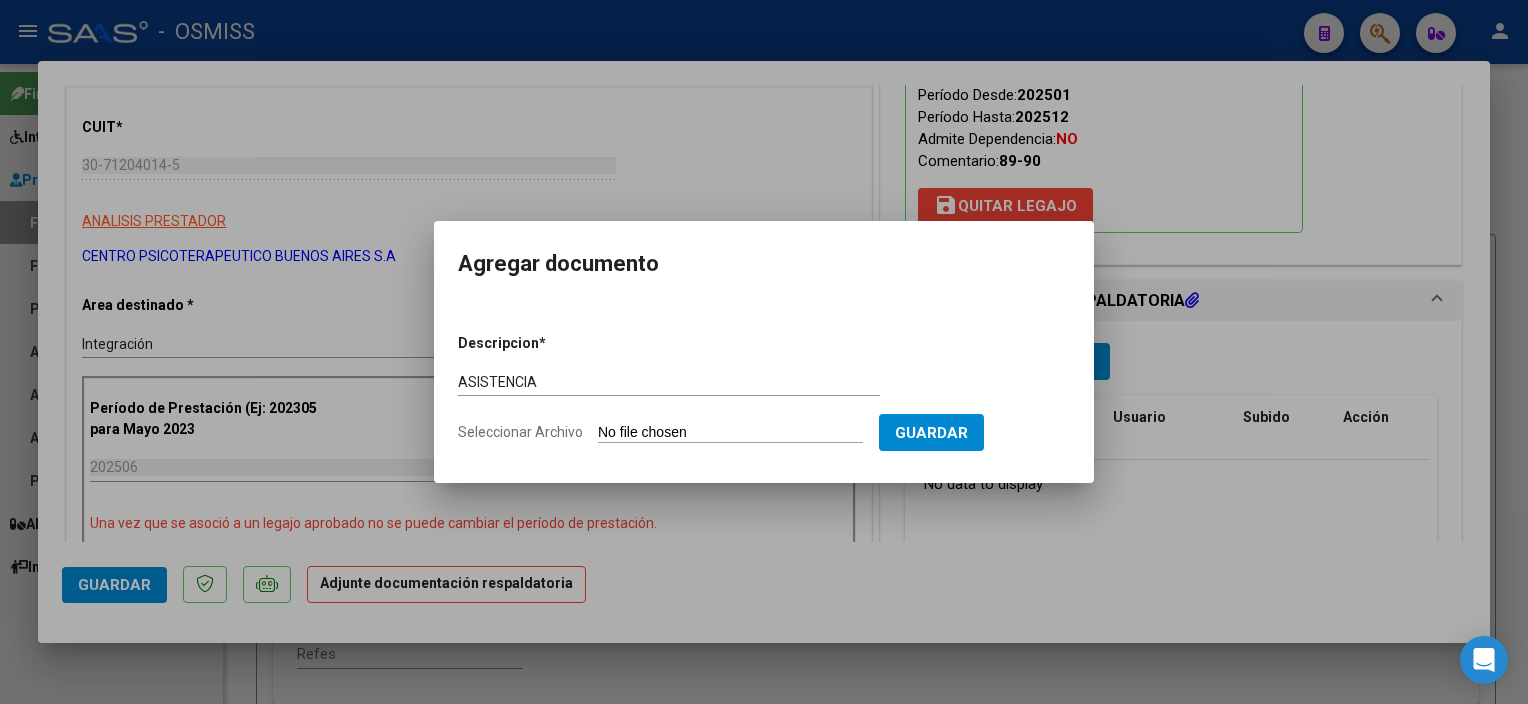 type on "C:\fakepath\7 [LAST] [LAST] Planillas Asist Integracion Junio 2025 - CPBA Contable.pdf" 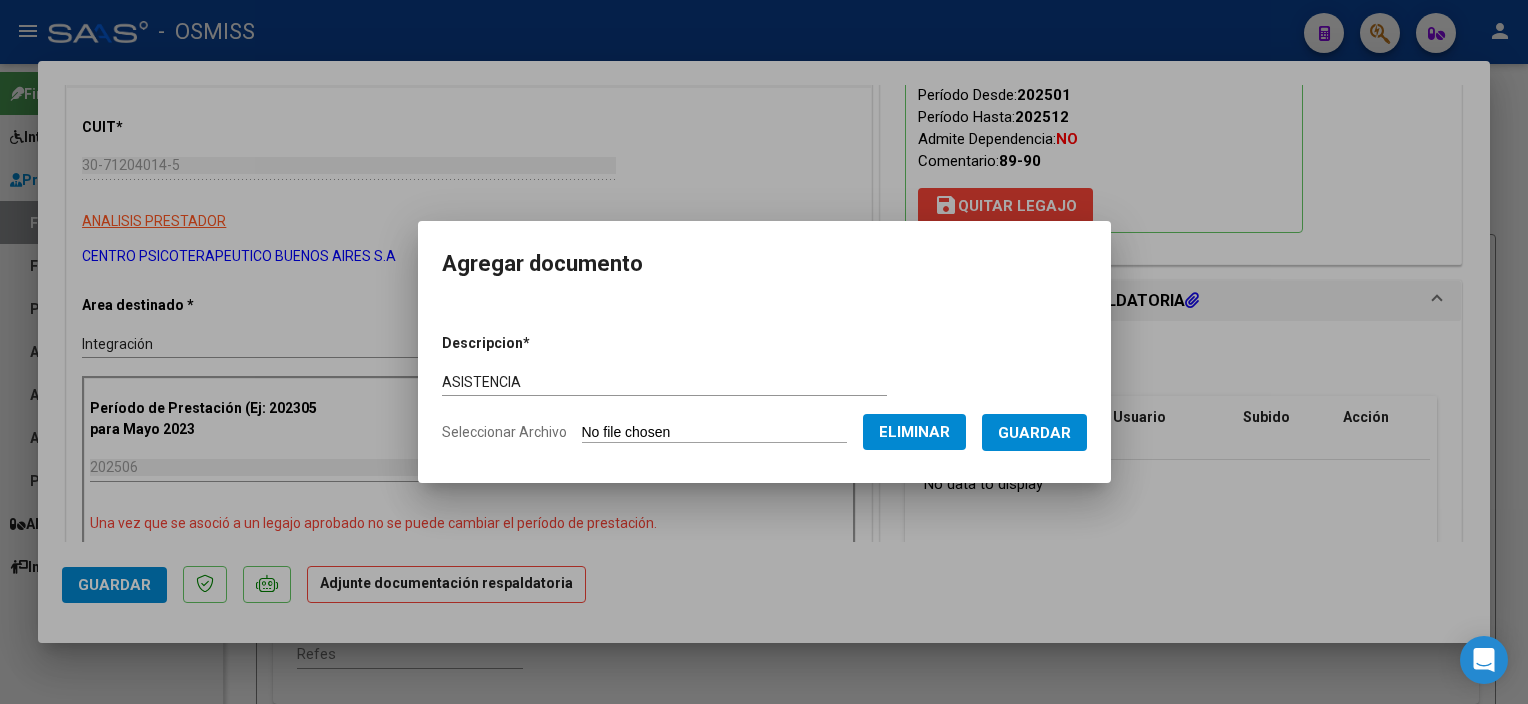 click on "Guardar" at bounding box center [1034, 433] 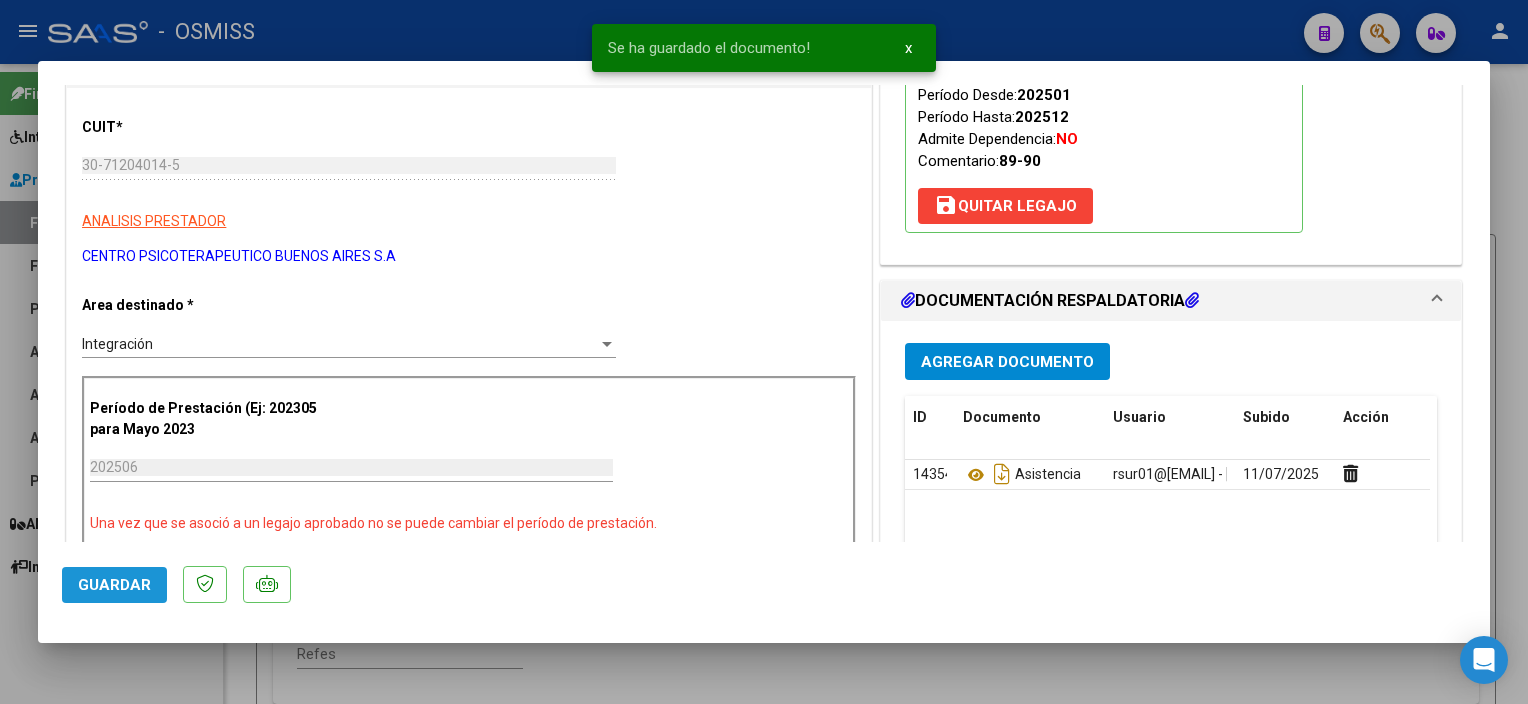 click on "Guardar" 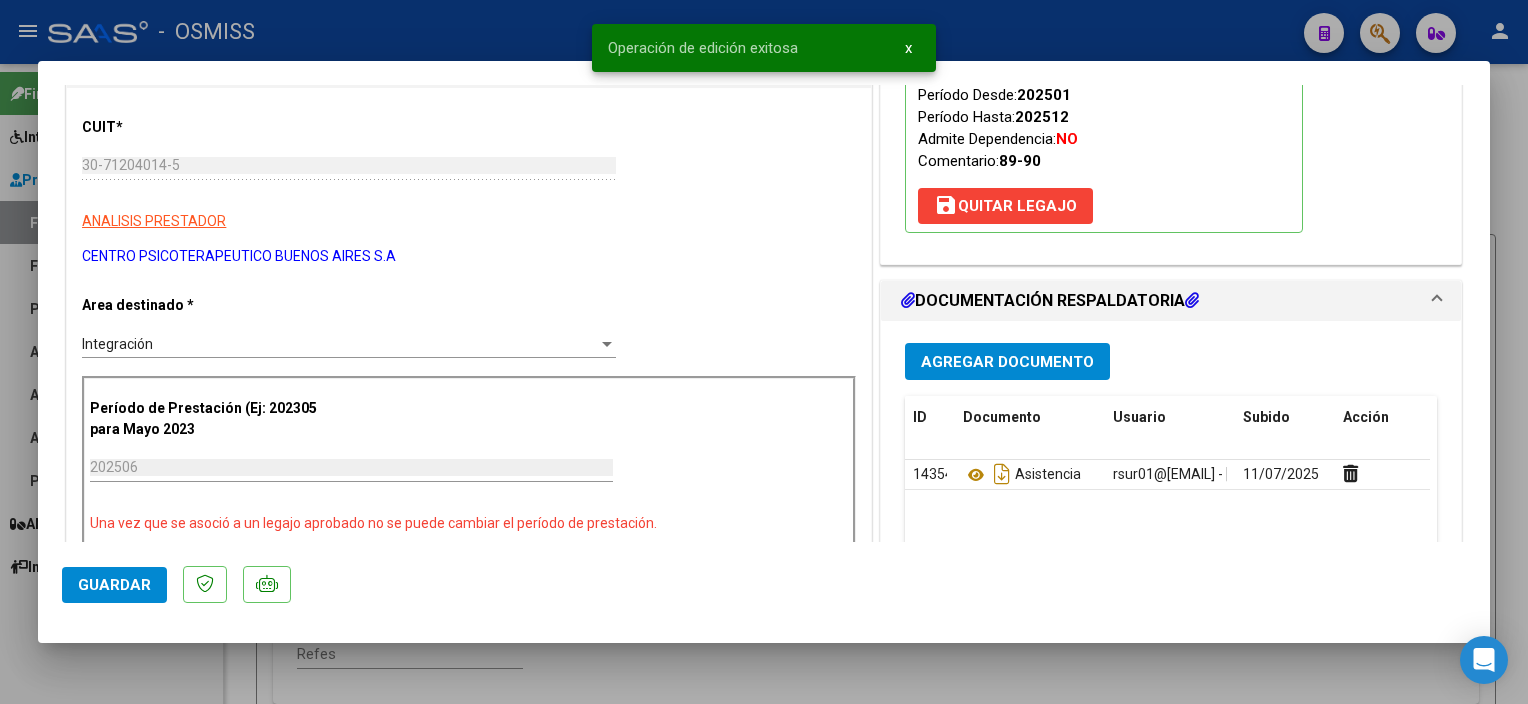 click at bounding box center [764, 352] 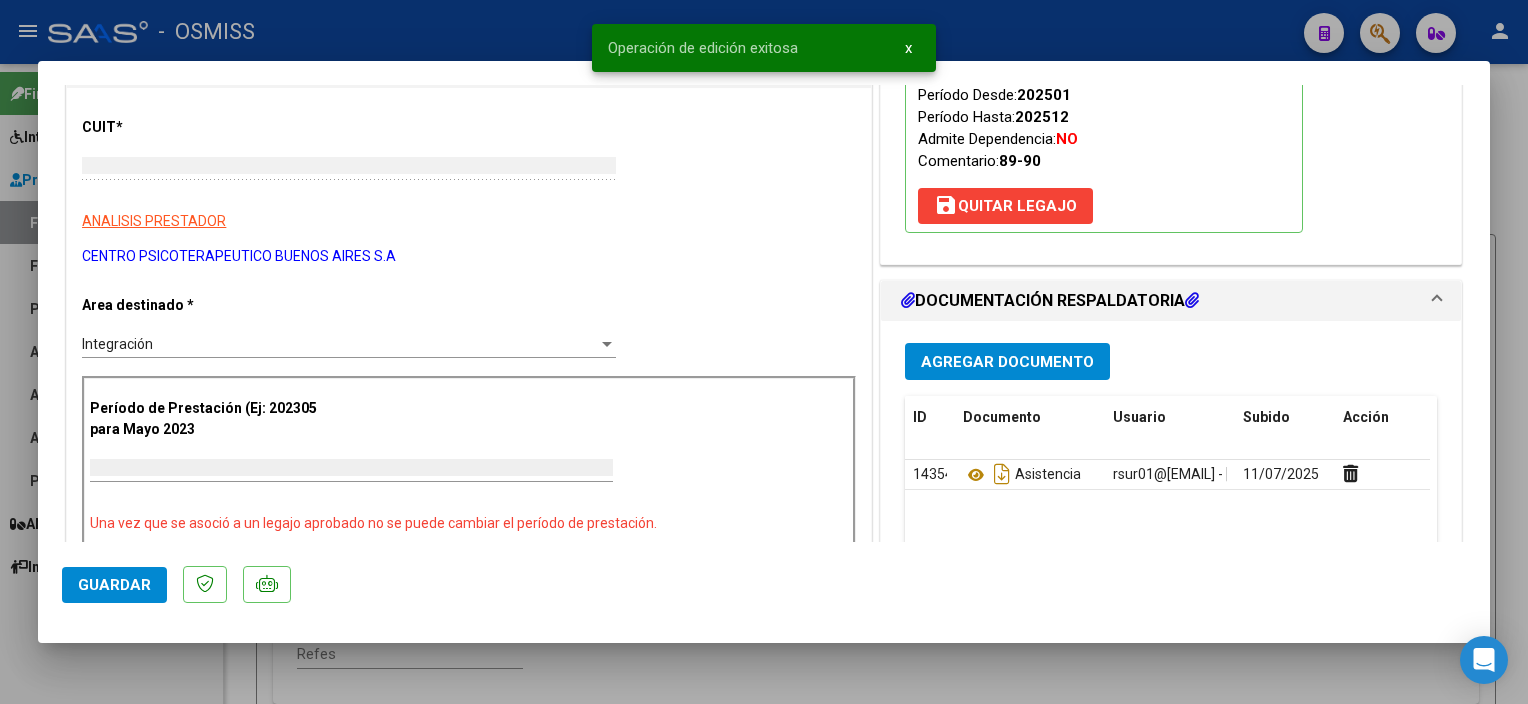 scroll, scrollTop: 220, scrollLeft: 0, axis: vertical 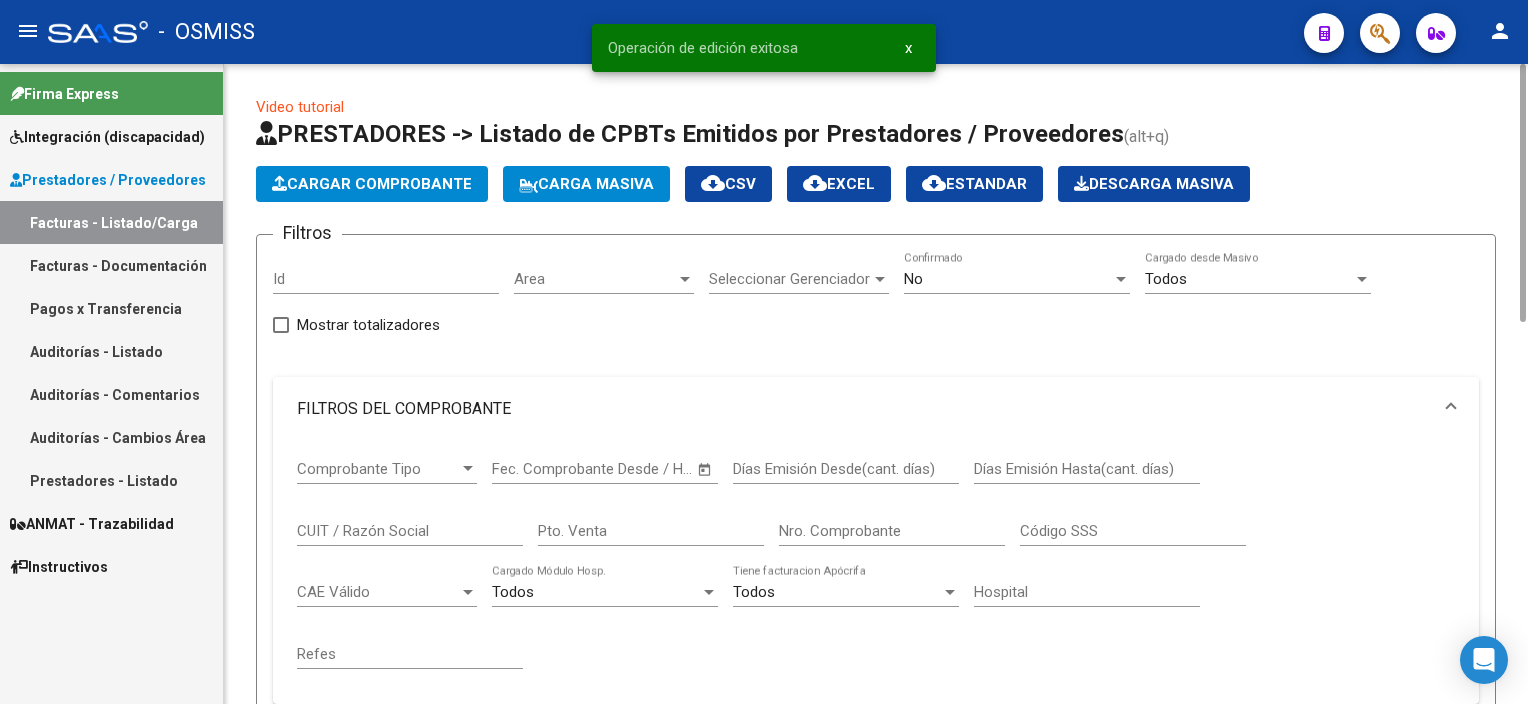 click on "Cargar Comprobante" 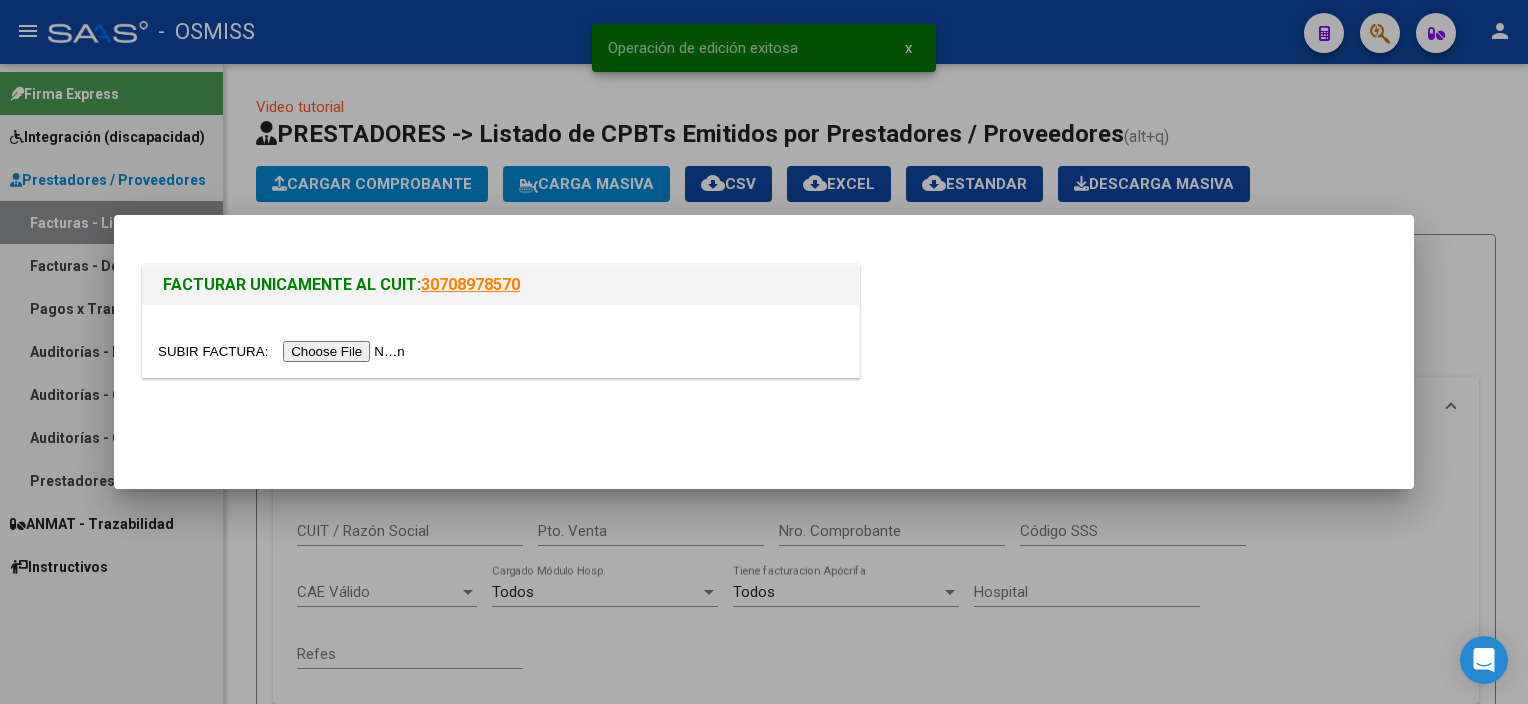 click at bounding box center [284, 351] 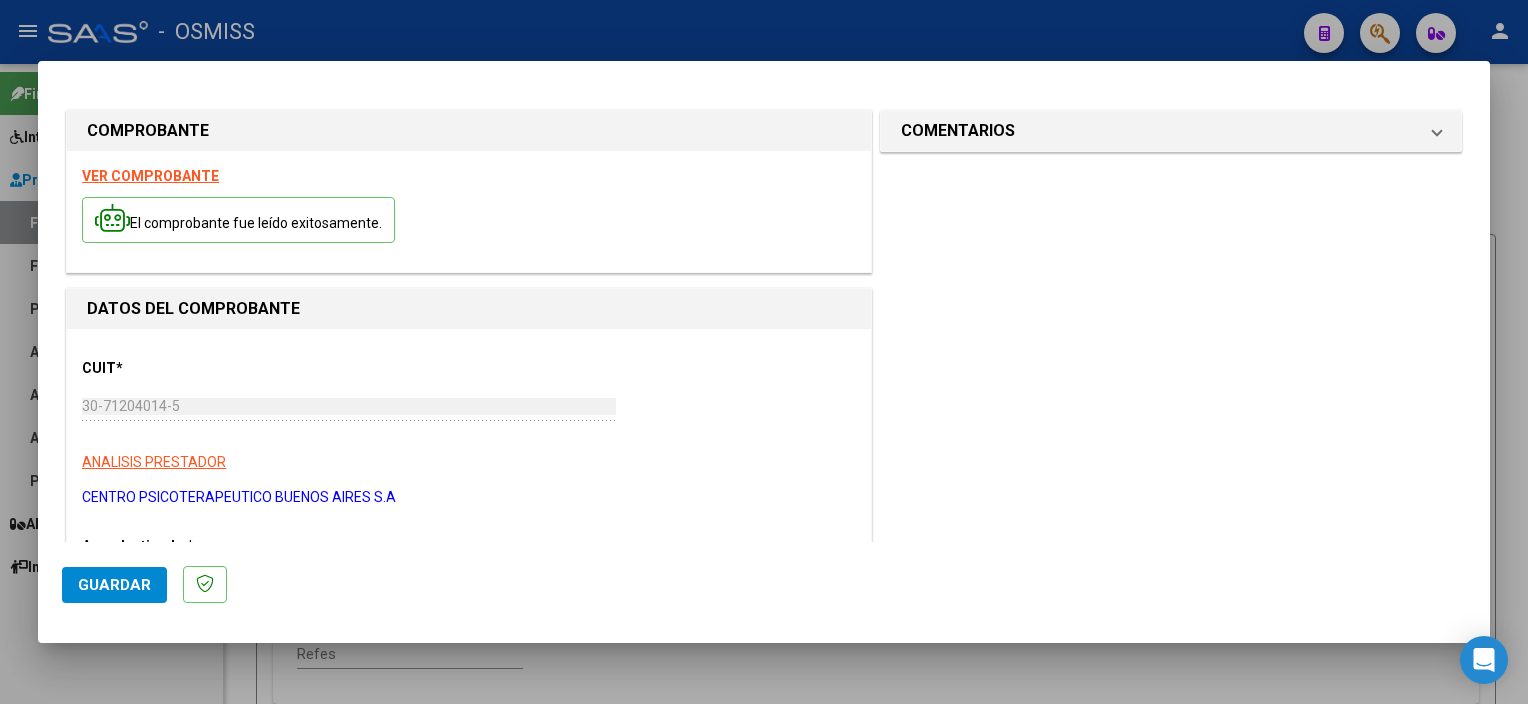 scroll, scrollTop: 270, scrollLeft: 0, axis: vertical 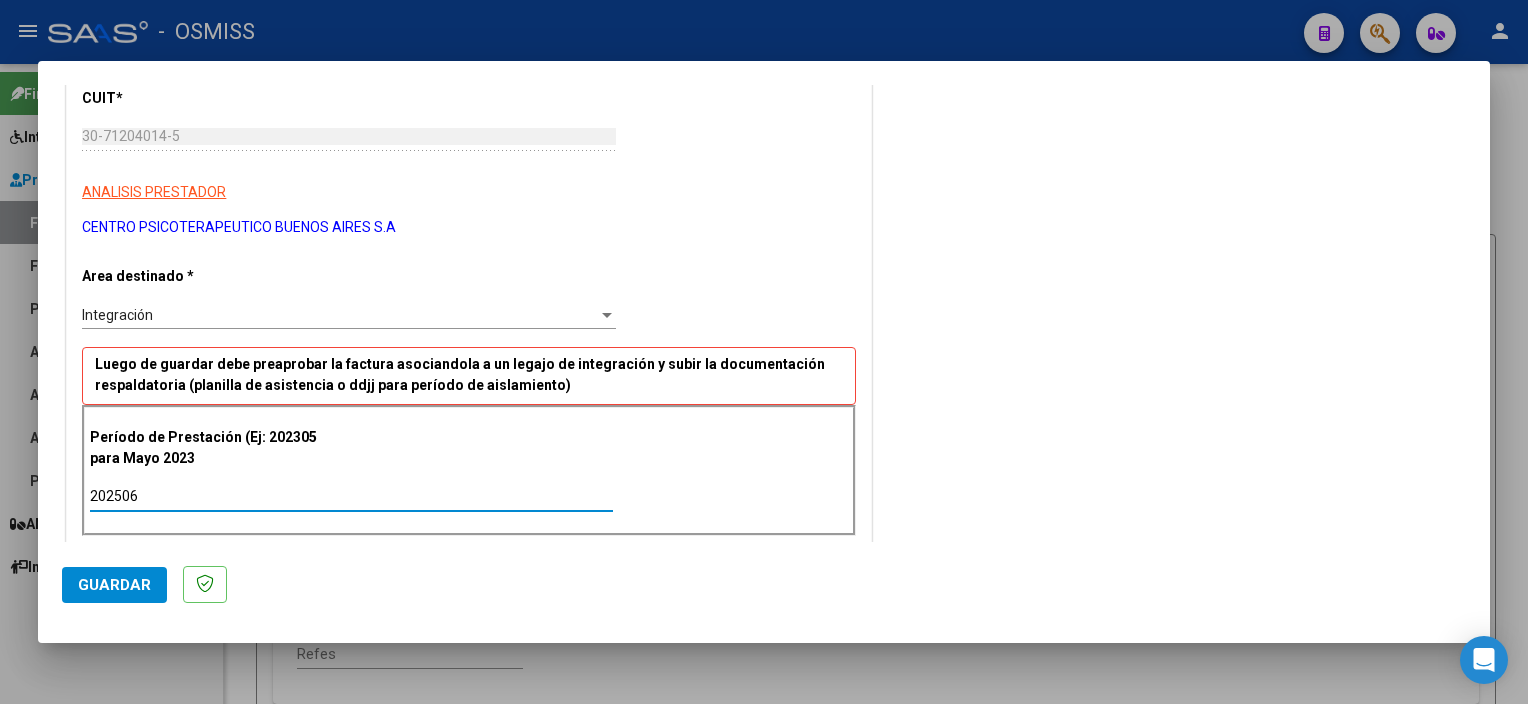 type on "202506" 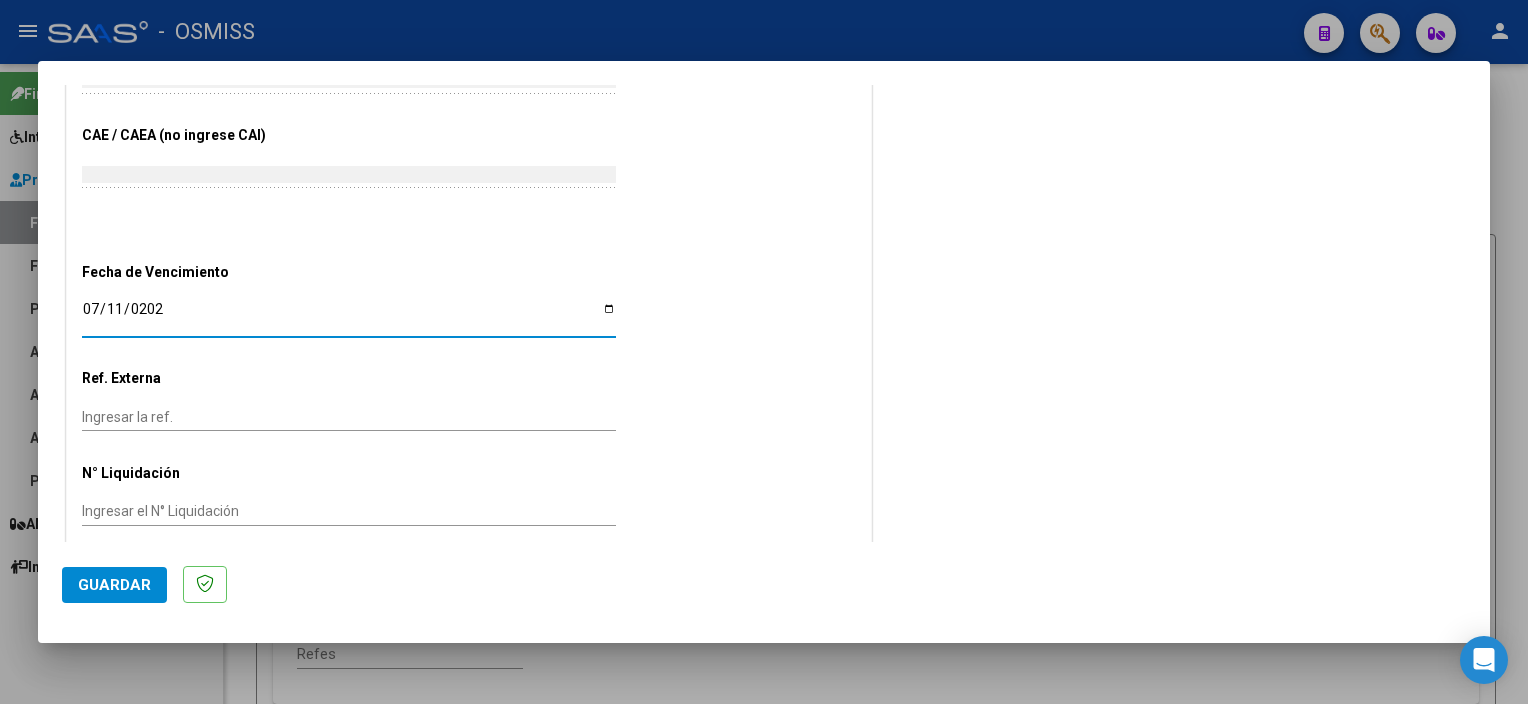 type on "2025-07-11" 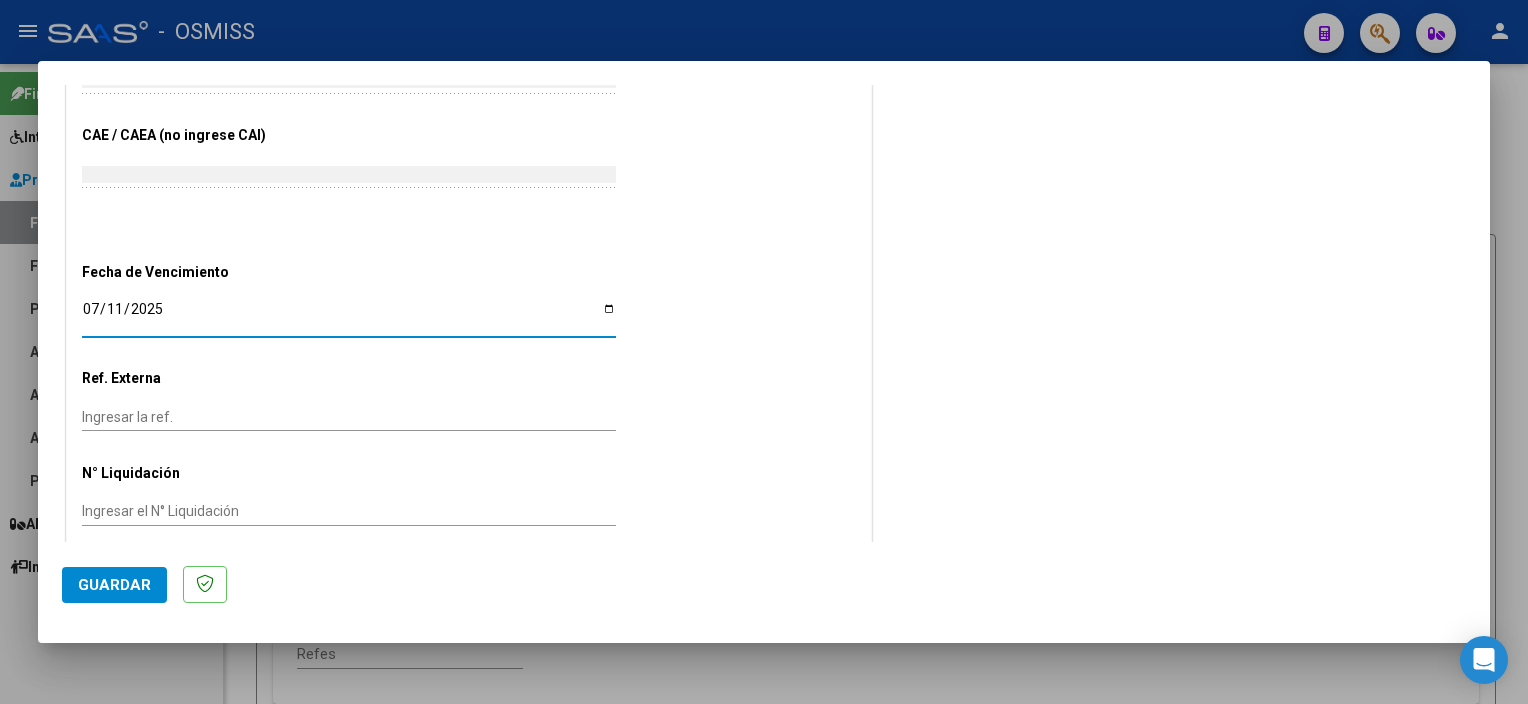 click on "Guardar" 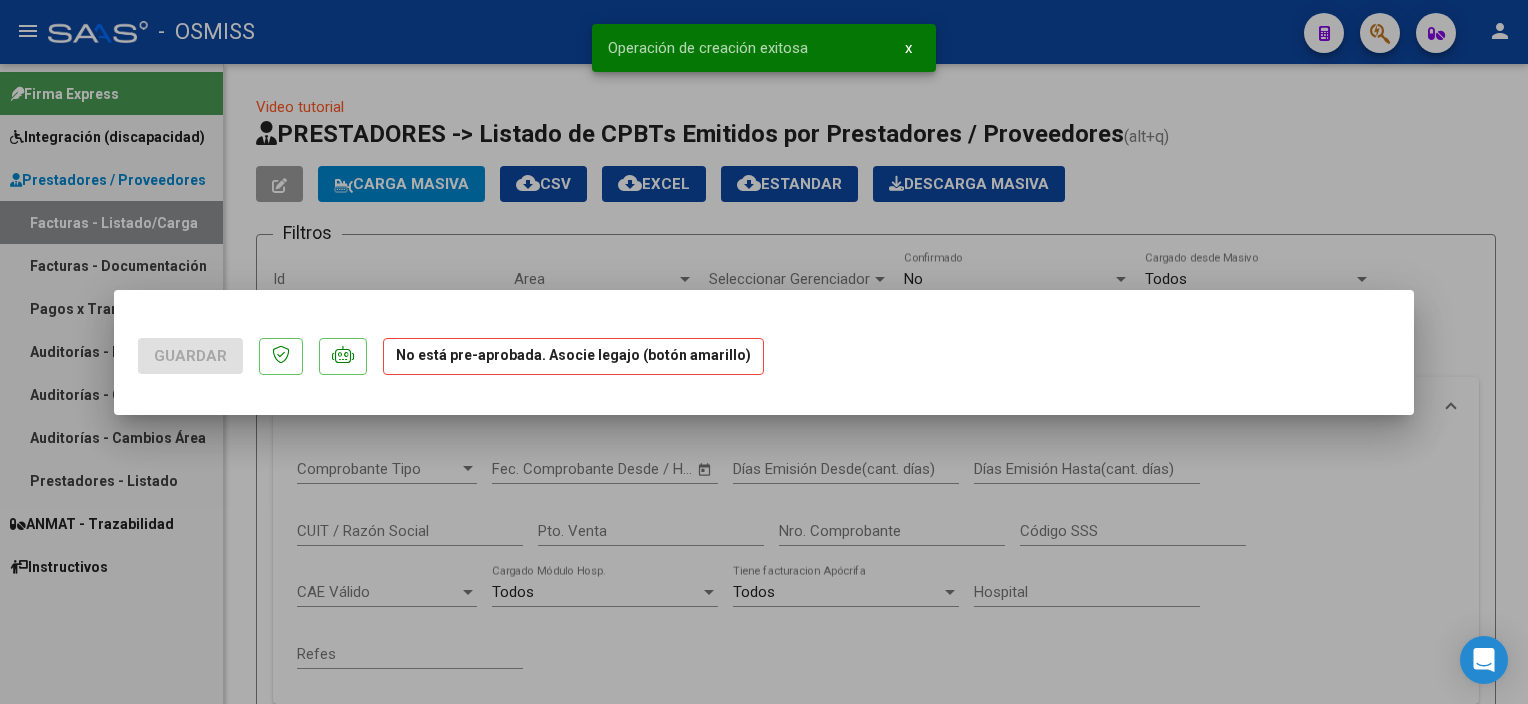 scroll, scrollTop: 0, scrollLeft: 0, axis: both 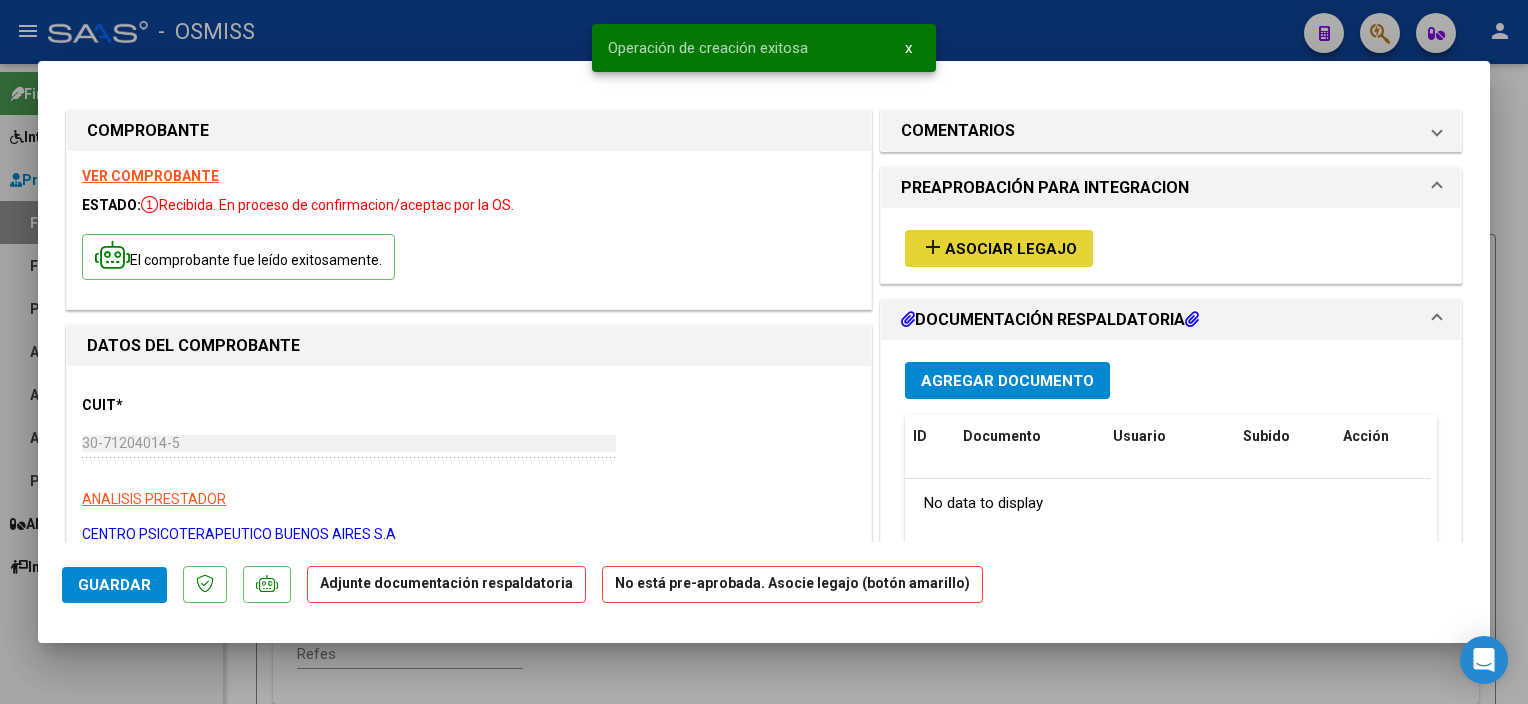 click on "Asociar Legajo" at bounding box center (1011, 249) 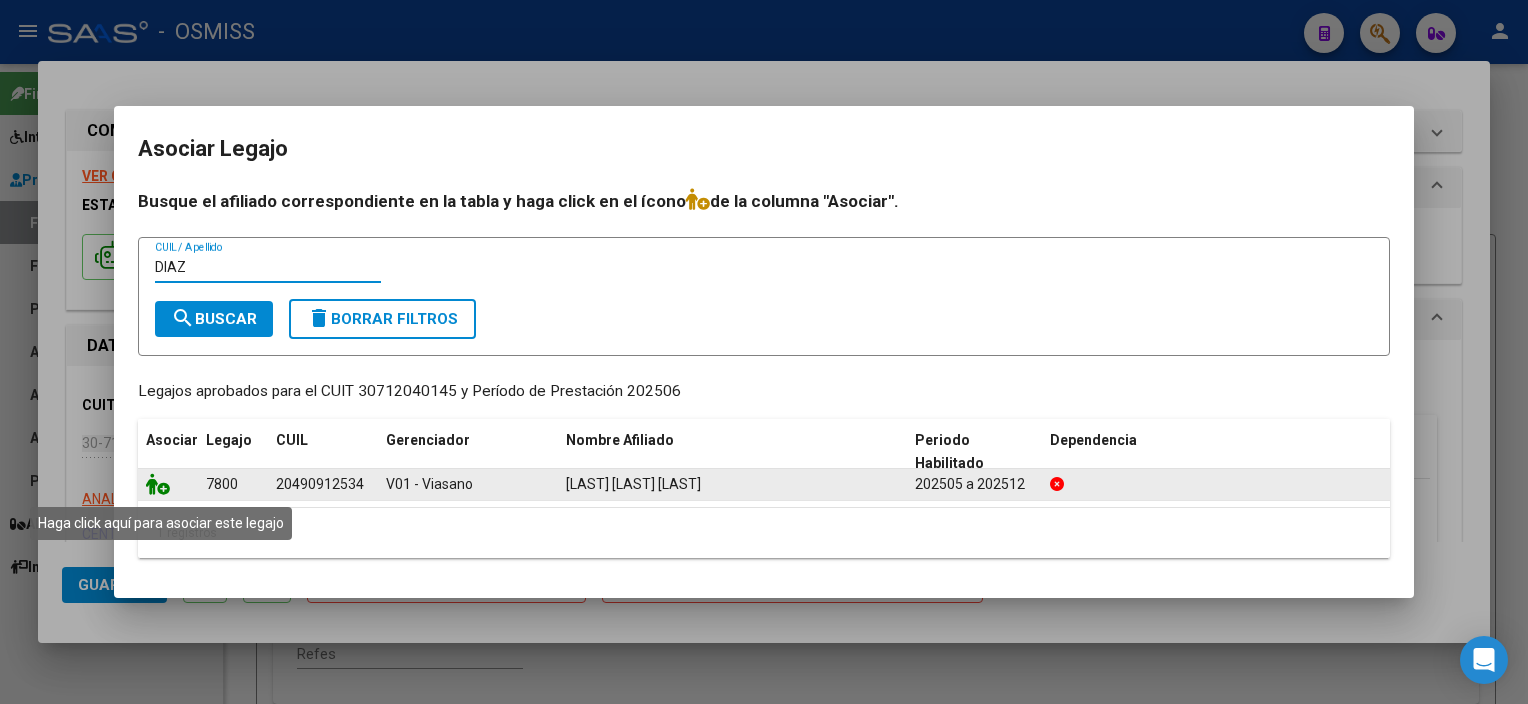 type on "DIAZ" 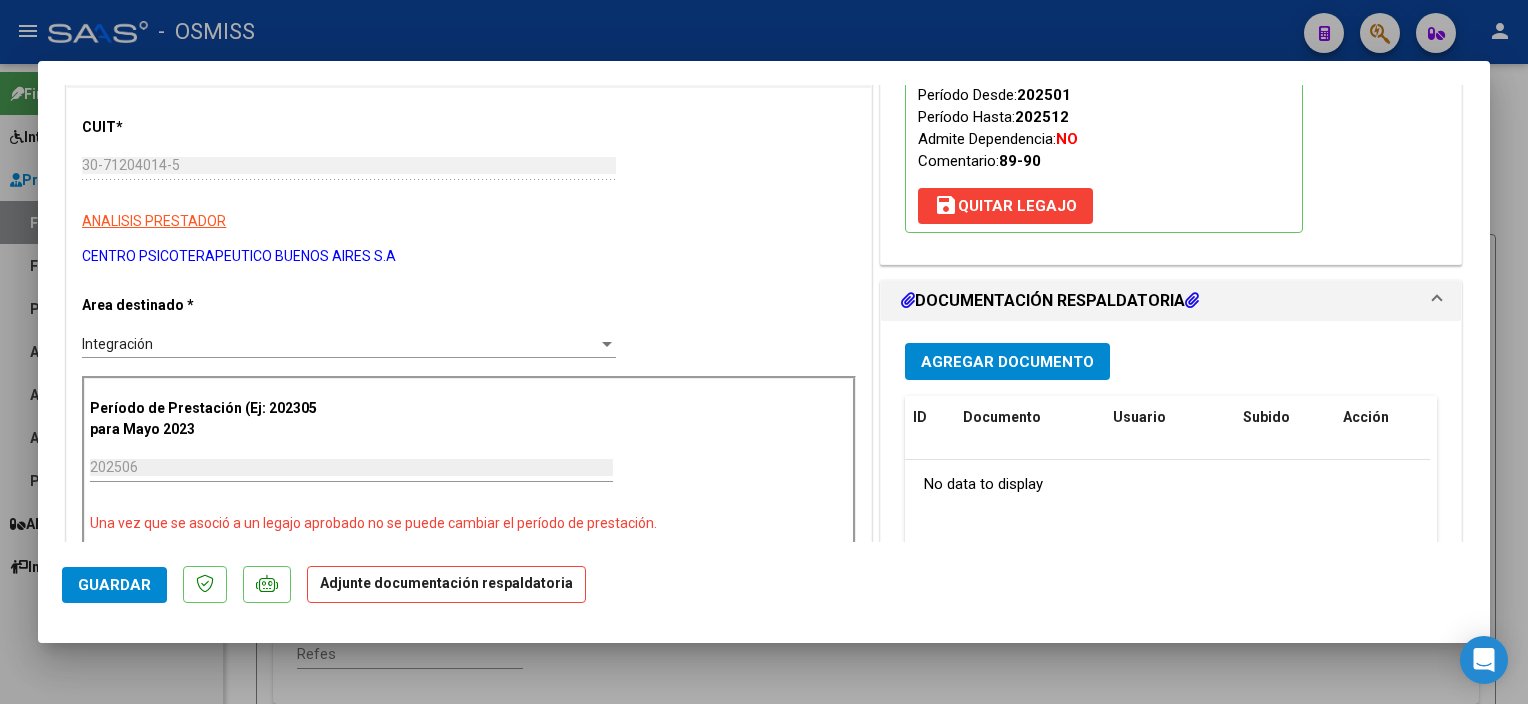 scroll, scrollTop: 308, scrollLeft: 0, axis: vertical 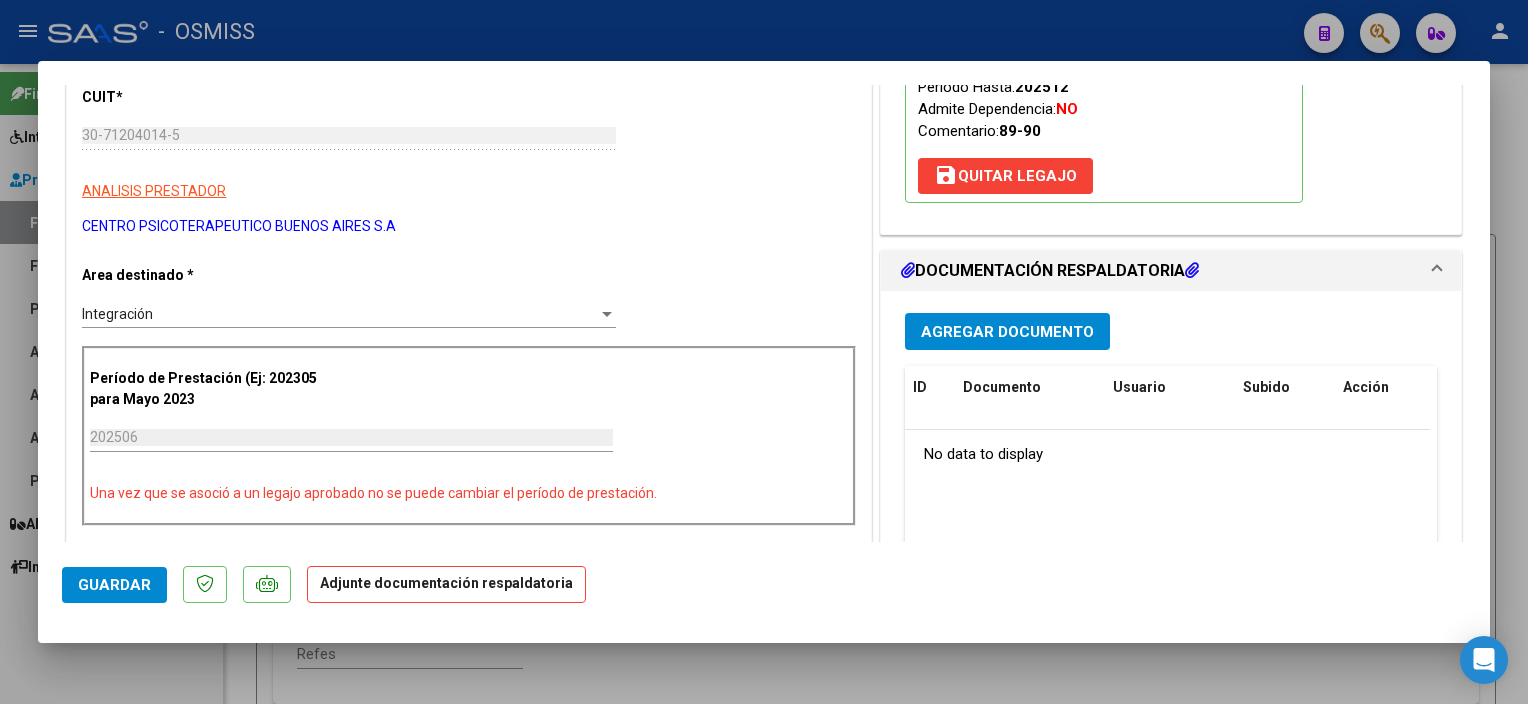click on "Agregar Documento" at bounding box center [1007, 331] 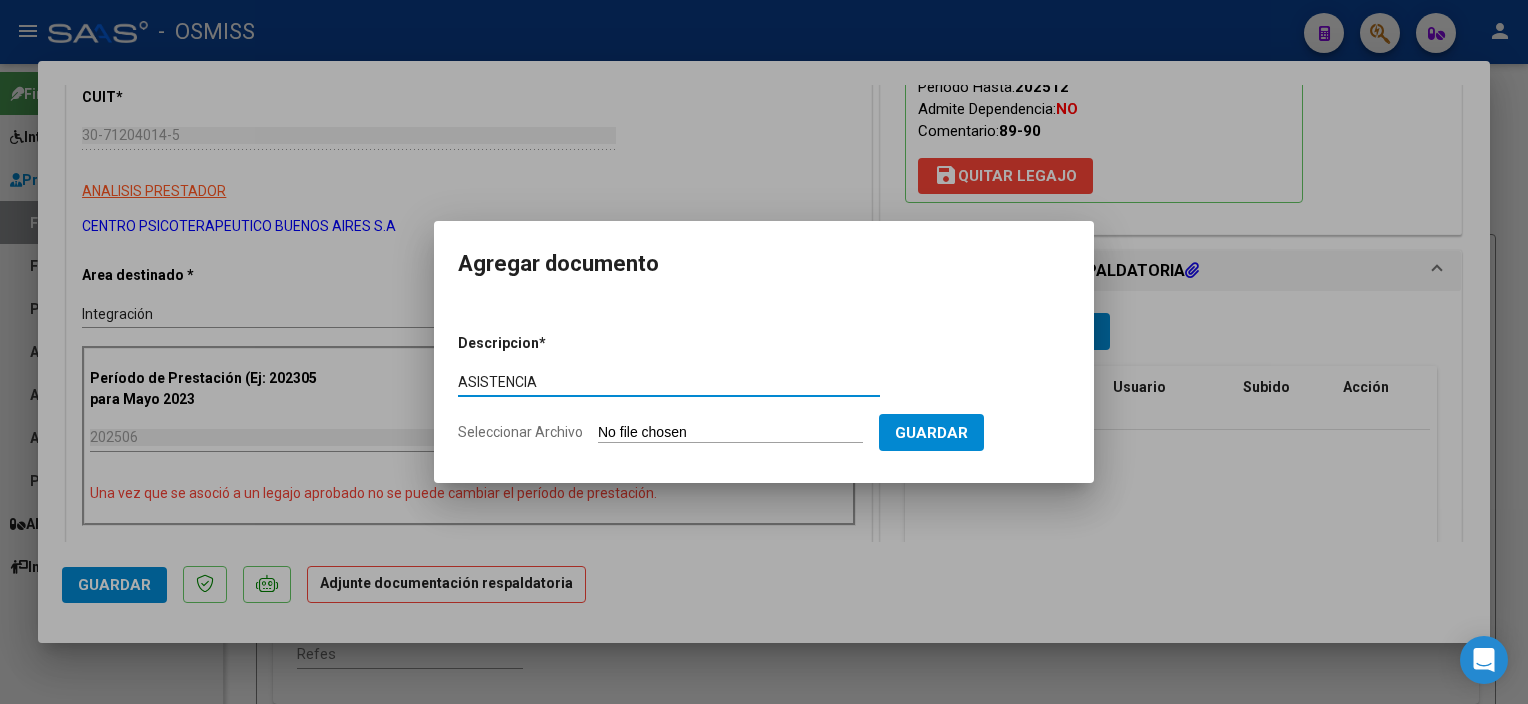 type on "ASISTENCIA" 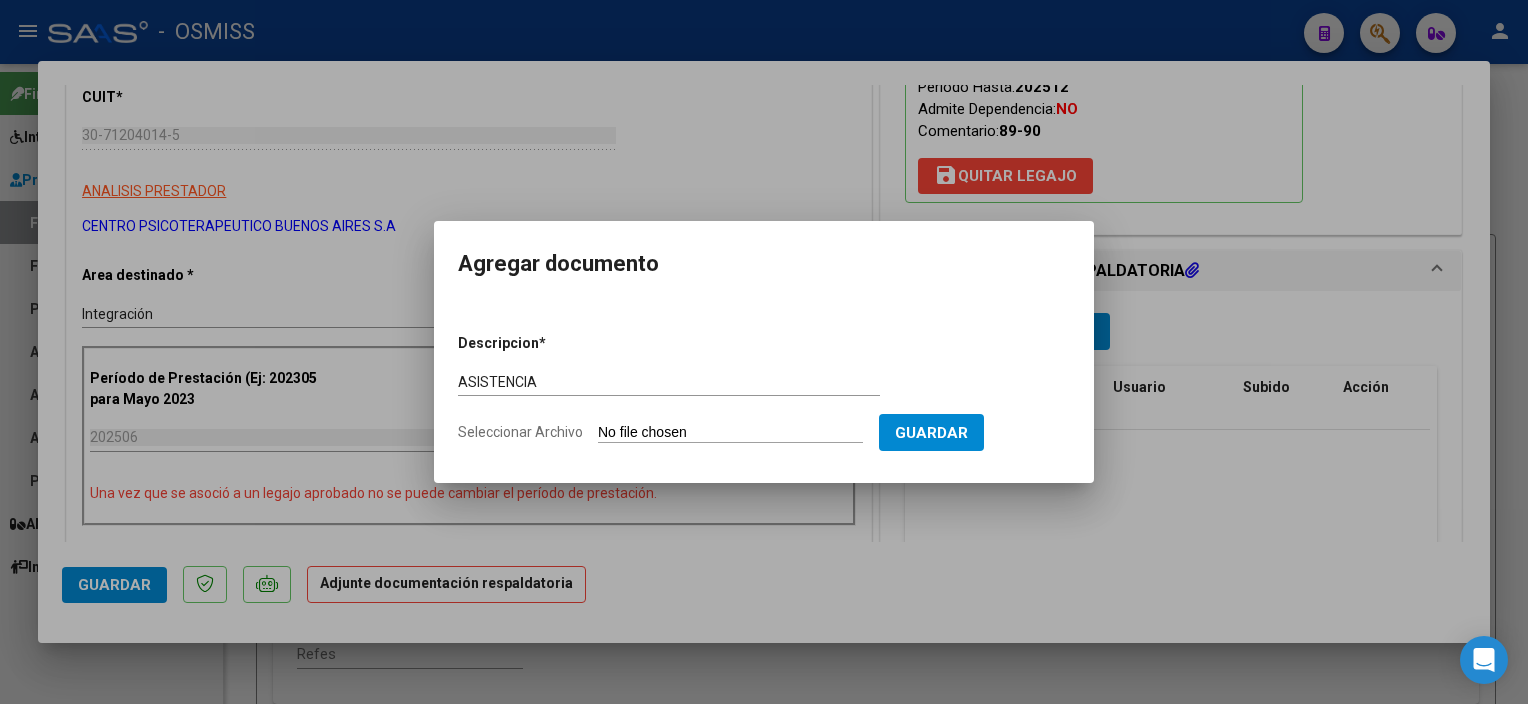 click on "Seleccionar Archivo" at bounding box center (730, 433) 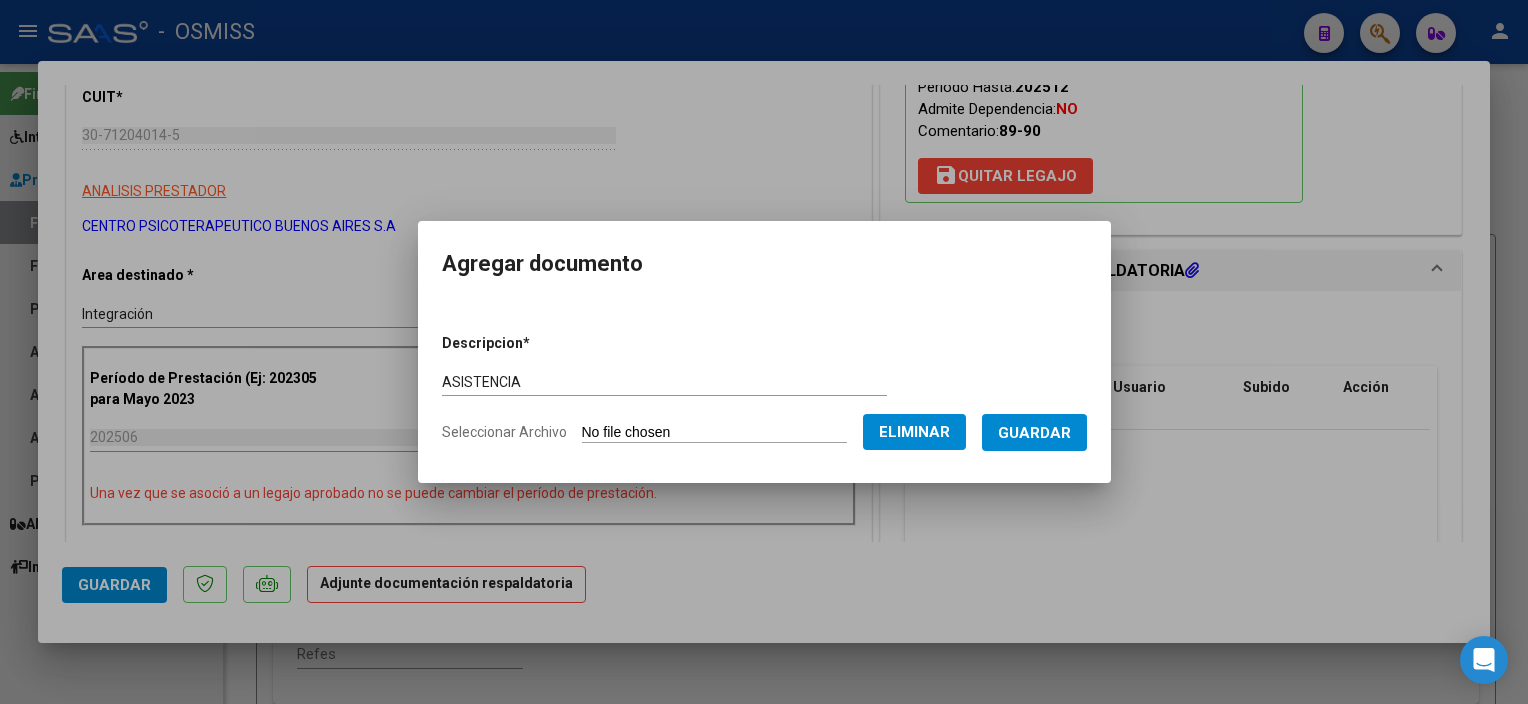 click on "Guardar" at bounding box center (1034, 432) 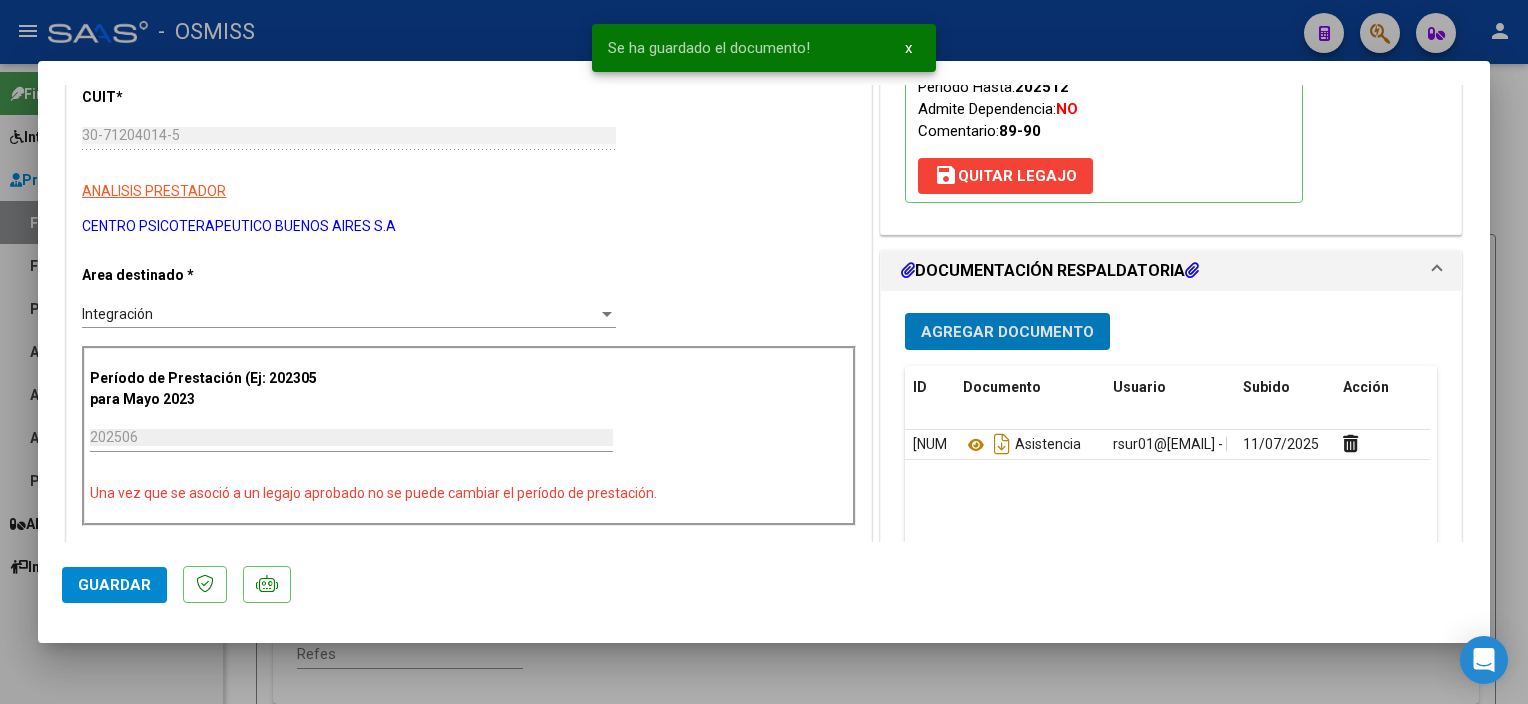 click on "Guardar" 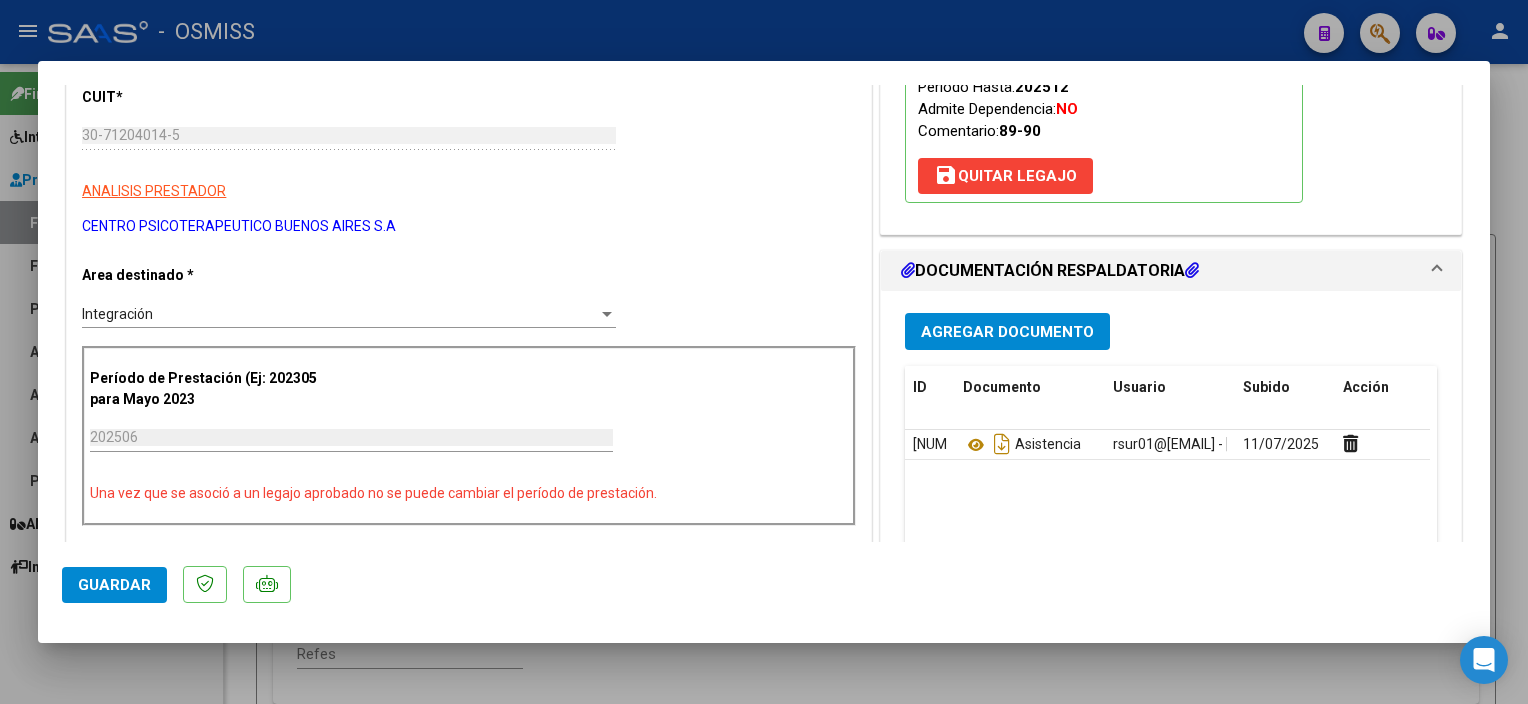 click at bounding box center [764, 352] 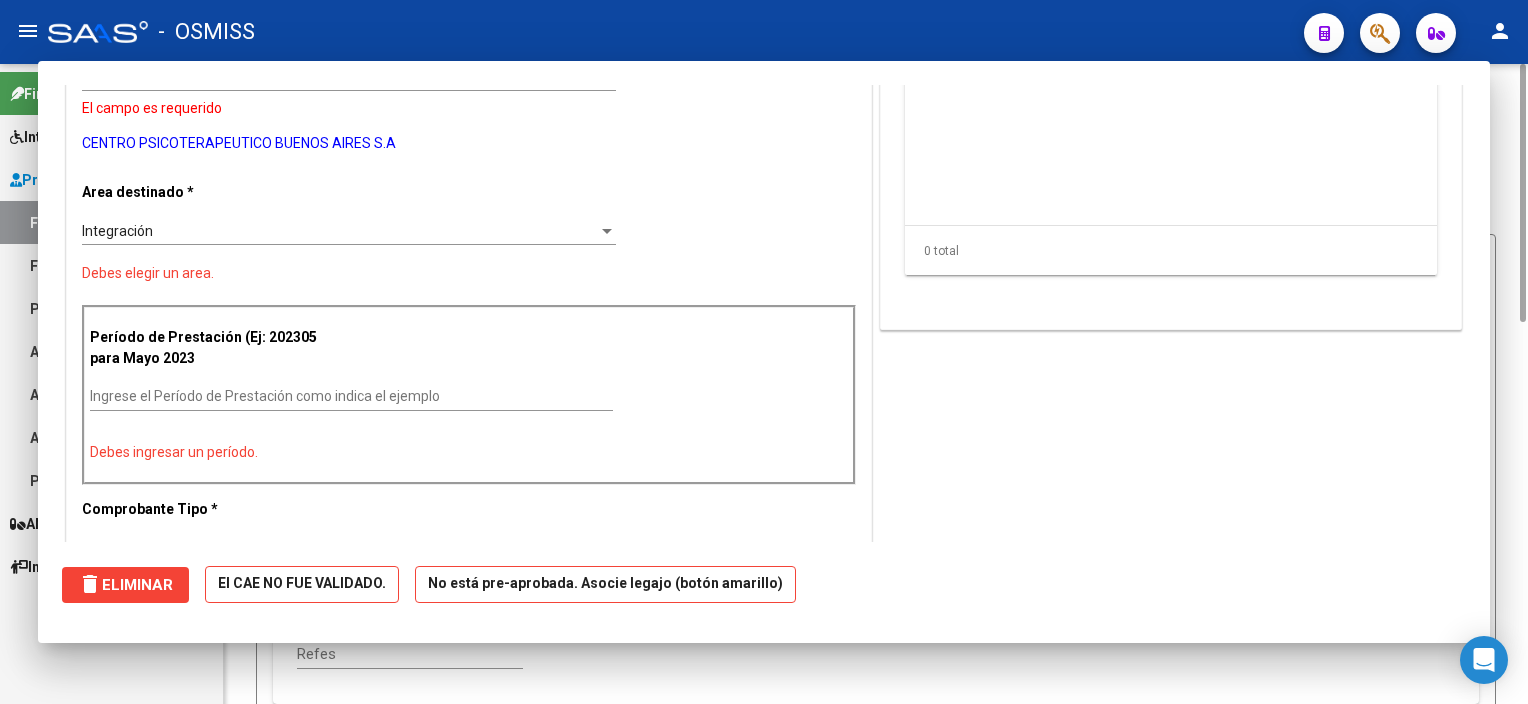 scroll, scrollTop: 0, scrollLeft: 0, axis: both 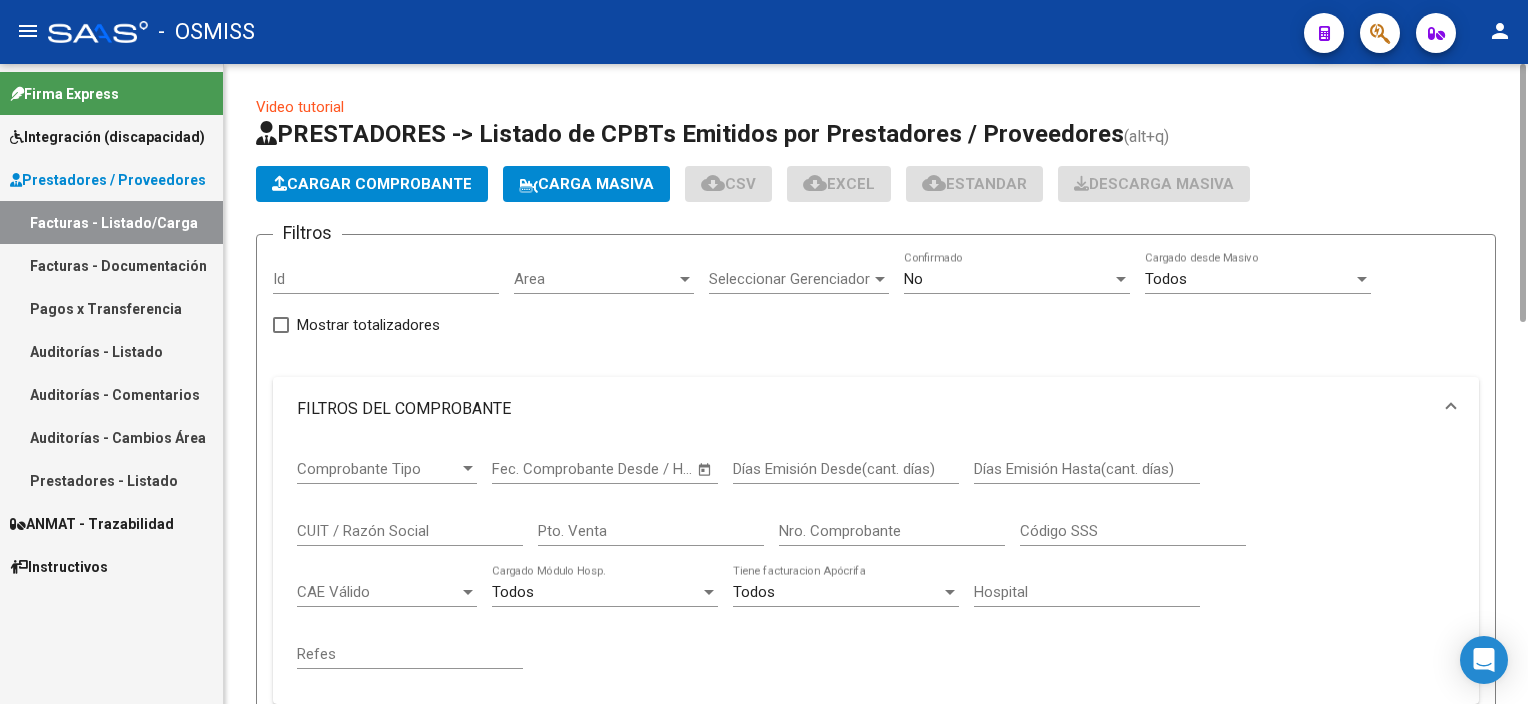 click on "Cargar Comprobante" 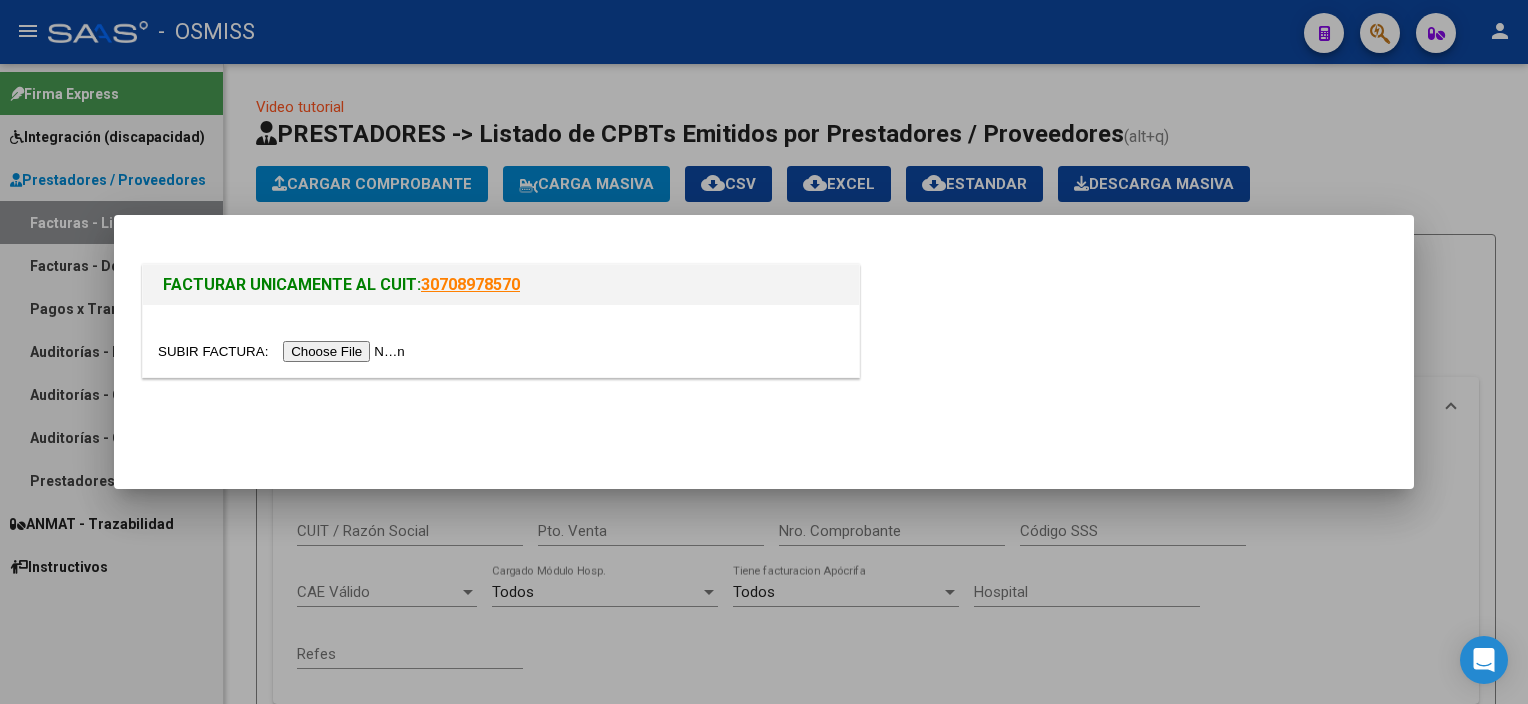 click at bounding box center (284, 351) 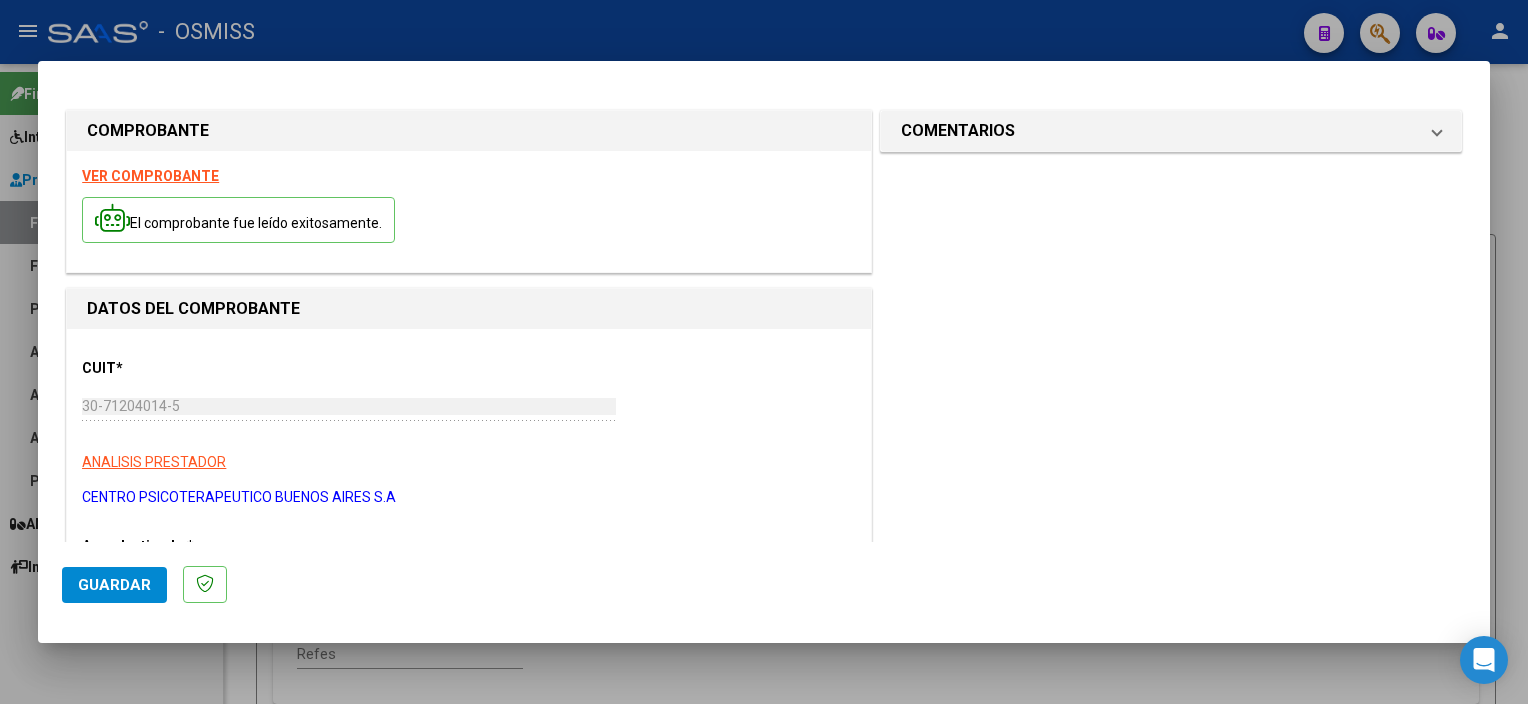 scroll, scrollTop: 270, scrollLeft: 0, axis: vertical 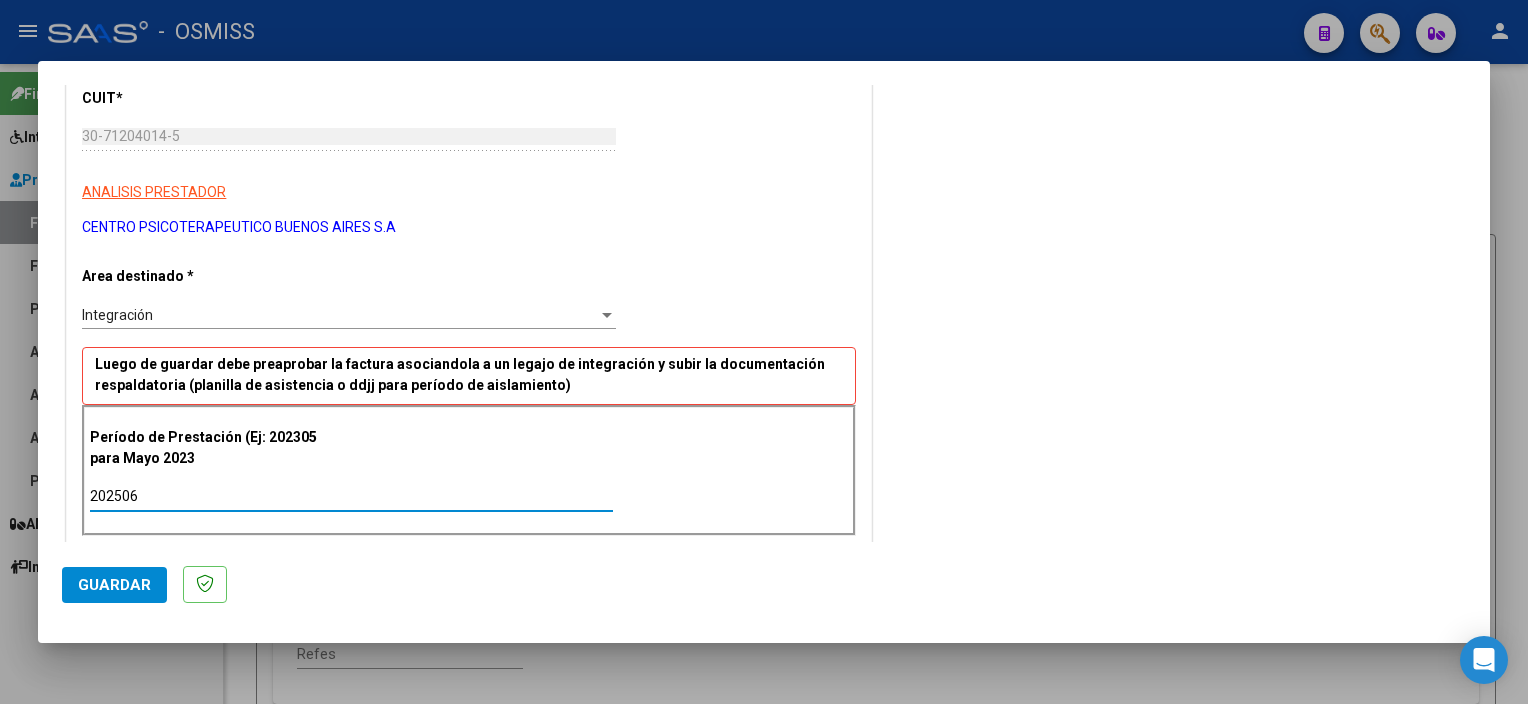 type on "202506" 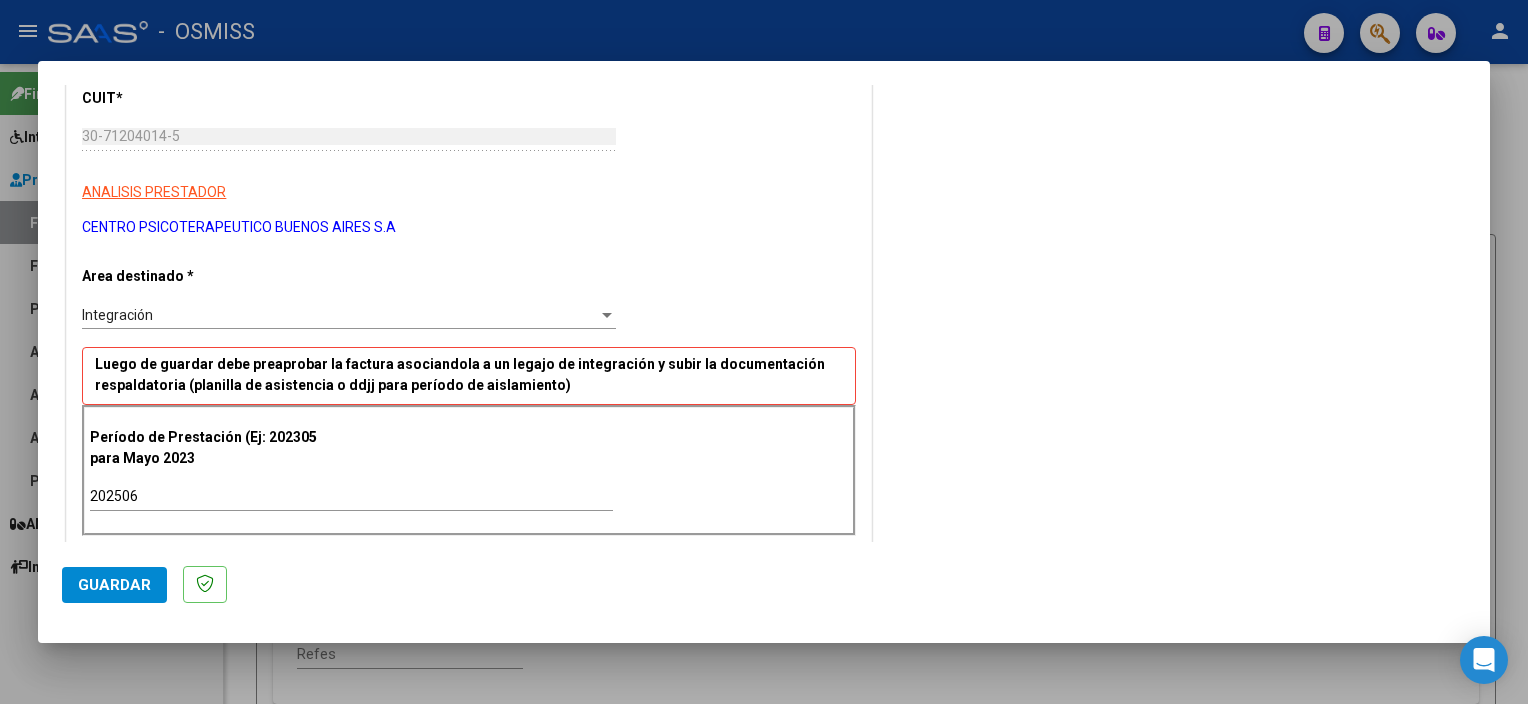 scroll, scrollTop: 1179, scrollLeft: 0, axis: vertical 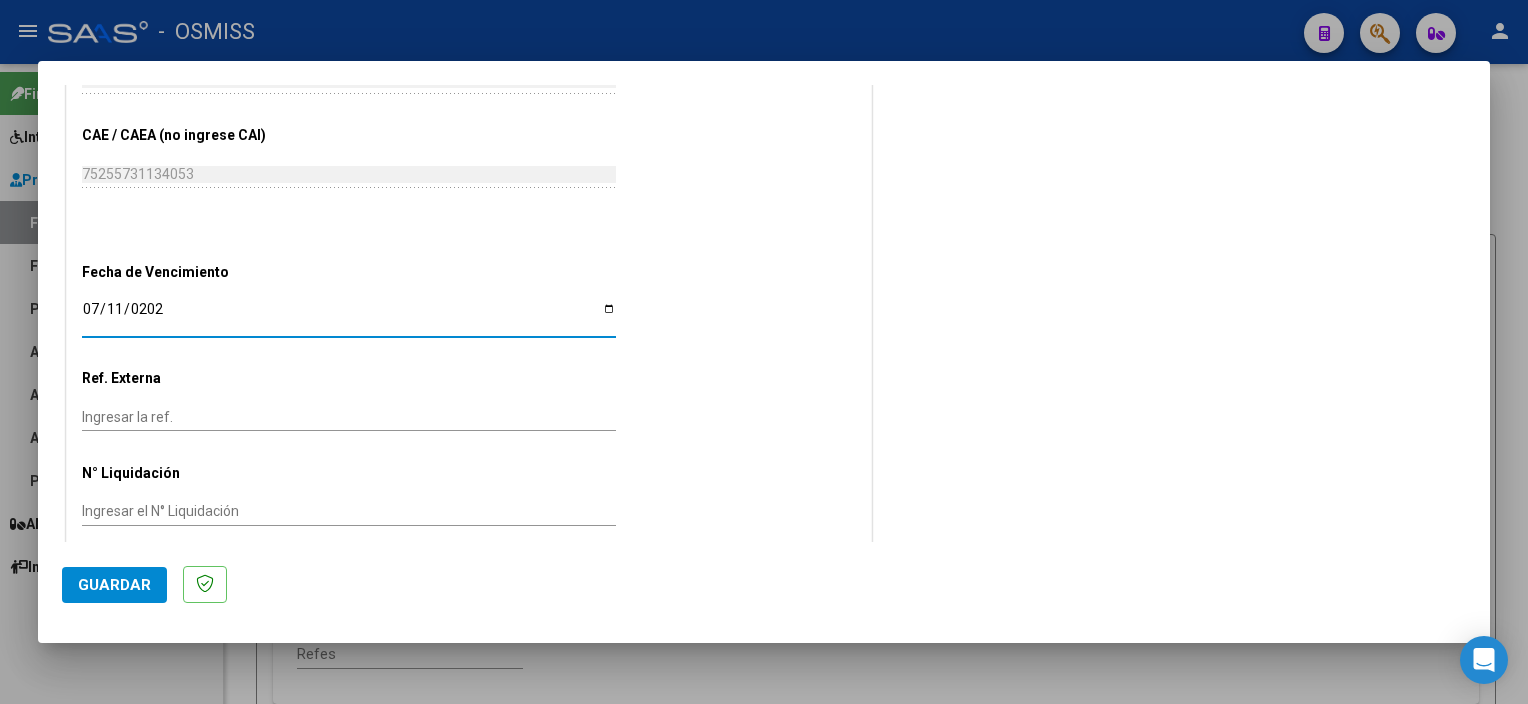 type on "2025-07-11" 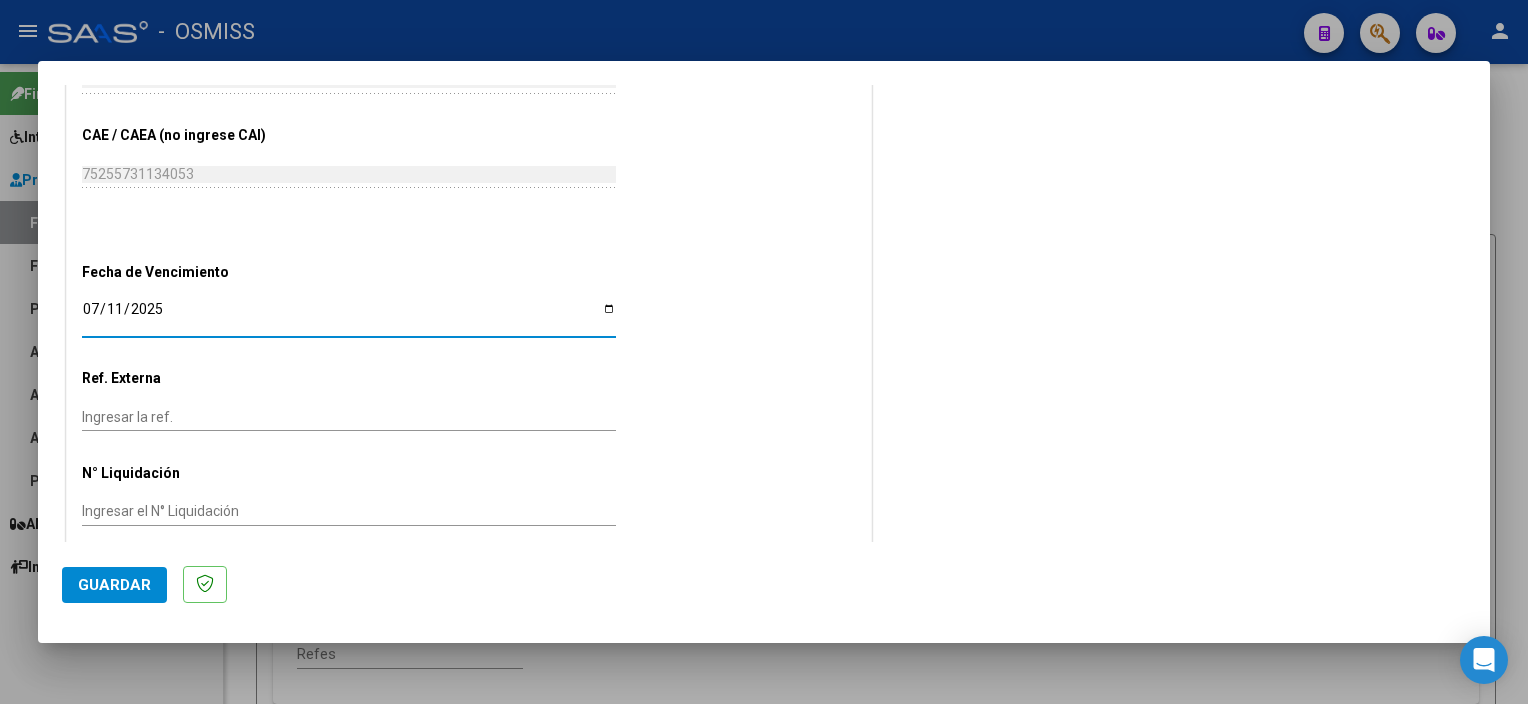 click on "Guardar" 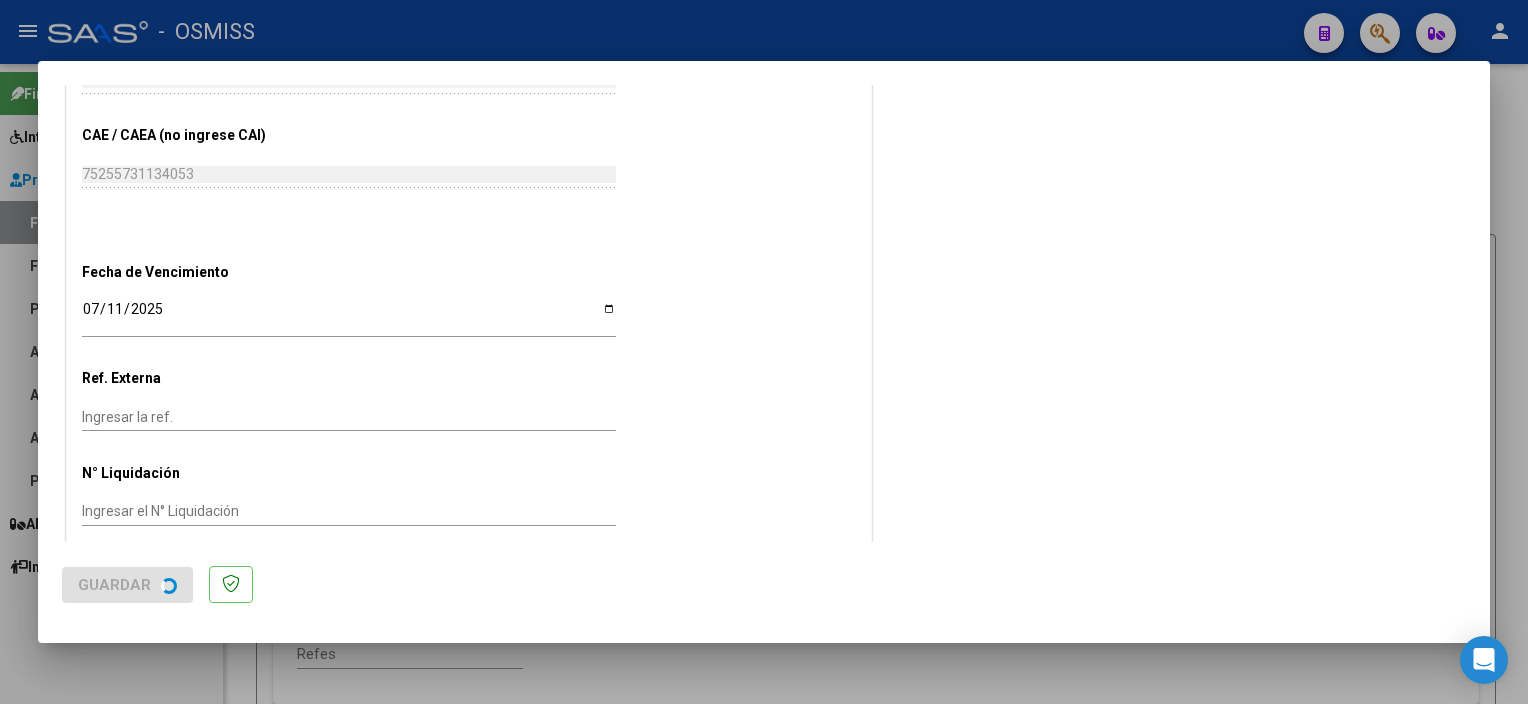scroll, scrollTop: 0, scrollLeft: 0, axis: both 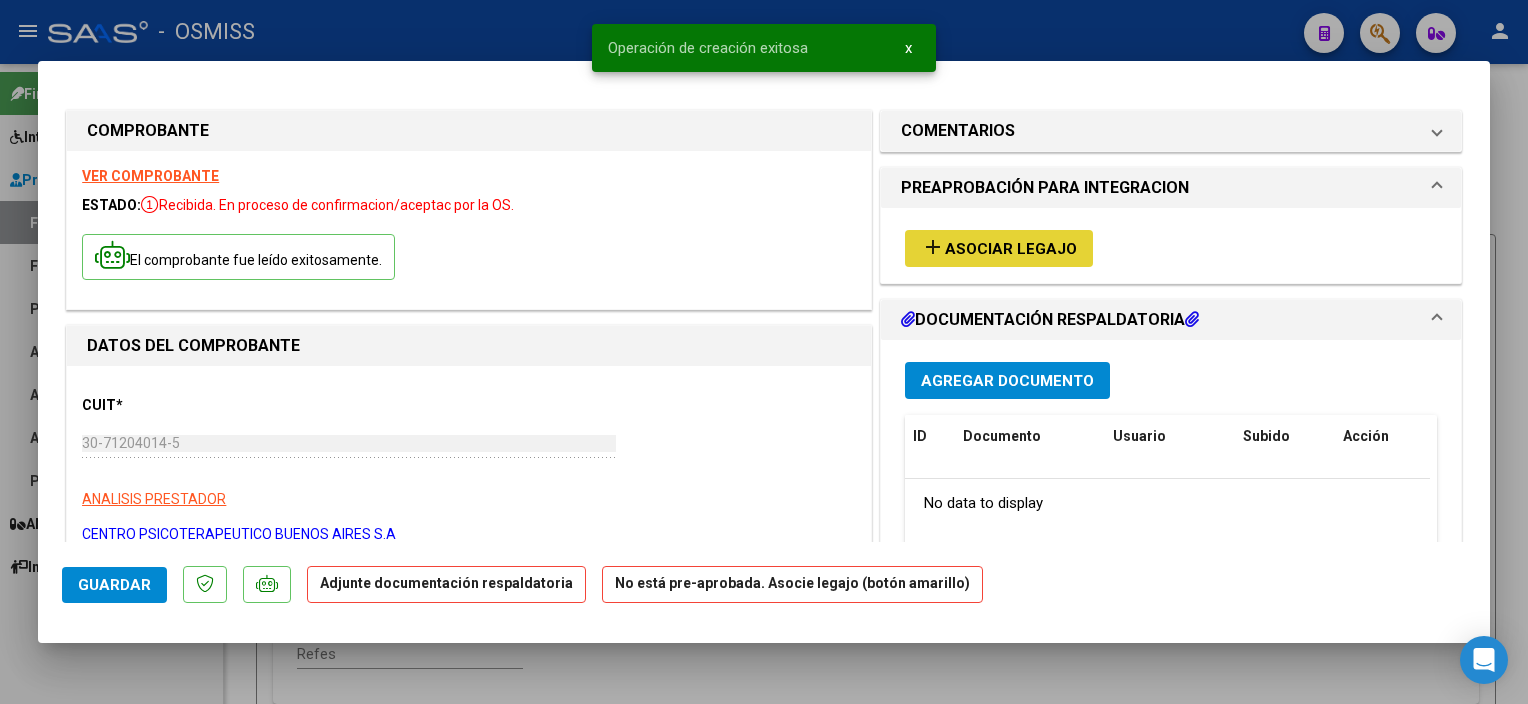 click on "Asociar Legajo" at bounding box center [1011, 249] 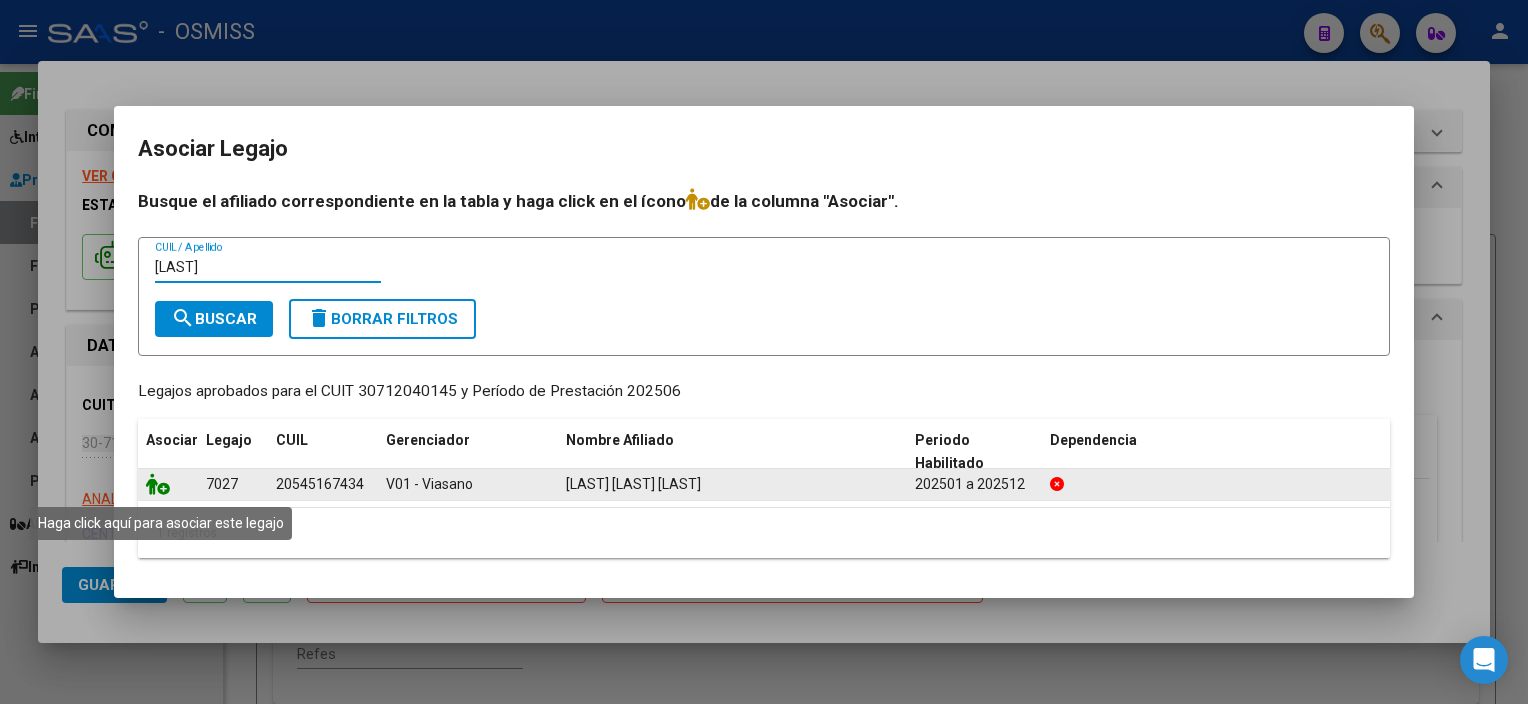 type on "[LAST]" 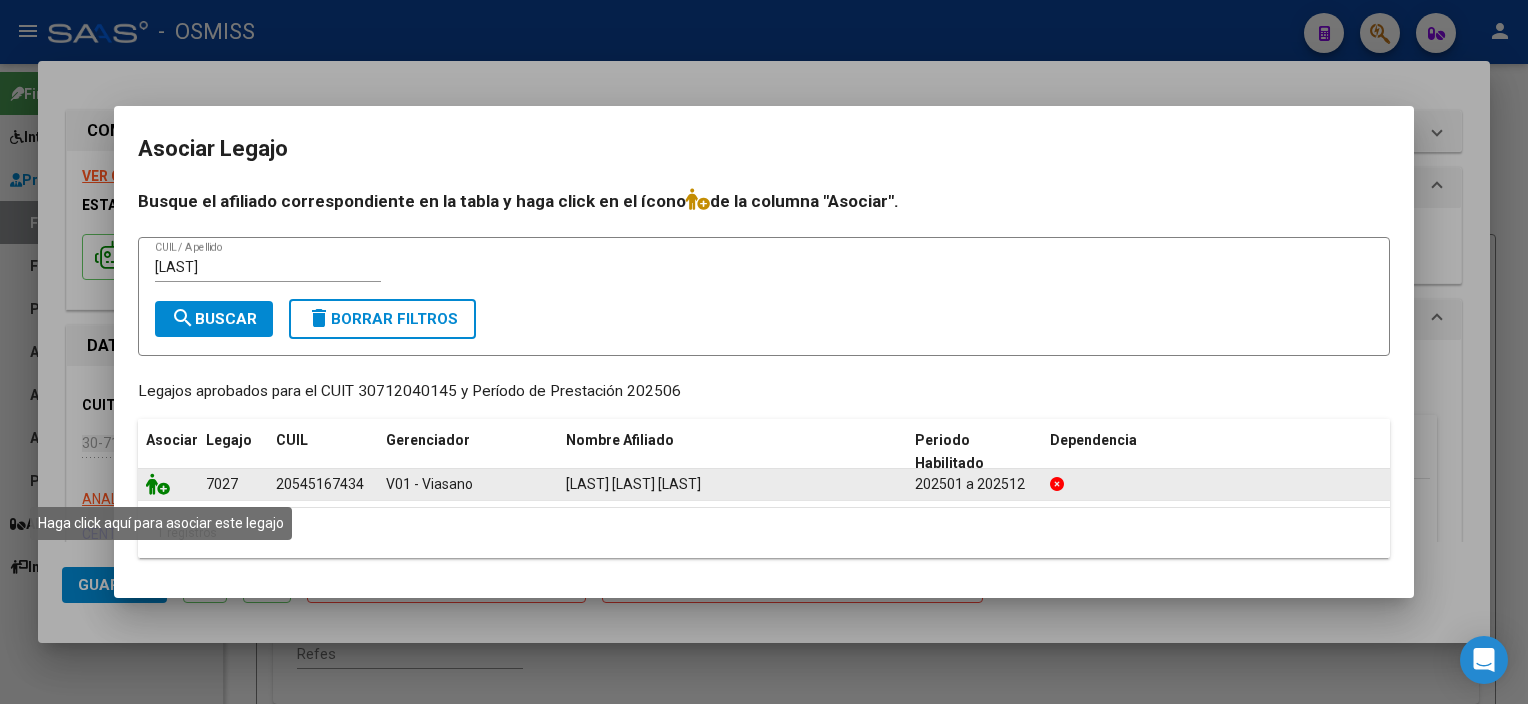 click 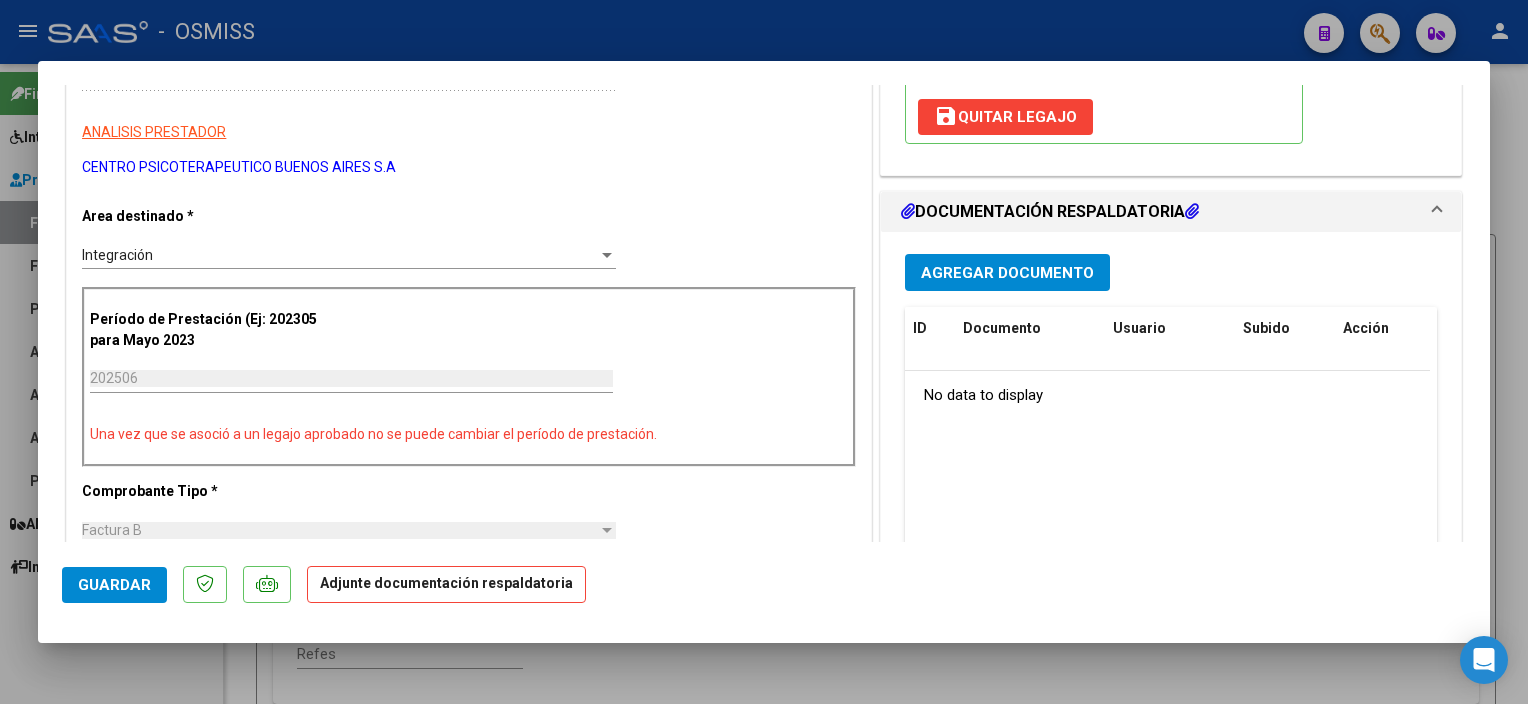 scroll, scrollTop: 376, scrollLeft: 0, axis: vertical 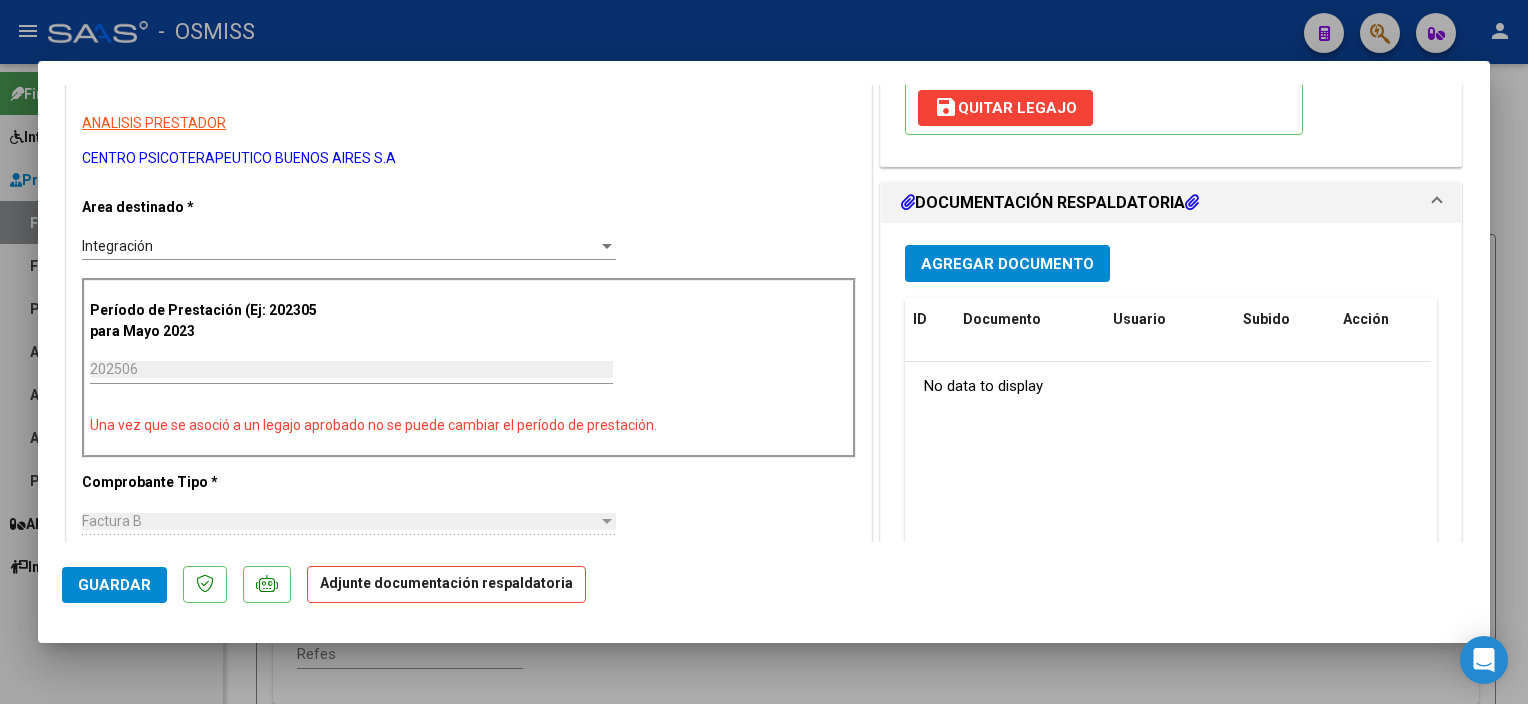 click on "Agregar Documento" at bounding box center (1007, 264) 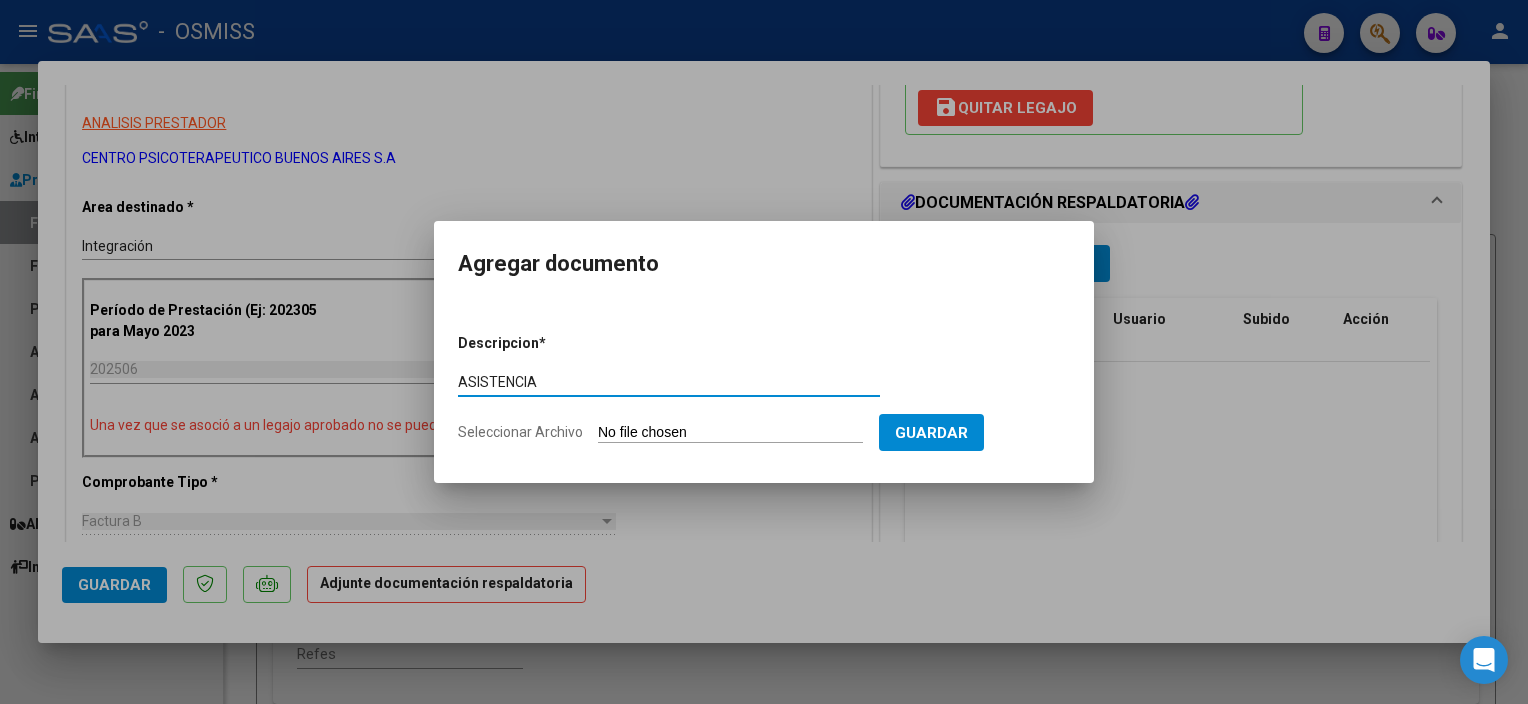 type on "ASISTENCIA" 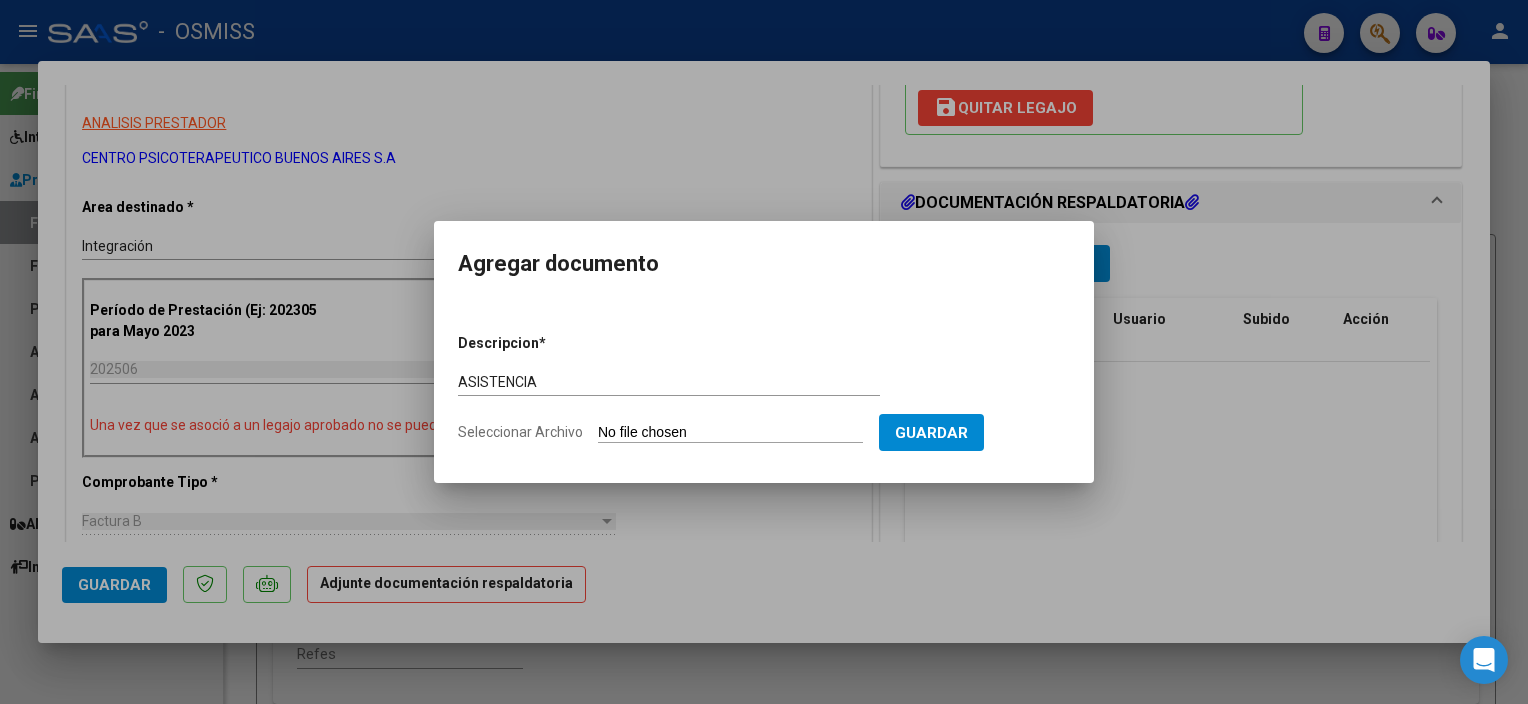 click on "Seleccionar Archivo" at bounding box center [730, 433] 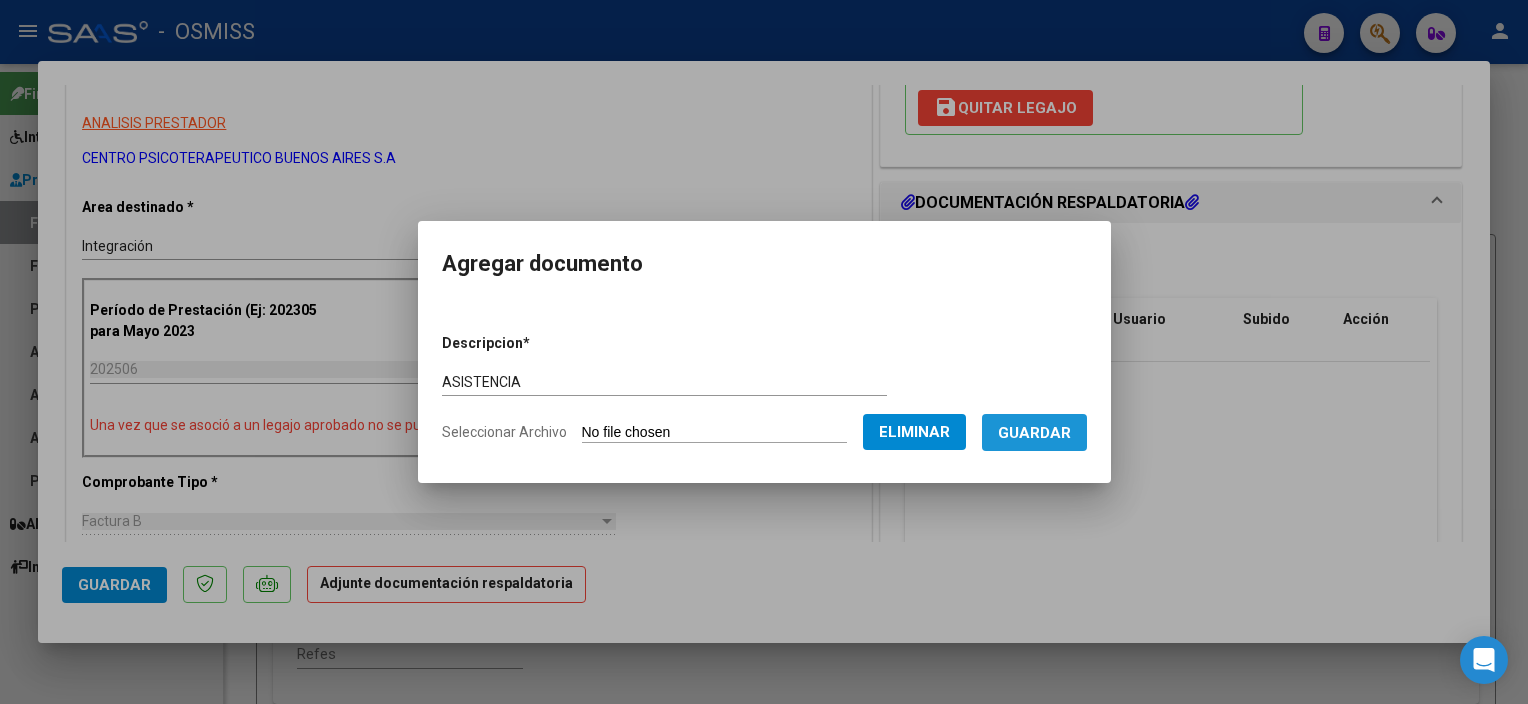 click on "Guardar" at bounding box center [1034, 432] 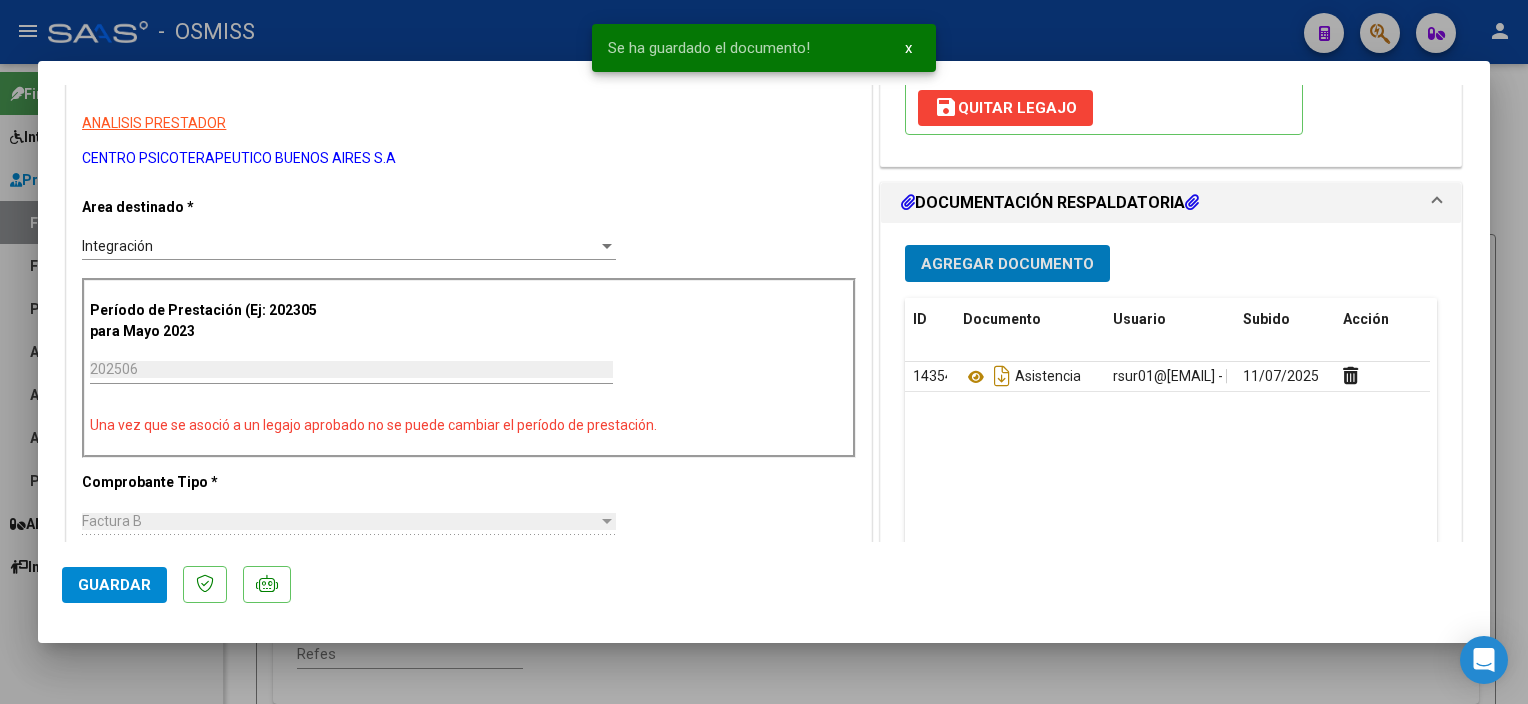 click on "Agregar Documento" at bounding box center (1007, 264) 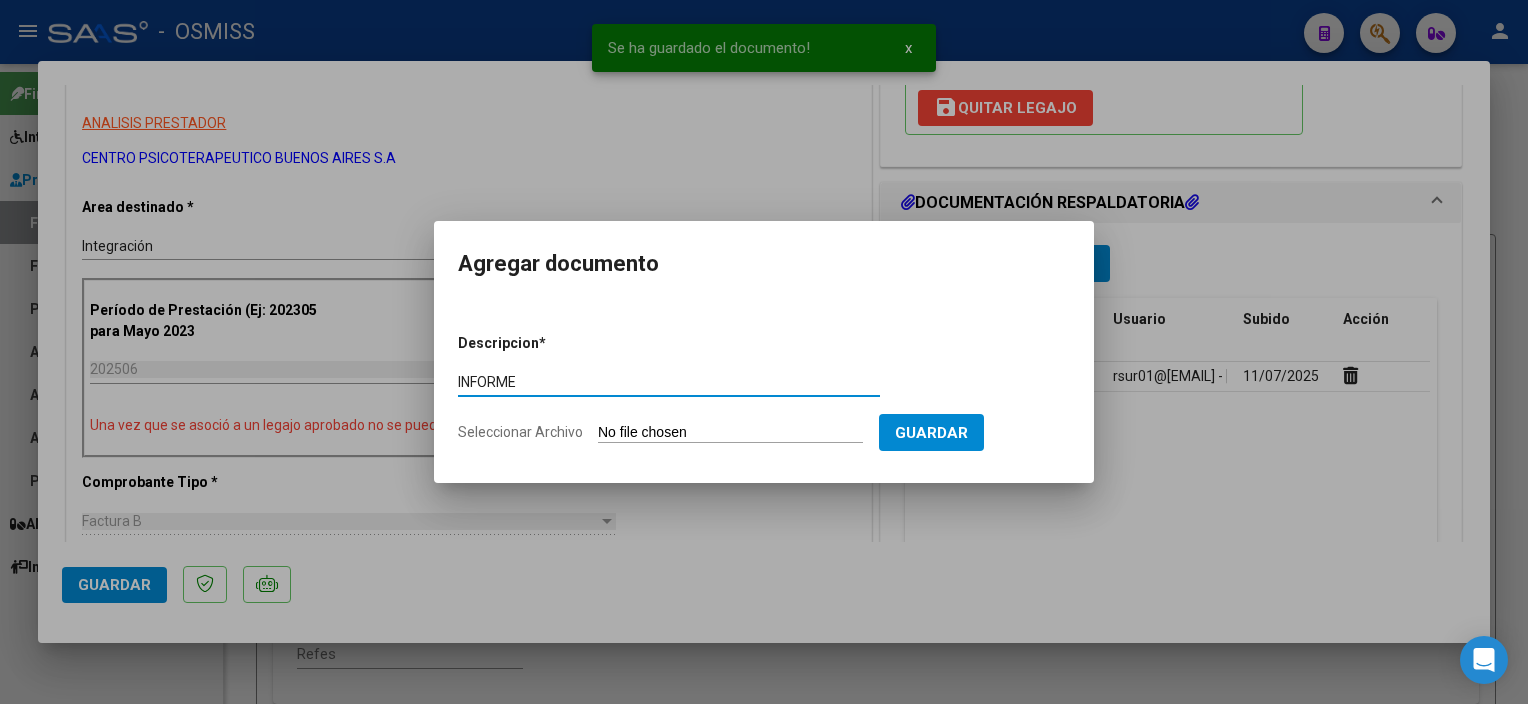 type on "INFORME" 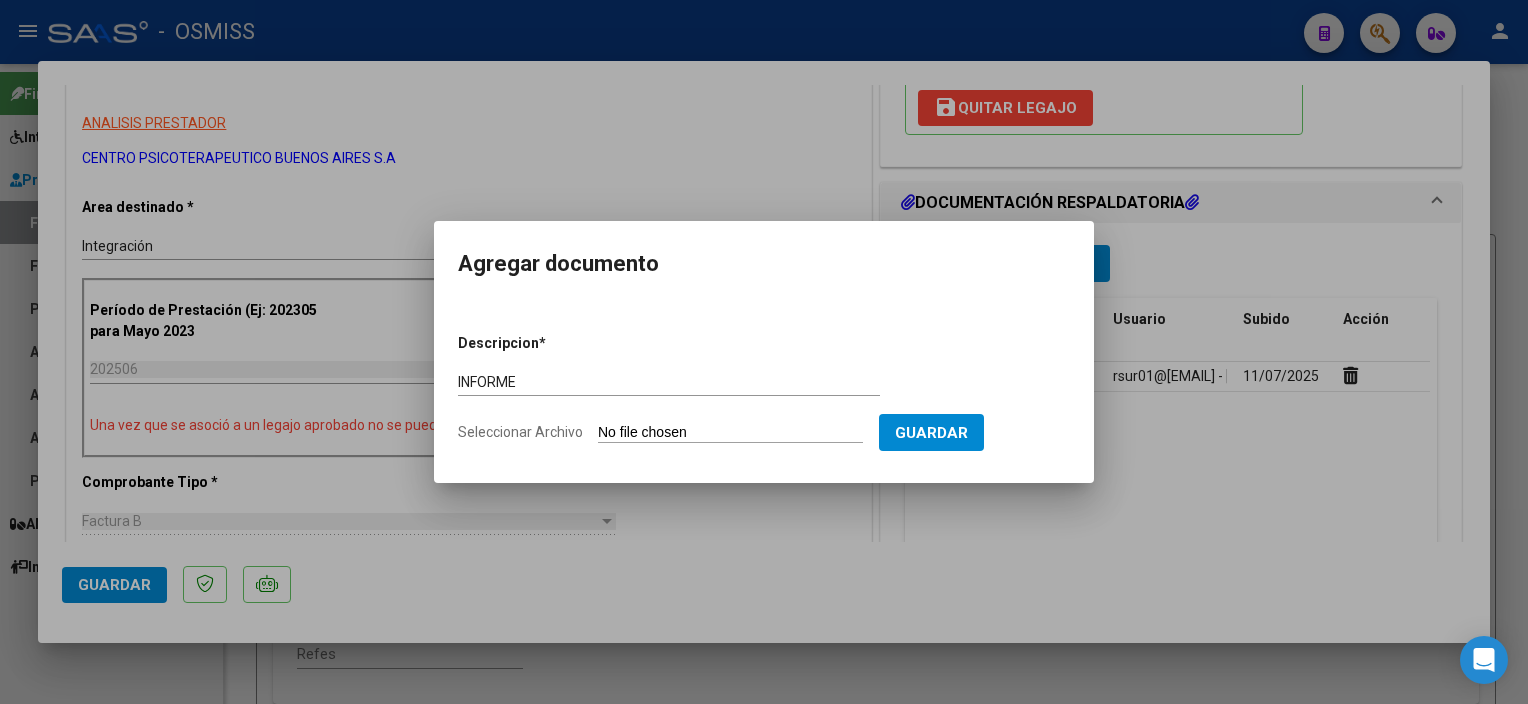 type on "C:\fakepath\8 [LAST] [LAST] Inf Semestral Integracion 2025 - CPBA Contable (1).pdf" 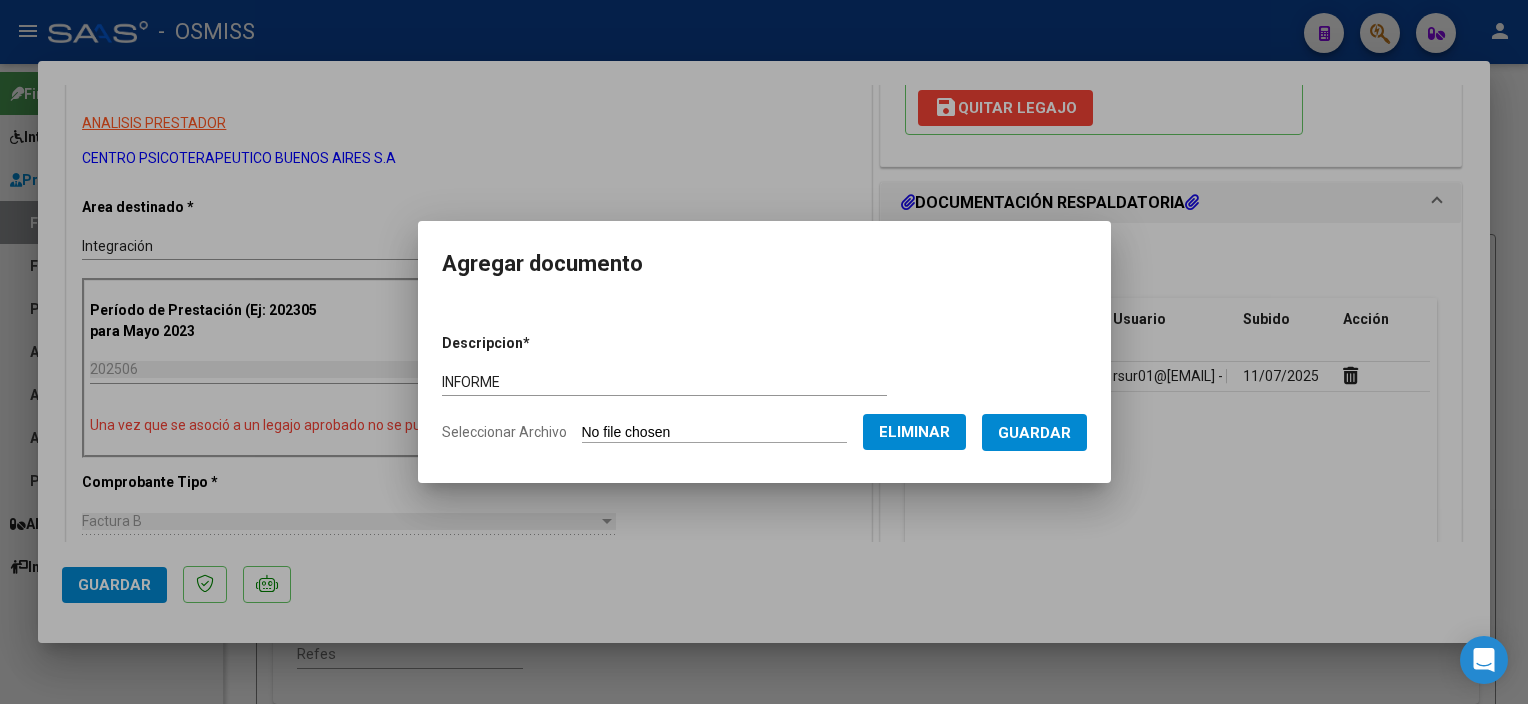 click on "Guardar" at bounding box center (1034, 433) 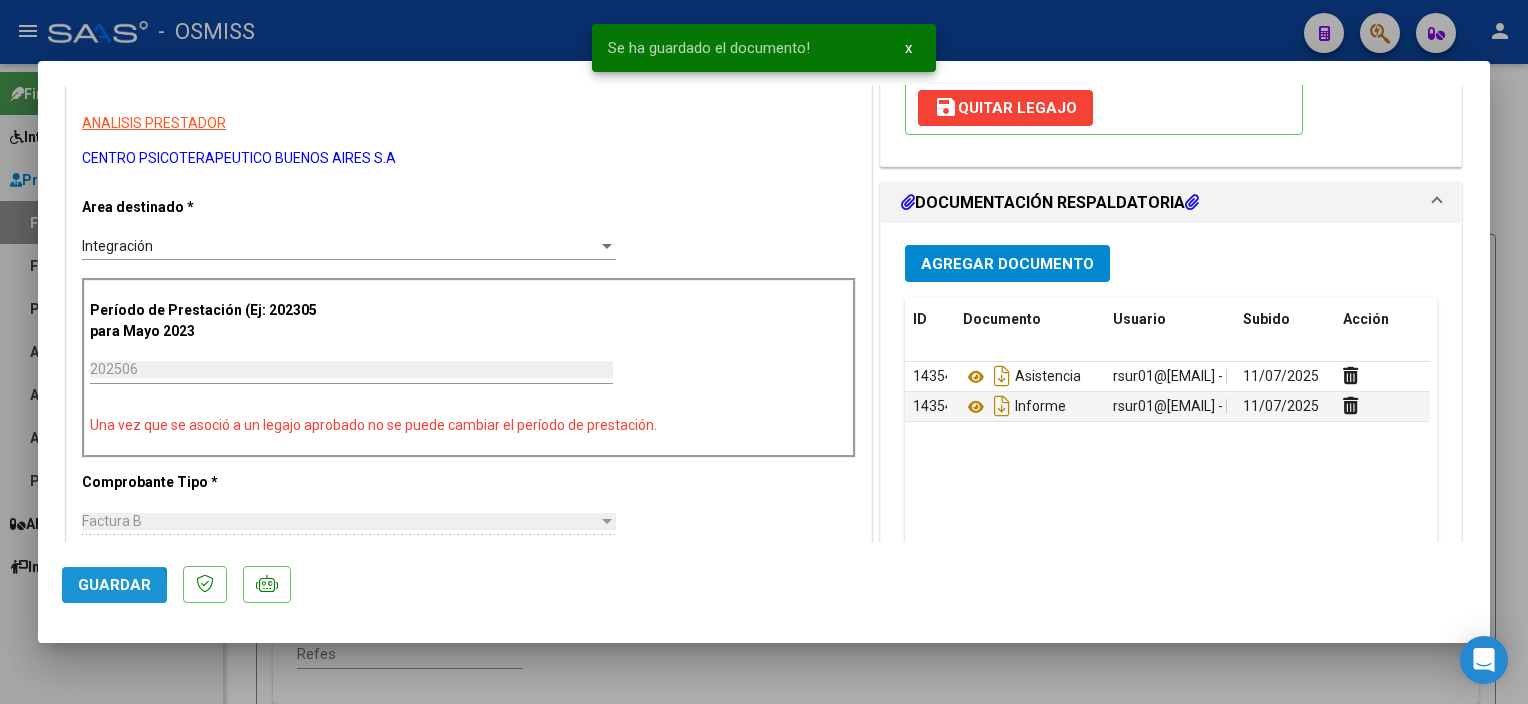 click on "Guardar" 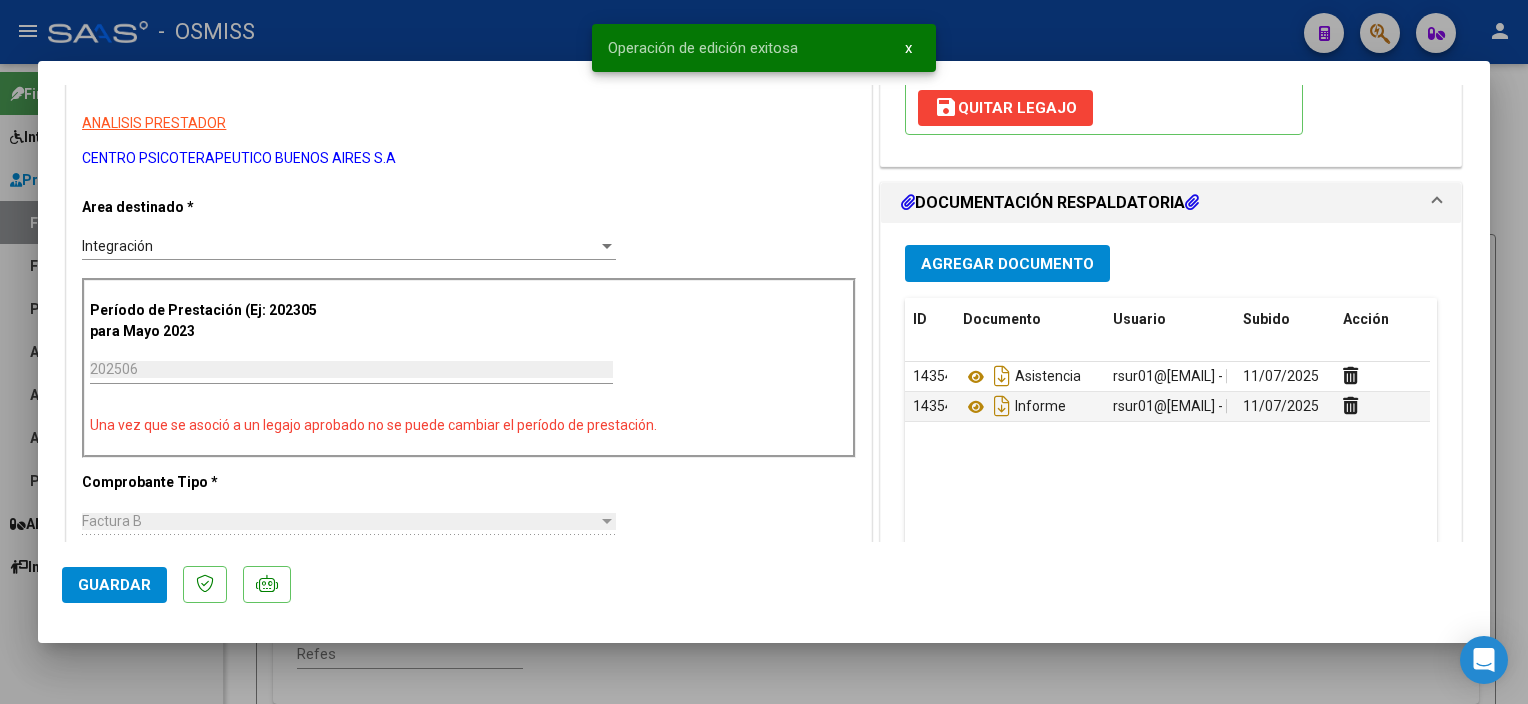 click at bounding box center [764, 352] 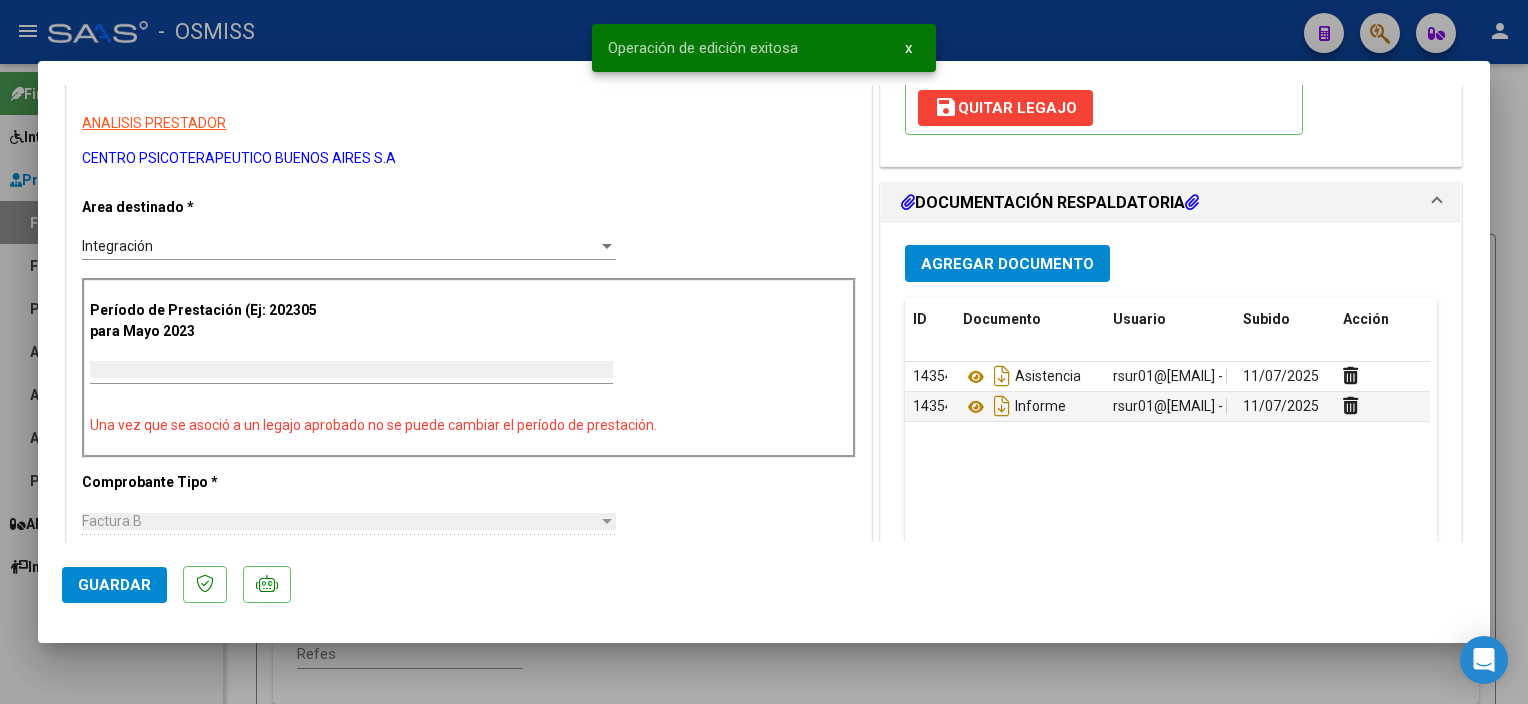 scroll, scrollTop: 318, scrollLeft: 0, axis: vertical 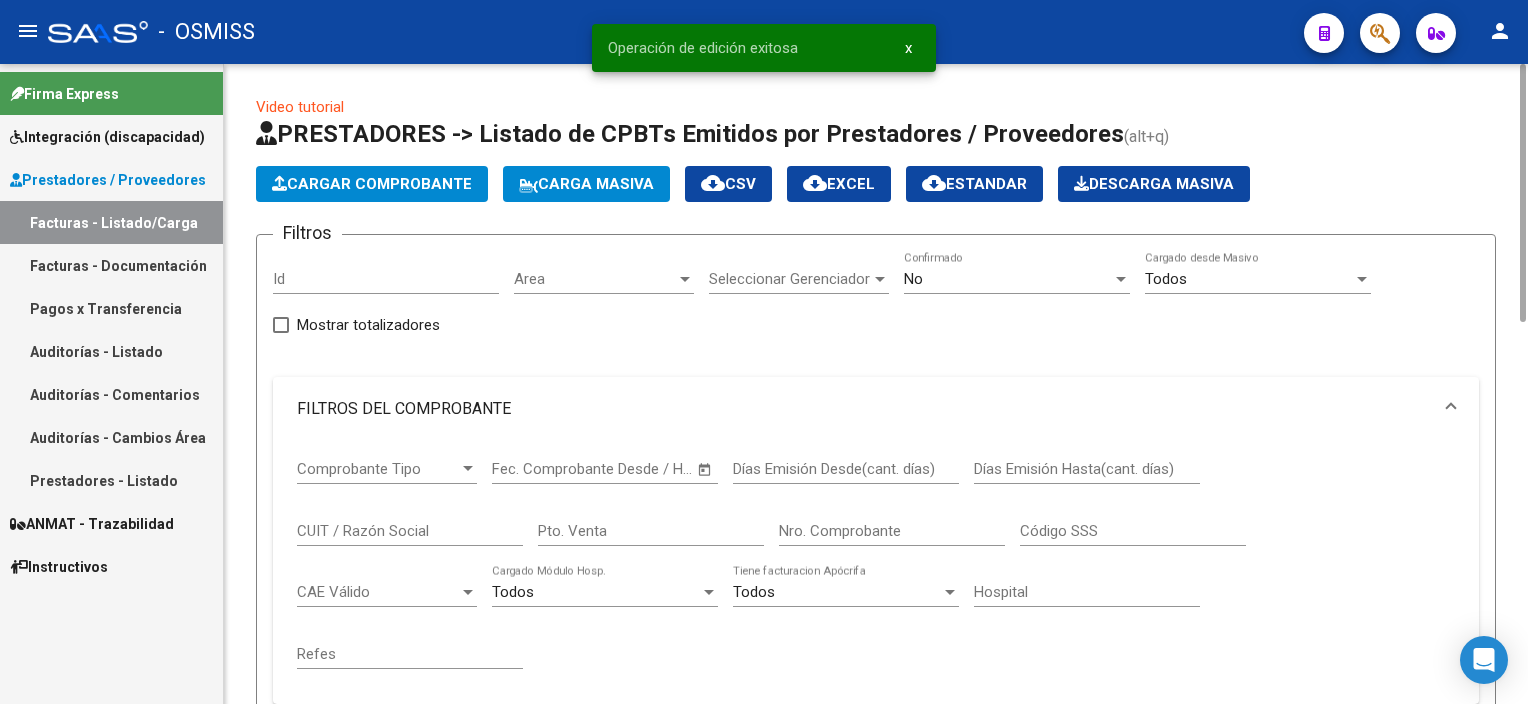 click on "Cargar Comprobante" 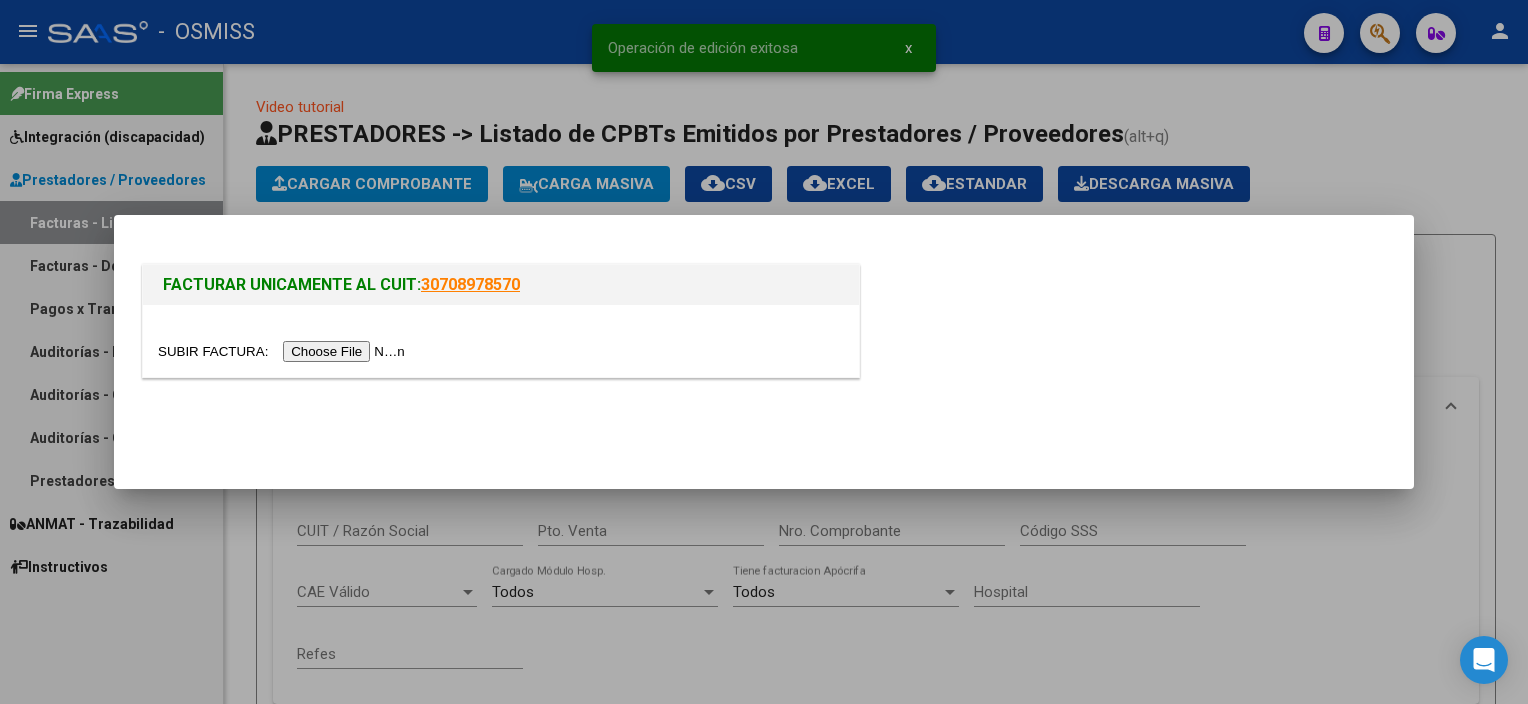 click at bounding box center [284, 351] 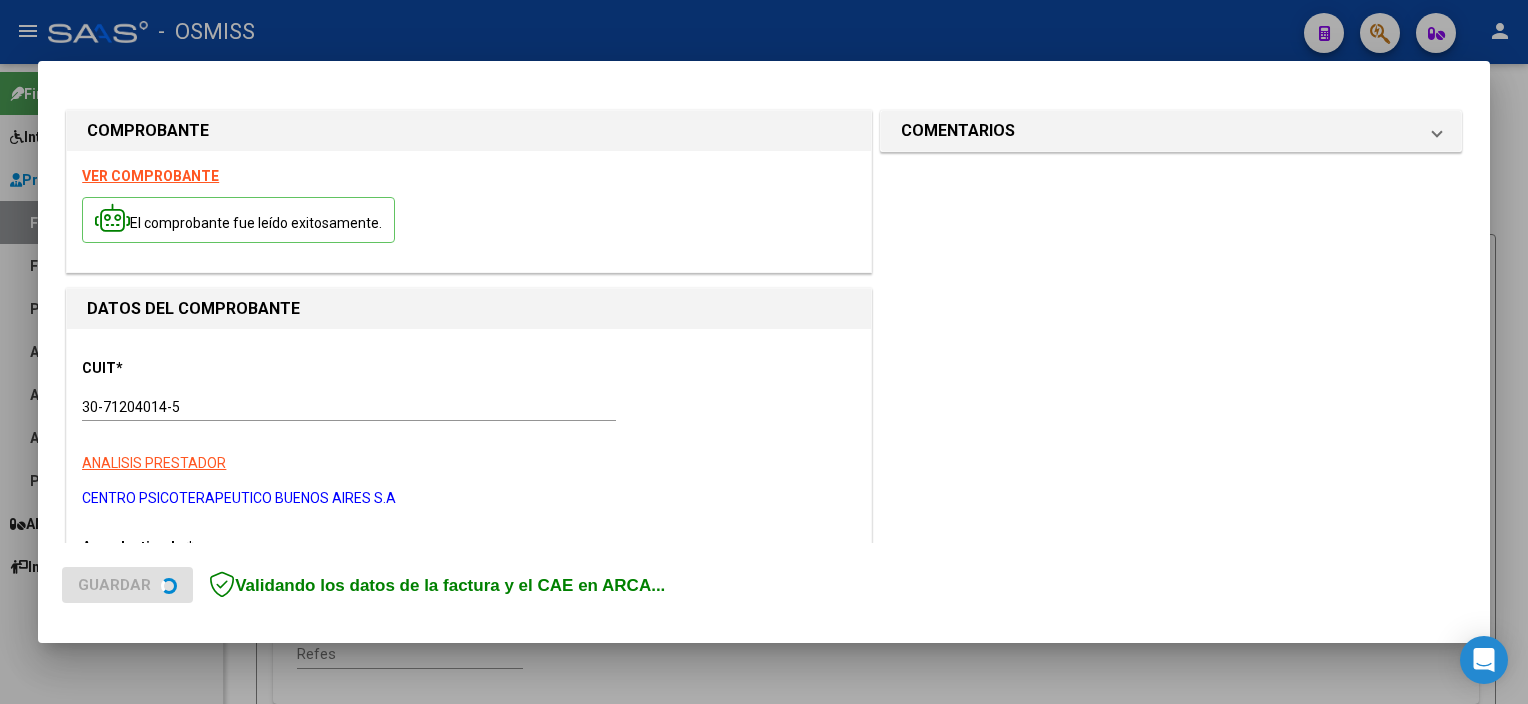 scroll, scrollTop: 270, scrollLeft: 0, axis: vertical 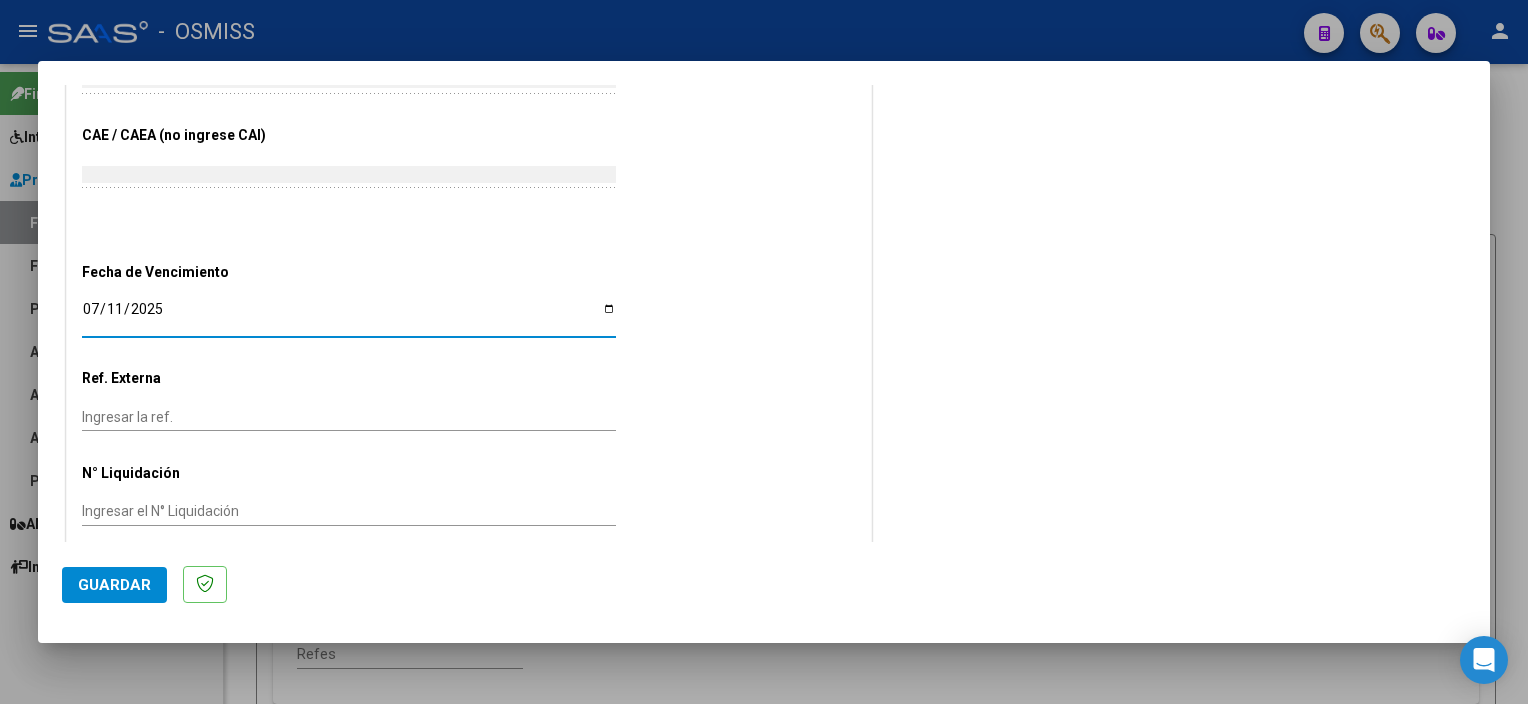 click on "Guardar" 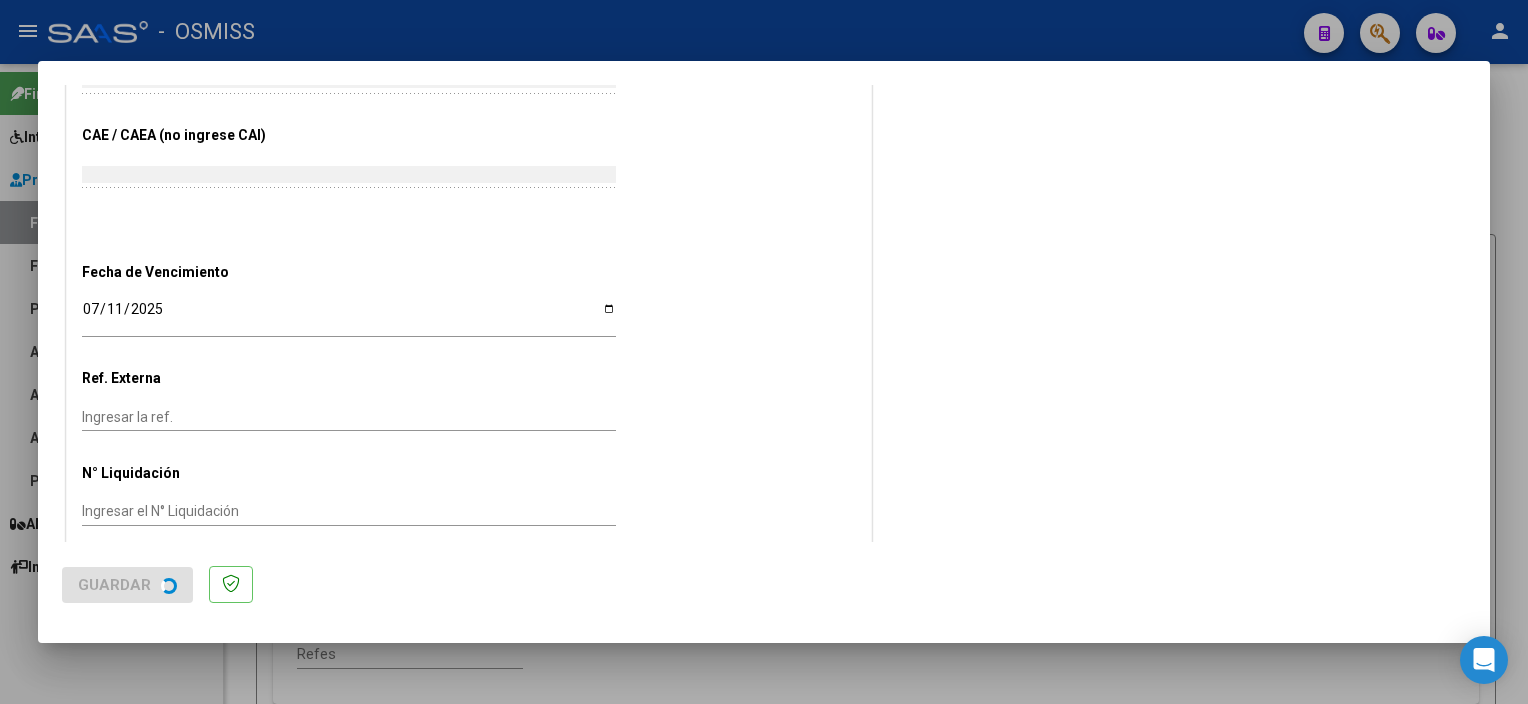 scroll, scrollTop: 0, scrollLeft: 0, axis: both 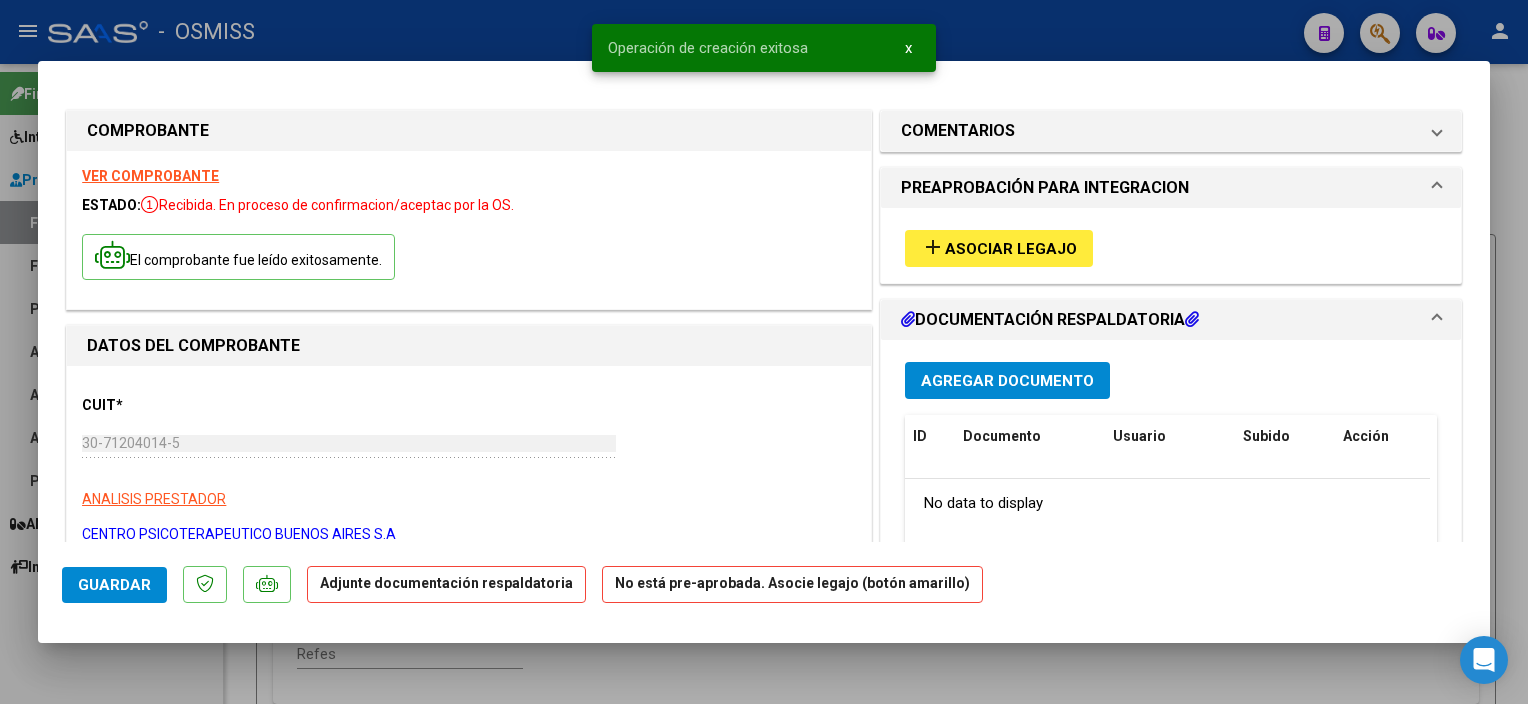click on "Asociar Legajo" at bounding box center [1011, 249] 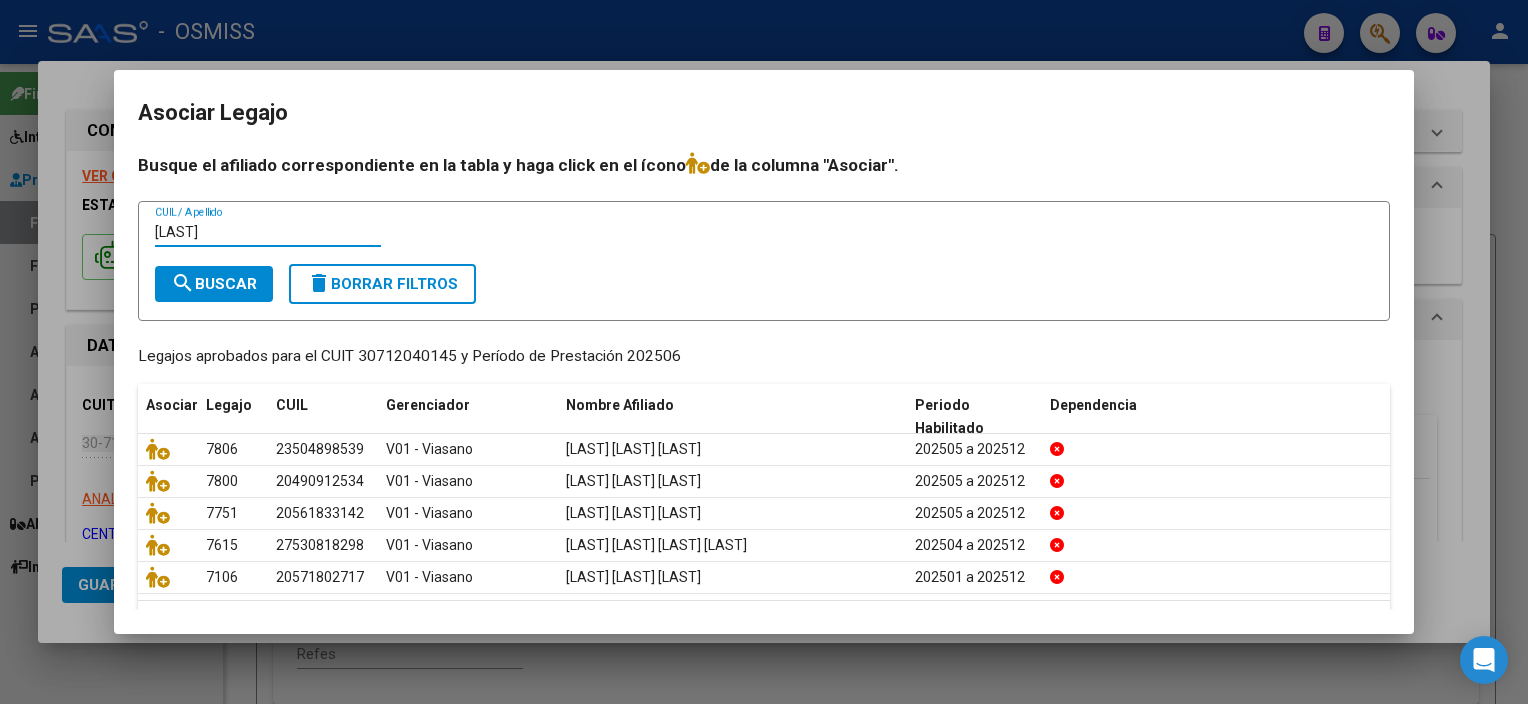 click on "search  Buscar" at bounding box center (214, 284) 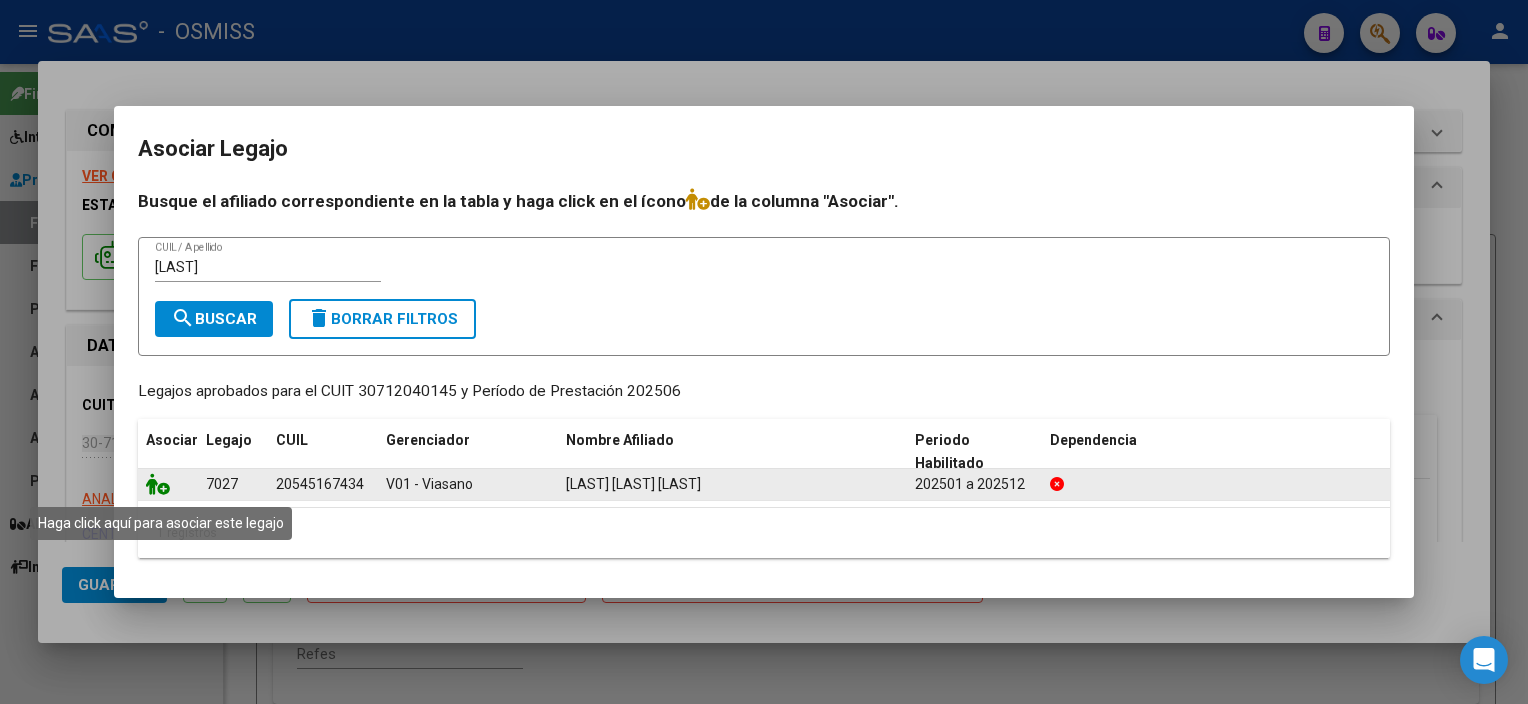 click 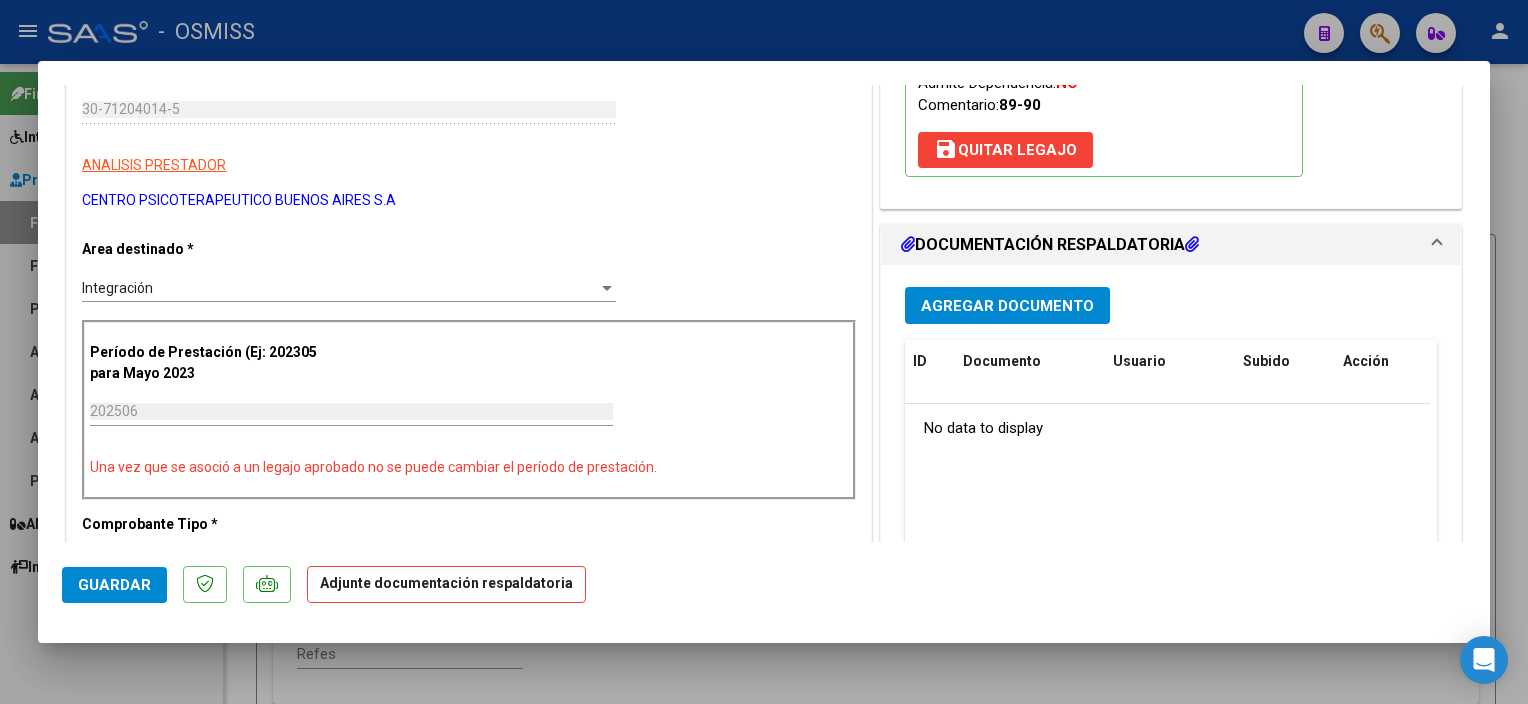 scroll, scrollTop: 367, scrollLeft: 0, axis: vertical 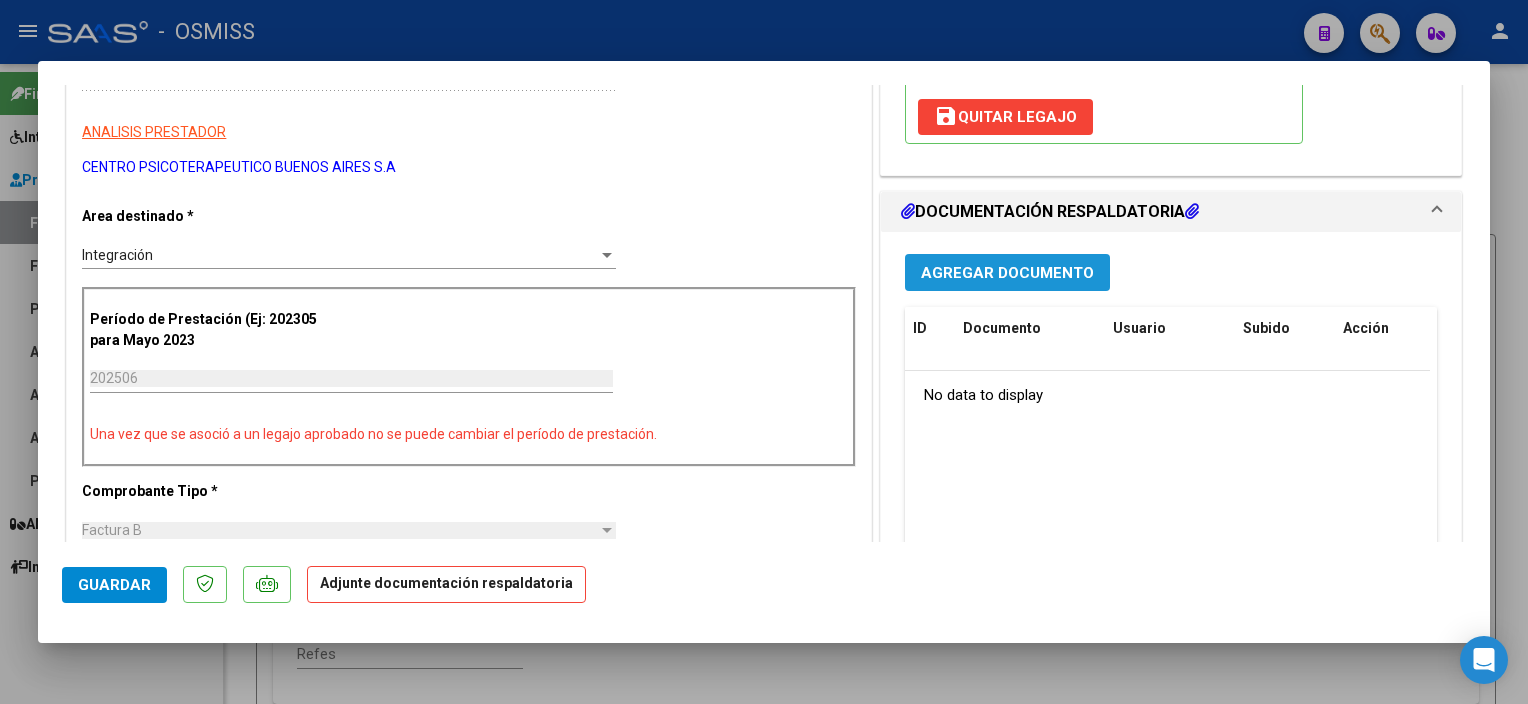 click on "Agregar Documento" at bounding box center [1007, 273] 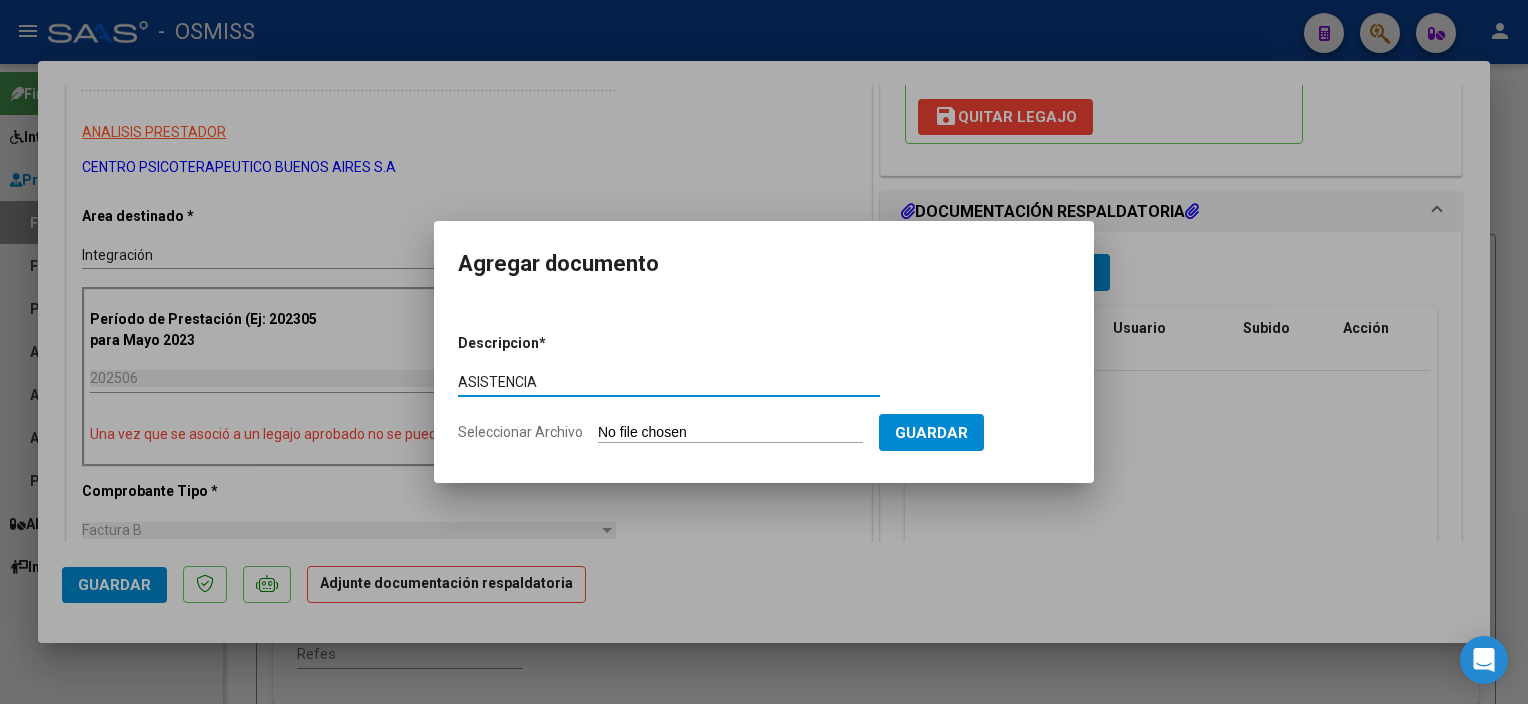 click on "Seleccionar Archivo" at bounding box center (730, 433) 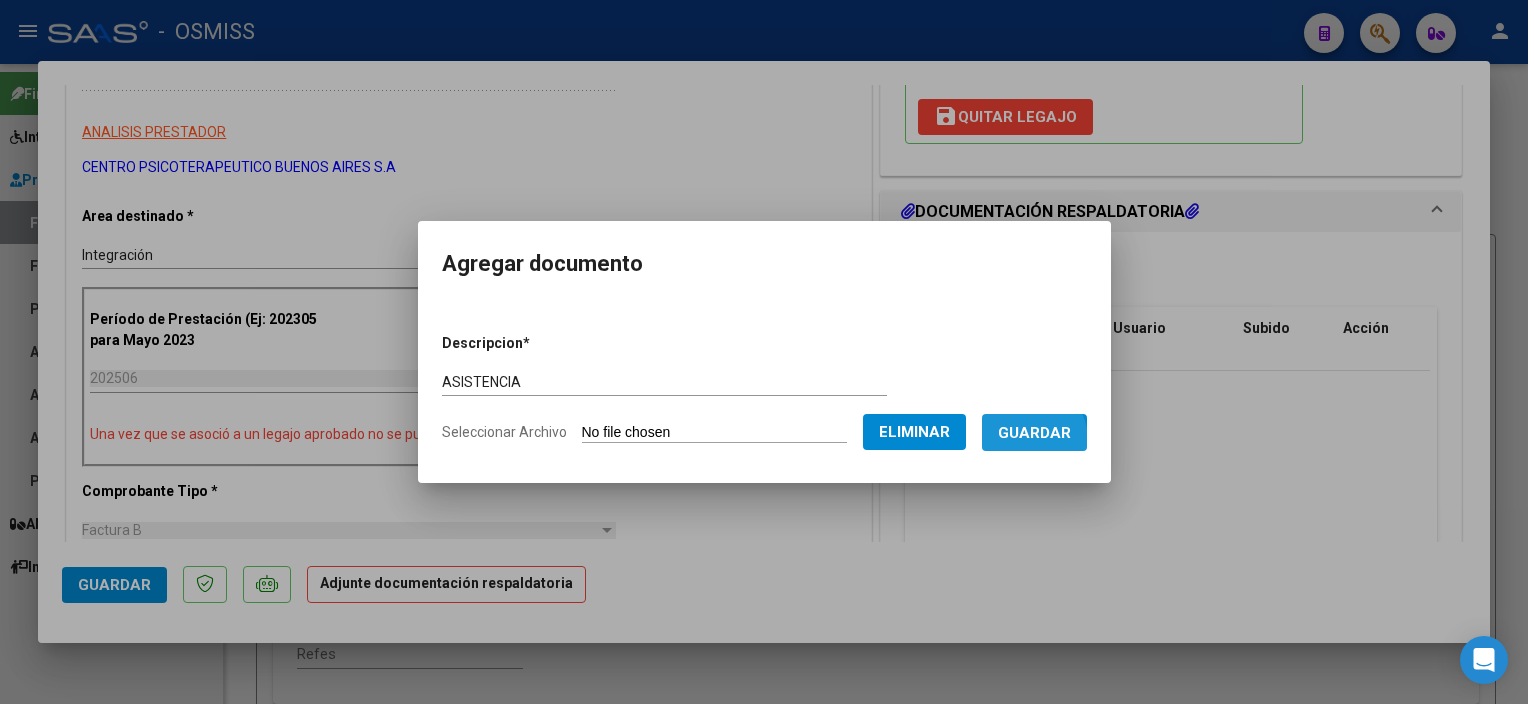 click on "Guardar" at bounding box center (1034, 432) 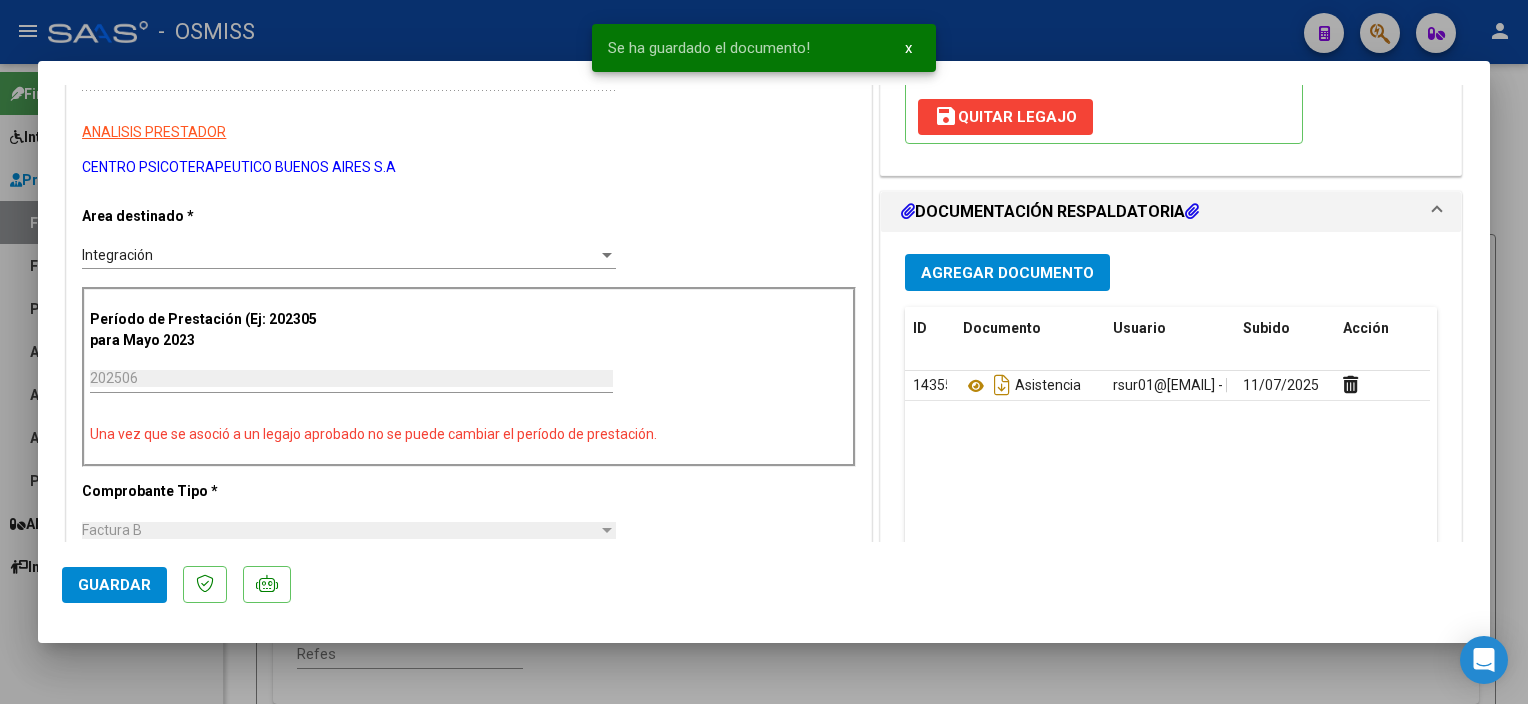 click on "Agregar Documento ID Documento Usuario Subido Acción [NUMBER]  Asistencia   [EMAIL] - [LAST] [LAST]   [DATE]   1 total   1" at bounding box center (1171, 446) 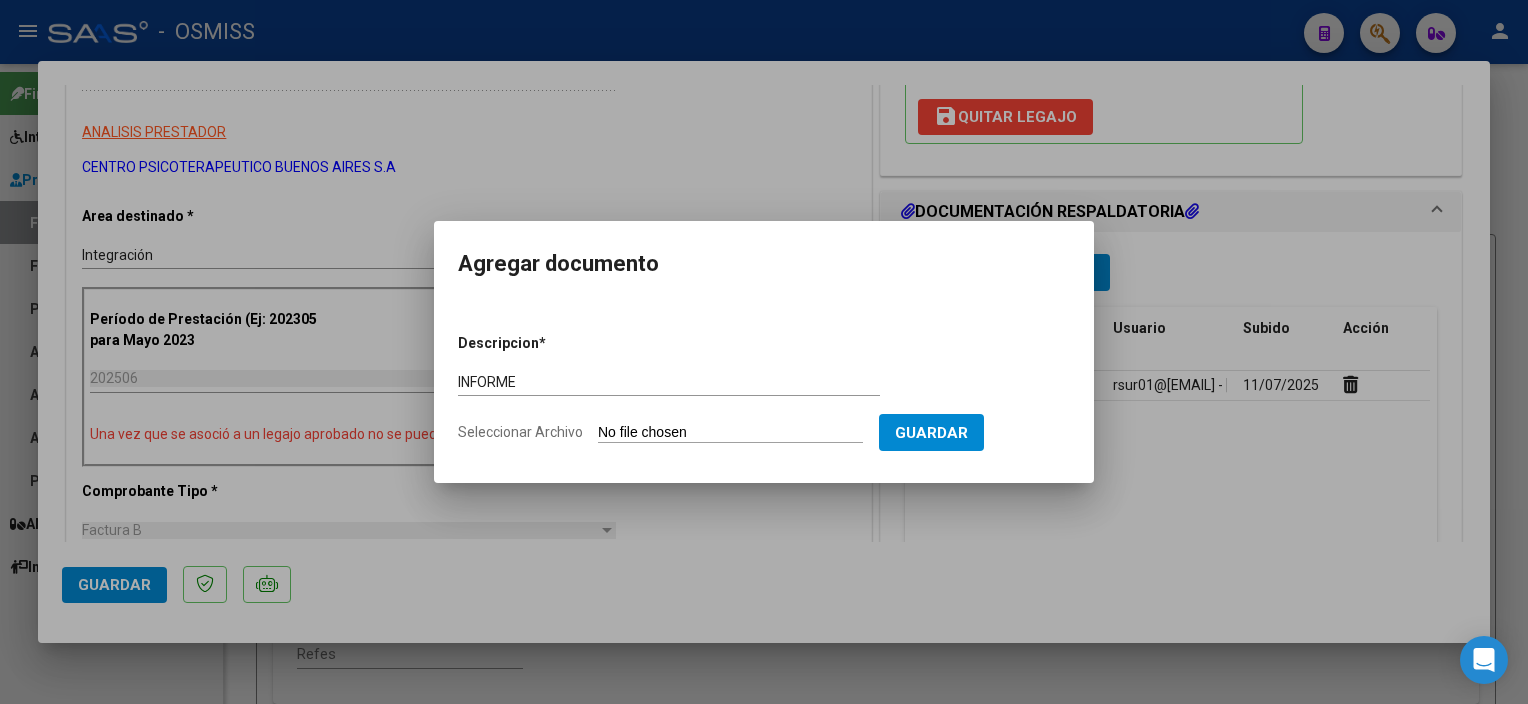click on "Seleccionar Archivo" at bounding box center (730, 433) 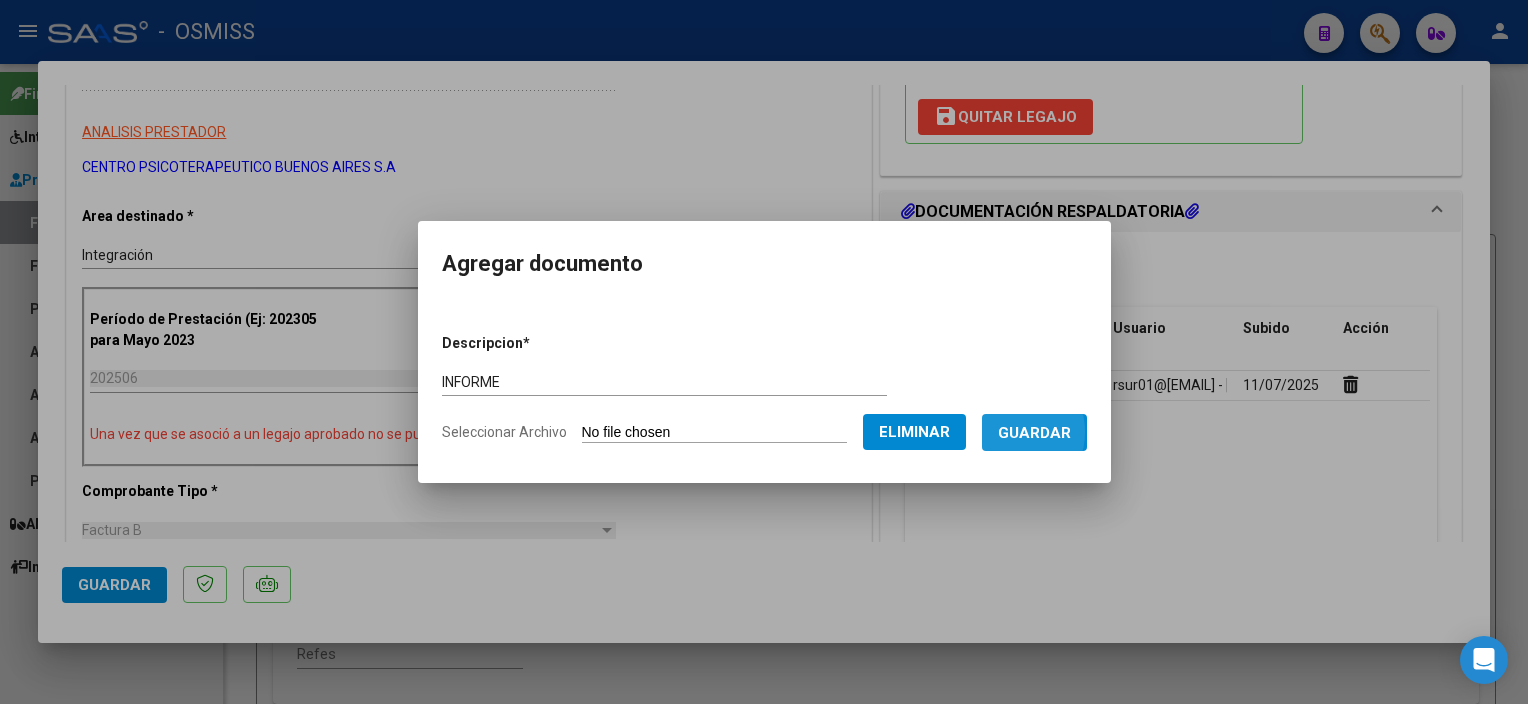 click on "Guardar" at bounding box center [1034, 433] 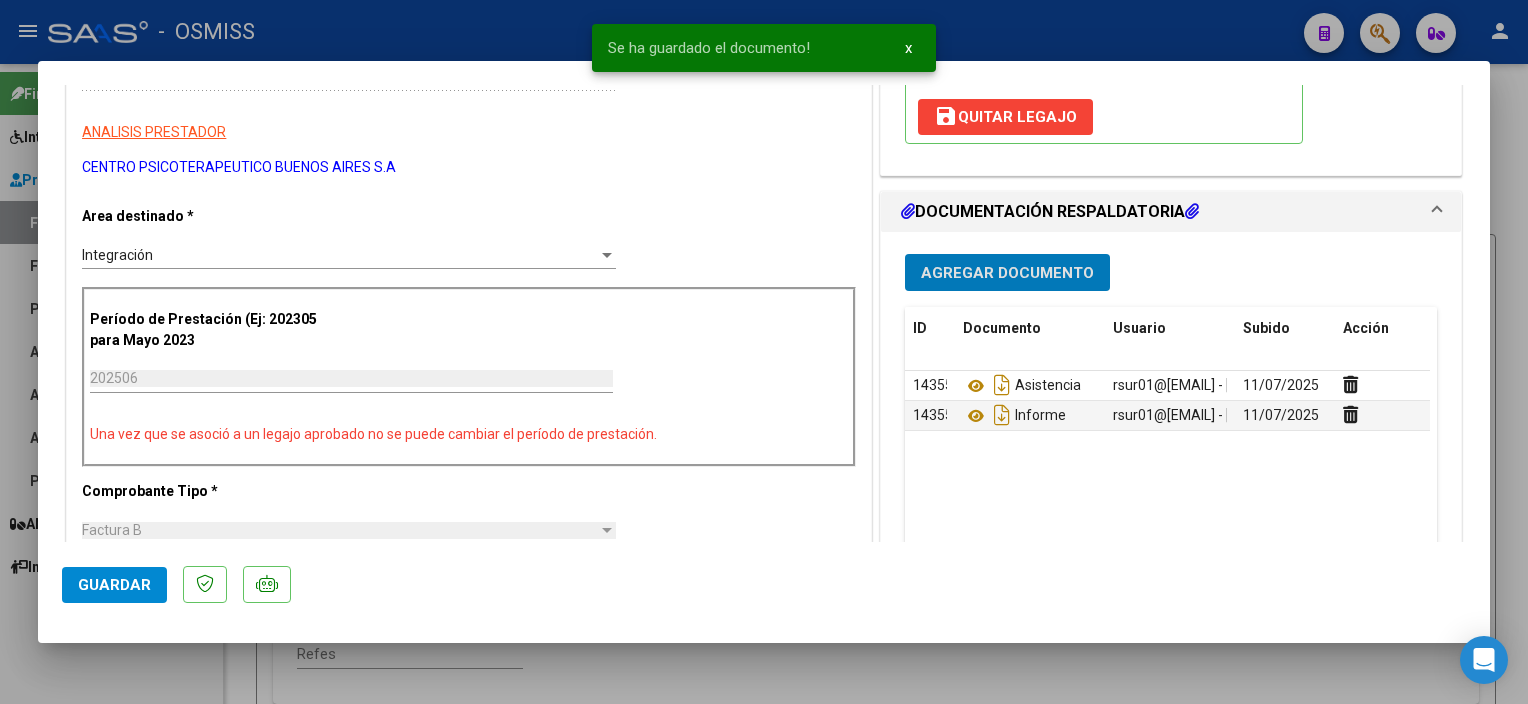 click on "Guardar" 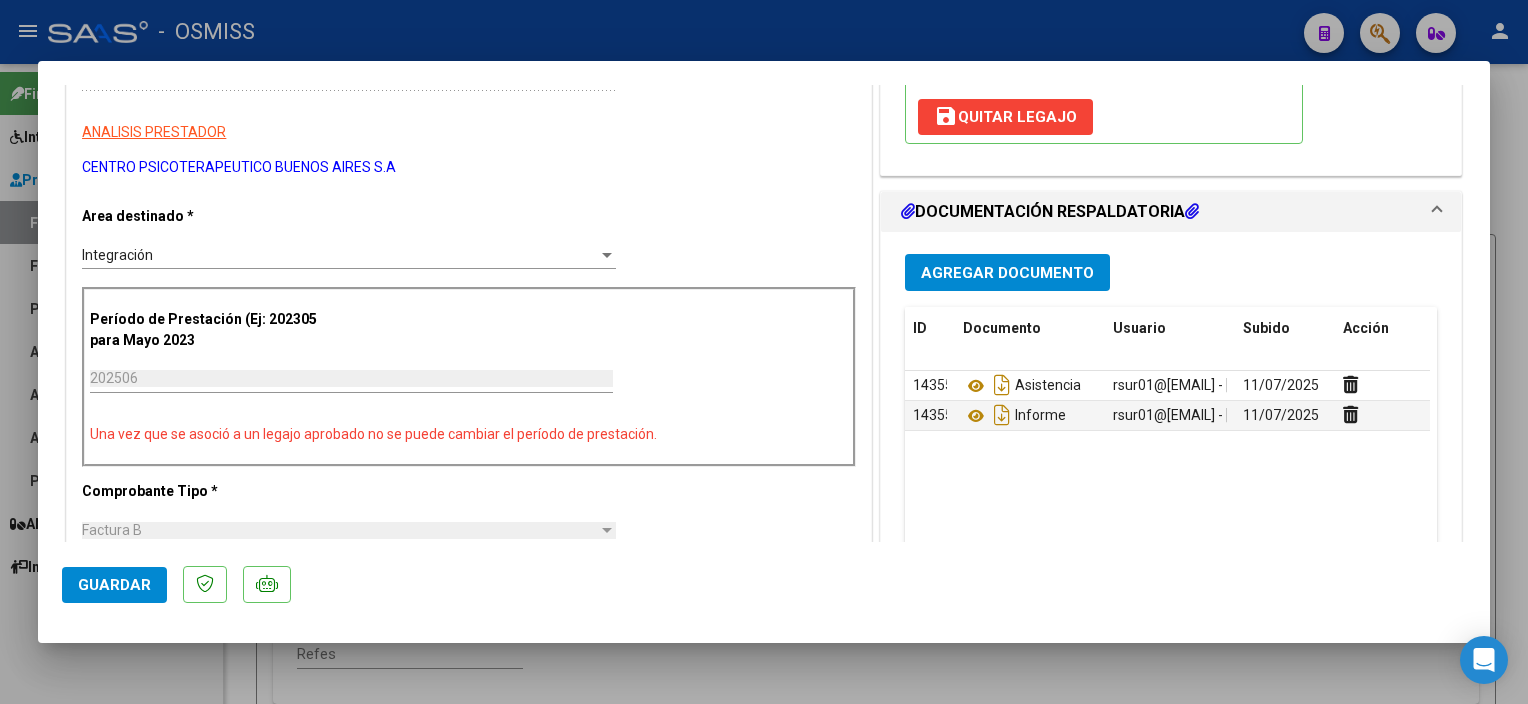 click at bounding box center [764, 352] 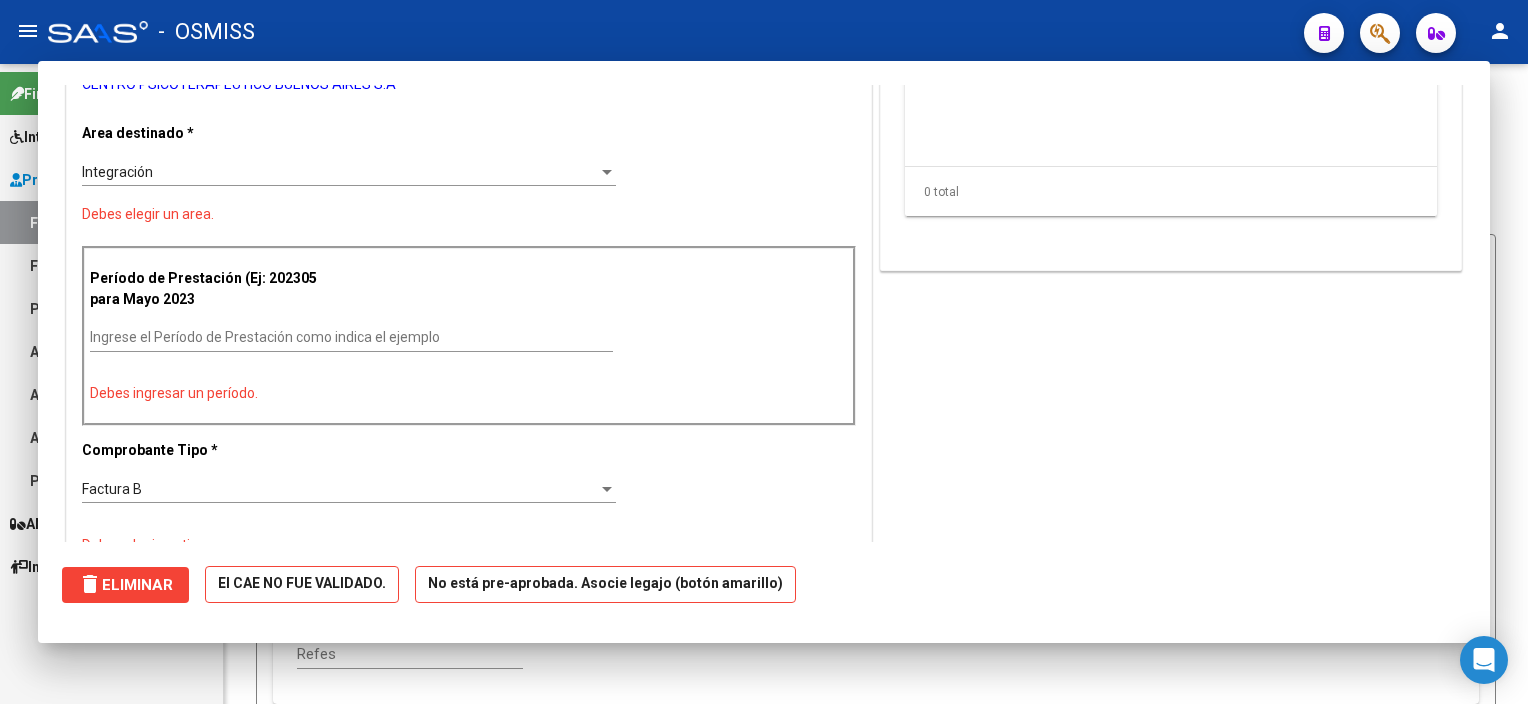 scroll, scrollTop: 308, scrollLeft: 0, axis: vertical 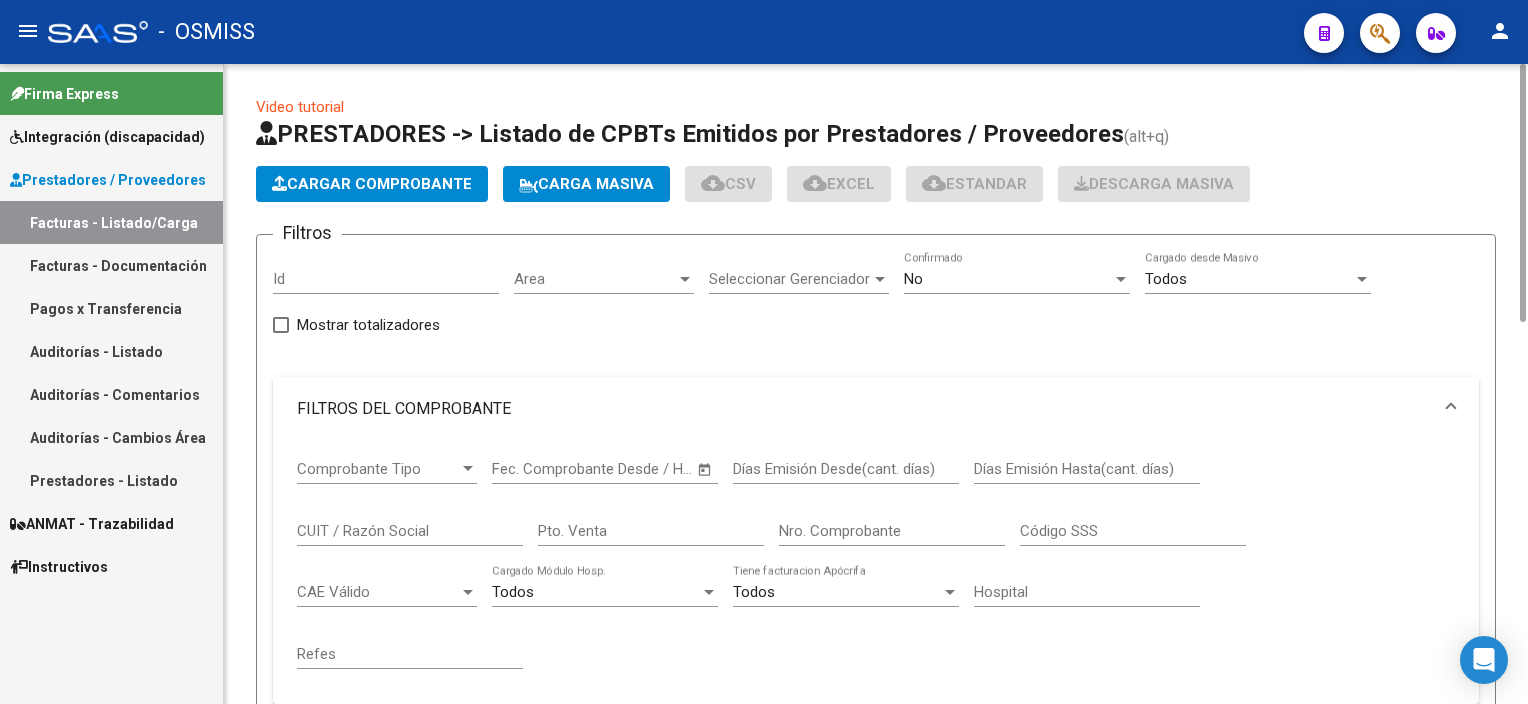 click on "Cargar Comprobante" 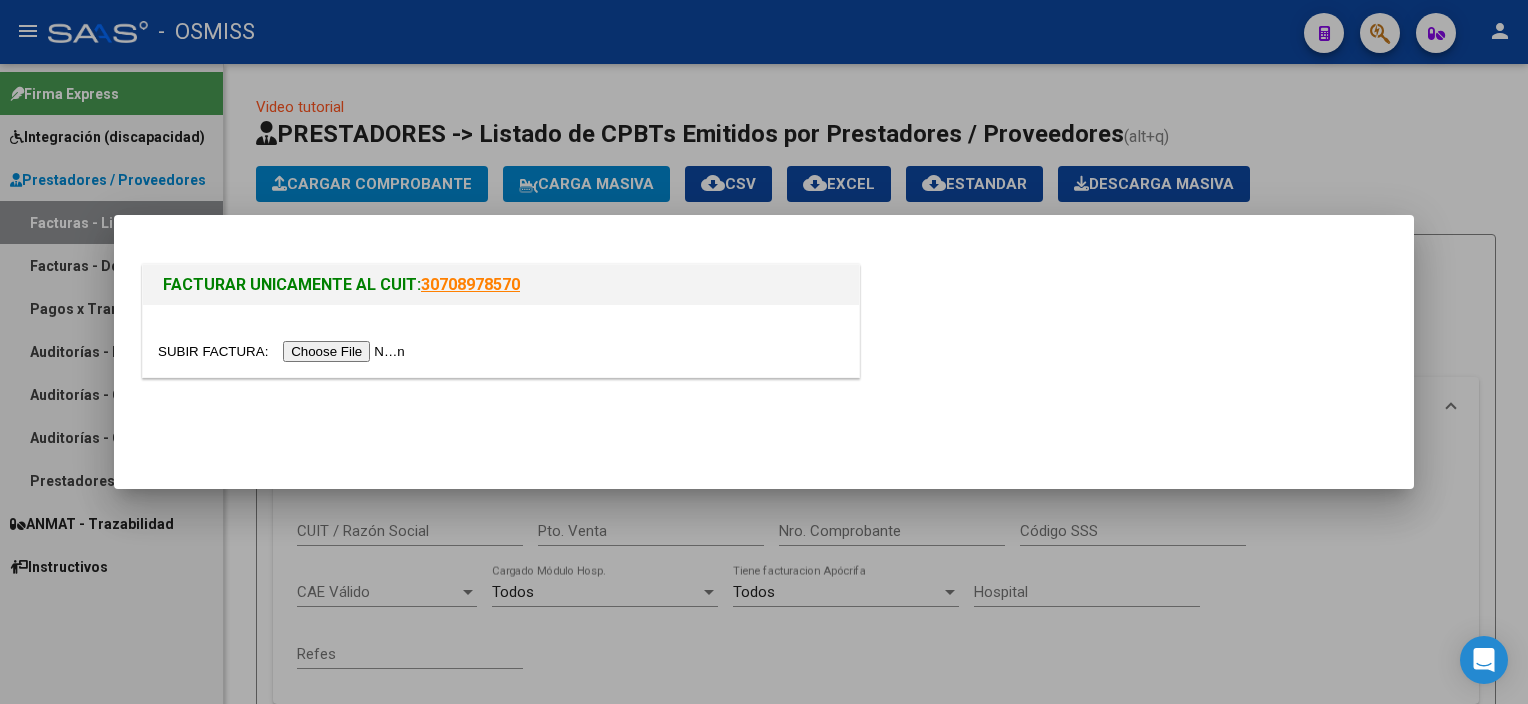 click at bounding box center (284, 351) 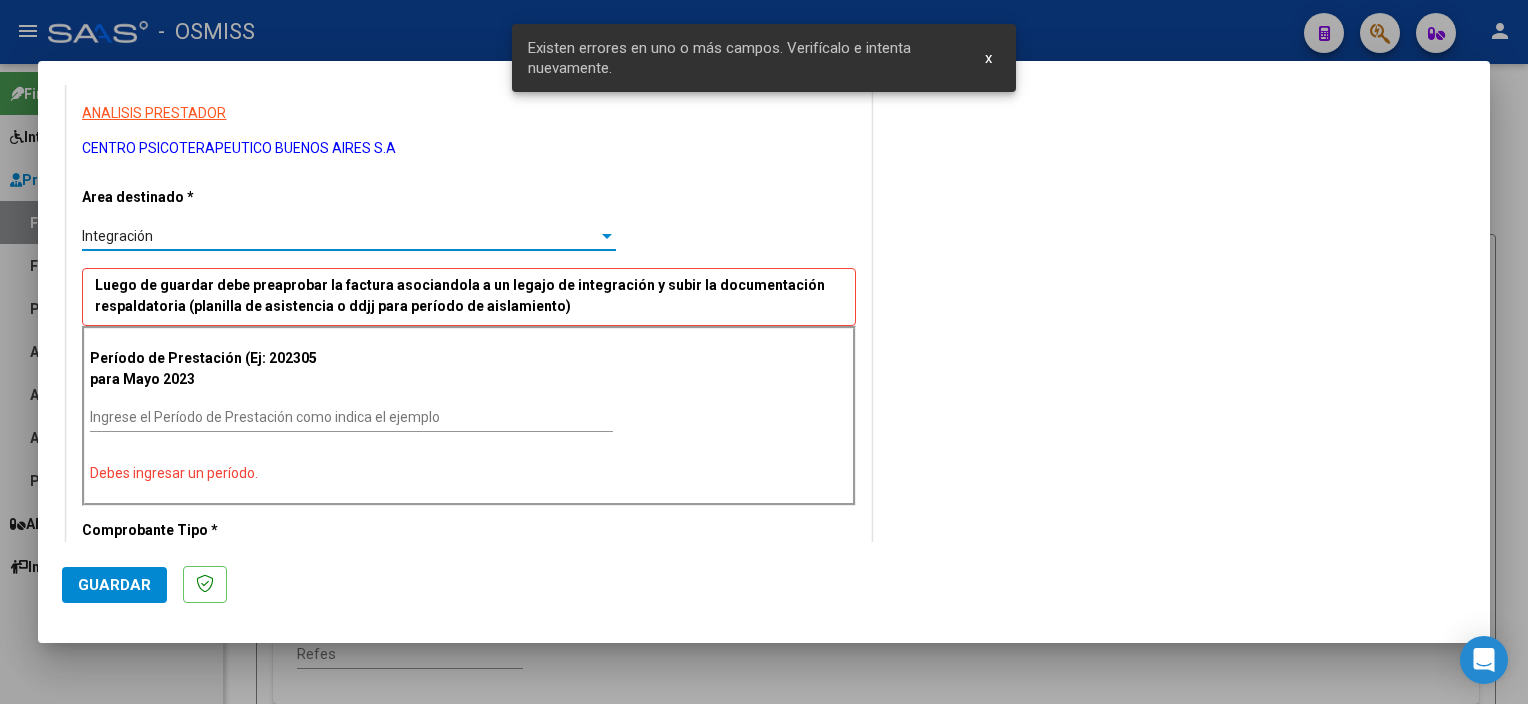 scroll, scrollTop: 432, scrollLeft: 0, axis: vertical 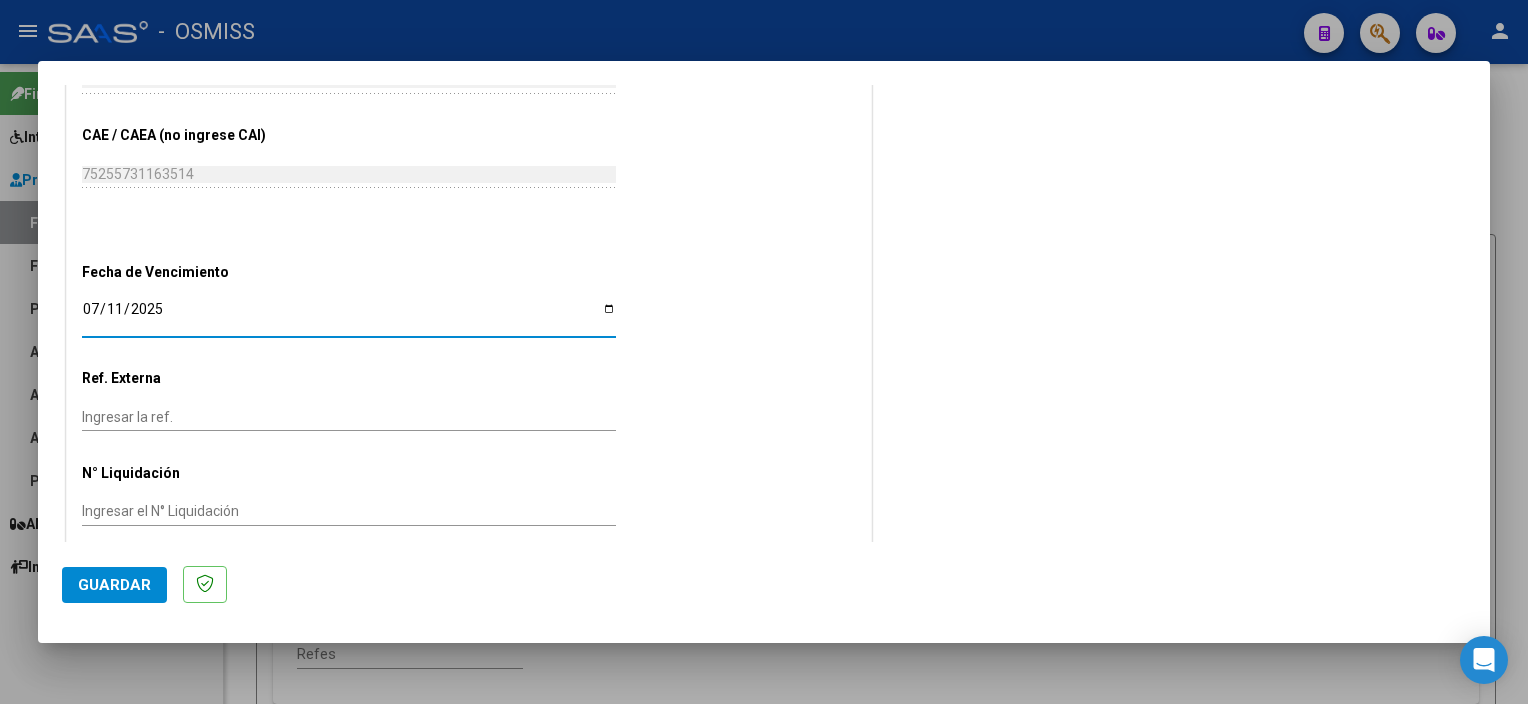 click on "Guardar" 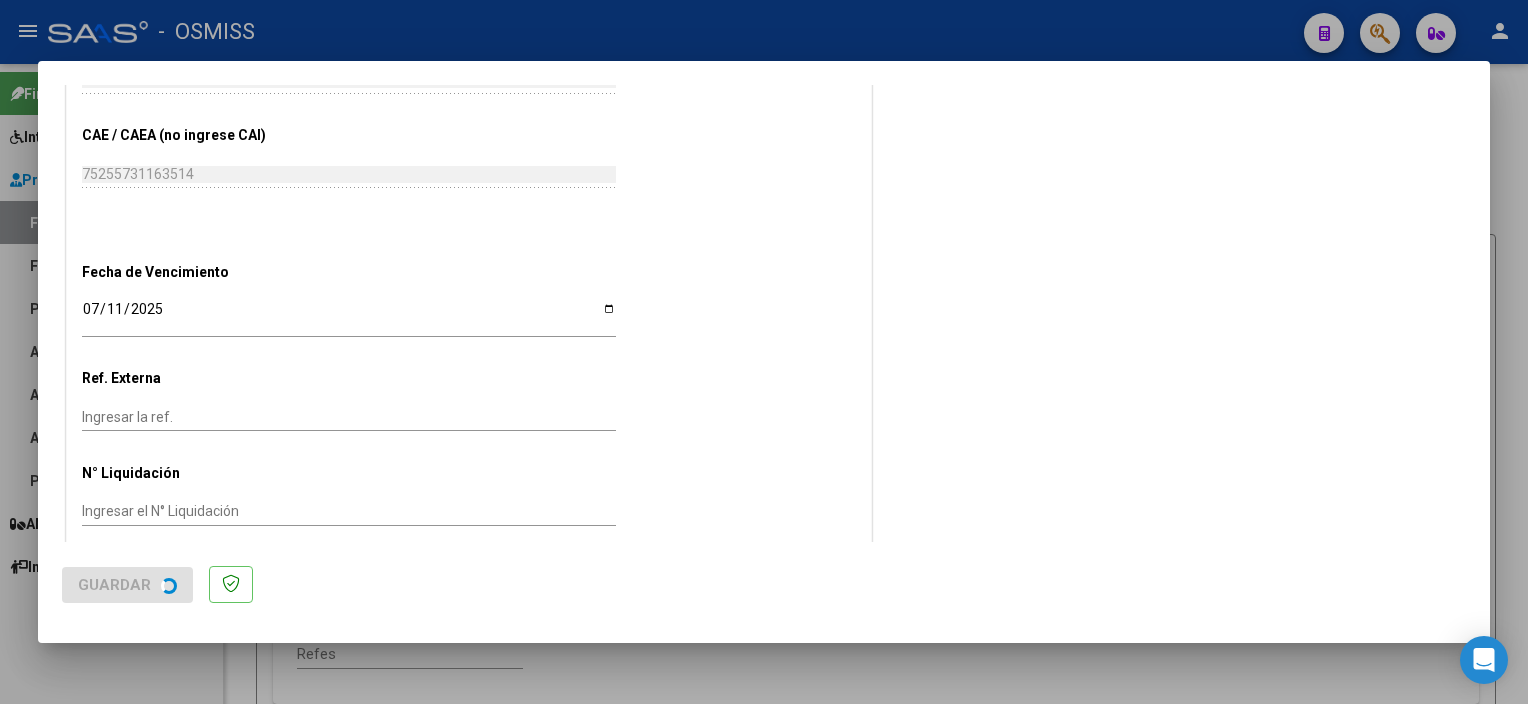 scroll, scrollTop: 0, scrollLeft: 0, axis: both 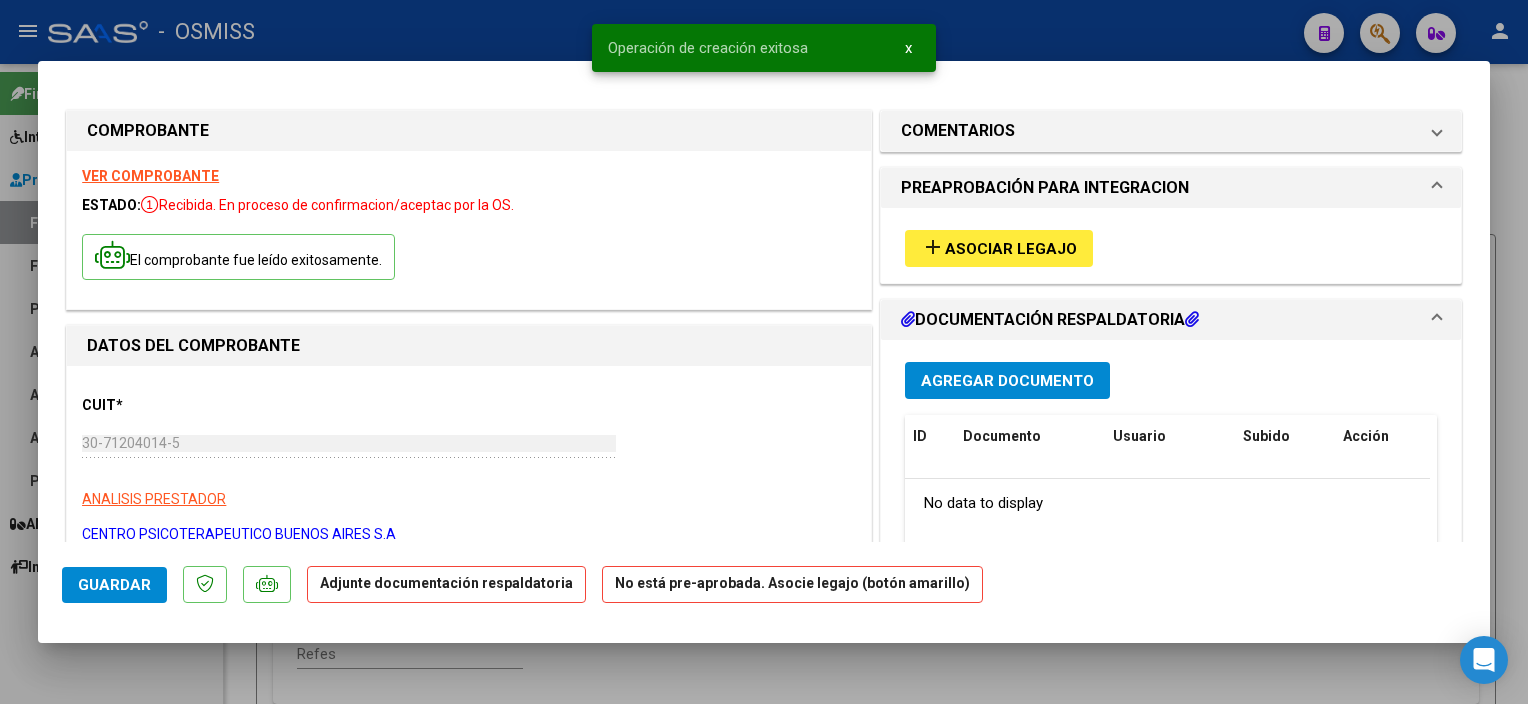 click on "add" at bounding box center (933, 247) 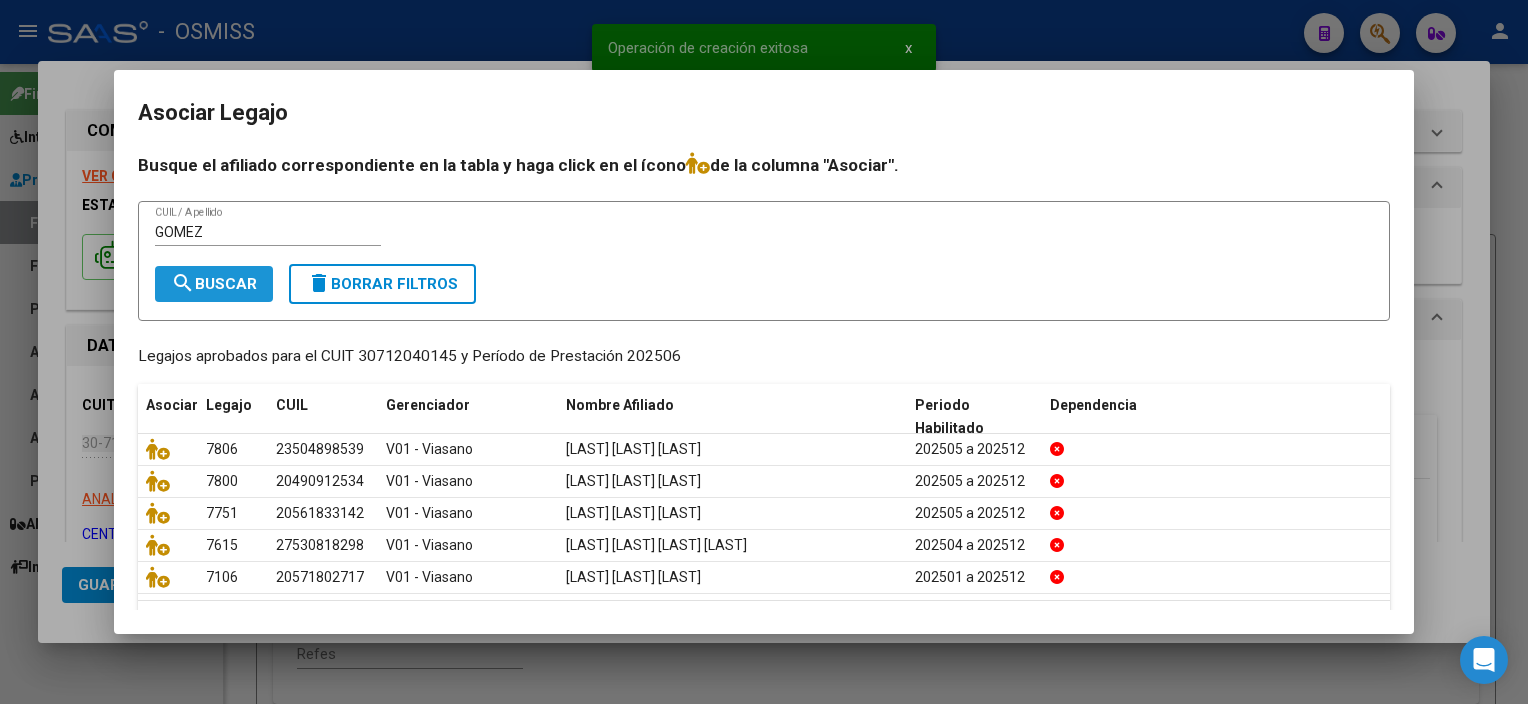 click on "search  Buscar" at bounding box center (214, 284) 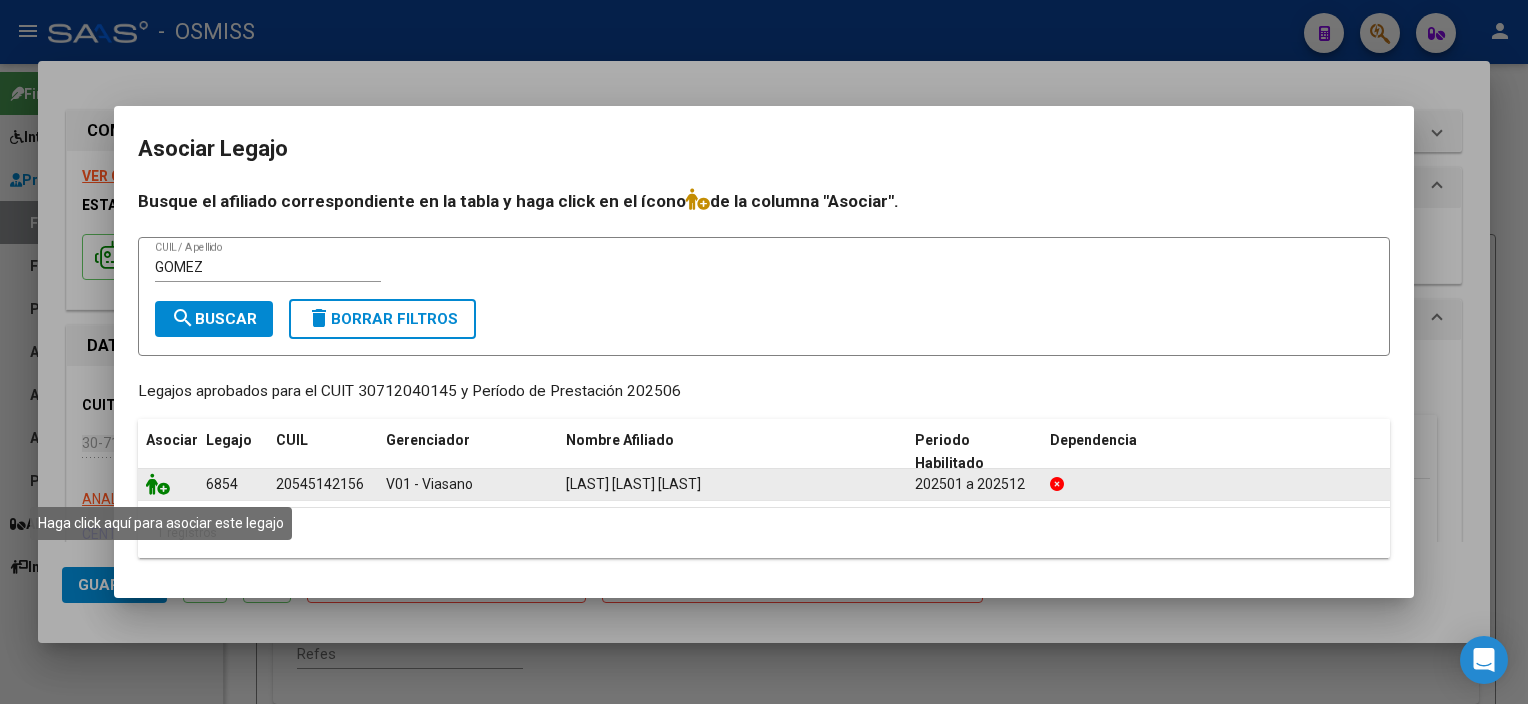 click 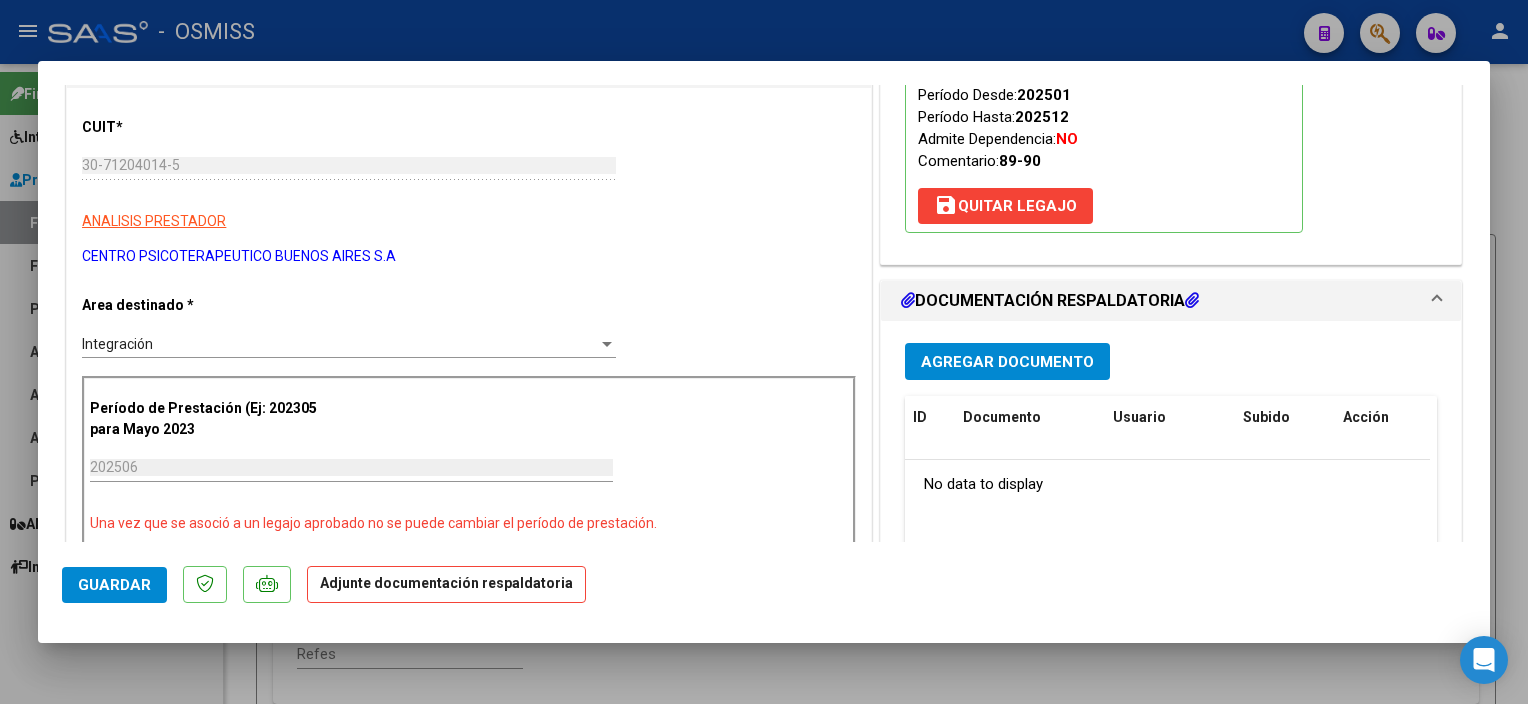 scroll, scrollTop: 350, scrollLeft: 0, axis: vertical 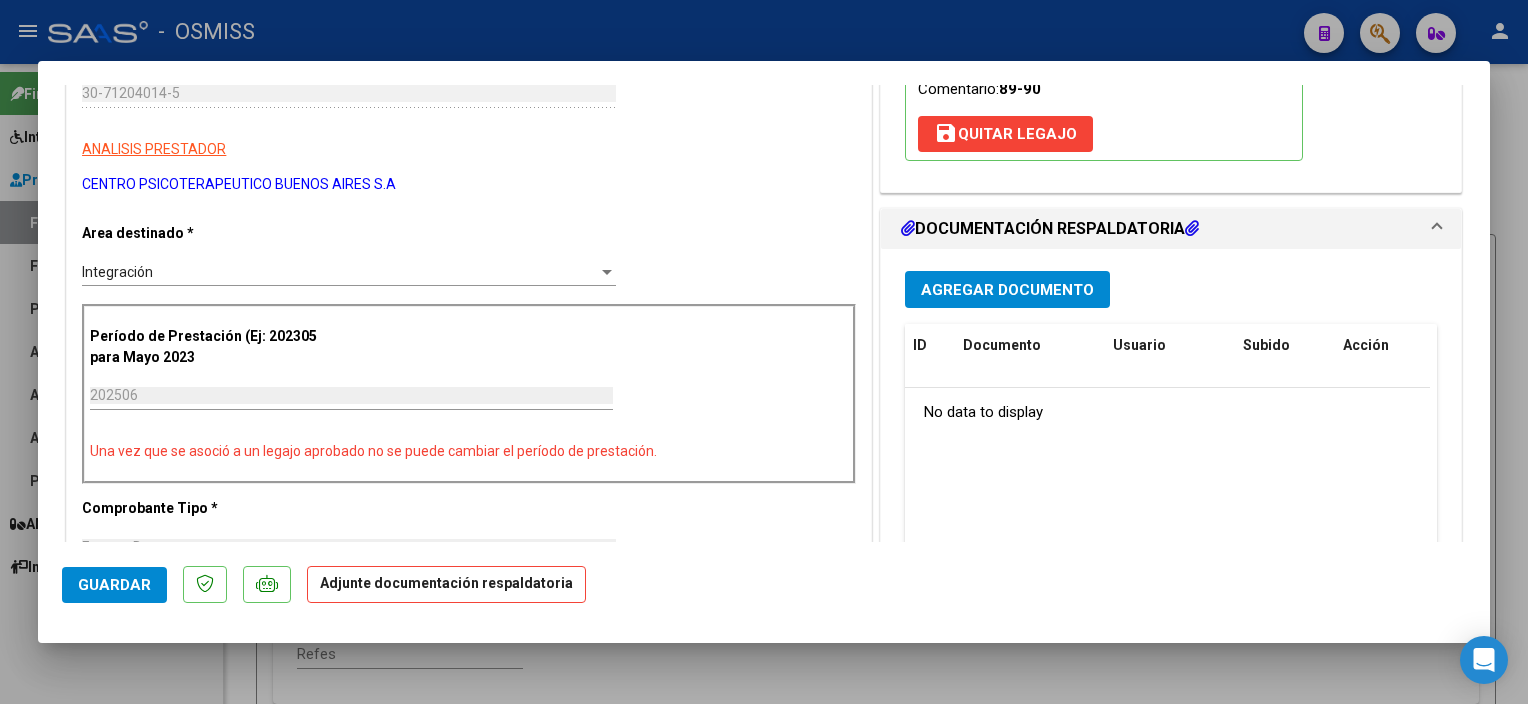 click on "Agregar Documento" at bounding box center [1007, 290] 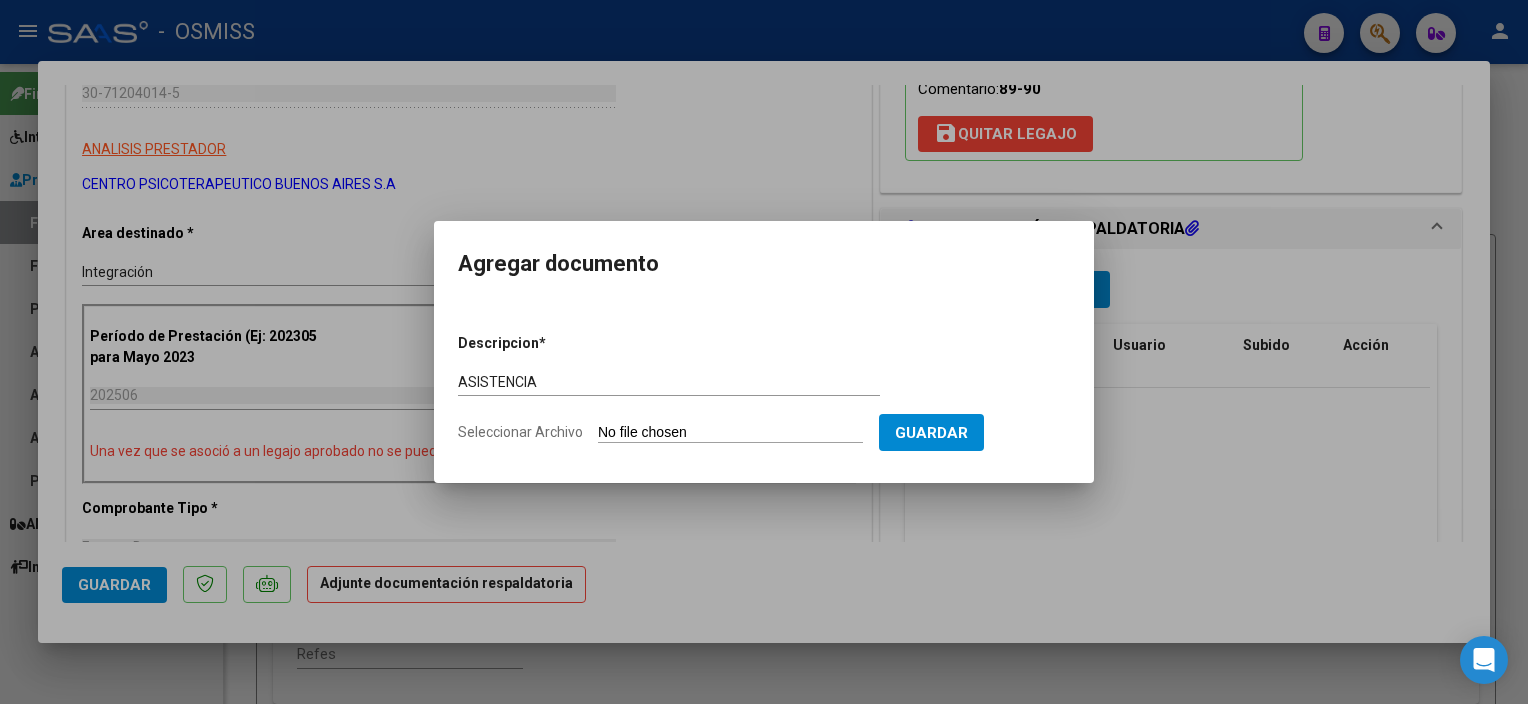 click on "Seleccionar Archivo" at bounding box center [730, 433] 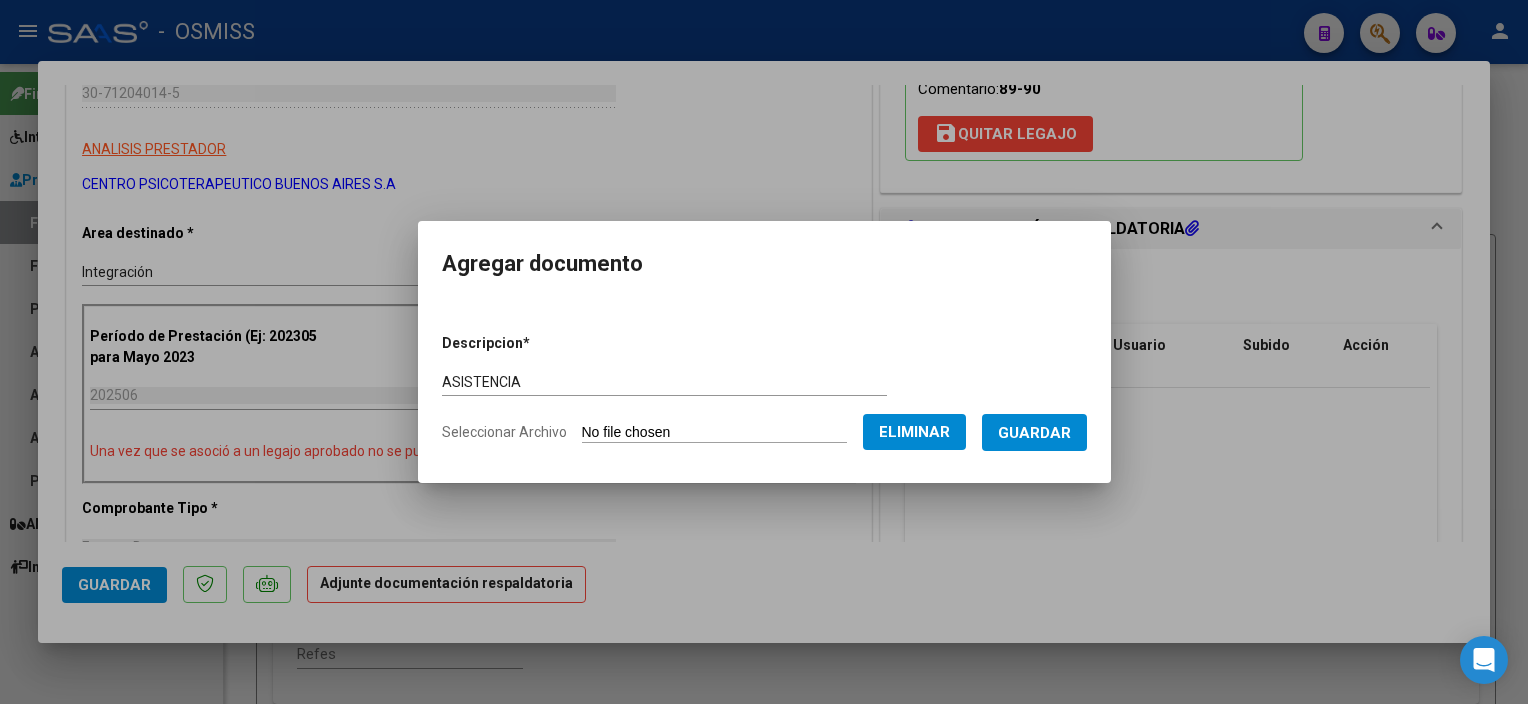 click on "Guardar" at bounding box center (1034, 433) 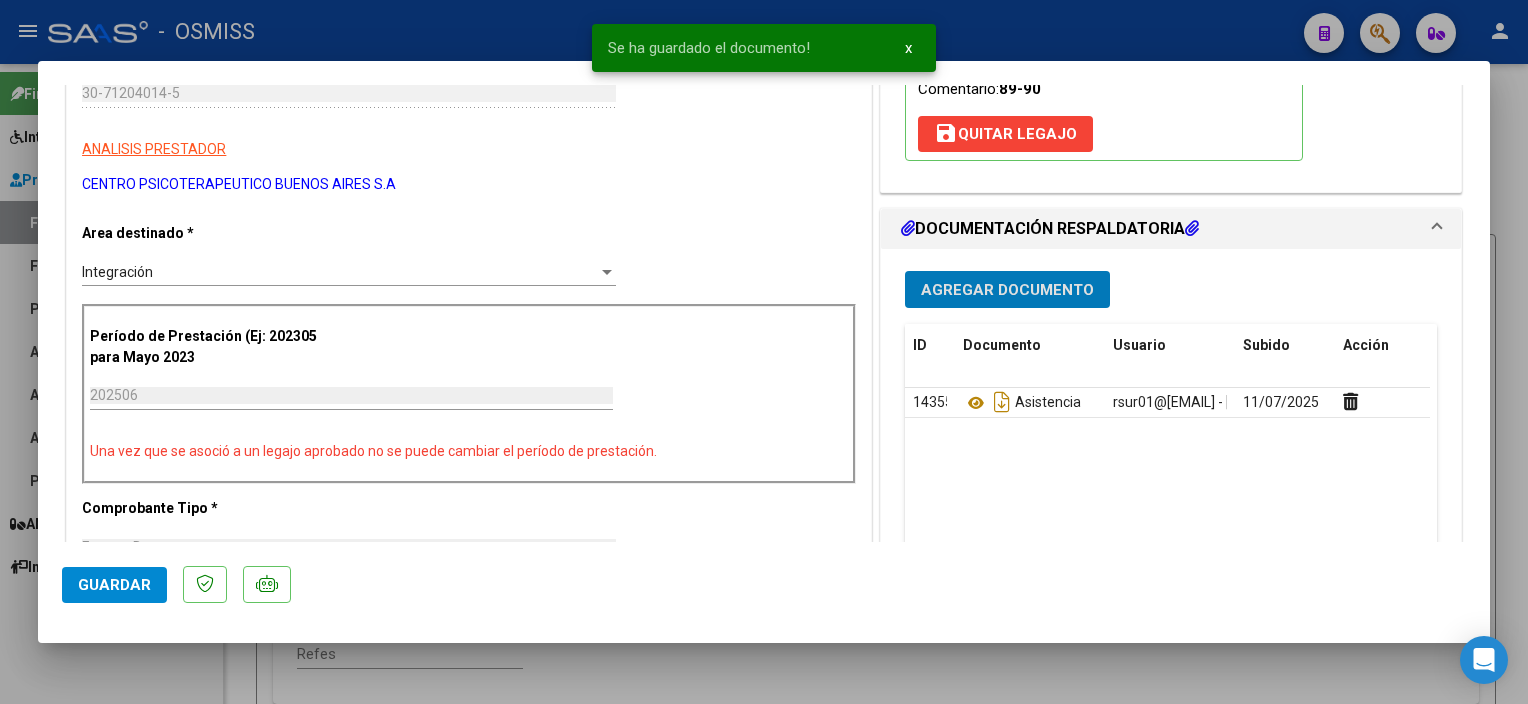 click on "Agregar Documento" at bounding box center [1007, 290] 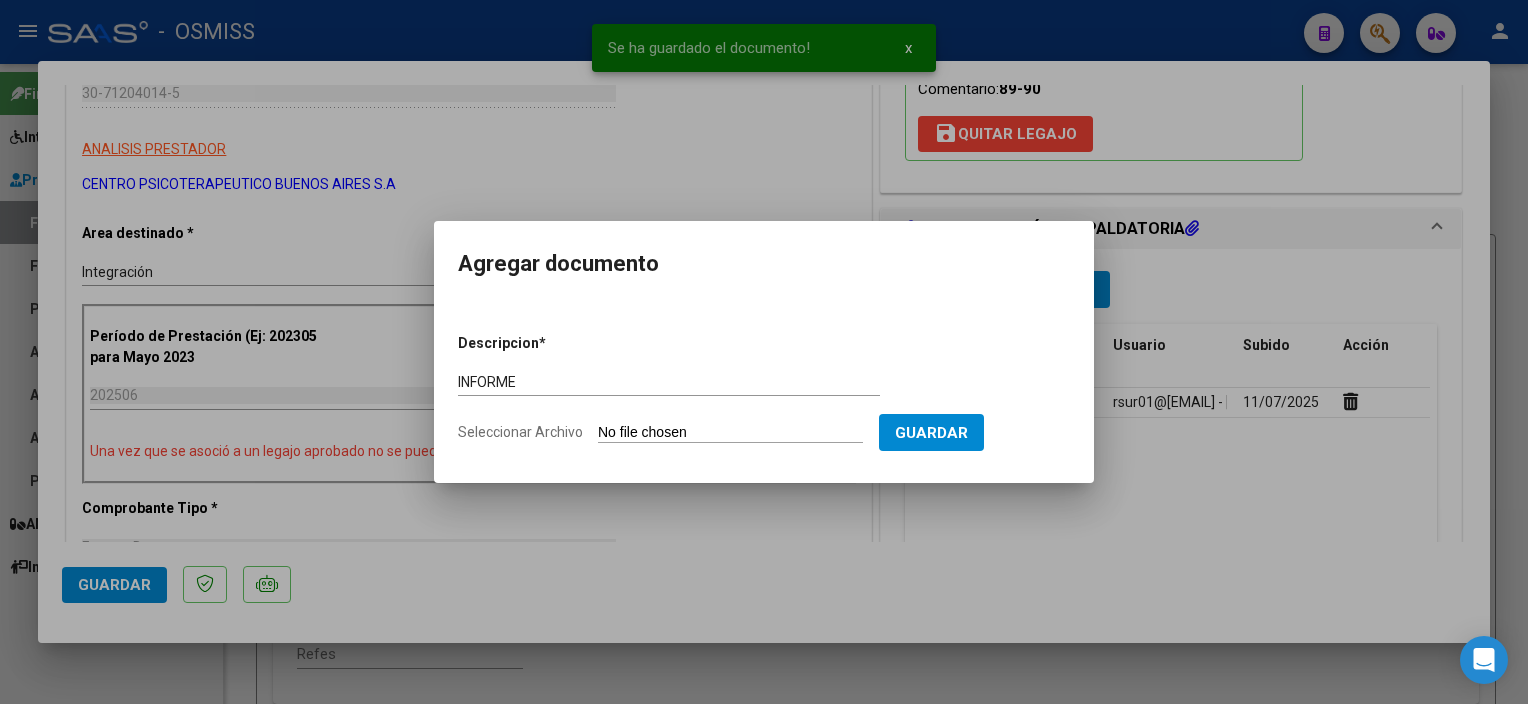 click on "Descripcion  *   INFORME Escriba aquí una descripcion  Seleccionar Archivo Guardar" at bounding box center (764, 388) 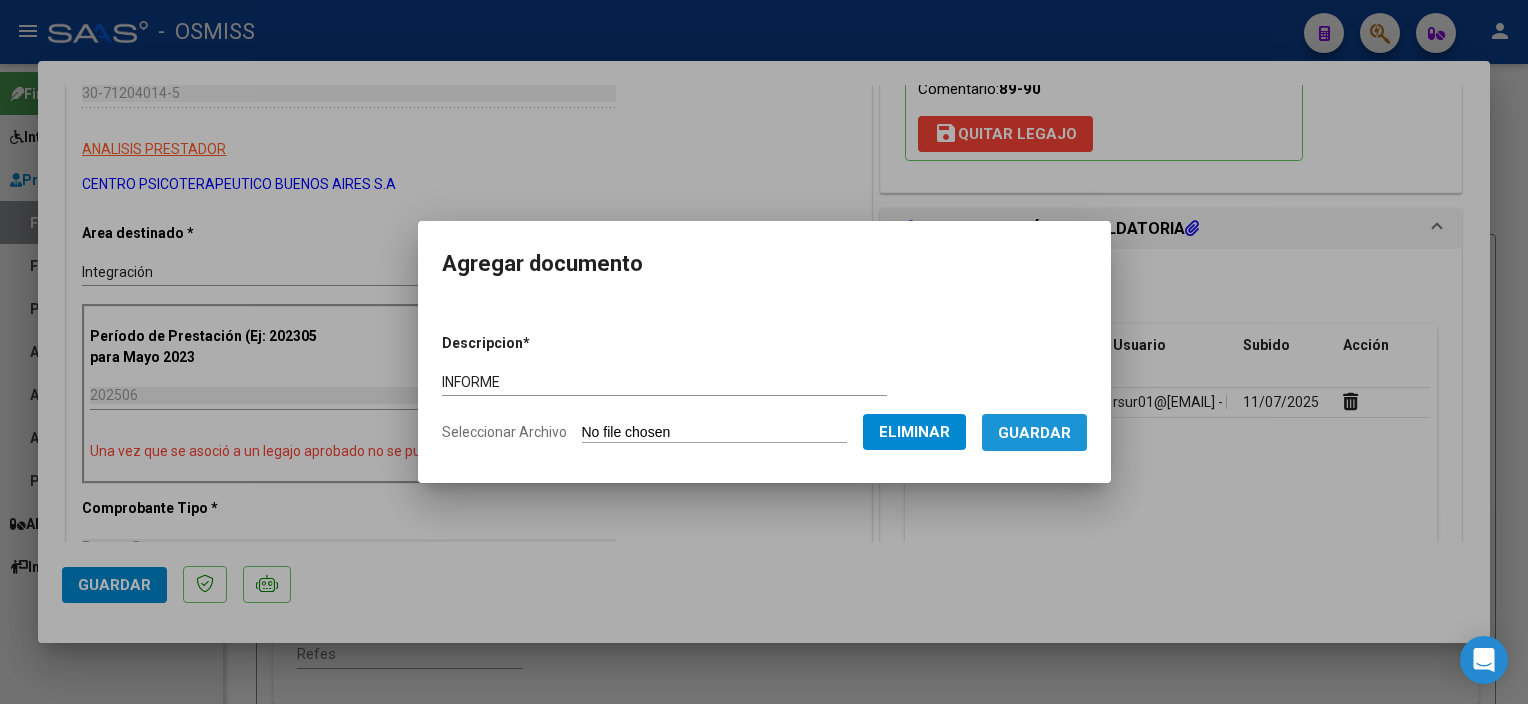 click on "Guardar" at bounding box center [1034, 432] 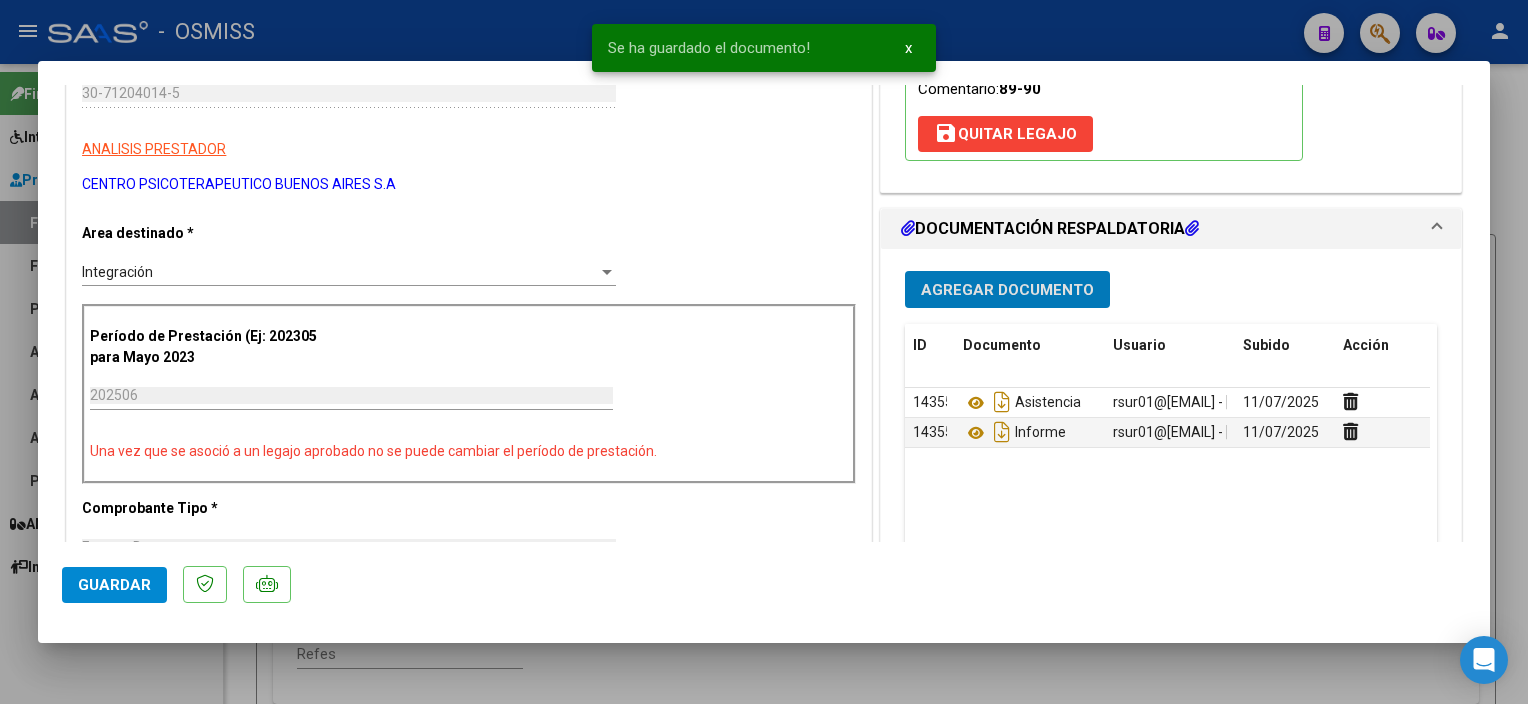 click on "Guardar" 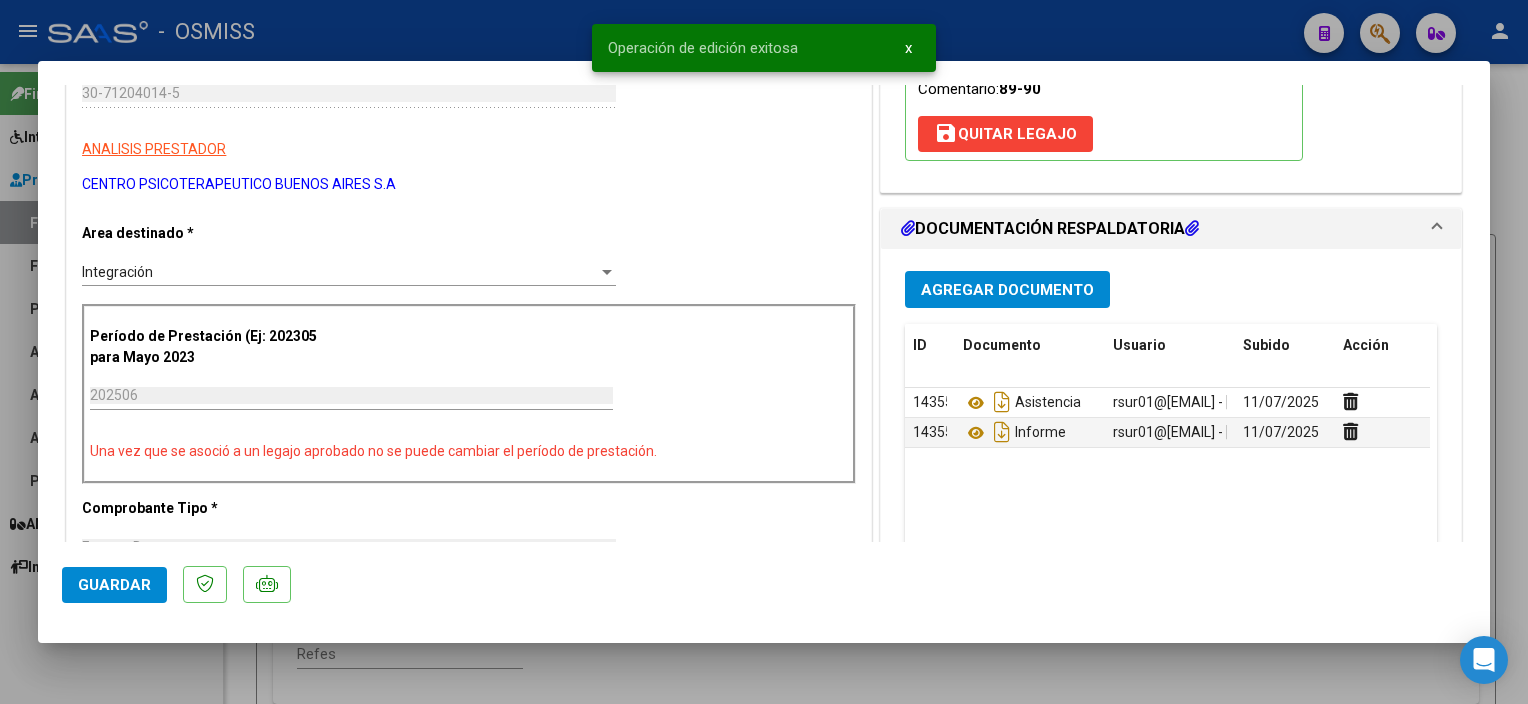 click at bounding box center [764, 352] 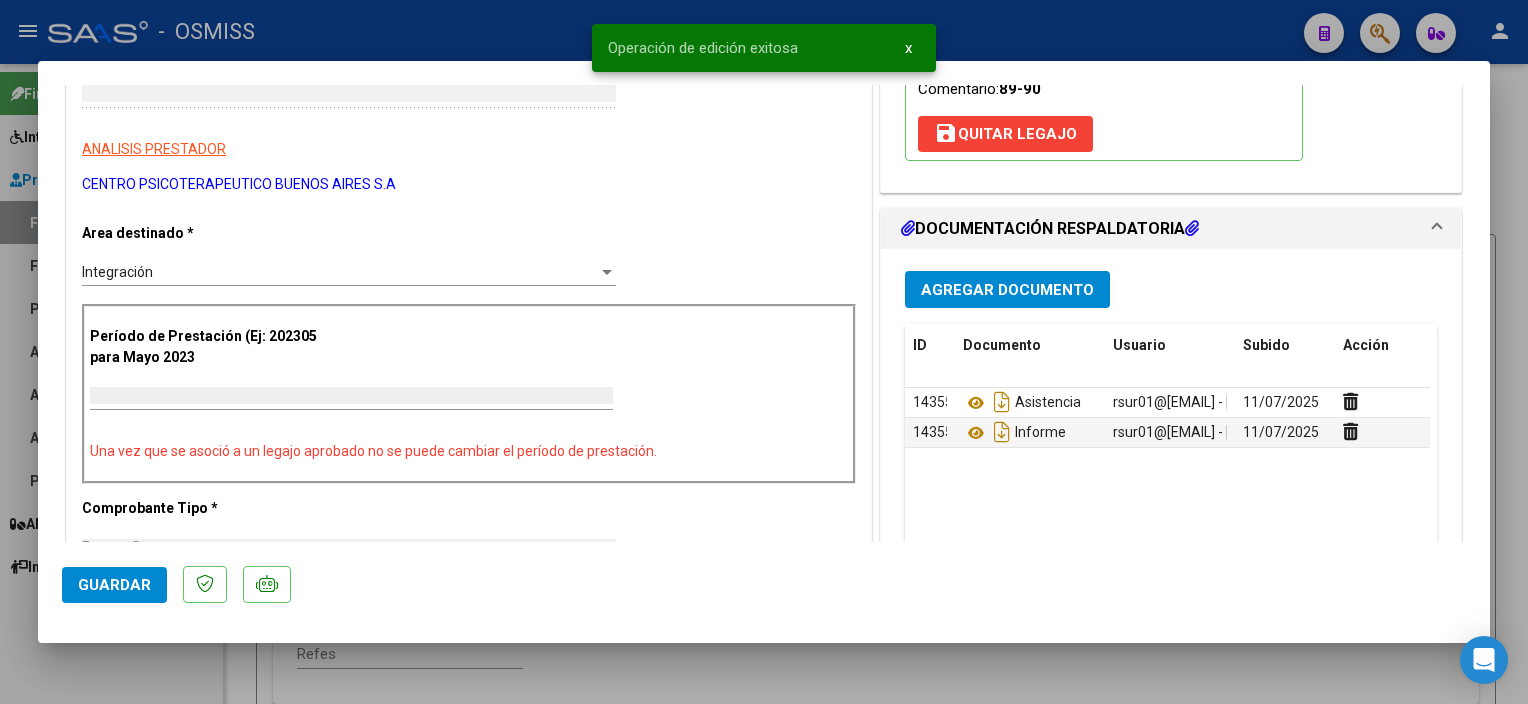 scroll, scrollTop: 292, scrollLeft: 0, axis: vertical 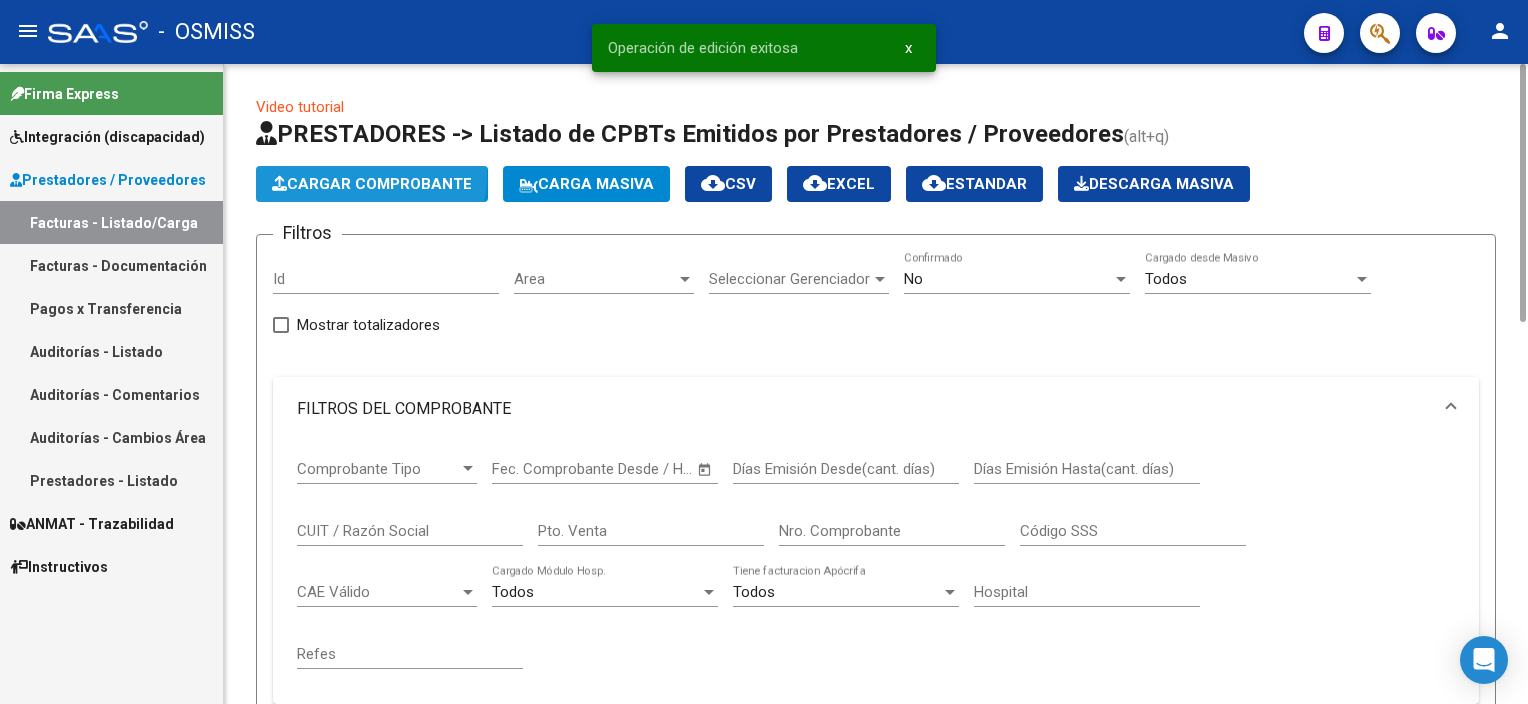 click on "Cargar Comprobante" 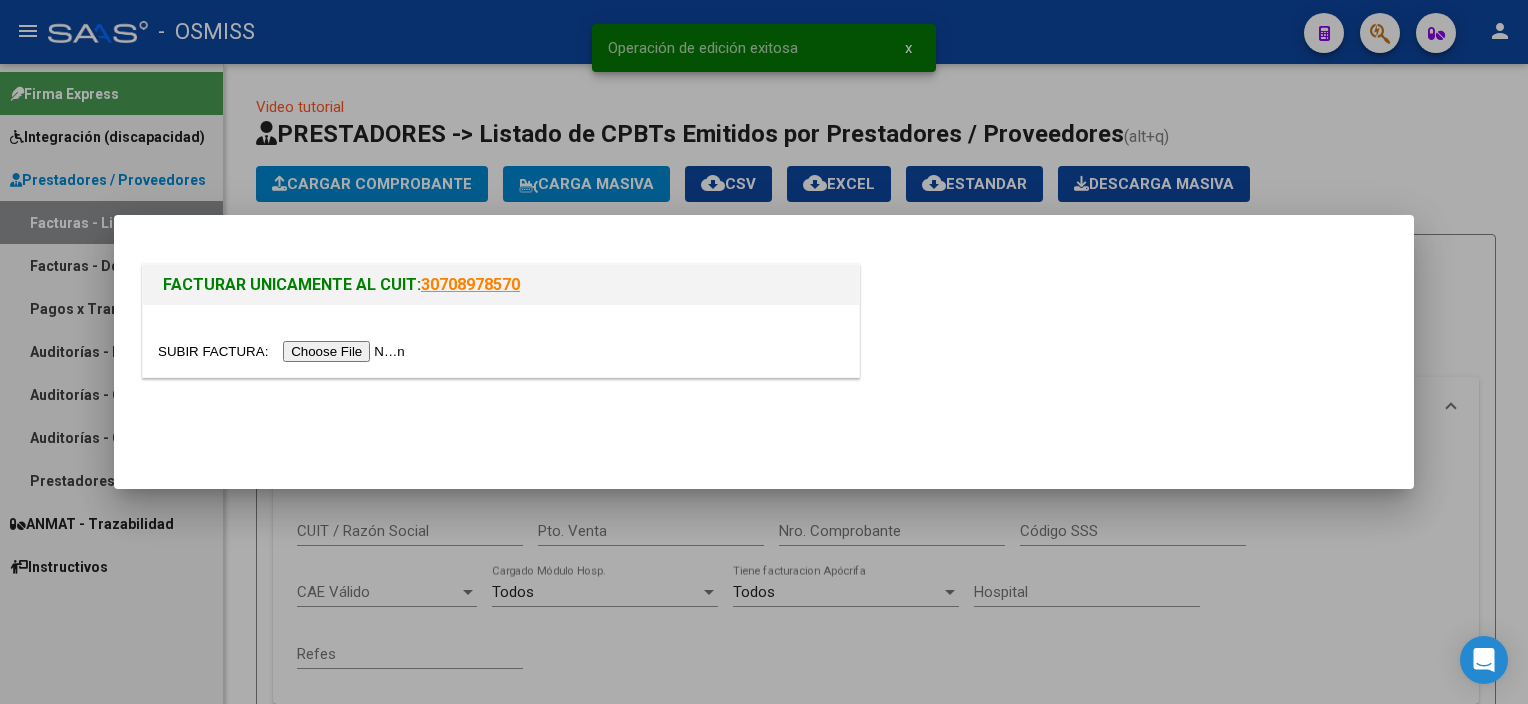 click at bounding box center (284, 351) 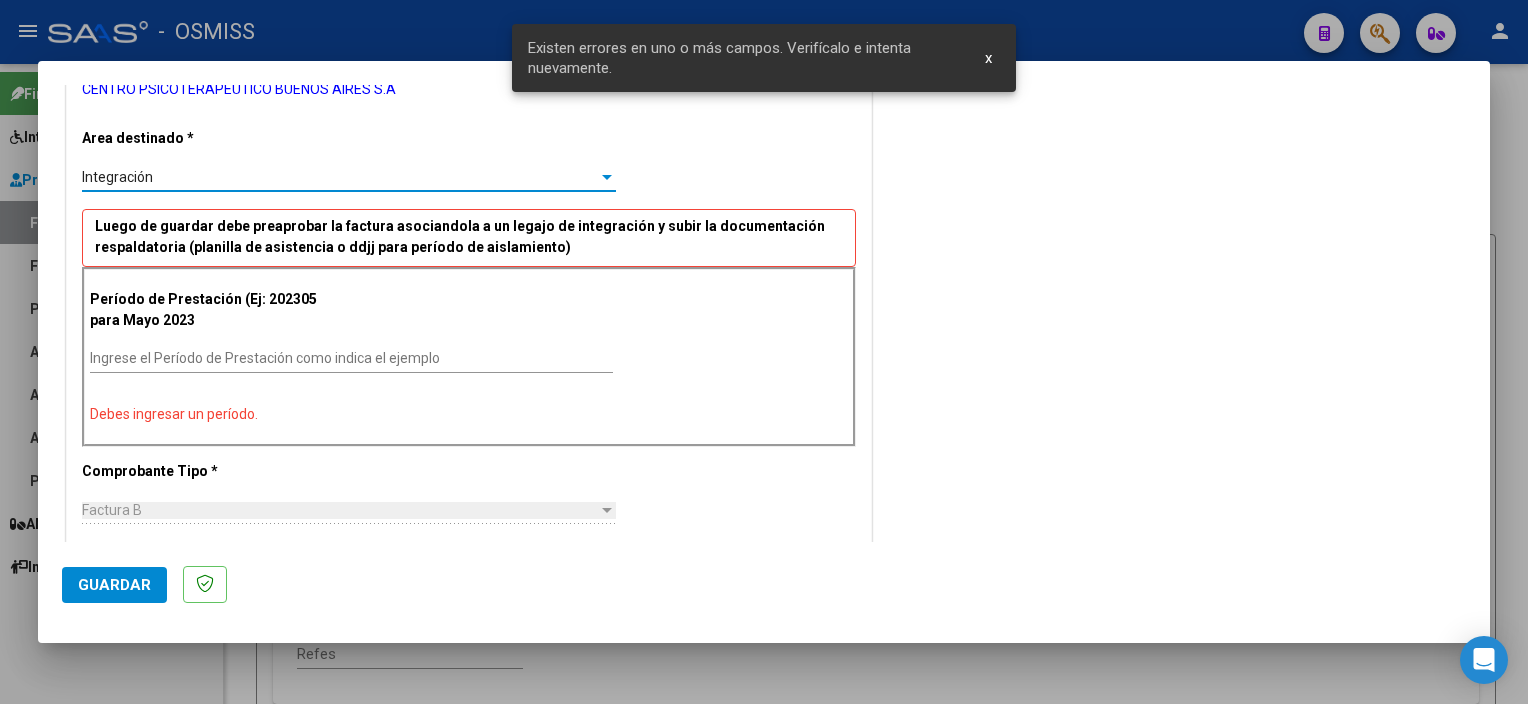 scroll, scrollTop: 432, scrollLeft: 0, axis: vertical 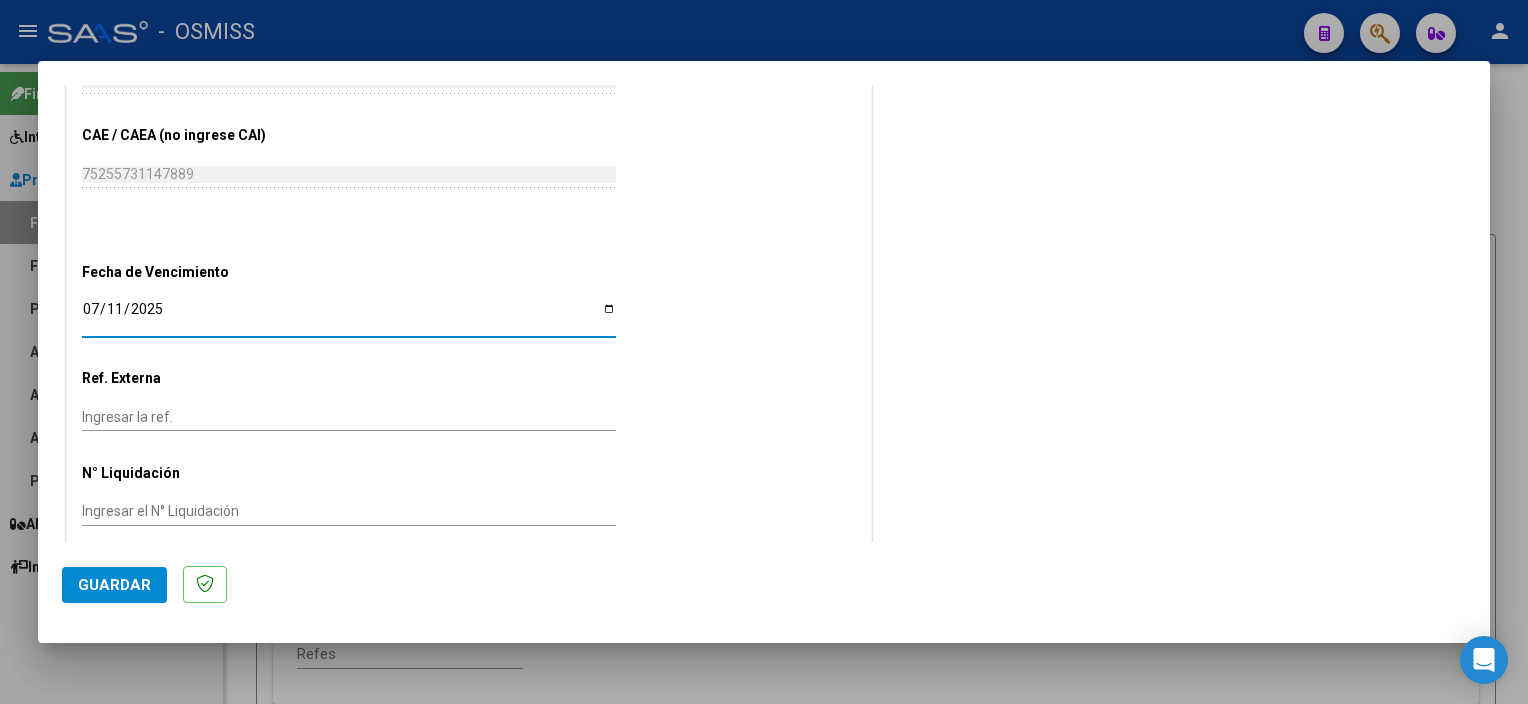 click on "Guardar" 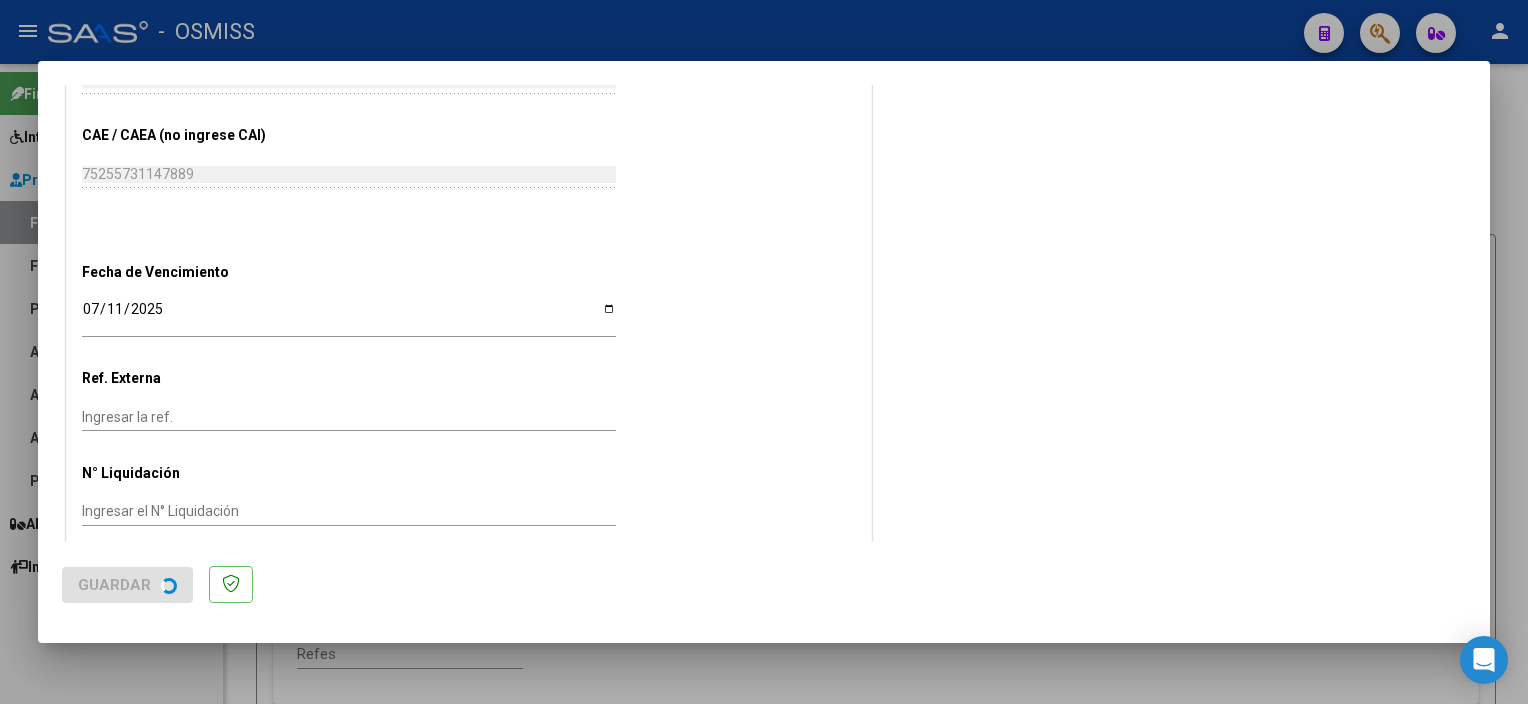scroll, scrollTop: 0, scrollLeft: 0, axis: both 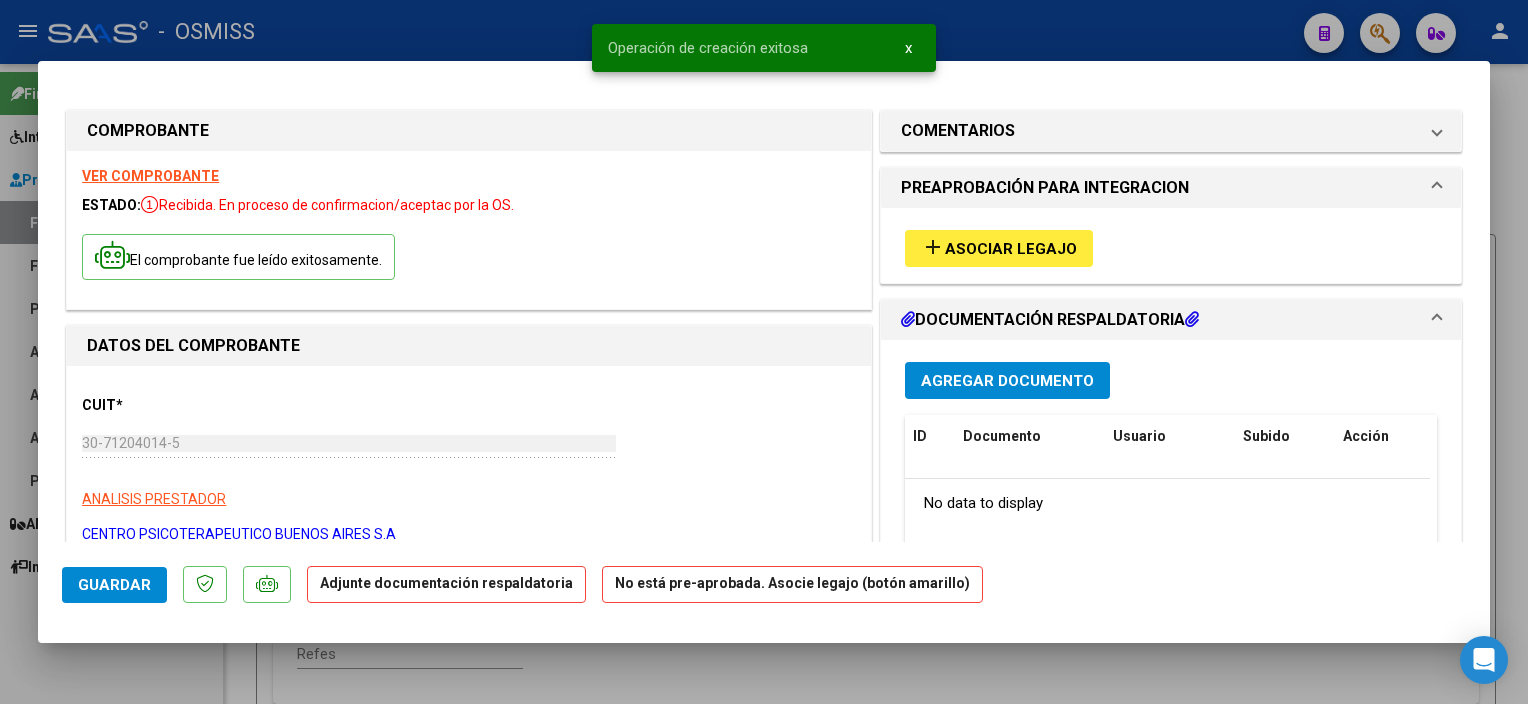 click on "Asociar Legajo" at bounding box center [1011, 249] 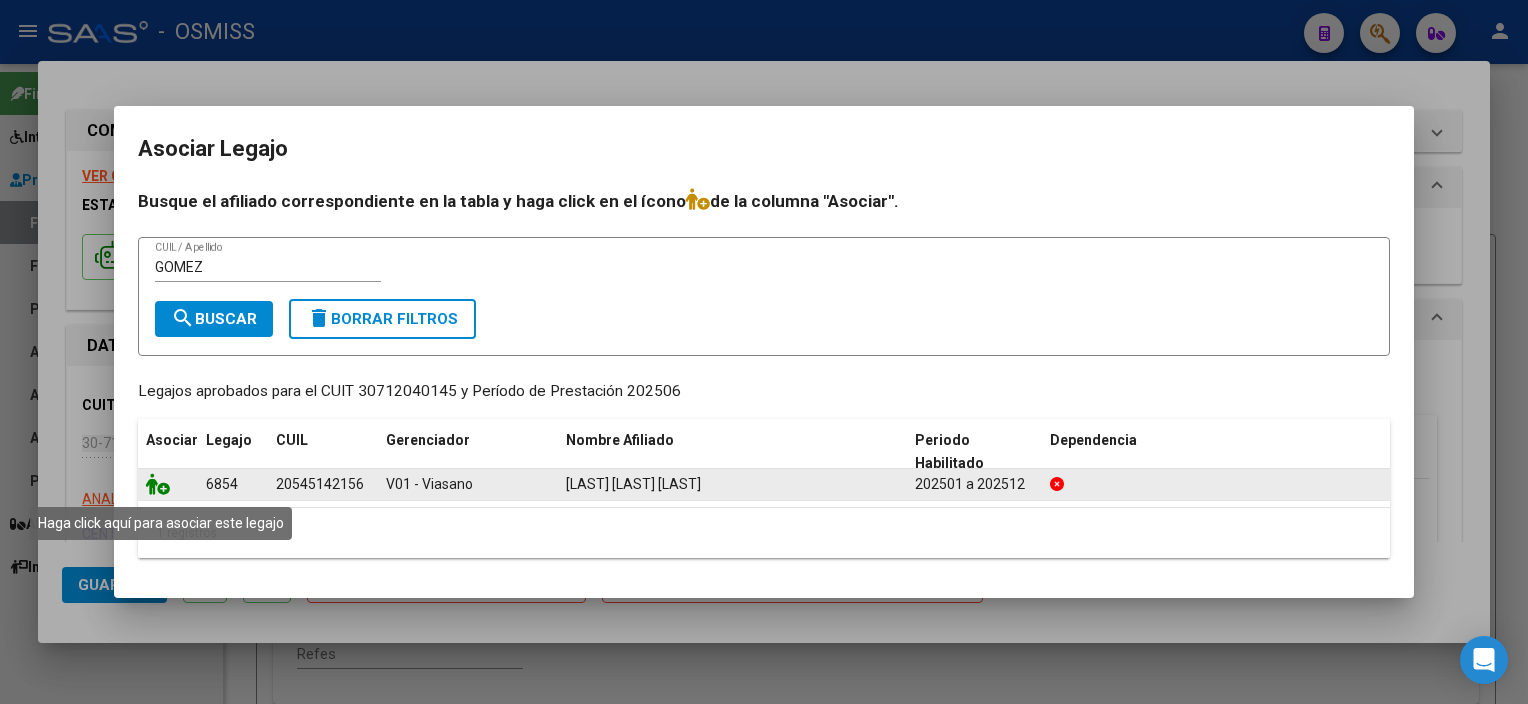 click 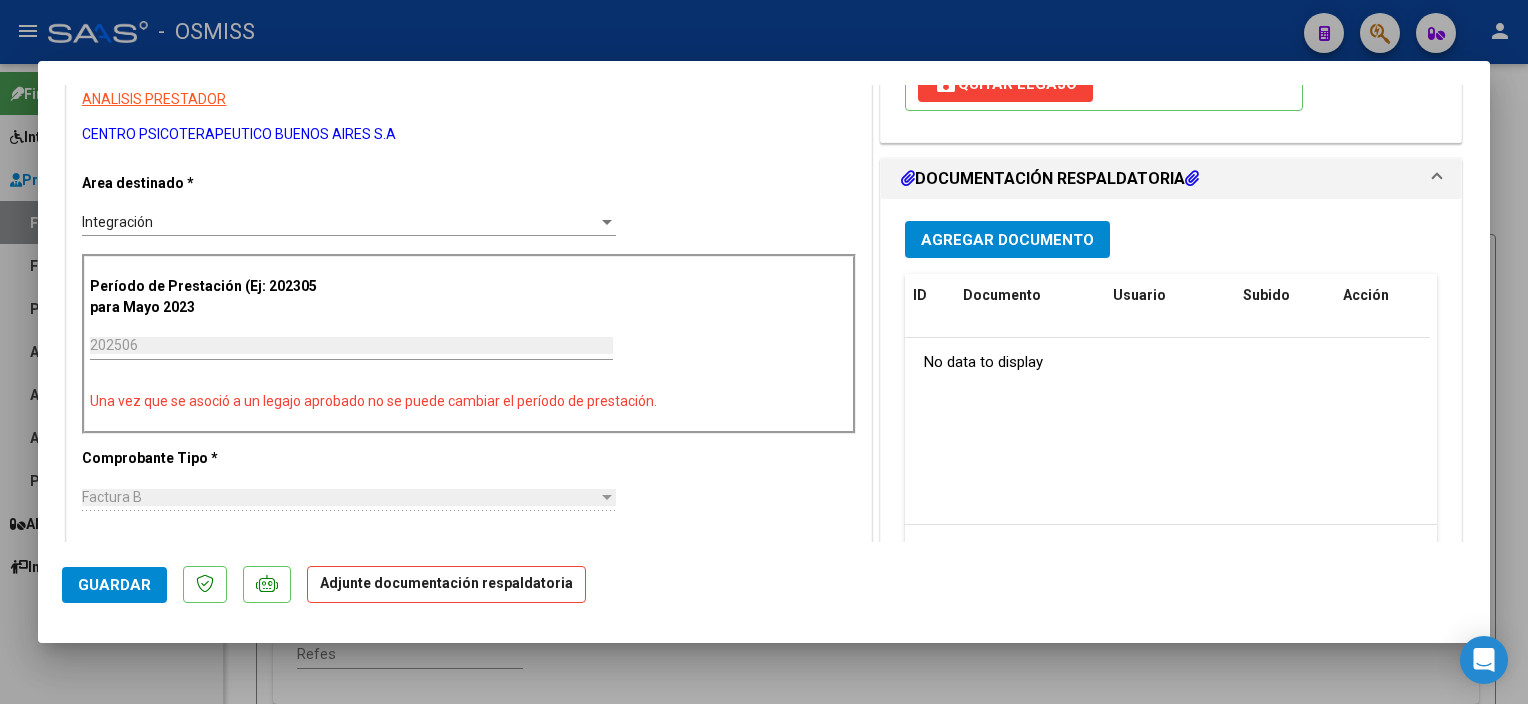 scroll, scrollTop: 412, scrollLeft: 0, axis: vertical 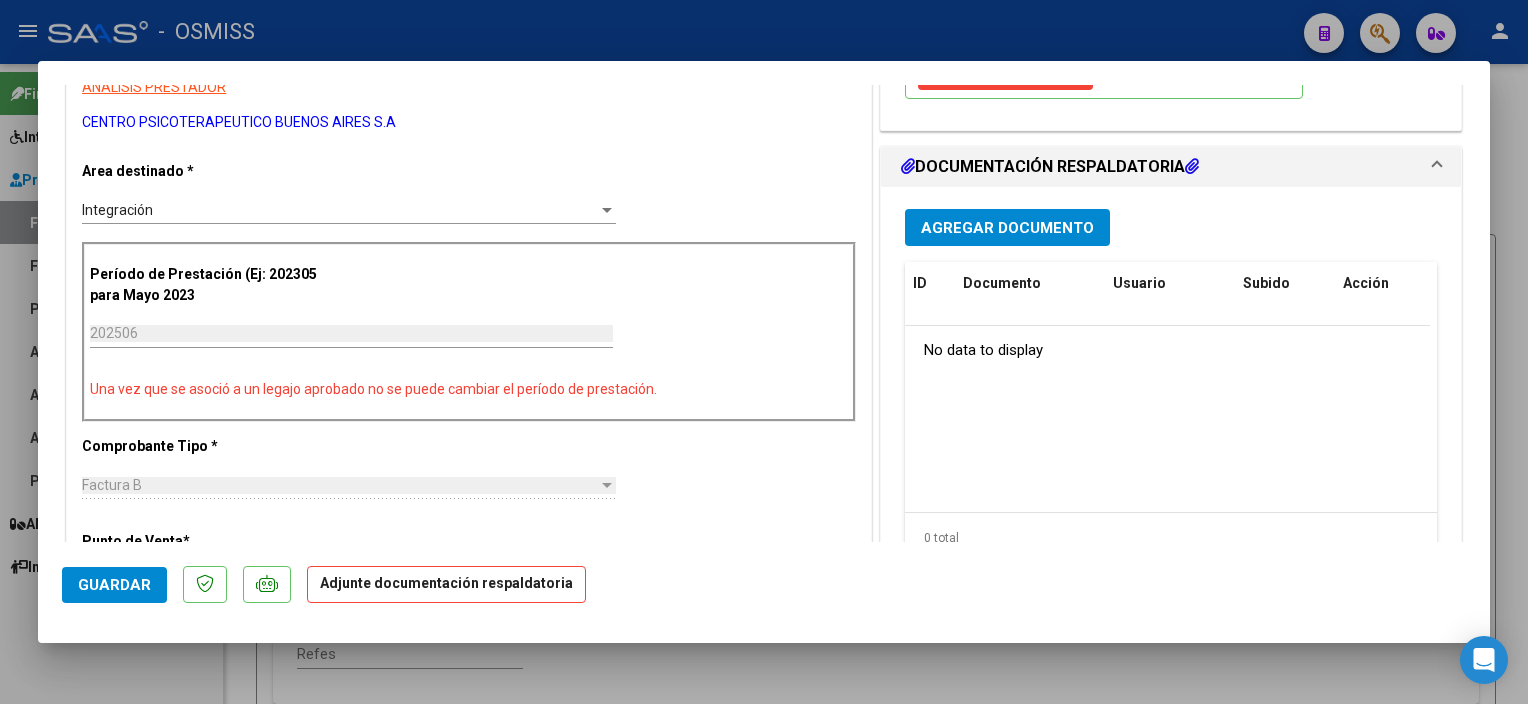 click on "Agregar Documento" at bounding box center (1007, 228) 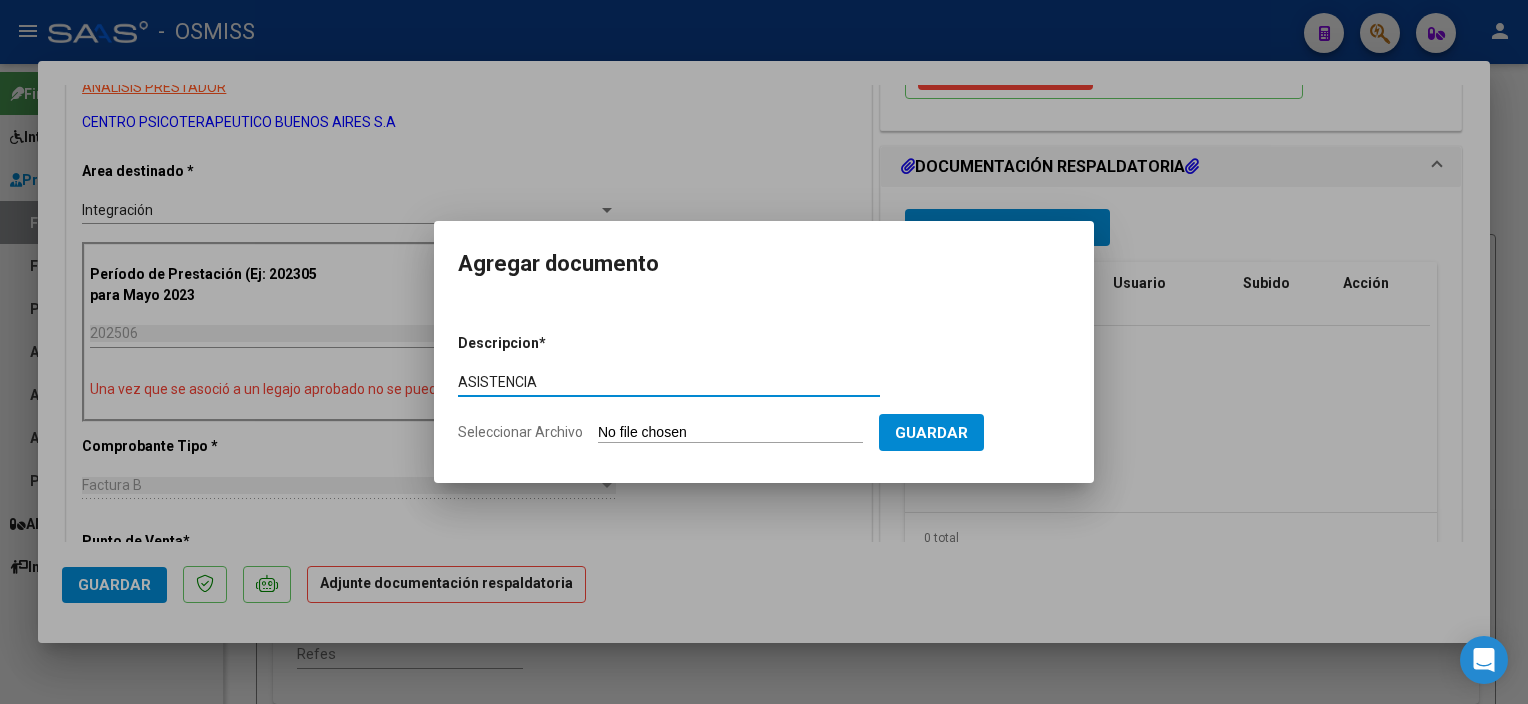 click on "Seleccionar Archivo" at bounding box center (730, 433) 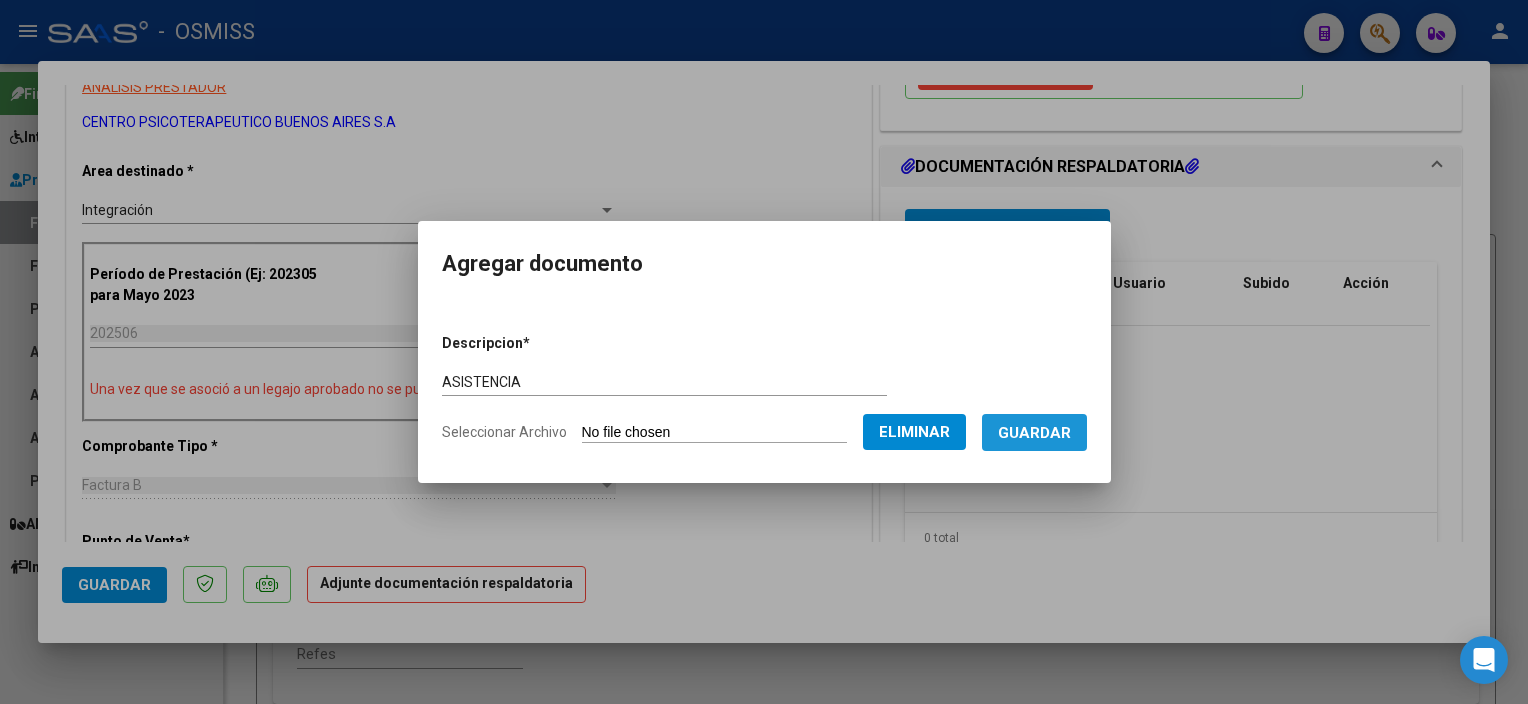 click on "Guardar" at bounding box center (1034, 433) 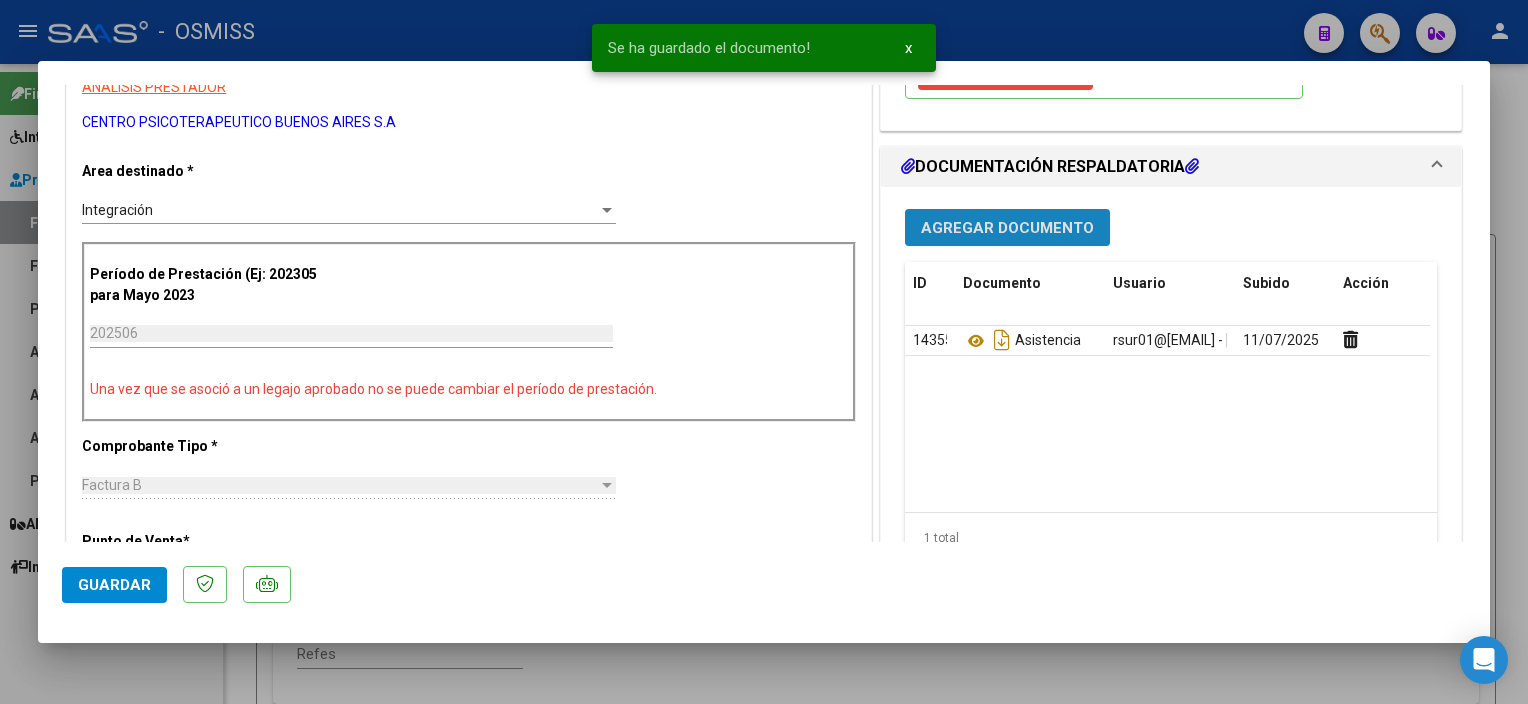 click on "Agregar Documento" at bounding box center (1007, 228) 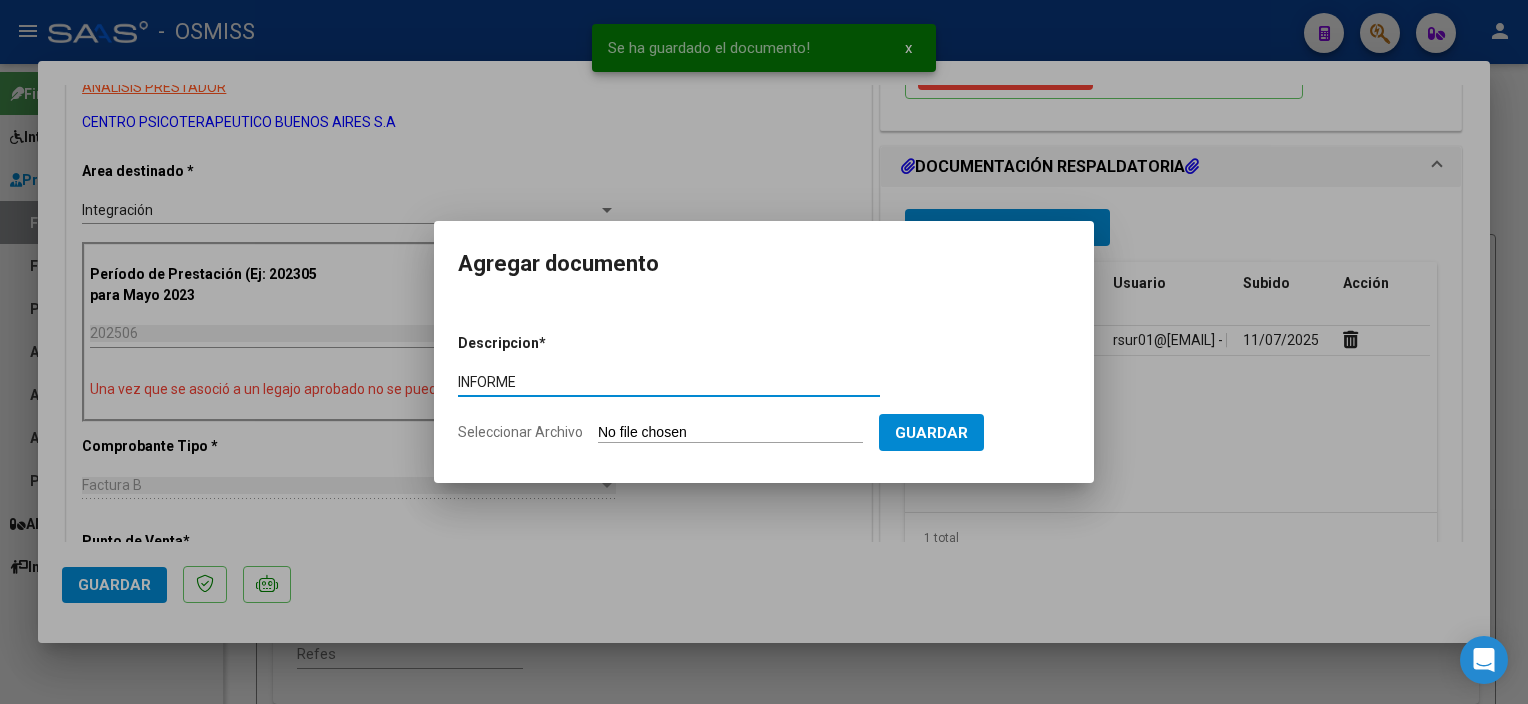 click on "Seleccionar Archivo" at bounding box center (730, 433) 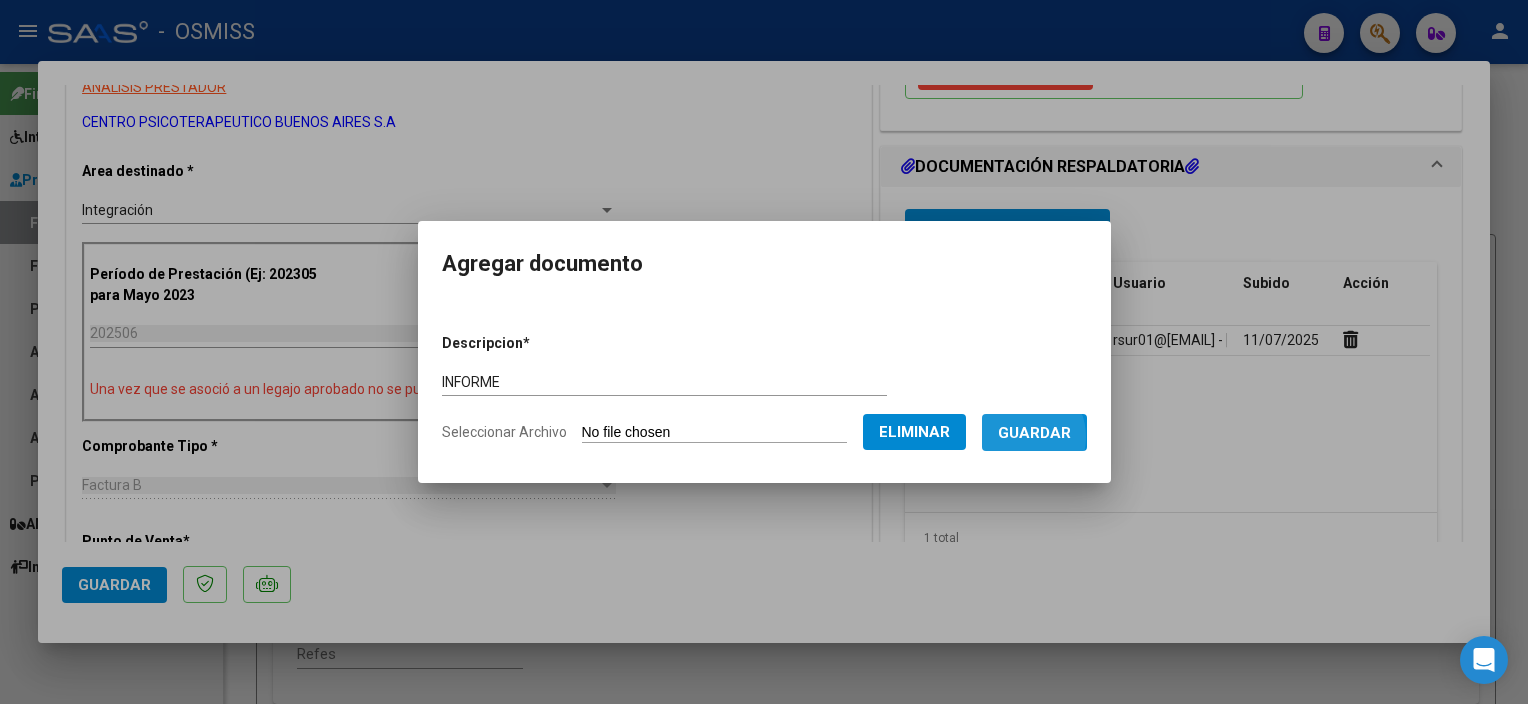 click on "Guardar" at bounding box center (1034, 433) 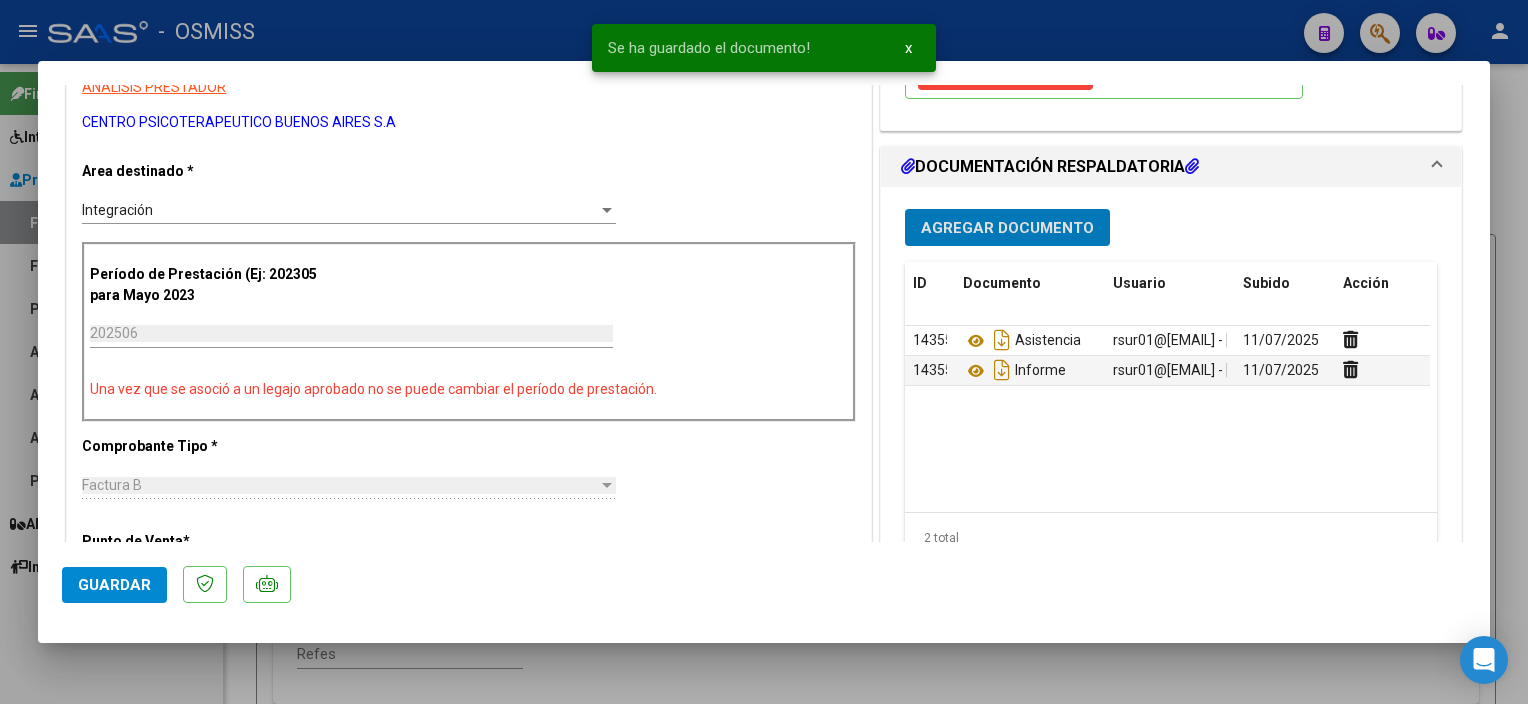 click on "Guardar" 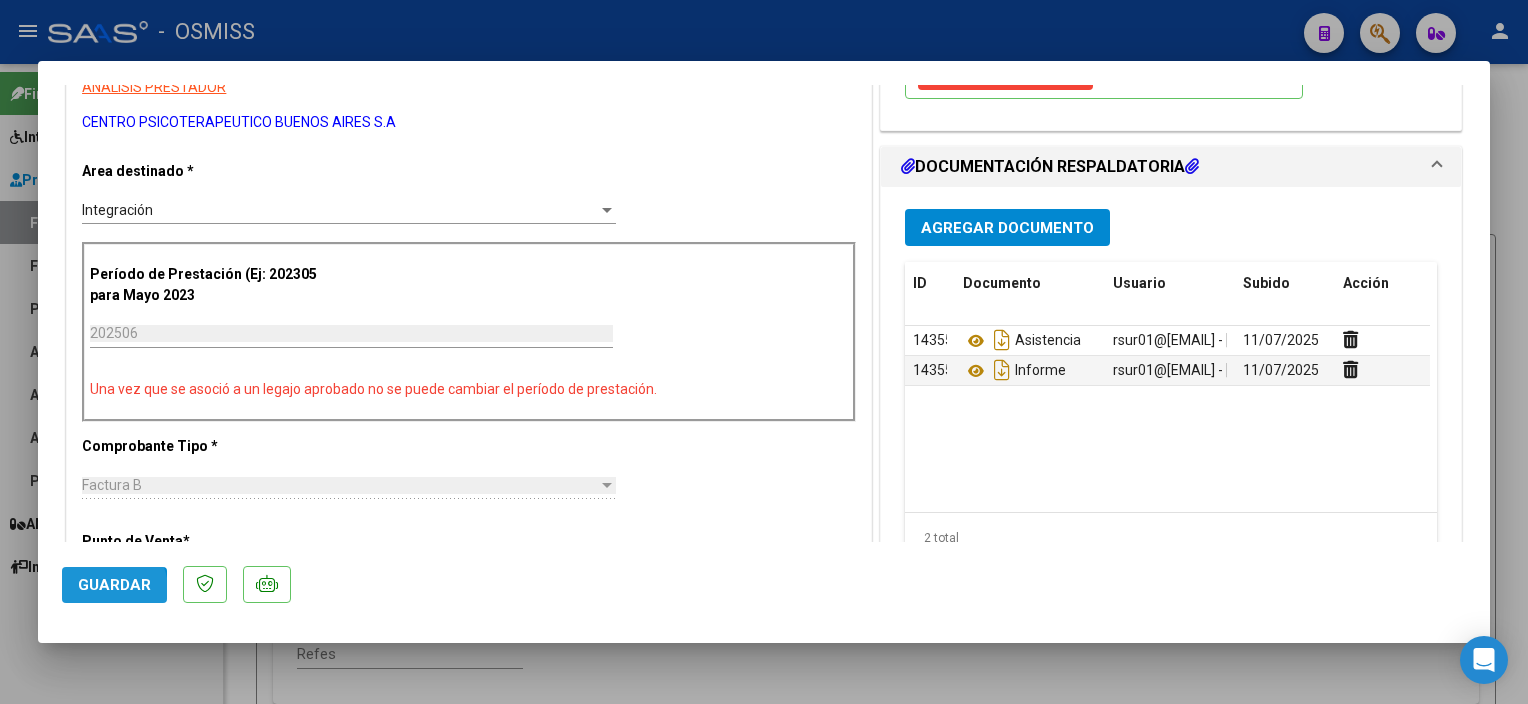 click on "Guardar" 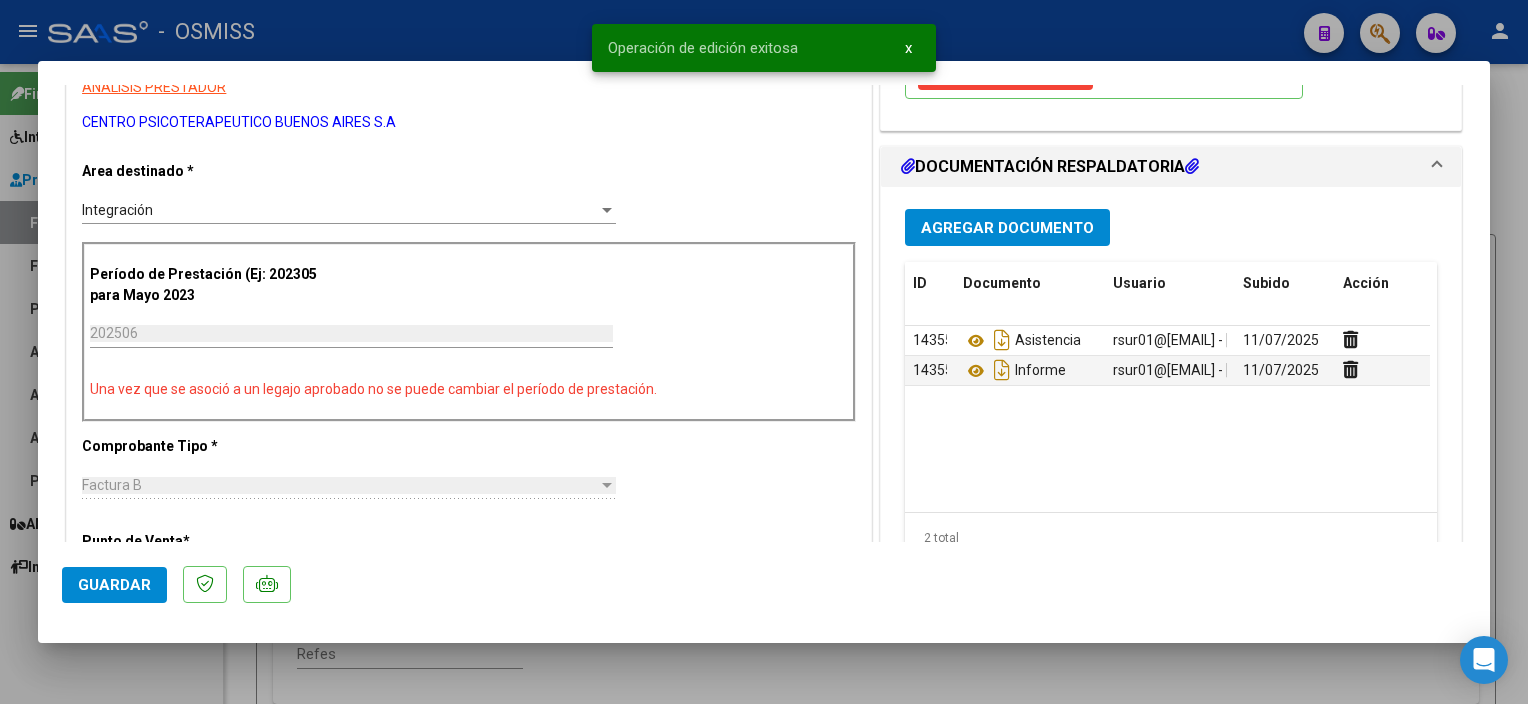 click at bounding box center (764, 352) 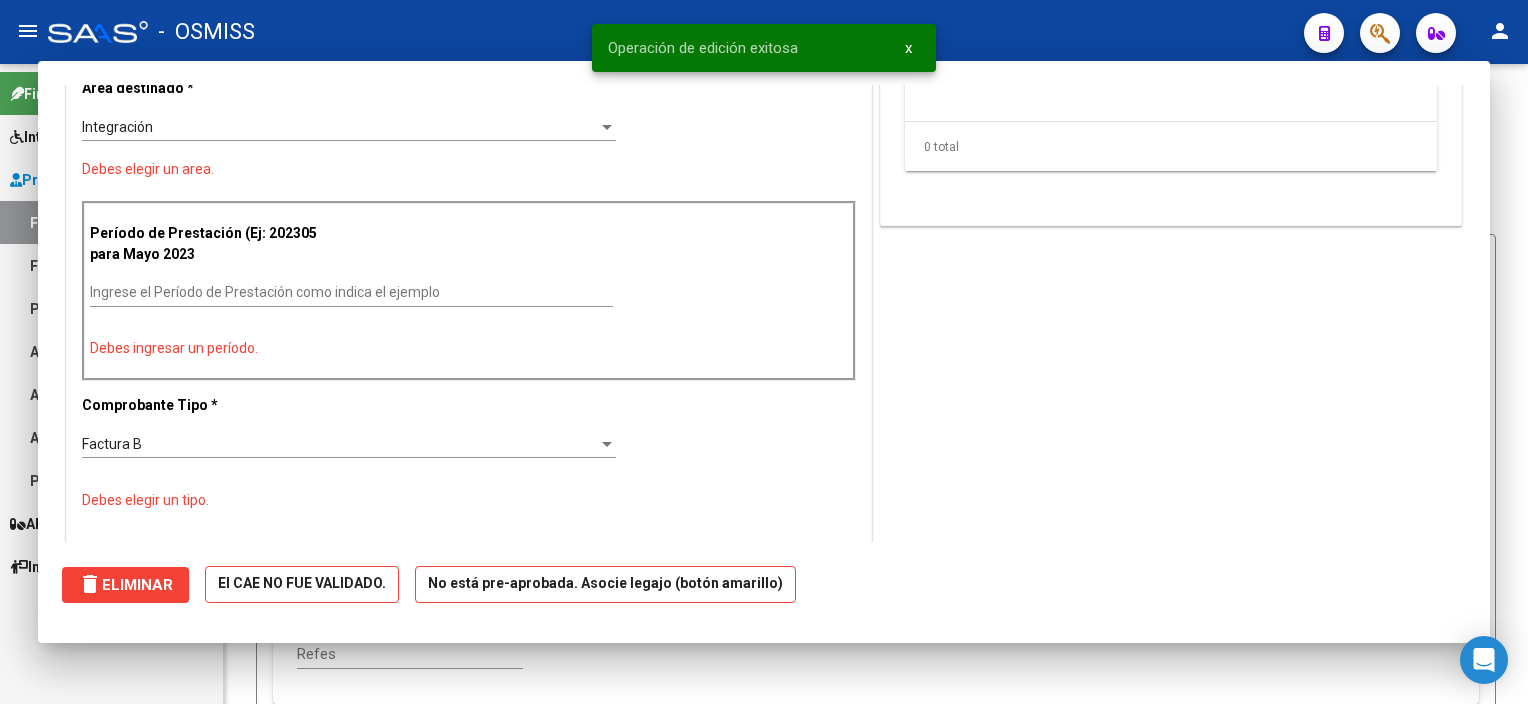 scroll, scrollTop: 331, scrollLeft: 0, axis: vertical 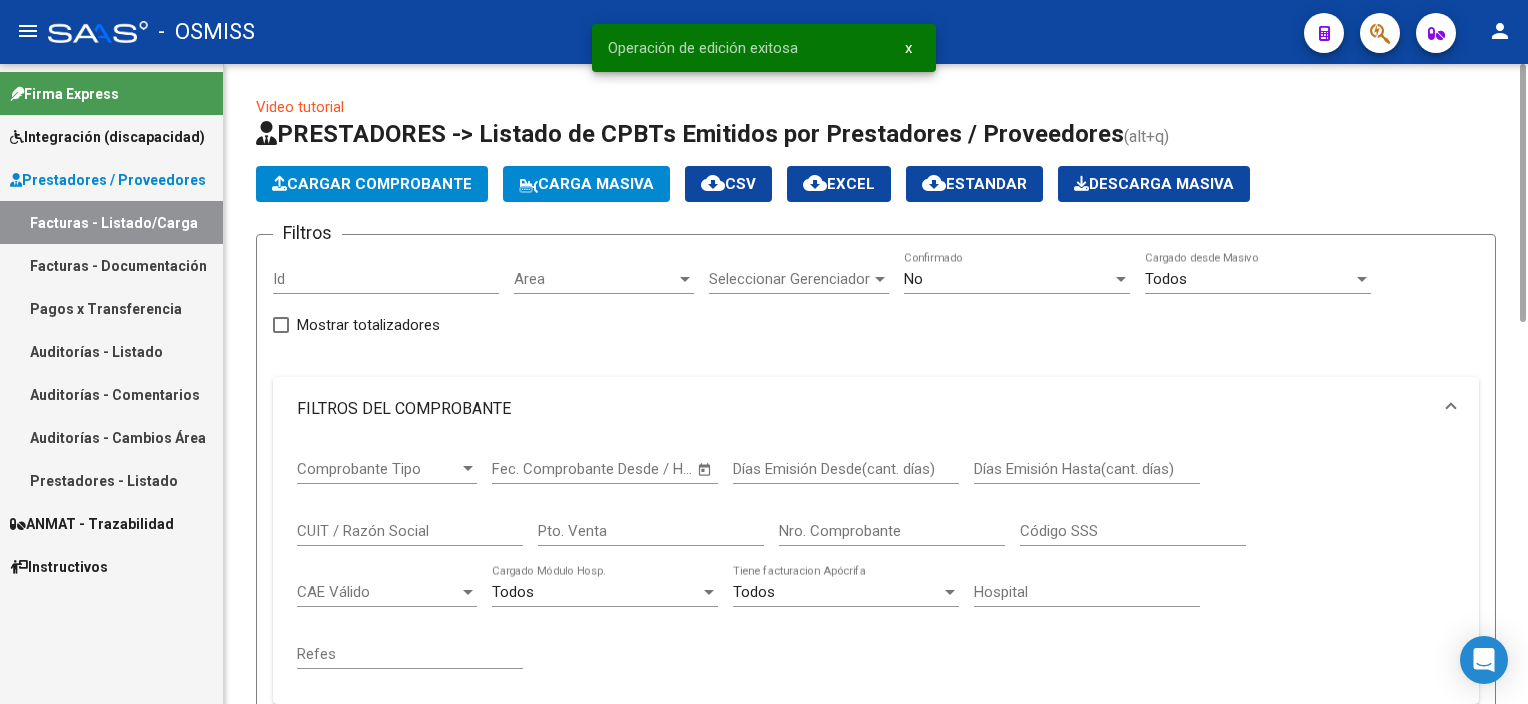 click on "Cargar Comprobante" 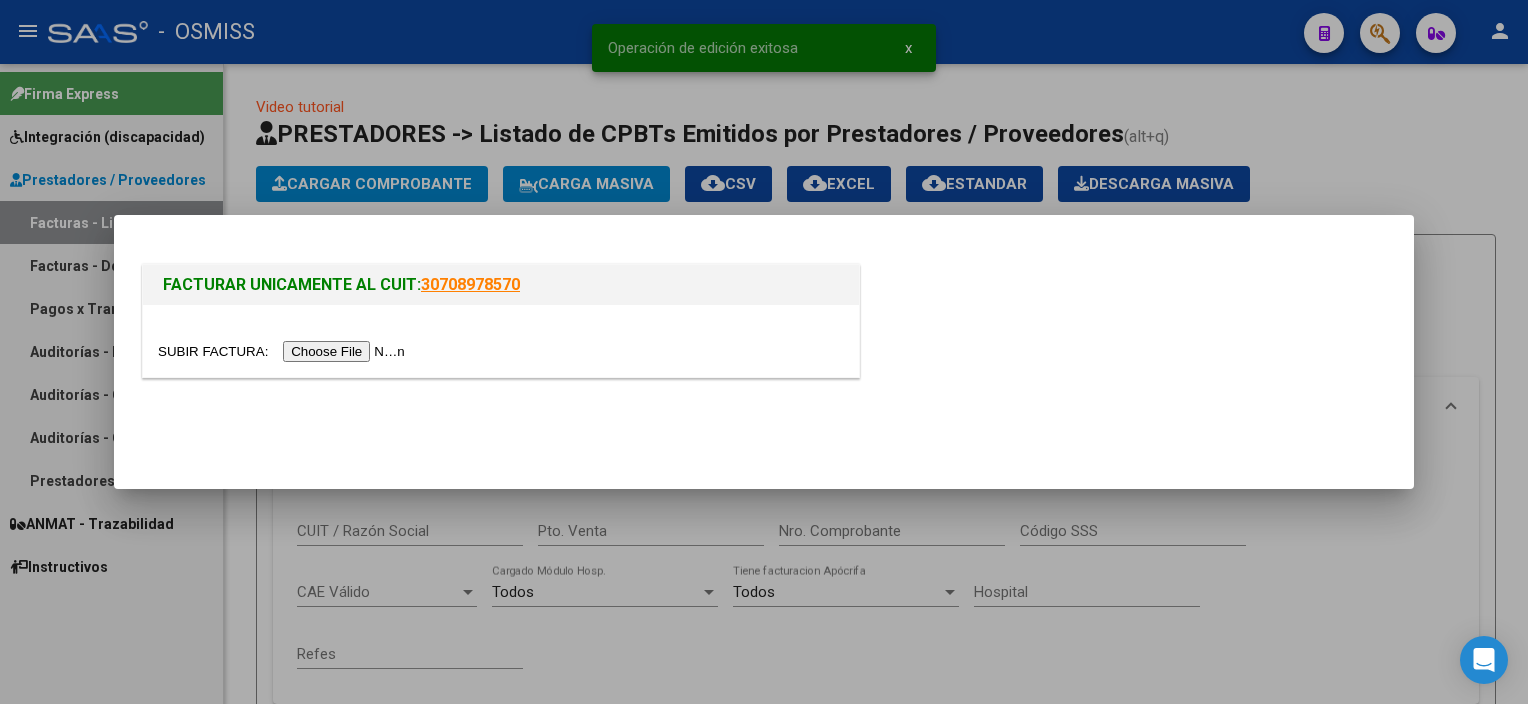 click at bounding box center (284, 351) 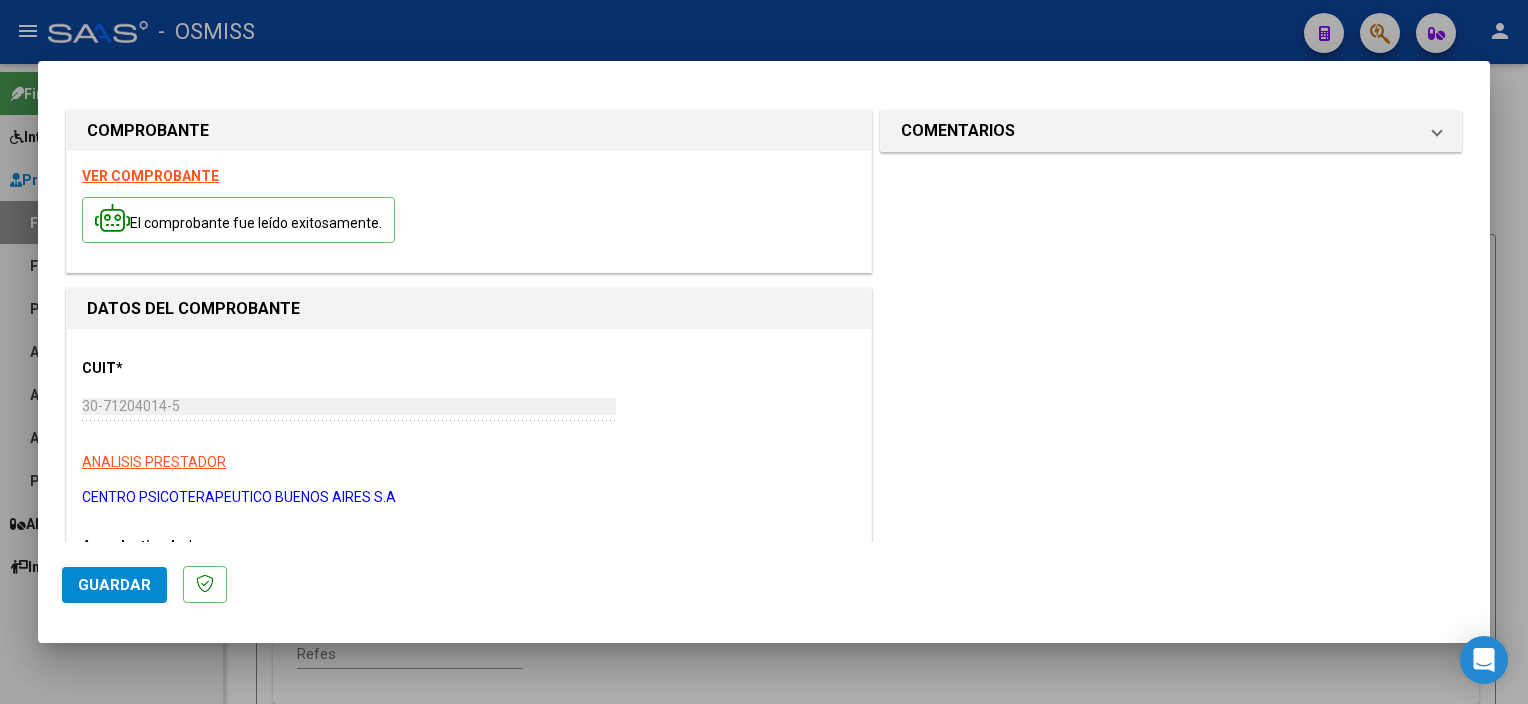 scroll, scrollTop: 270, scrollLeft: 0, axis: vertical 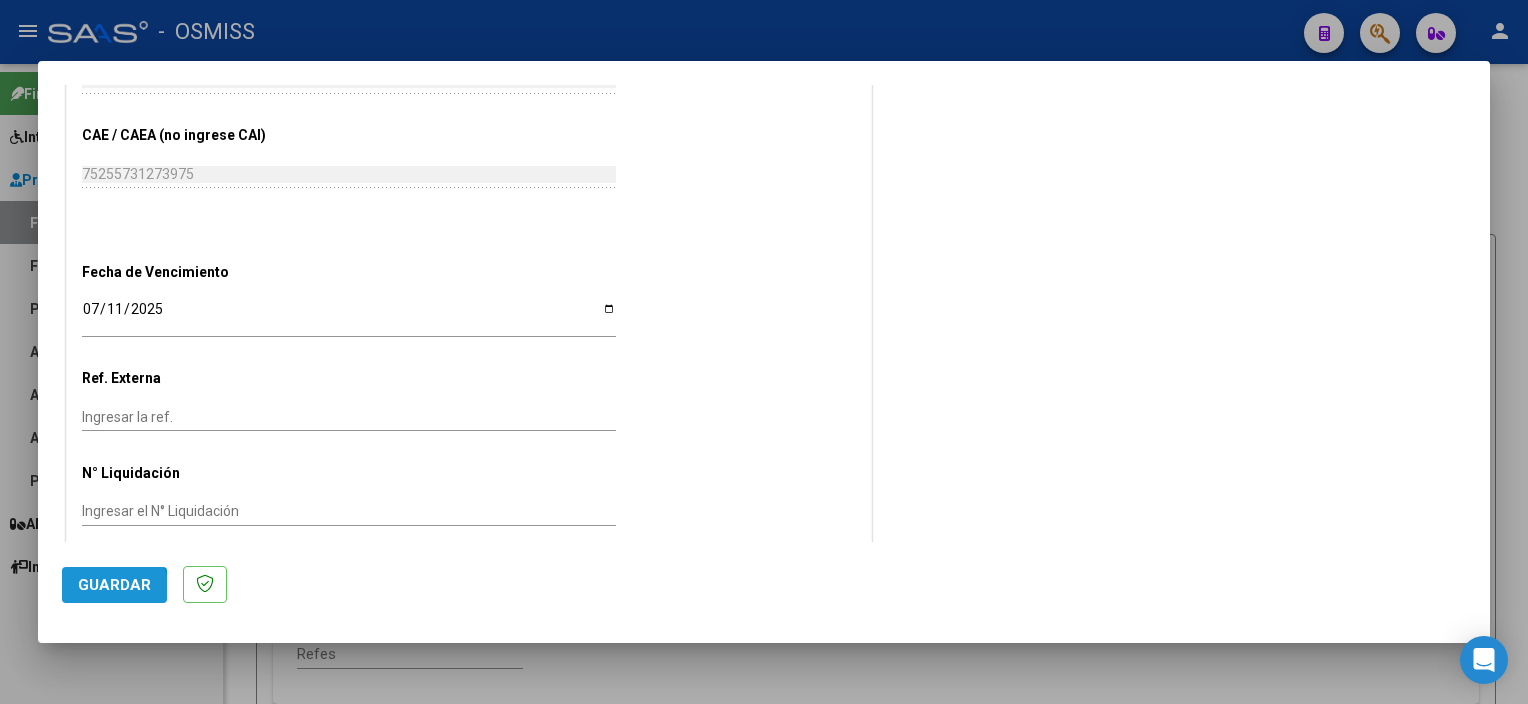 click on "Guardar" 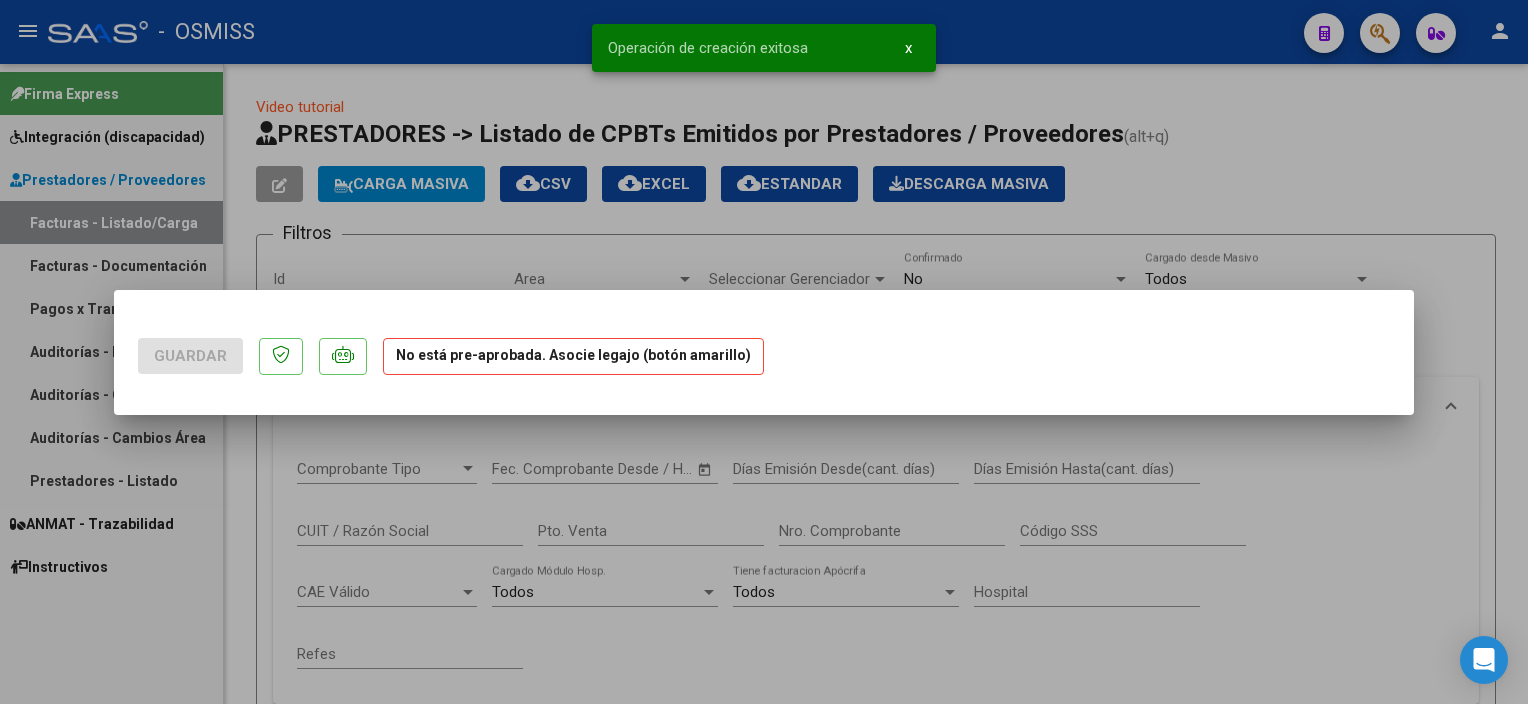 scroll, scrollTop: 0, scrollLeft: 0, axis: both 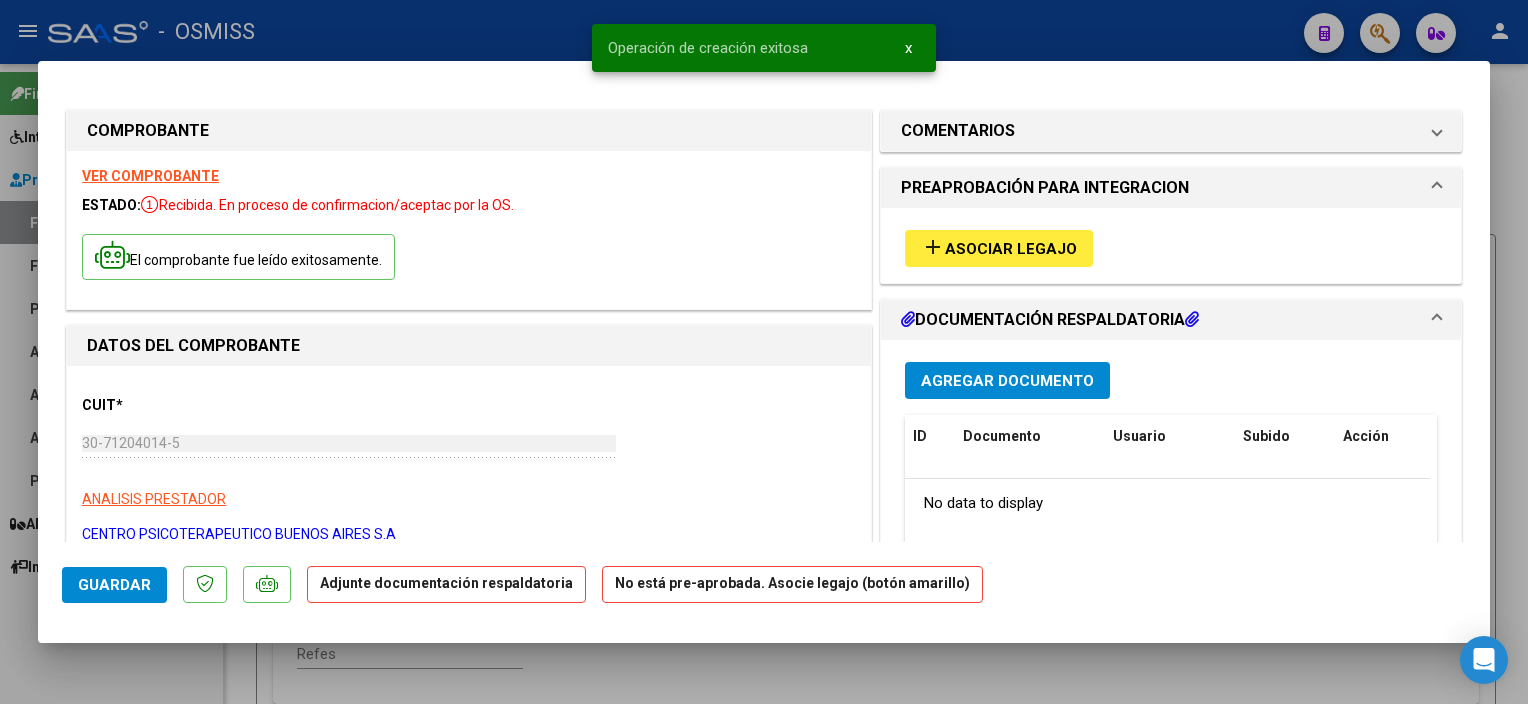 click on "Asociar Legajo" at bounding box center [1011, 249] 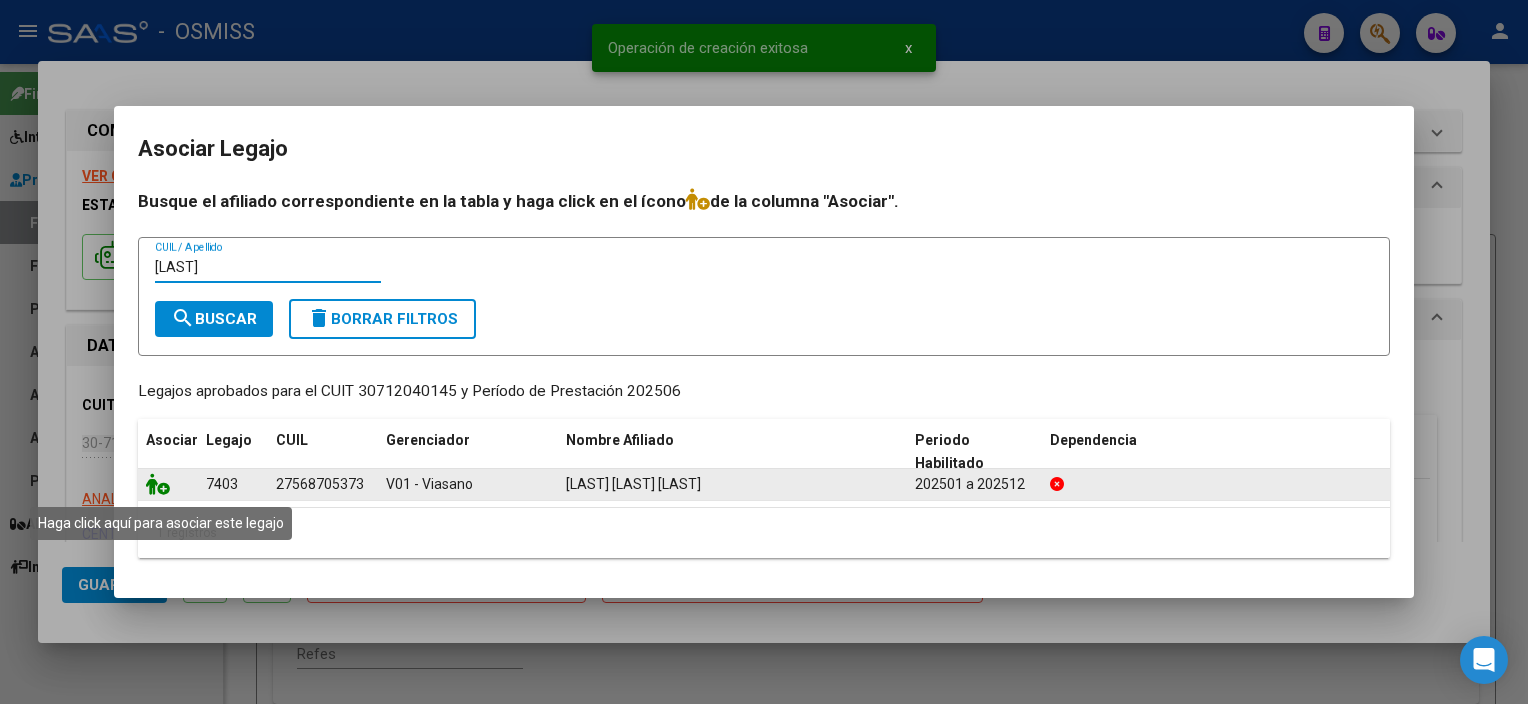 click 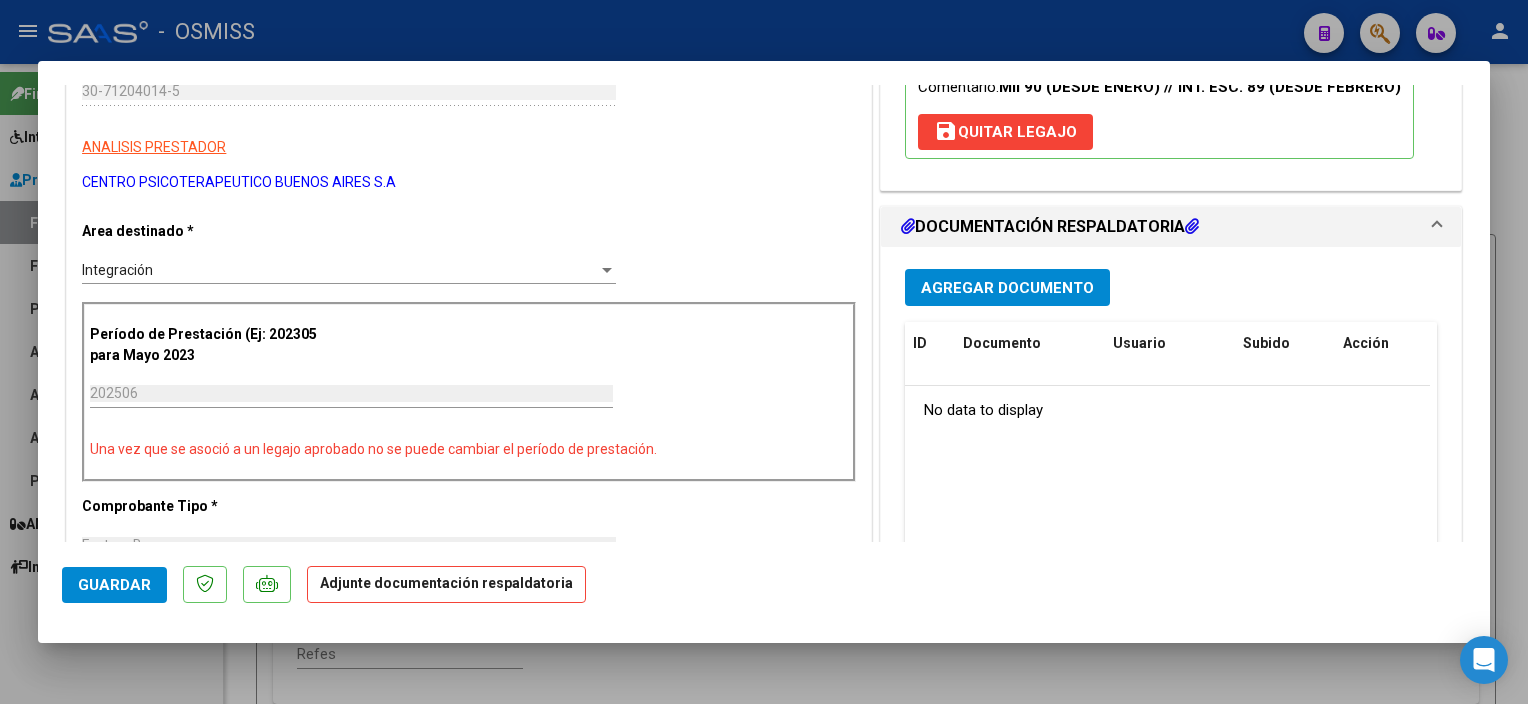 scroll, scrollTop: 400, scrollLeft: 0, axis: vertical 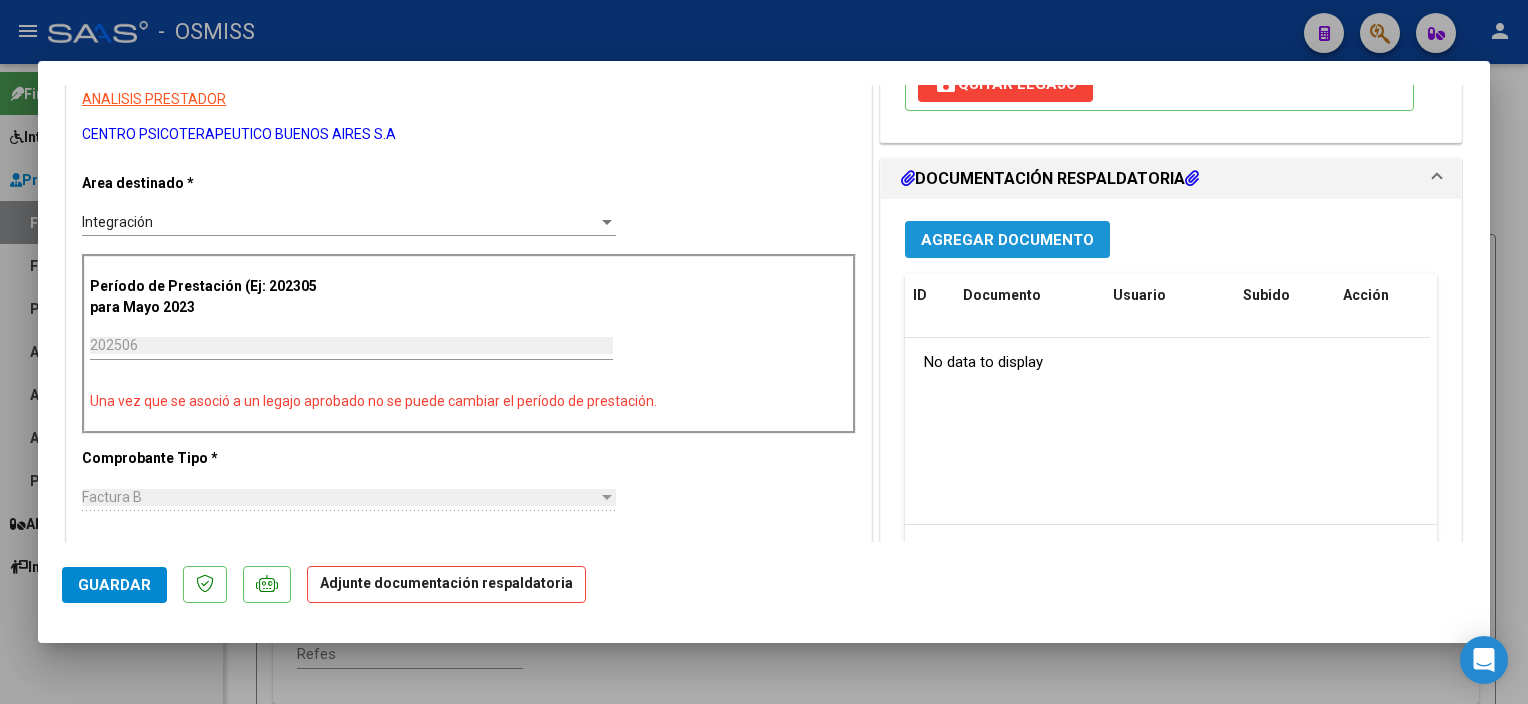 click on "Agregar Documento" at bounding box center [1007, 240] 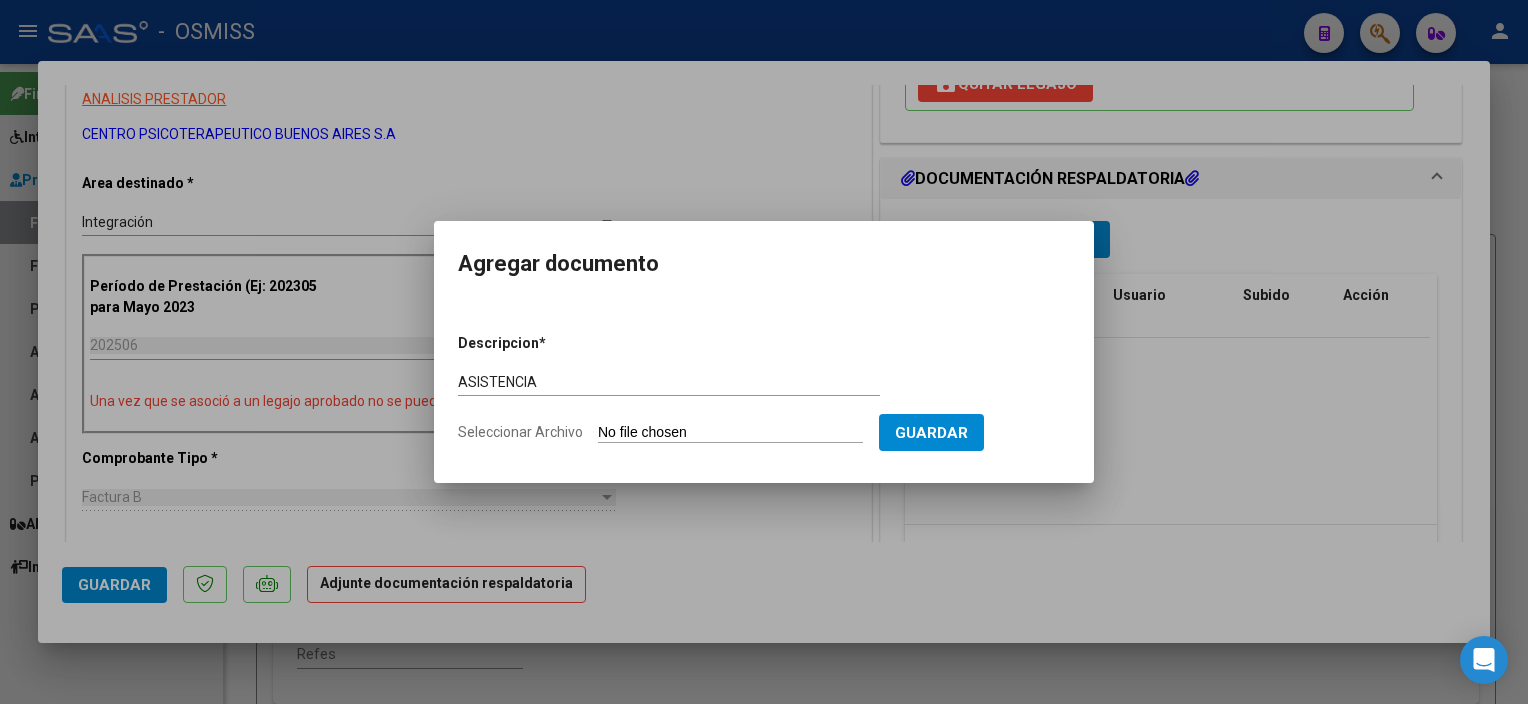 click on "Seleccionar Archivo" at bounding box center [730, 433] 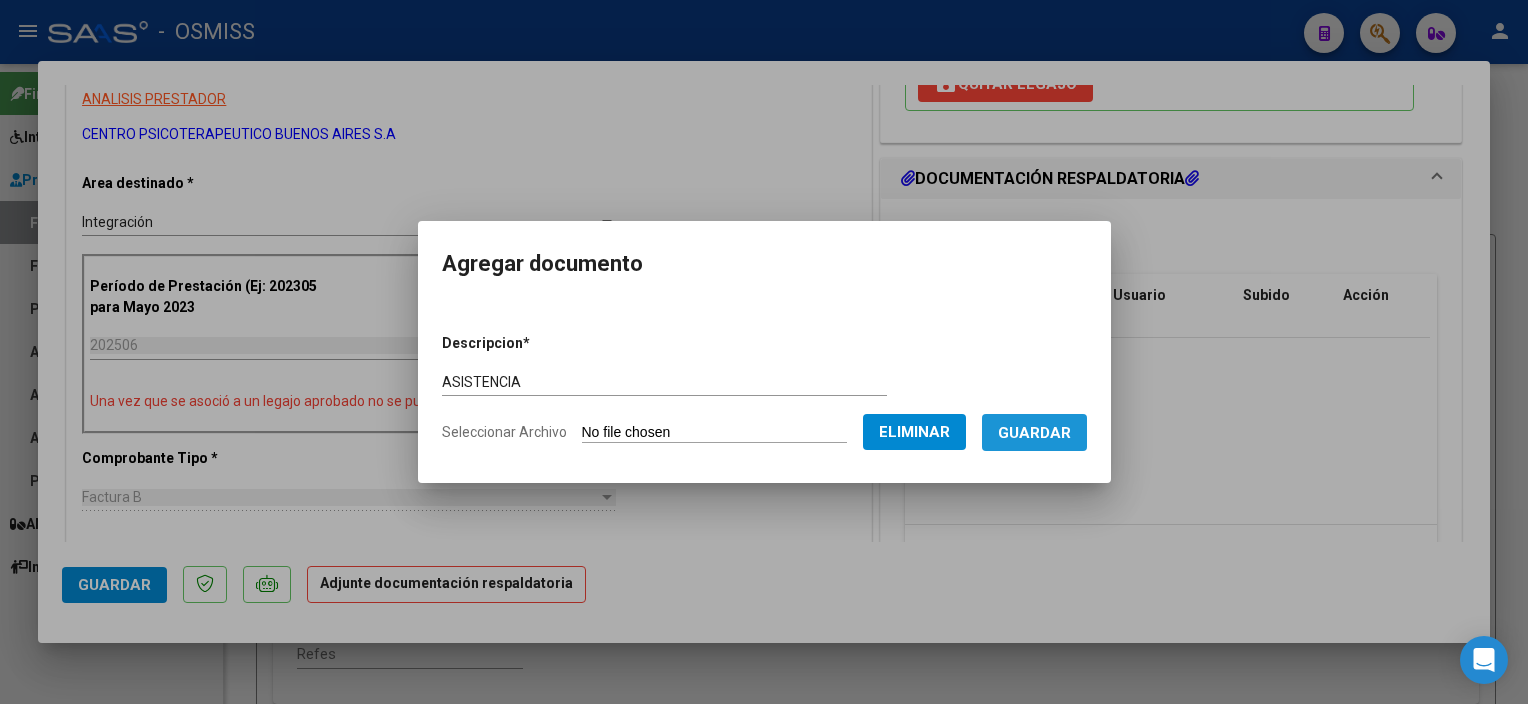 click on "Guardar" at bounding box center (1034, 432) 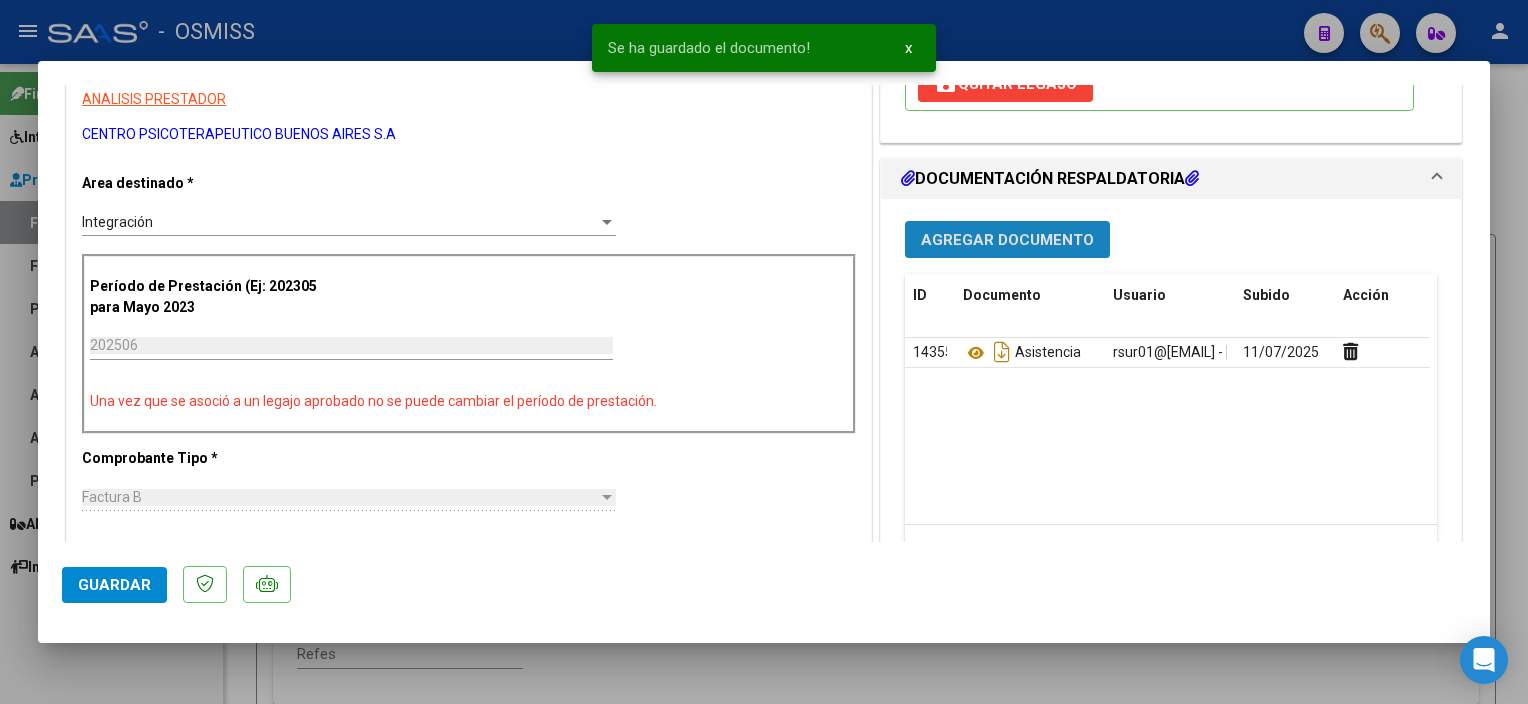 click on "Agregar Documento" at bounding box center (1007, 240) 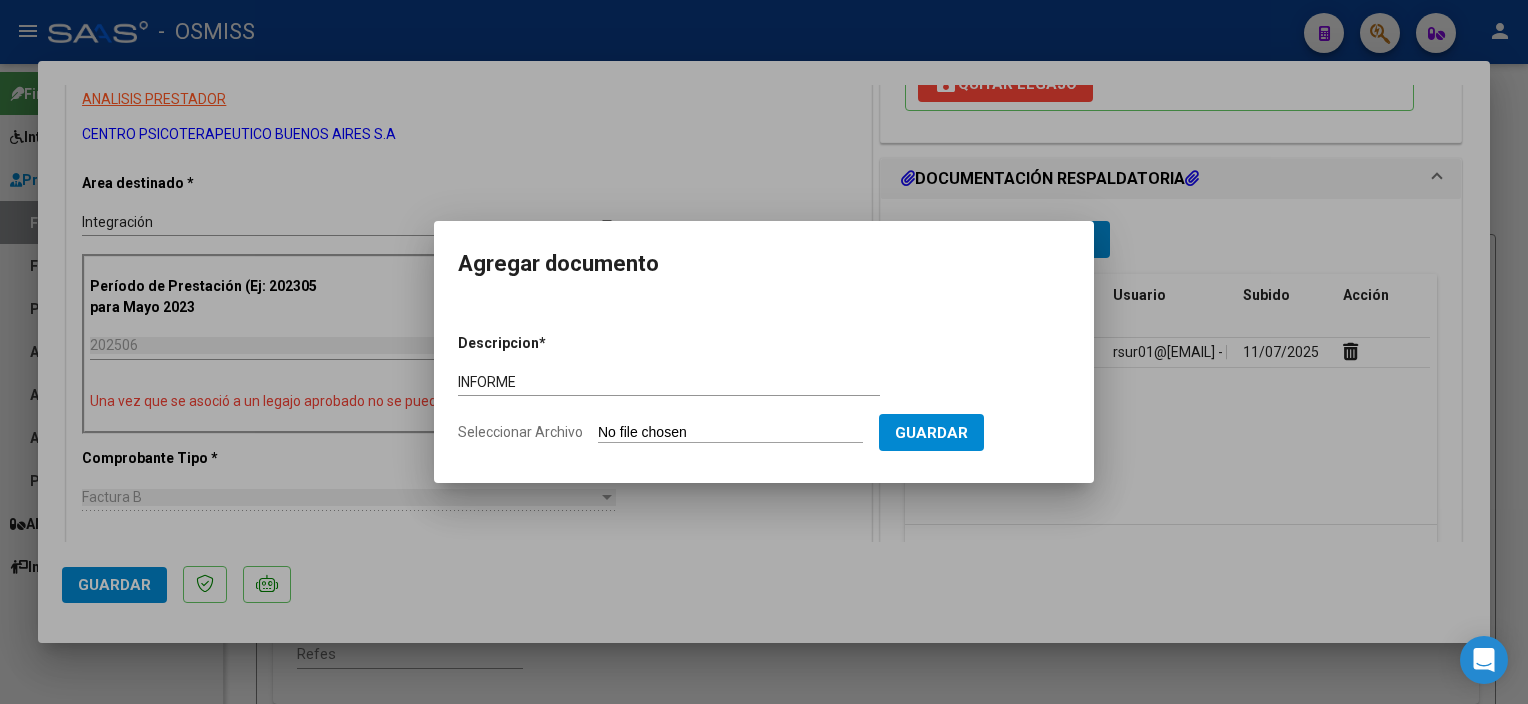 click on "Seleccionar Archivo" at bounding box center (730, 433) 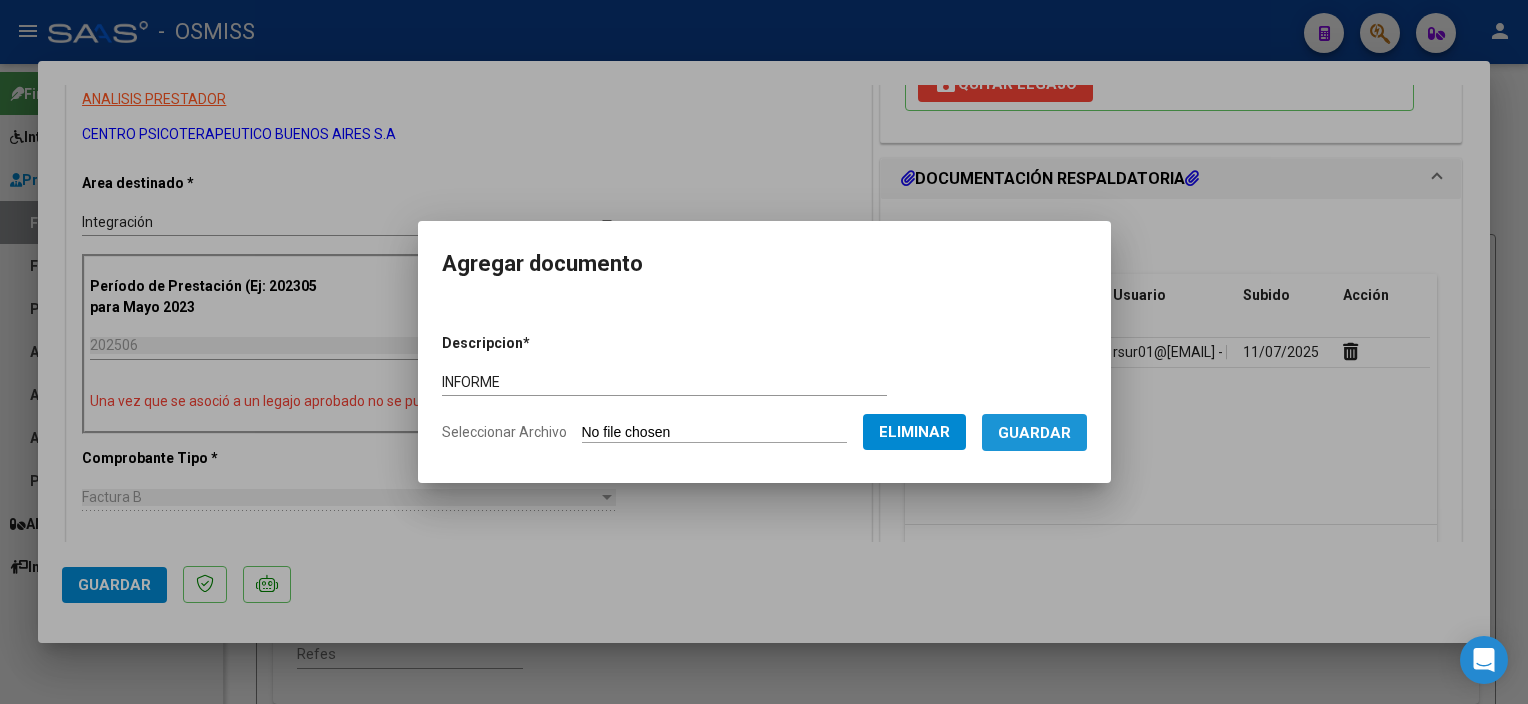 click on "Guardar" at bounding box center (1034, 433) 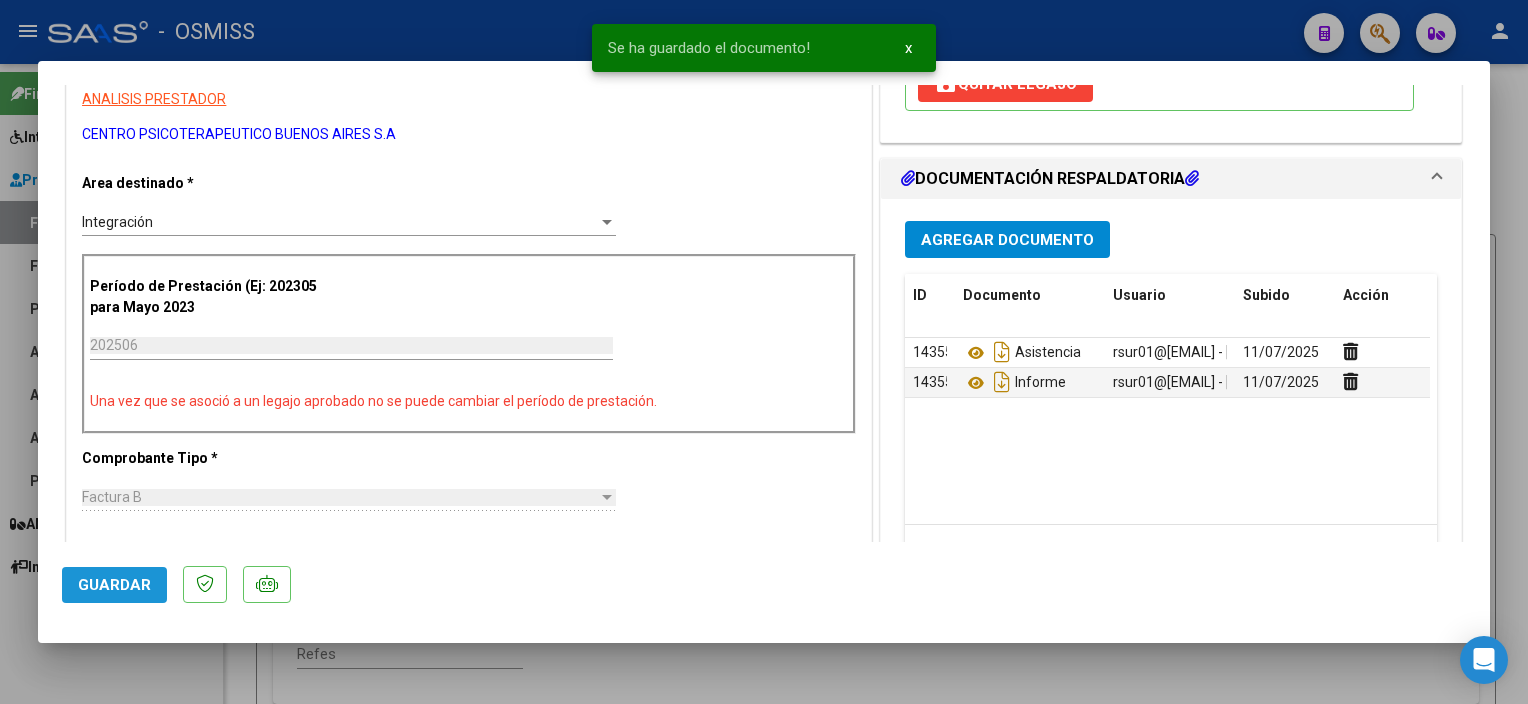 click on "Guardar" 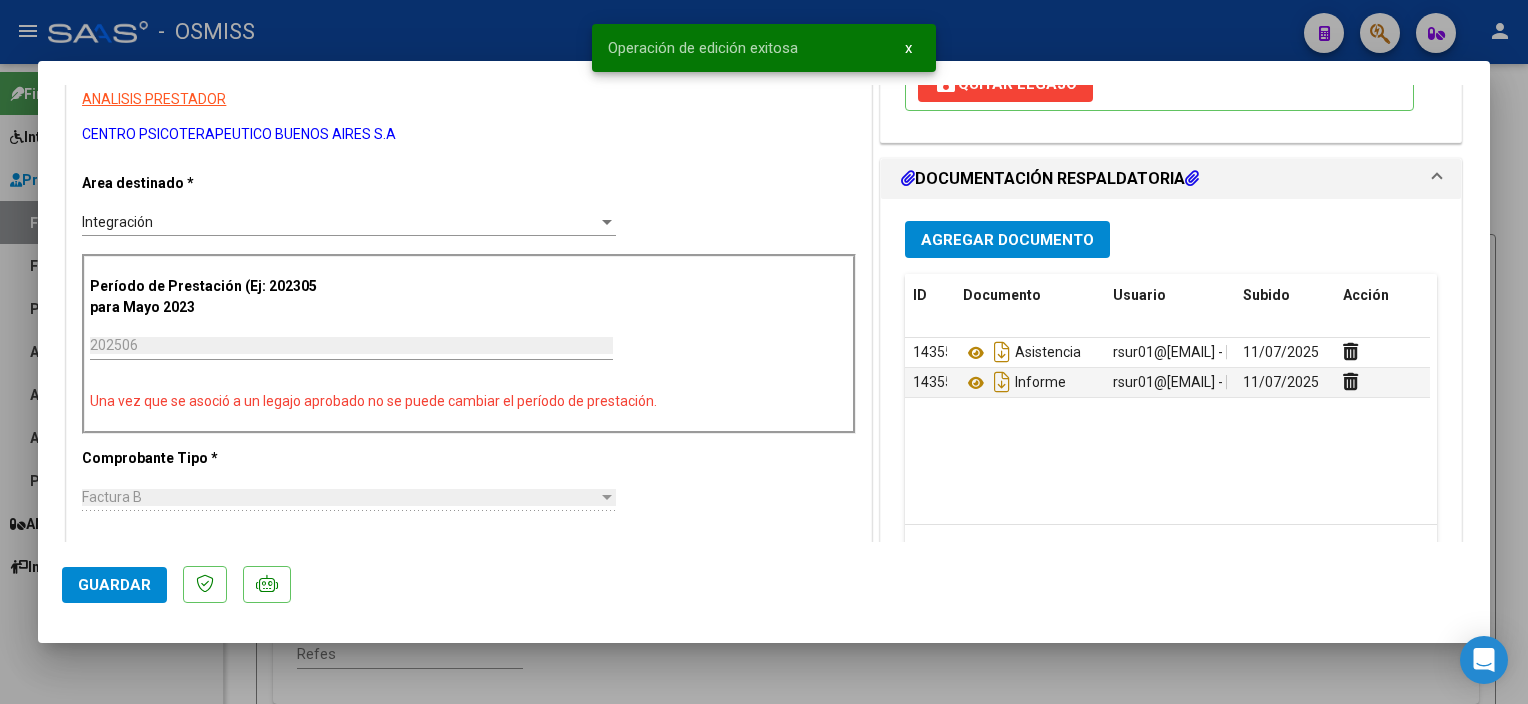 click at bounding box center (764, 352) 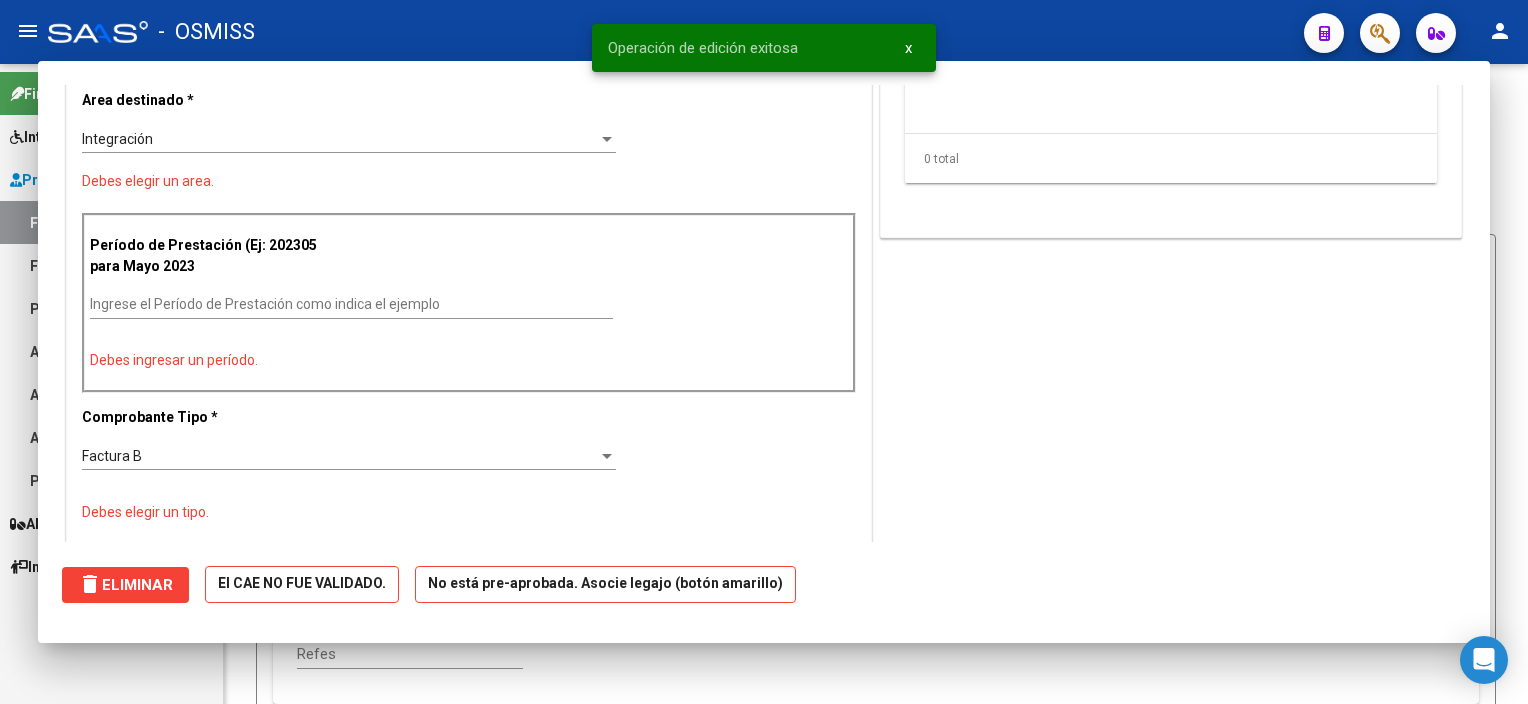 scroll, scrollTop: 318, scrollLeft: 0, axis: vertical 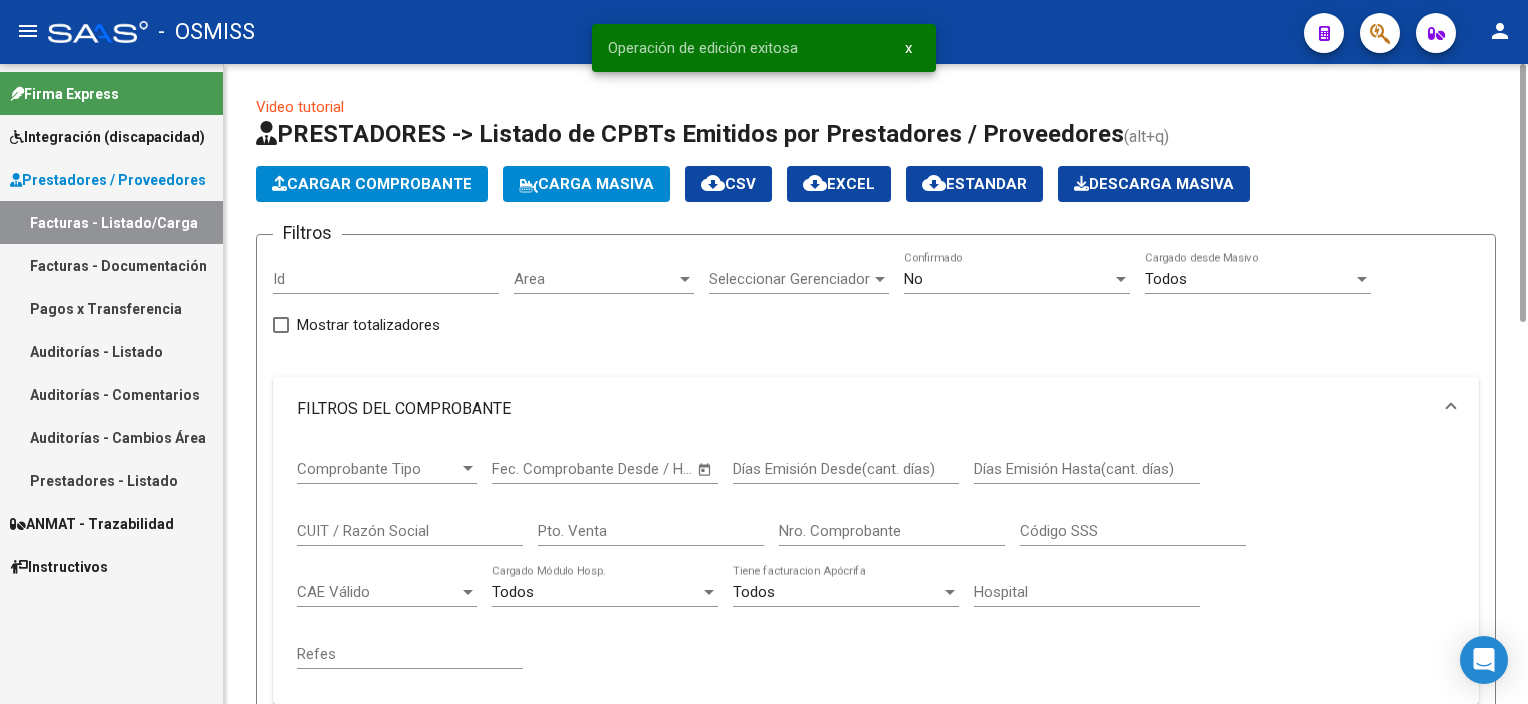 click on "Cargar Comprobante" 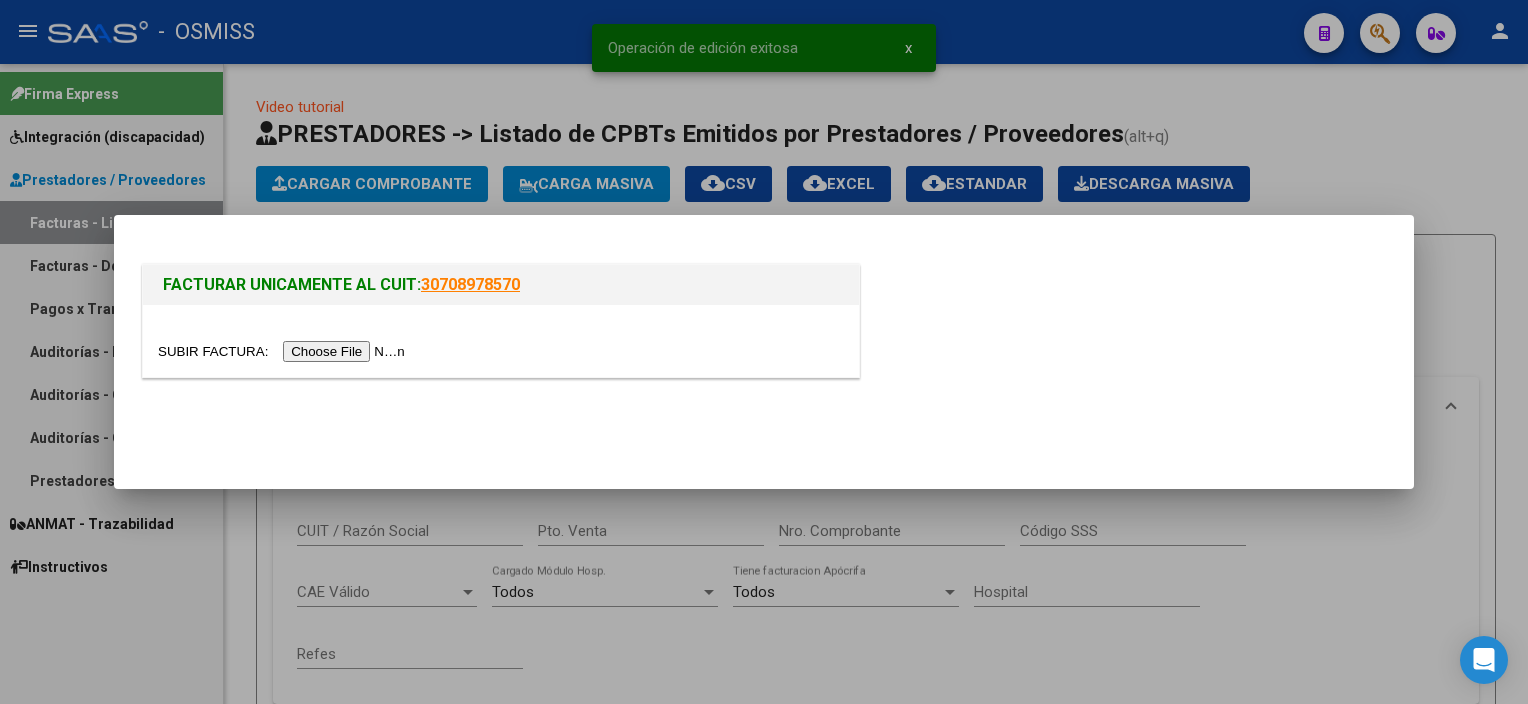 click at bounding box center [284, 351] 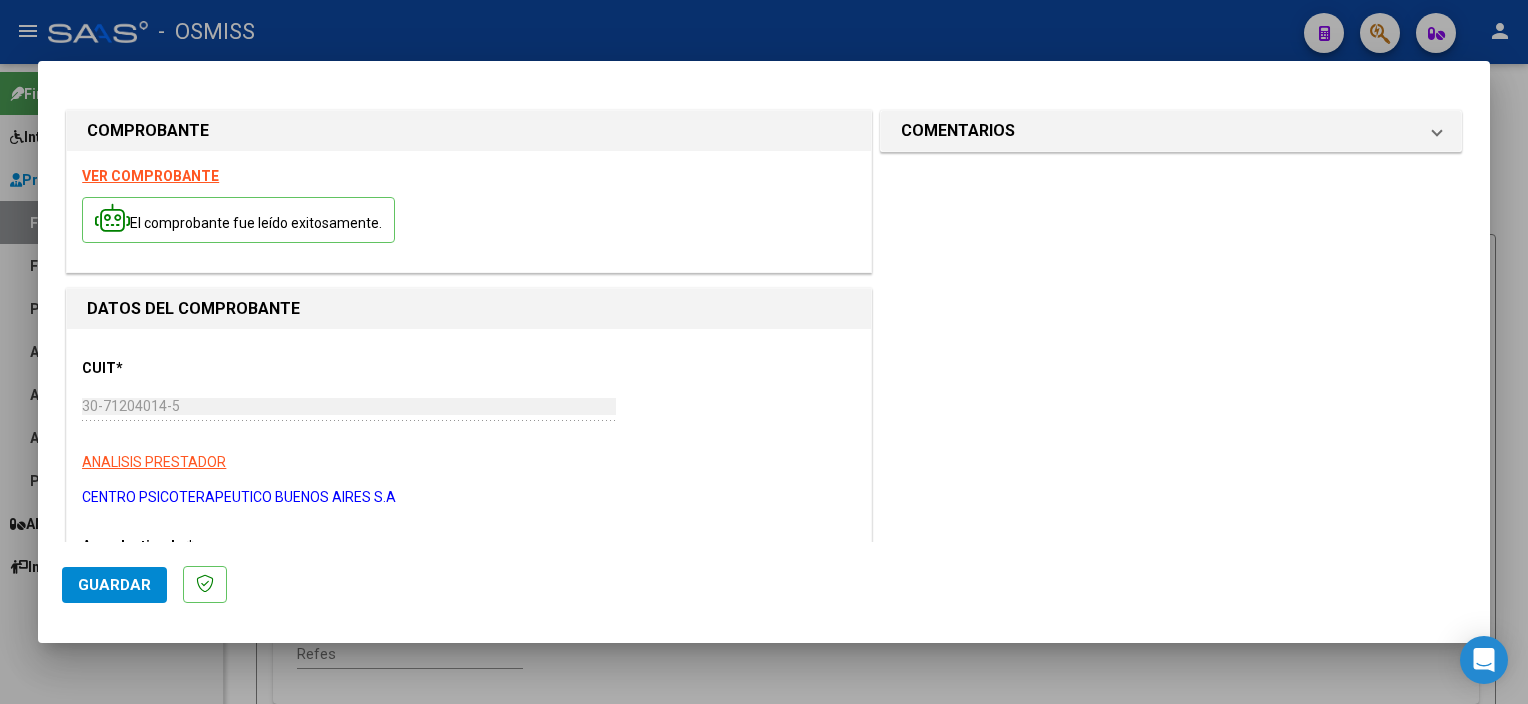 scroll, scrollTop: 270, scrollLeft: 0, axis: vertical 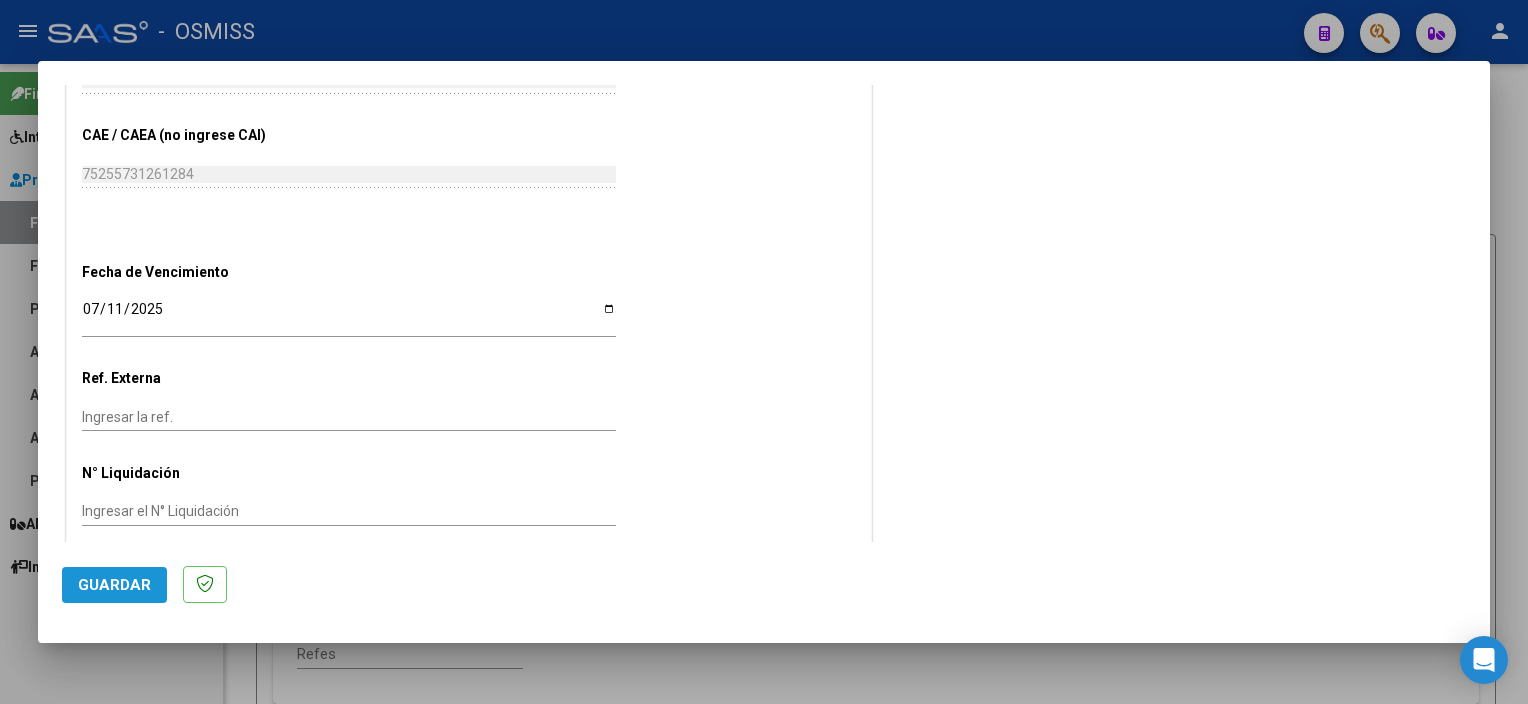 click on "Guardar" 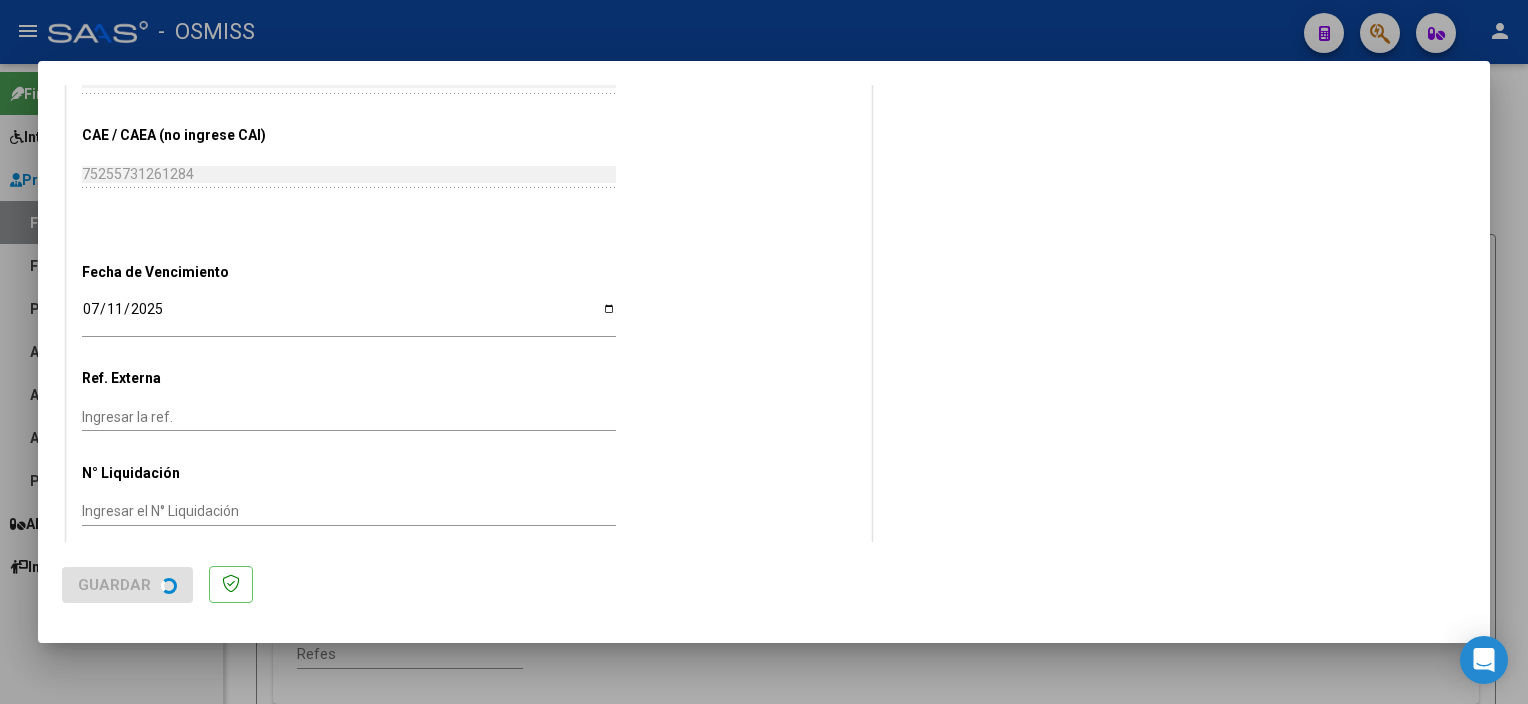 scroll, scrollTop: 0, scrollLeft: 0, axis: both 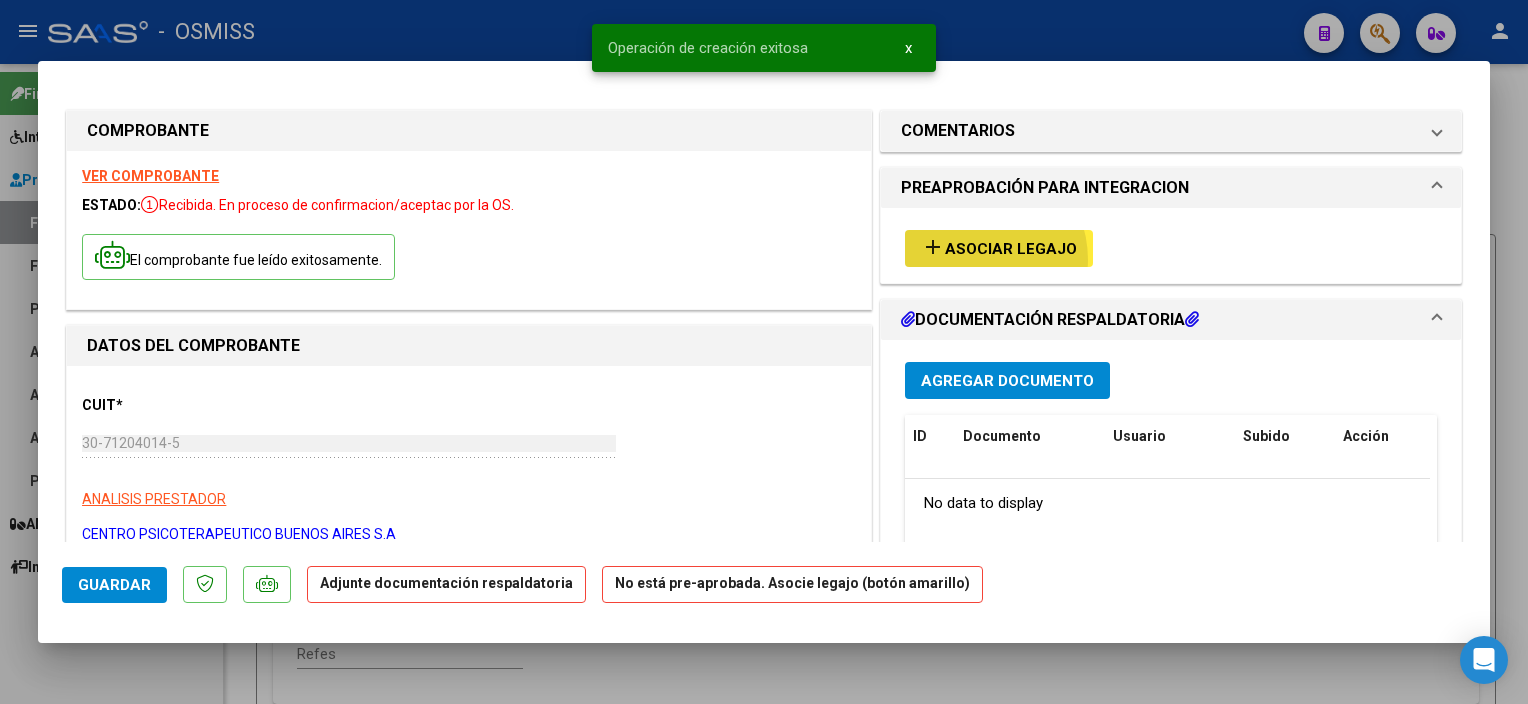 click on "add Asociar Legajo" at bounding box center [999, 248] 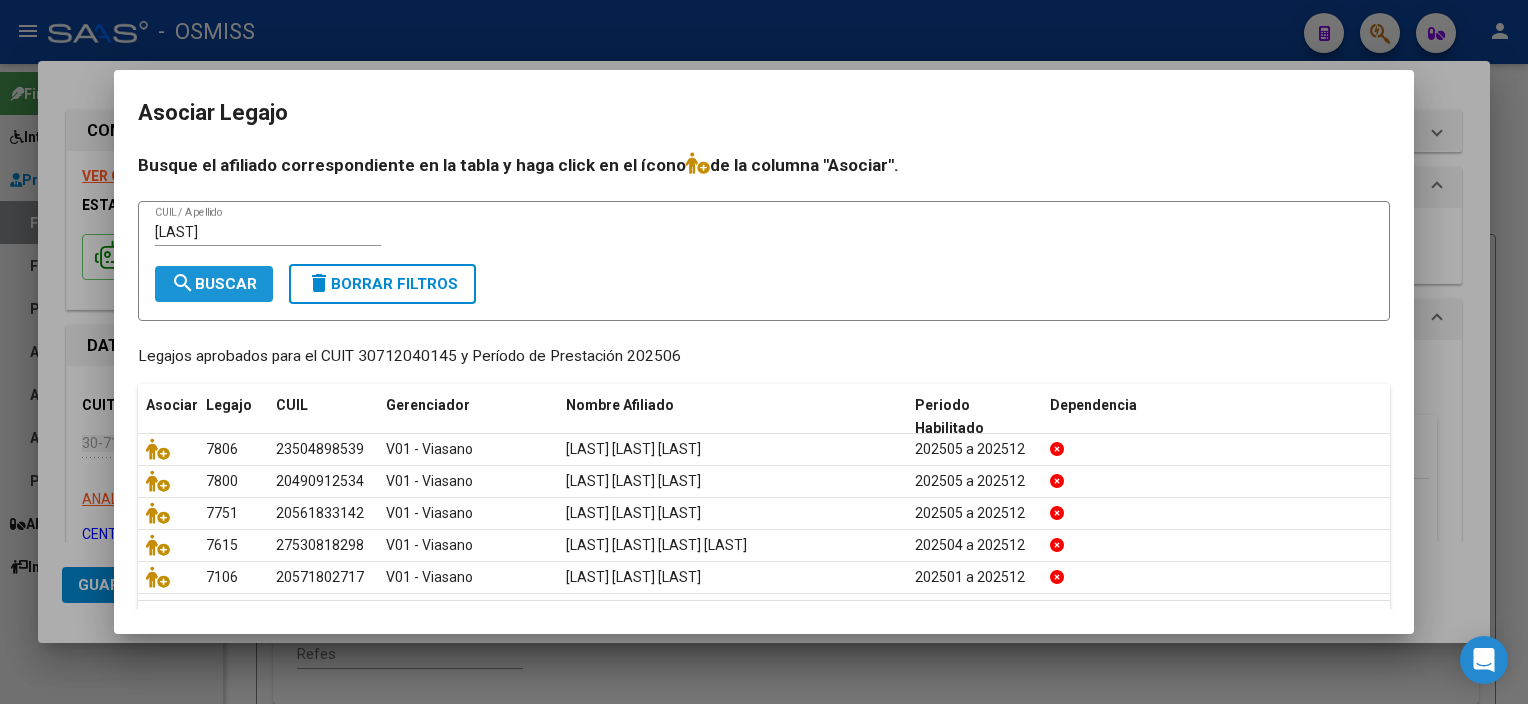 click on "search  Buscar" at bounding box center (214, 284) 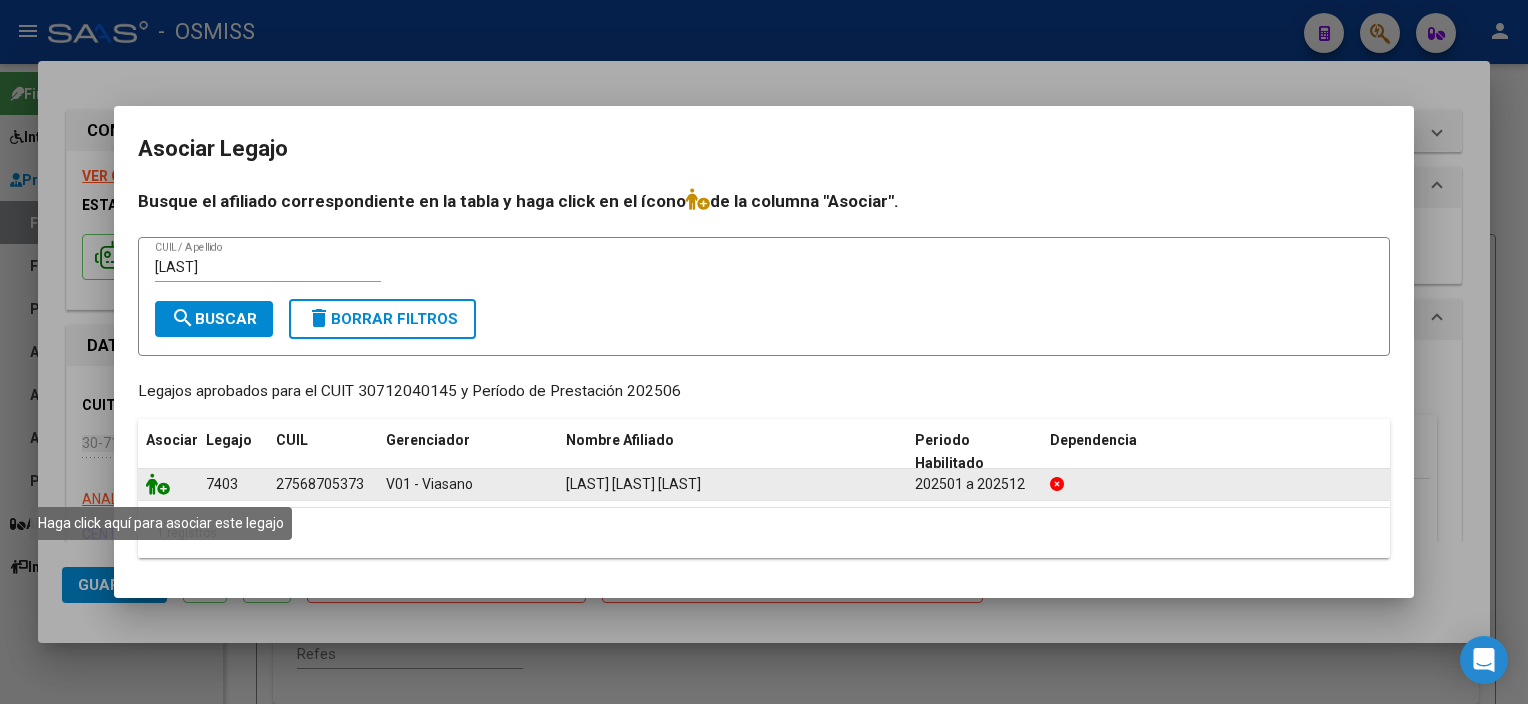 click 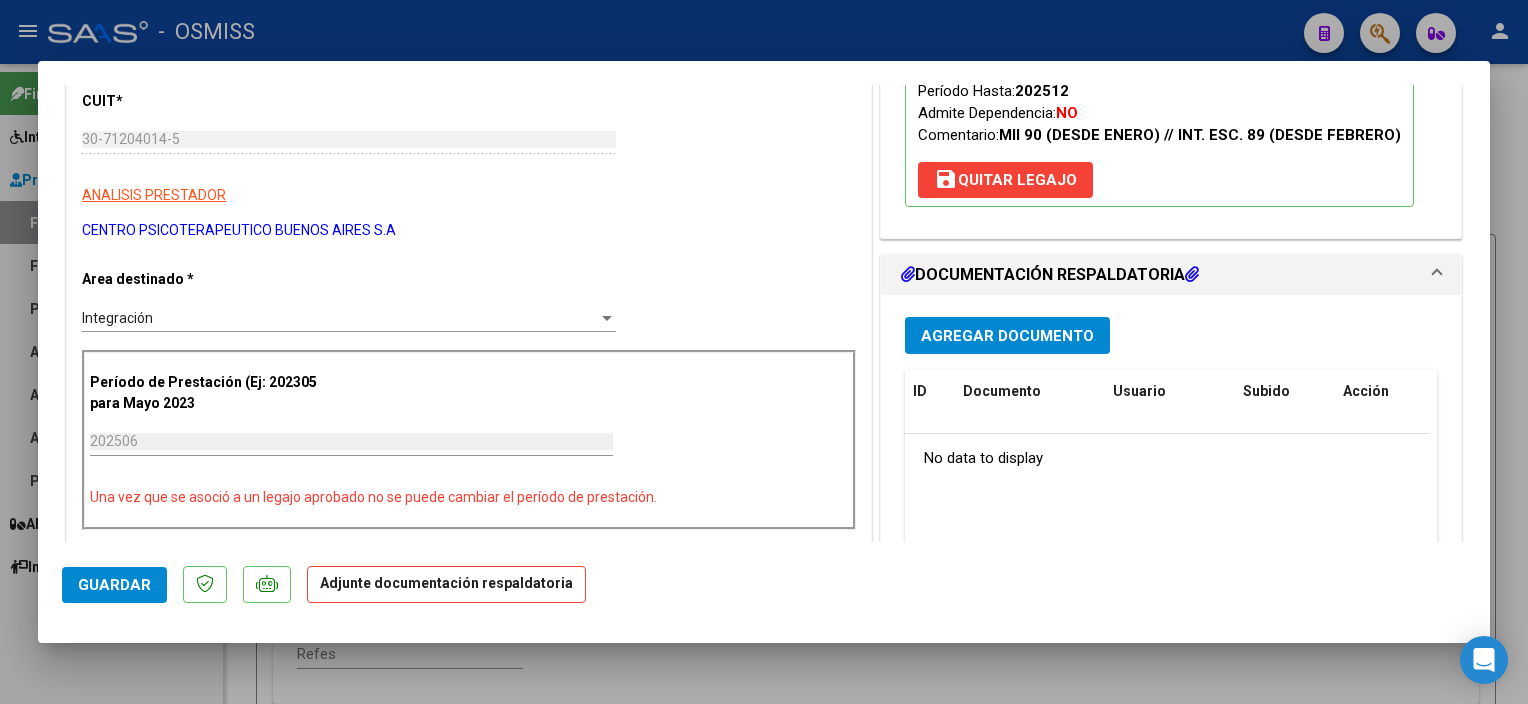 scroll, scrollTop: 334, scrollLeft: 0, axis: vertical 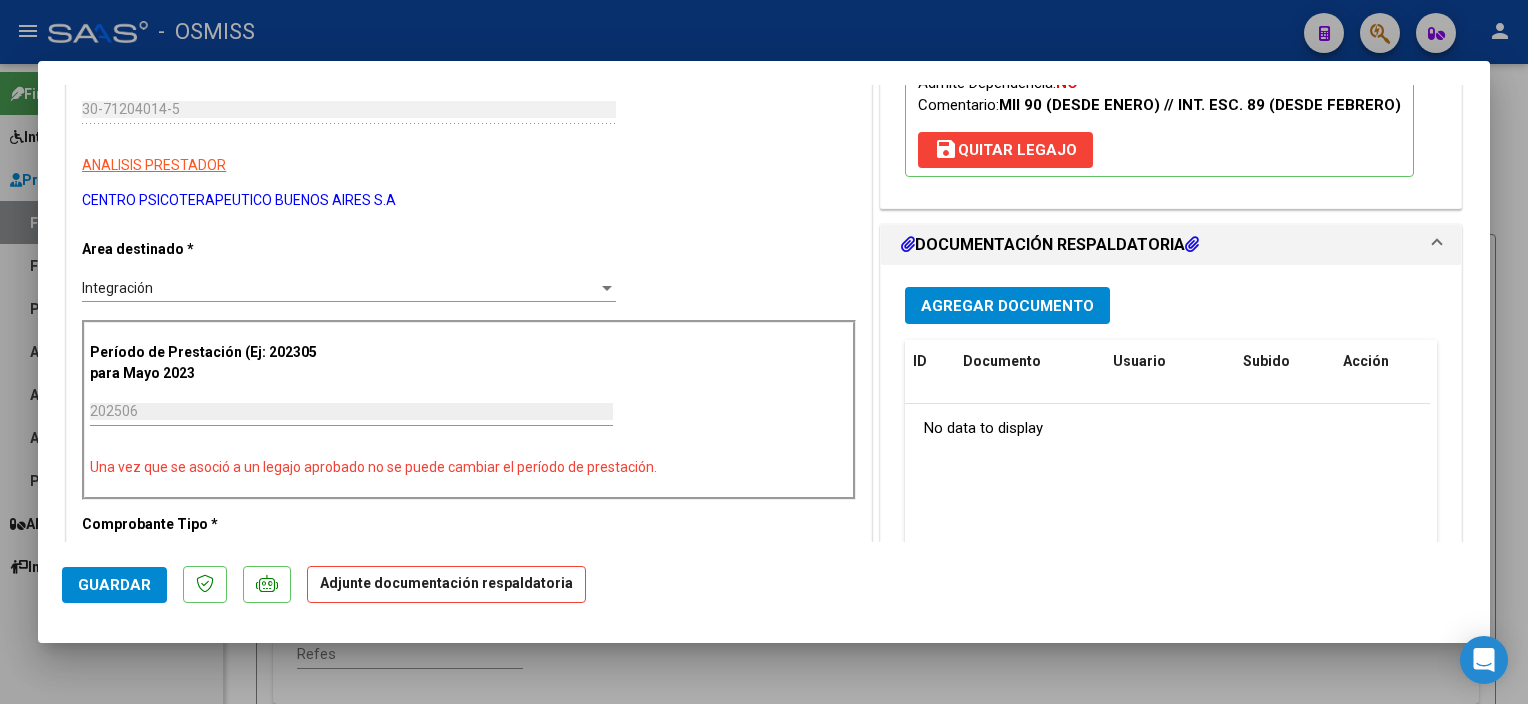 click on "Agregar Documento" at bounding box center (1007, 306) 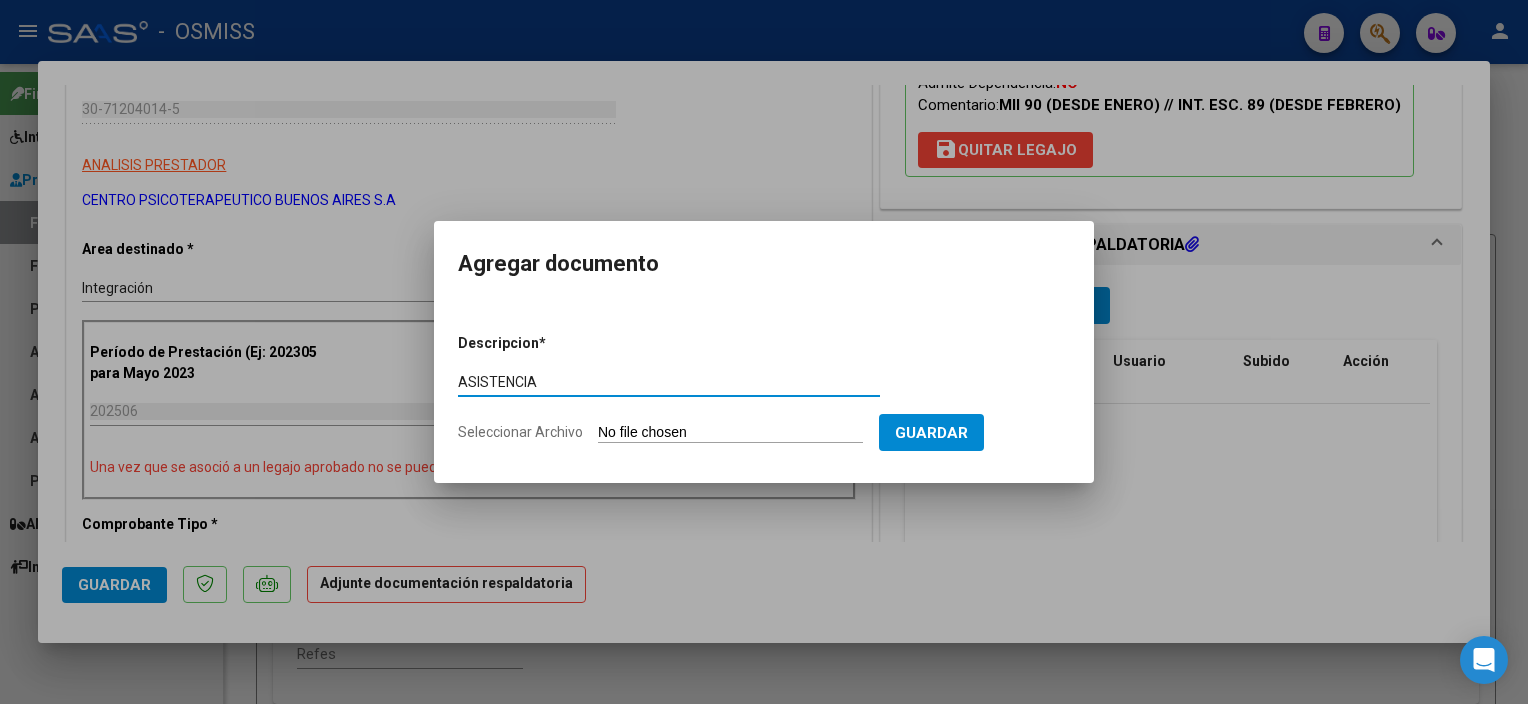 click on "Seleccionar Archivo" at bounding box center [730, 433] 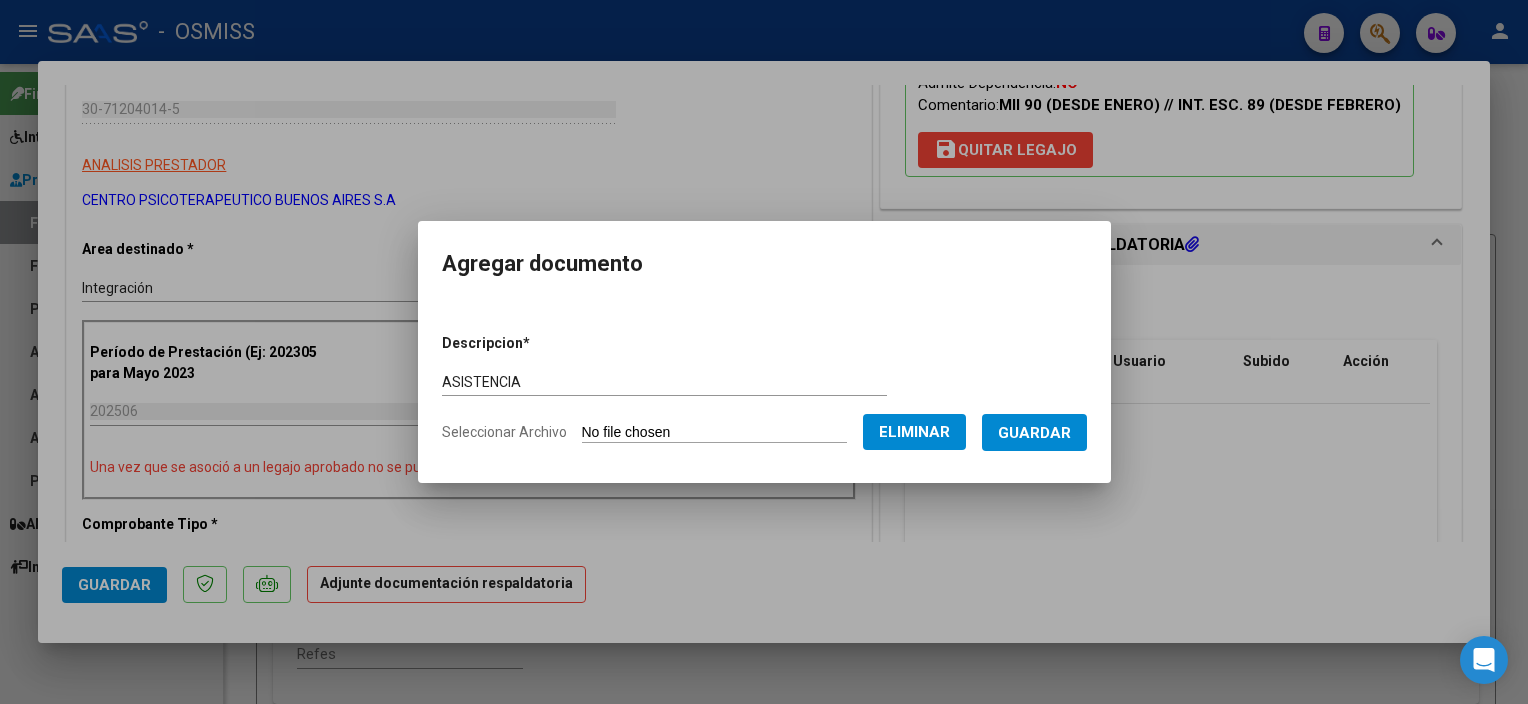 click on "Guardar" at bounding box center [1034, 433] 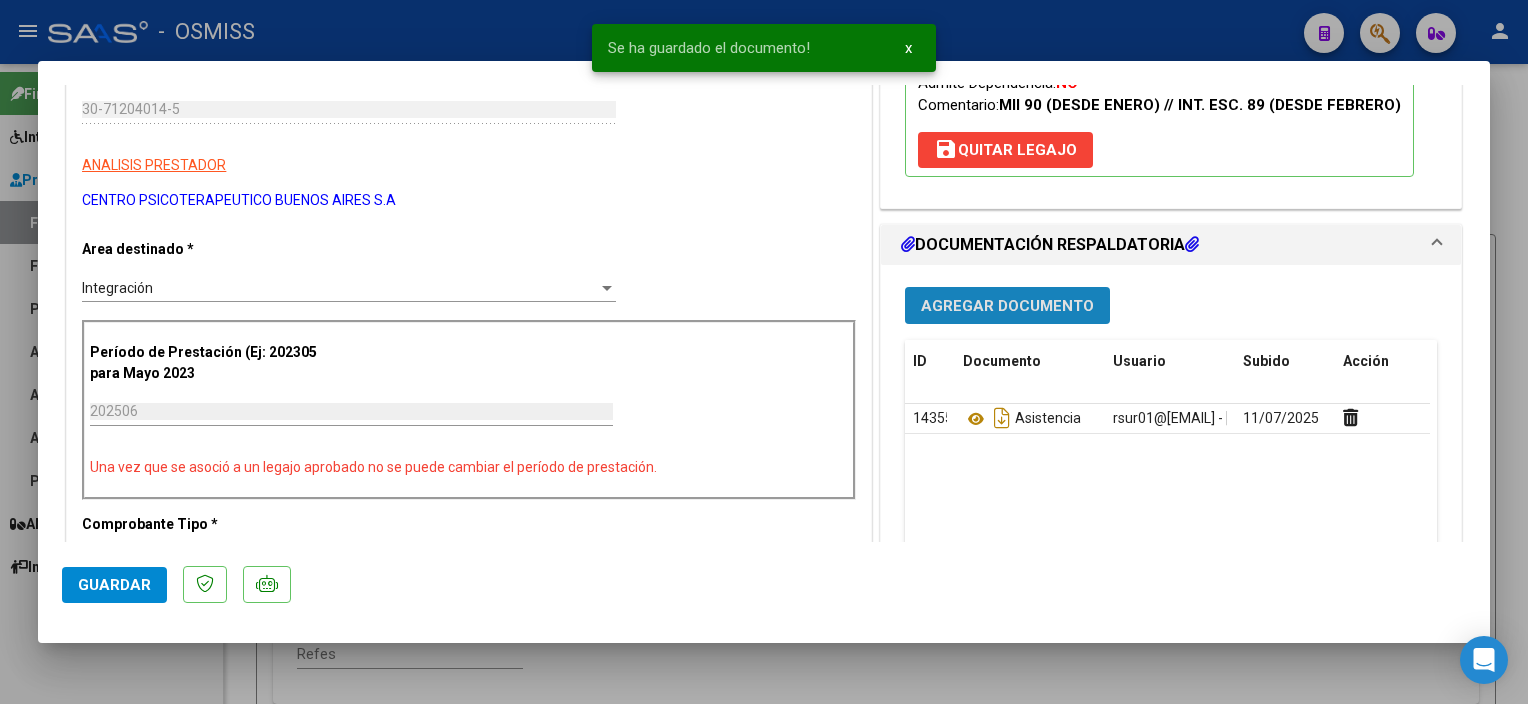 click on "Agregar Documento" at bounding box center (1007, 306) 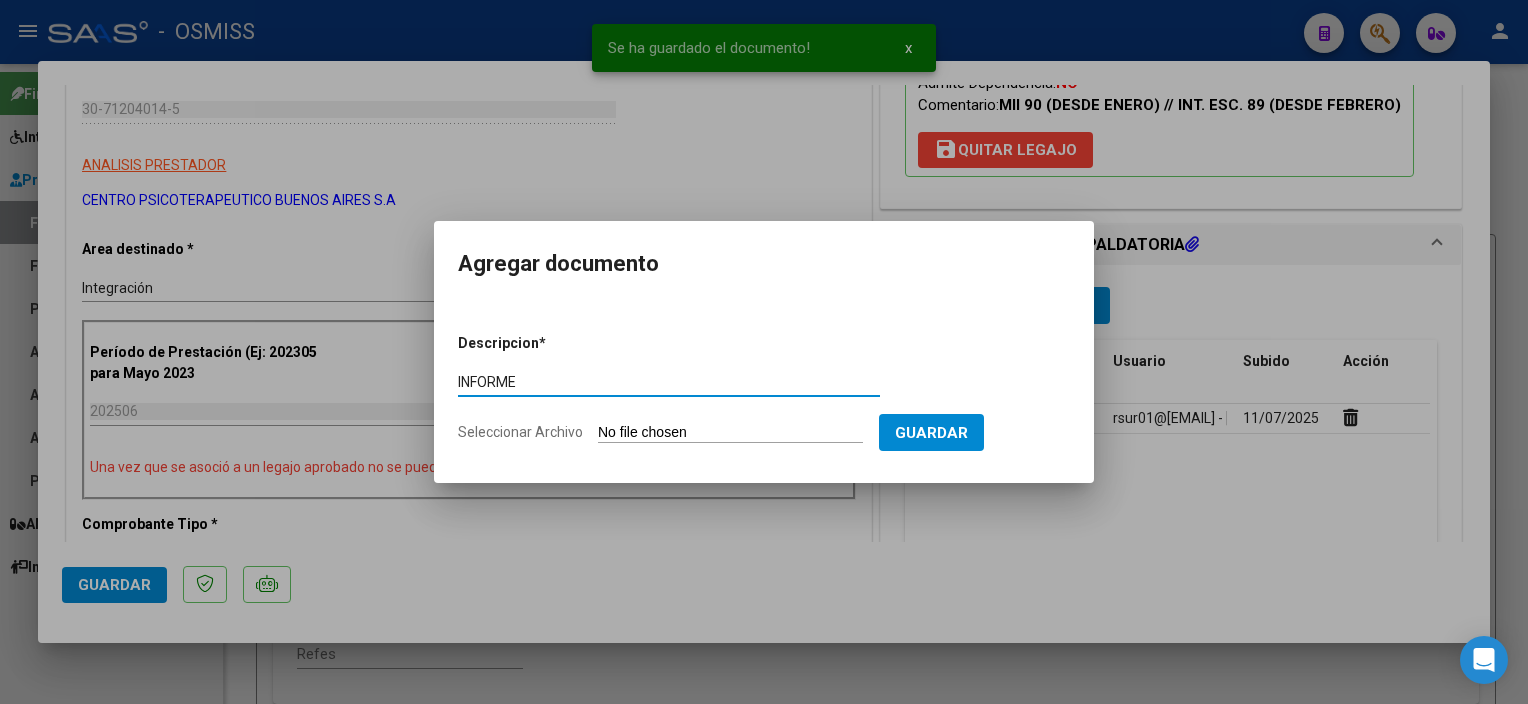 click on "Descripcion  *   INFORME Escriba aquí una descripcion  Seleccionar Archivo Guardar" at bounding box center (764, 388) 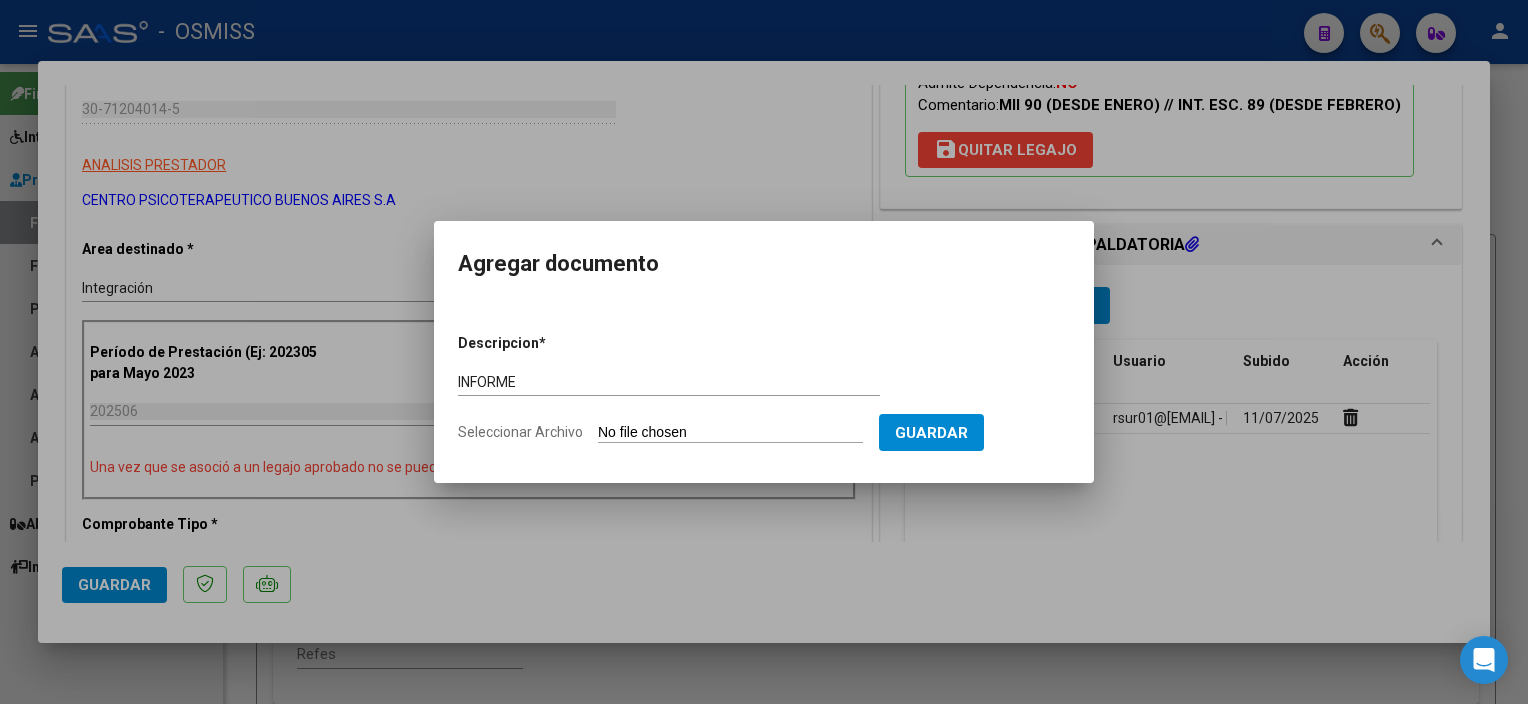 click on "Seleccionar Archivo" at bounding box center [730, 433] 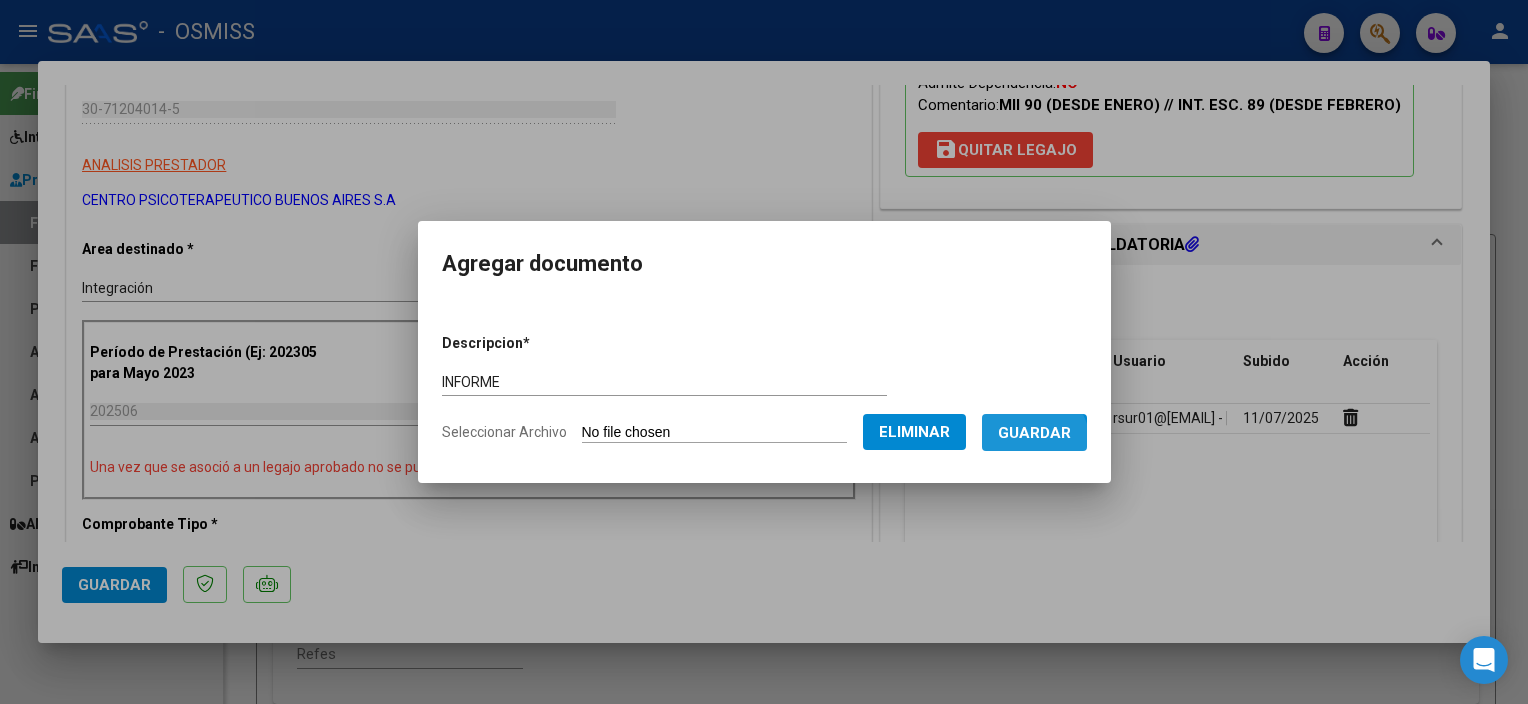 click on "Guardar" at bounding box center [1034, 432] 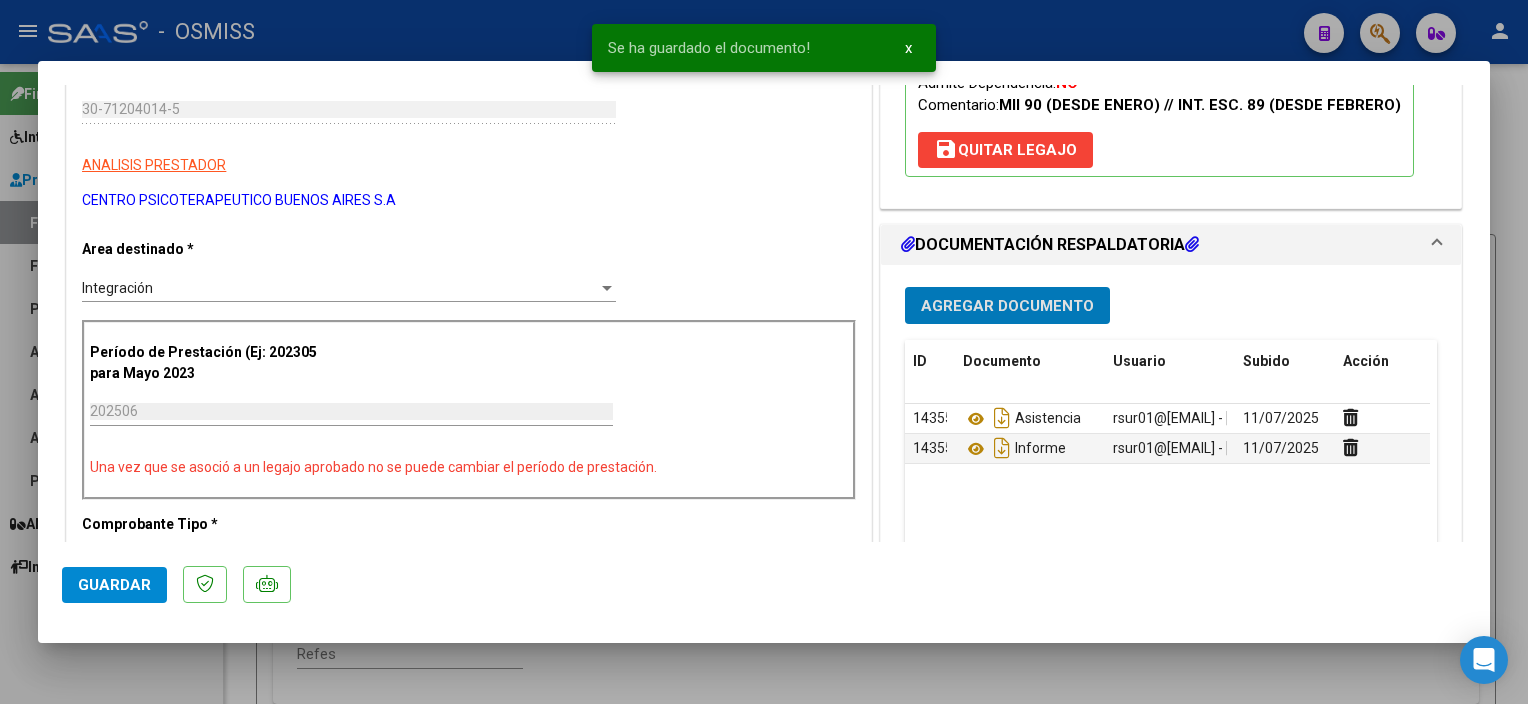 click on "Guardar" 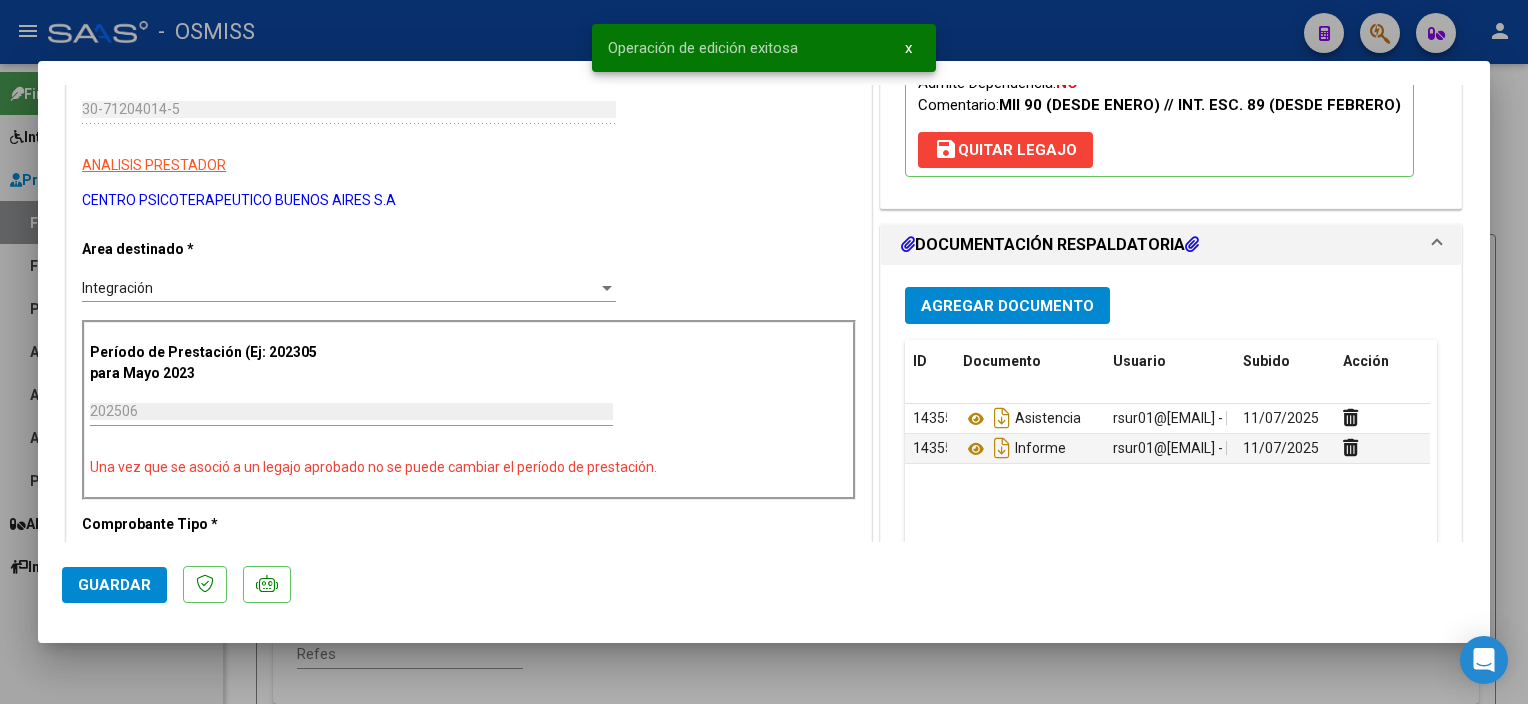 click at bounding box center [764, 352] 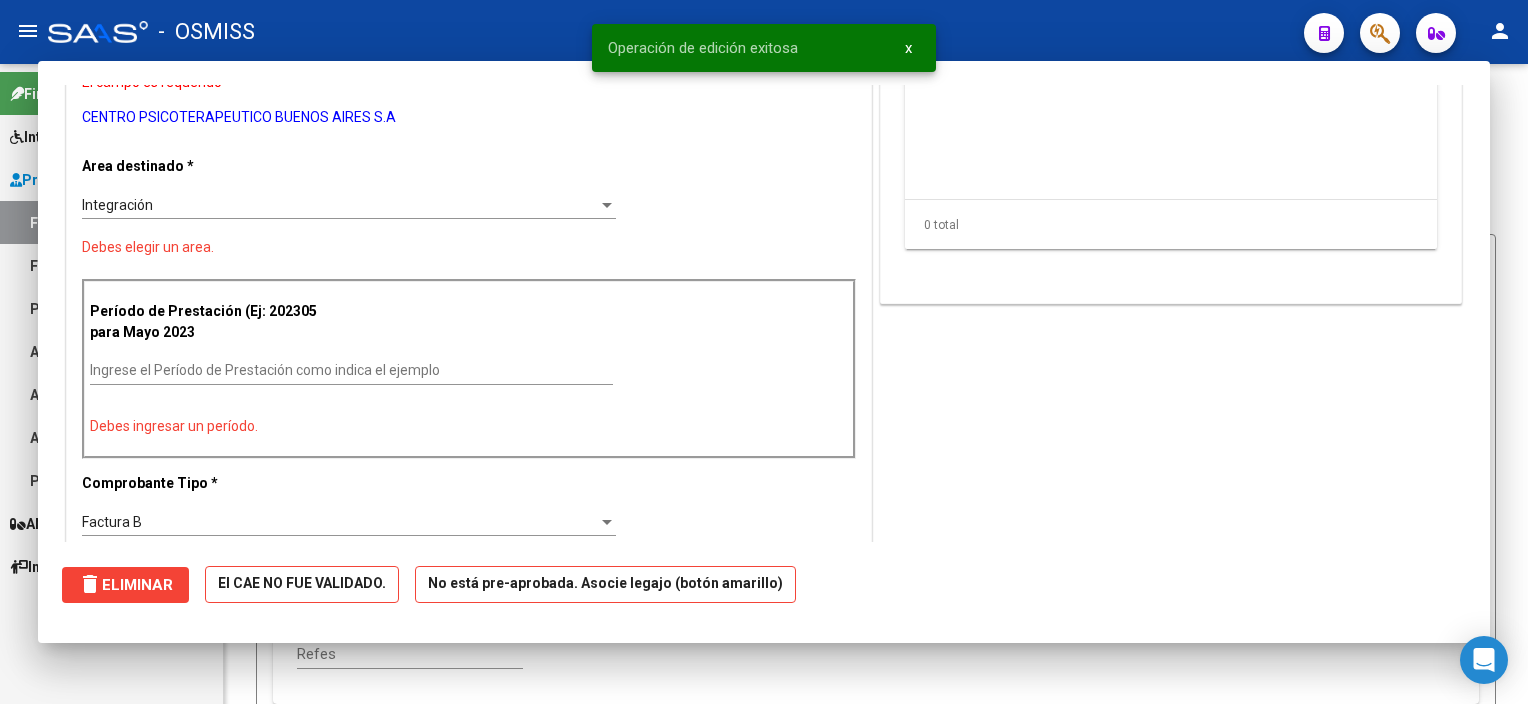 scroll, scrollTop: 276, scrollLeft: 0, axis: vertical 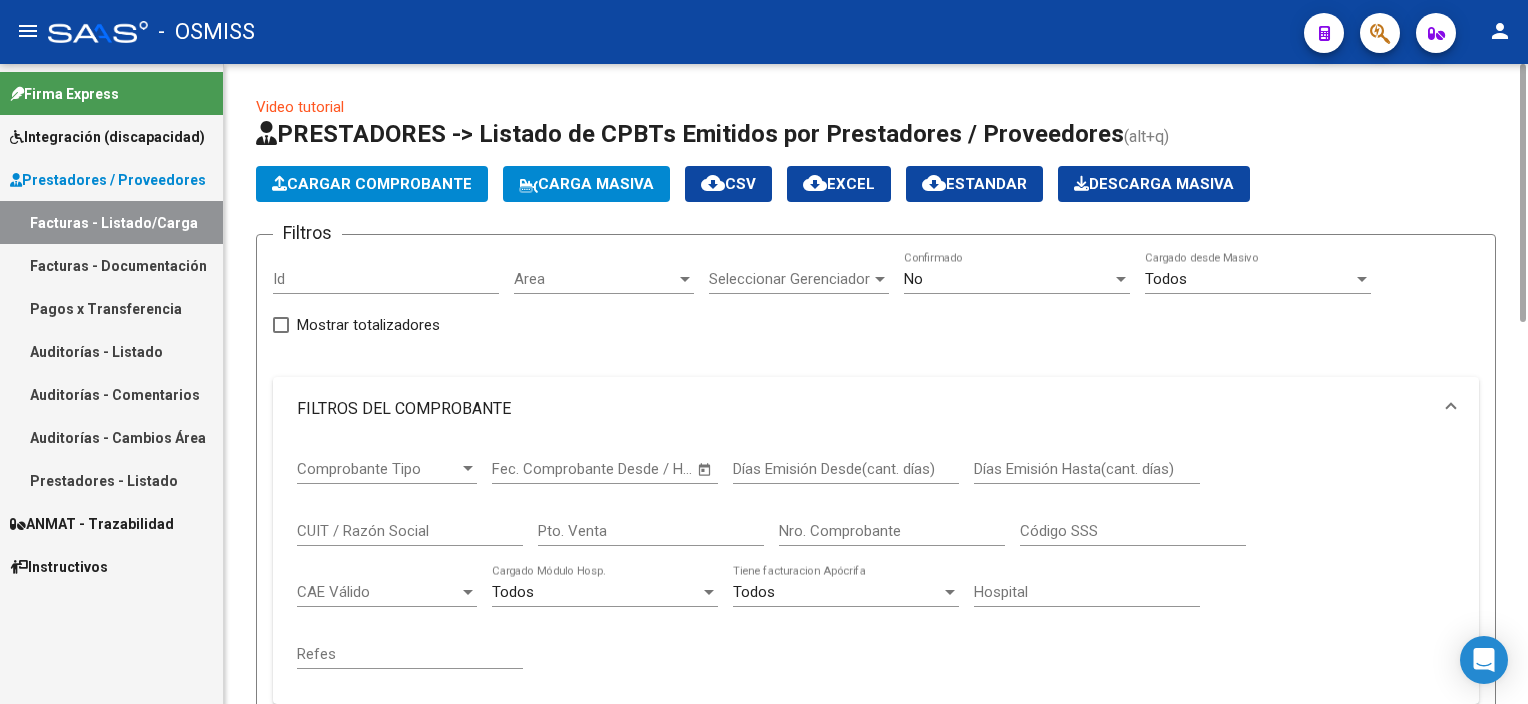 click on "Cargar Comprobante" 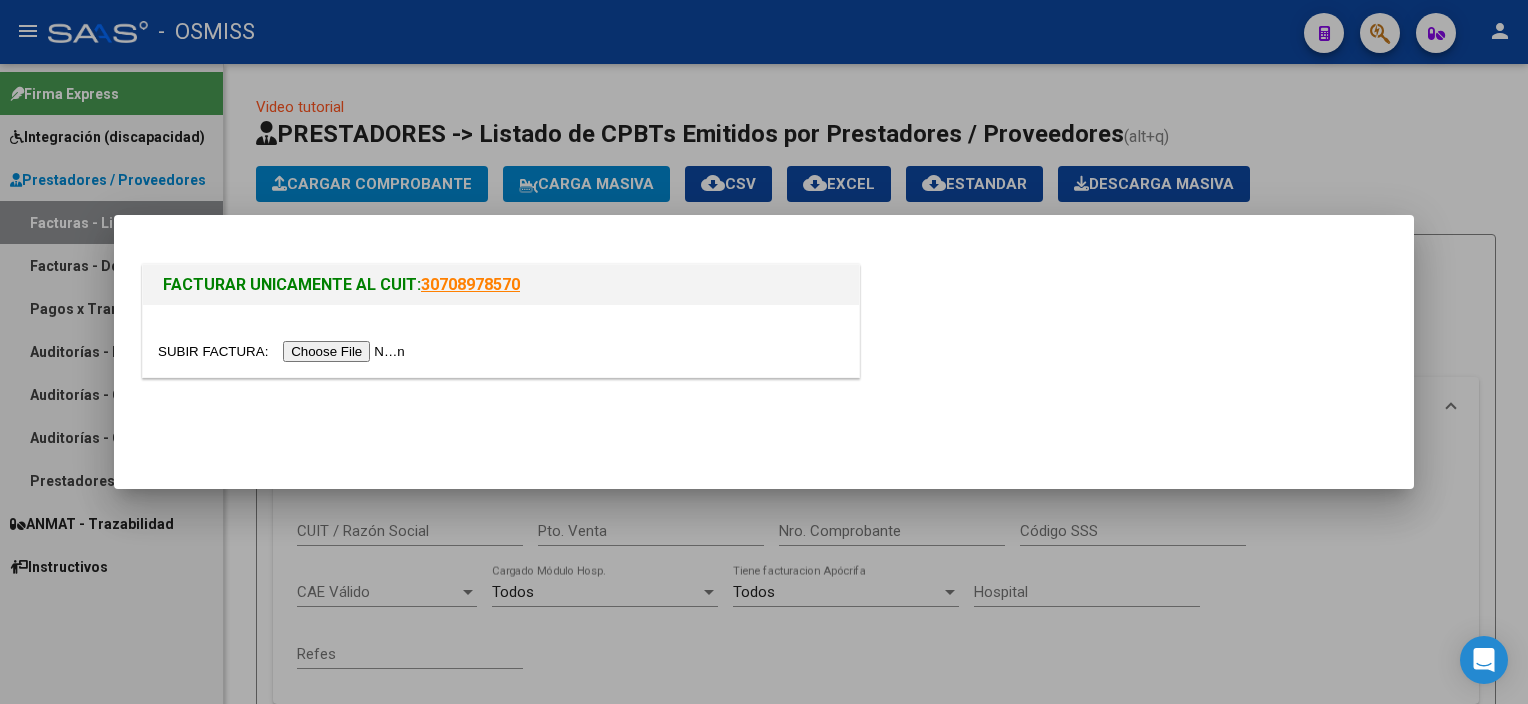 click at bounding box center (284, 351) 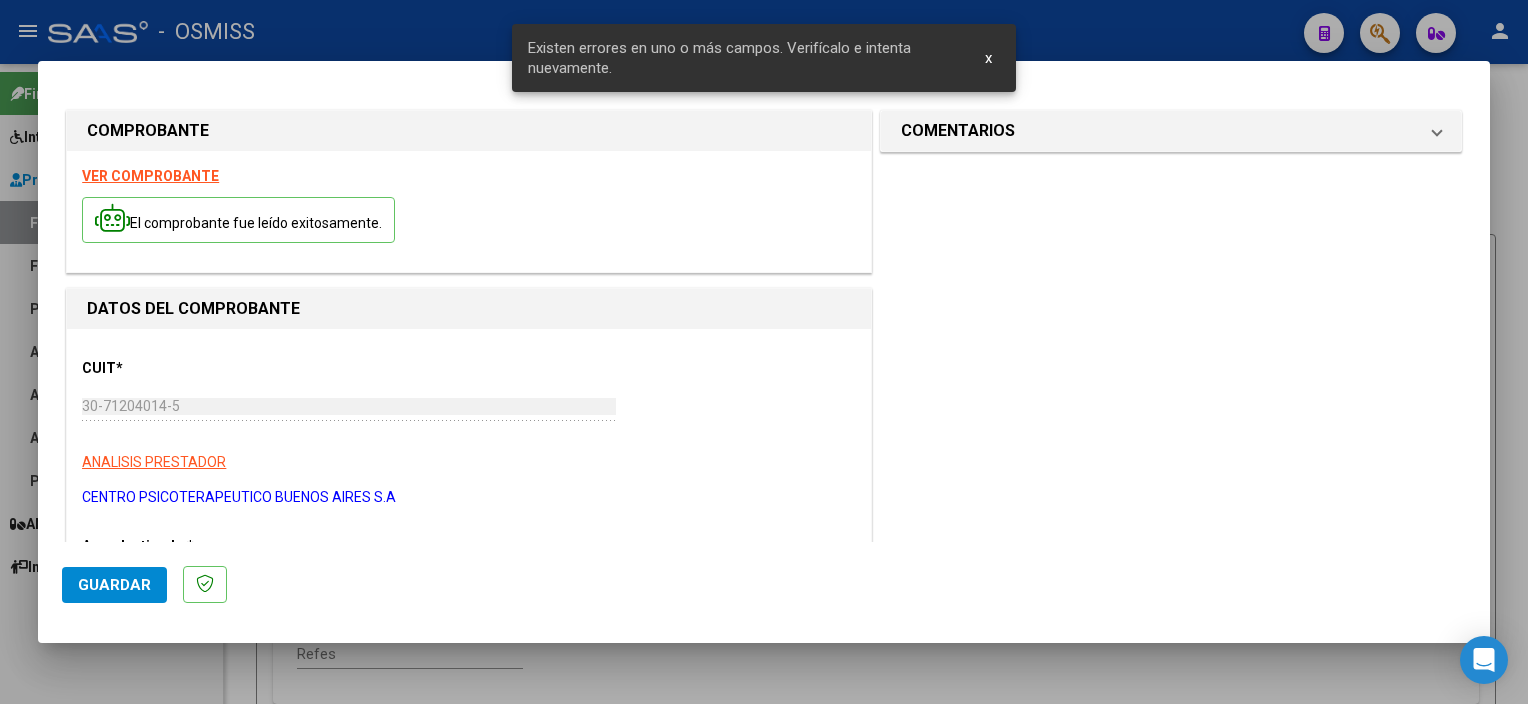 scroll, scrollTop: 451, scrollLeft: 0, axis: vertical 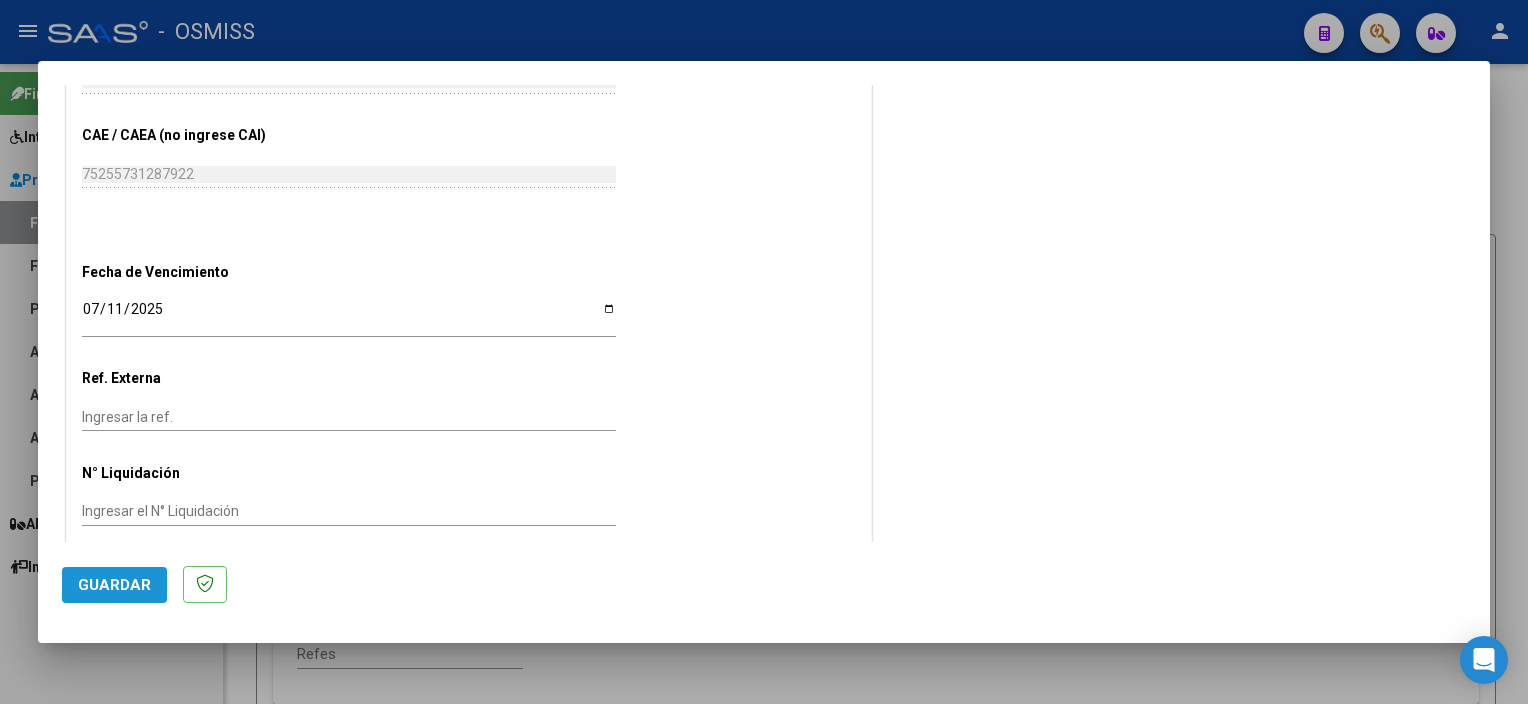 click on "Guardar" 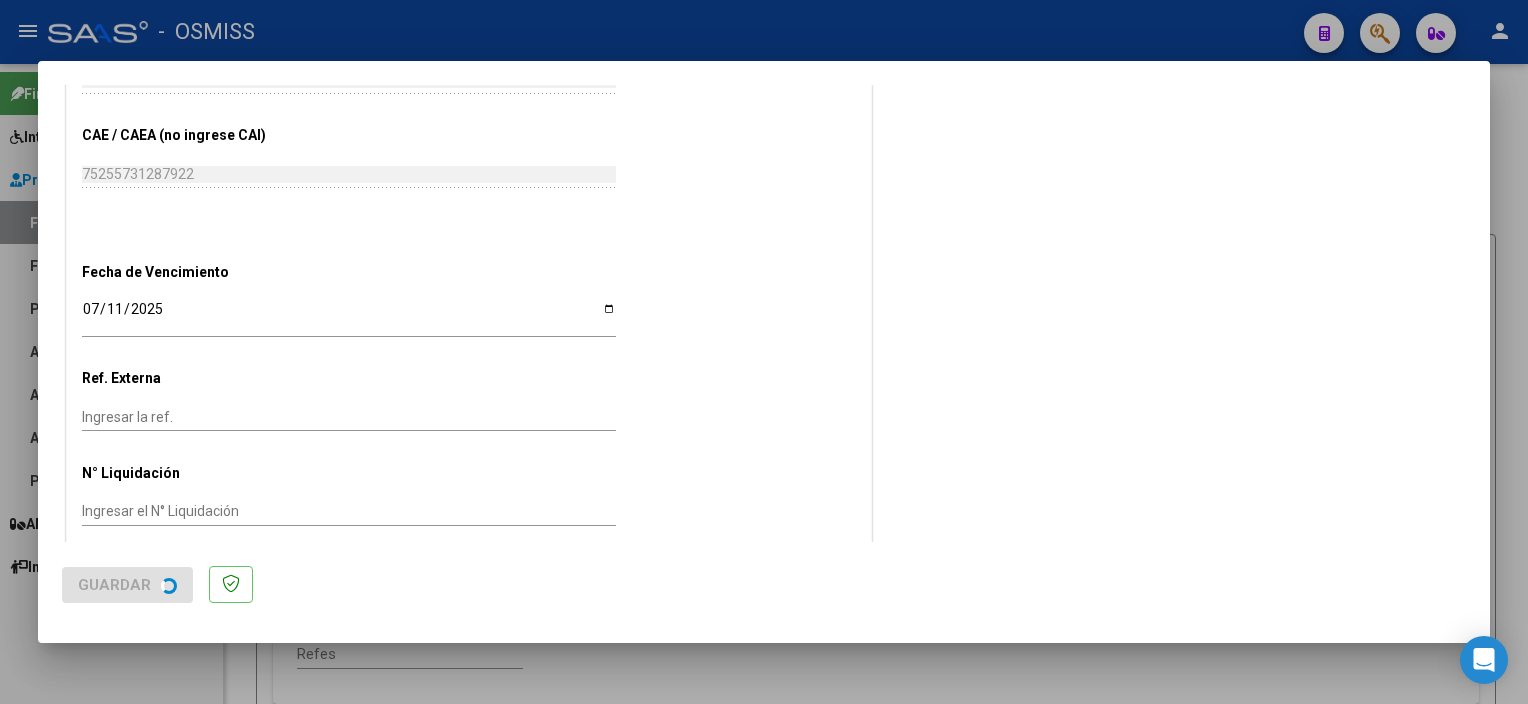 scroll, scrollTop: 0, scrollLeft: 0, axis: both 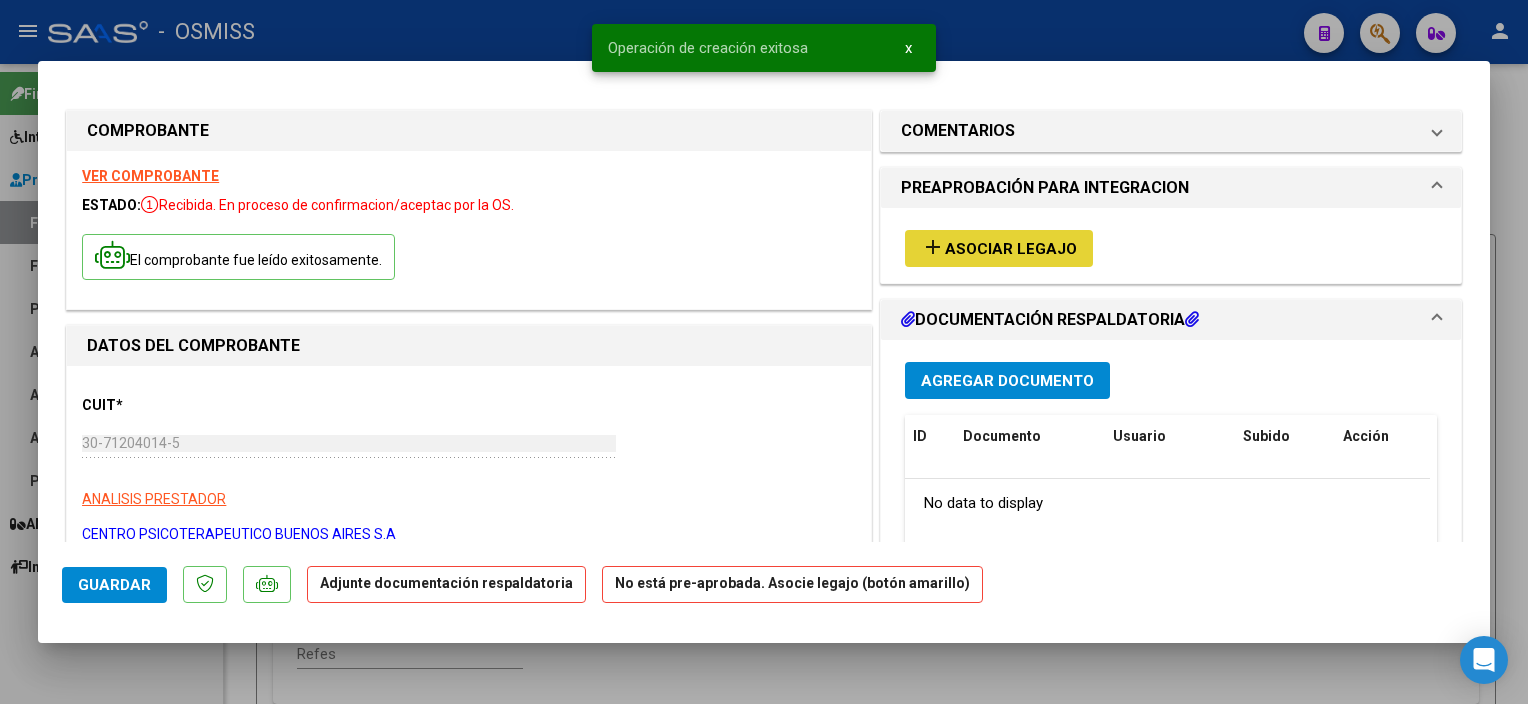 click on "Asociar Legajo" at bounding box center (1011, 249) 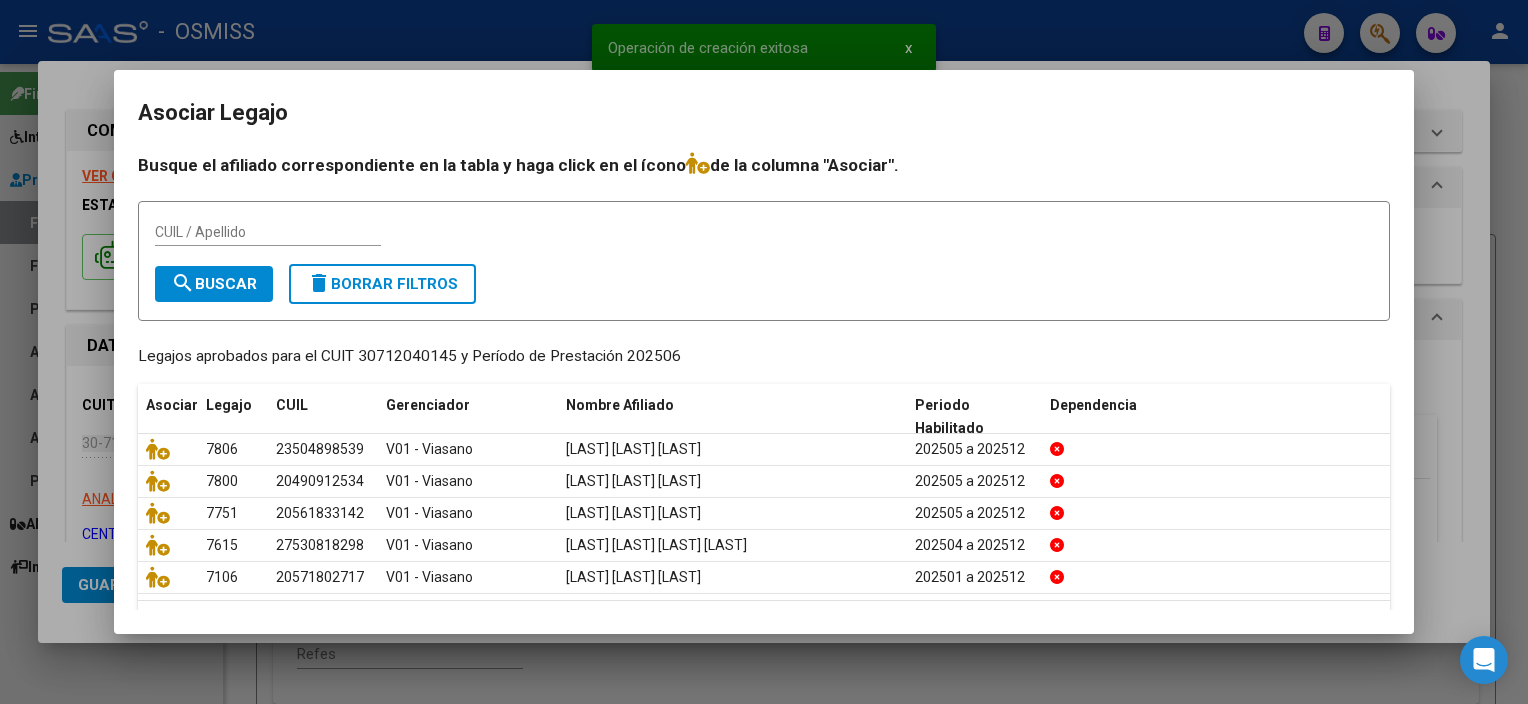 click on "CUIL / Apellido" at bounding box center (764, 240) 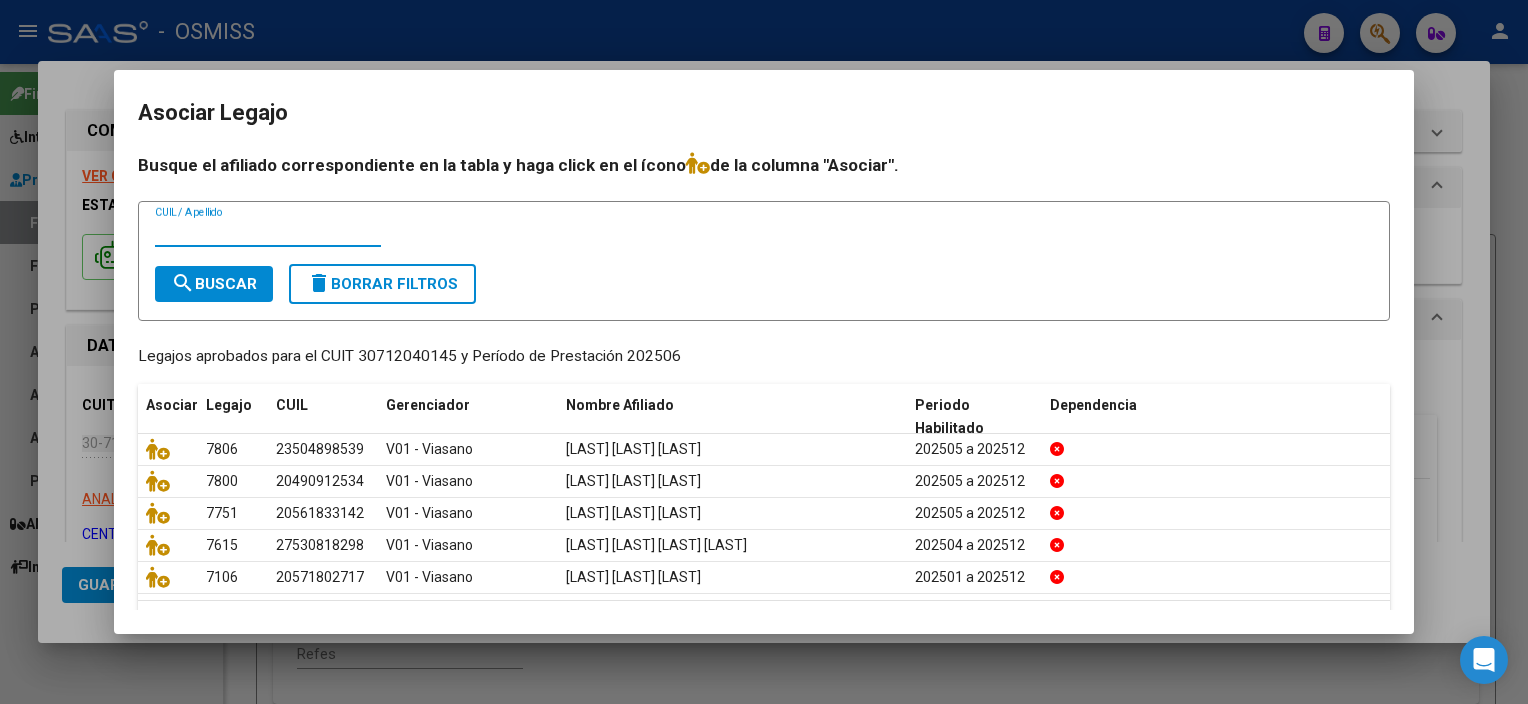 click on "CUIL / Apellido" at bounding box center [268, 232] 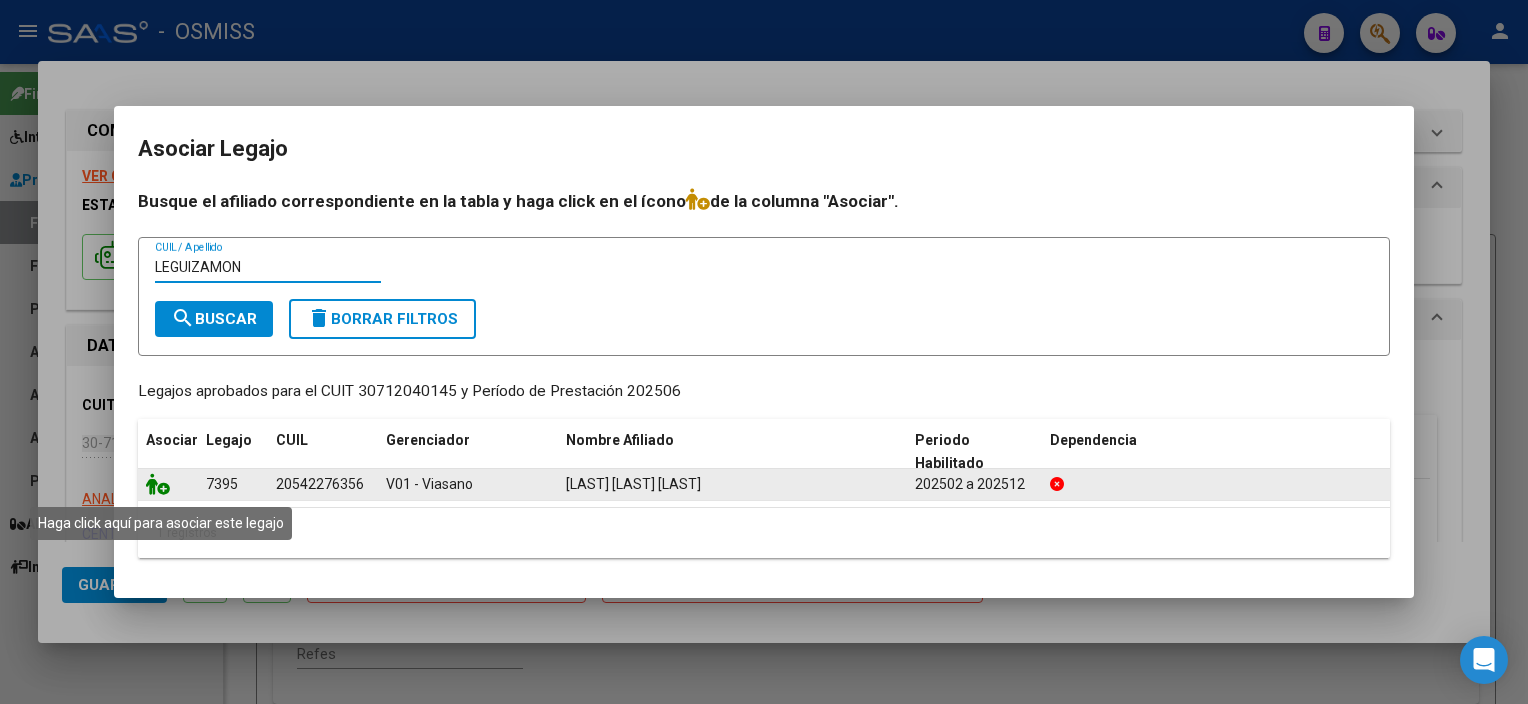 click 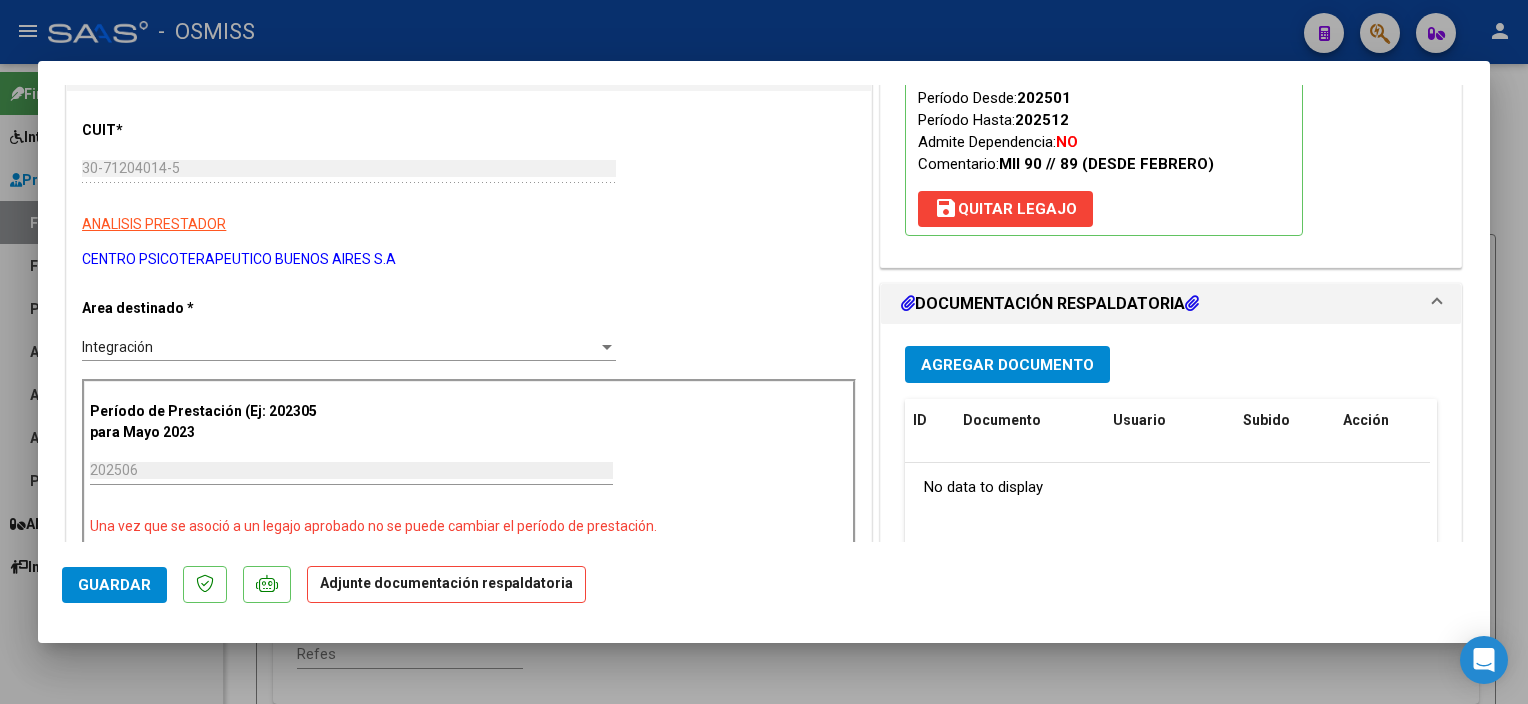 scroll, scrollTop: 284, scrollLeft: 0, axis: vertical 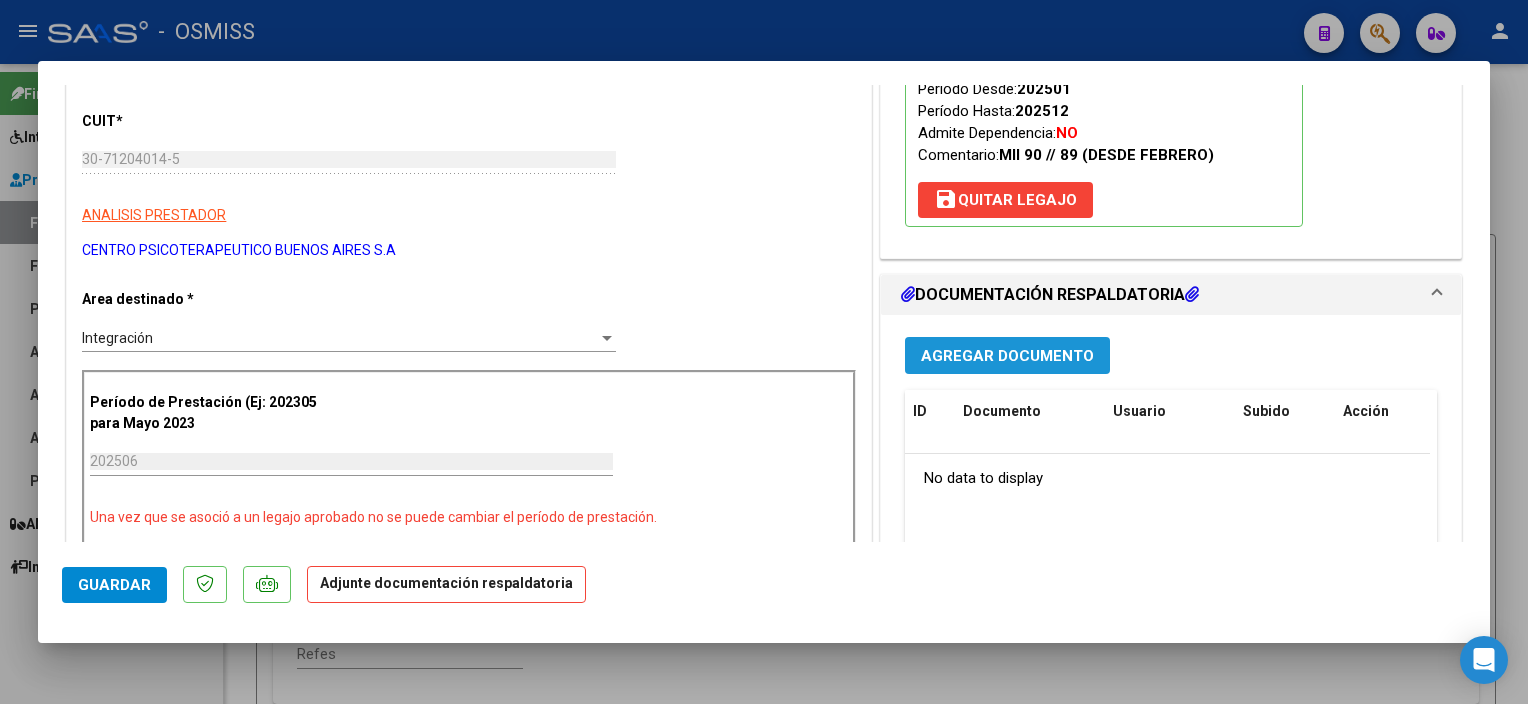 click on "Agregar Documento" at bounding box center [1007, 356] 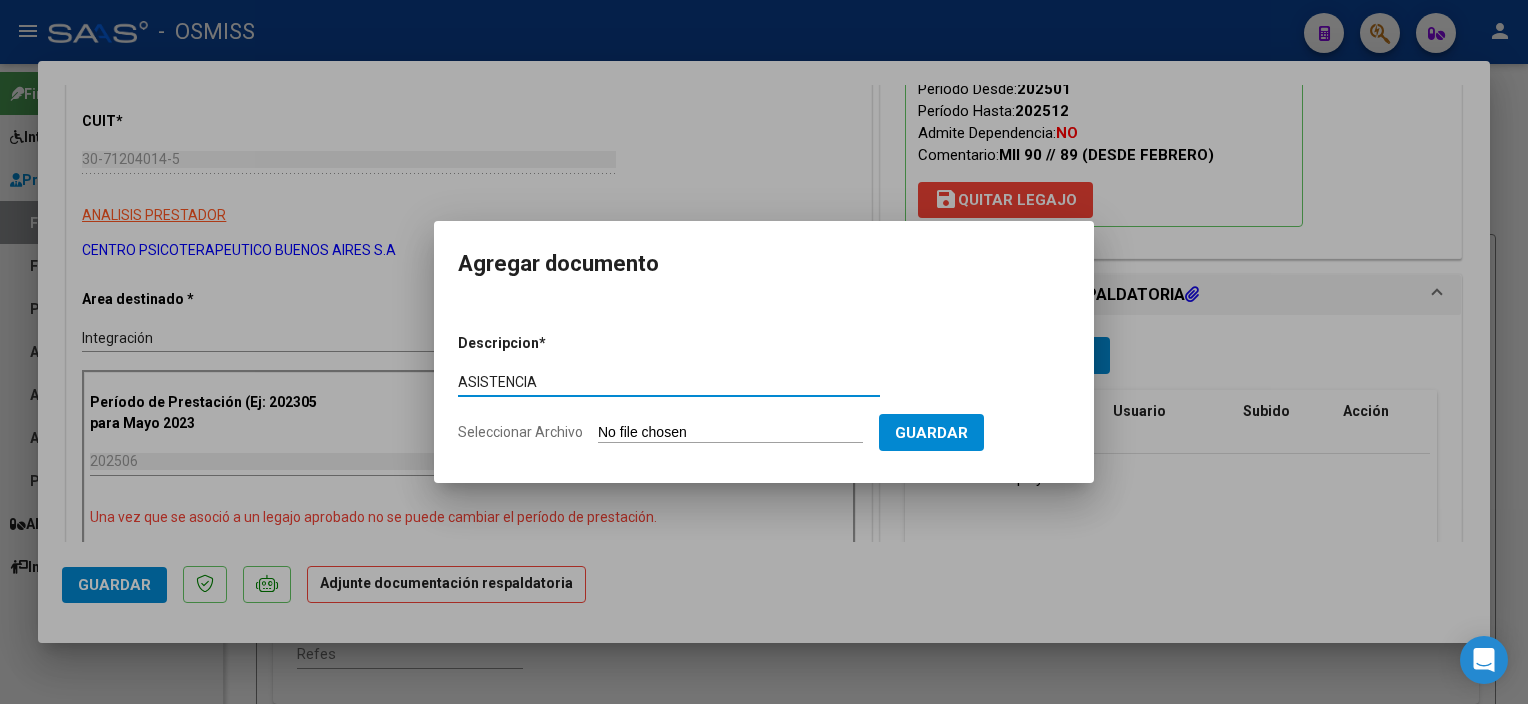 click on "Seleccionar Archivo" at bounding box center (730, 433) 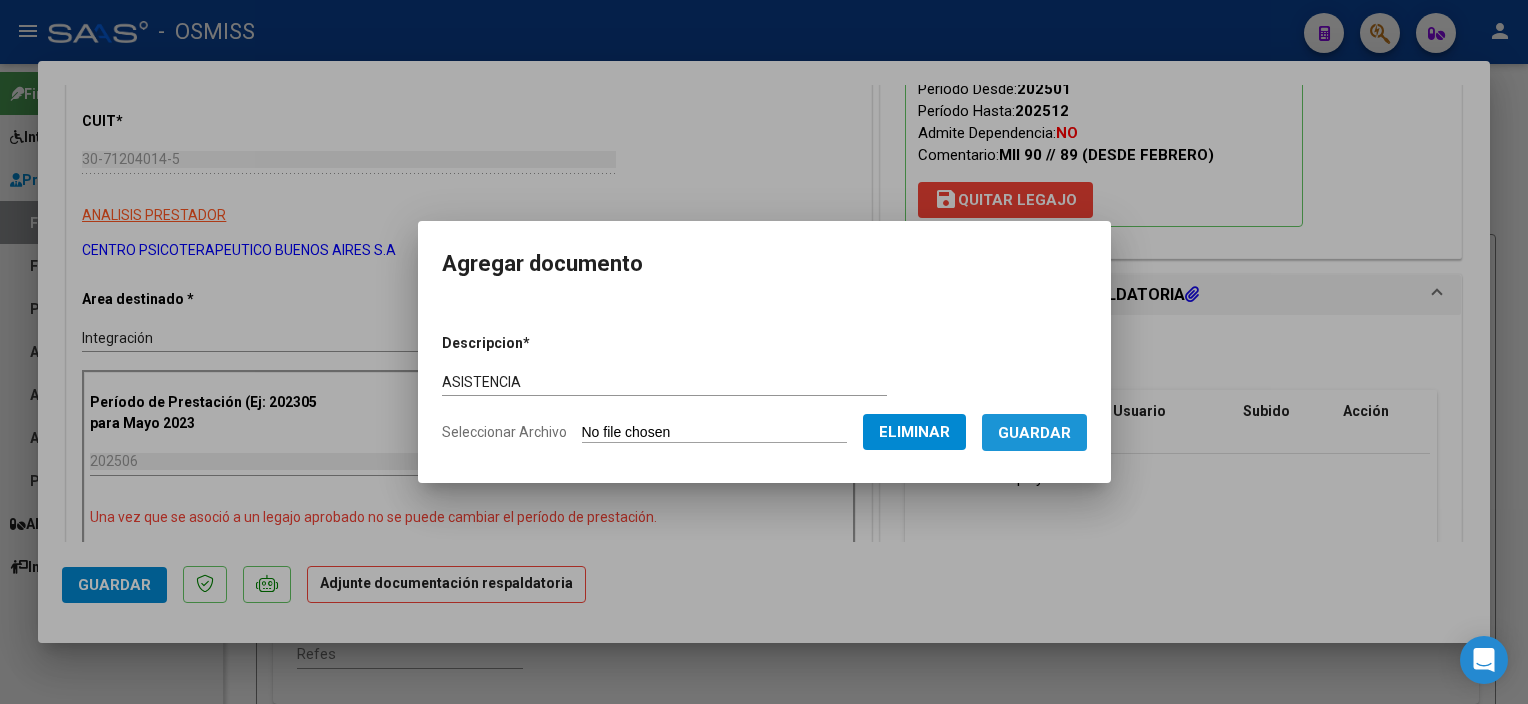 click on "Guardar" at bounding box center [1034, 433] 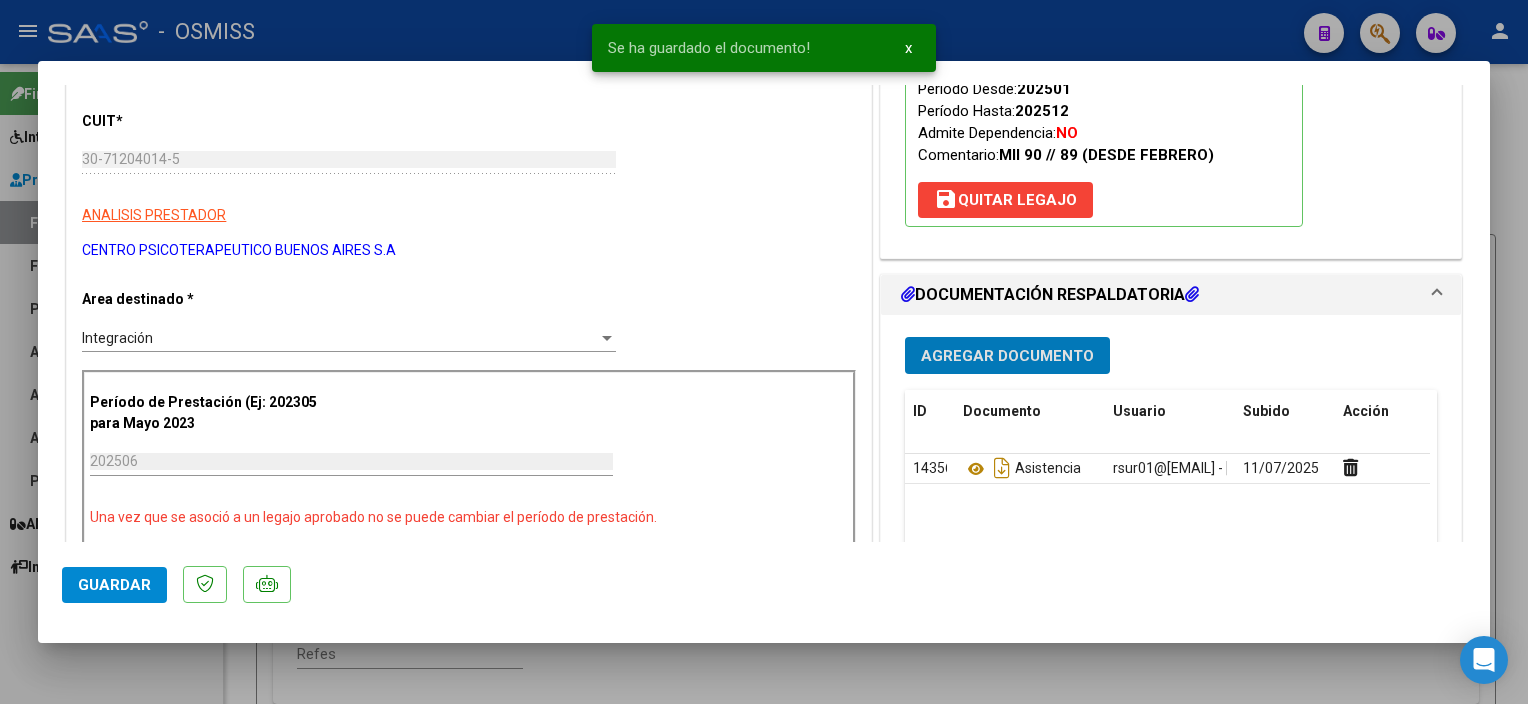 click on "Agregar Documento" at bounding box center [1007, 356] 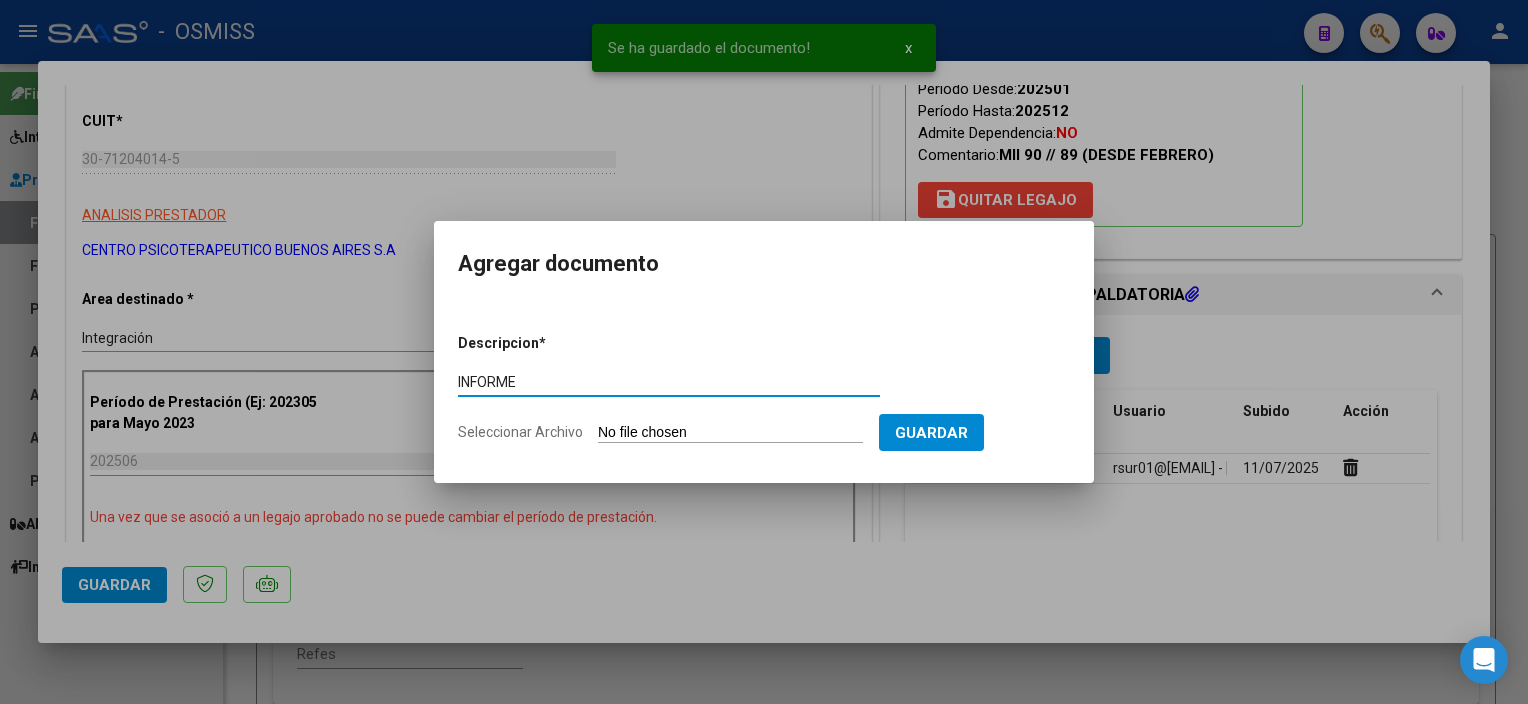 click on "Seleccionar Archivo" at bounding box center [730, 433] 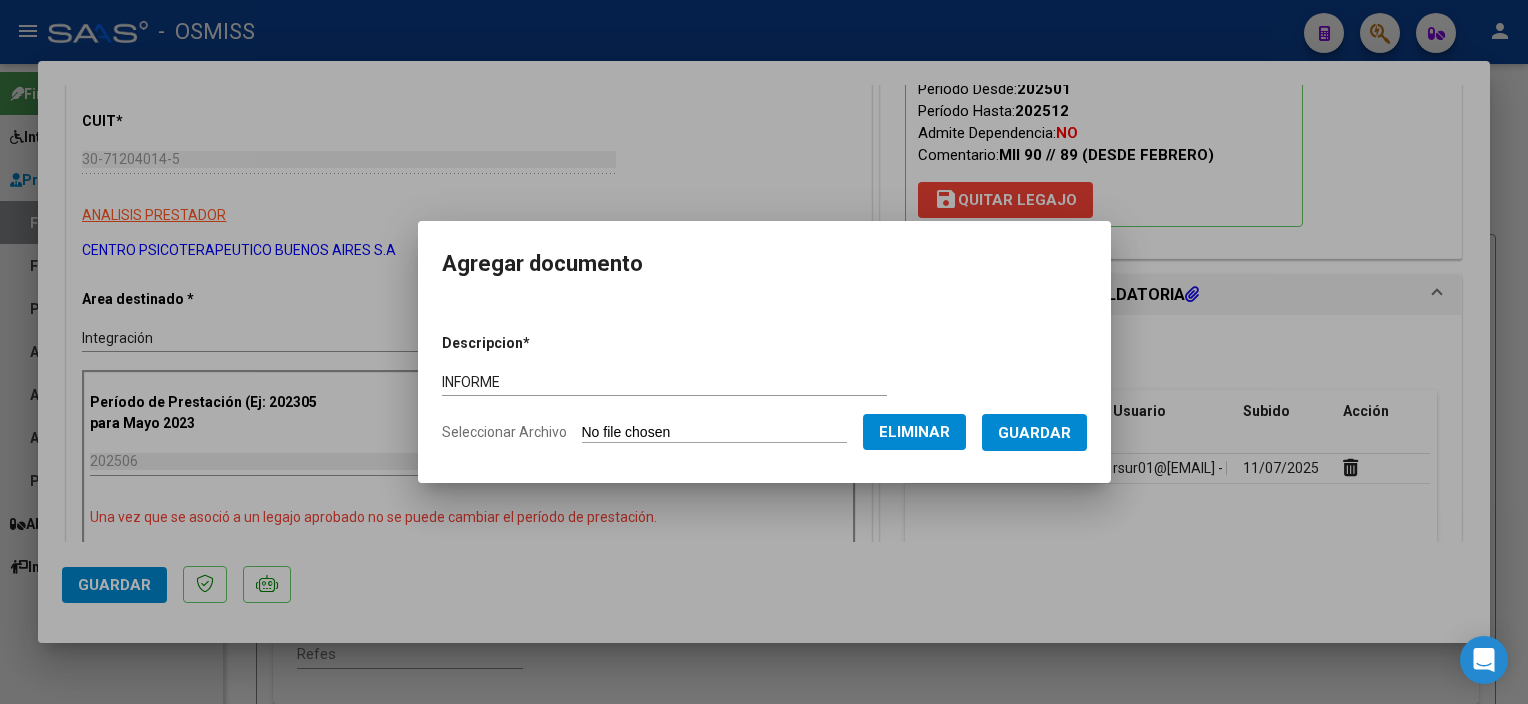 click on "Guardar" at bounding box center [1034, 433] 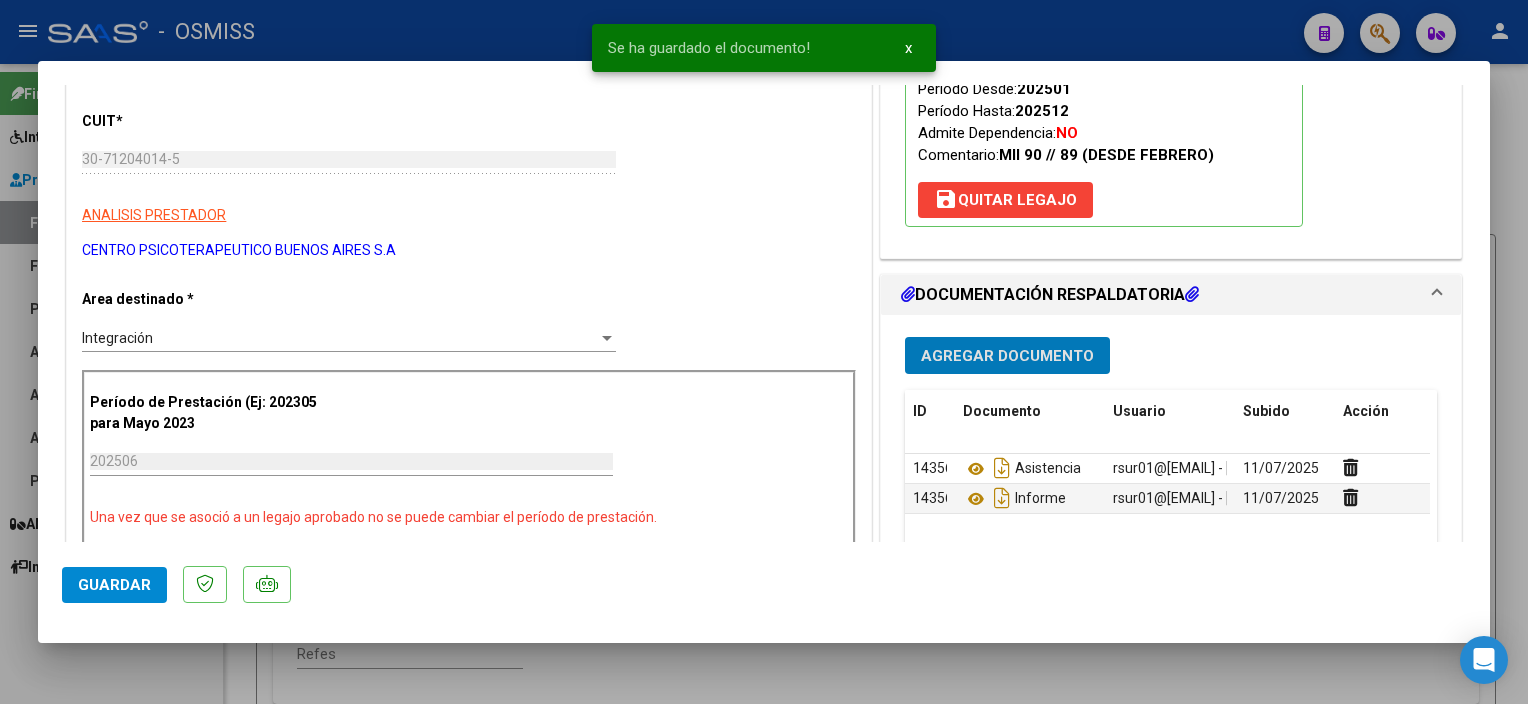 click on "Guardar" 